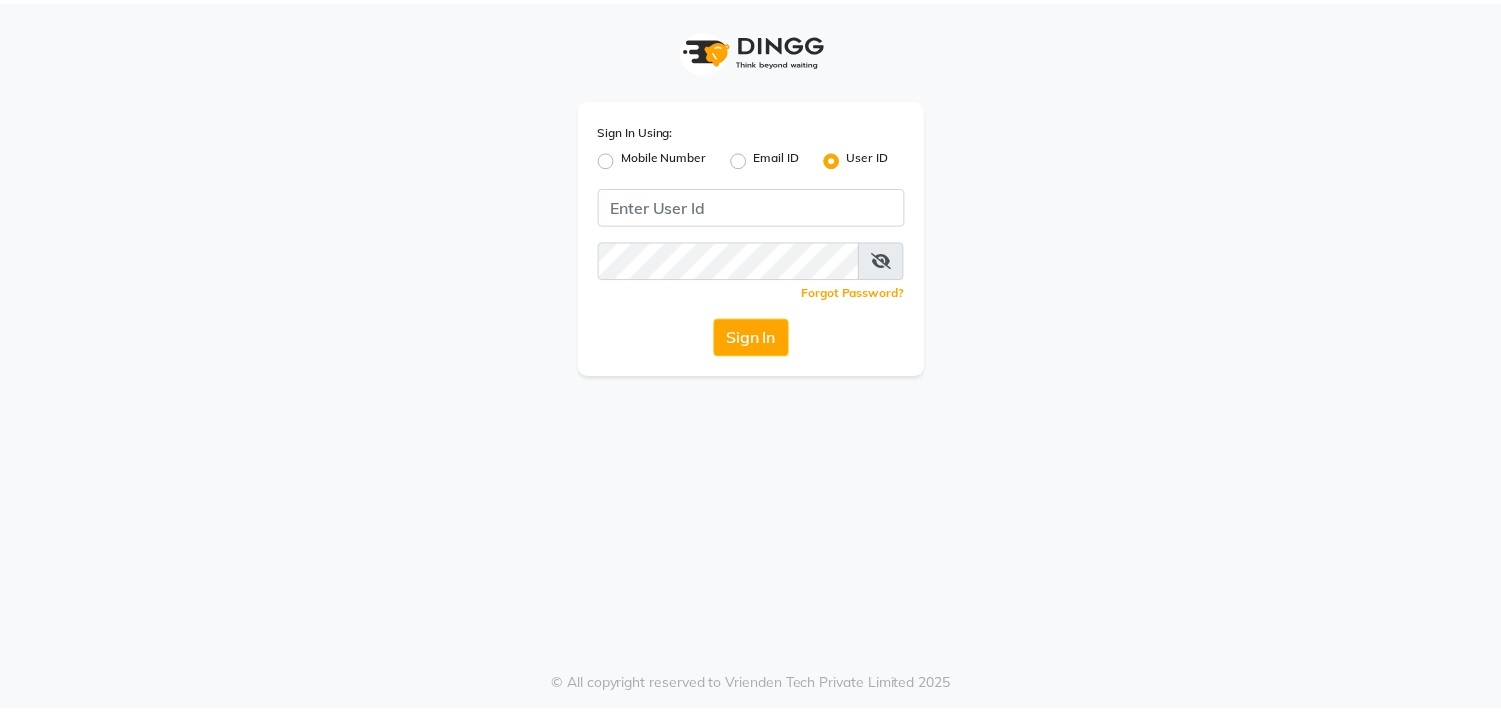 scroll, scrollTop: 0, scrollLeft: 0, axis: both 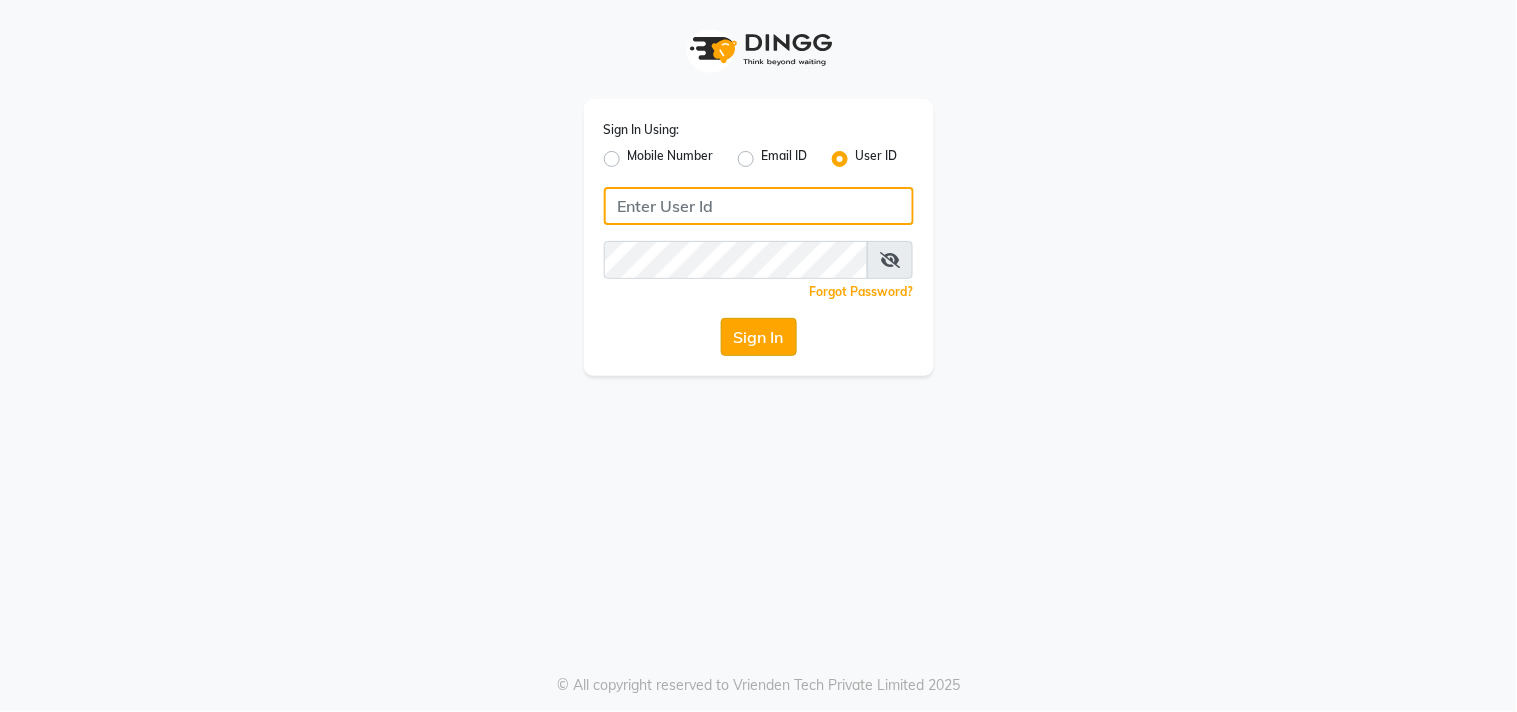 type on "ecoluxe" 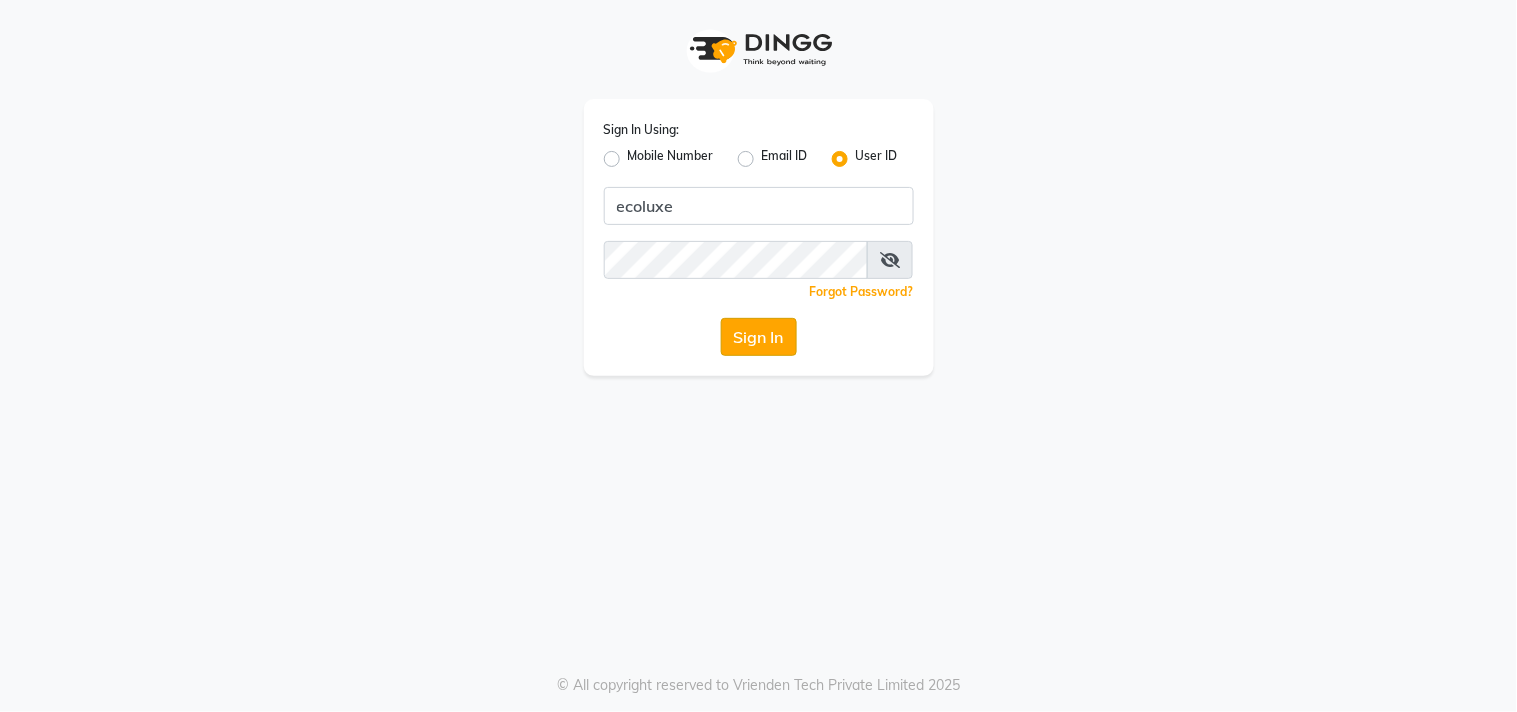 click on "Sign In" 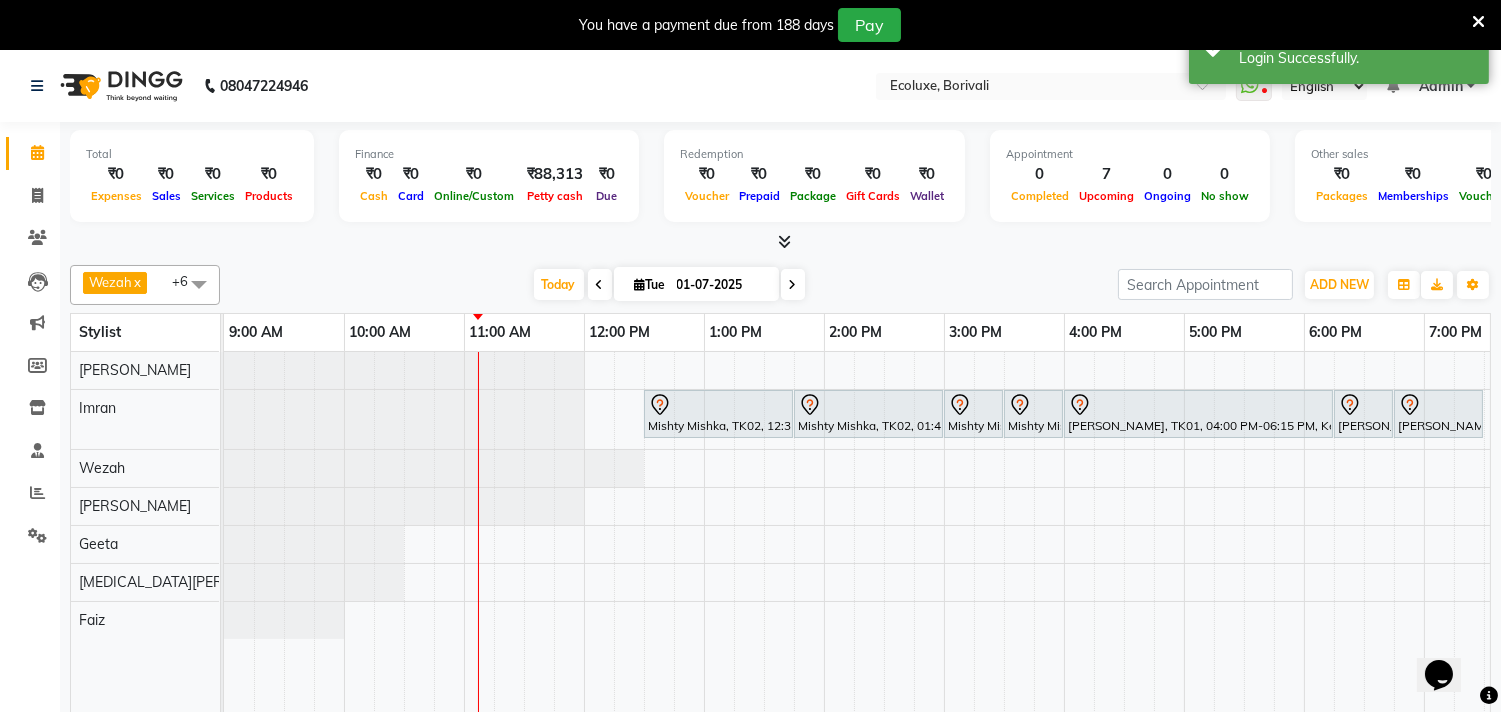 scroll, scrollTop: 0, scrollLeft: 0, axis: both 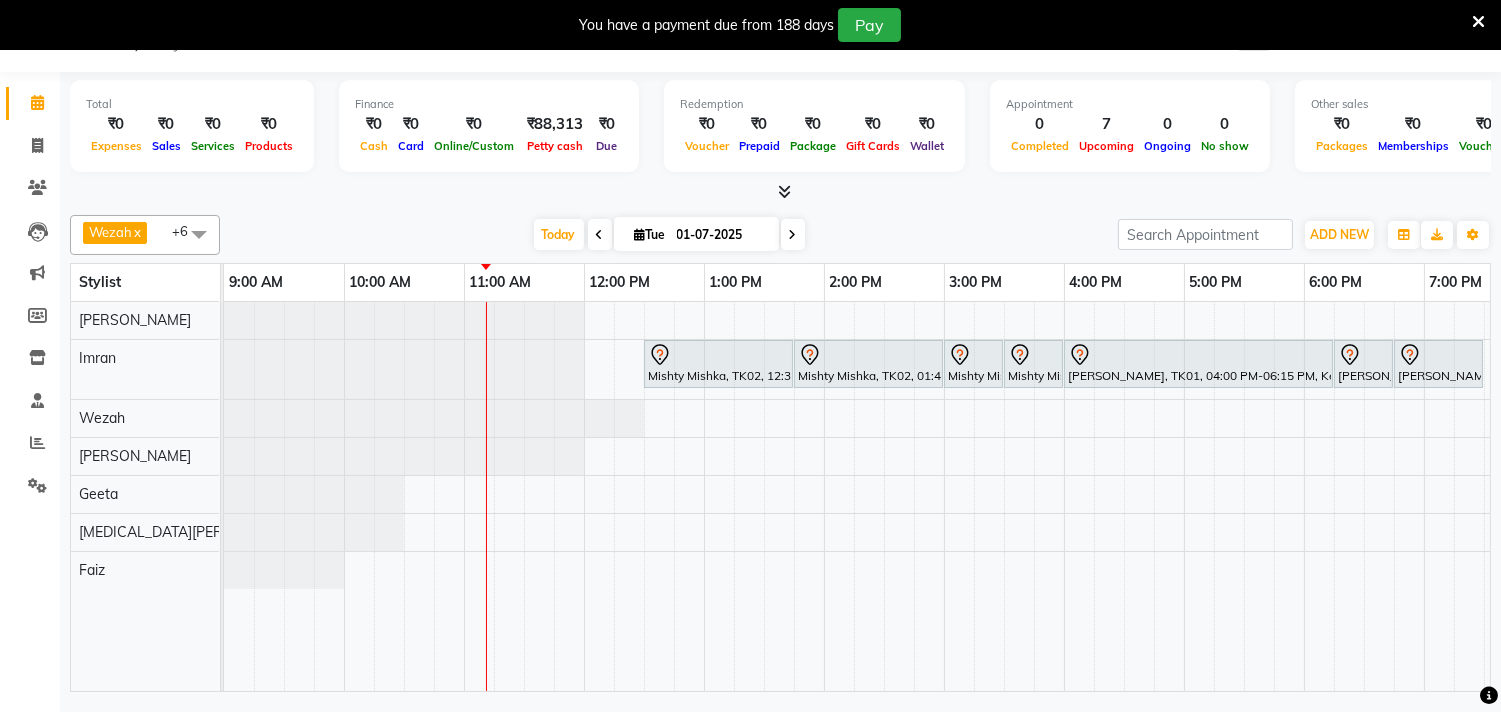 click on "Wezah  x  Imran   x Geeta  x [MEDICAL_DATA][PERSON_NAME]  x Faiz  x [PERSON_NAME]  x +6 Select All  [PERSON_NAME]  [PERSON_NAME] [PERSON_NAME] [PERSON_NAME]  [PERSON_NAME] [MEDICAL_DATA][PERSON_NAME] [PERSON_NAME] [PERSON_NAME]  [PERSON_NAME] [DATE]  [DATE] Toggle Dropdown Add Appointment Add Invoice Add Expense Add Attendance Add Client Add Transaction Toggle Dropdown Add Appointment Add Invoice Add Expense Add Attendance Add Client ADD NEW Toggle Dropdown Add Appointment Add Invoice Add Expense Add Attendance Add Client Add Transaction Wezah  x  Imran   x Geeta  x [MEDICAL_DATA][PERSON_NAME]  x Faiz  x [PERSON_NAME]  x +6 Select All  [PERSON_NAME]  [PERSON_NAME] Faiz [PERSON_NAME]  [PERSON_NAME] [PERSON_NAME]  [PERSON_NAME] [MEDICAL_DATA][PERSON_NAME] [PERSON_NAME] [PERSON_NAME]  [PERSON_NAME] Wezah Group By  Staff View   Room View  View as Vertical  Vertical - Week View  Horizontal  Horizontal - Week View  List  Toggle Dropdown Calendar Settings Manage Tags   Arrange Stylists   Reset Stylists  Full Screen Appointment Form Zoom" 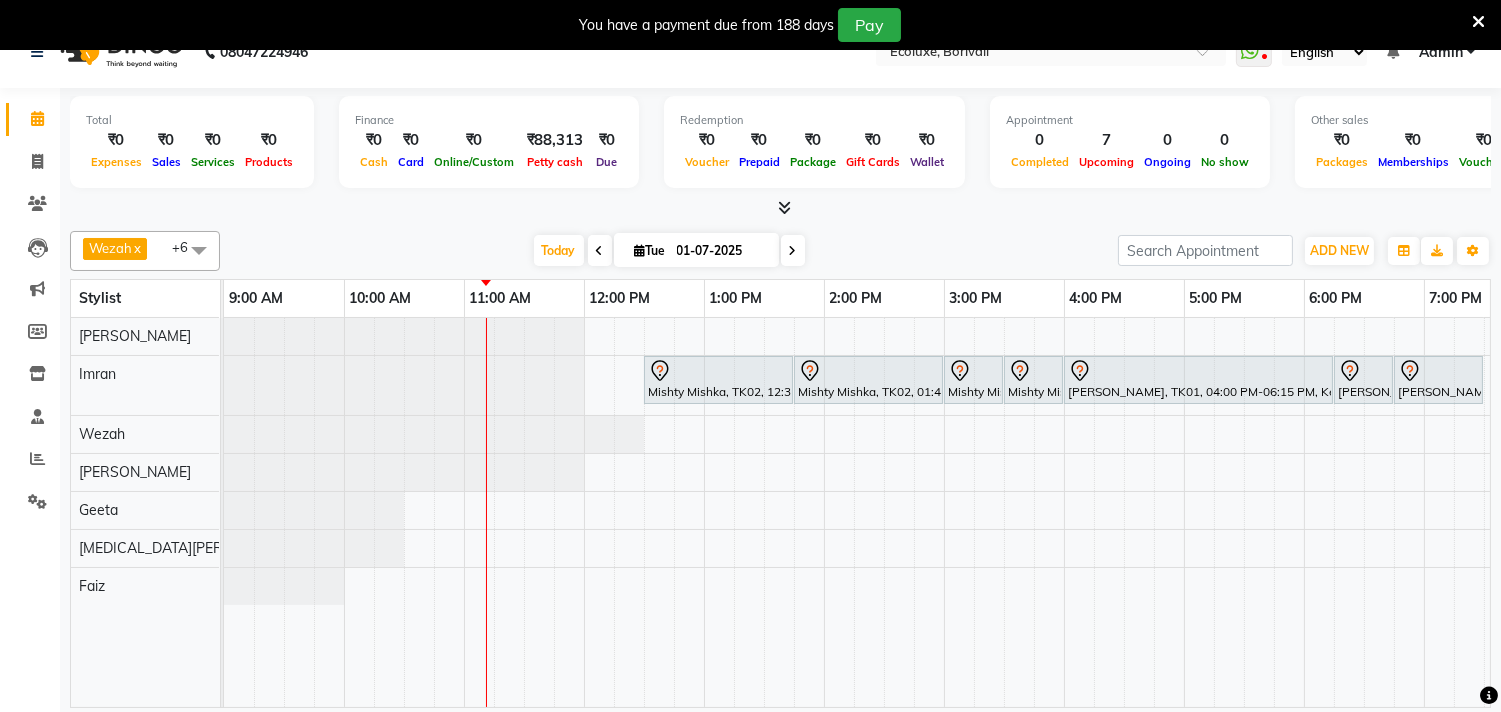 scroll, scrollTop: 50, scrollLeft: 0, axis: vertical 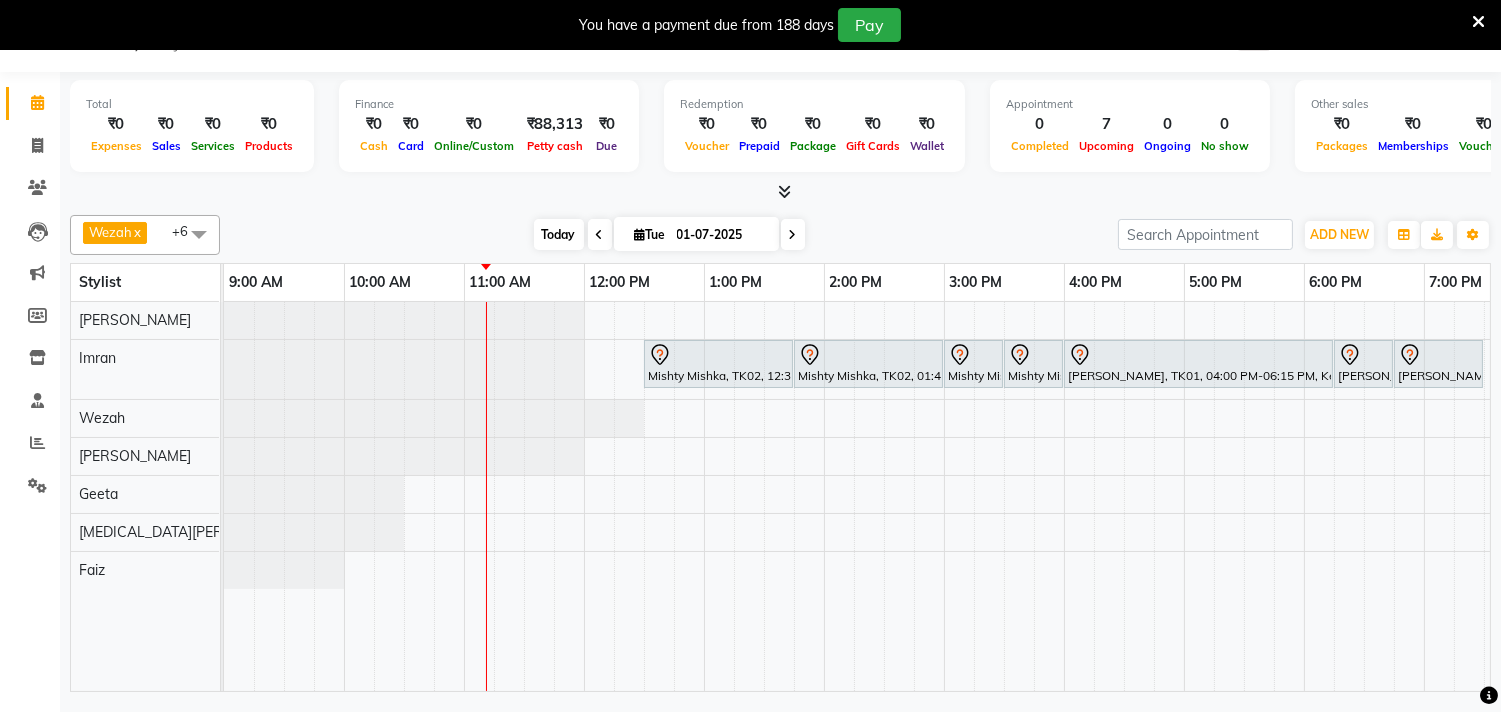 click on "Today" at bounding box center [559, 234] 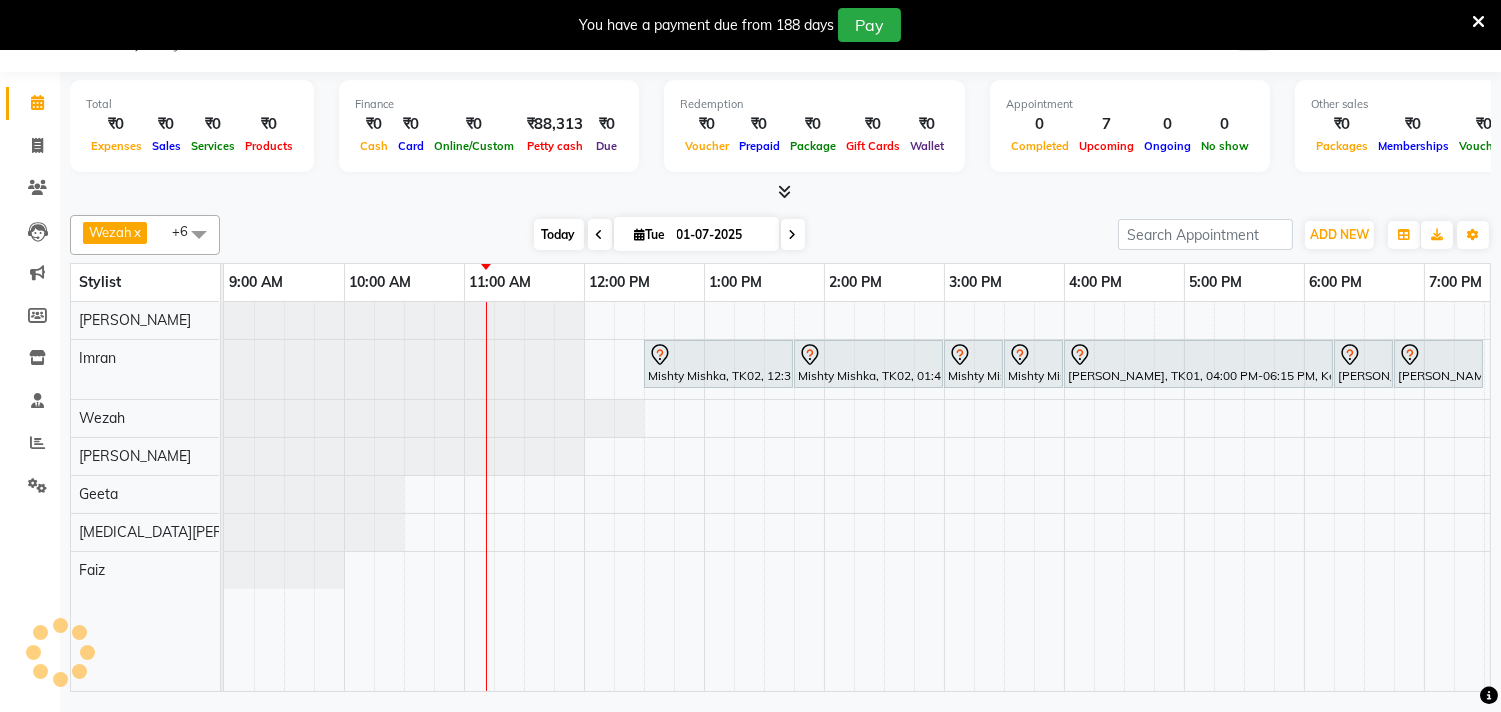 scroll, scrollTop: 0, scrollLeft: 241, axis: horizontal 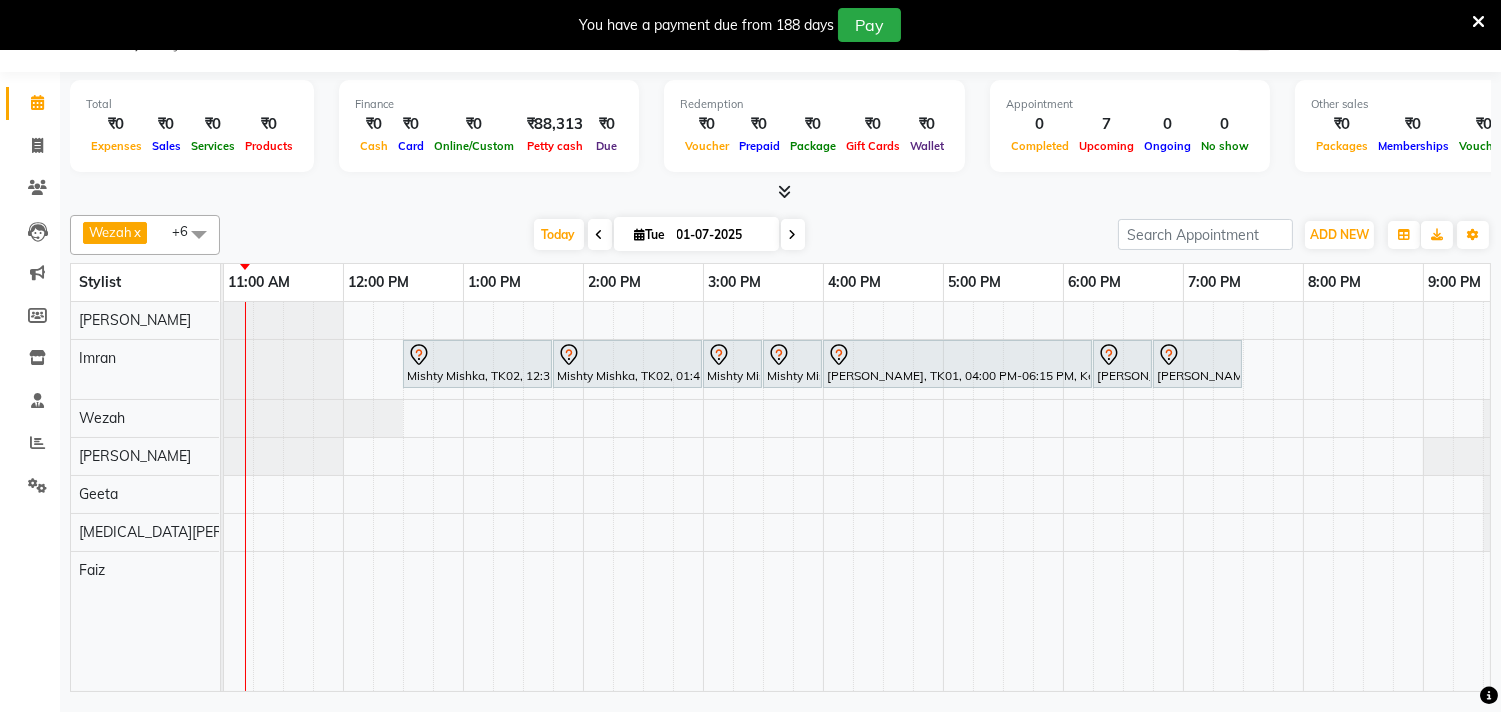 click at bounding box center (199, 234) 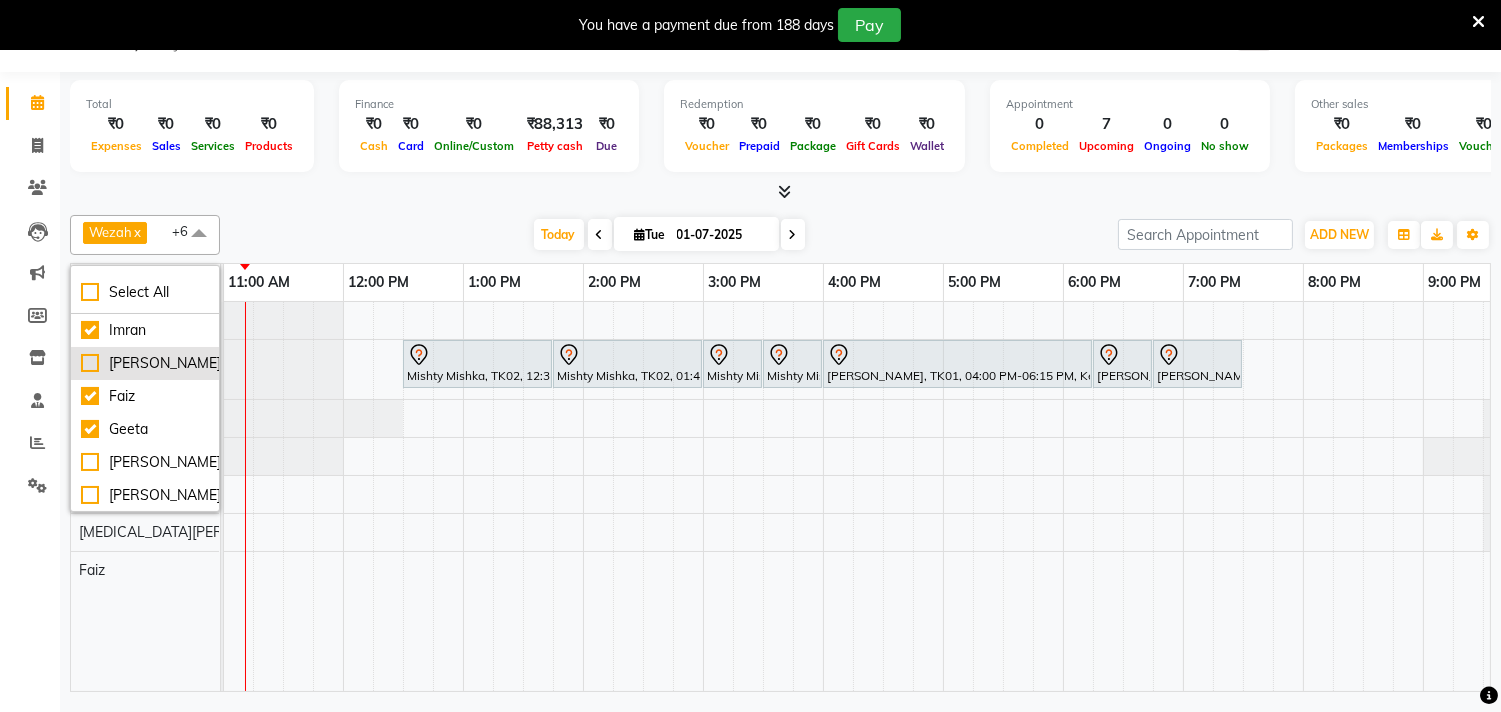 click on "[PERSON_NAME]" at bounding box center (145, 363) 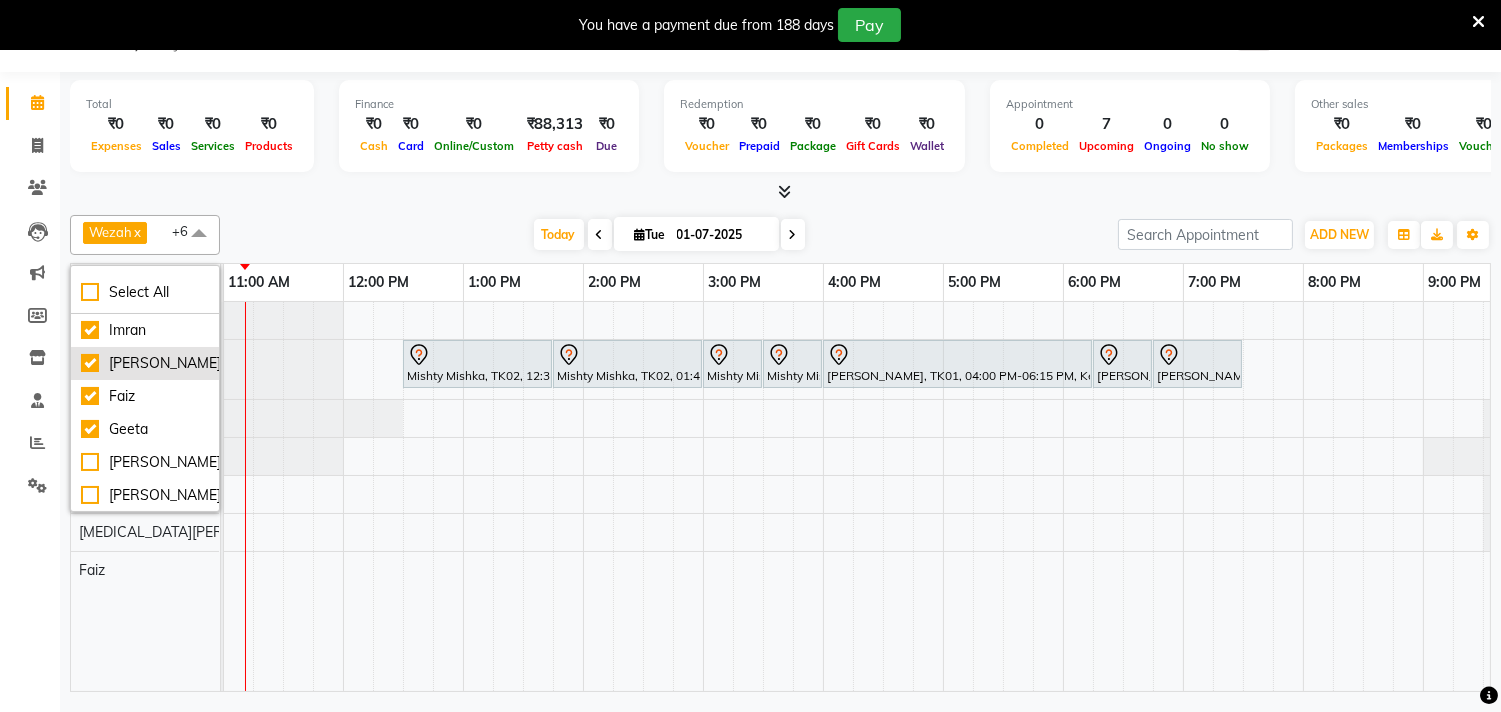 checkbox on "true" 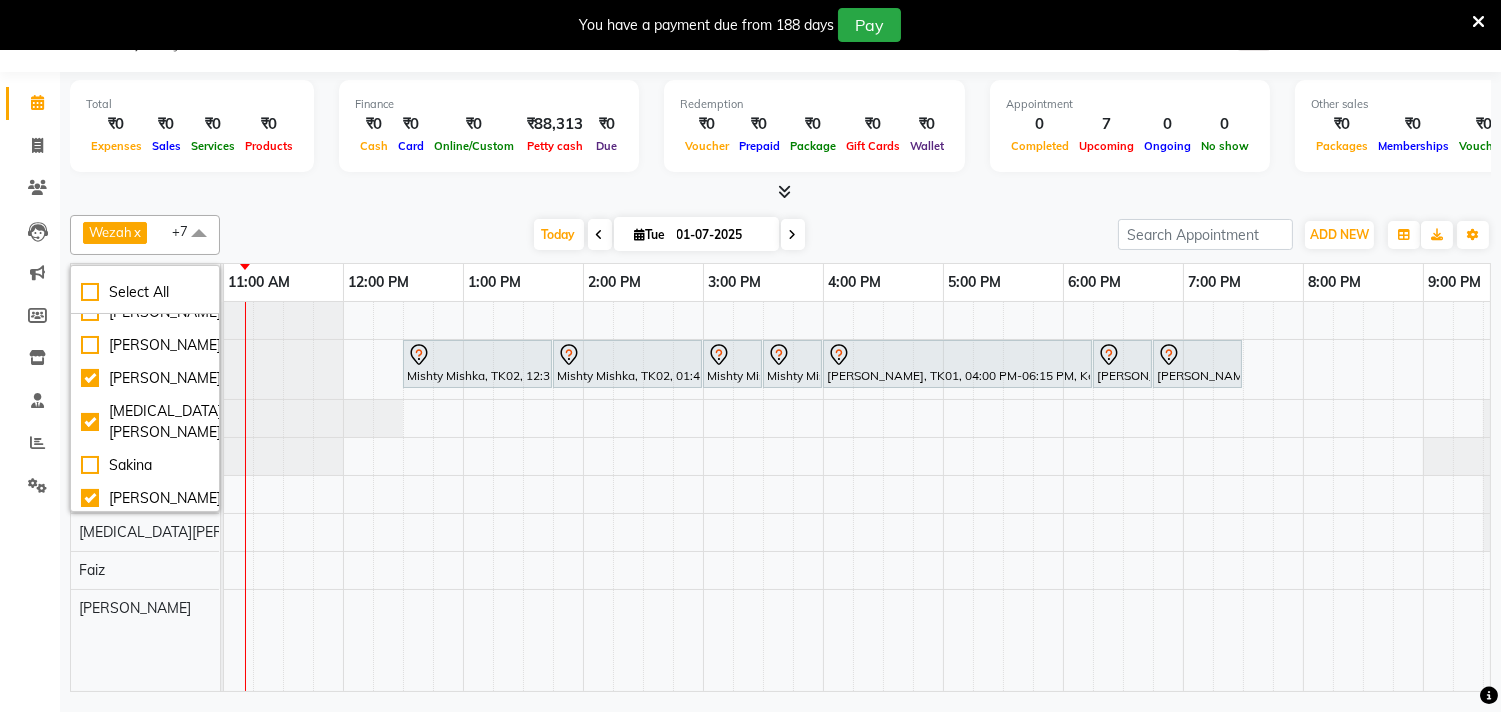 scroll, scrollTop: 222, scrollLeft: 0, axis: vertical 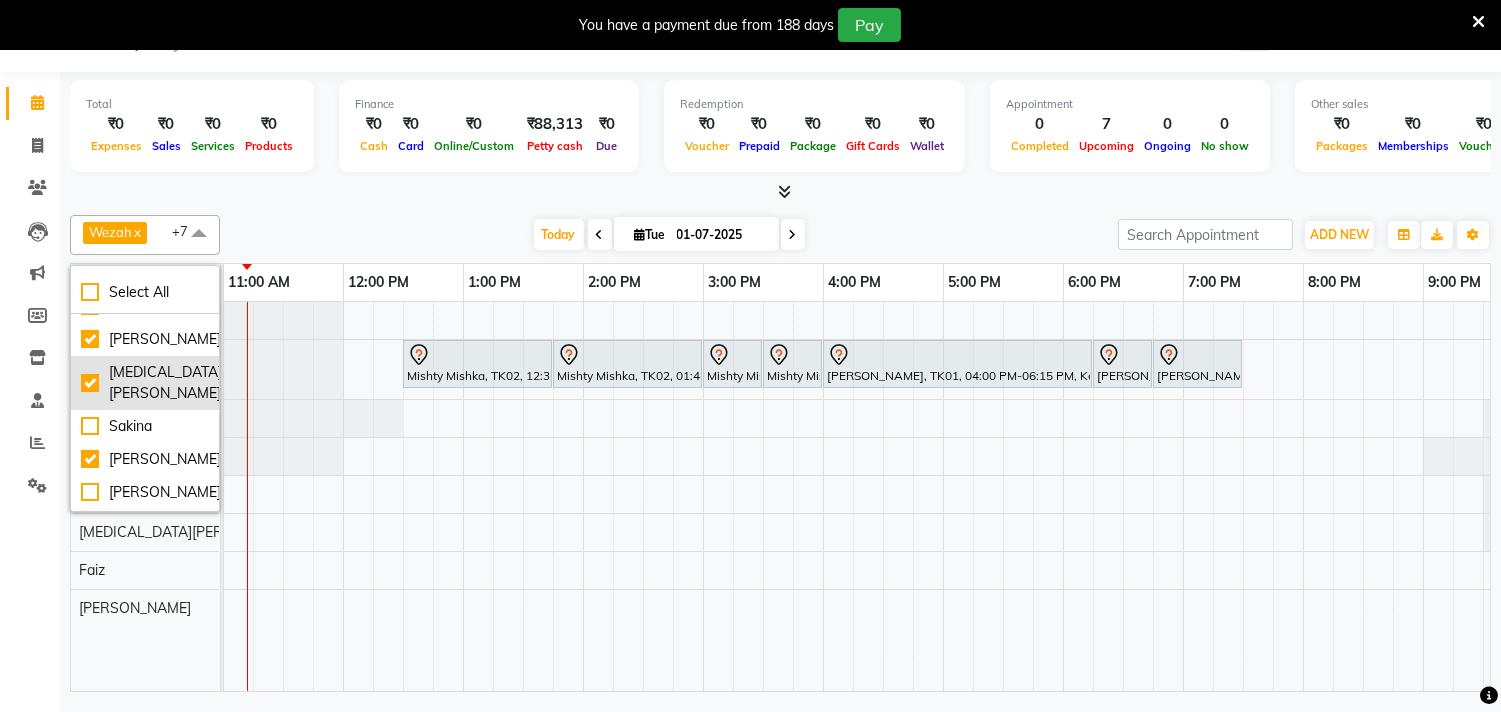 click on "[MEDICAL_DATA][PERSON_NAME]" at bounding box center (145, 383) 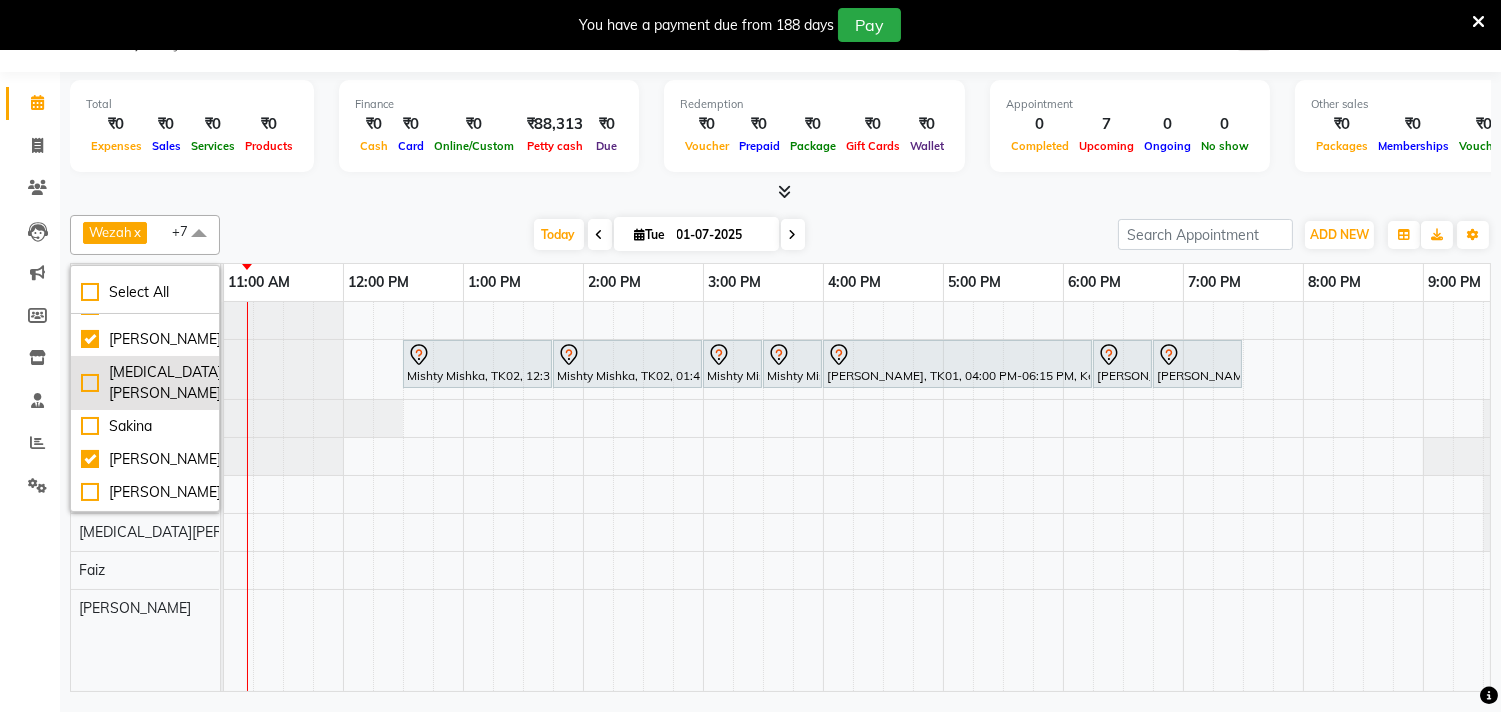 checkbox on "false" 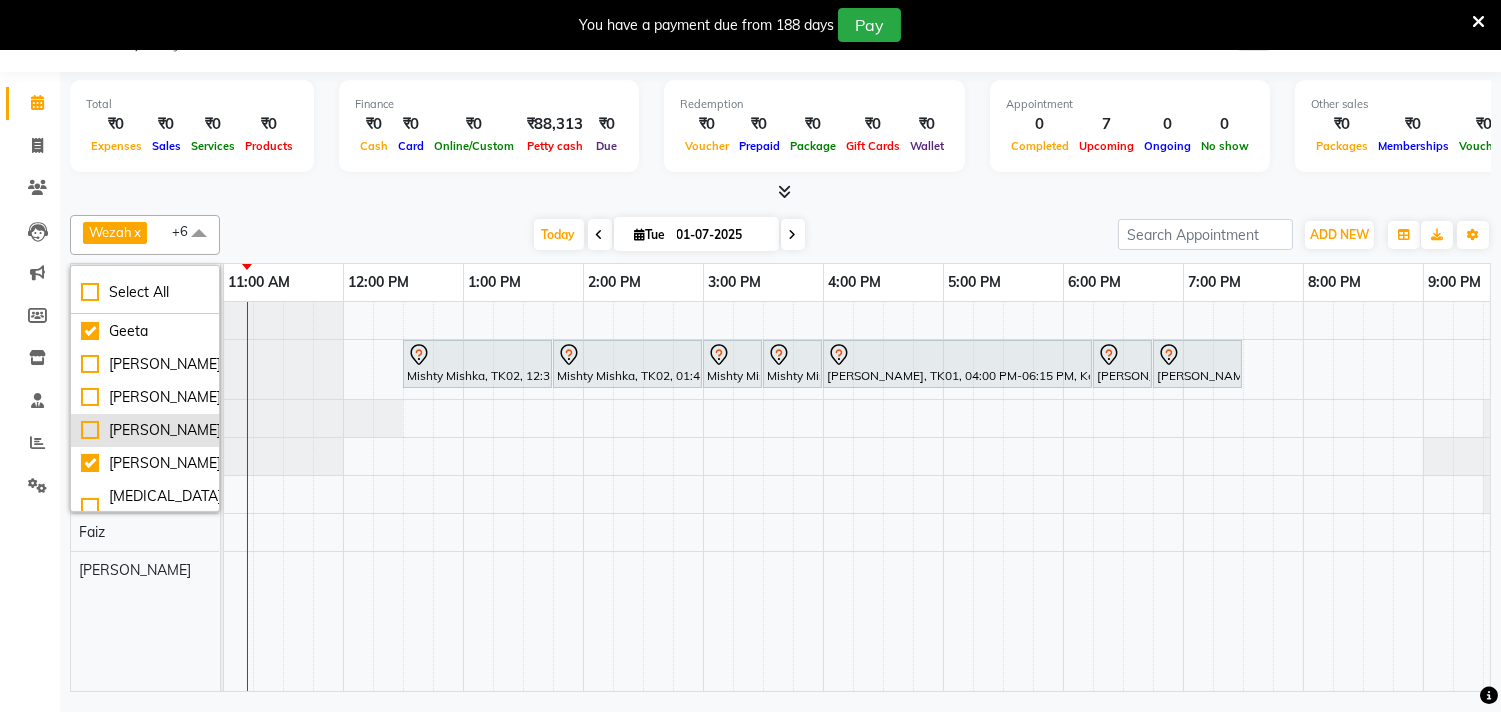 scroll, scrollTop: 0, scrollLeft: 0, axis: both 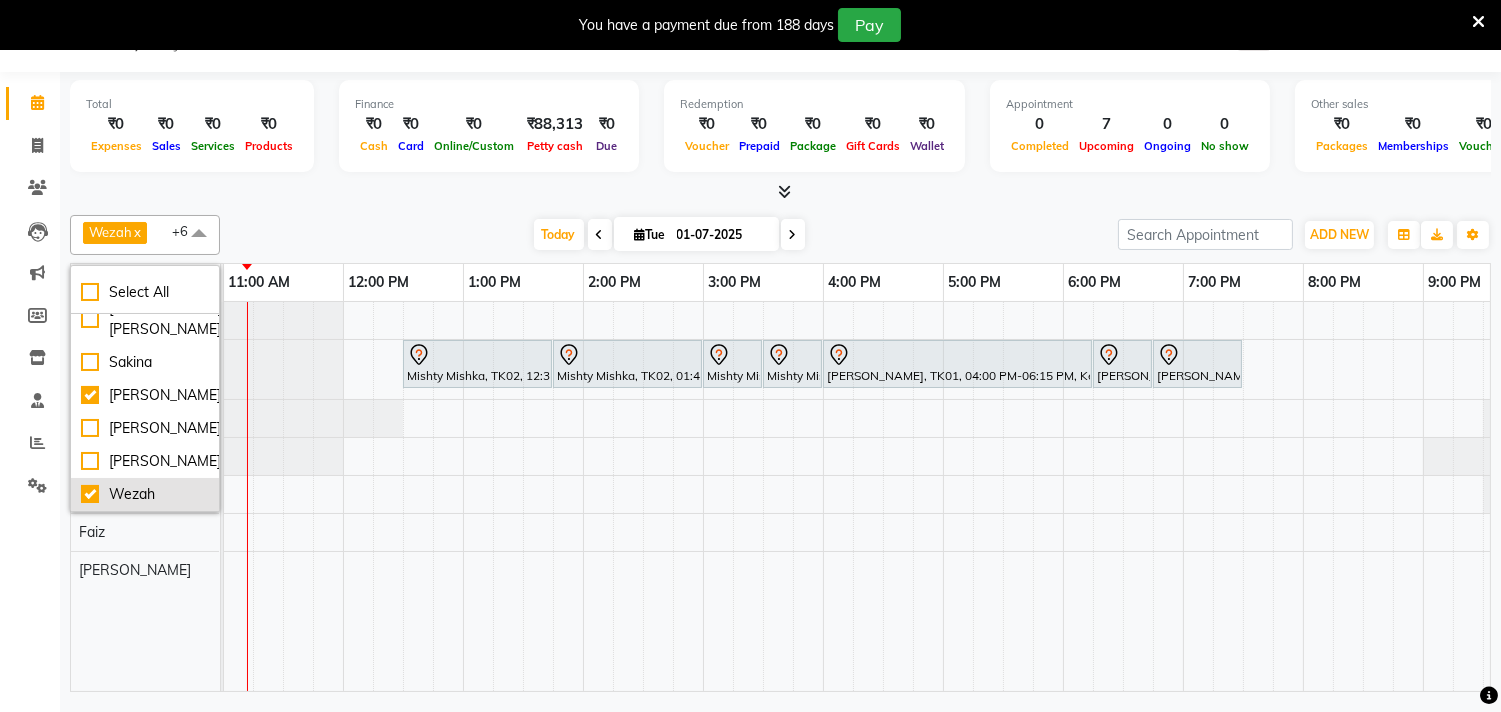 click on "Wezah" at bounding box center [145, 494] 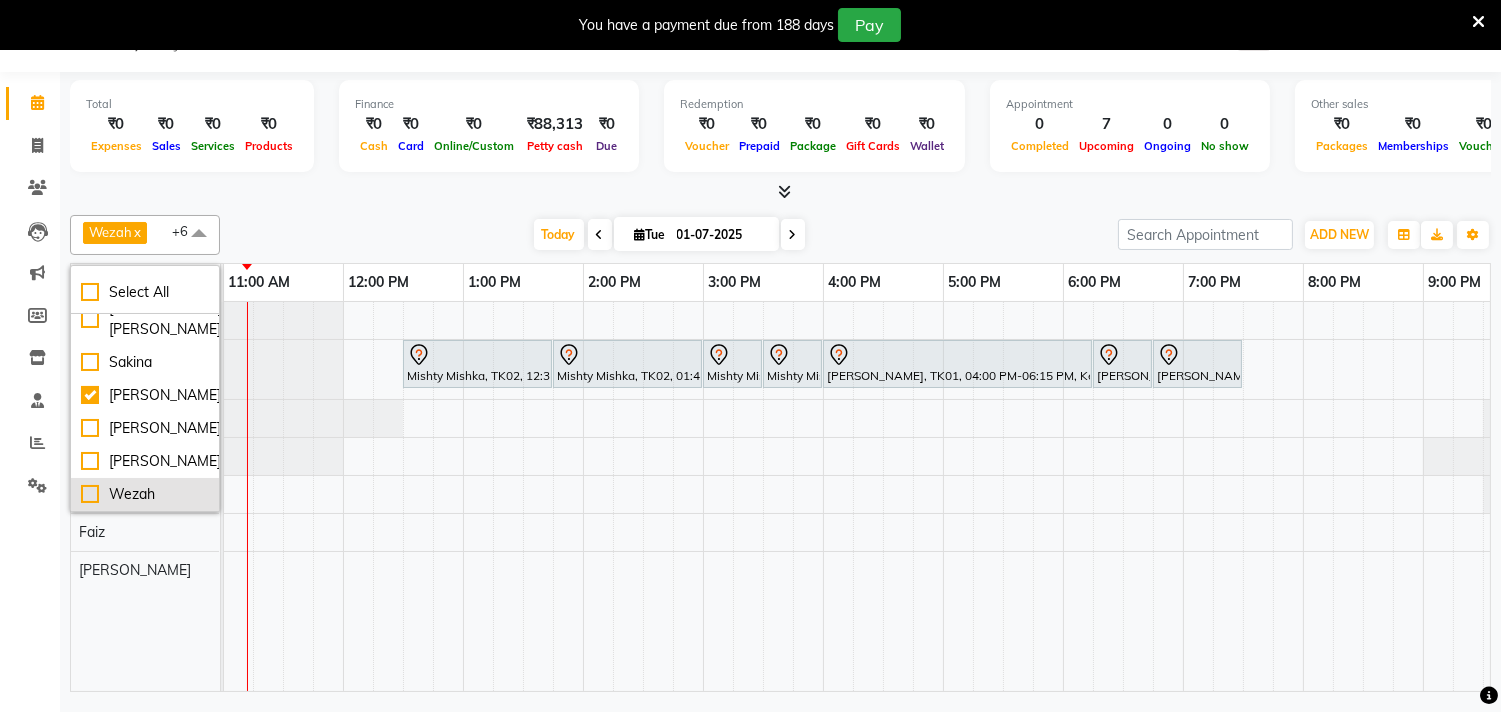 checkbox on "false" 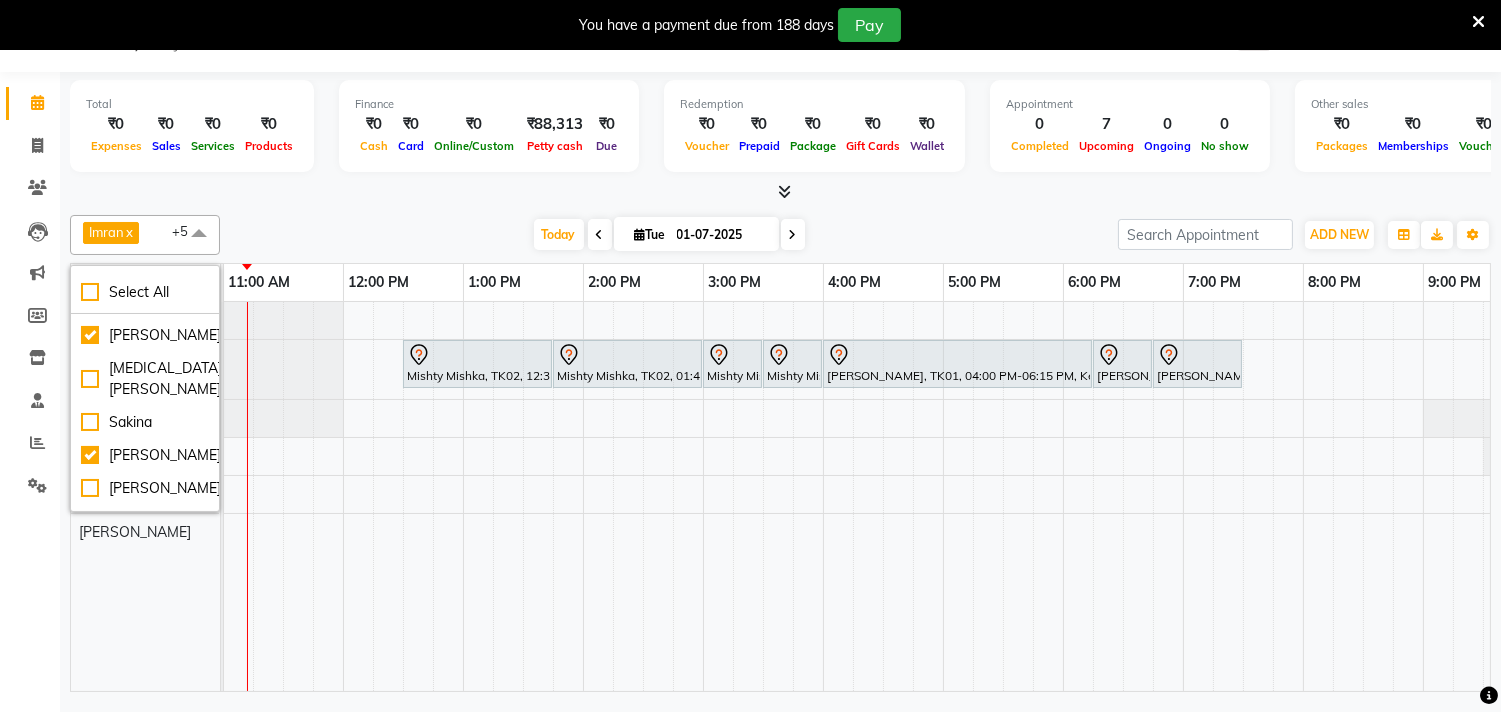 scroll, scrollTop: 390, scrollLeft: 0, axis: vertical 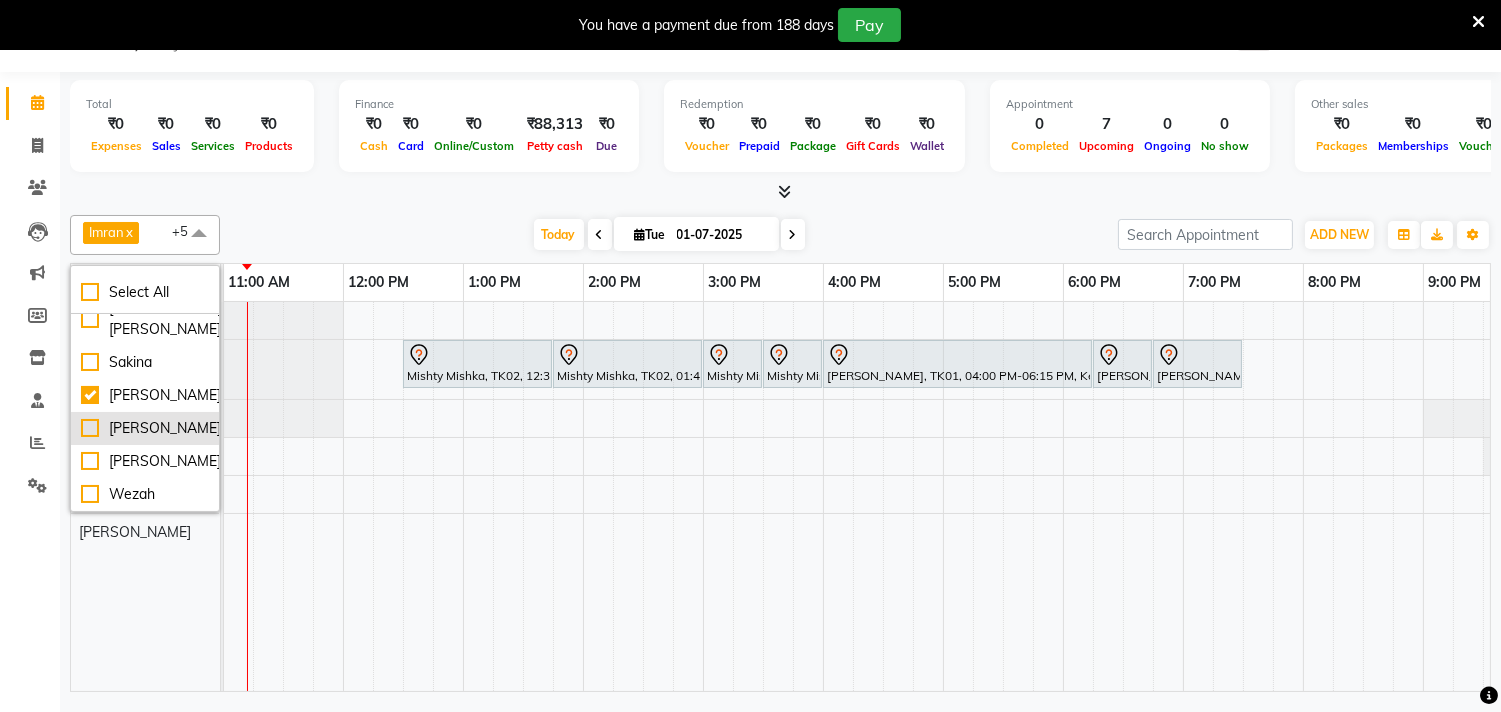 click on "[PERSON_NAME]" at bounding box center (145, 428) 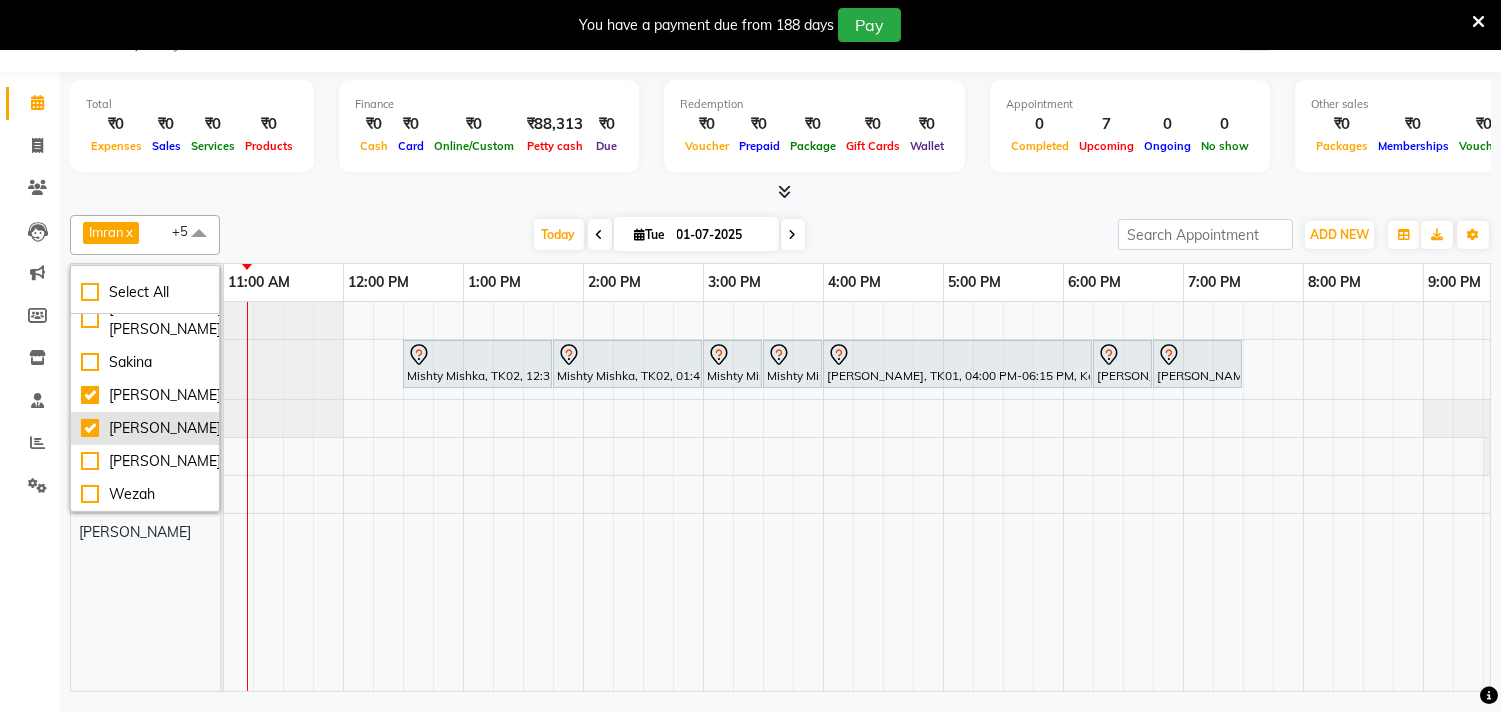checkbox on "true" 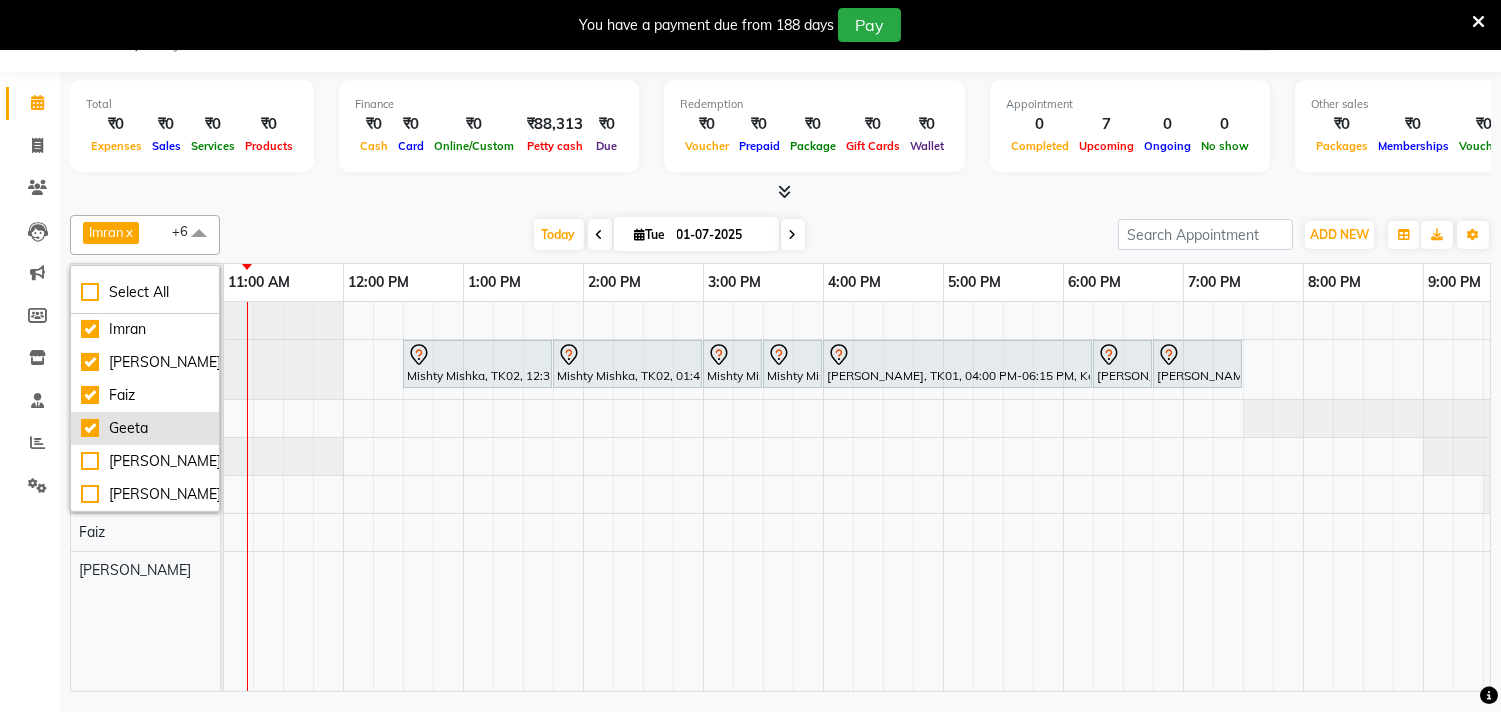 scroll, scrollTop: 0, scrollLeft: 0, axis: both 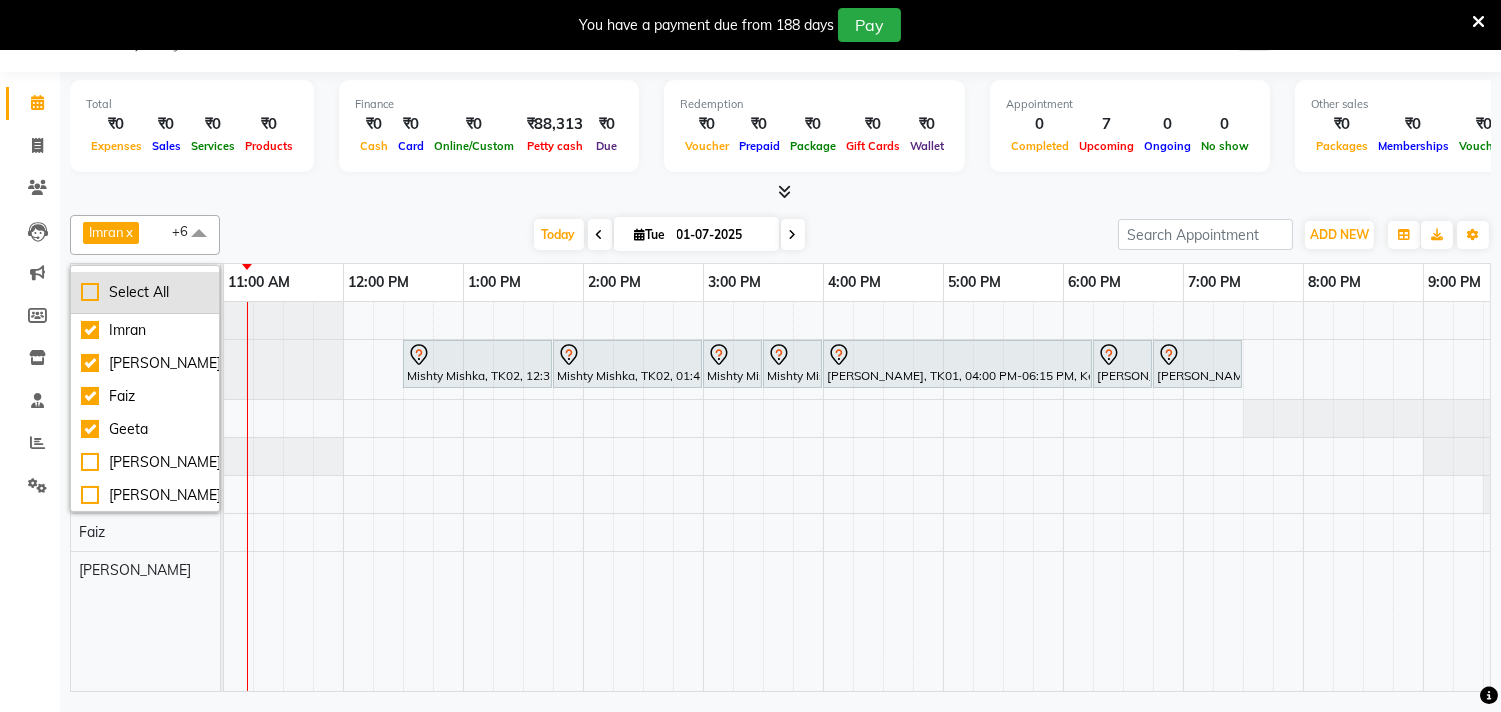 click on "Select All" at bounding box center (145, 292) 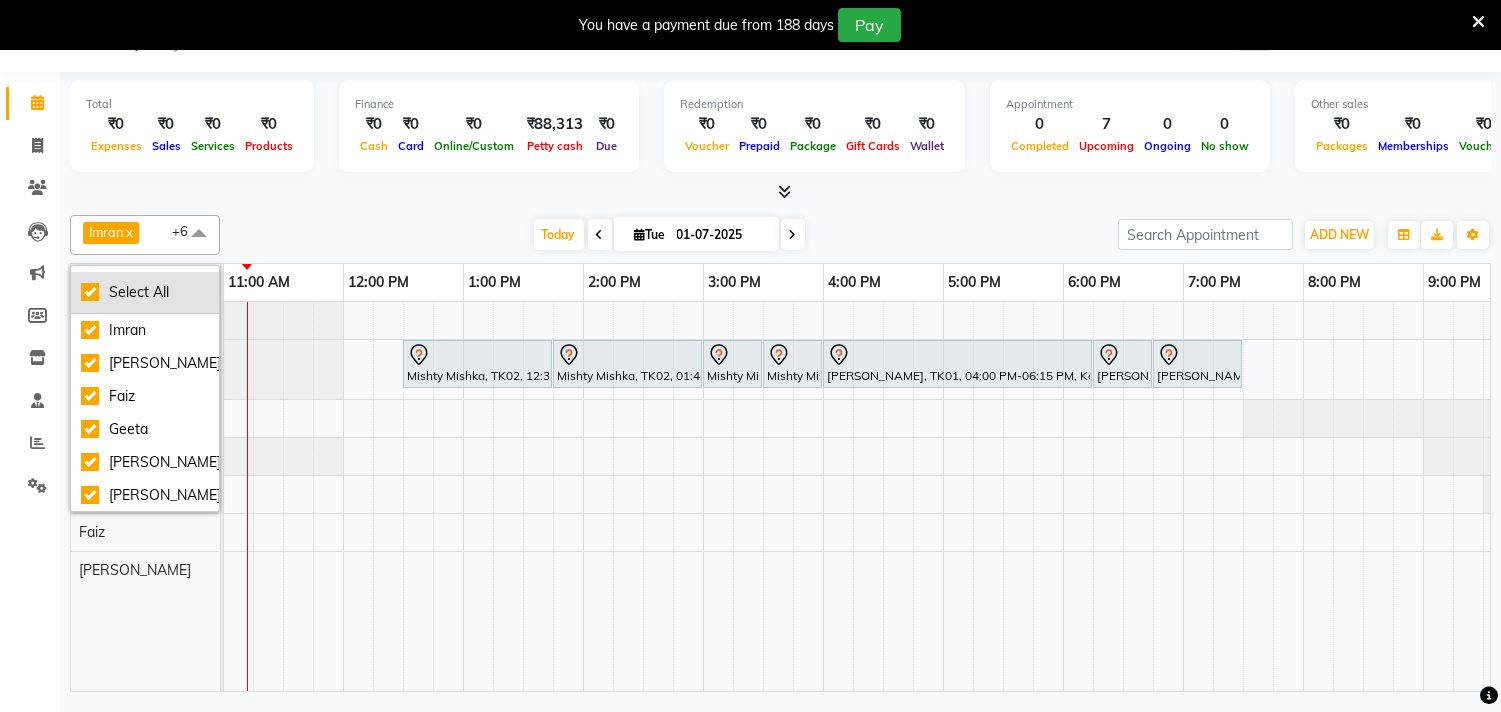 checkbox on "true" 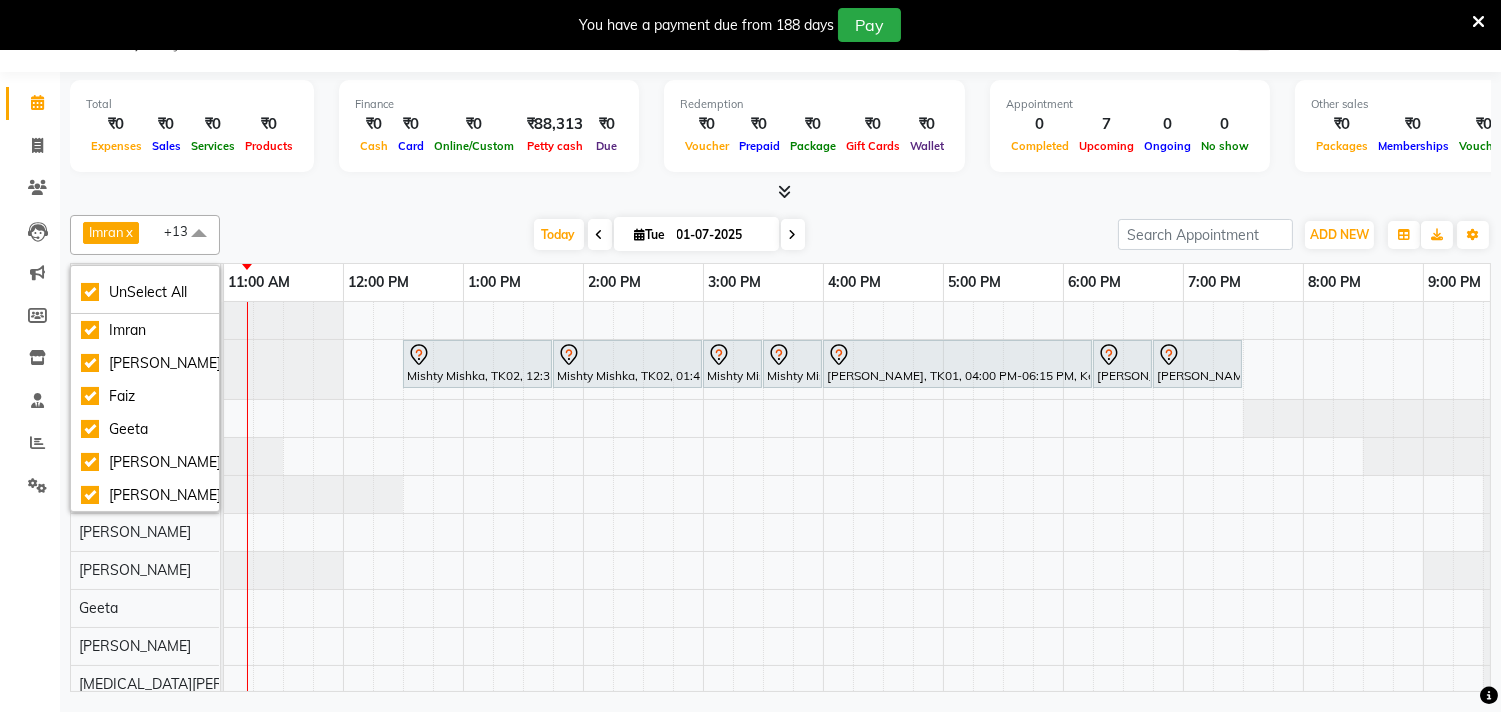 click on "[DATE]  [DATE]" at bounding box center [669, 235] 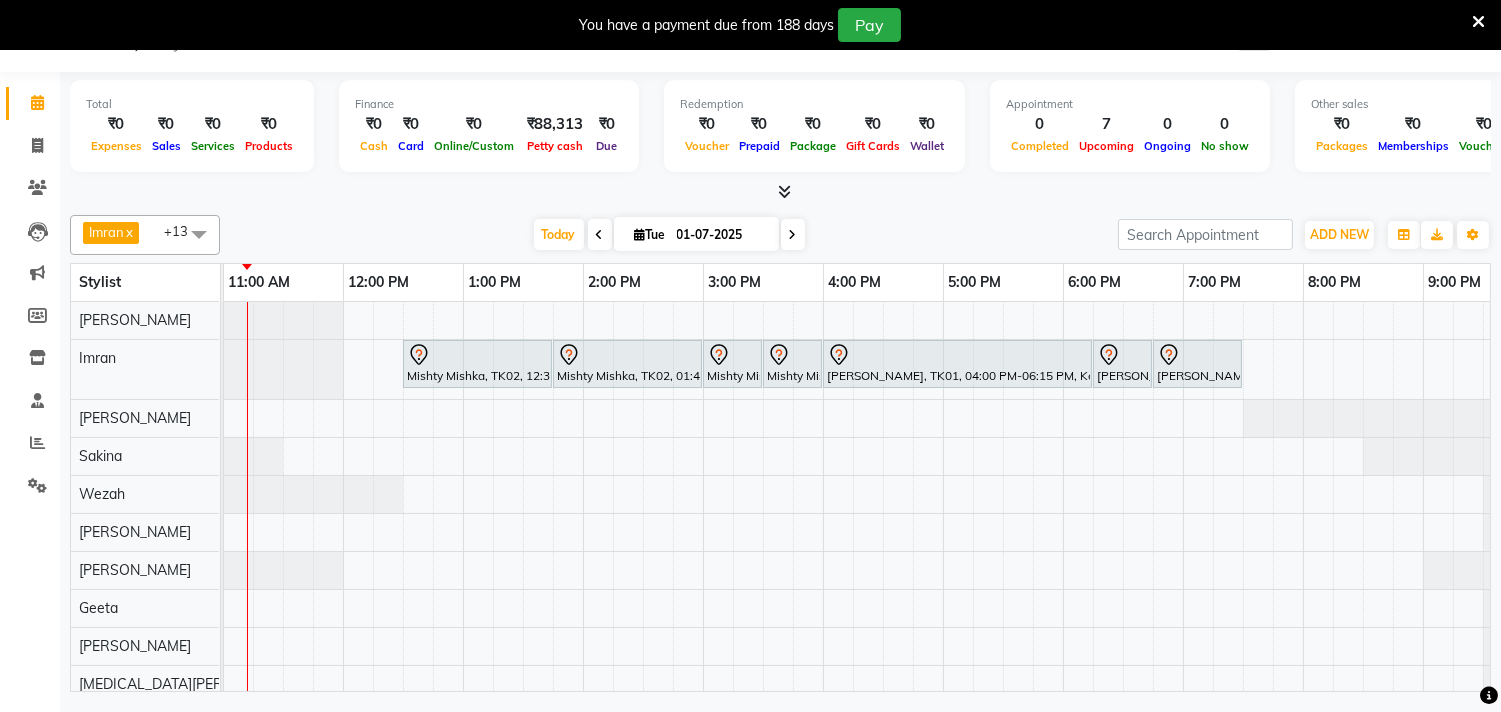 scroll, scrollTop: 82, scrollLeft: 241, axis: both 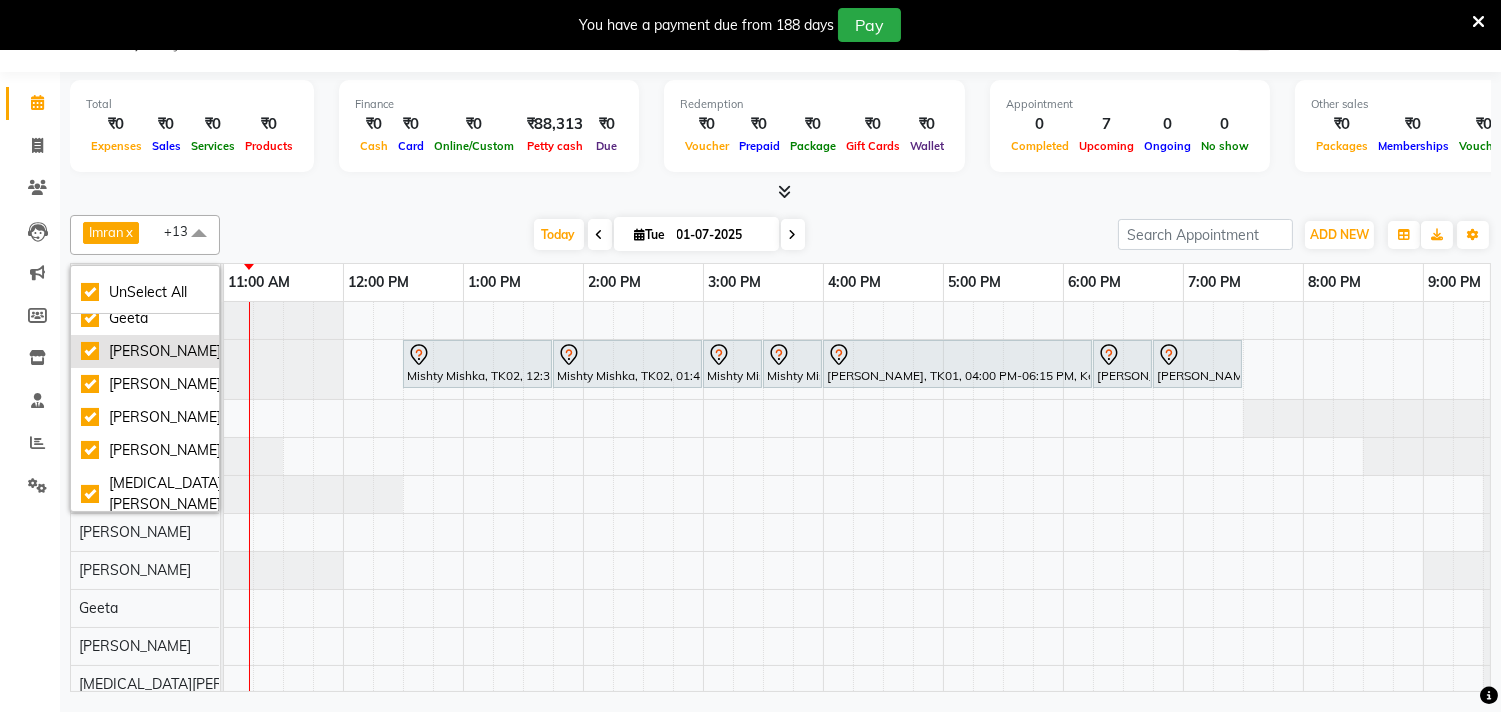 click on "[PERSON_NAME]" at bounding box center [145, 351] 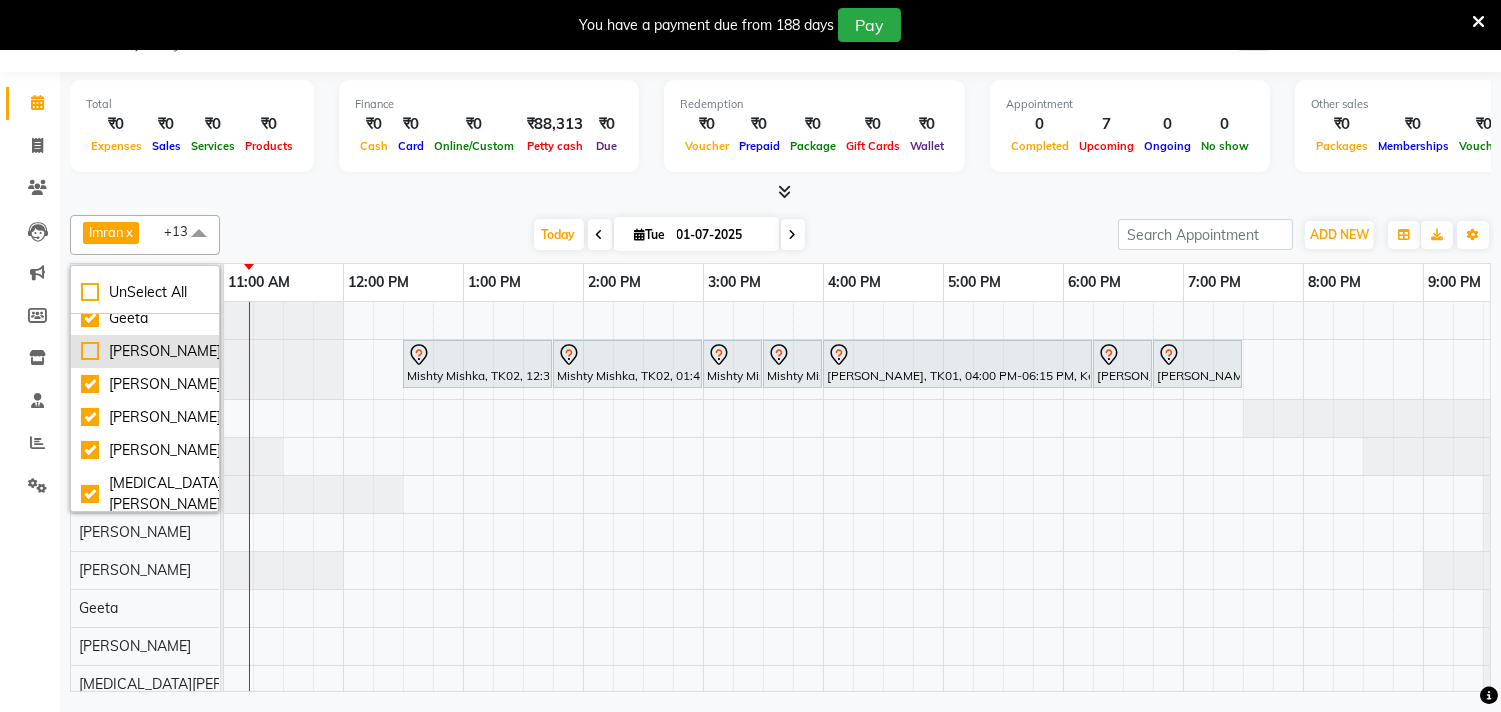 checkbox on "false" 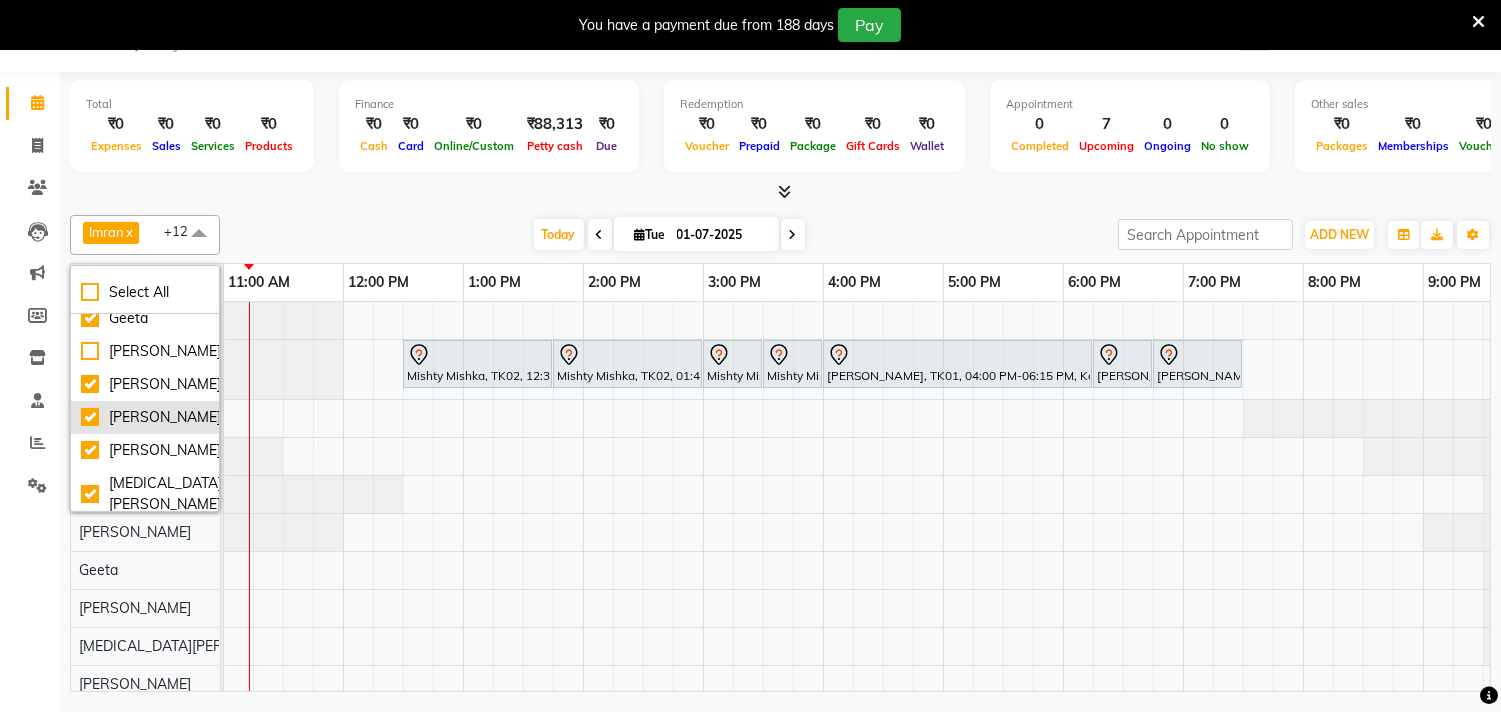 click on "[PERSON_NAME]" at bounding box center (145, 417) 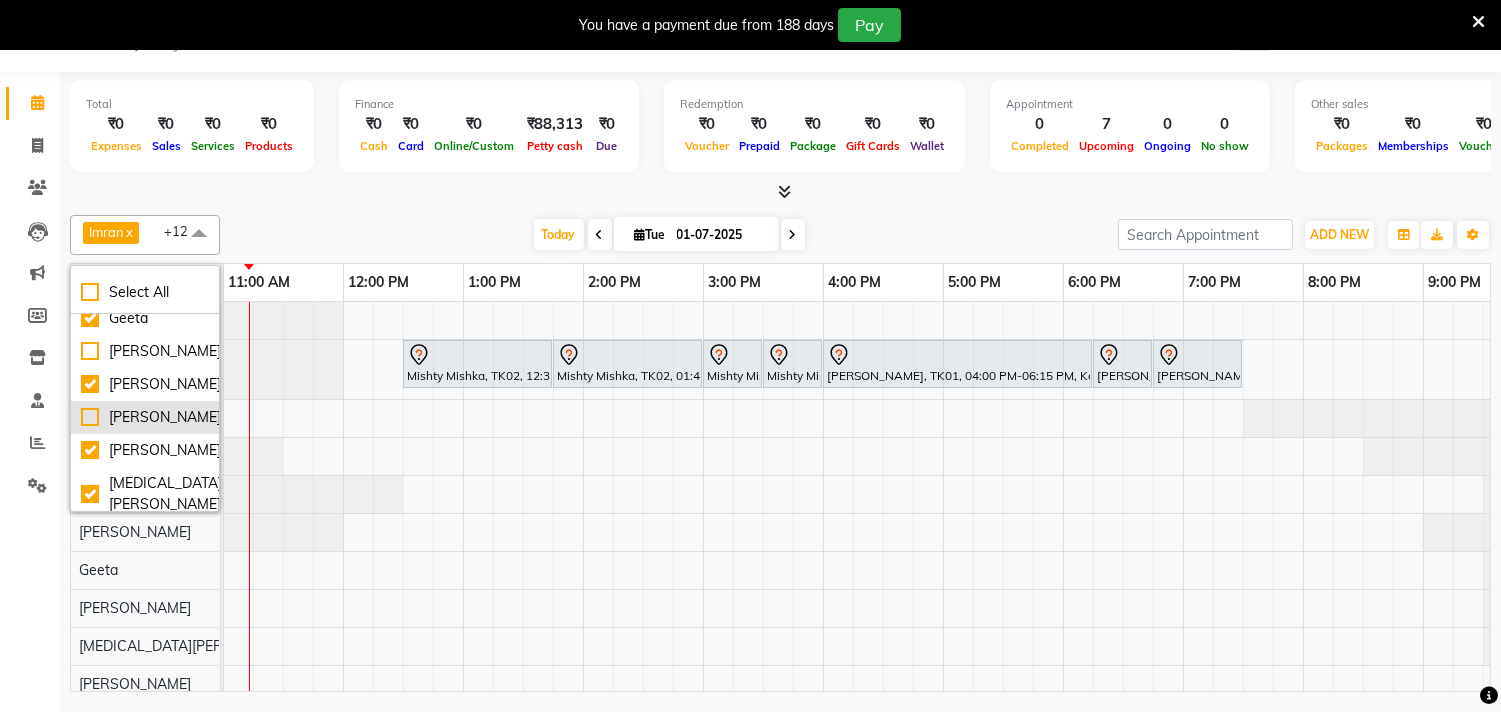 checkbox on "false" 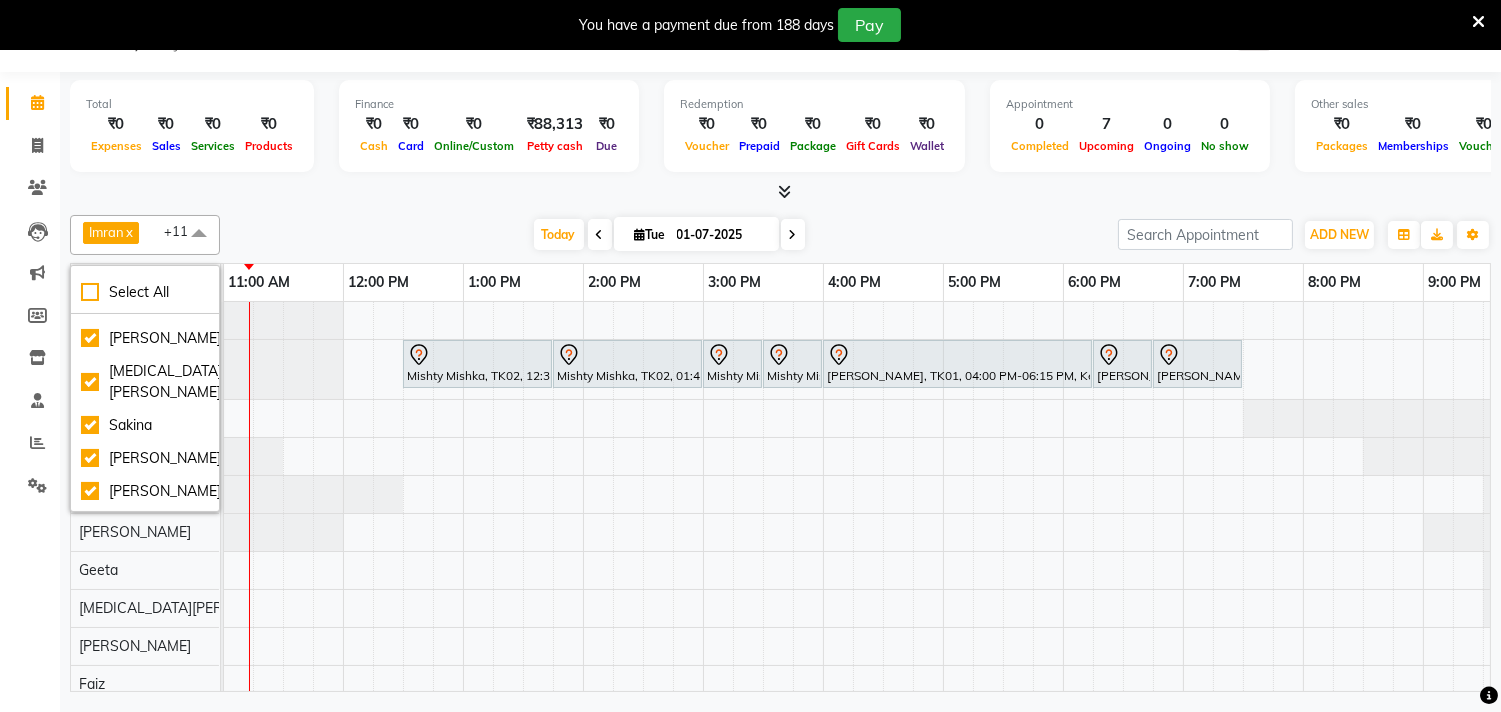 scroll, scrollTop: 273, scrollLeft: 0, axis: vertical 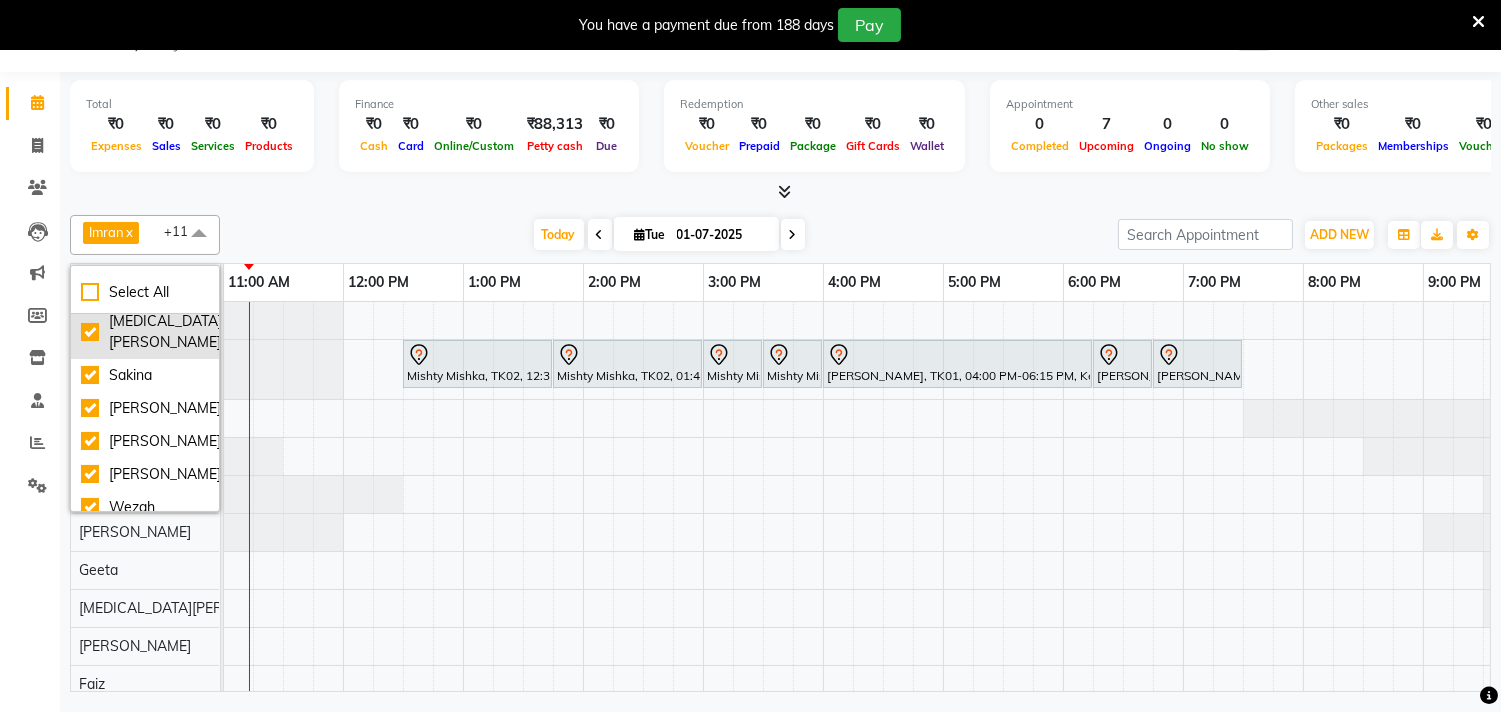 click on "[MEDICAL_DATA][PERSON_NAME]" at bounding box center (145, 332) 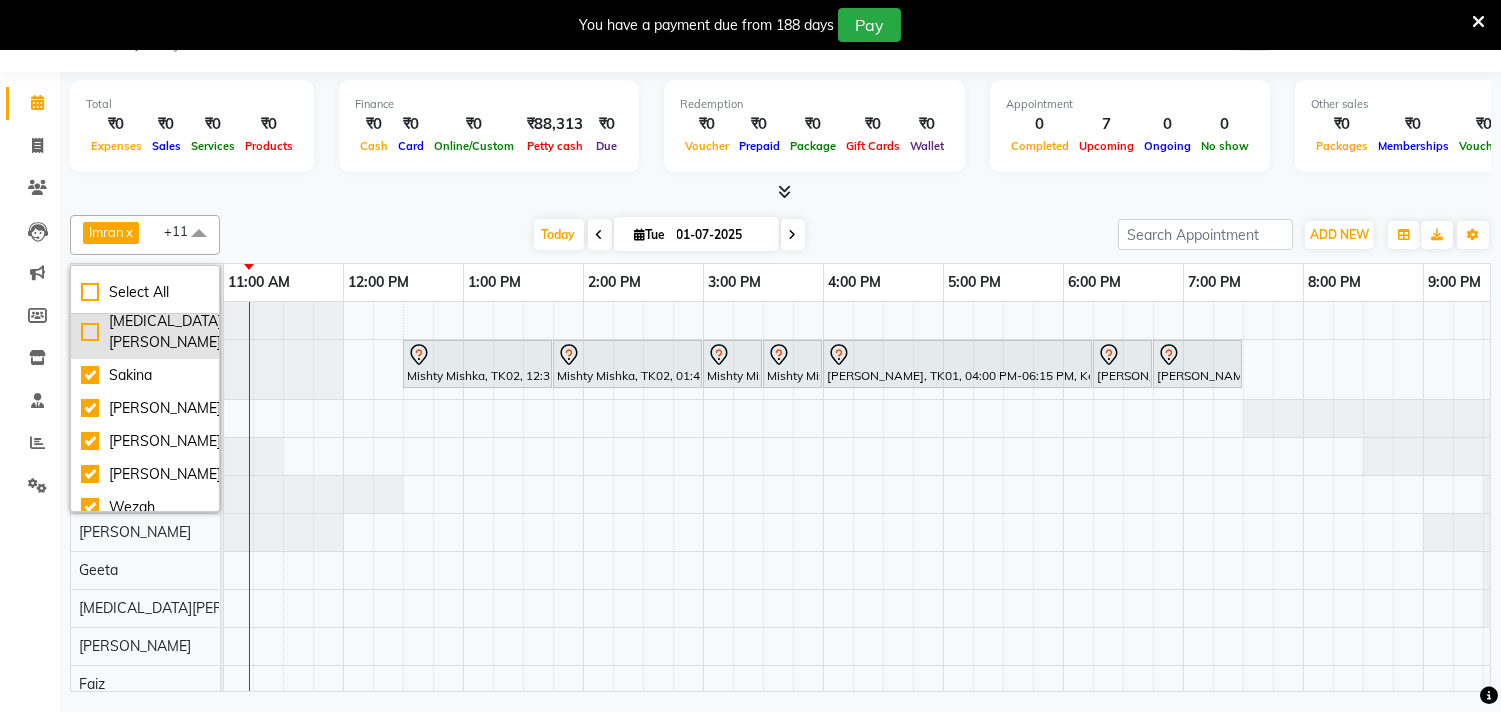 checkbox on "false" 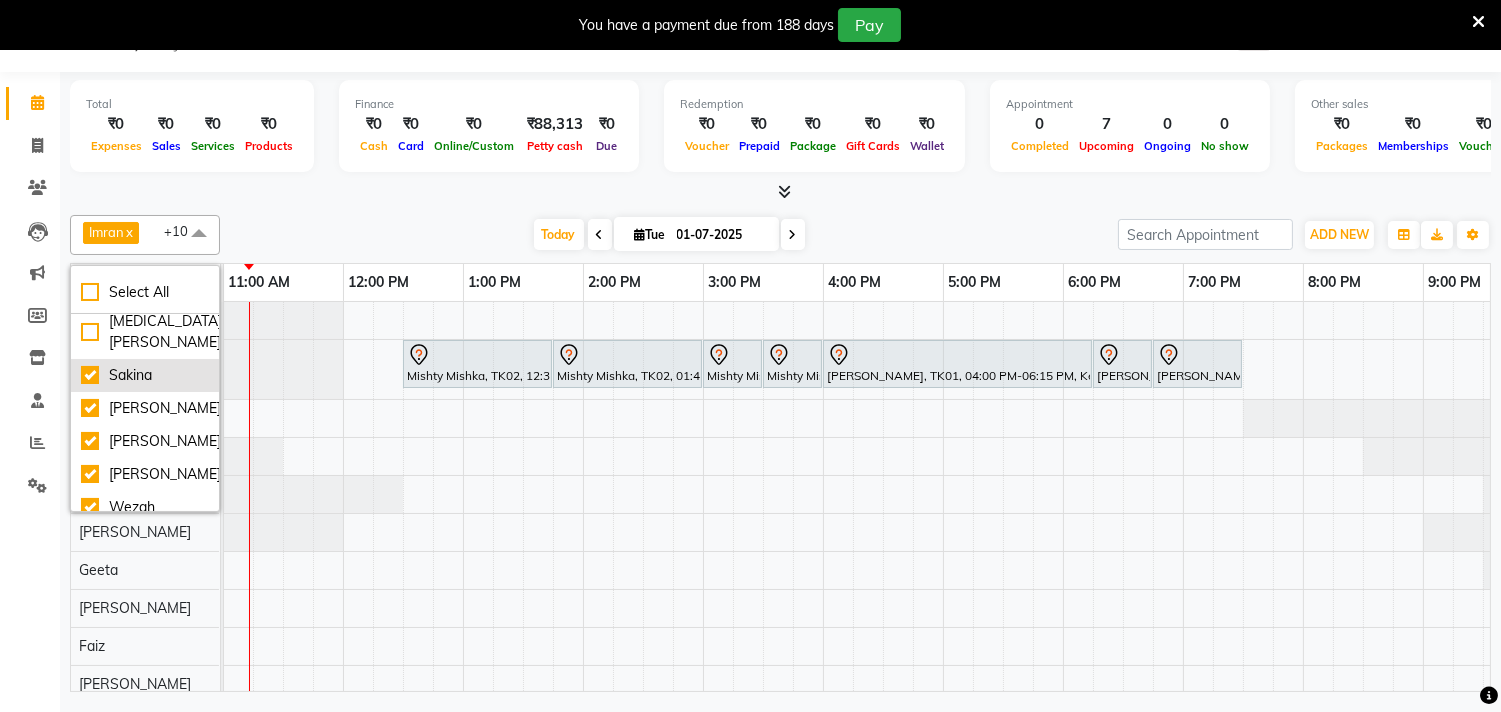 click on "Sakina" at bounding box center (145, 375) 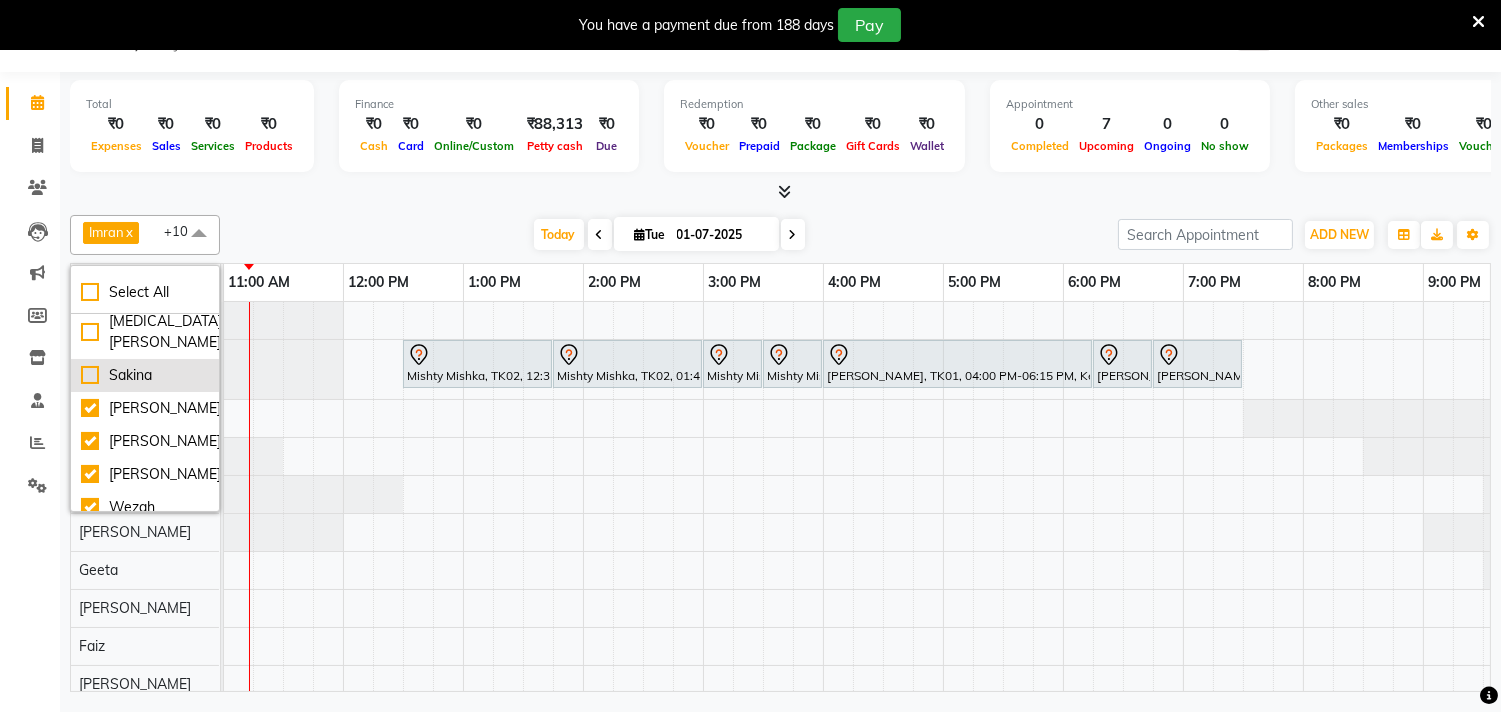 checkbox on "false" 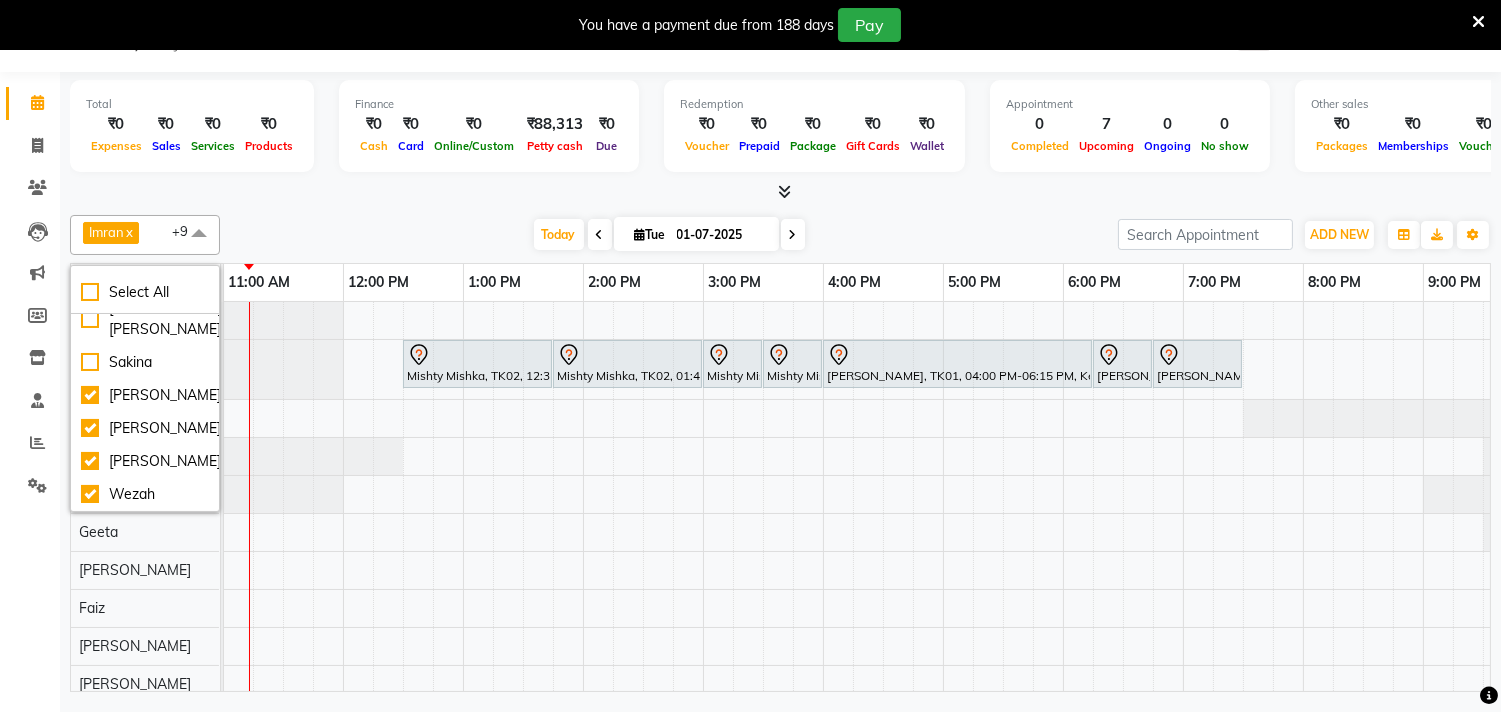 scroll, scrollTop: 390, scrollLeft: 0, axis: vertical 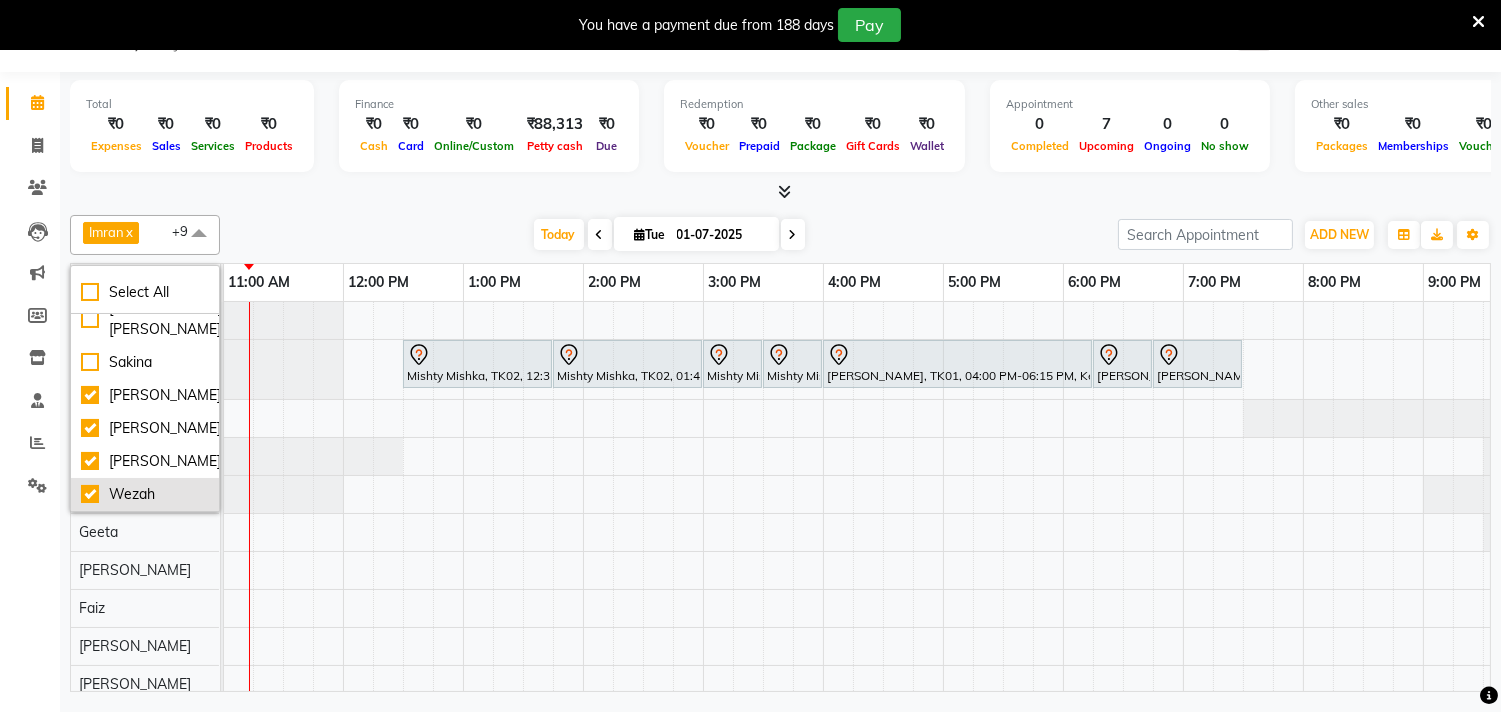 click on "Wezah" at bounding box center [145, 494] 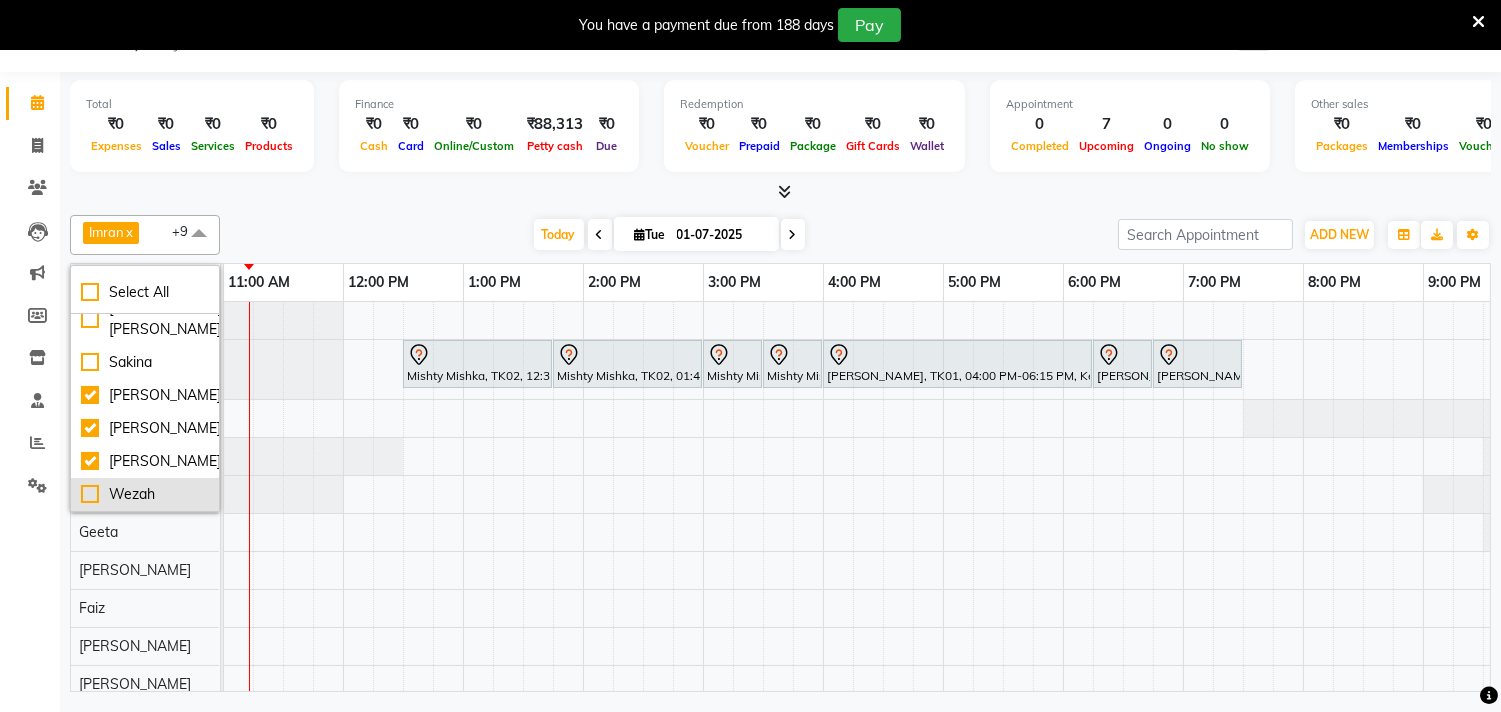 checkbox on "false" 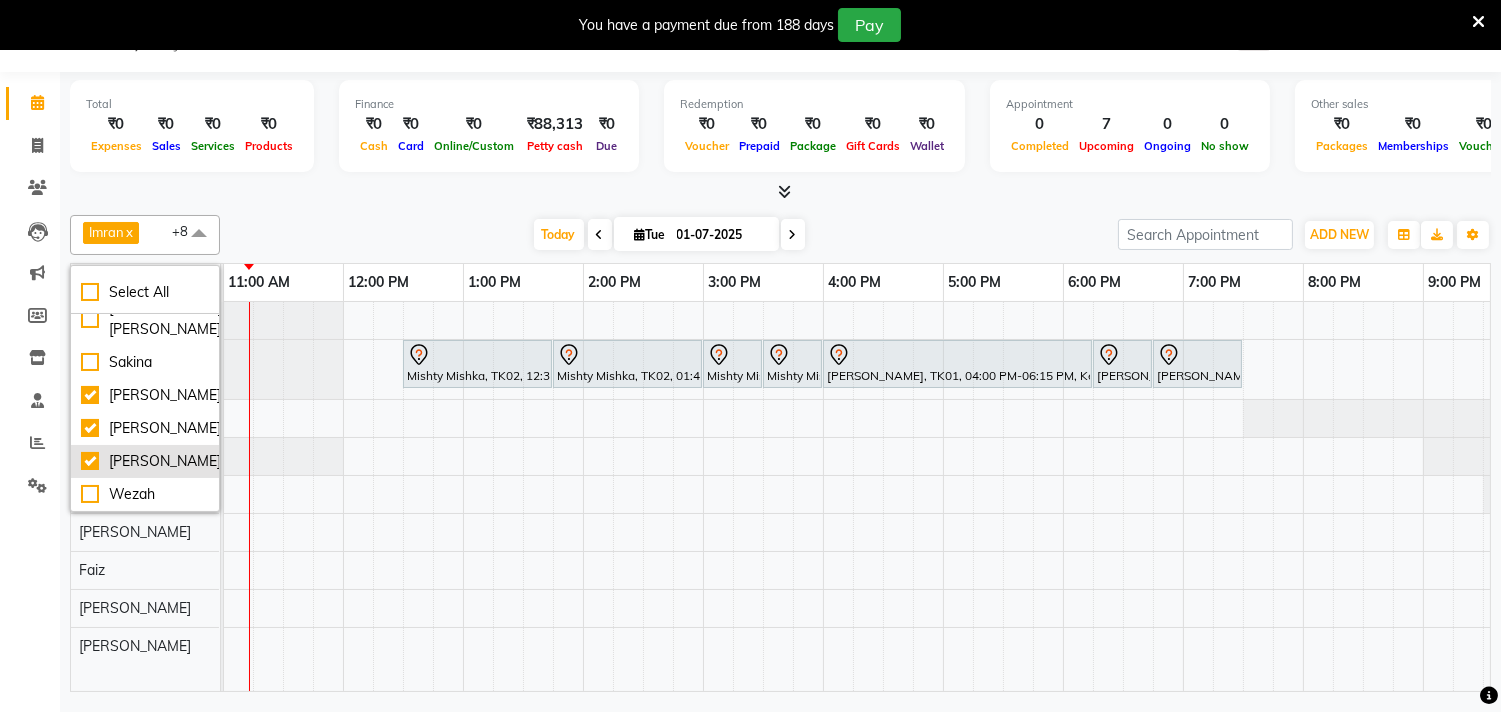 click on "[PERSON_NAME]" at bounding box center (145, 461) 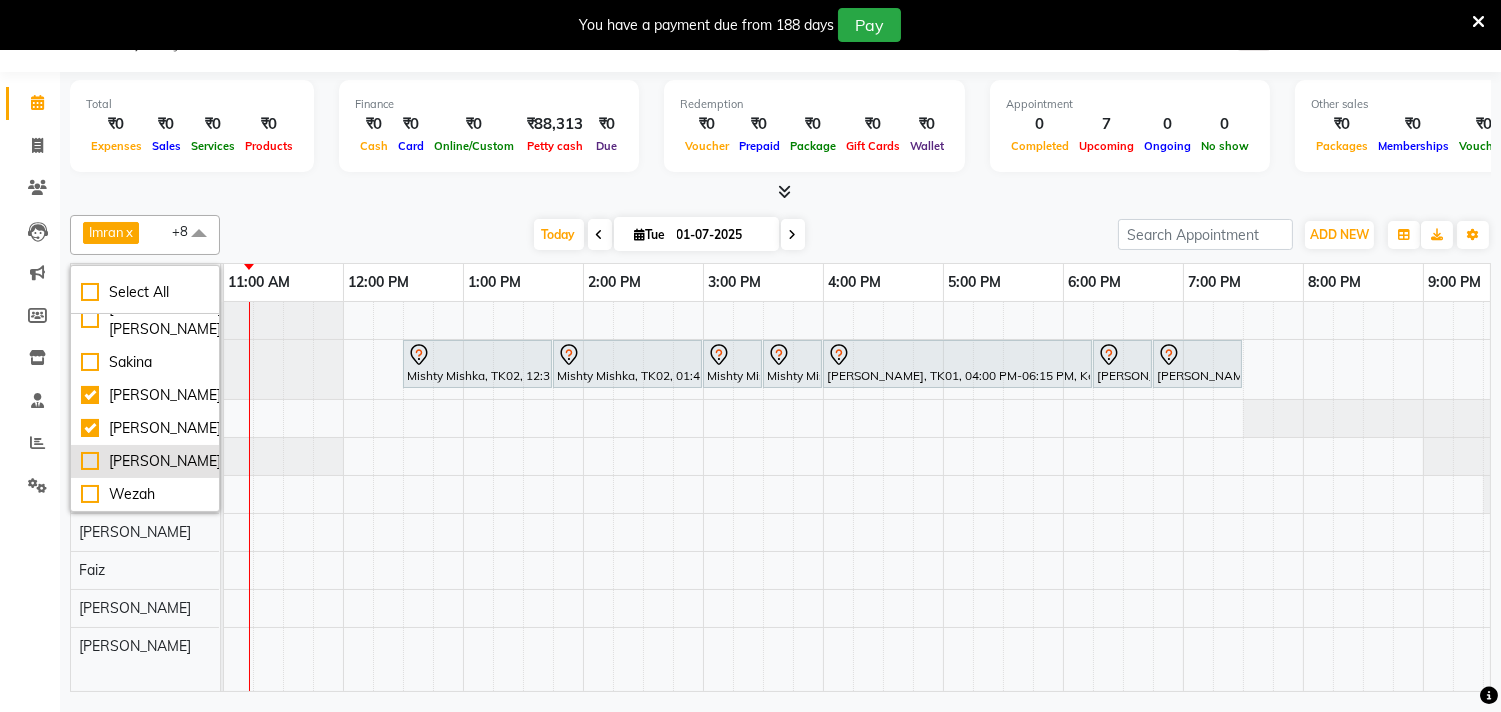 checkbox on "false" 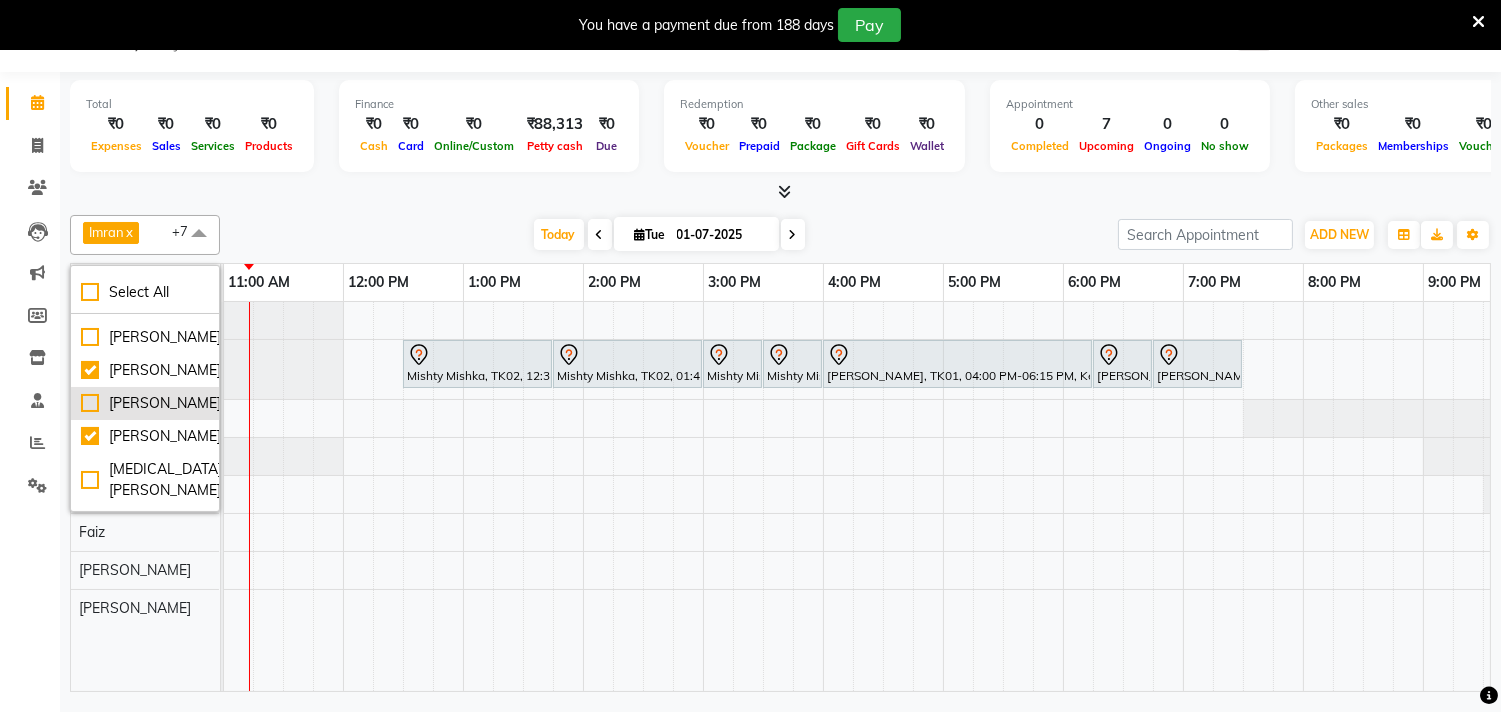 scroll 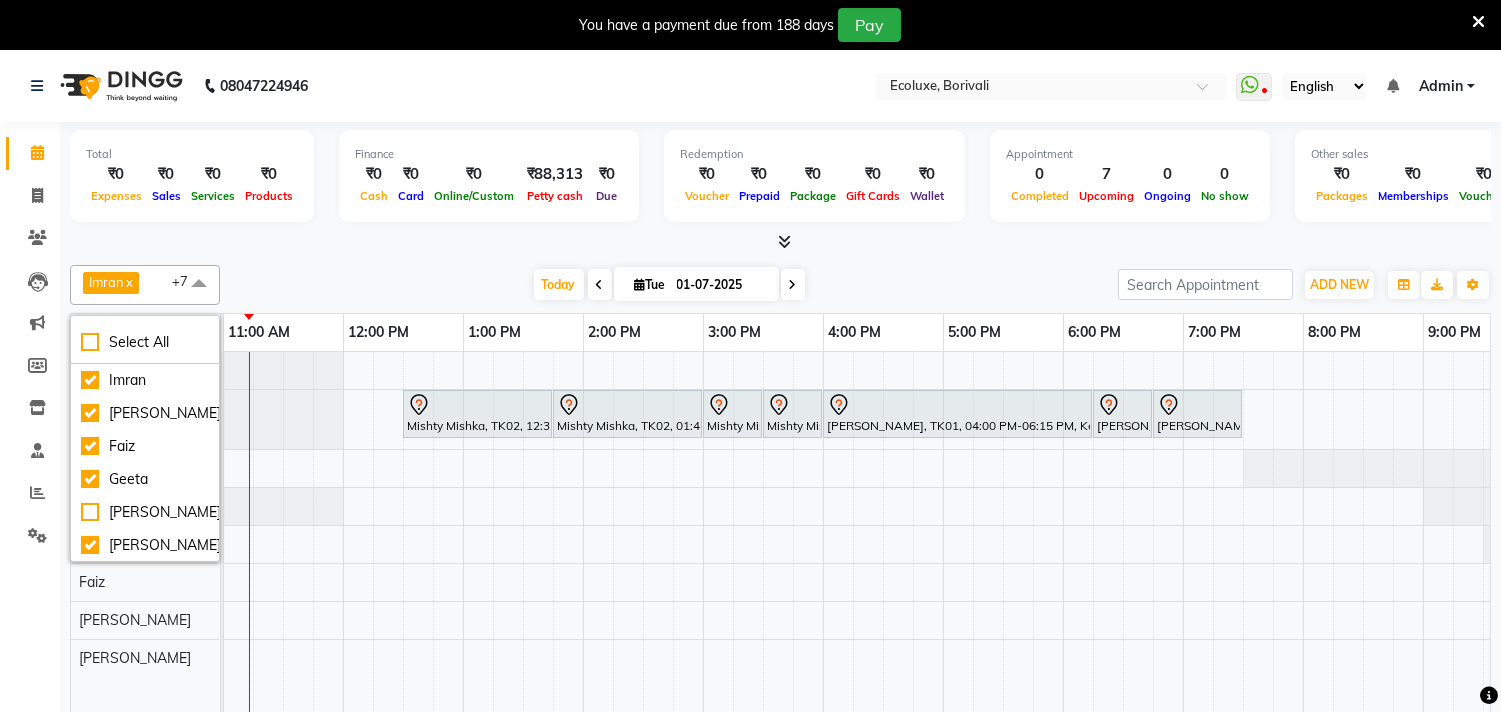 click on "[DATE]  [DATE]" at bounding box center [669, 285] 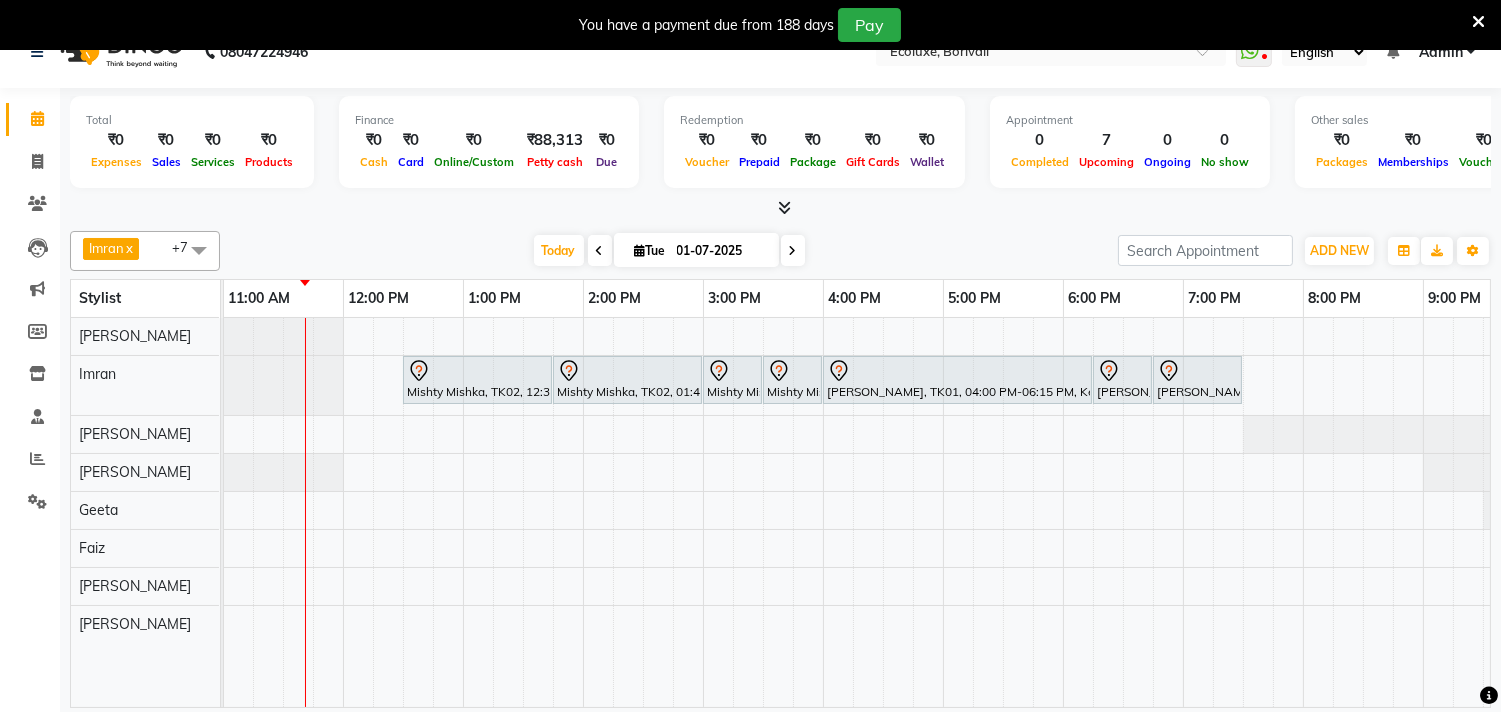 scroll, scrollTop: 50, scrollLeft: 0, axis: vertical 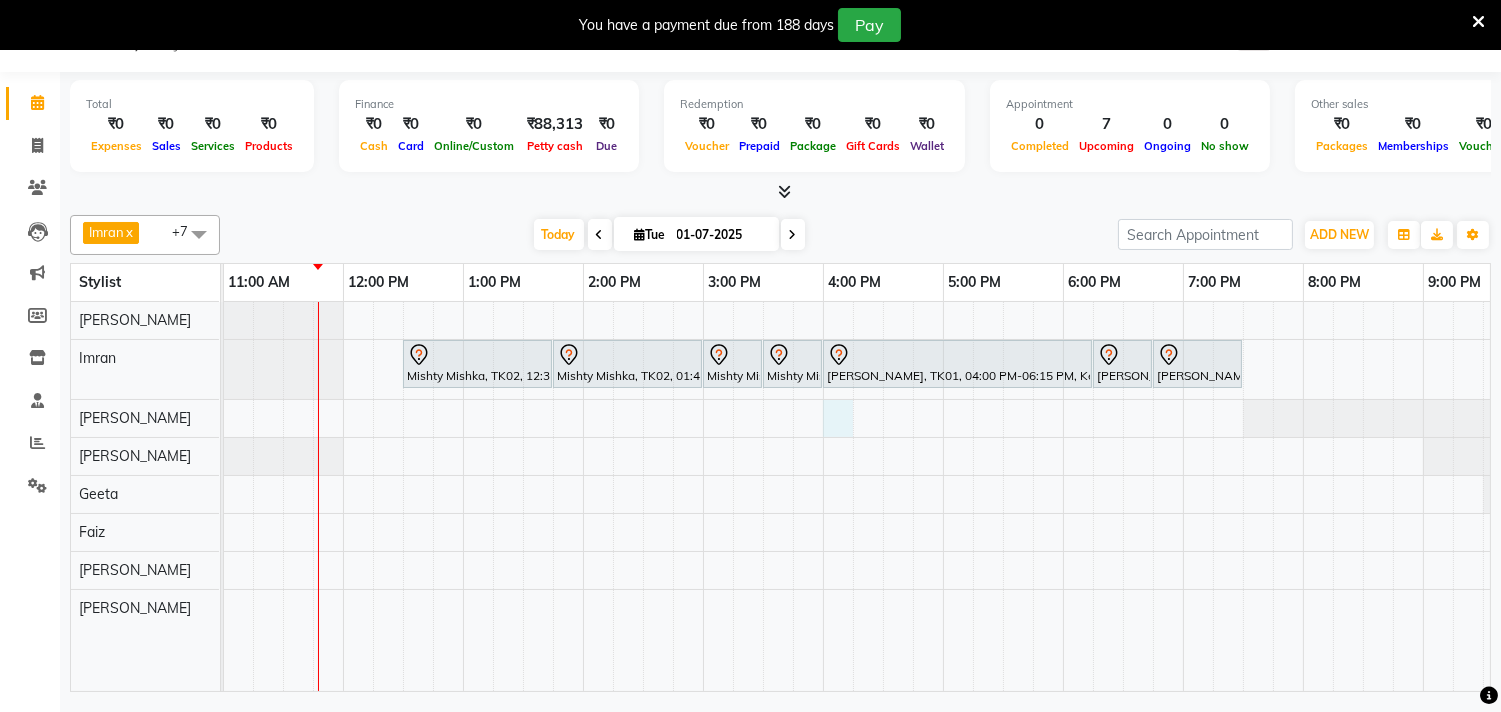 click on "Mishty Mishka, TK02, 12:30 PM-01:45 PM, Global - Medium (Inoa)             Mishty Mishka, TK02, 01:45 PM-03:00 PM, Highlights - Medium Balayage/Ombre             Mishty Mishka, TK02, 03:00 PM-03:30 PM, Hair Treatment - Medium (Olaplex)             Mishty Mishka, TK02, 03:30 PM-04:00 PM, Hair Retuals - Kerastase Fusio-Dose              [PERSON_NAME], TK01, 04:00 PM-06:15 PM, Keratin - Fringe             [PERSON_NAME], TK01, 06:15 PM-06:45 PM, Hair Retuals - Kerastase Fusio-Dose              [PERSON_NAME], TK01, 06:45 PM-07:30 PM, [DEMOGRAPHIC_DATA] - Haircut Senior Stylist" at bounding box center [823, 496] 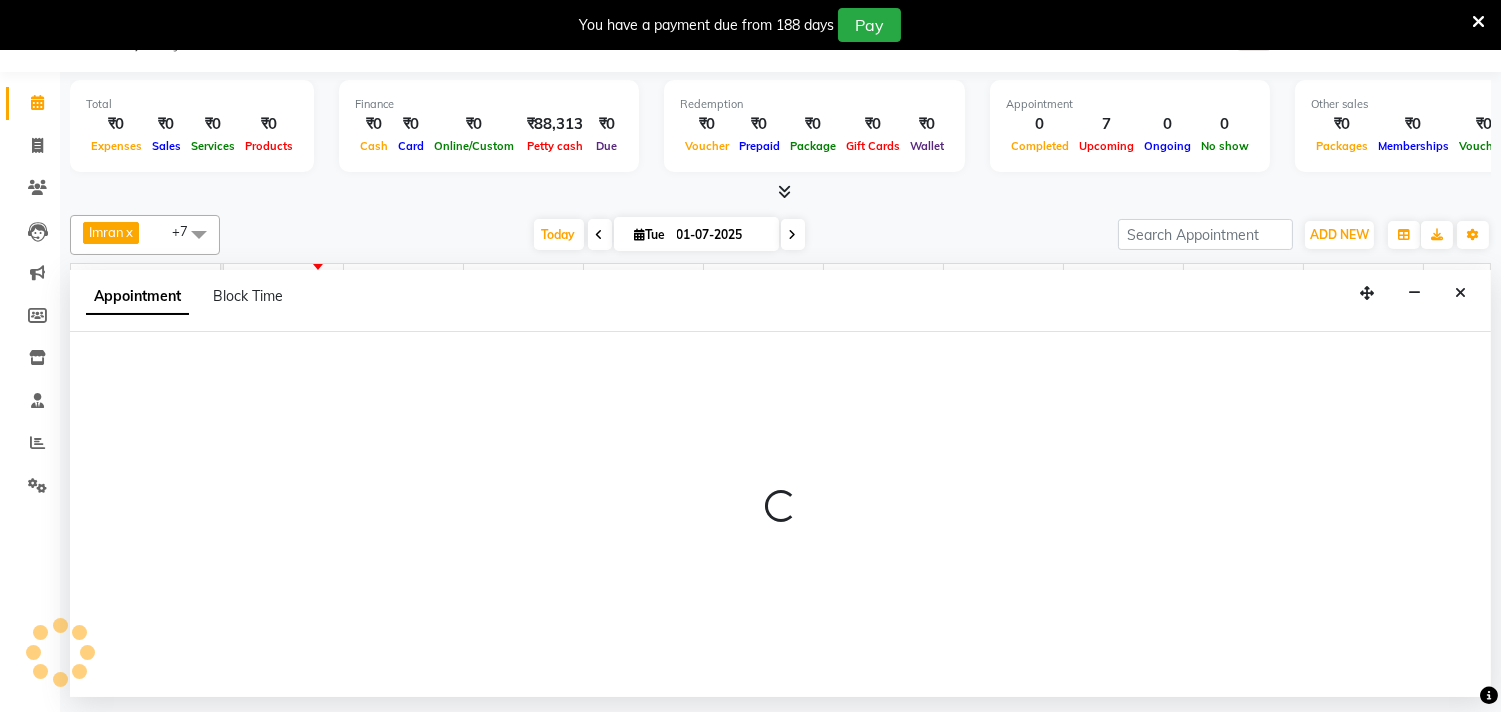 select on "36344" 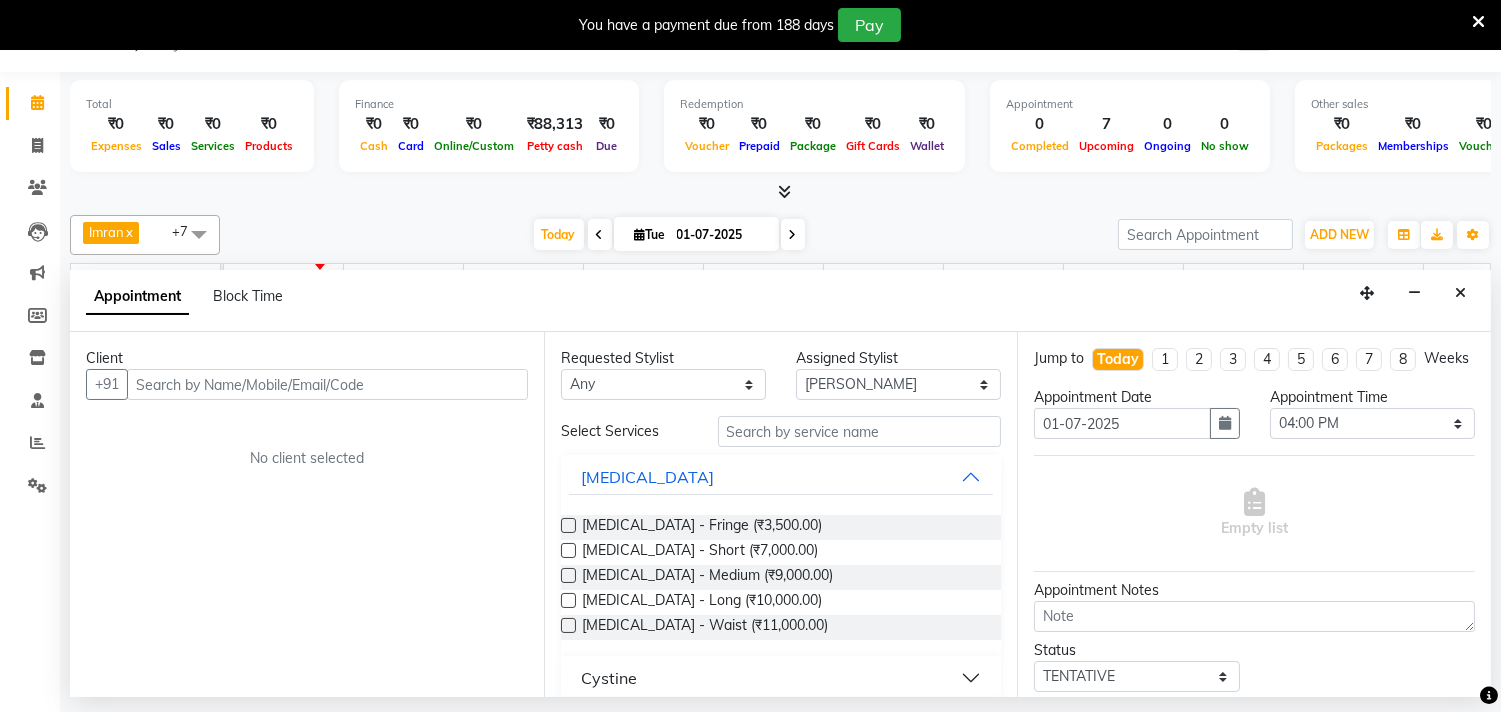 click at bounding box center [327, 384] 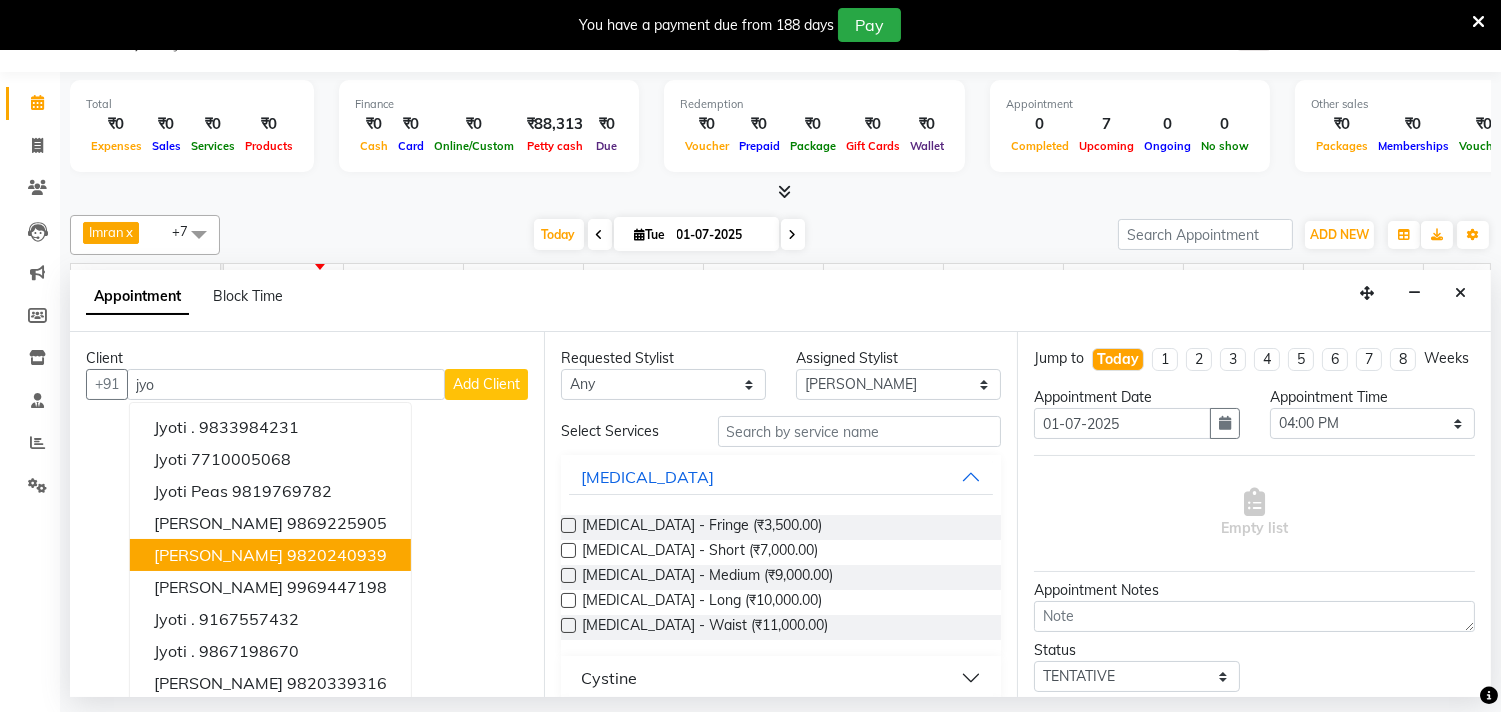 click on "[PERSON_NAME]" at bounding box center [218, 555] 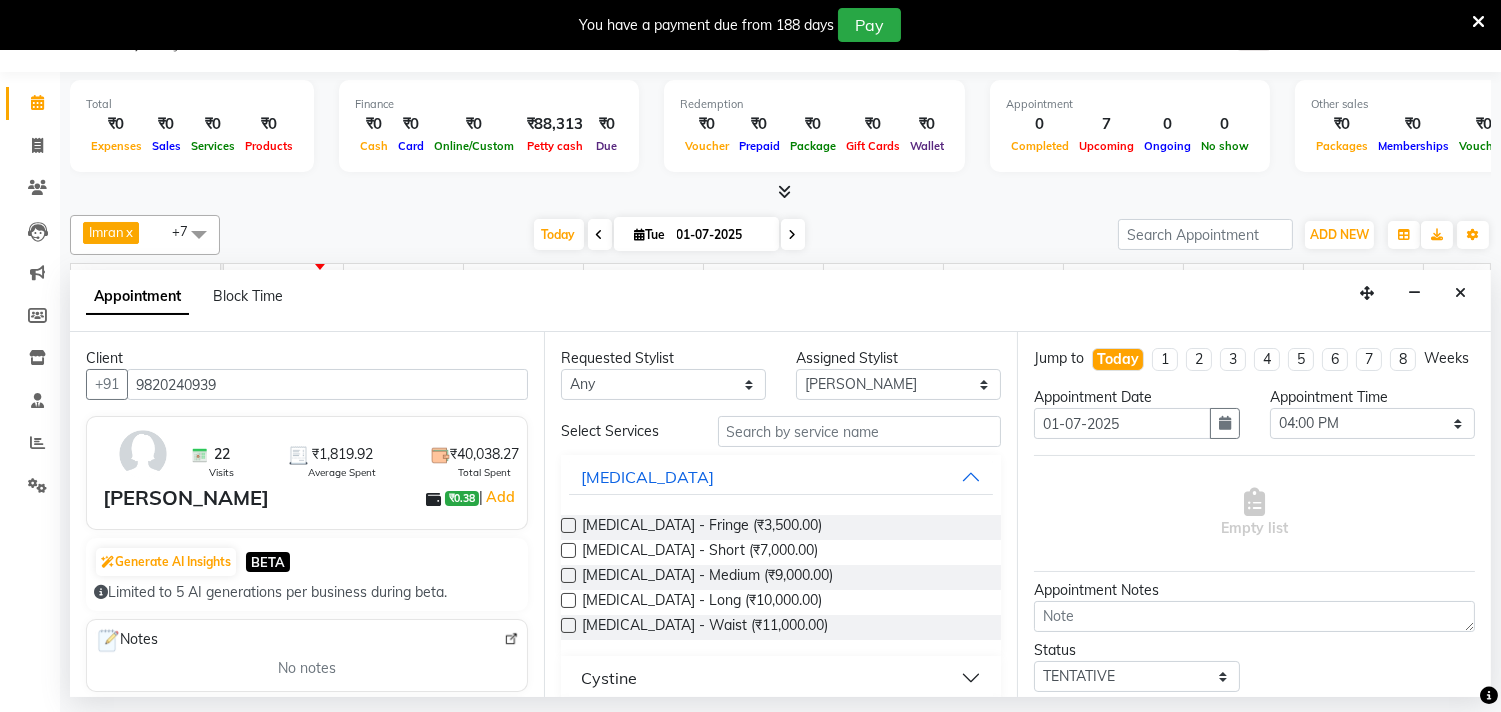 type on "9820240939" 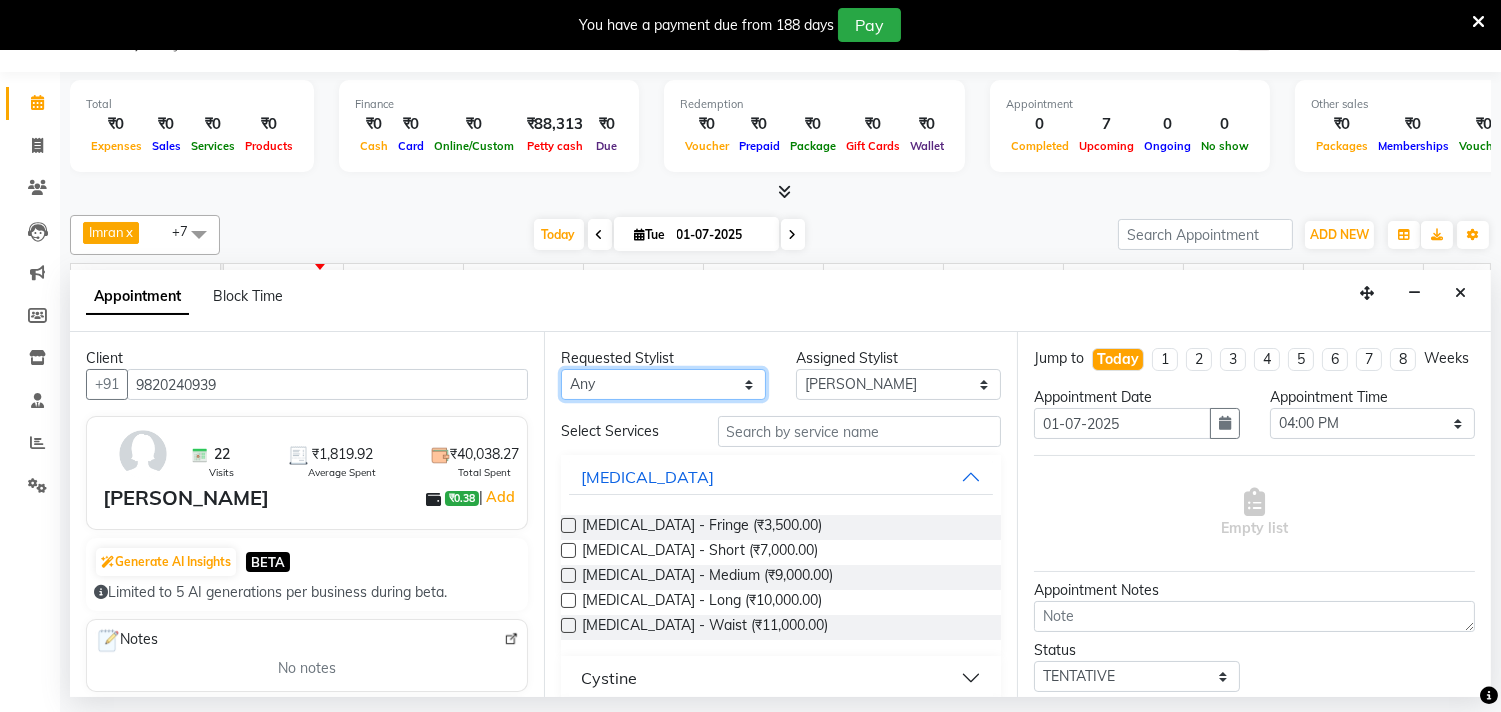 click on "Any [PERSON_NAME] Faiz Geeta [PERSON_NAME]   [PERSON_NAME] Khende [PERSON_NAME]  [PERSON_NAME] [MEDICAL_DATA][PERSON_NAME] [PERSON_NAME] [PERSON_NAME]  [PERSON_NAME] Wezah" at bounding box center [663, 384] 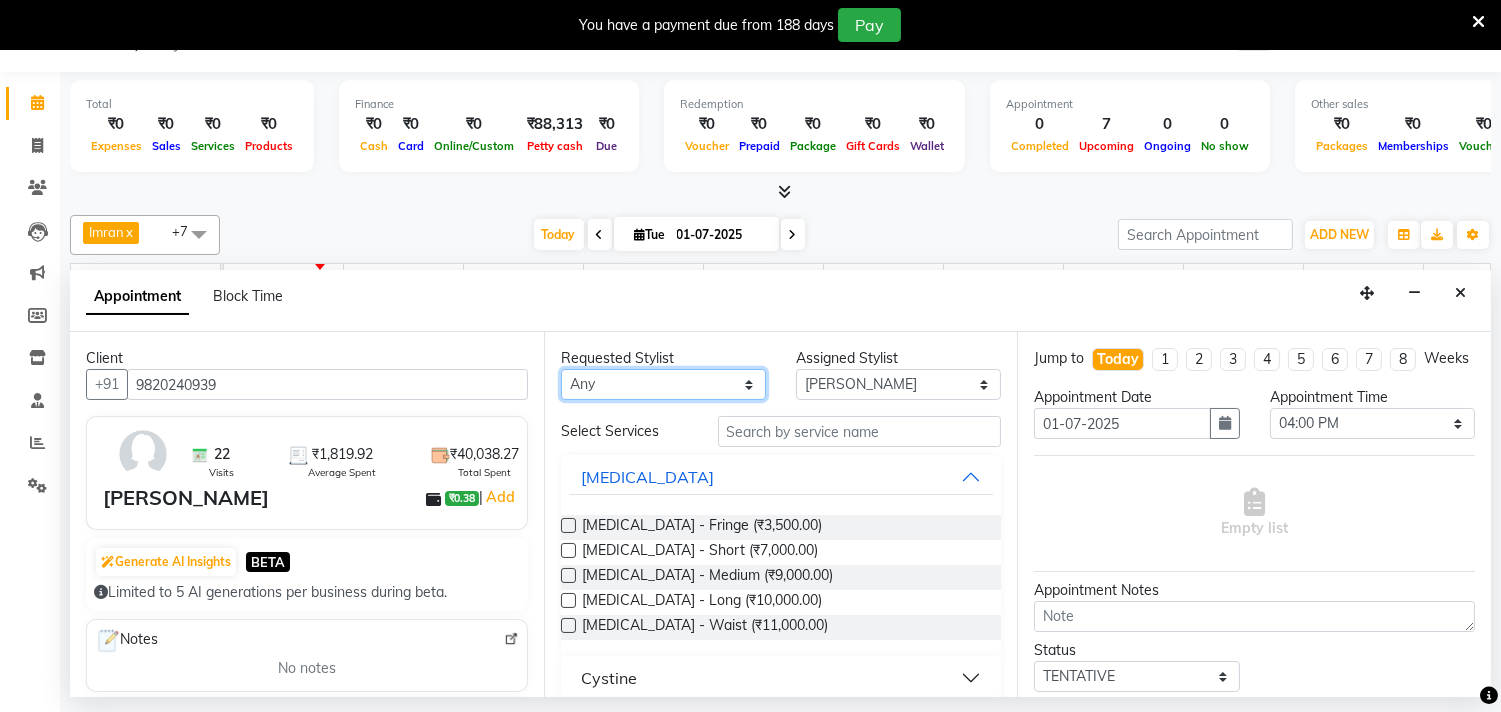 select on "36344" 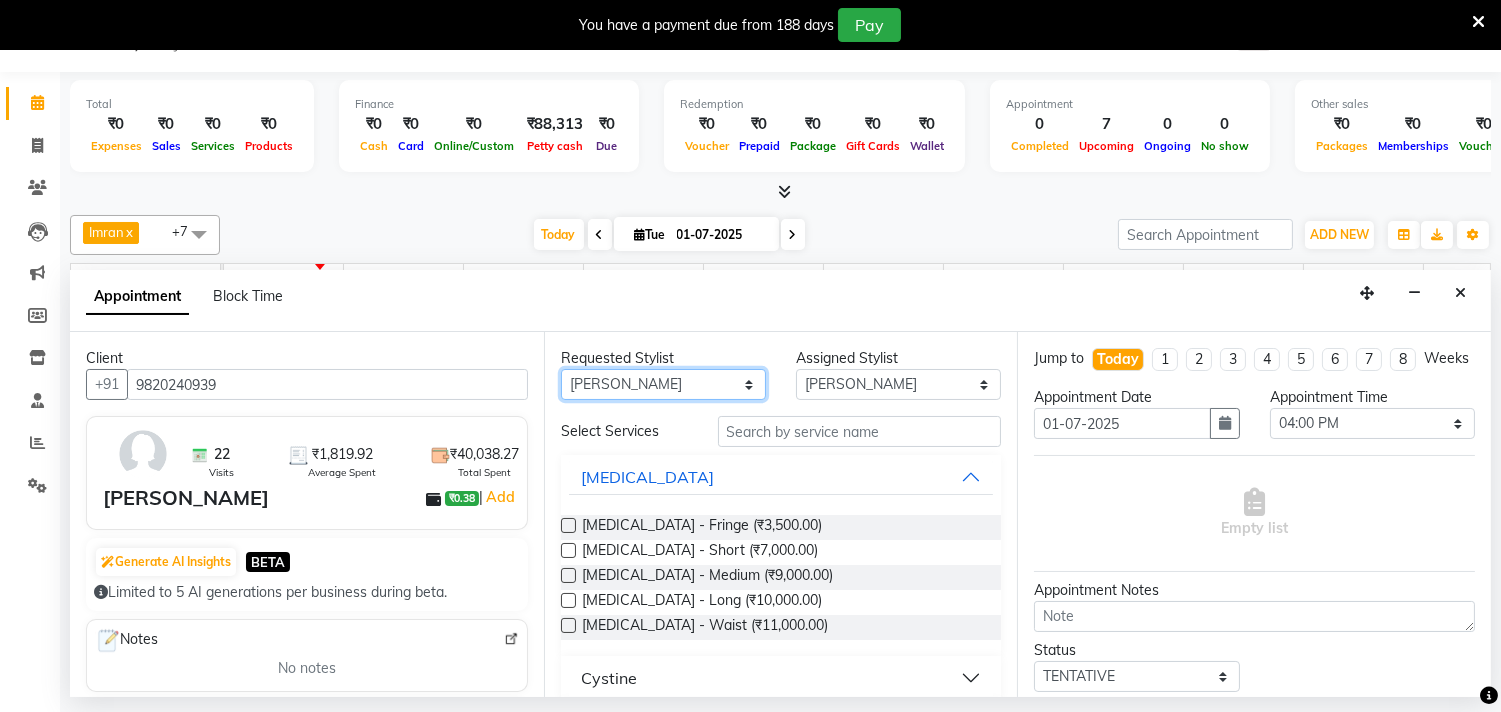 click on "Any [PERSON_NAME] Faiz Geeta [PERSON_NAME]   [PERSON_NAME] Khende [PERSON_NAME]  [PERSON_NAME] [MEDICAL_DATA][PERSON_NAME] [PERSON_NAME] [PERSON_NAME]  [PERSON_NAME] Wezah" at bounding box center [663, 384] 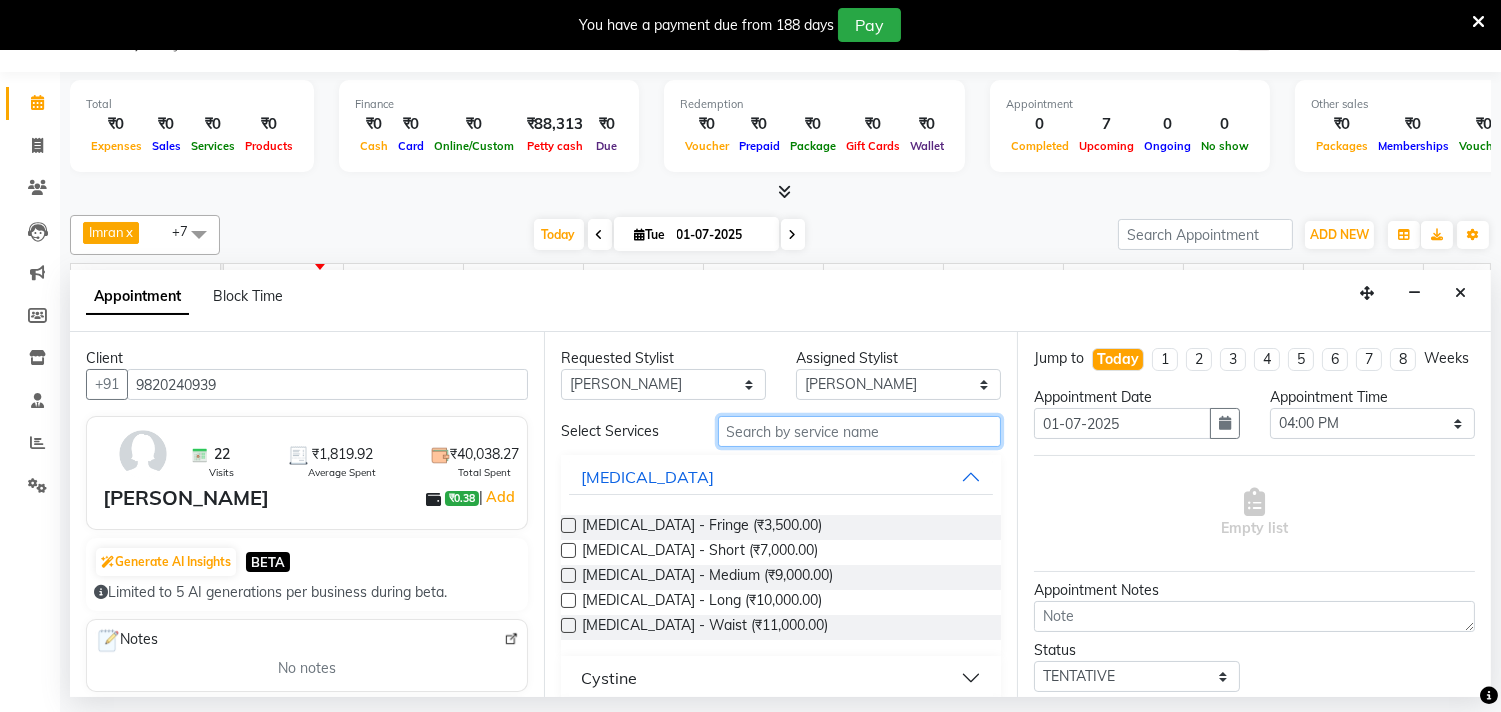 click at bounding box center [860, 431] 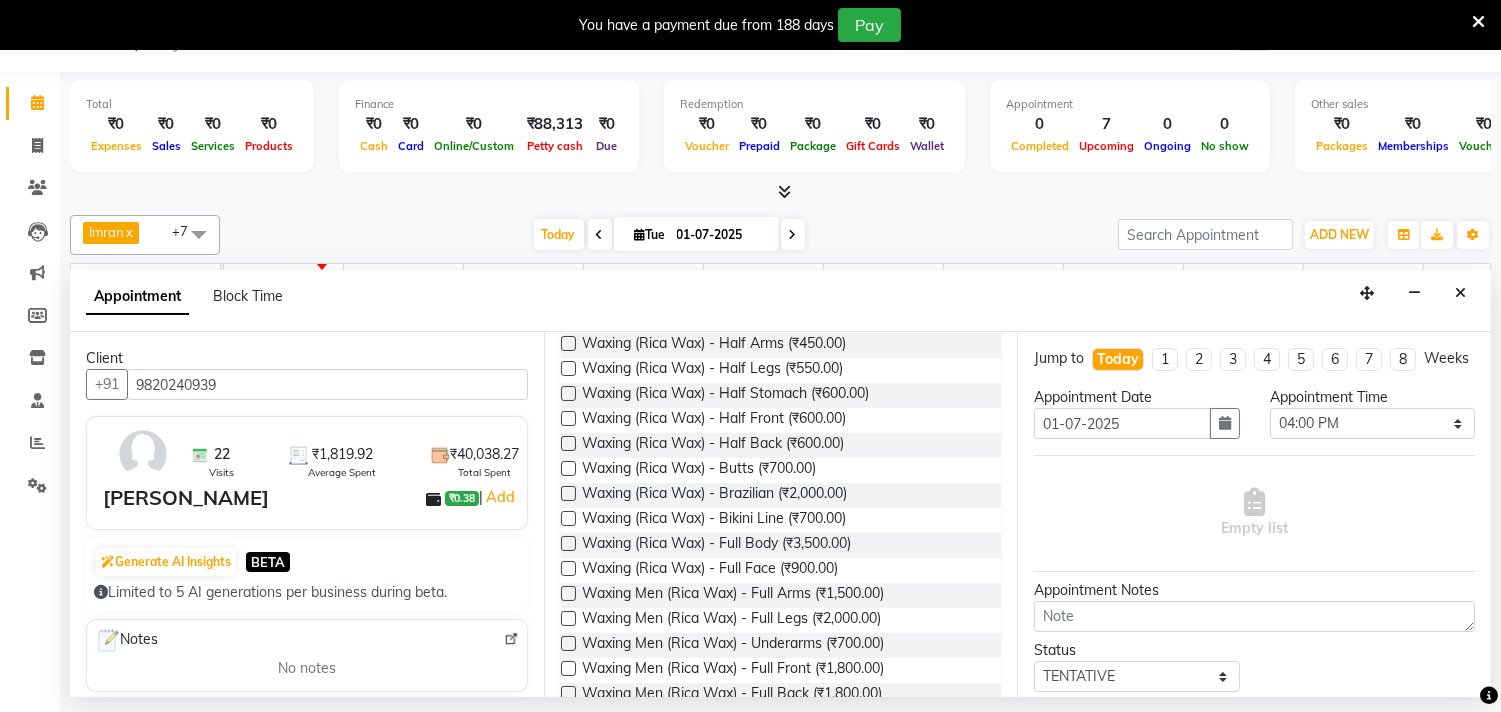 scroll, scrollTop: 333, scrollLeft: 0, axis: vertical 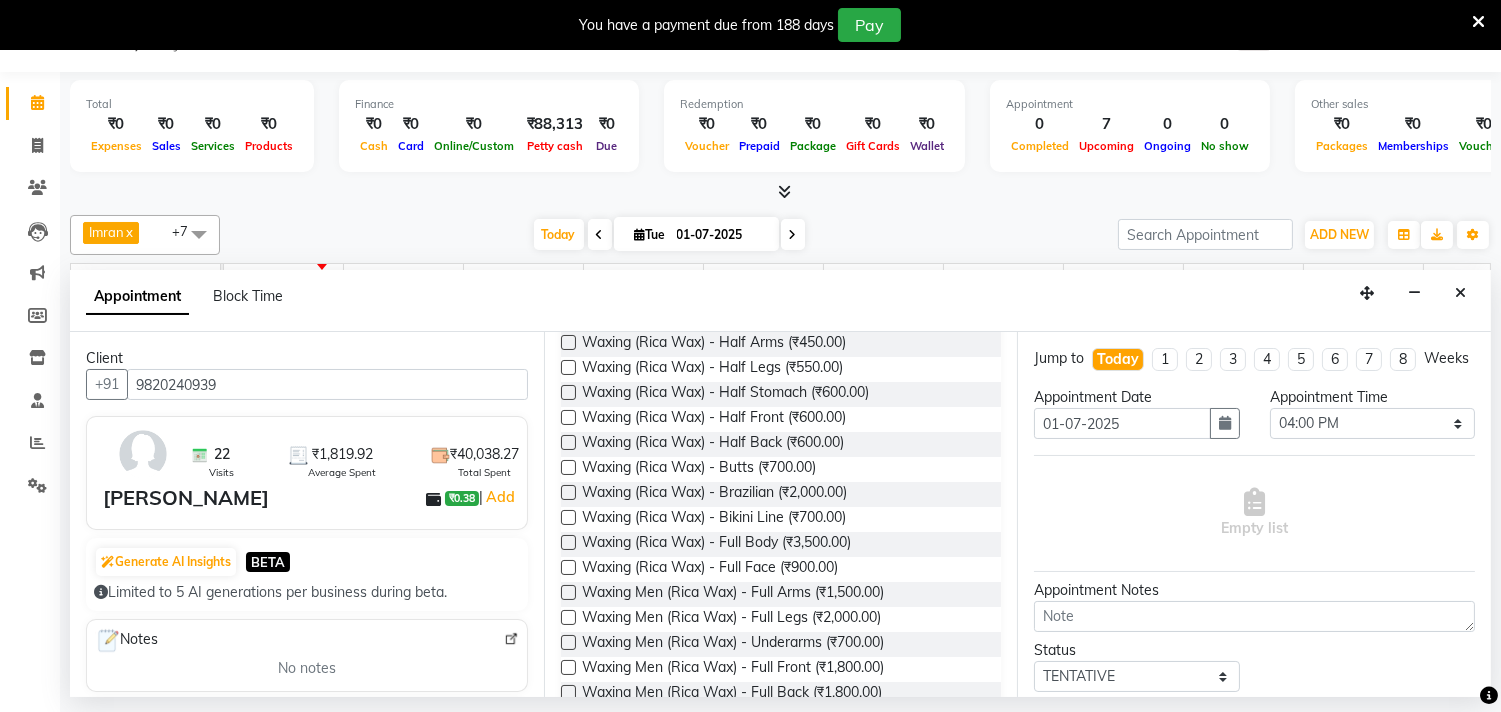 type on "rica" 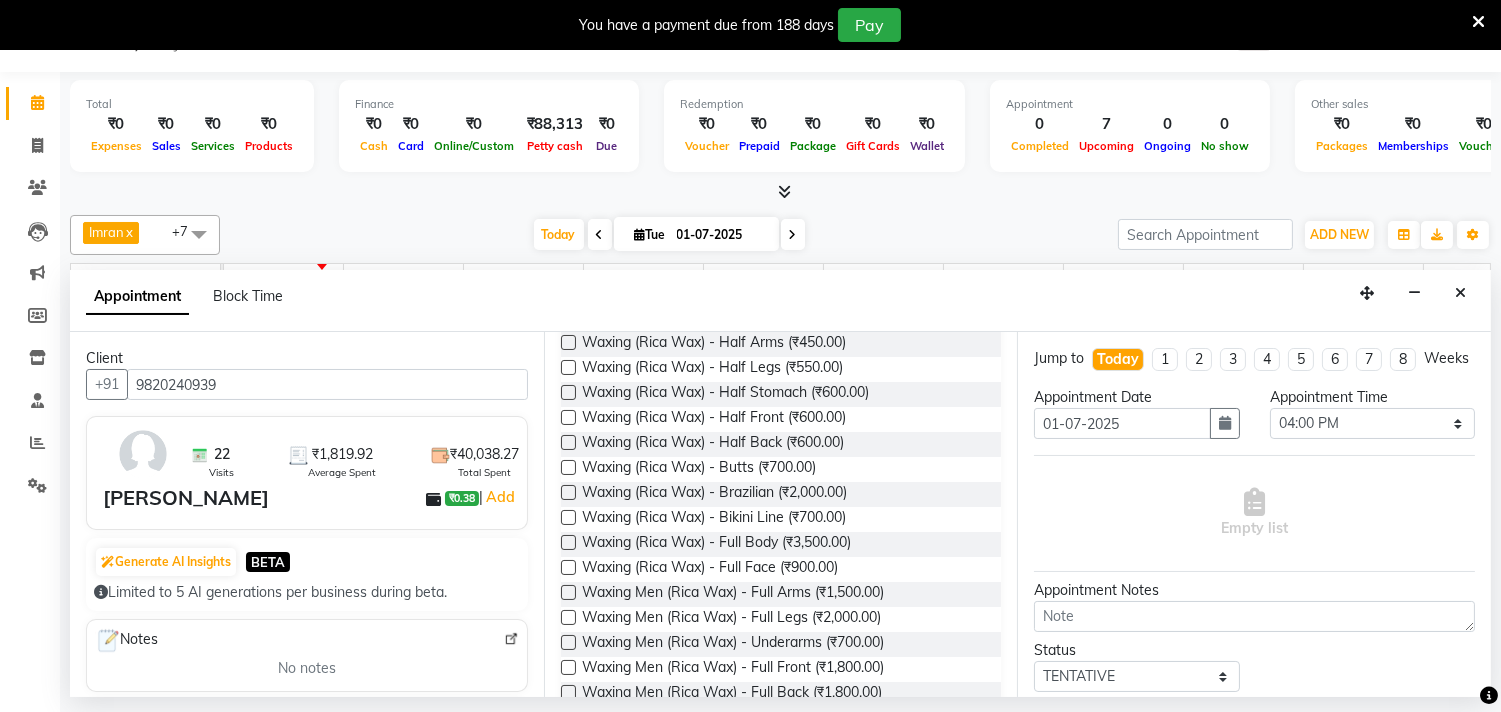 click at bounding box center [568, 542] 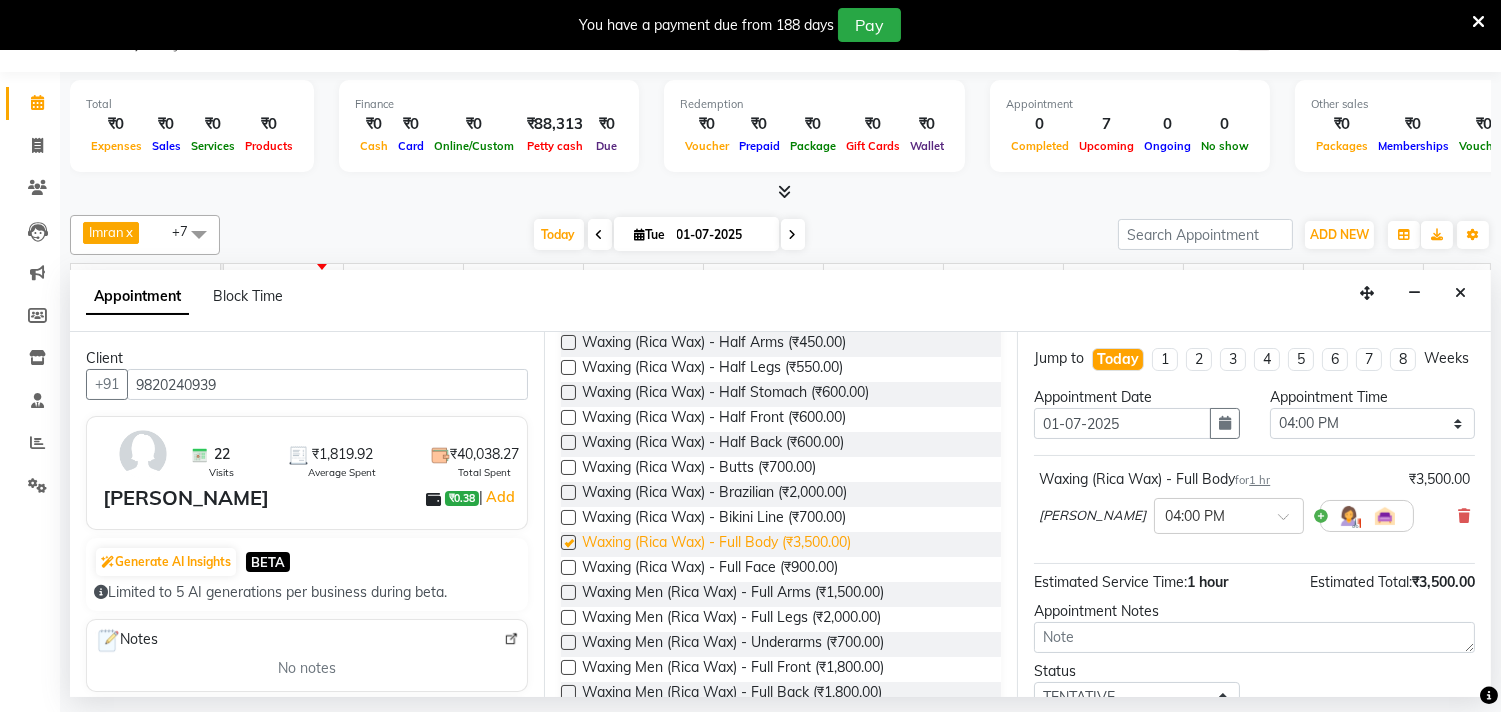 checkbox on "false" 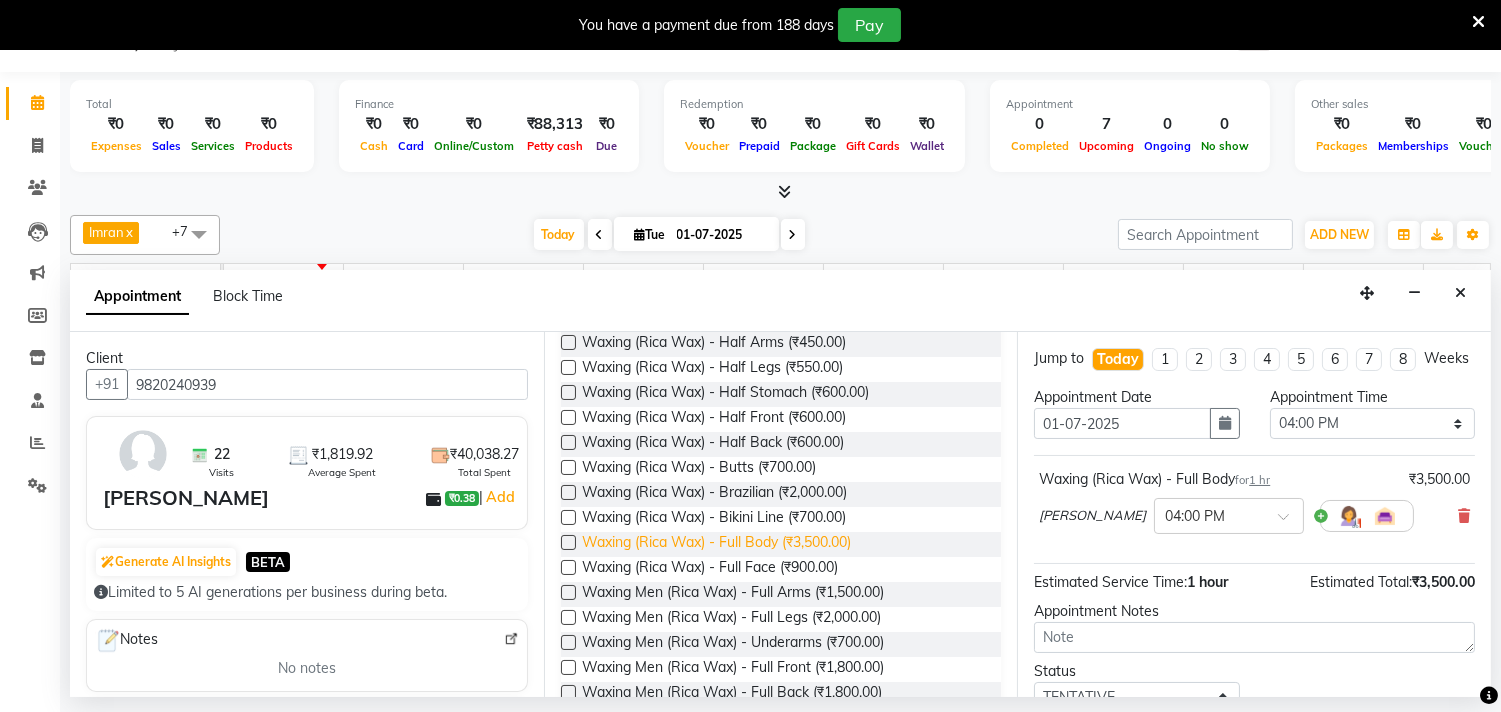 scroll, scrollTop: 0, scrollLeft: 0, axis: both 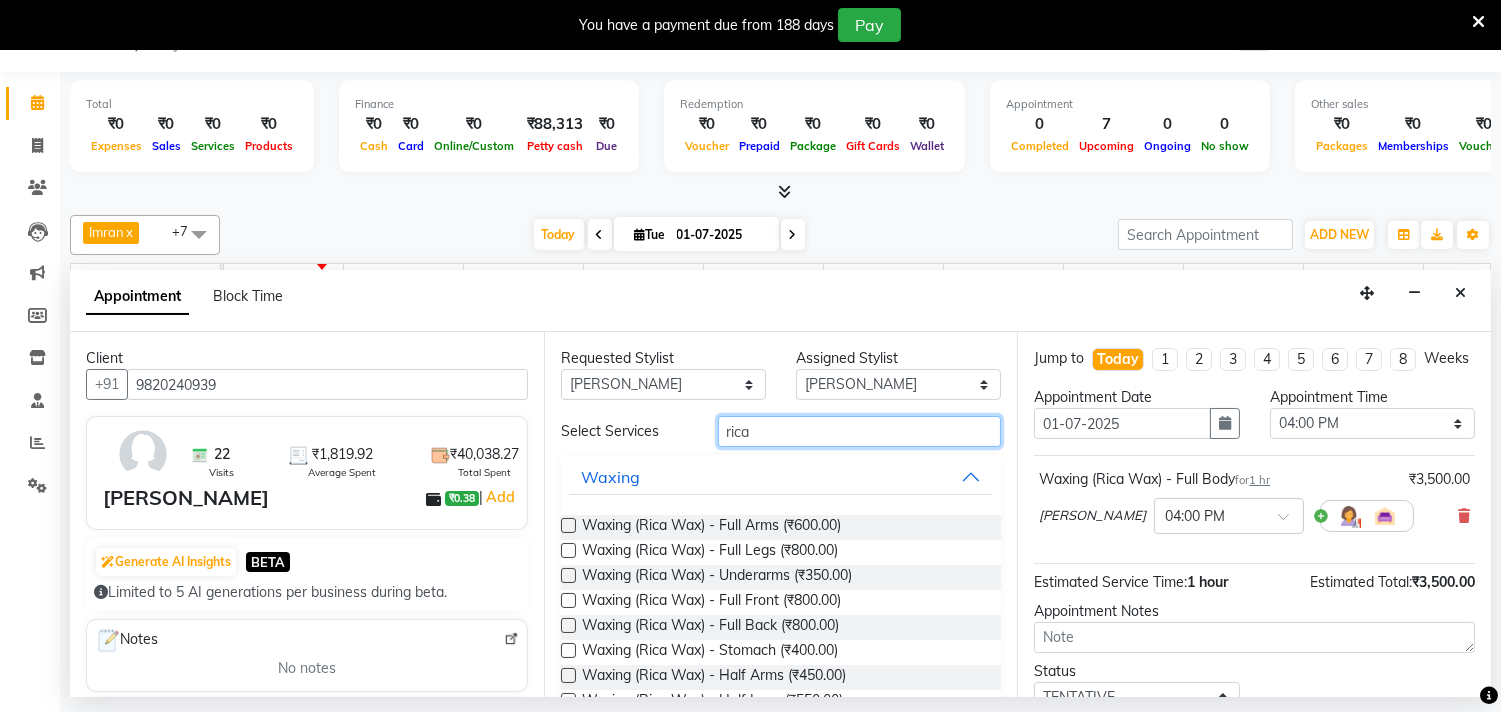 click on "rica" at bounding box center [860, 431] 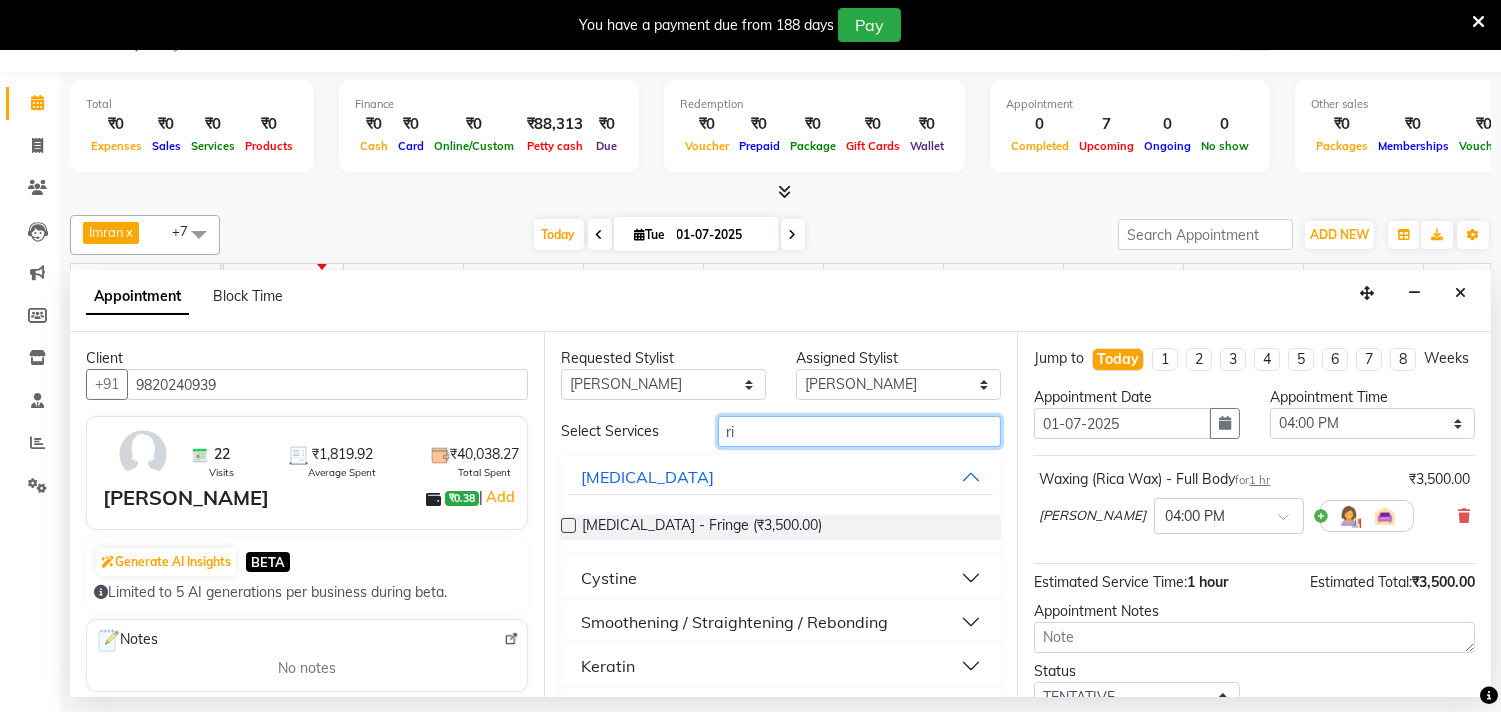 type on "r" 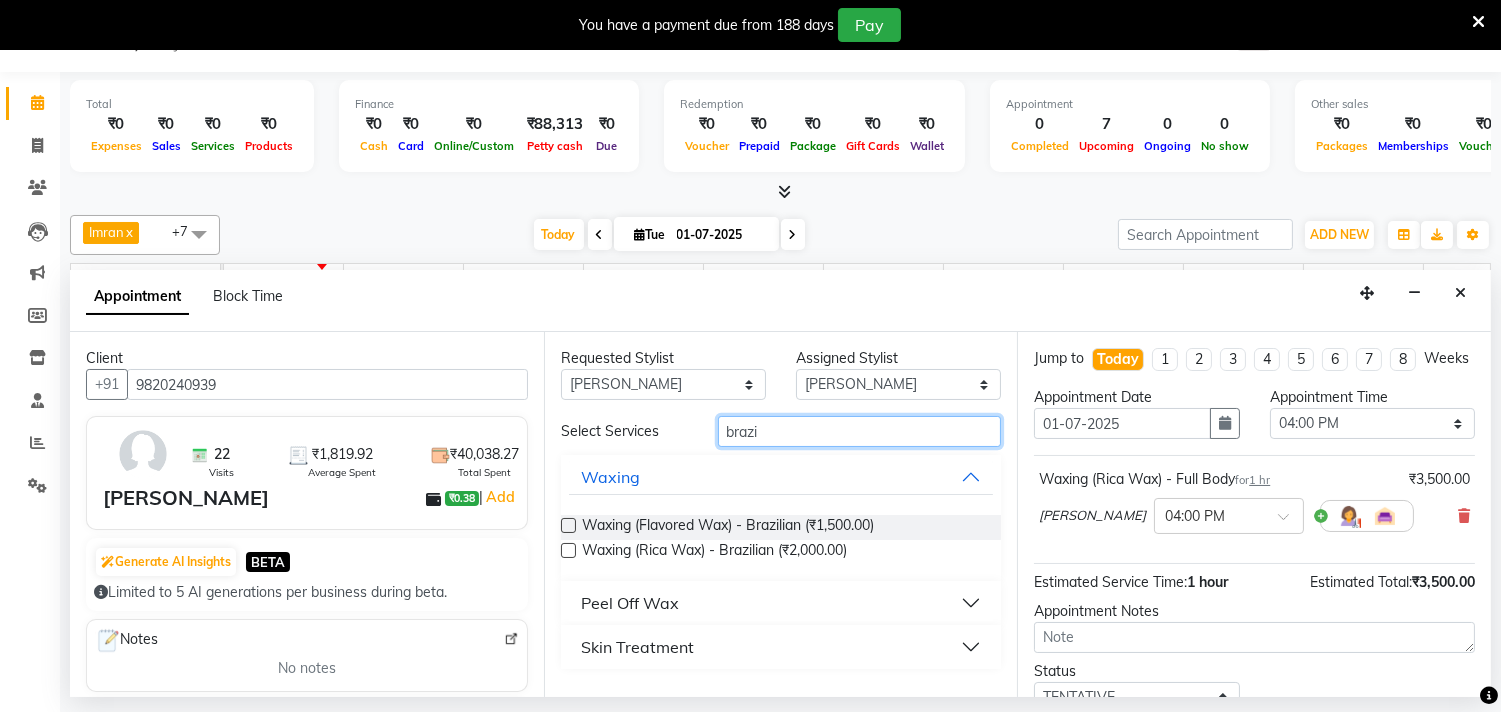 type on "brazi" 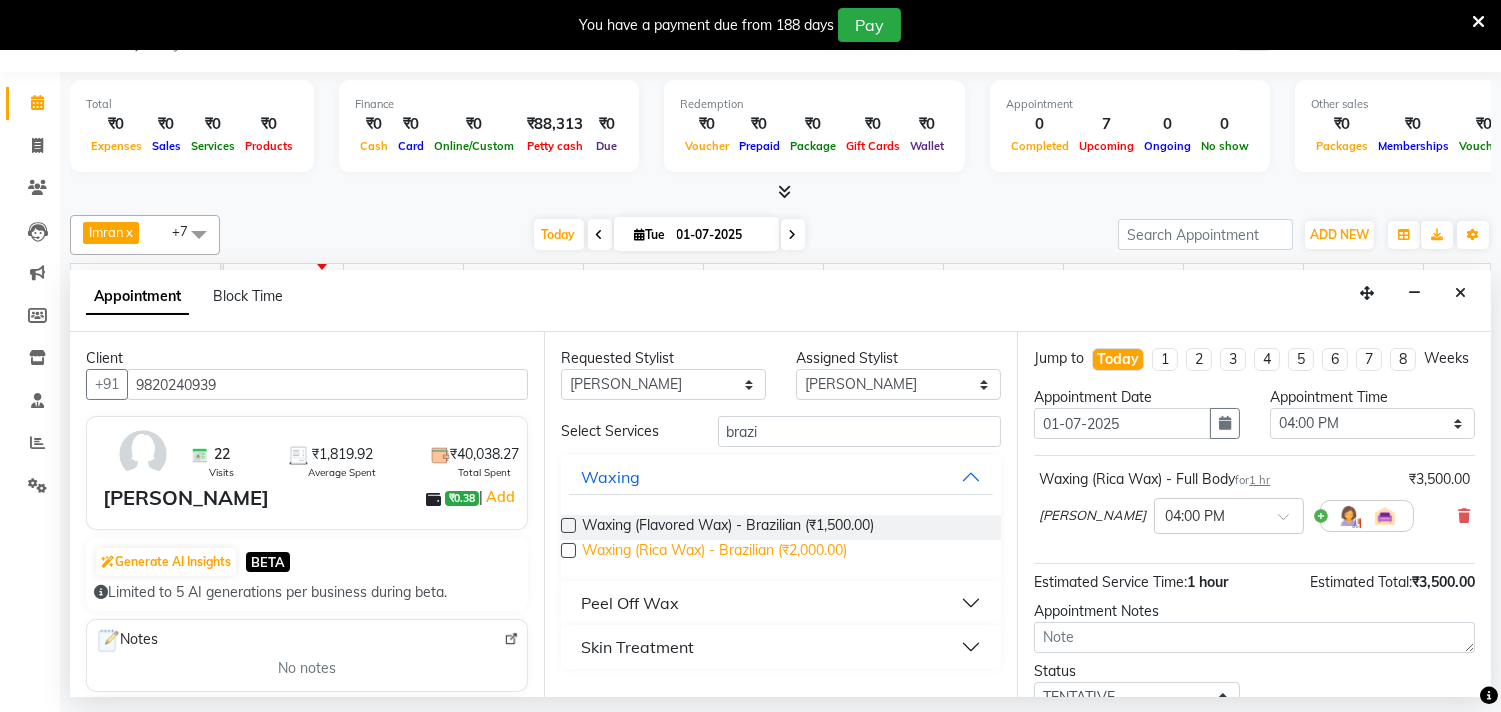 drag, startPoint x: 566, startPoint y: 547, endPoint x: 683, endPoint y: 552, distance: 117.10679 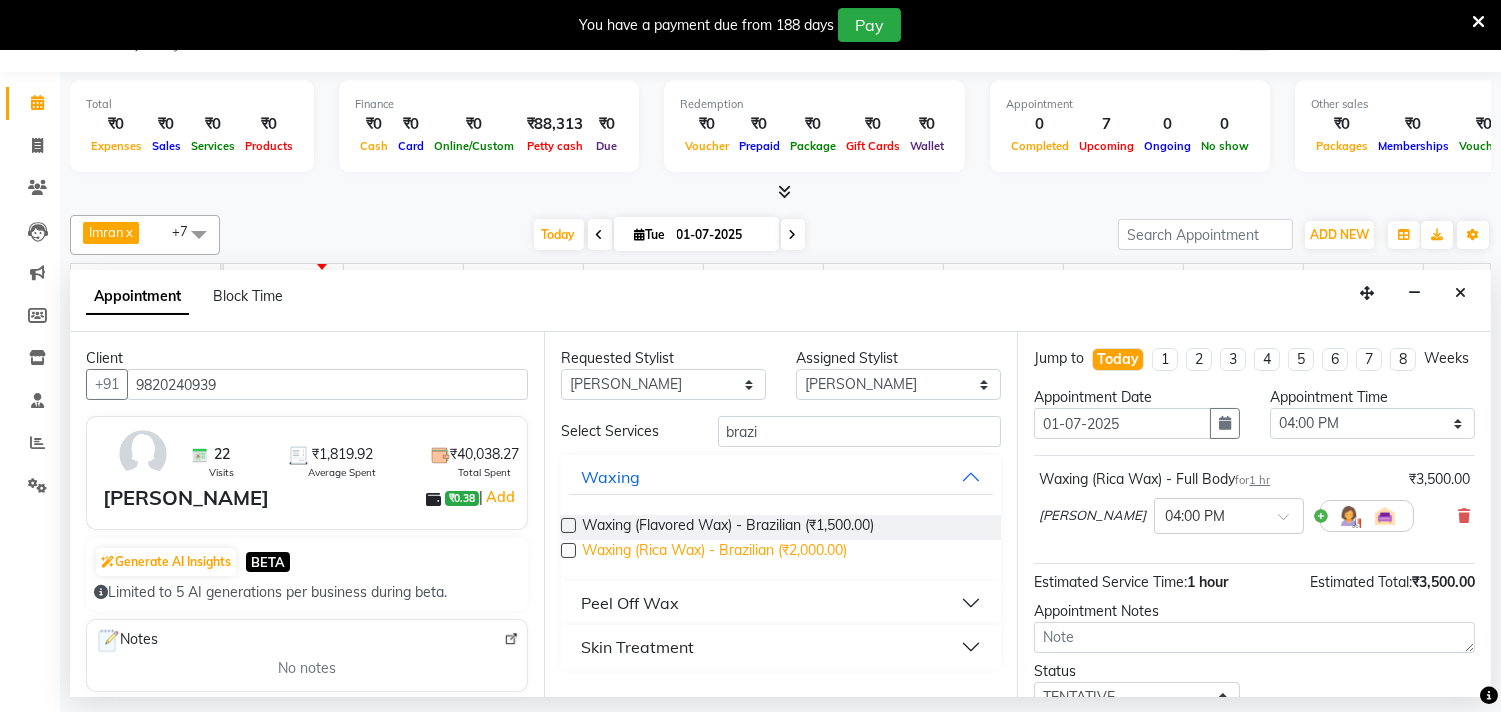 click at bounding box center (568, 550) 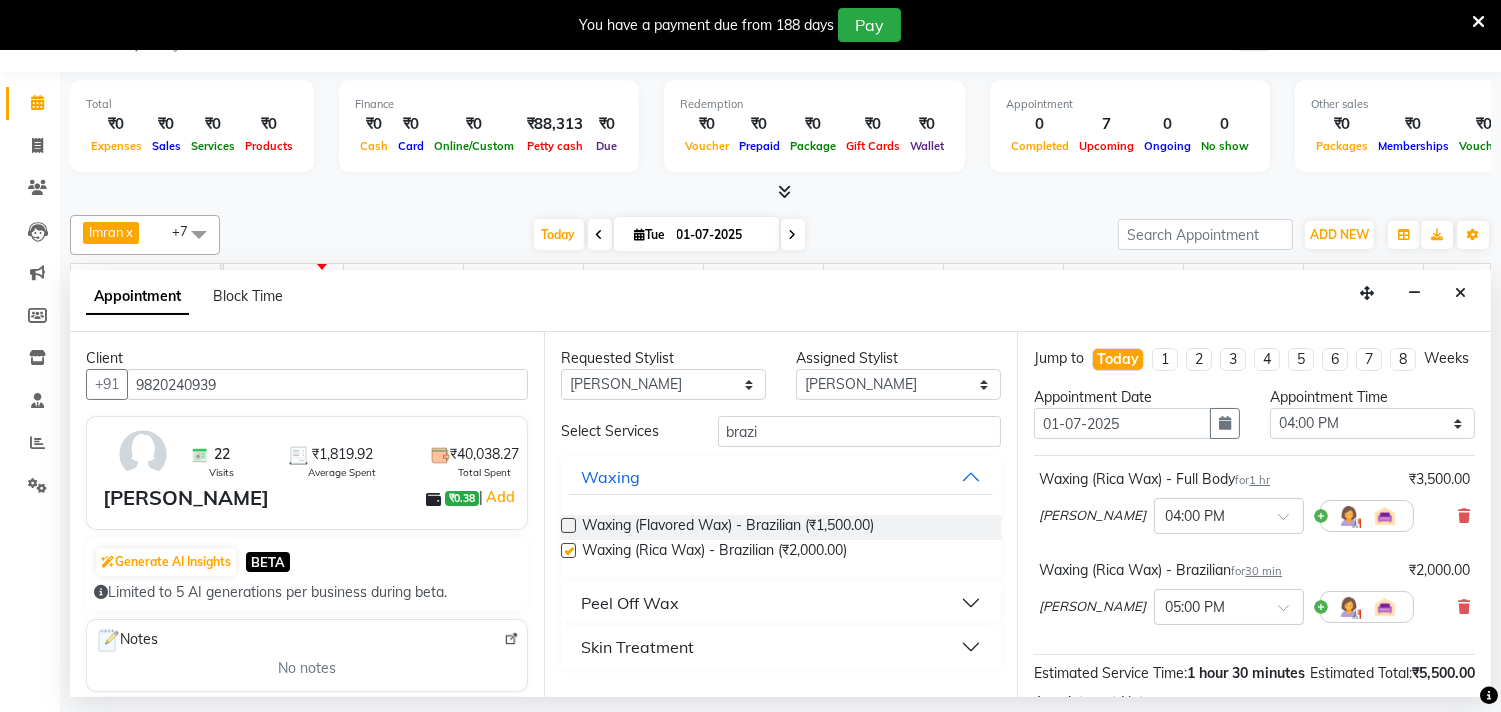 checkbox on "false" 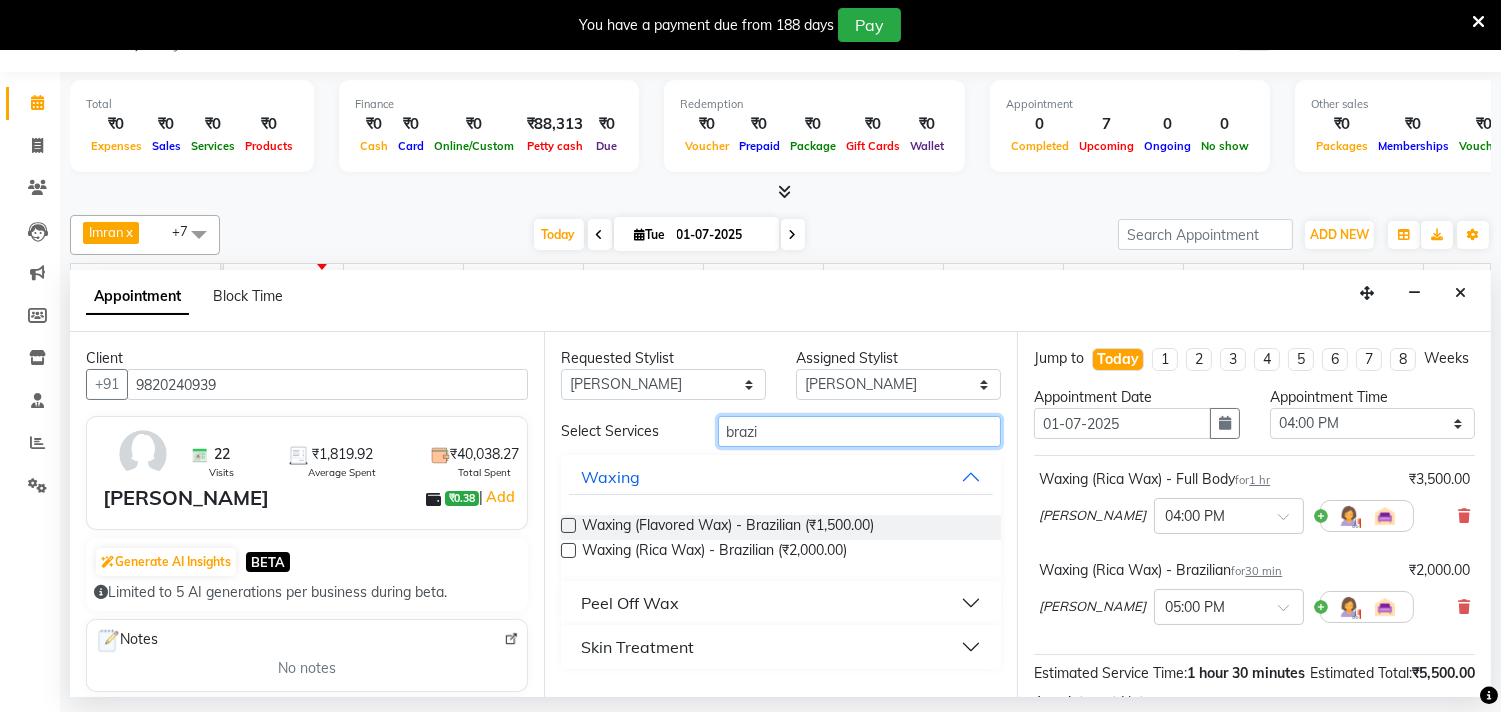 click on "brazi" at bounding box center (860, 431) 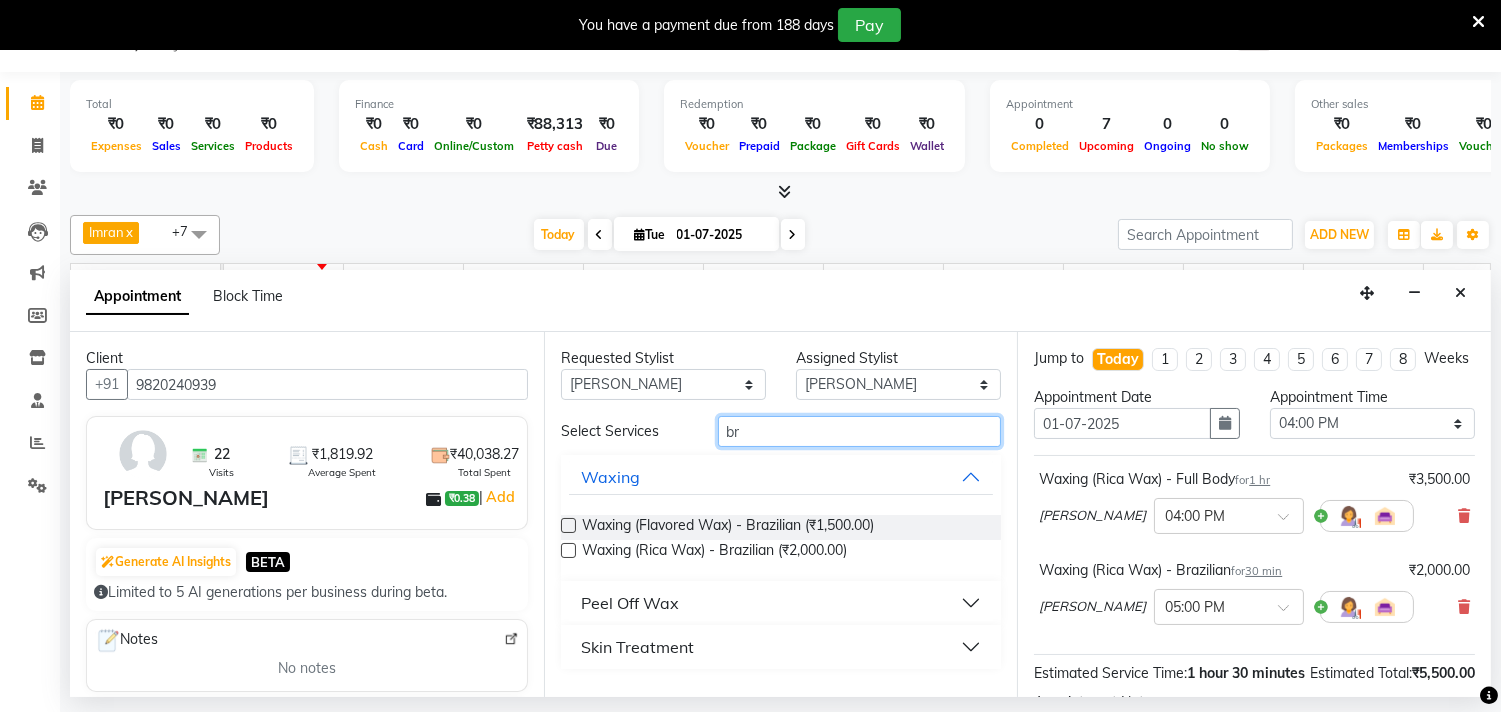 type on "b" 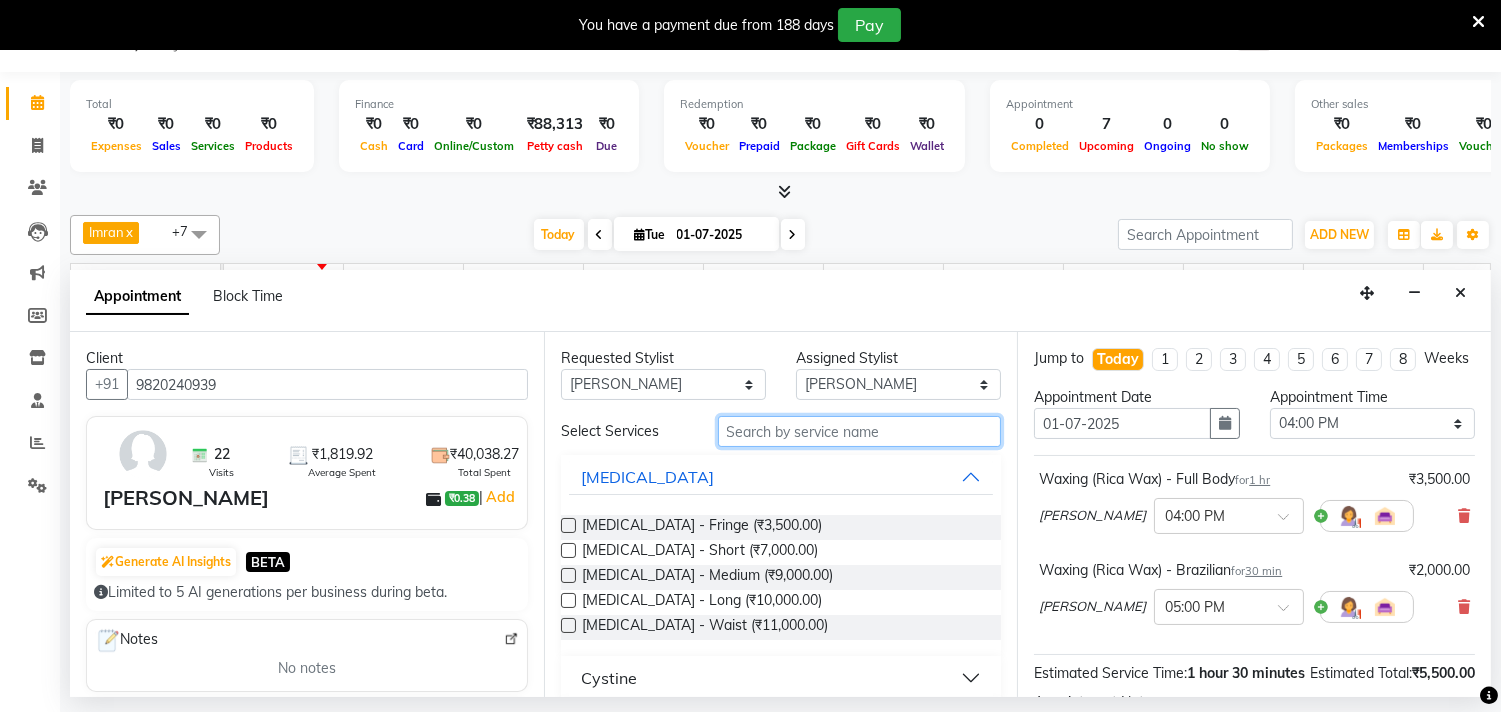 type on "r" 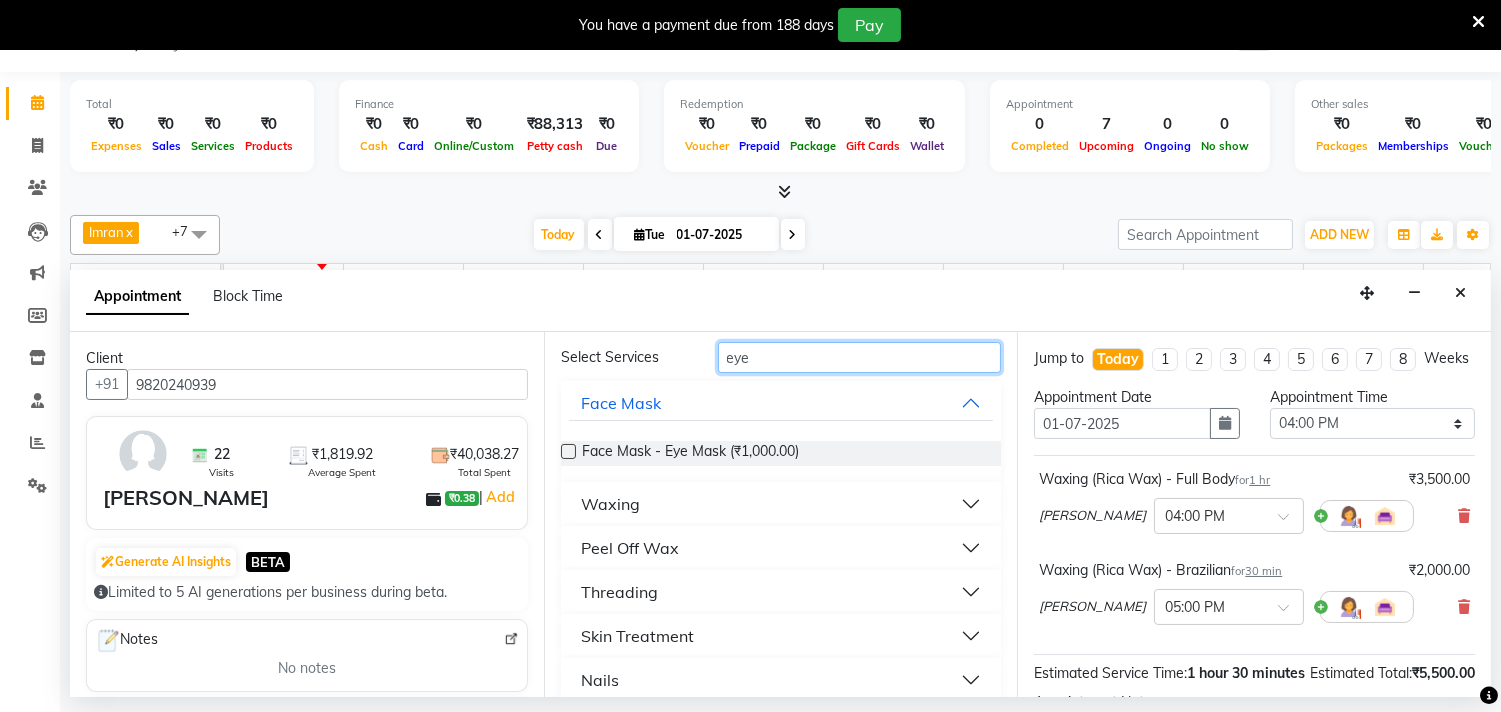 scroll, scrollTop: 137, scrollLeft: 0, axis: vertical 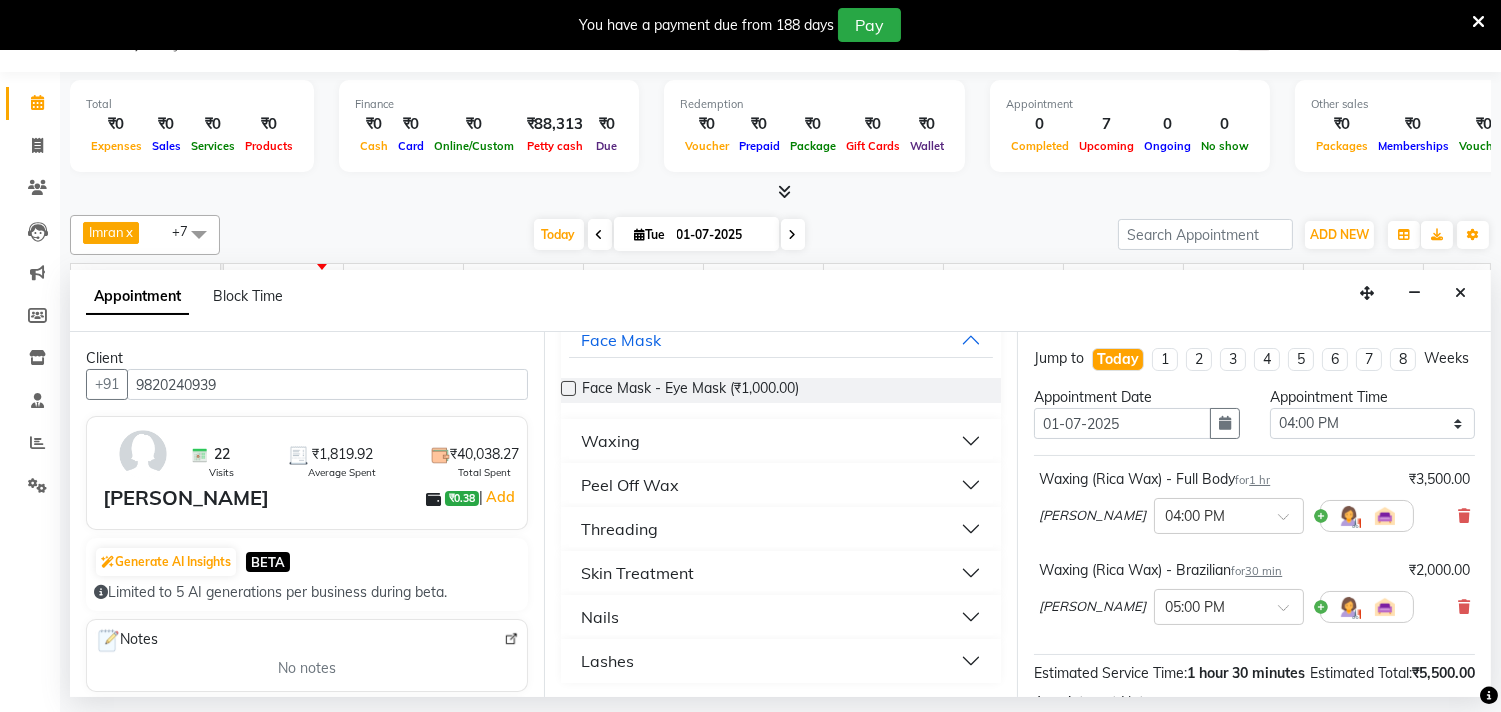type on "eye" 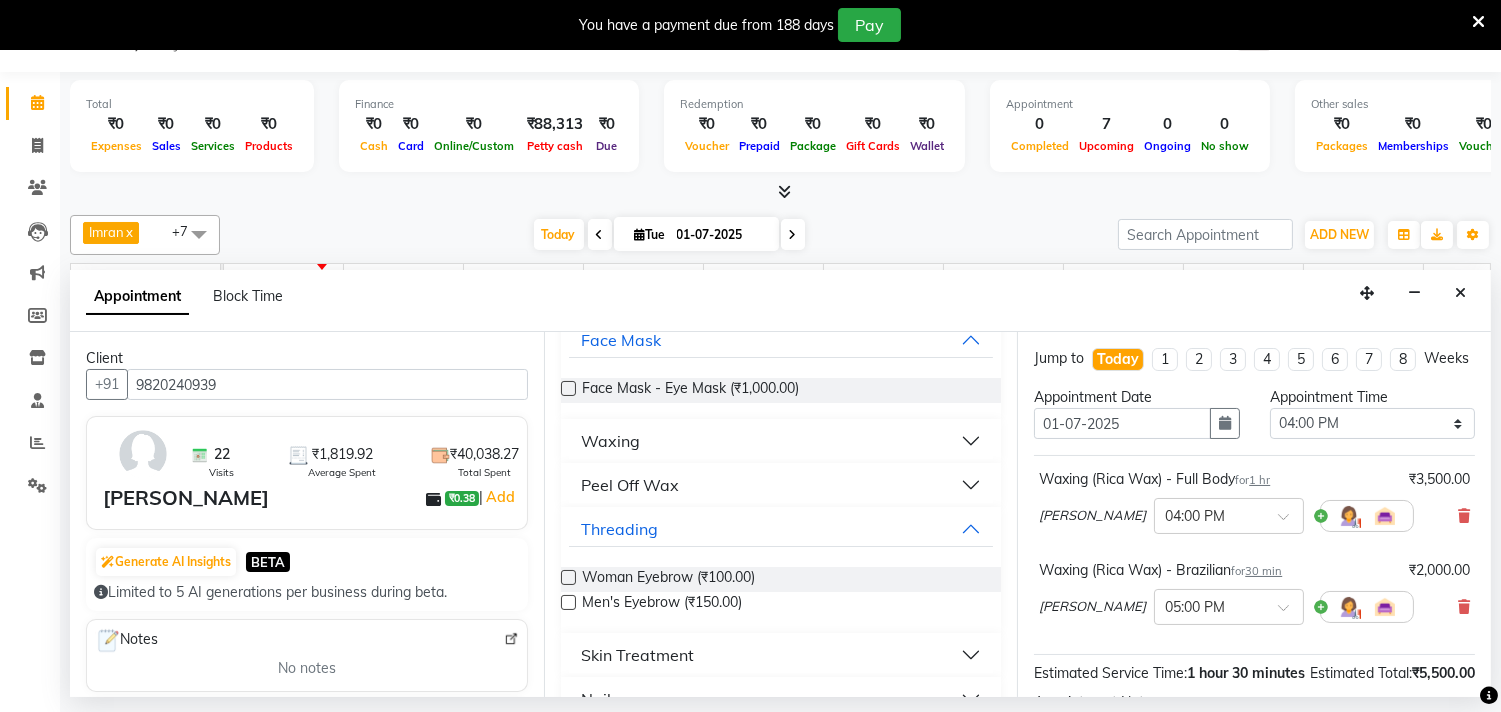click at bounding box center (568, 577) 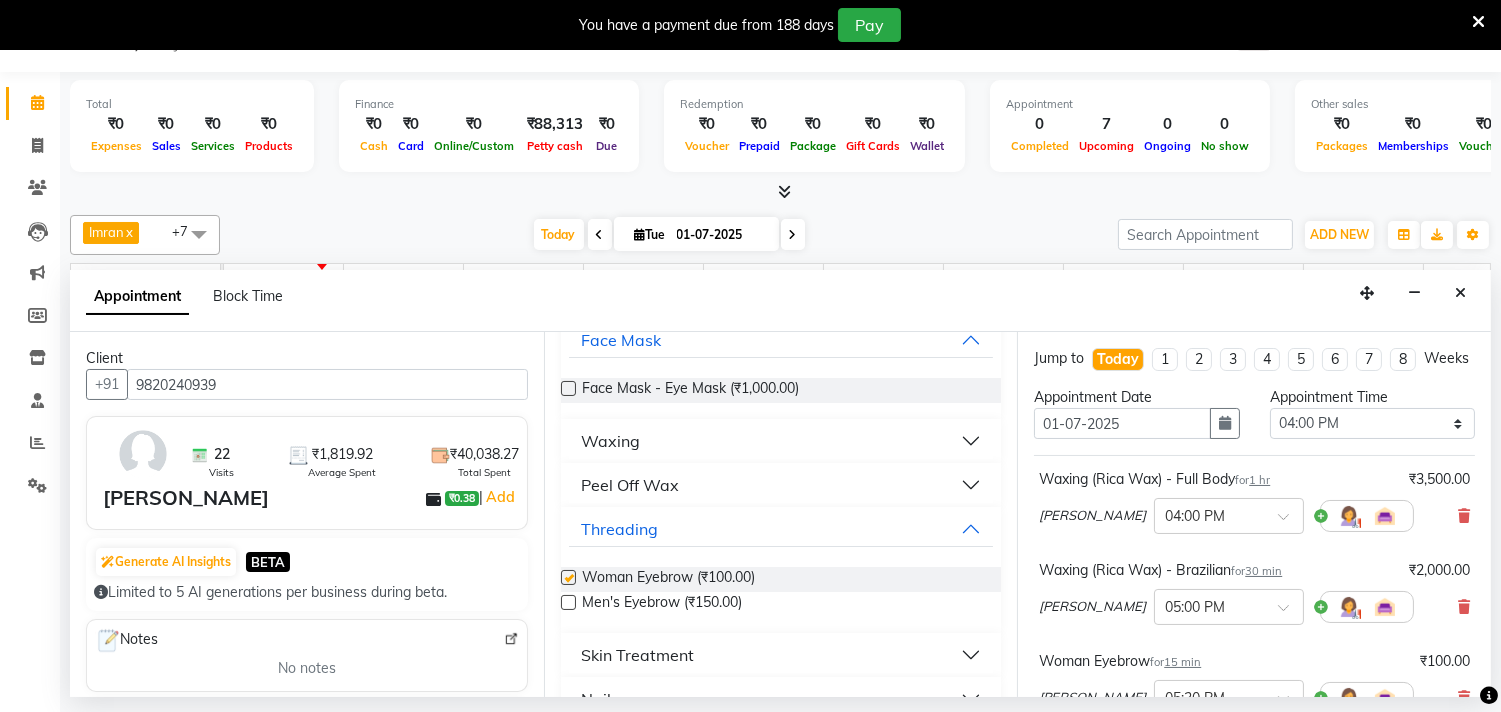 scroll, scrollTop: 0, scrollLeft: 0, axis: both 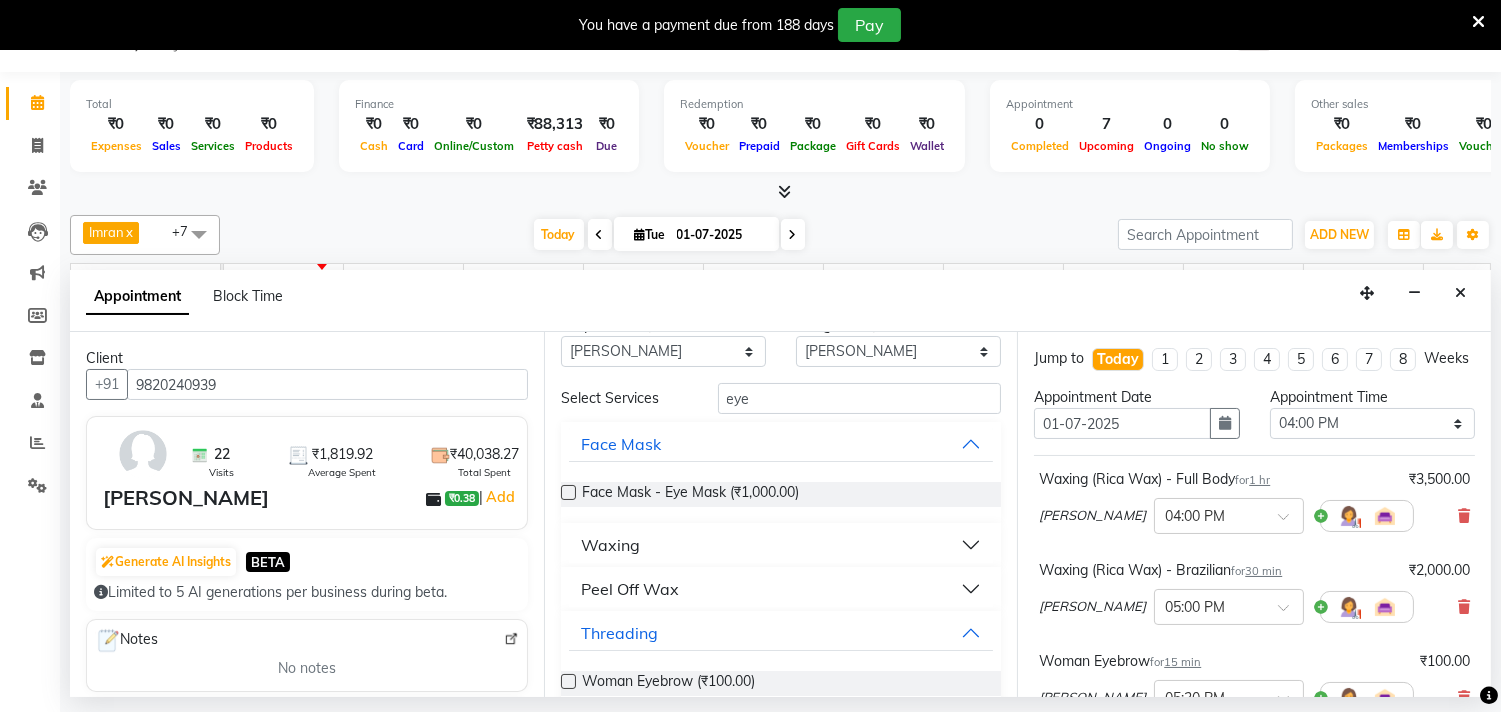 checkbox on "false" 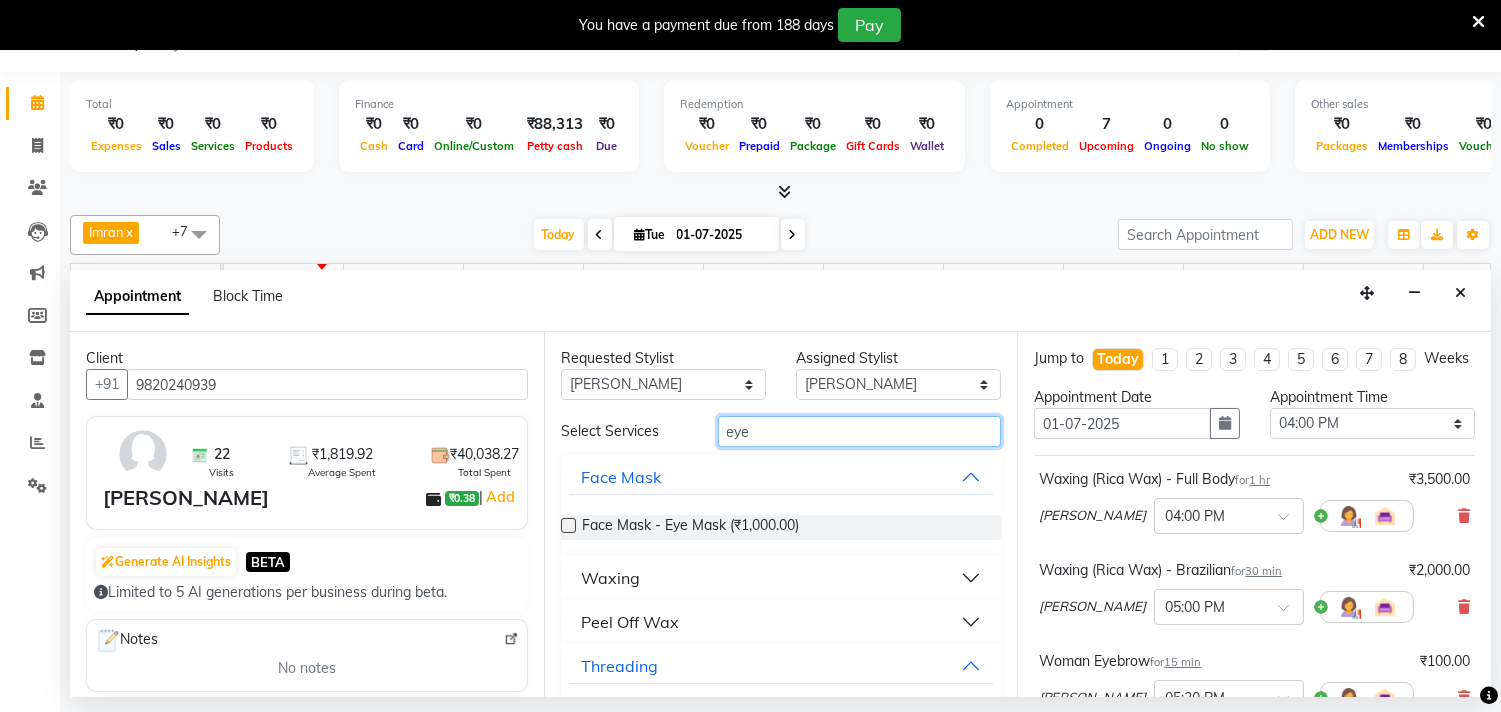 click on "eye" at bounding box center [860, 431] 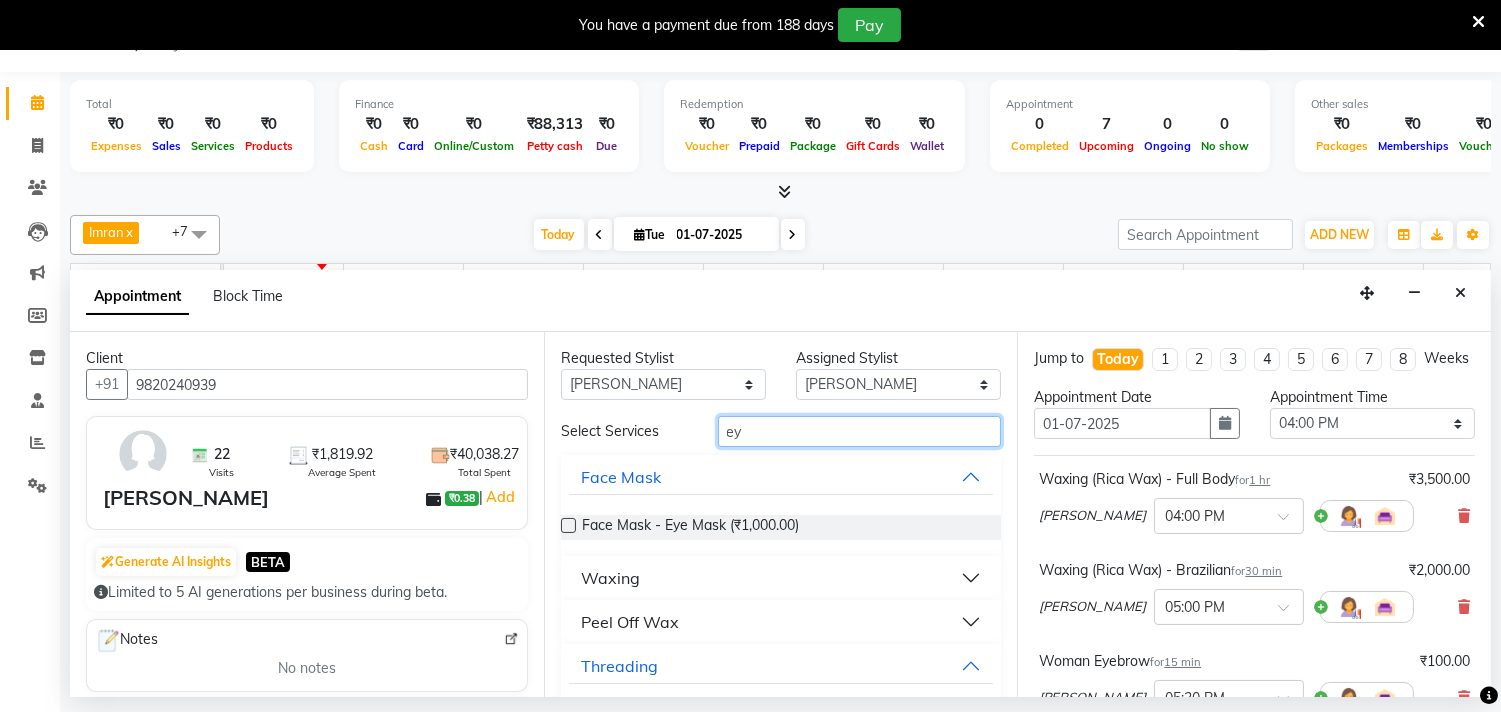 type on "e" 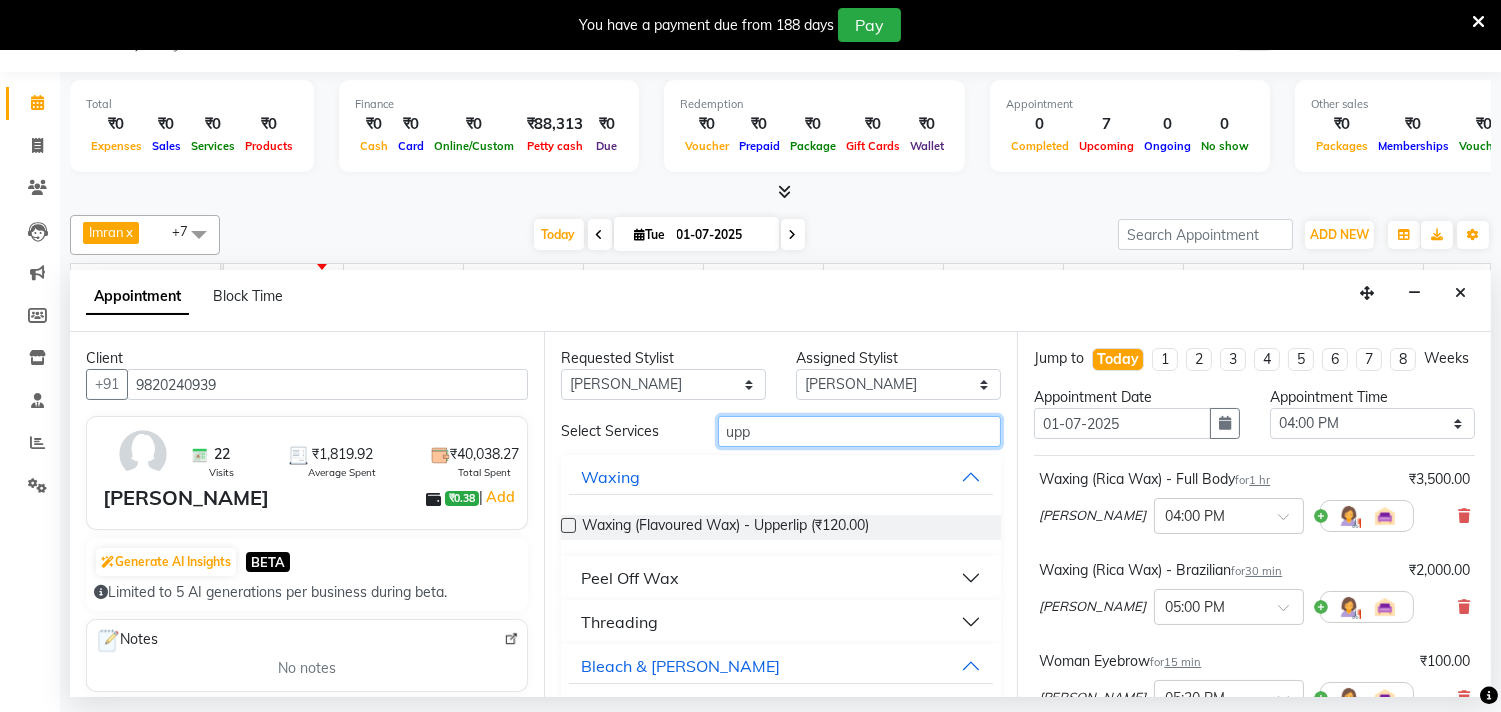 type on "upp" 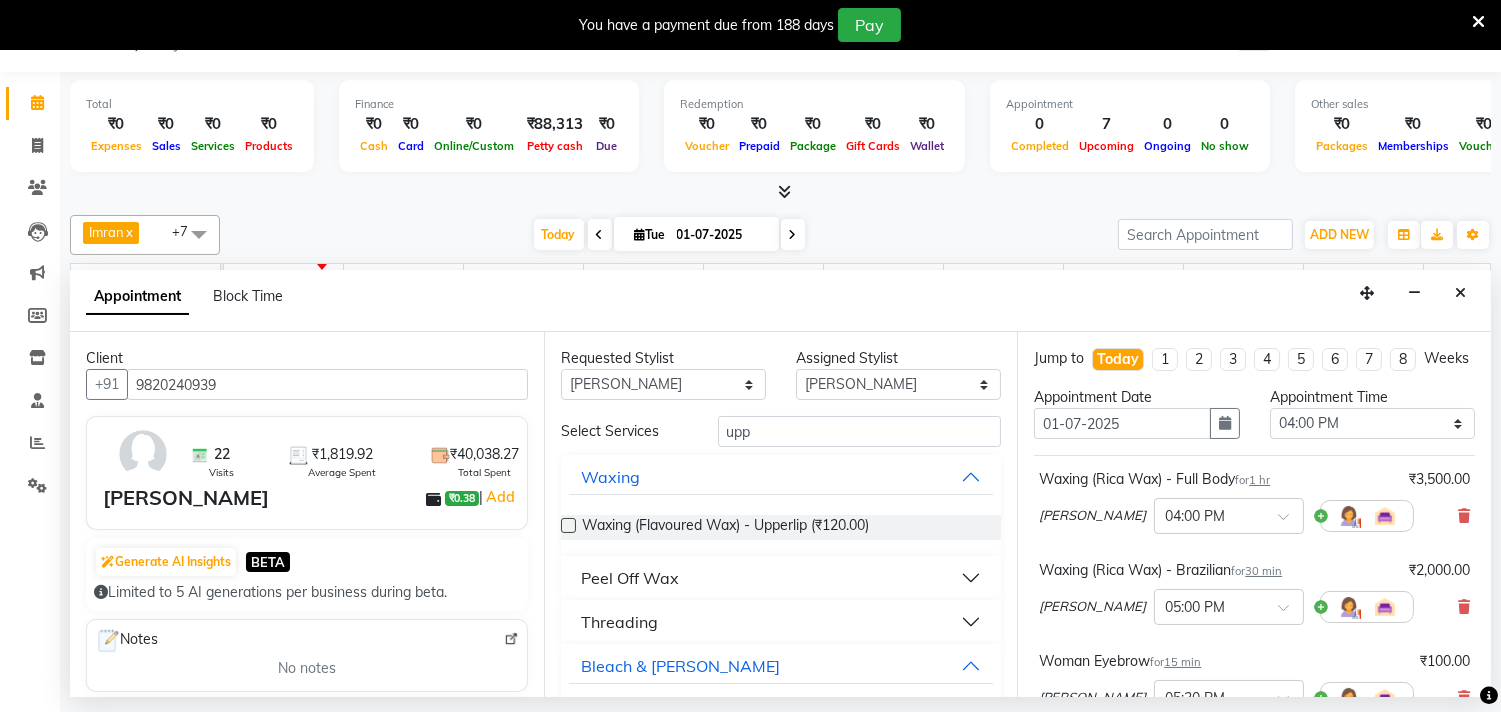 drag, startPoint x: 641, startPoint y: 573, endPoint x: 625, endPoint y: 594, distance: 26.400757 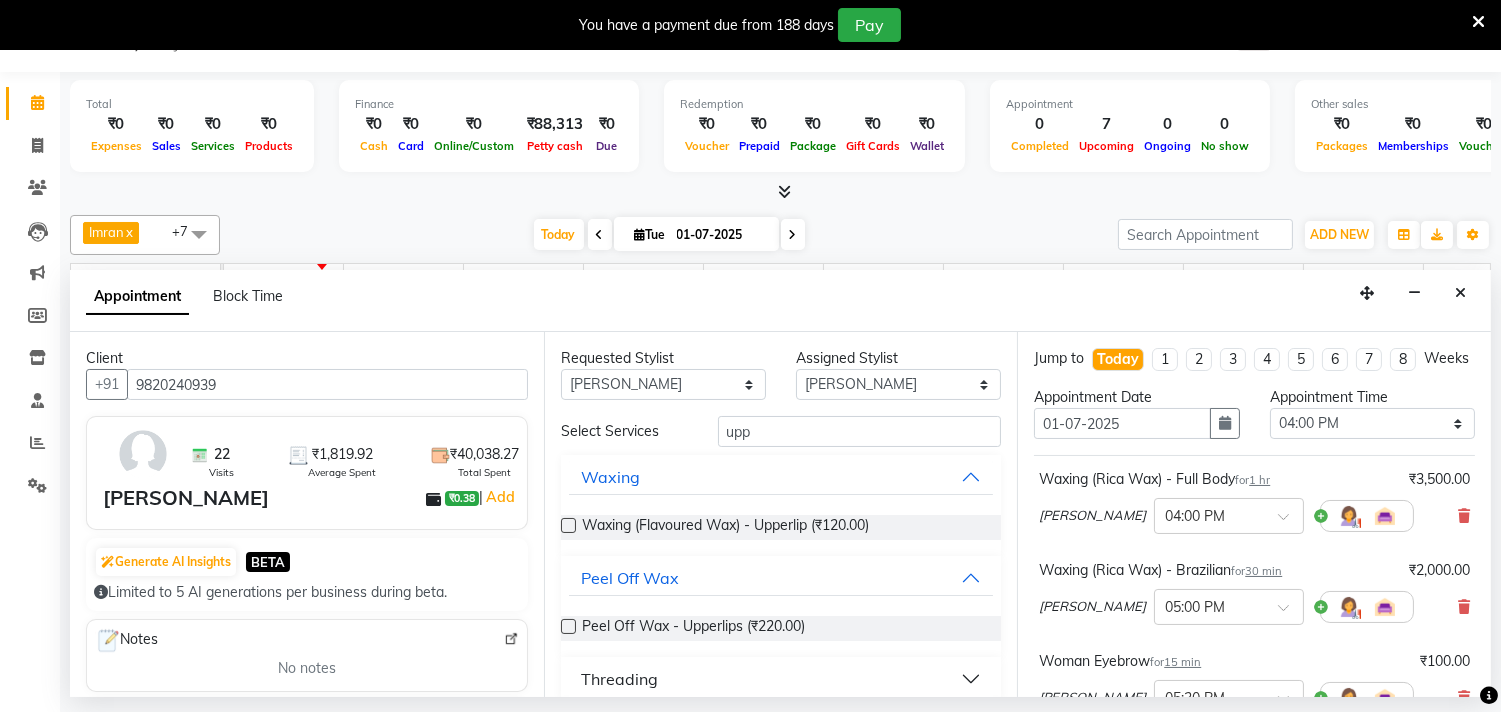 click at bounding box center [568, 626] 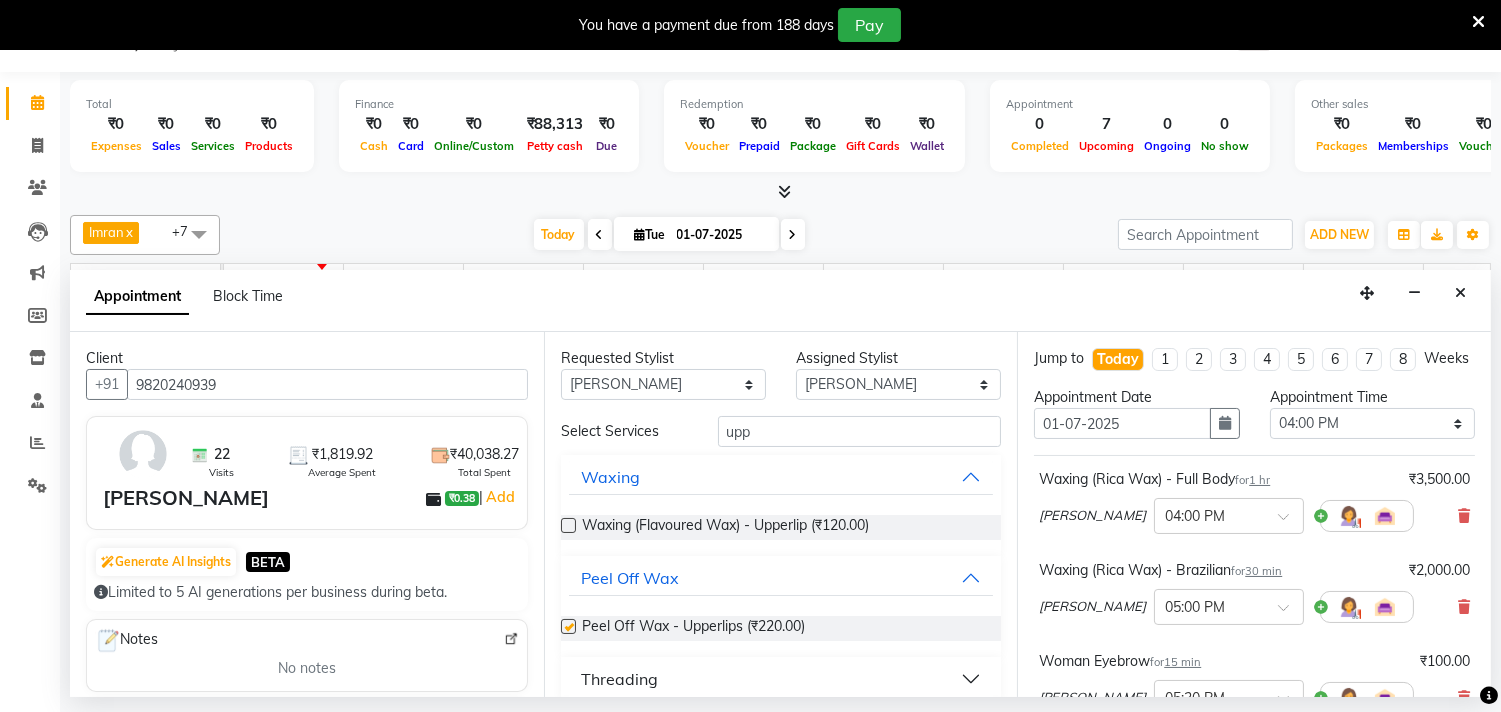 checkbox on "false" 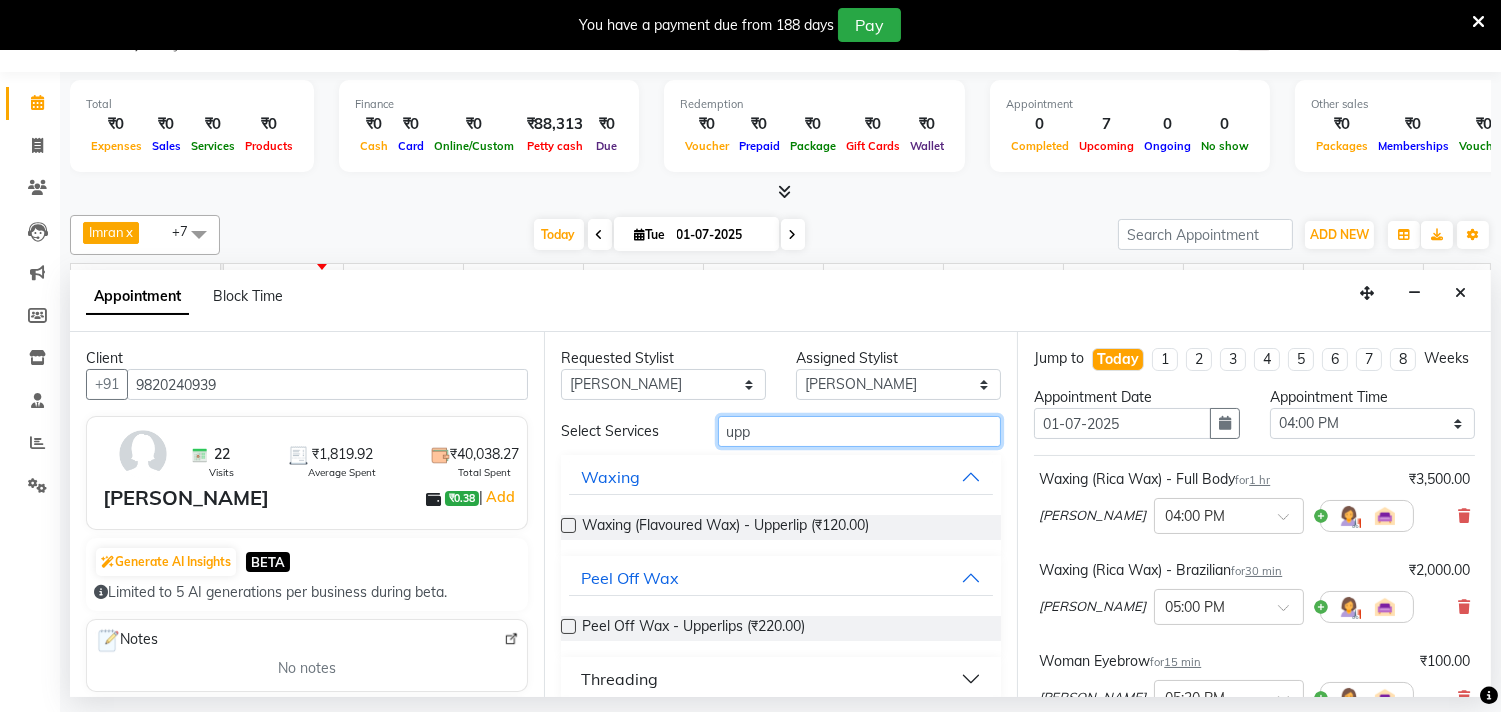 click on "upp" at bounding box center (860, 431) 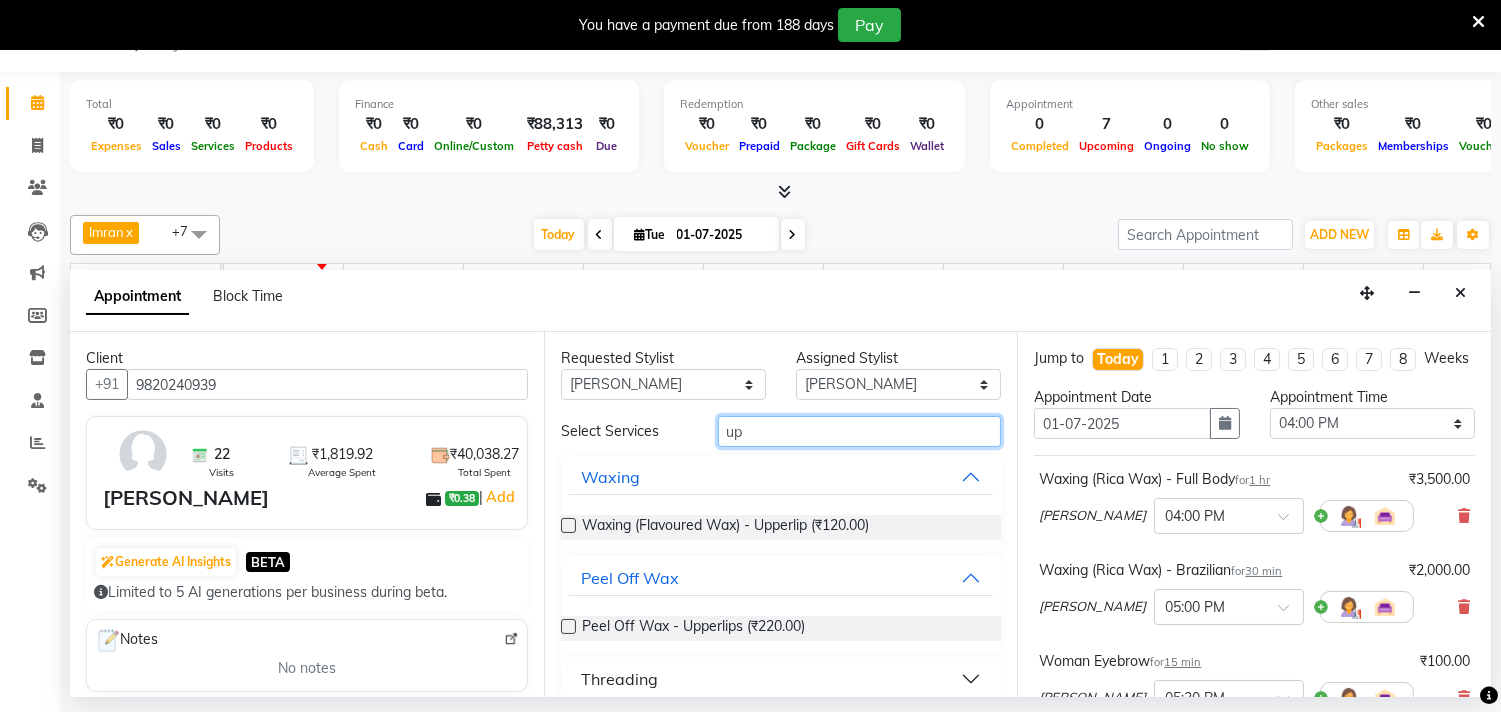 type on "u" 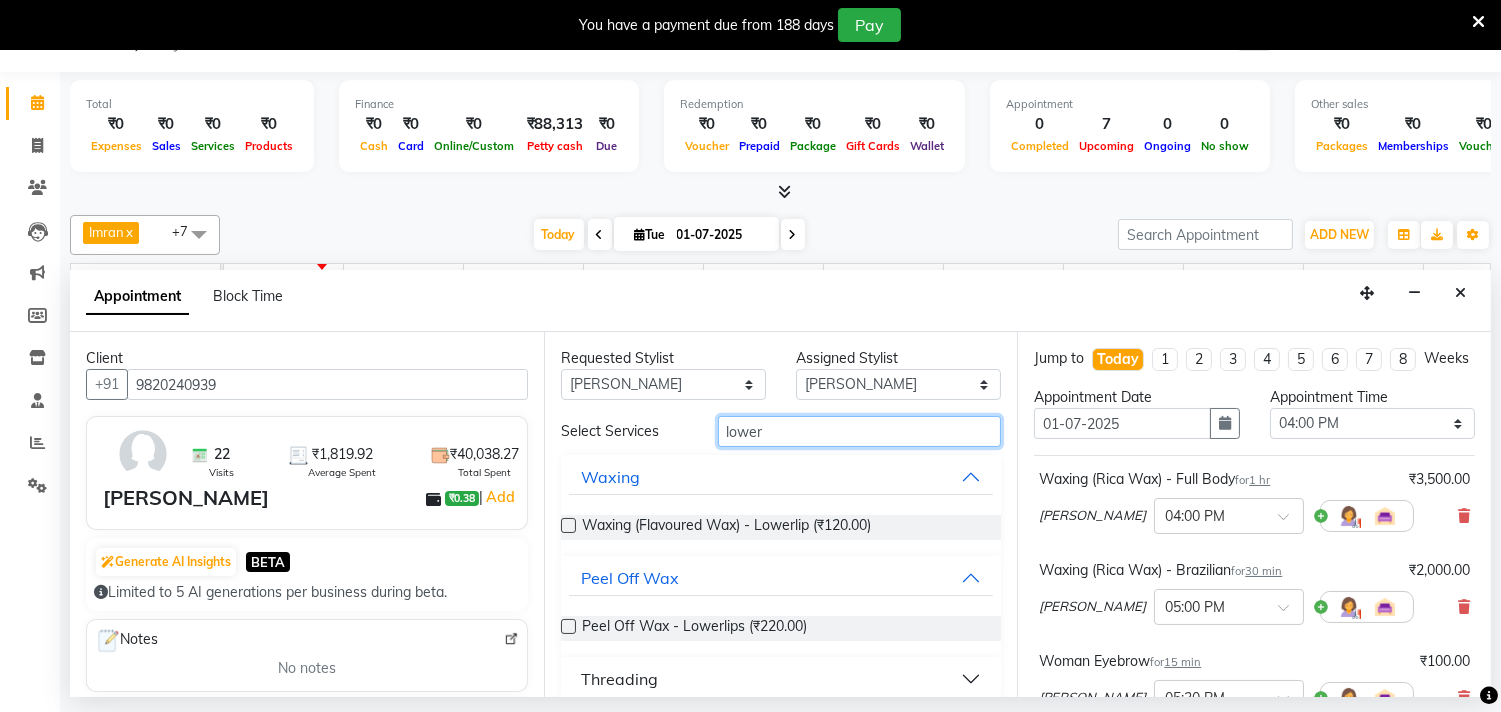 type on "lower" 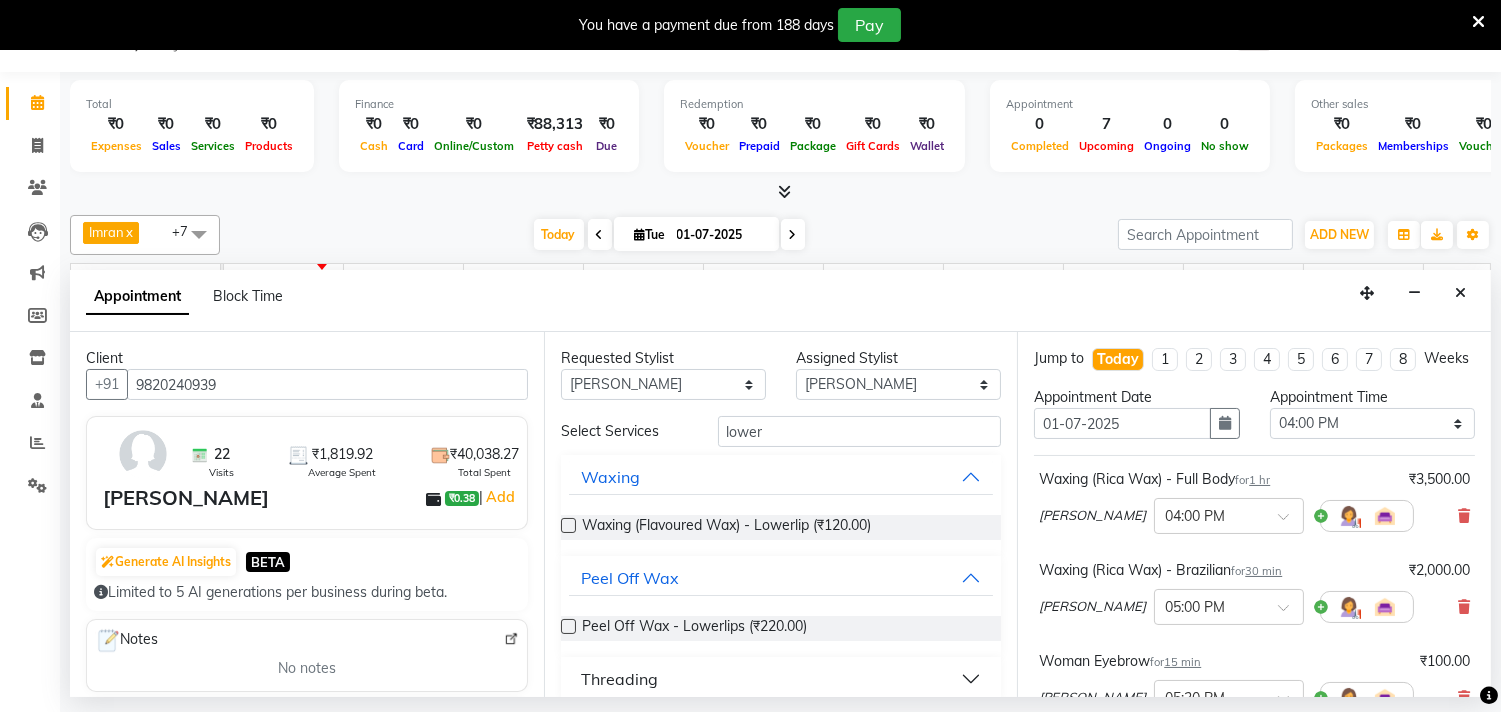click at bounding box center [568, 626] 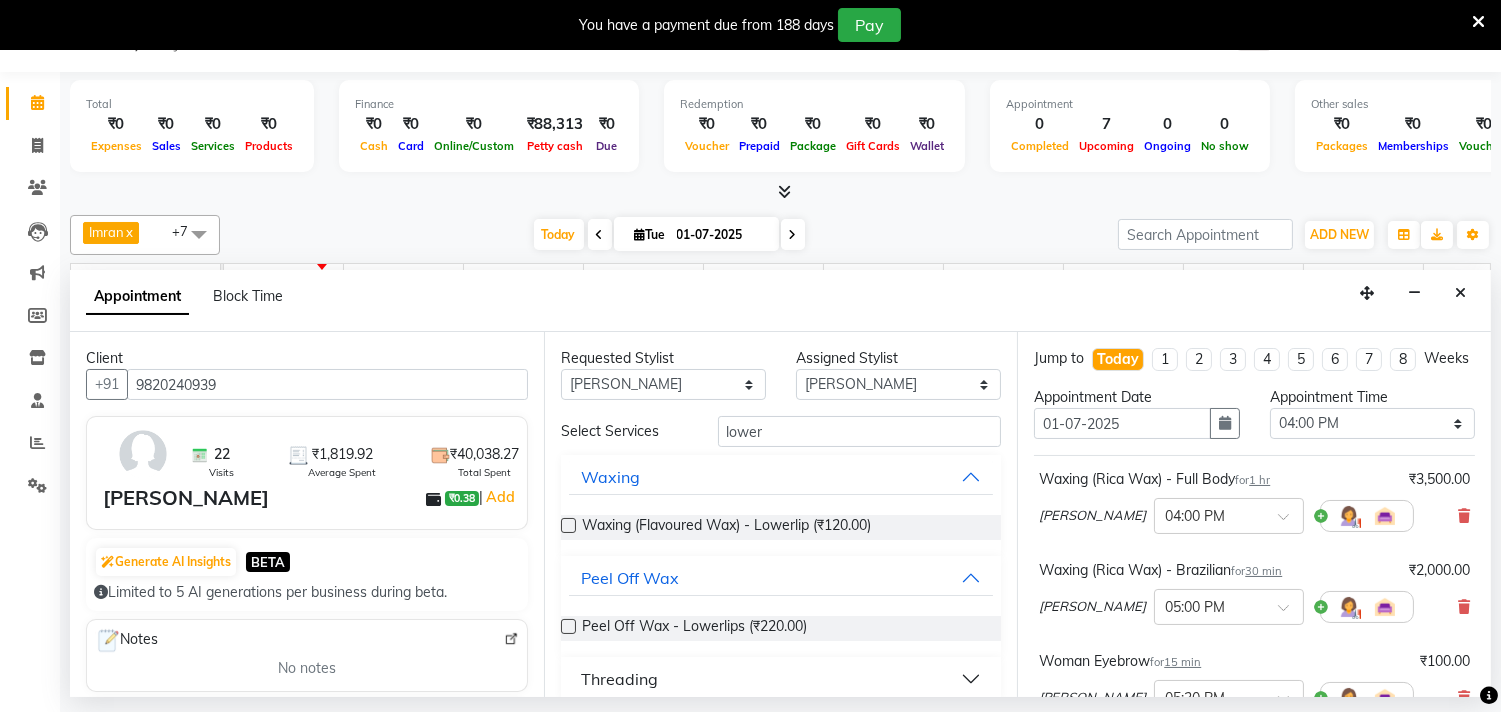 click at bounding box center (567, 628) 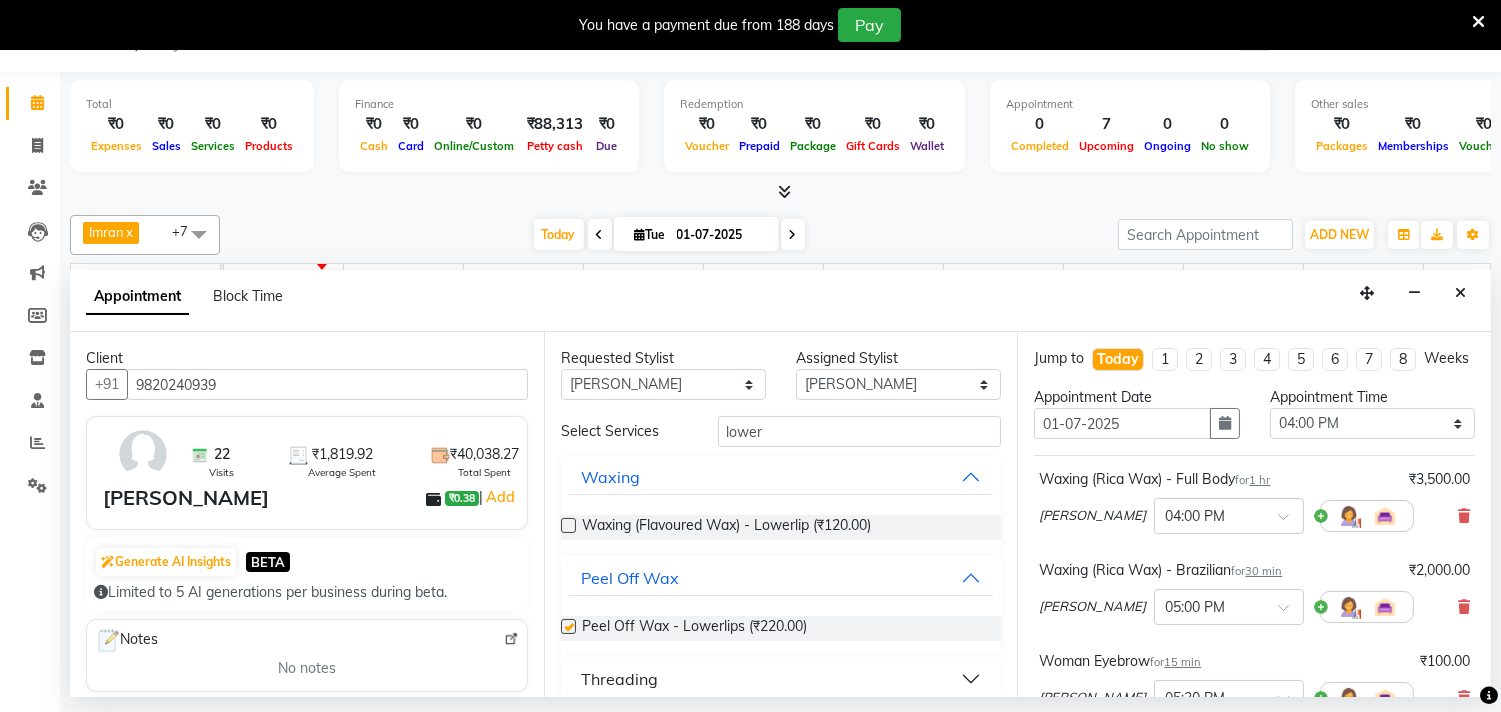 checkbox on "false" 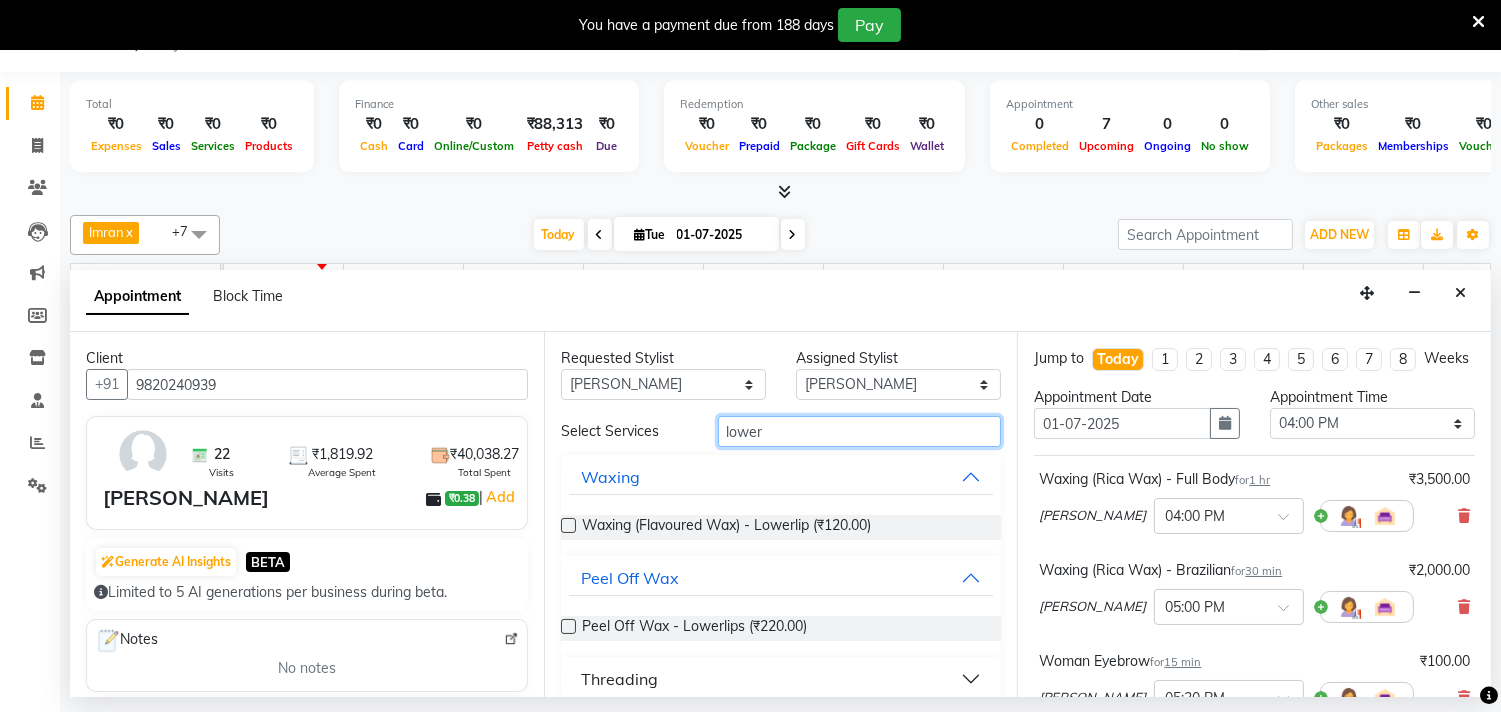 click on "lower" at bounding box center (860, 431) 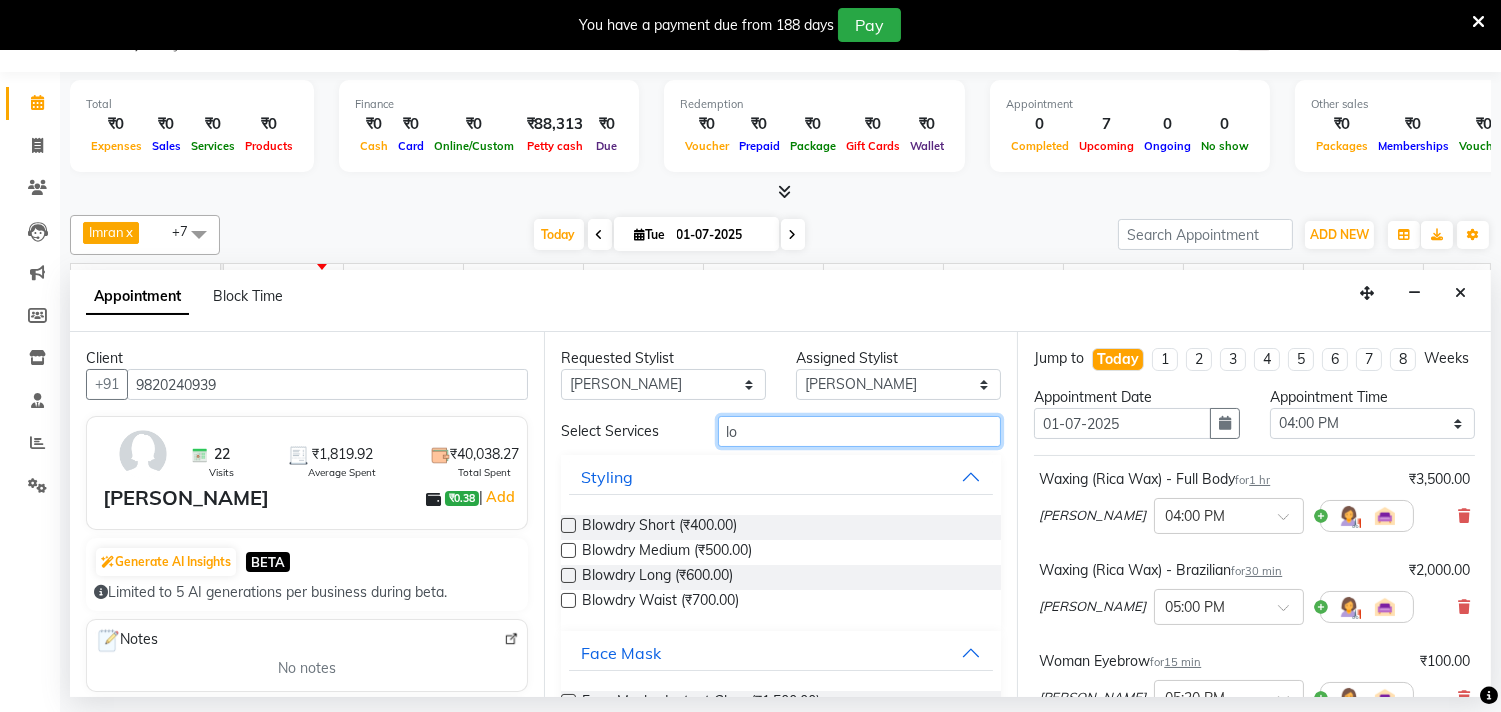 type on "l" 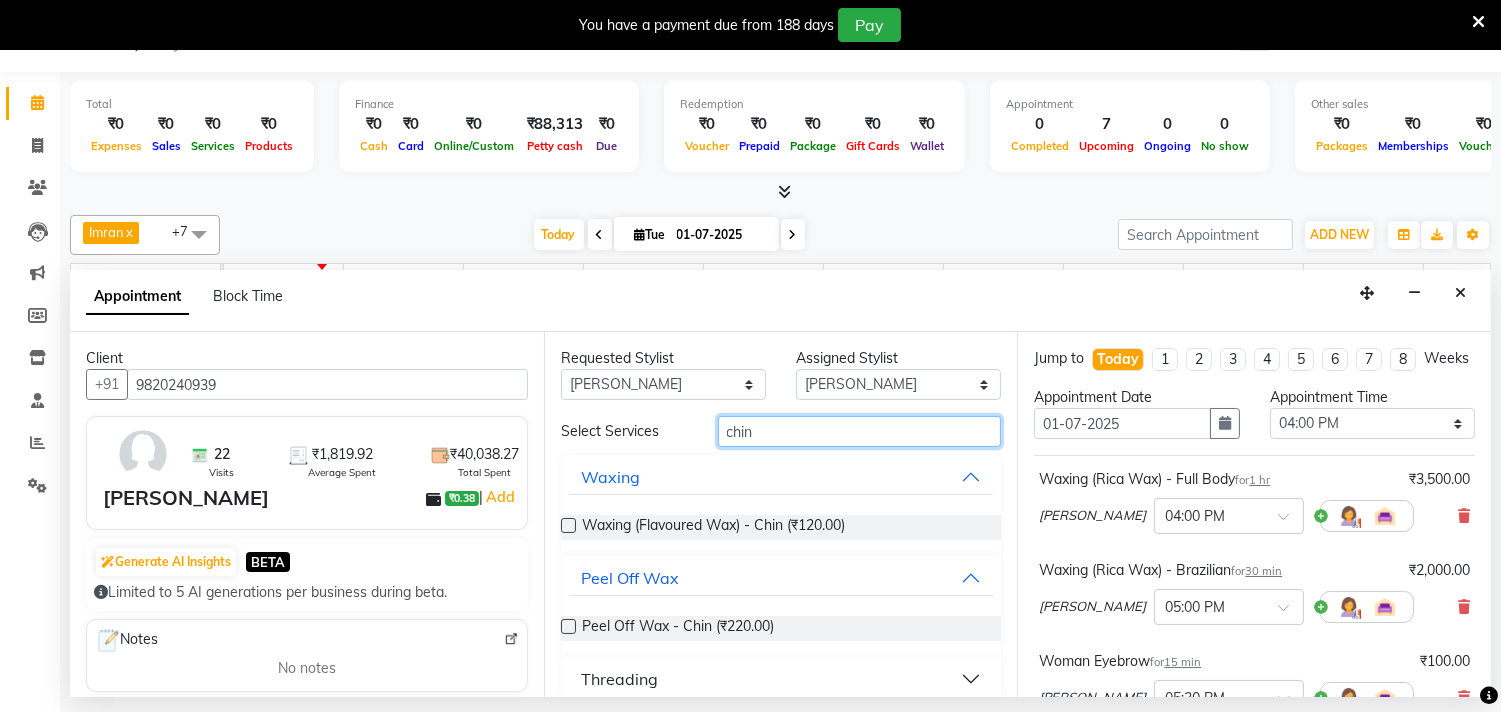 type on "chin" 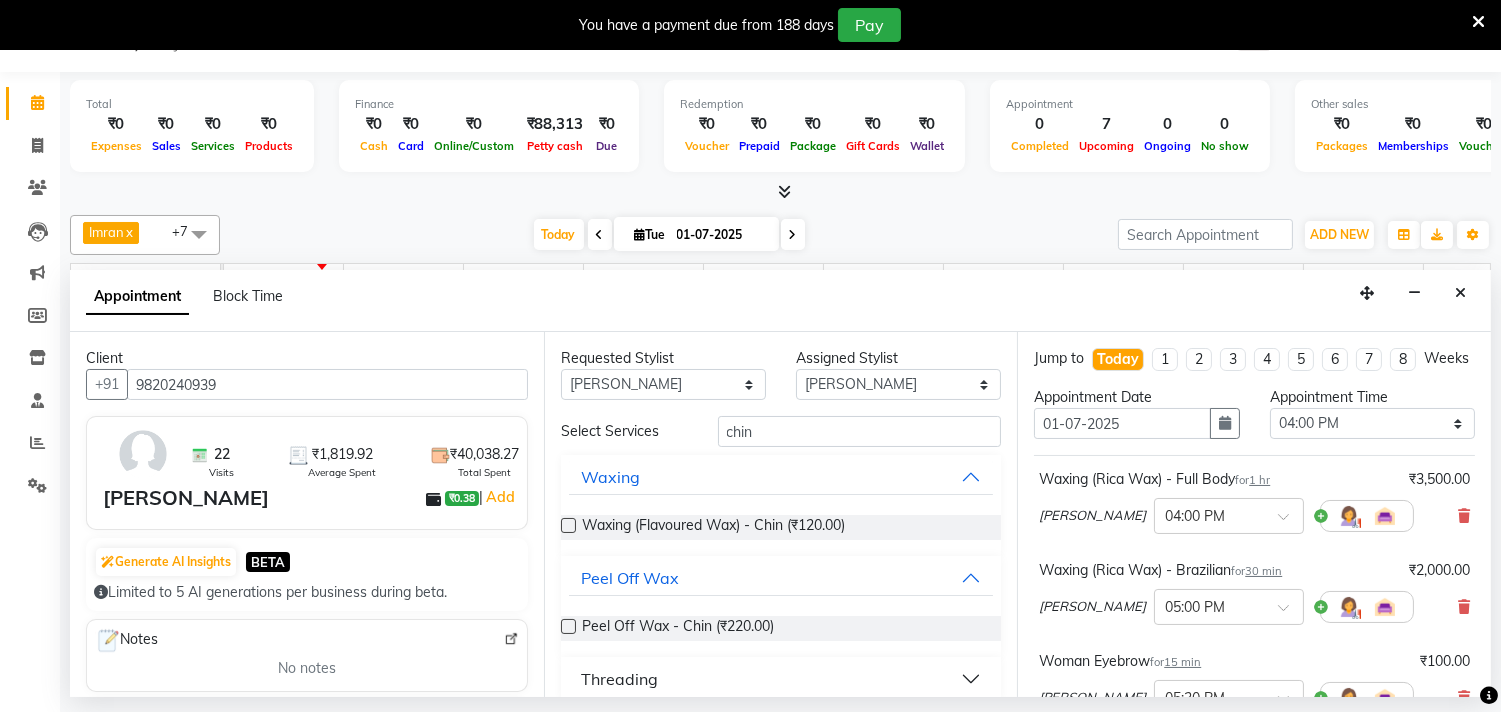 click at bounding box center (568, 626) 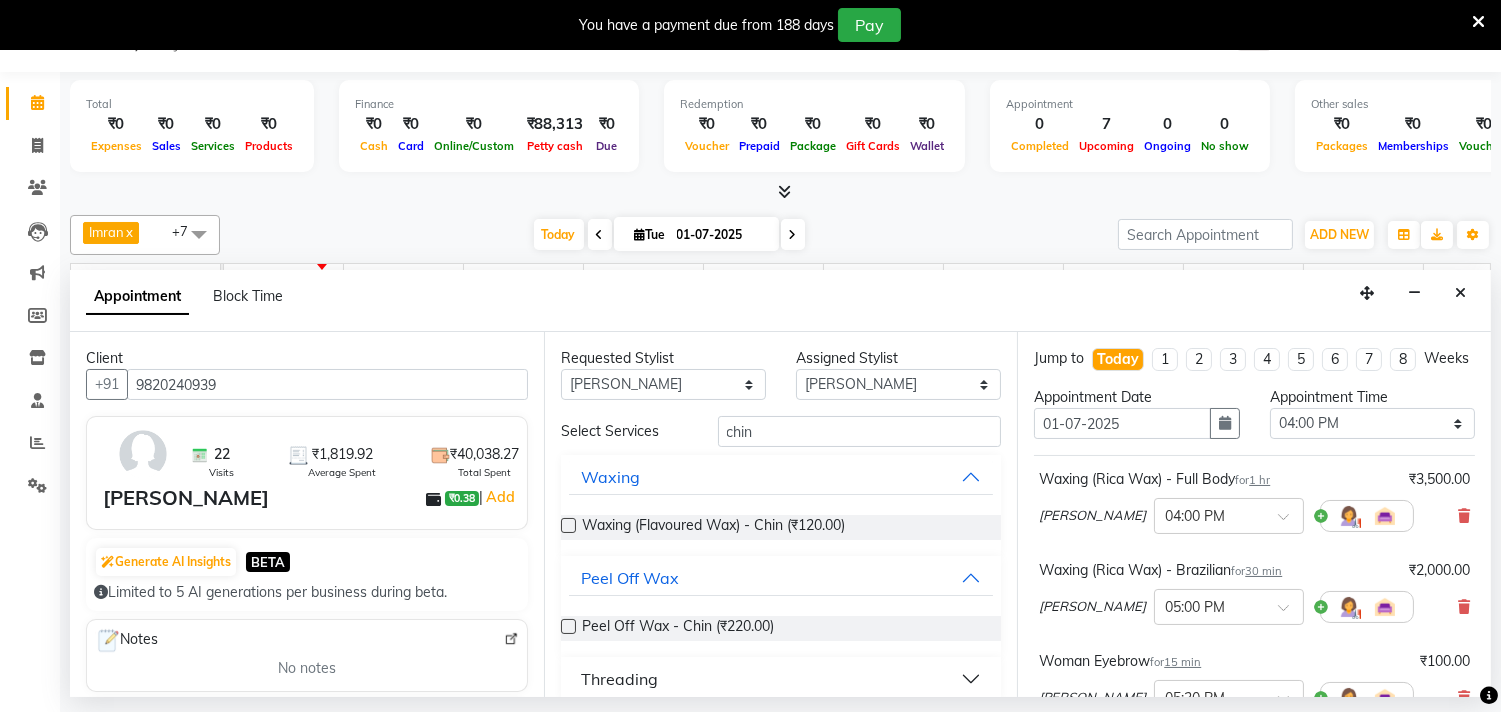 click at bounding box center (567, 628) 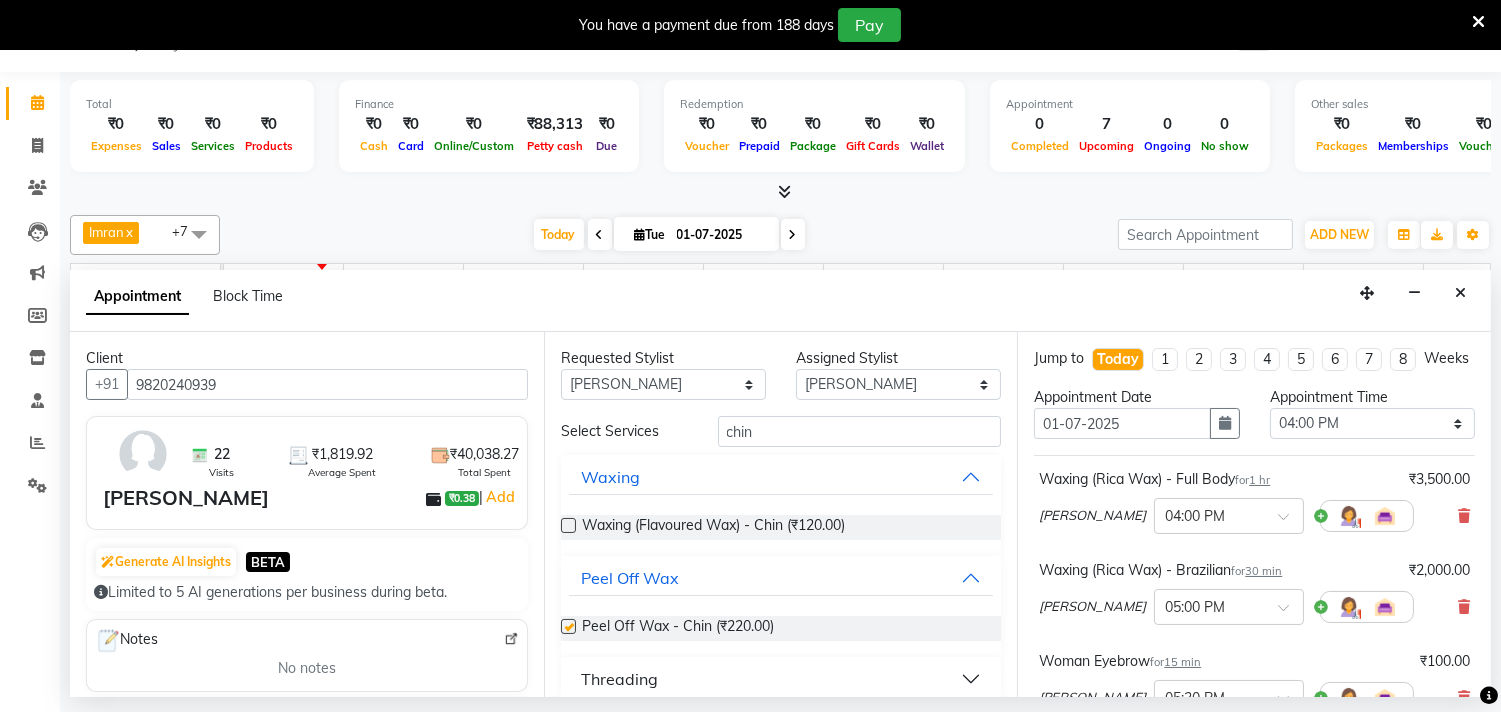 checkbox on "false" 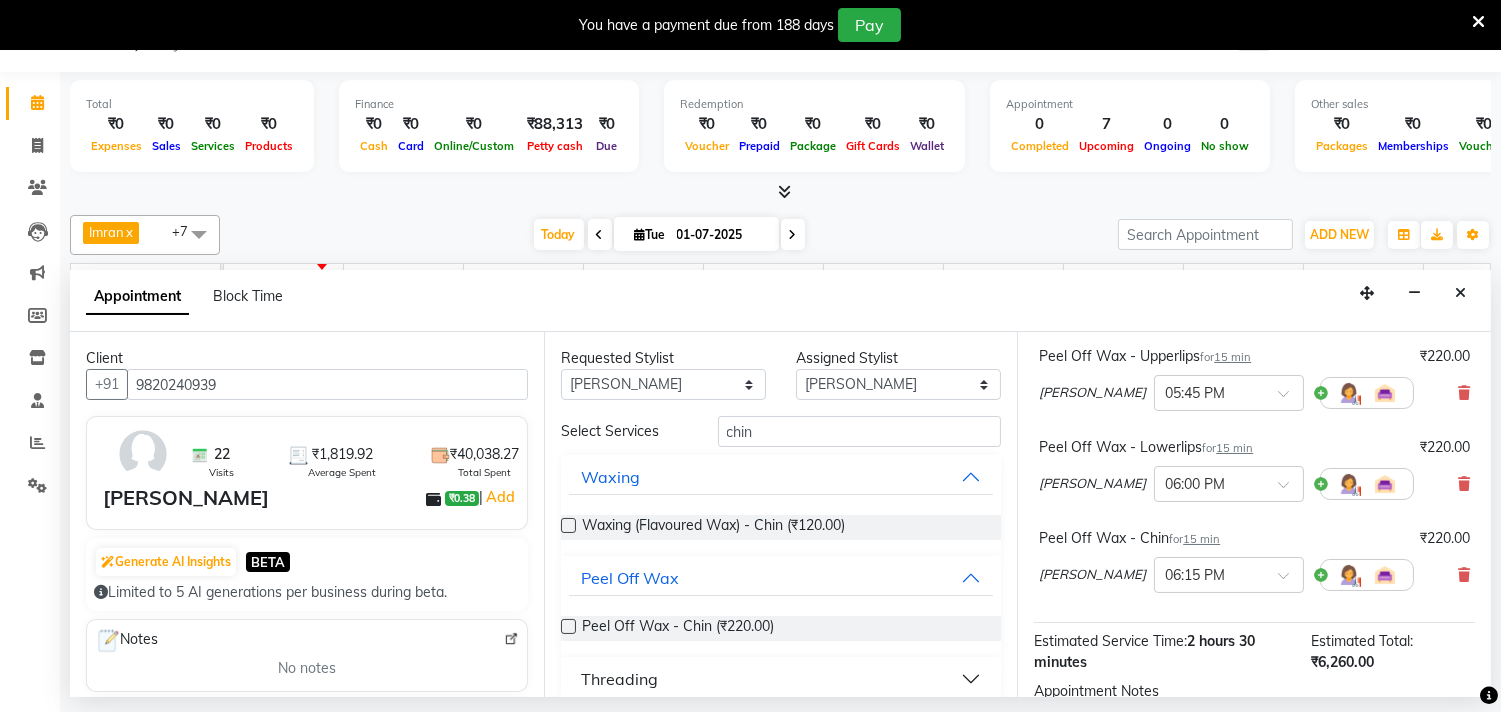 scroll, scrollTop: 636, scrollLeft: 0, axis: vertical 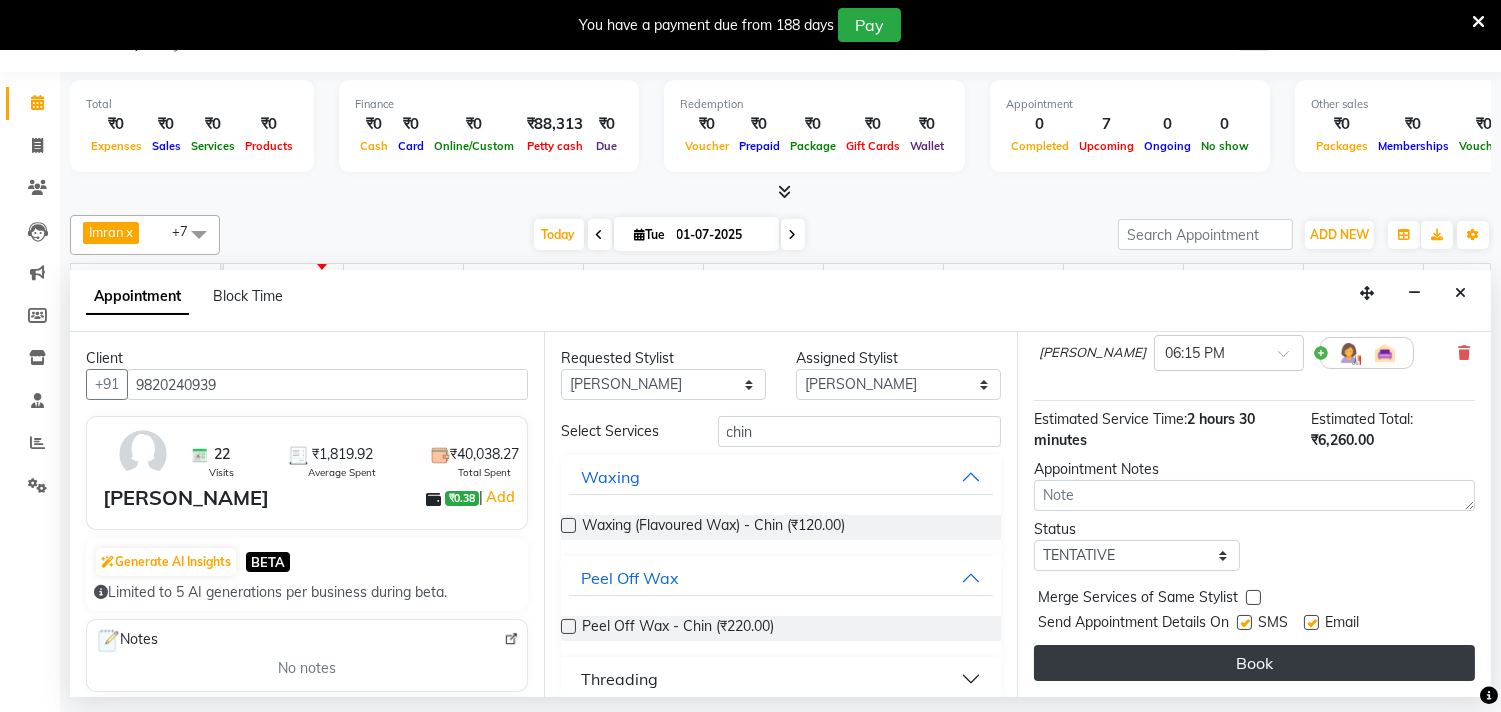 click on "Book" at bounding box center [1254, 663] 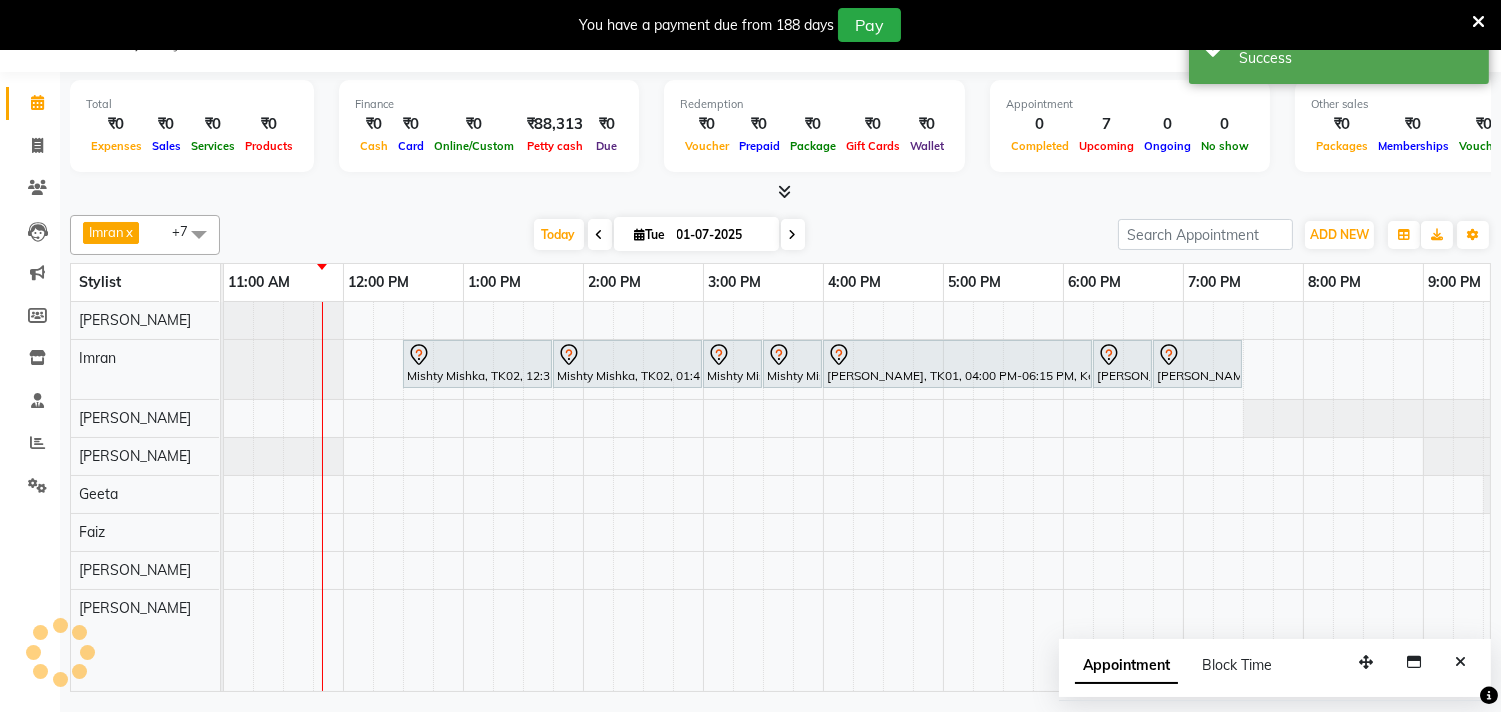 scroll, scrollTop: 0, scrollLeft: 0, axis: both 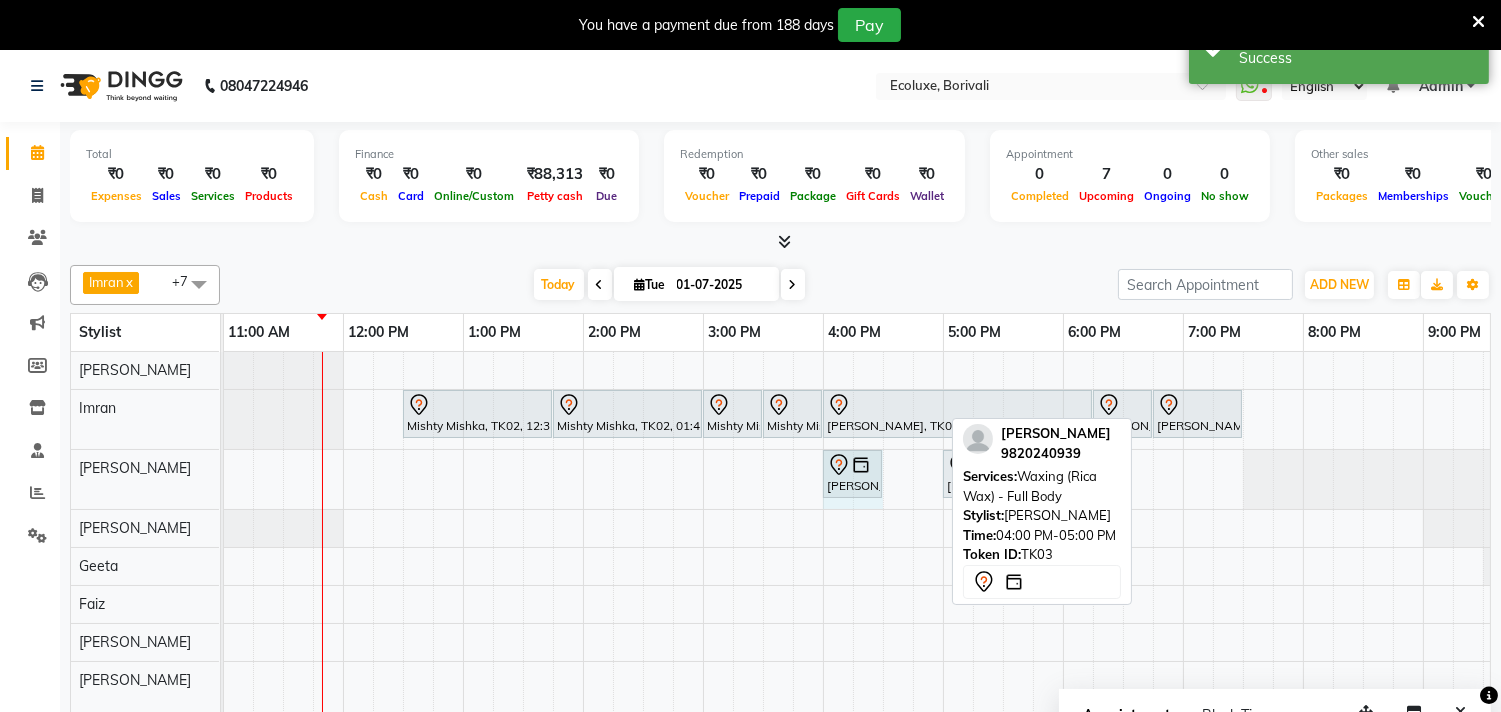 drag, startPoint x: 937, startPoint y: 457, endPoint x: 860, endPoint y: 474, distance: 78.854294 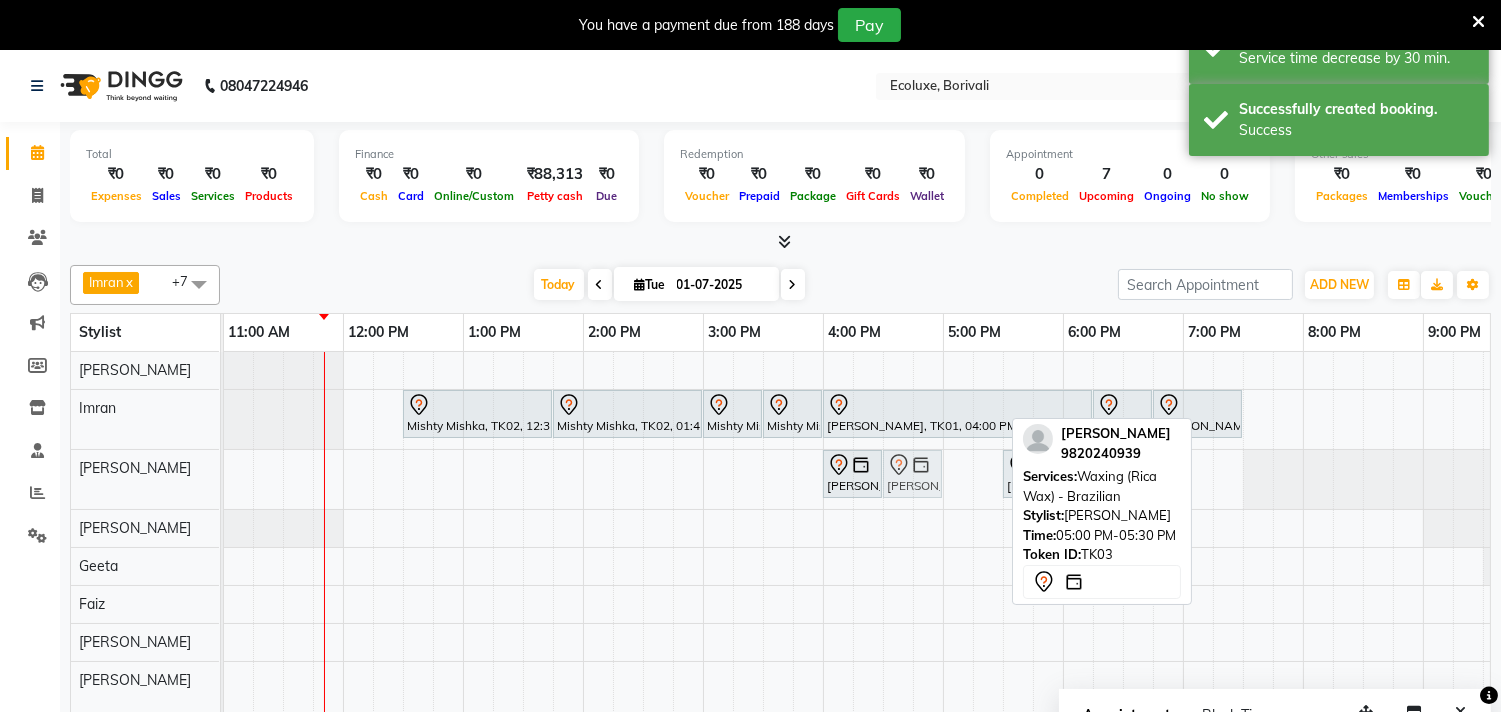 drag, startPoint x: 973, startPoint y: 480, endPoint x: 922, endPoint y: 490, distance: 51.971146 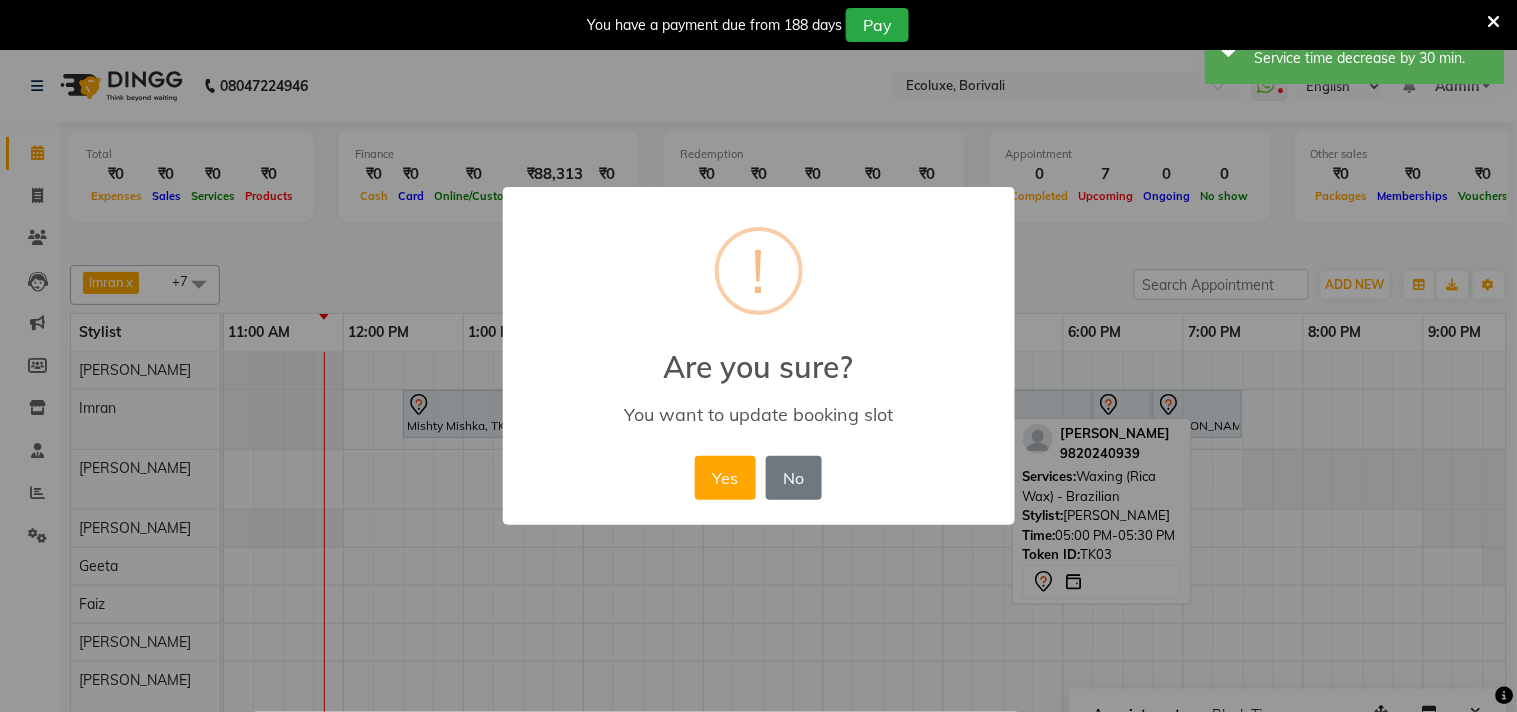 drag, startPoint x: 707, startPoint y: 485, endPoint x: 1116, endPoint y: 484, distance: 409.00122 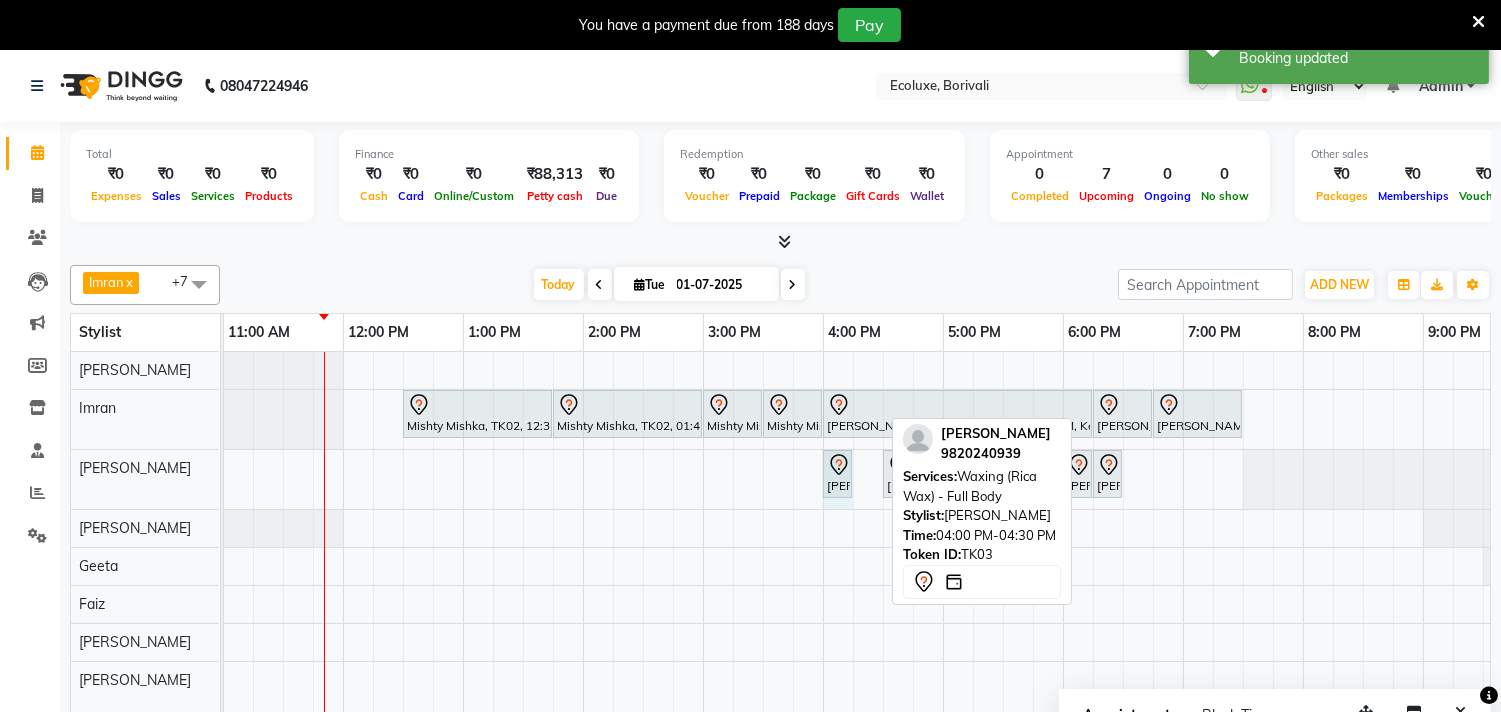 drag, startPoint x: 877, startPoint y: 460, endPoint x: 850, endPoint y: 475, distance: 30.88689 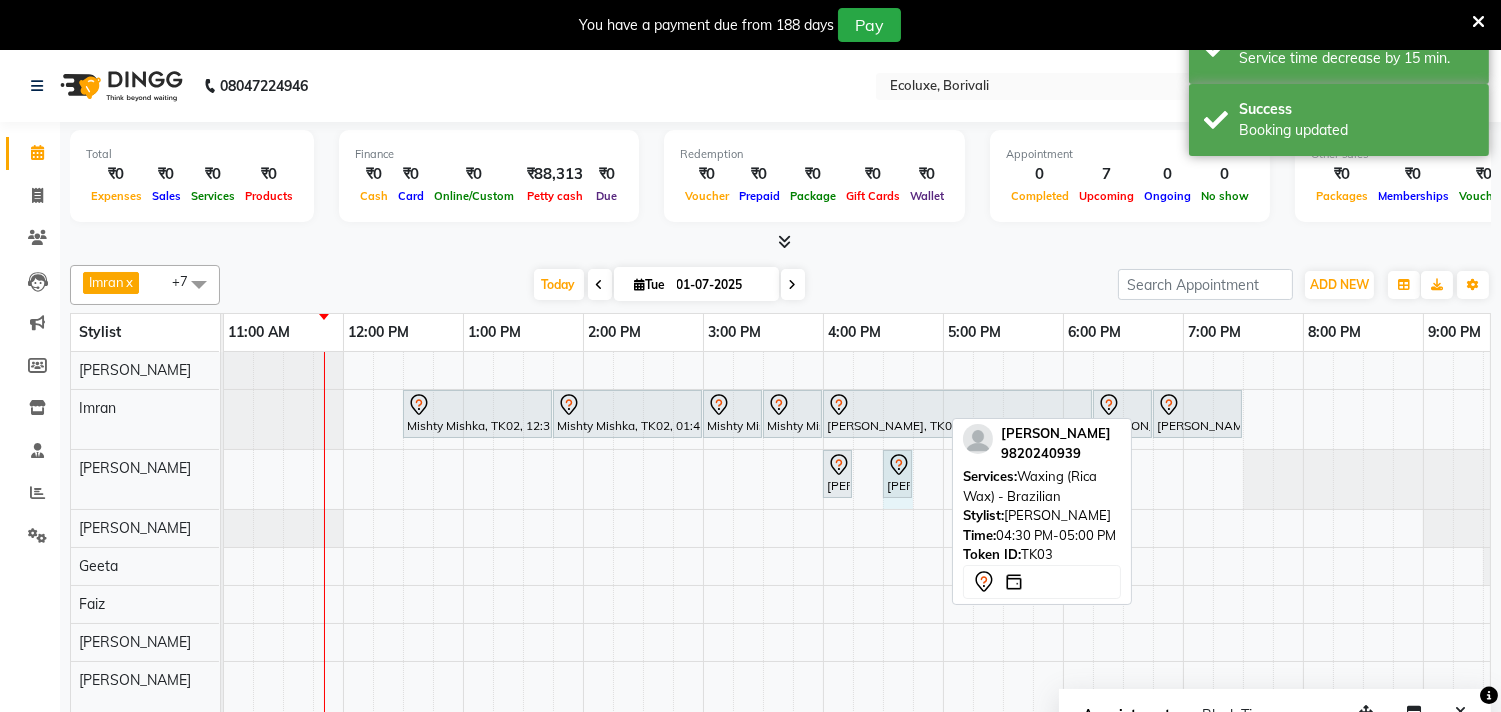 drag, startPoint x: 936, startPoint y: 473, endPoint x: 910, endPoint y: 477, distance: 26.305893 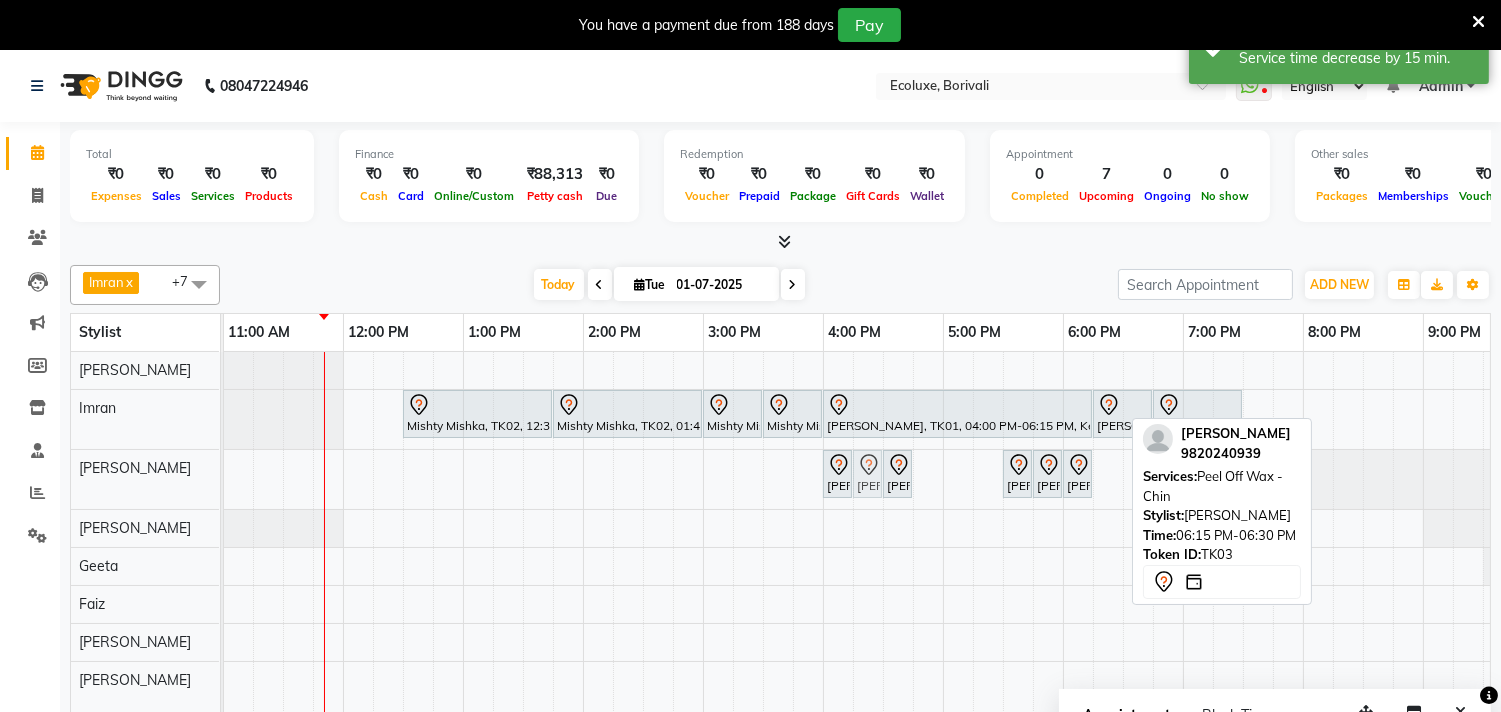 drag, startPoint x: 1113, startPoint y: 484, endPoint x: 877, endPoint y: 510, distance: 237.42789 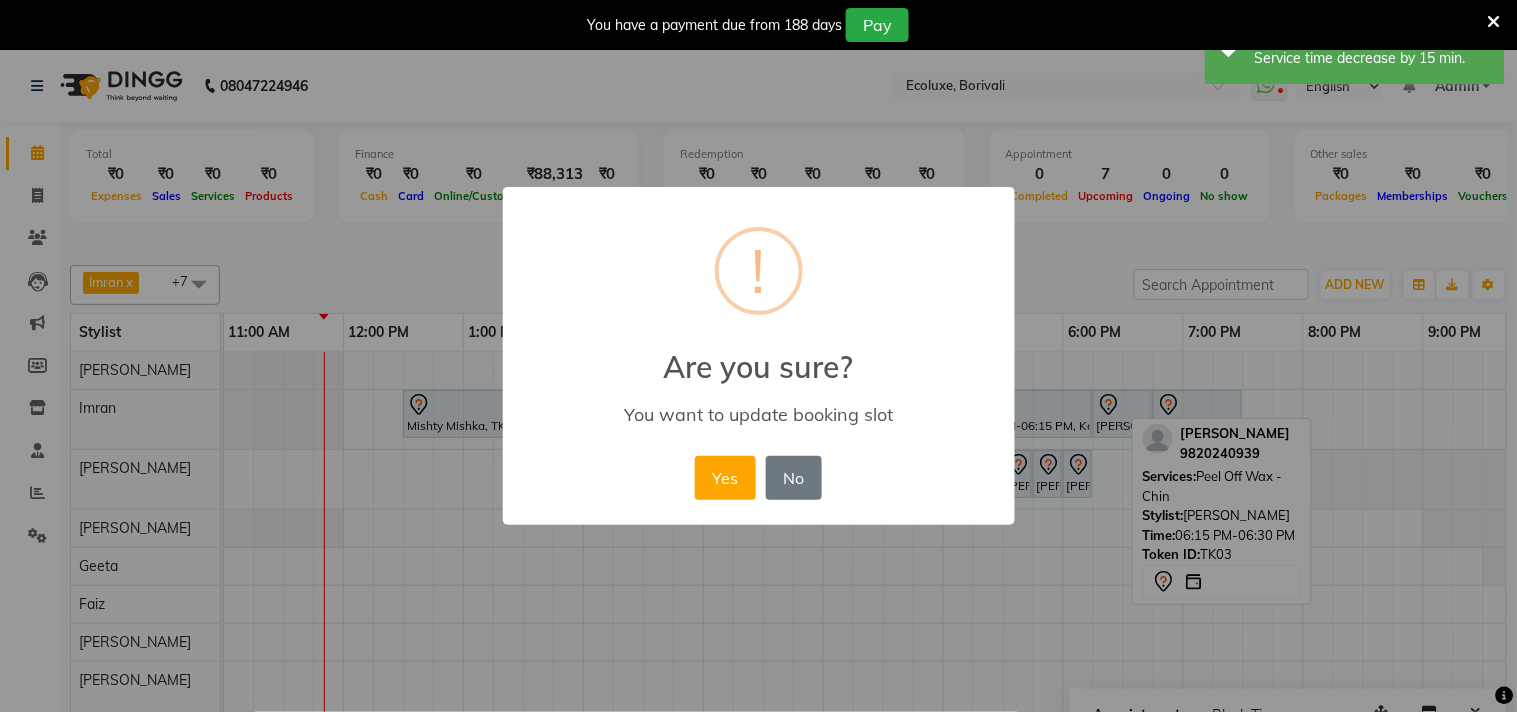 drag, startPoint x: 736, startPoint y: 478, endPoint x: 1037, endPoint y: 453, distance: 302.0364 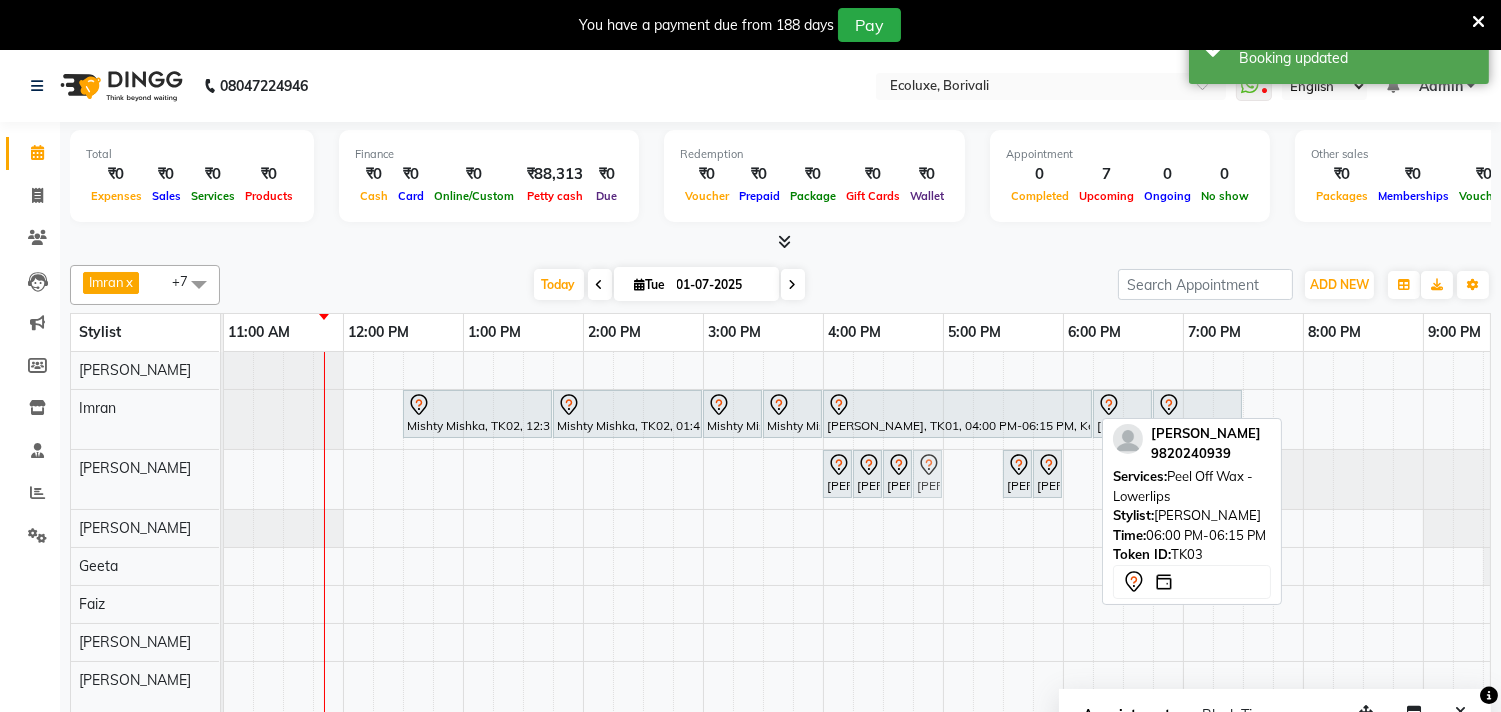 drag, startPoint x: 1072, startPoint y: 476, endPoint x: 937, endPoint y: 492, distance: 135.94484 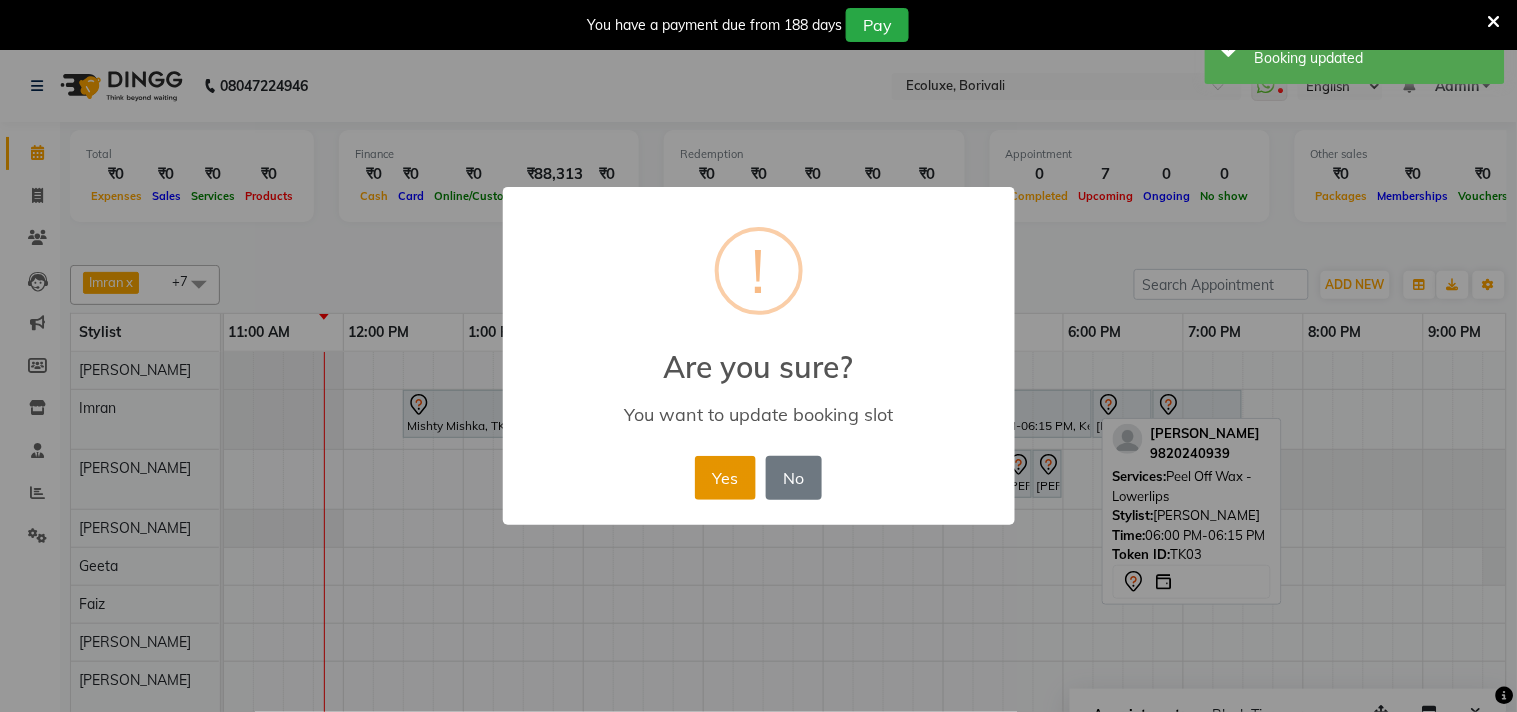drag, startPoint x: 736, startPoint y: 485, endPoint x: 905, endPoint y: 483, distance: 169.01184 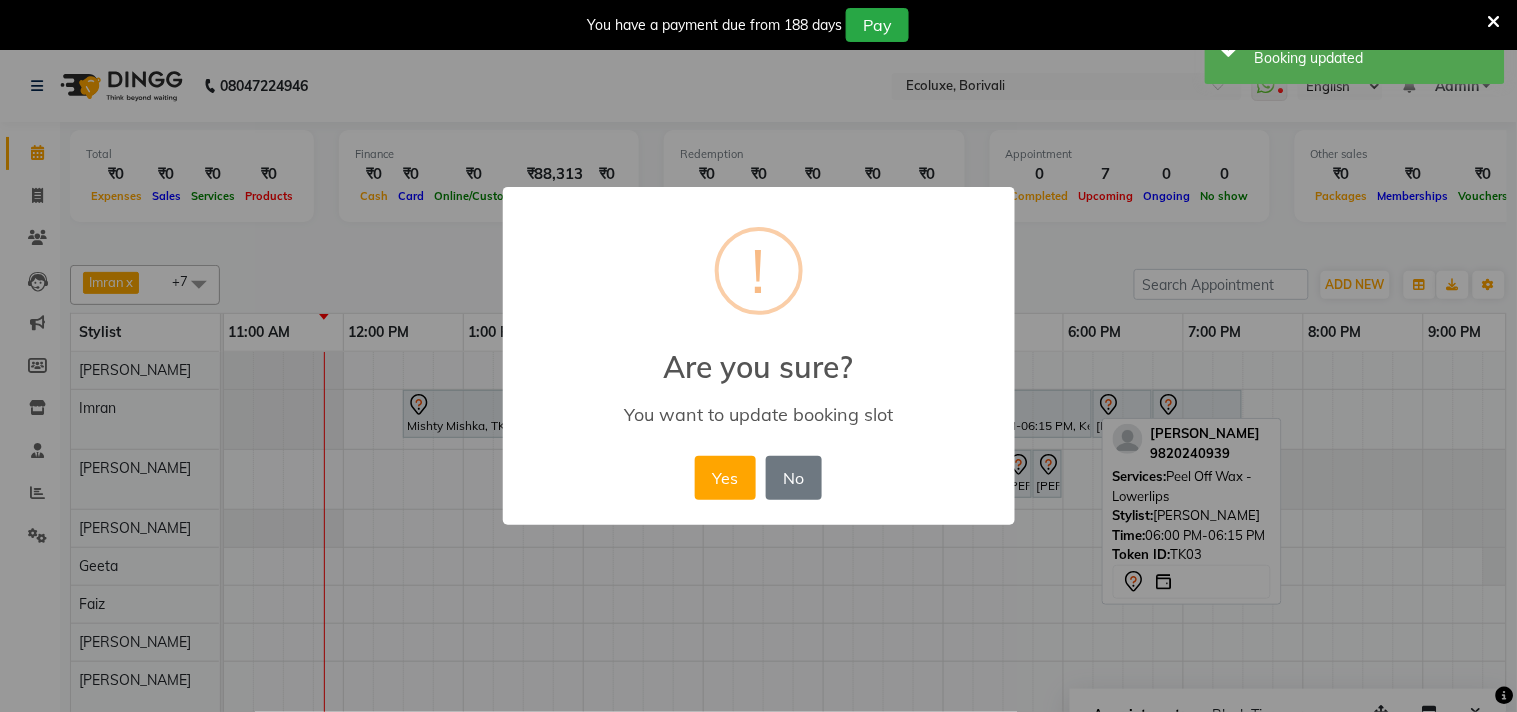 click on "Yes" at bounding box center (725, 478) 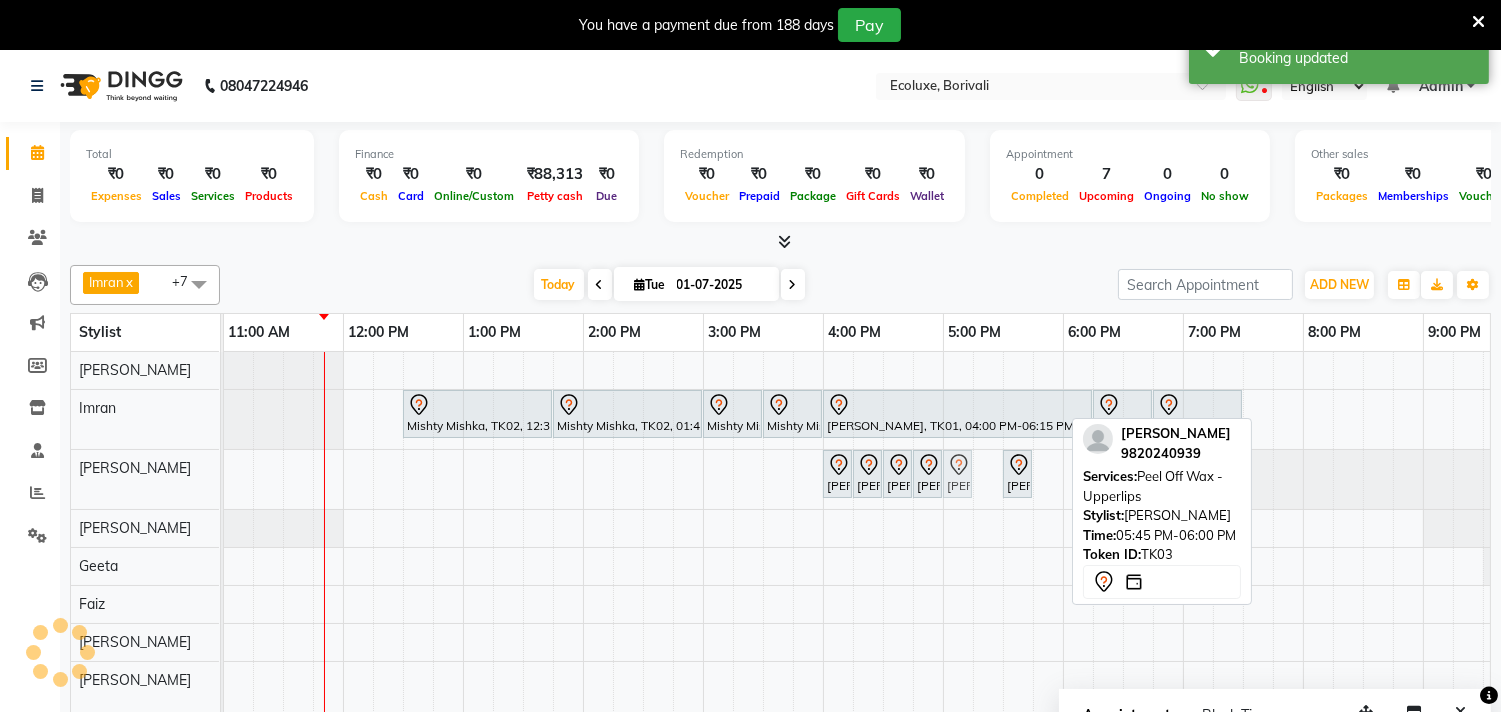 drag, startPoint x: 1043, startPoint y: 464, endPoint x: 947, endPoint y: 472, distance: 96.332756 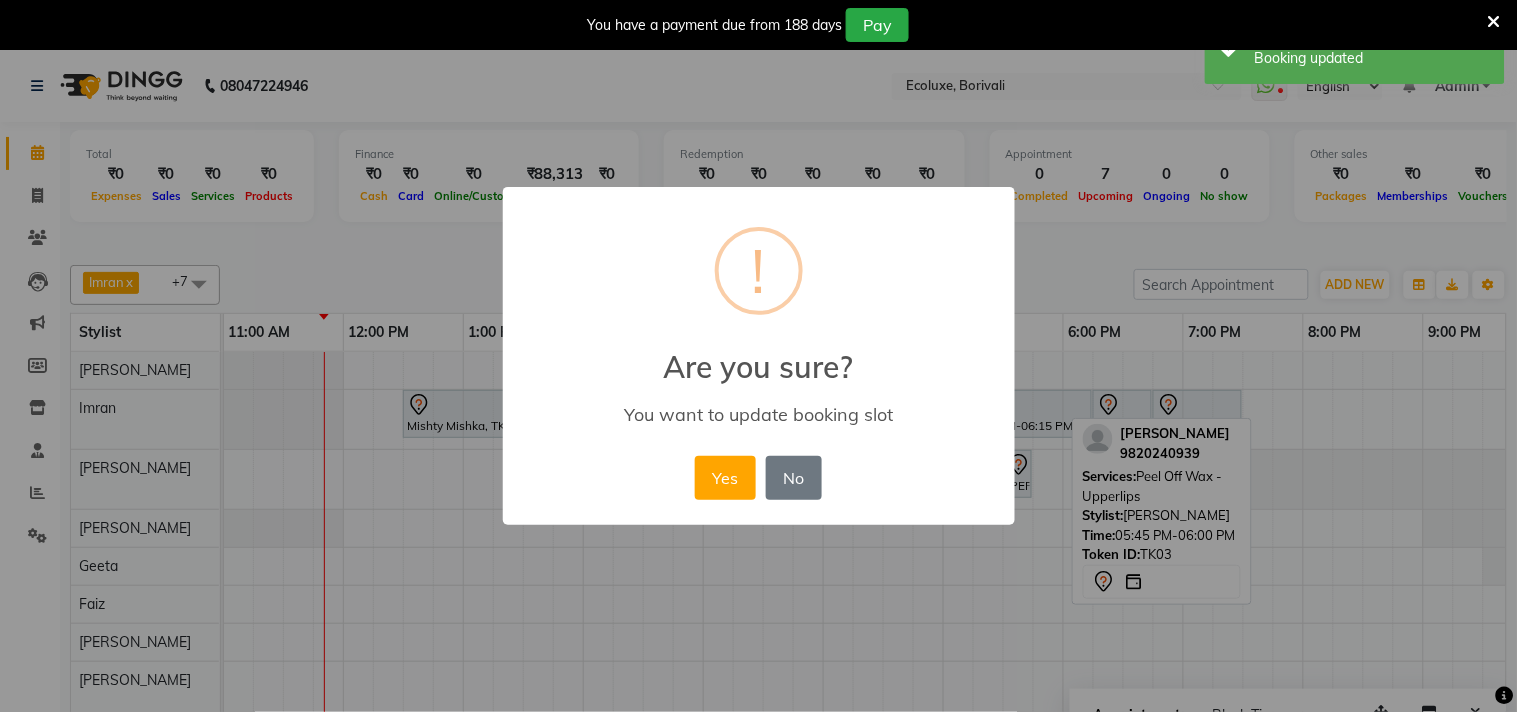 drag, startPoint x: 734, startPoint y: 476, endPoint x: 870, endPoint y: 476, distance: 136 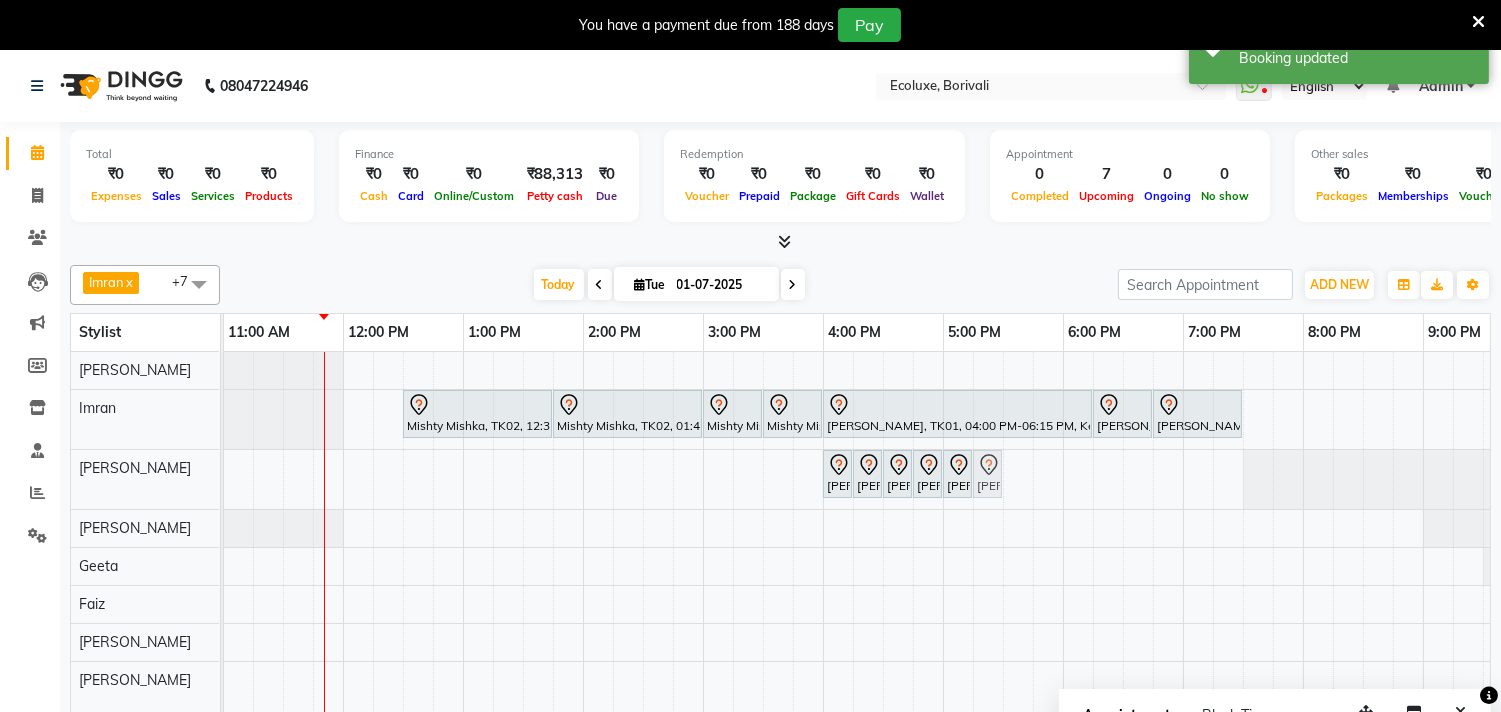 drag, startPoint x: 1006, startPoint y: 474, endPoint x: 974, endPoint y: 481, distance: 32.75668 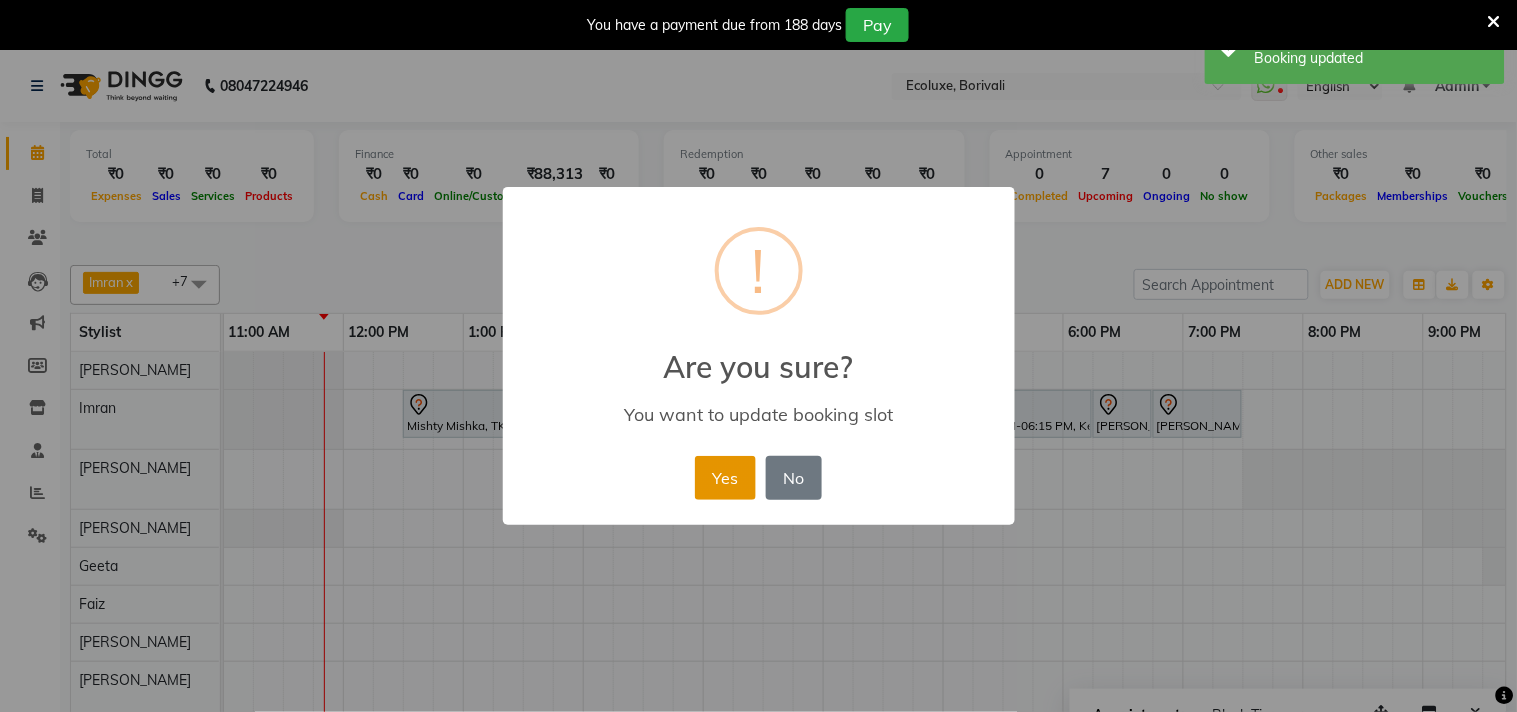 drag, startPoint x: 742, startPoint y: 480, endPoint x: 890, endPoint y: 468, distance: 148.48569 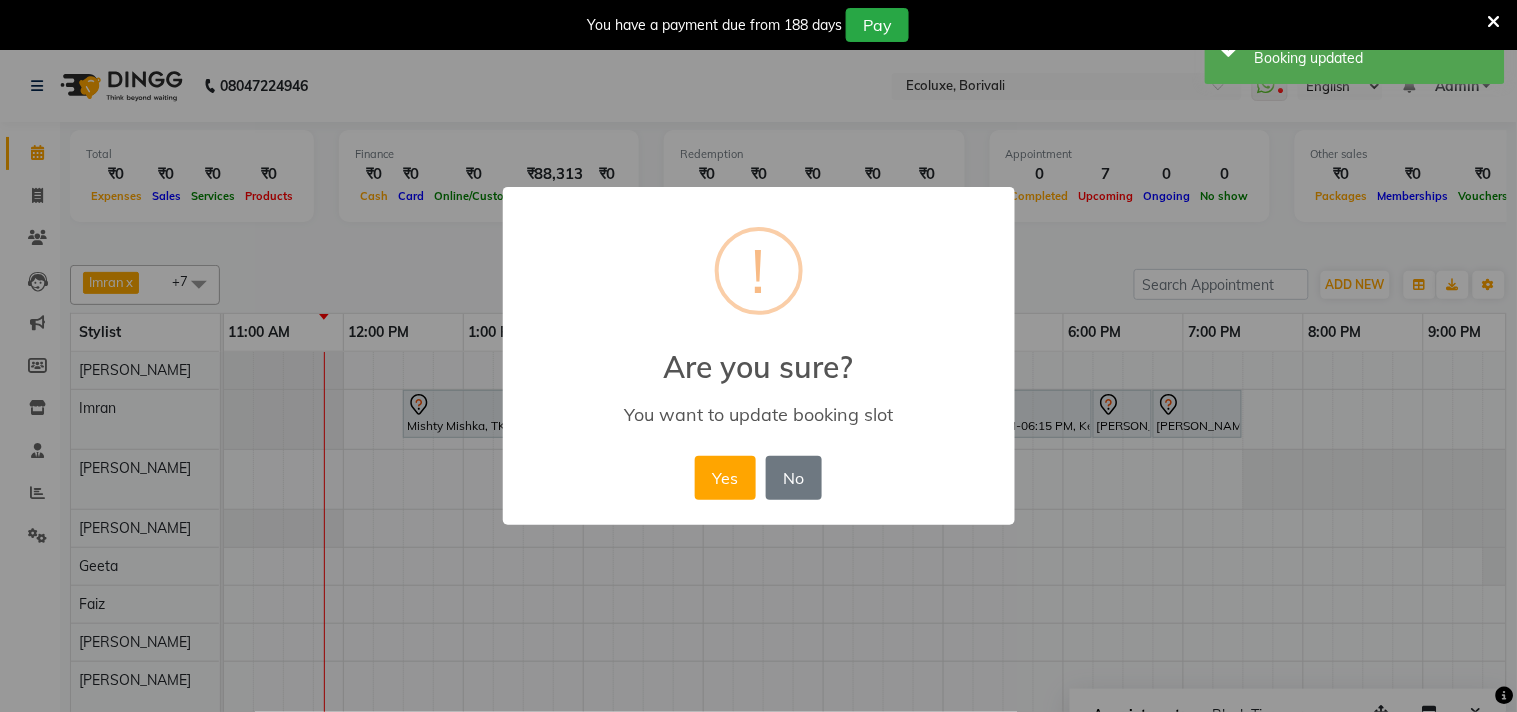 click on "Yes" at bounding box center [725, 478] 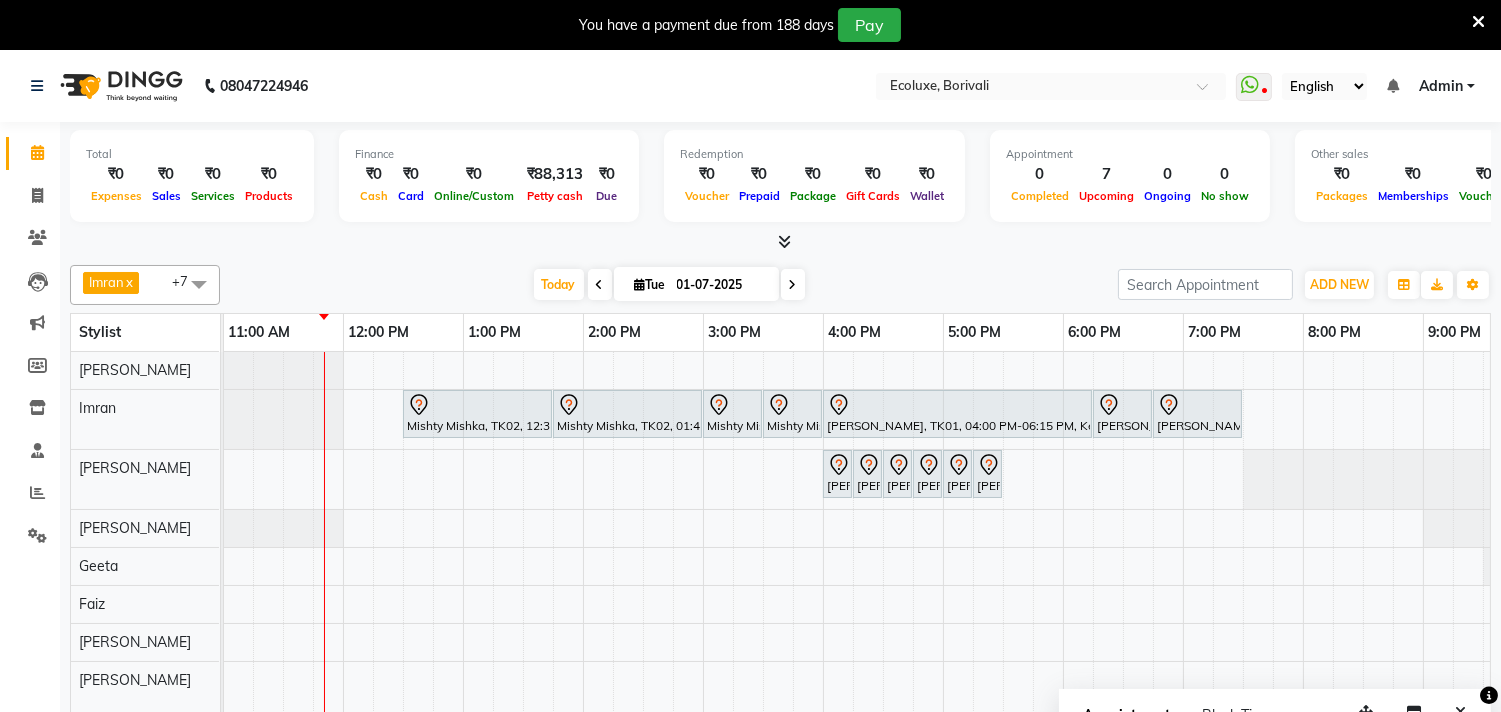 click on "Mishty Mishka, TK02, 12:30 PM-01:45 PM, Global - Medium (Inoa)             Mishty Mishka, TK02, 01:45 PM-03:00 PM, Highlights - Medium Balayage/Ombre             Mishty Mishka, TK02, 03:00 PM-03:30 PM, Hair Treatment - Medium (Olaplex)             Mishty Mishka, TK02, 03:30 PM-04:00 PM, Hair Retuals - Kerastase Fusio-Dose              [PERSON_NAME], TK01, 04:00 PM-06:15 PM, Keratin - Fringe             [PERSON_NAME], TK01, 06:15 PM-06:45 PM, Hair Retuals - Kerastase Fusio-Dose              [PERSON_NAME], TK01, 06:45 PM-07:30 PM, [DEMOGRAPHIC_DATA] - Haircut Senior Stylist             [PERSON_NAME], TK03, 04:00 PM-04:15 PM, Waxing (Rica Wax) - Full Body              [PERSON_NAME], TK03, 04:15 PM-04:30 PM, Peel Off Wax - Chin             [PERSON_NAME], TK03, 04:30 PM-04:45 PM, Waxing (Rica Wax) - Brazilian             [PERSON_NAME], TK03, 04:45 PM-05:00 PM, Peel Off Wax - Lowerlips             [PERSON_NAME], TK03, 05:00 PM-05:15 PM, Peel Off Wax - Upperlips             [PERSON_NAME], TK03, 05:15 PM-05:30 PM, Woman Eyebrow" at bounding box center [823, 546] 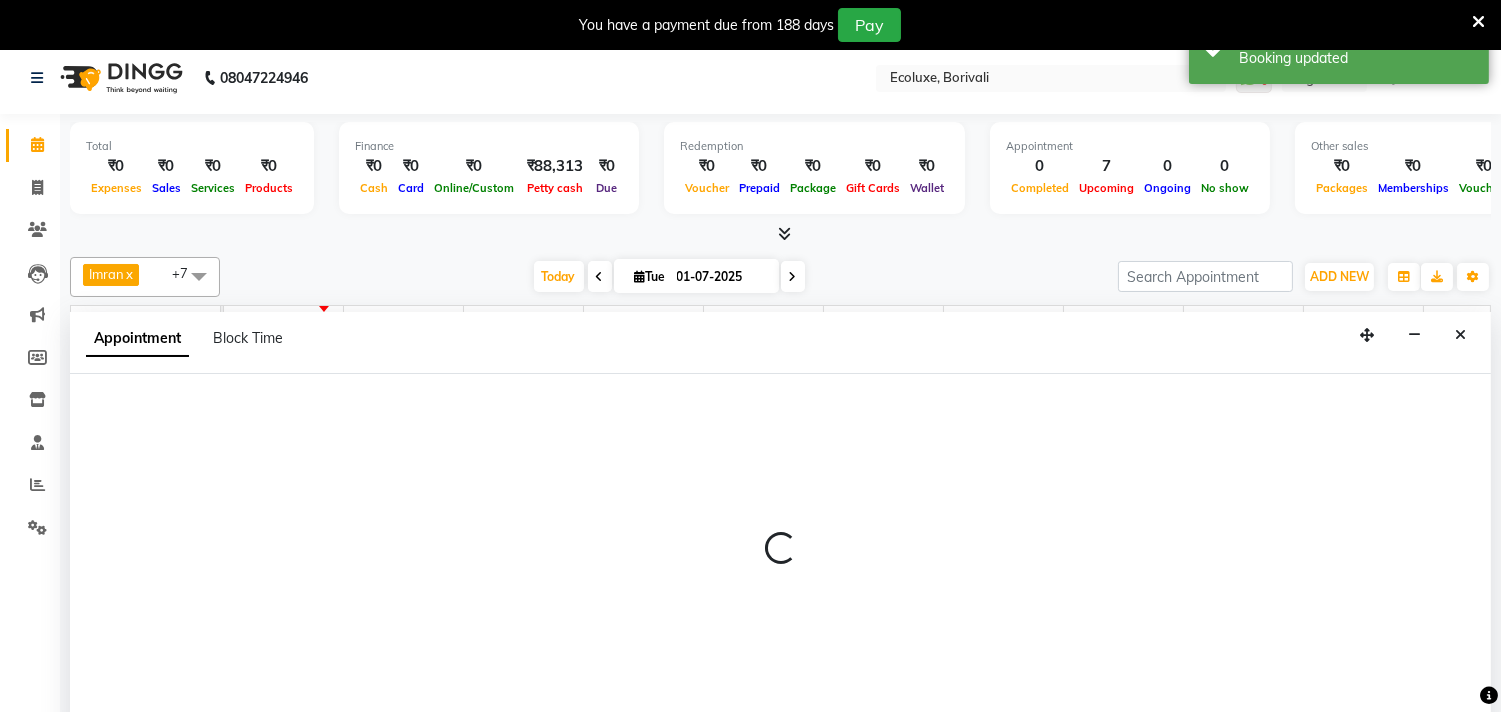 scroll, scrollTop: 50, scrollLeft: 0, axis: vertical 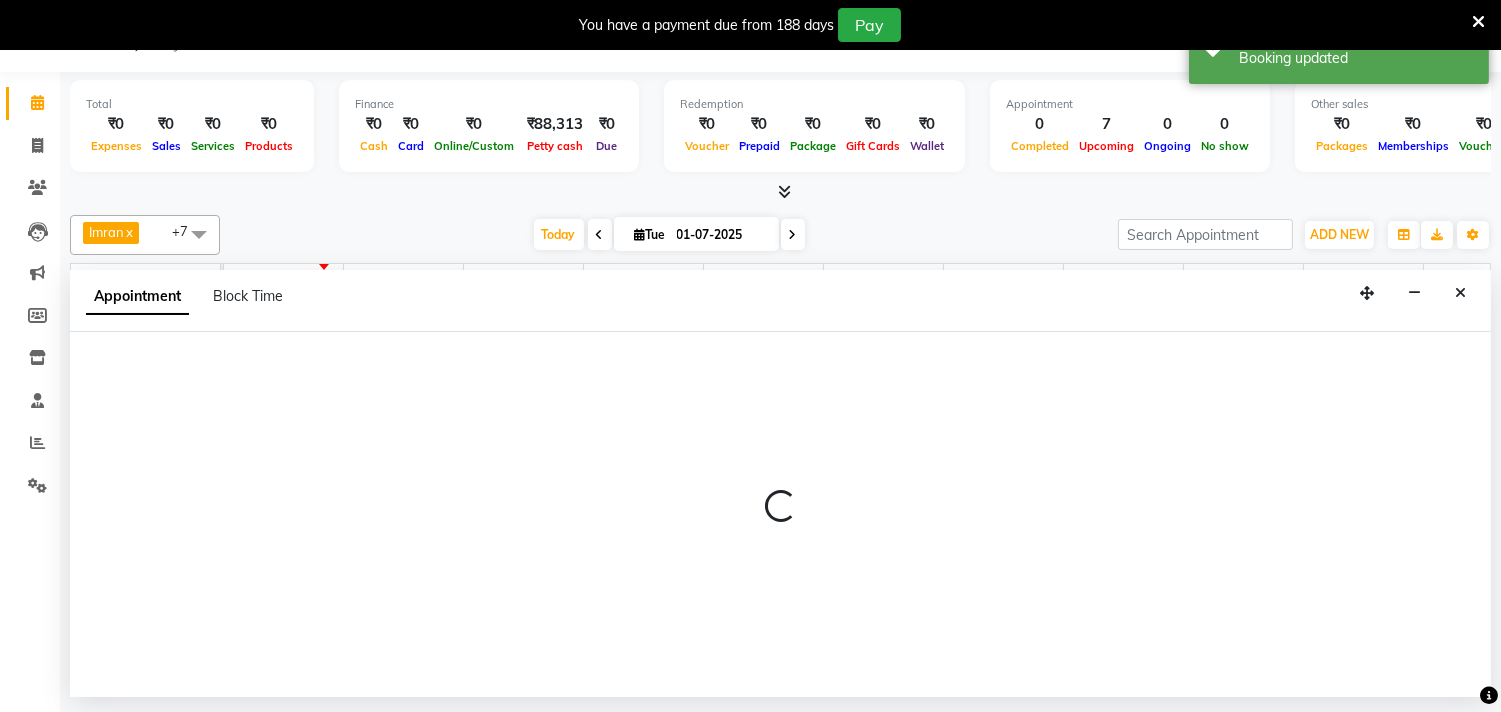 select on "36344" 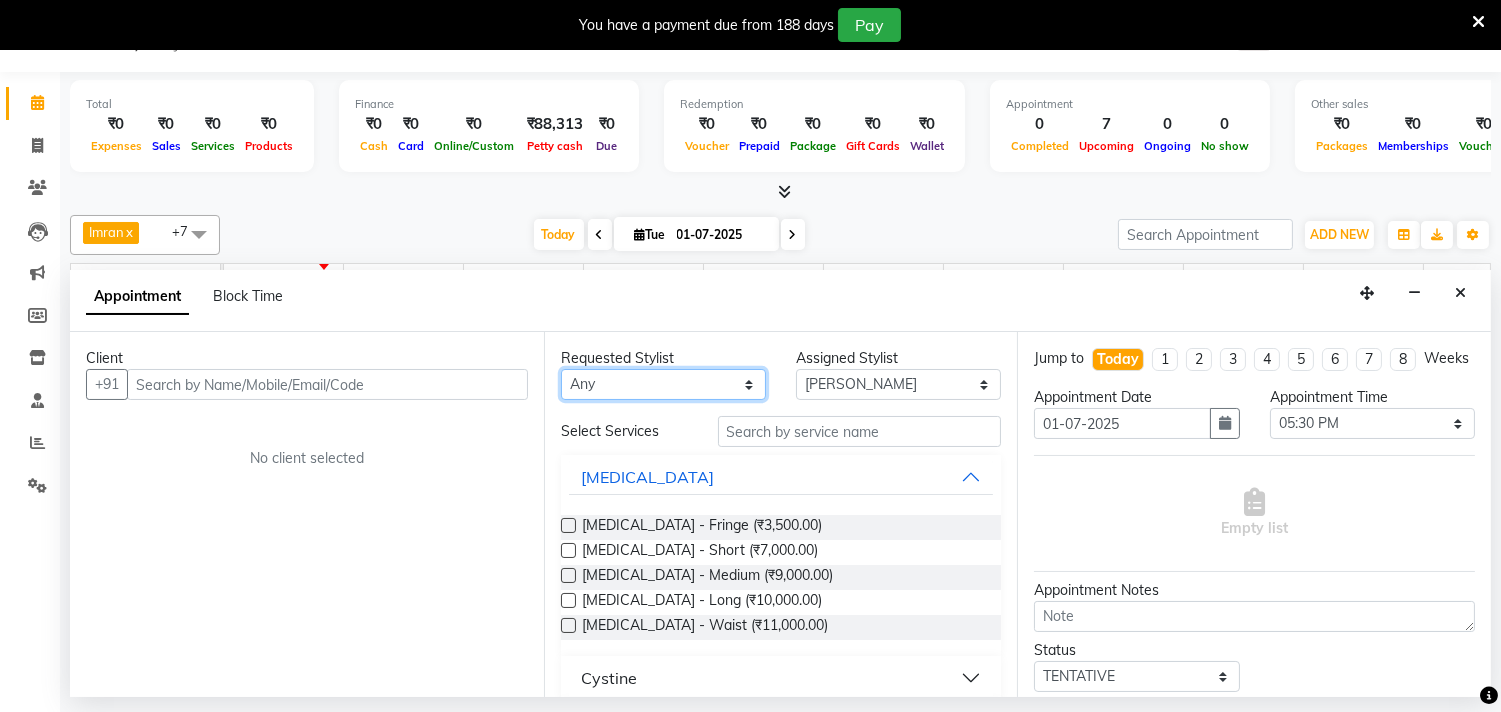 click on "Any [PERSON_NAME] Faiz Geeta [PERSON_NAME]   [PERSON_NAME] Khende [PERSON_NAME]  [PERSON_NAME] [MEDICAL_DATA][PERSON_NAME] [PERSON_NAME] [PERSON_NAME]  [PERSON_NAME] Wezah" at bounding box center (663, 384) 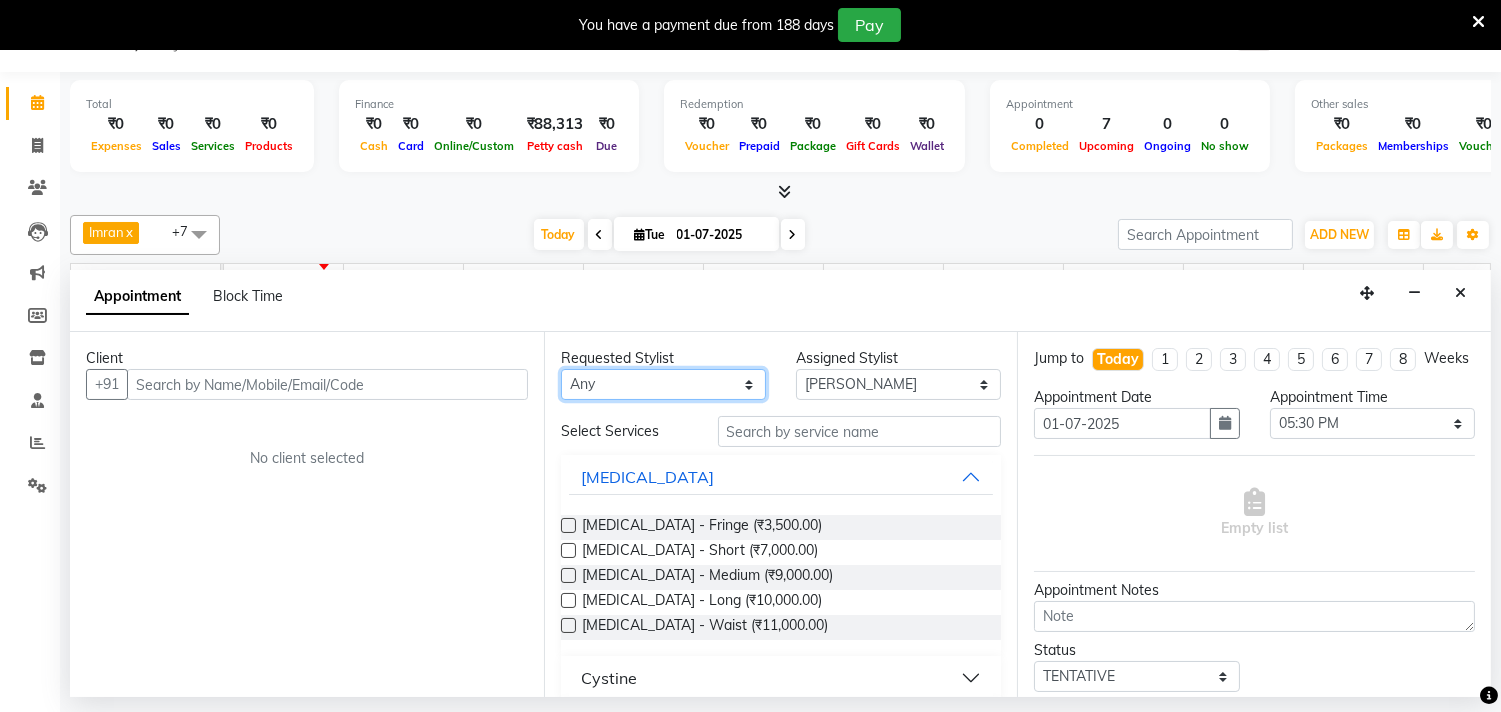 select on "36344" 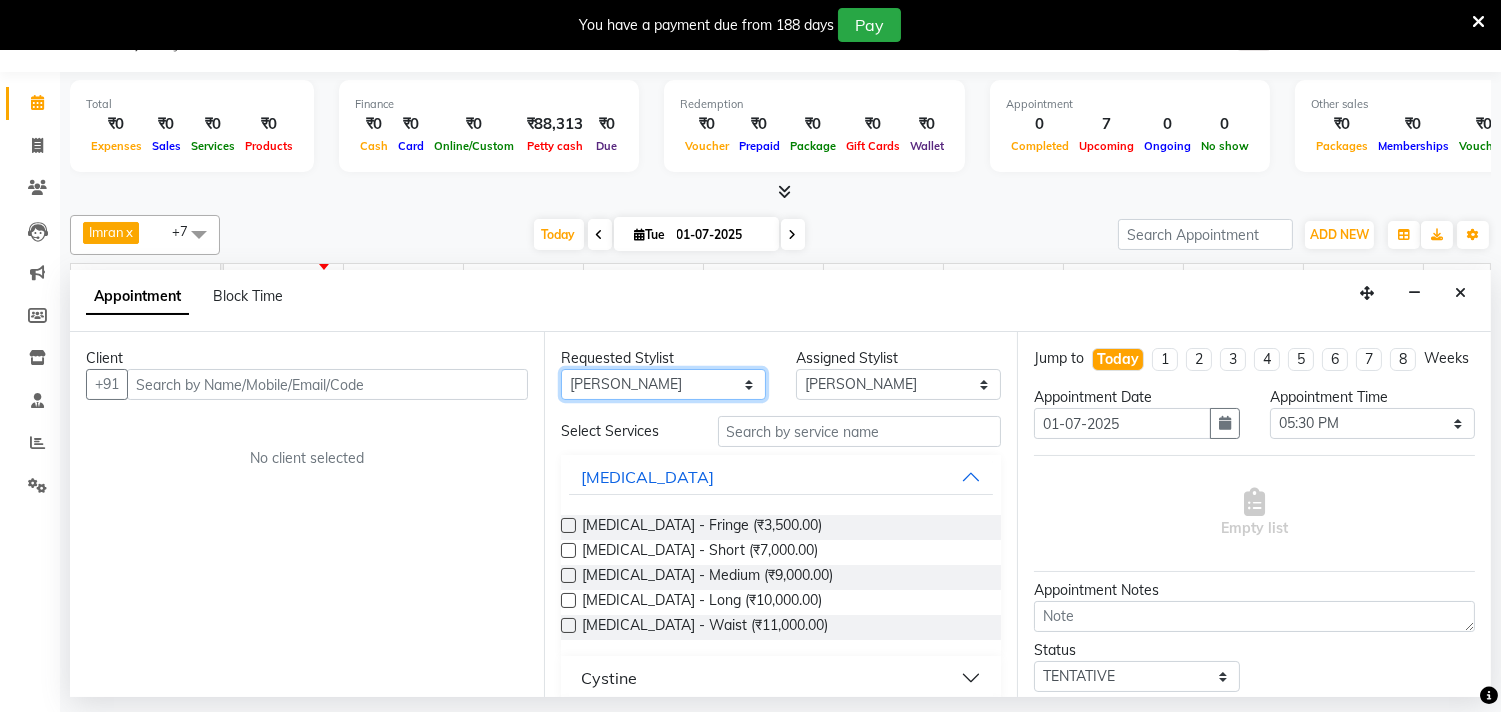 click on "Any [PERSON_NAME] Faiz Geeta [PERSON_NAME]   [PERSON_NAME] Khende [PERSON_NAME]  [PERSON_NAME] [MEDICAL_DATA][PERSON_NAME] [PERSON_NAME] [PERSON_NAME]  [PERSON_NAME] Wezah" at bounding box center (663, 384) 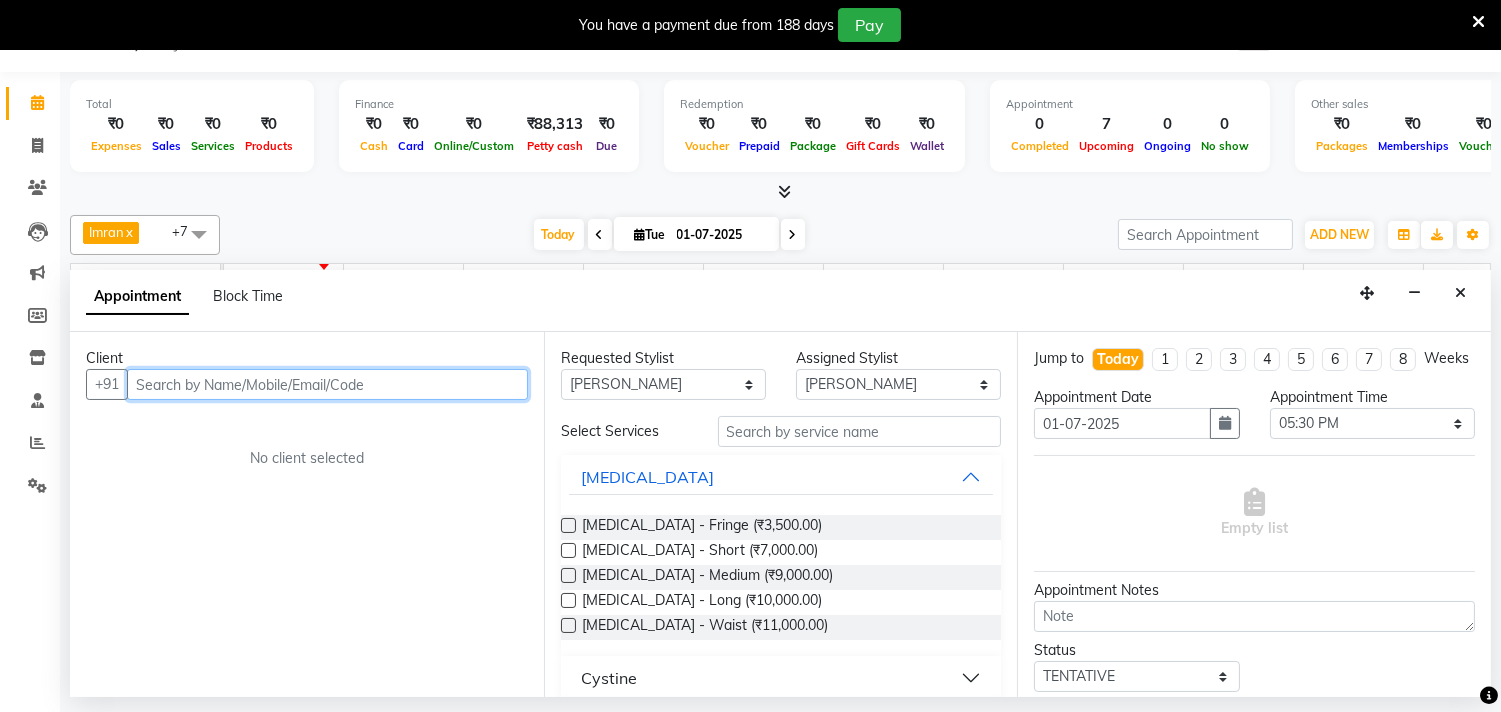 click at bounding box center (327, 384) 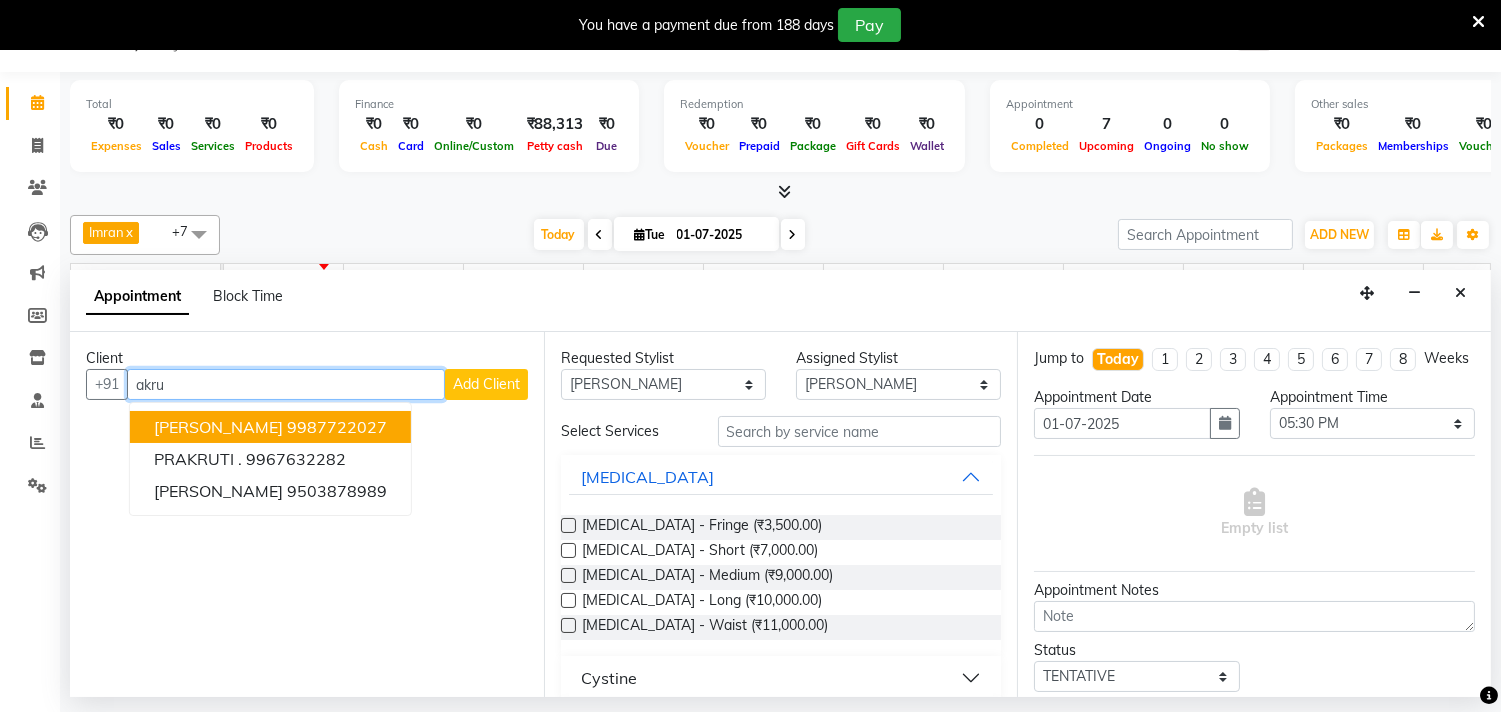 click on "9987722027" at bounding box center [337, 427] 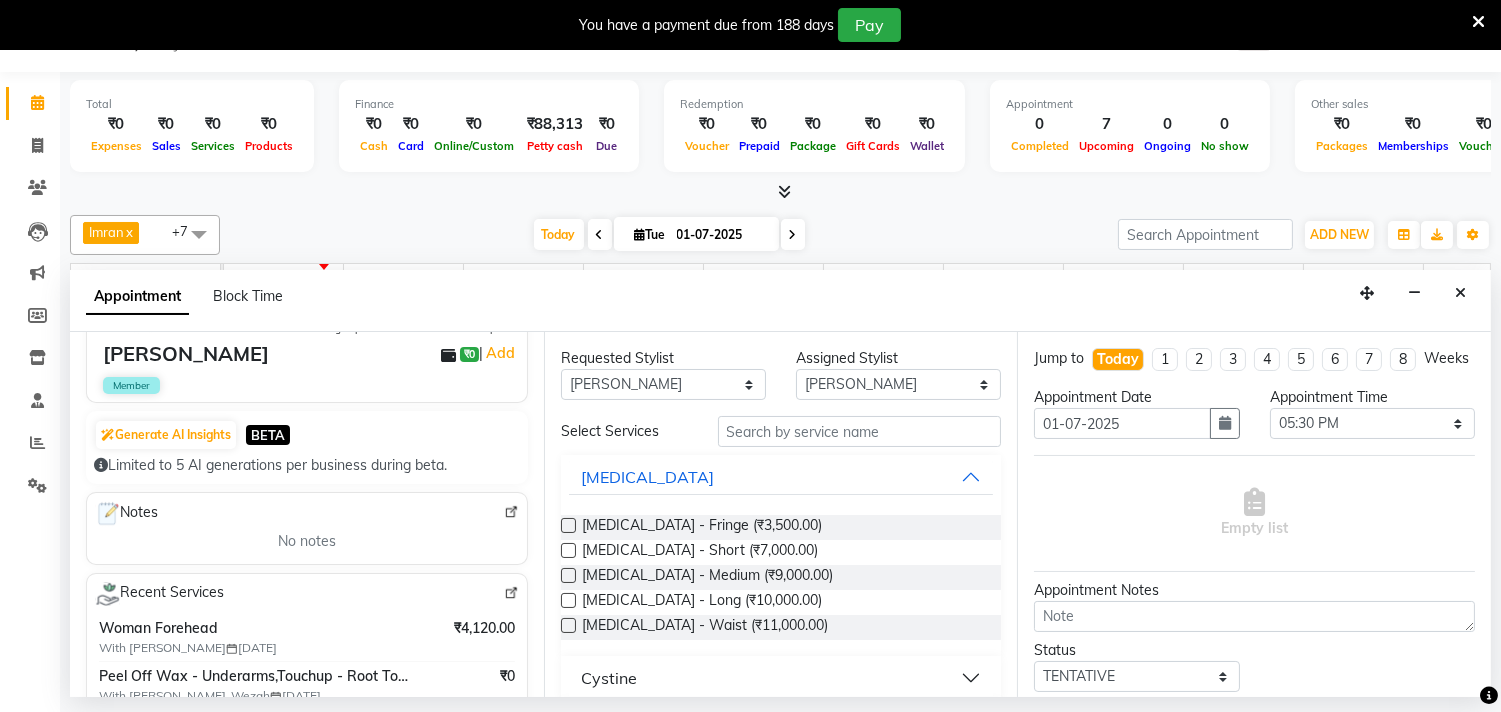 scroll, scrollTop: 0, scrollLeft: 0, axis: both 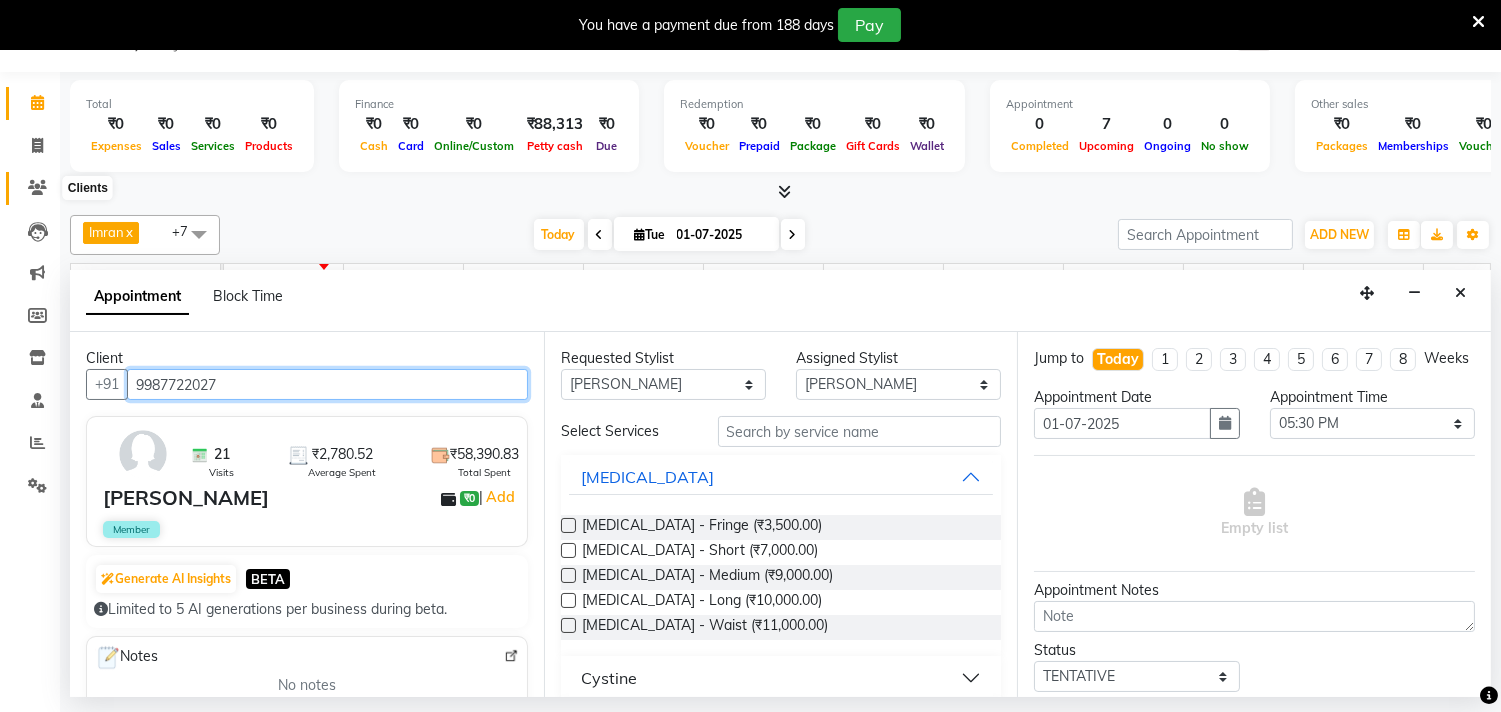 type on "9987722027" 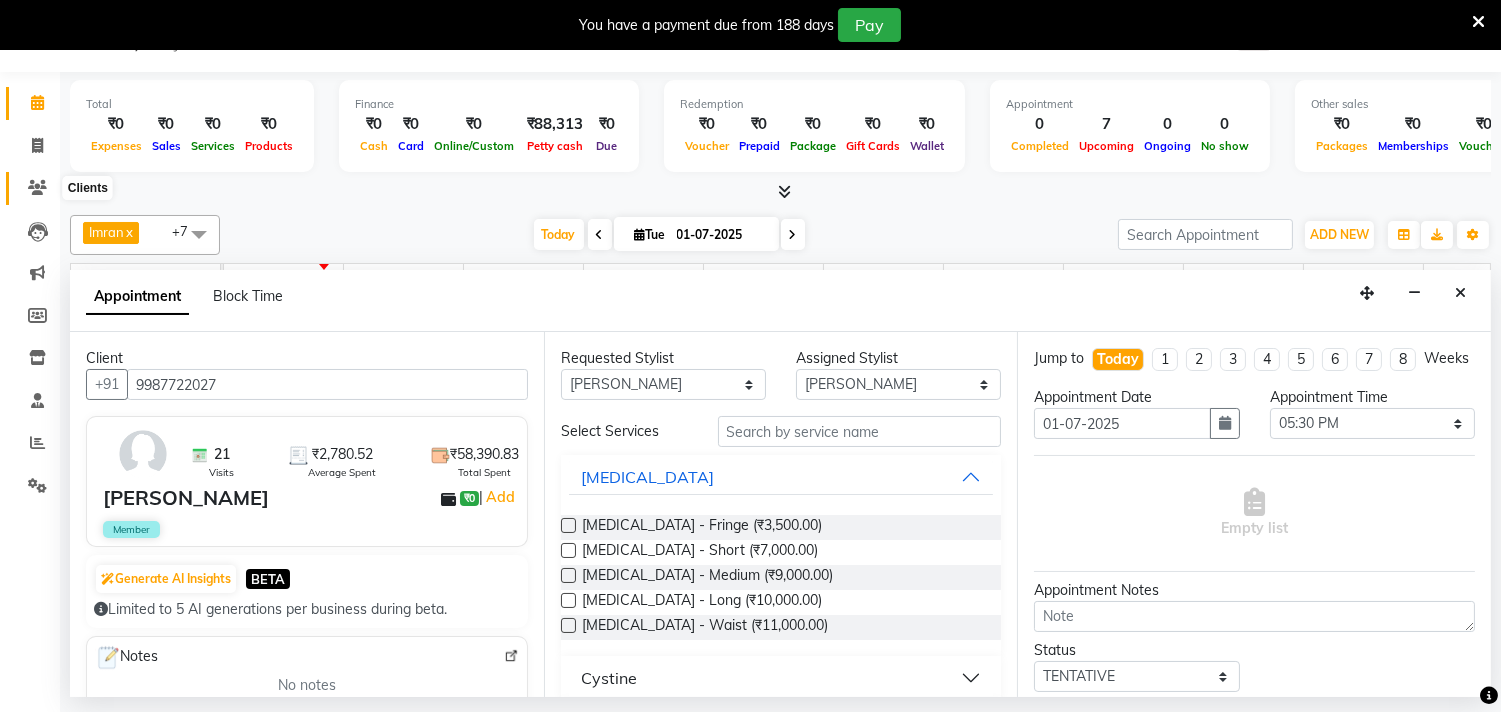click 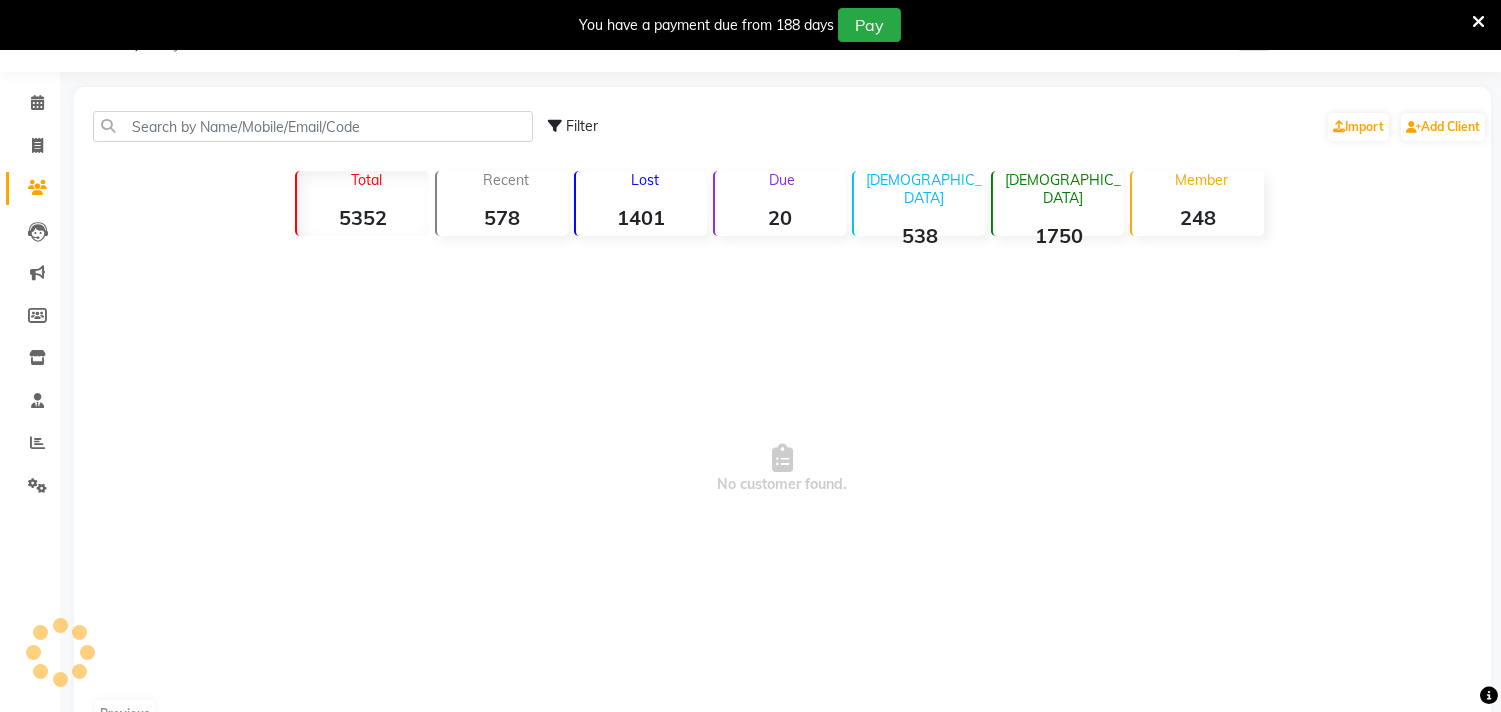 scroll, scrollTop: 0, scrollLeft: 0, axis: both 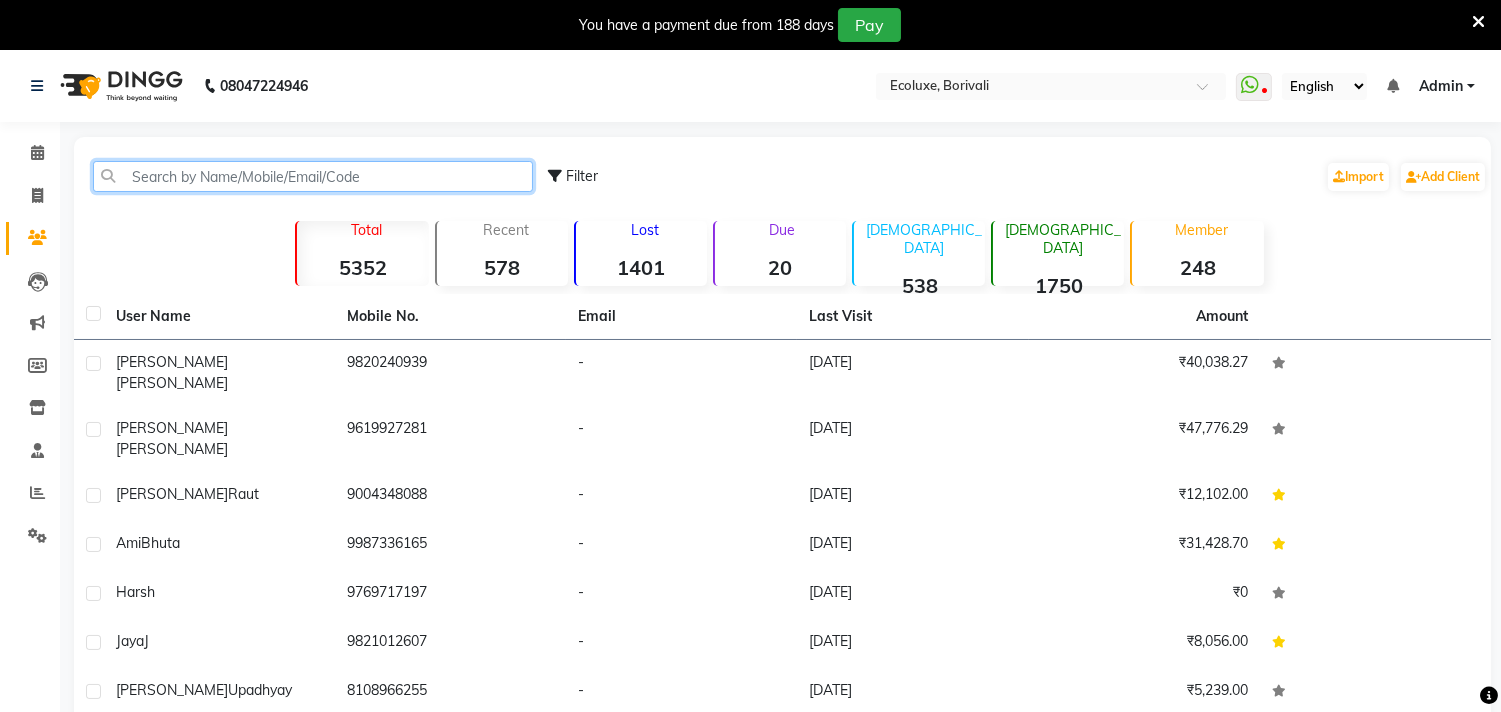 click 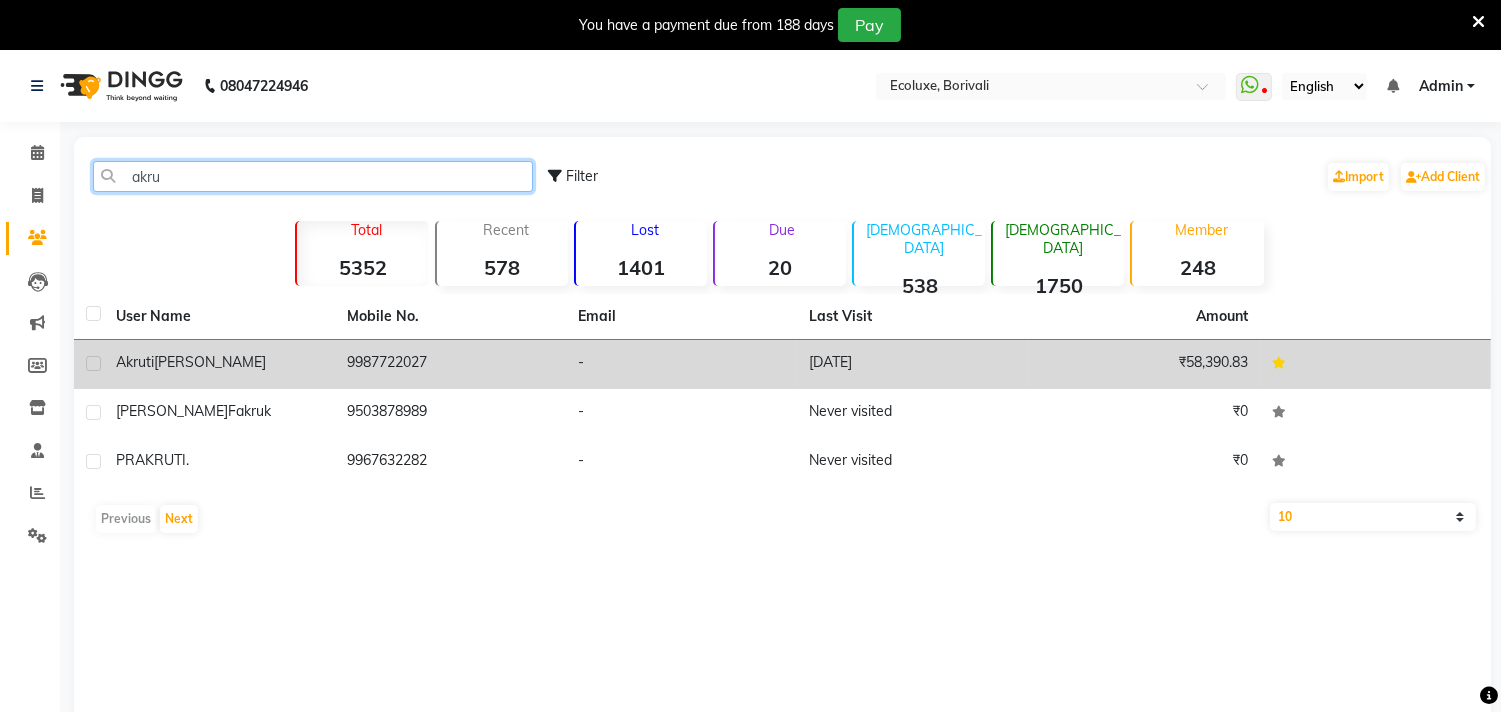 type on "akru" 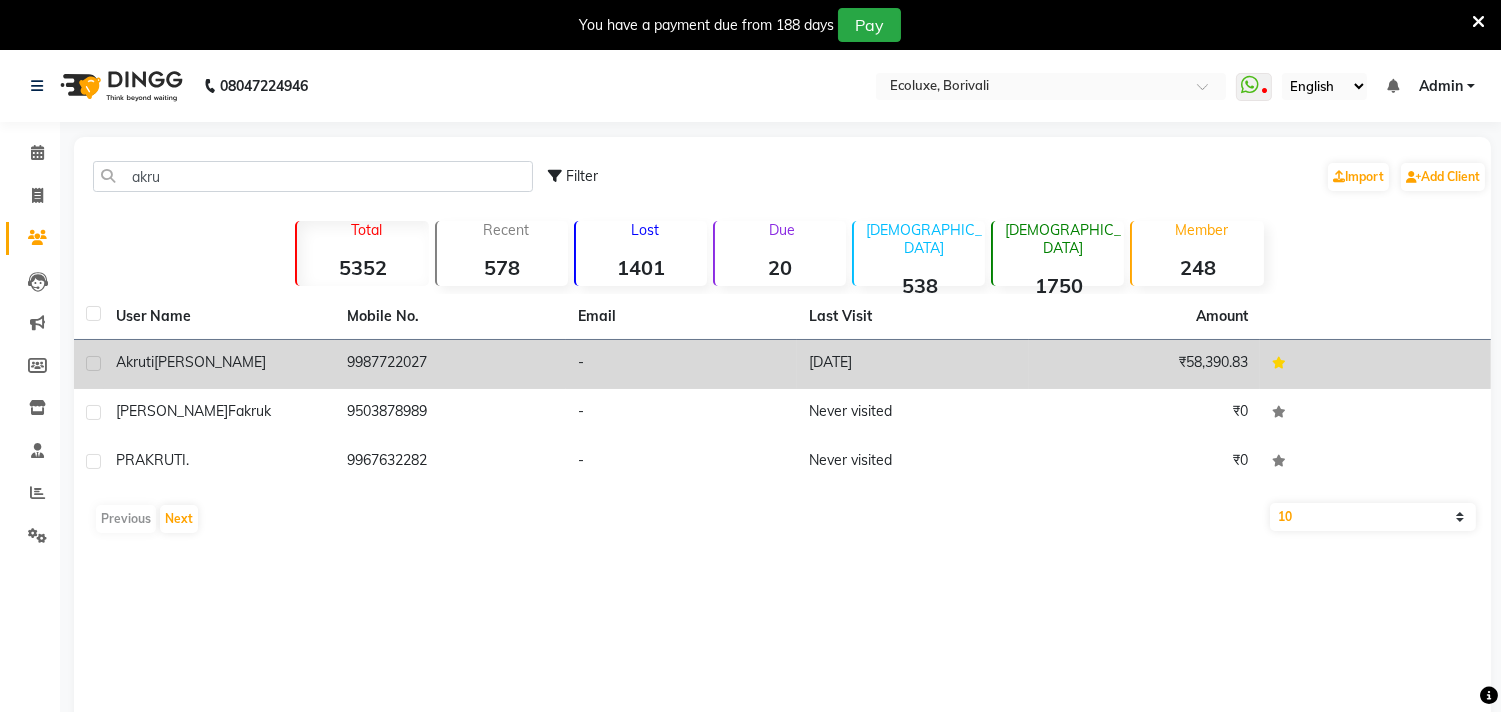 click on "9987722027" 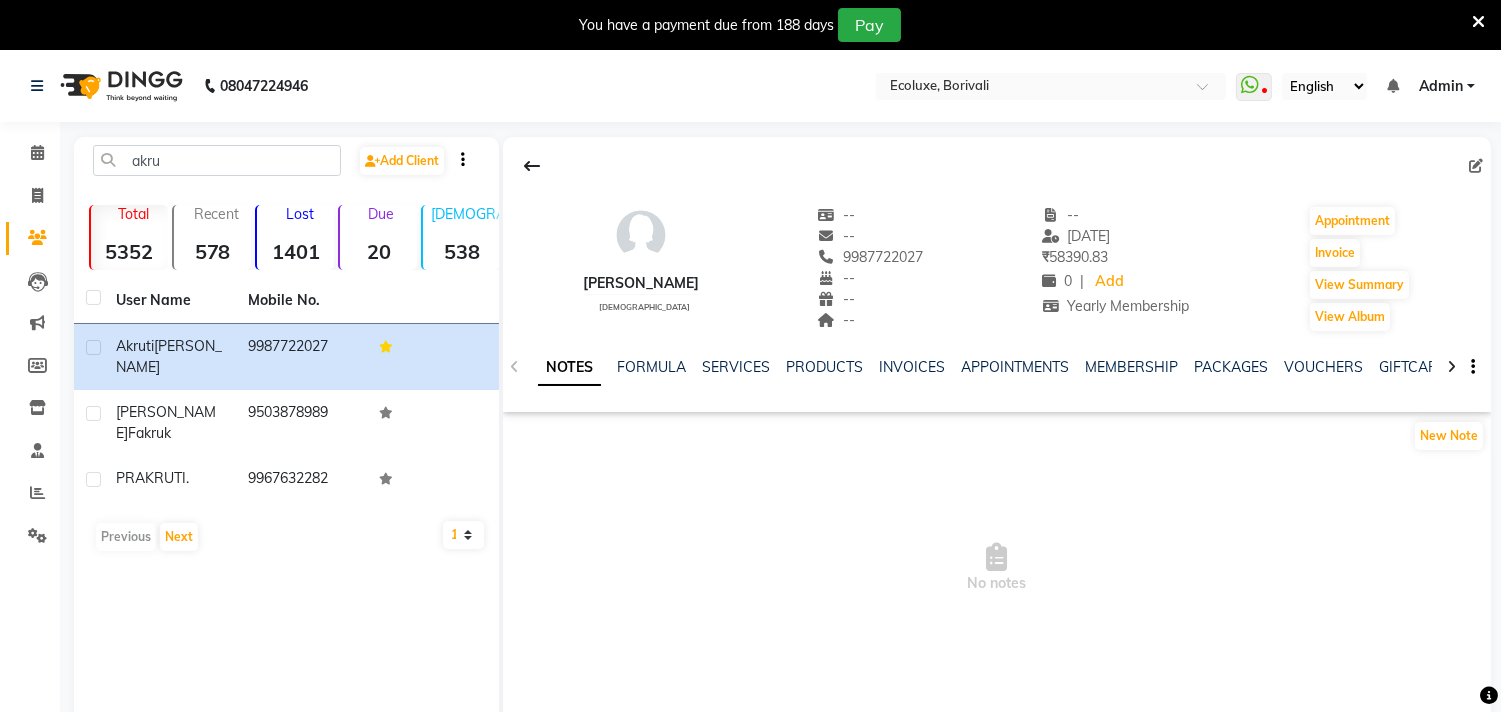 click on "SERVICES" 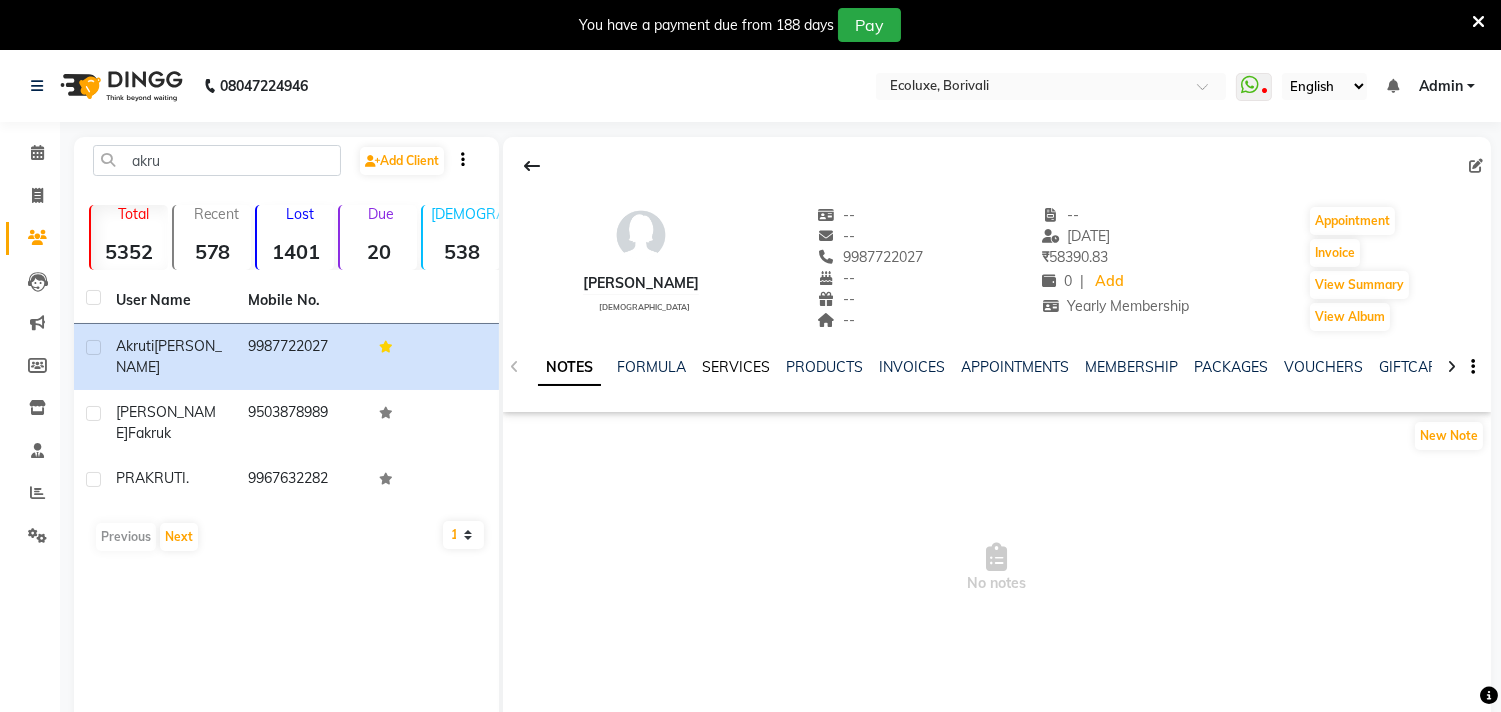 drag, startPoint x: 724, startPoint y: 371, endPoint x: 728, endPoint y: 387, distance: 16.492422 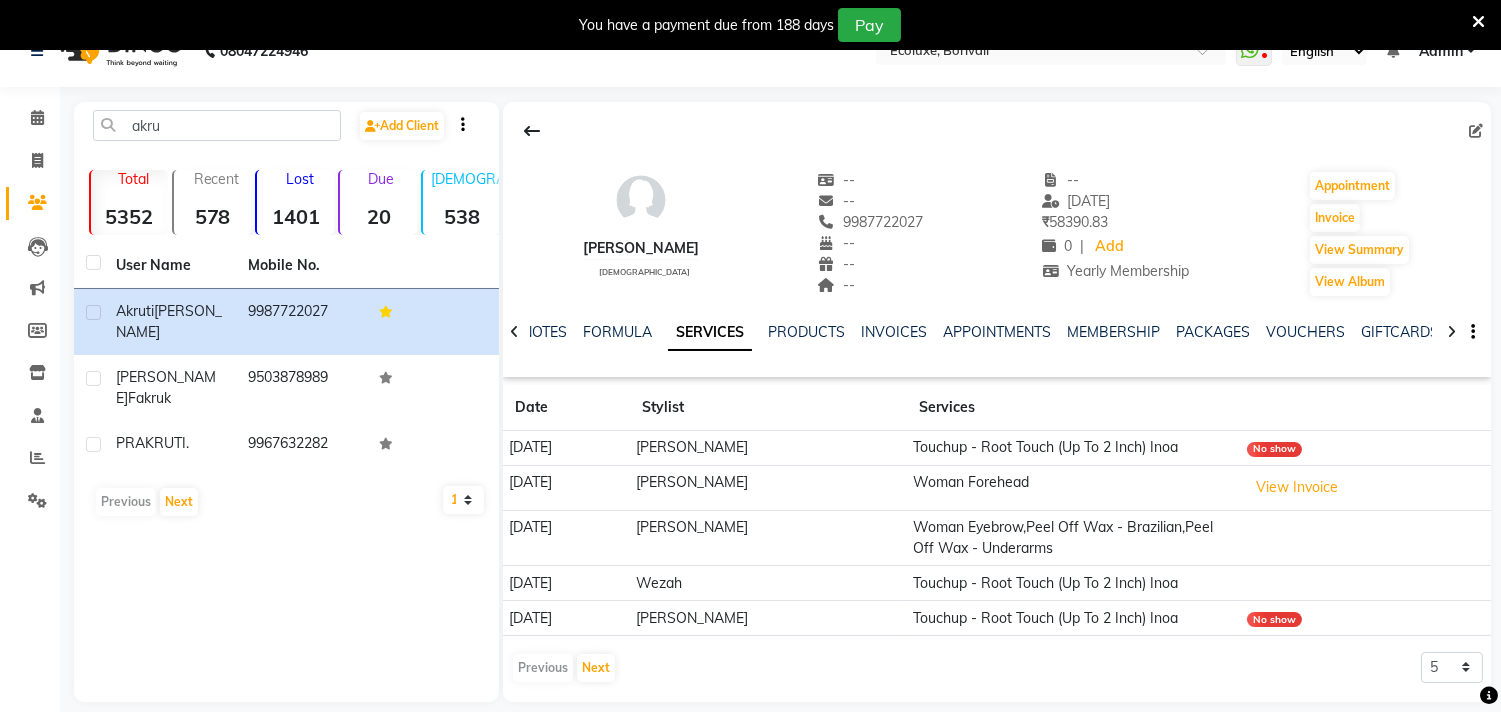 scroll, scrollTop: 54, scrollLeft: 0, axis: vertical 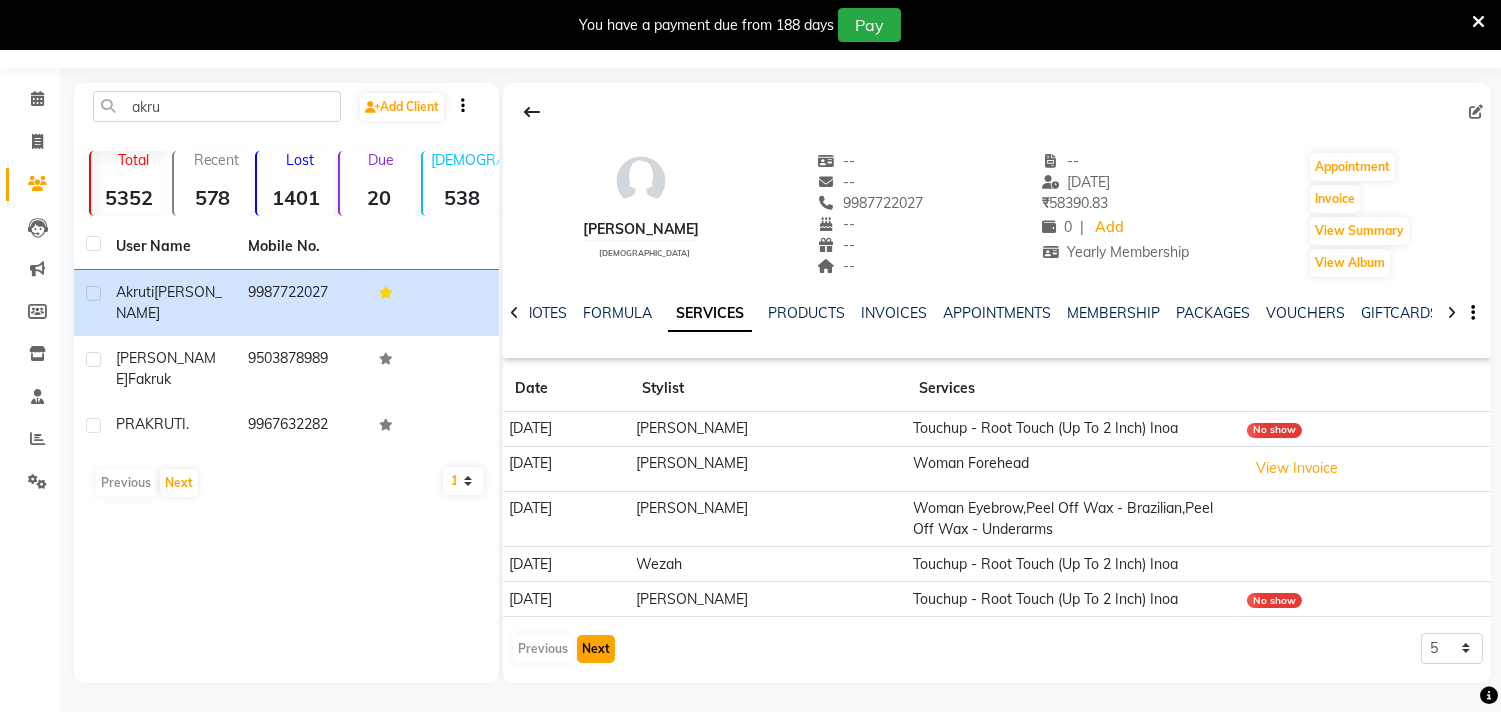 click on "Next" 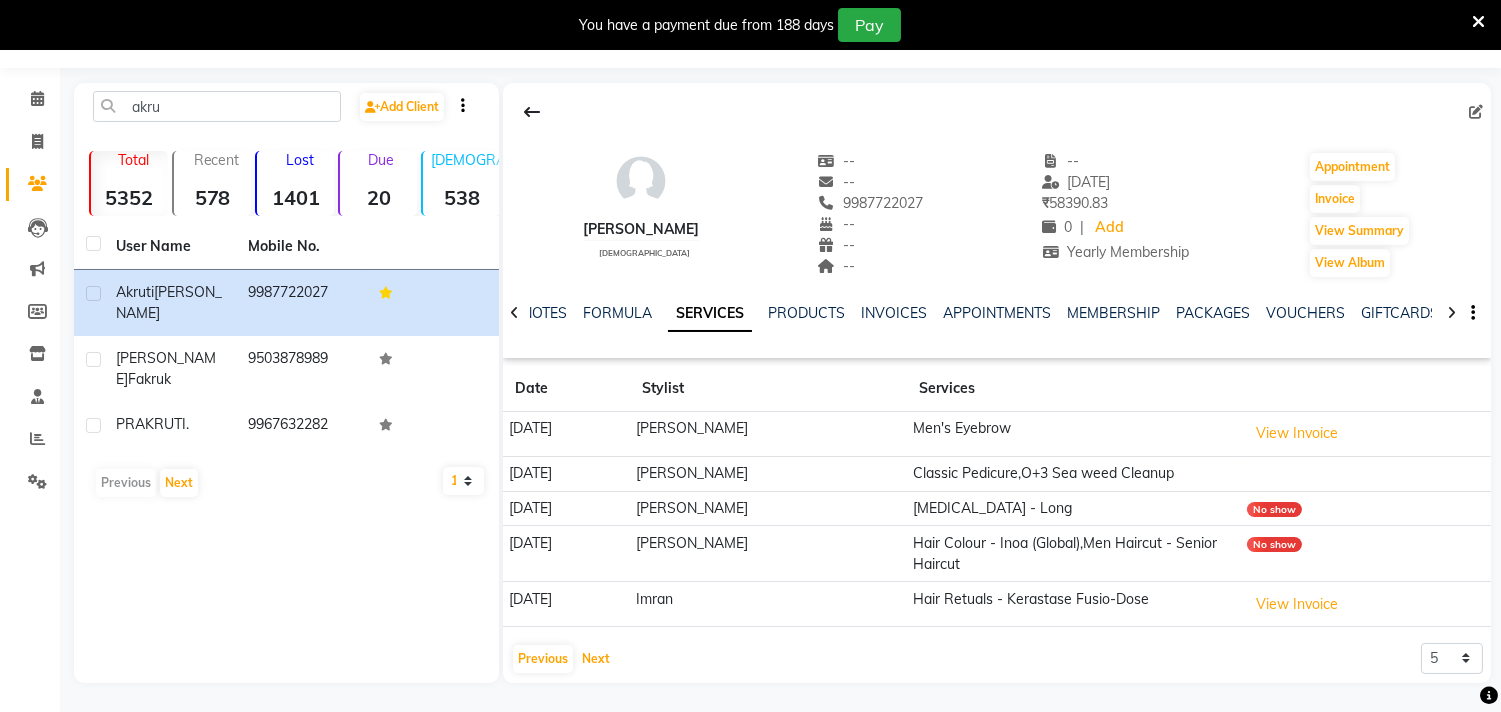 scroll, scrollTop: 55, scrollLeft: 0, axis: vertical 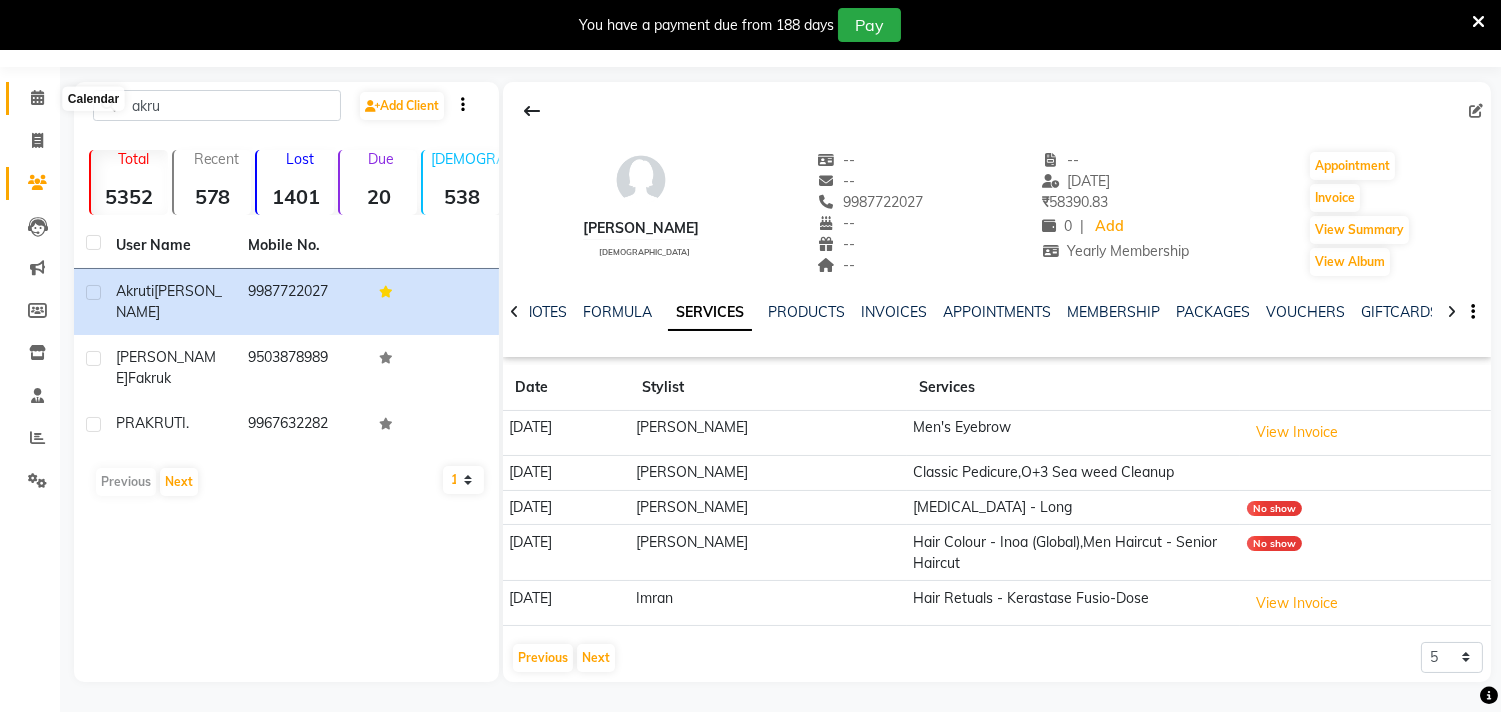 click 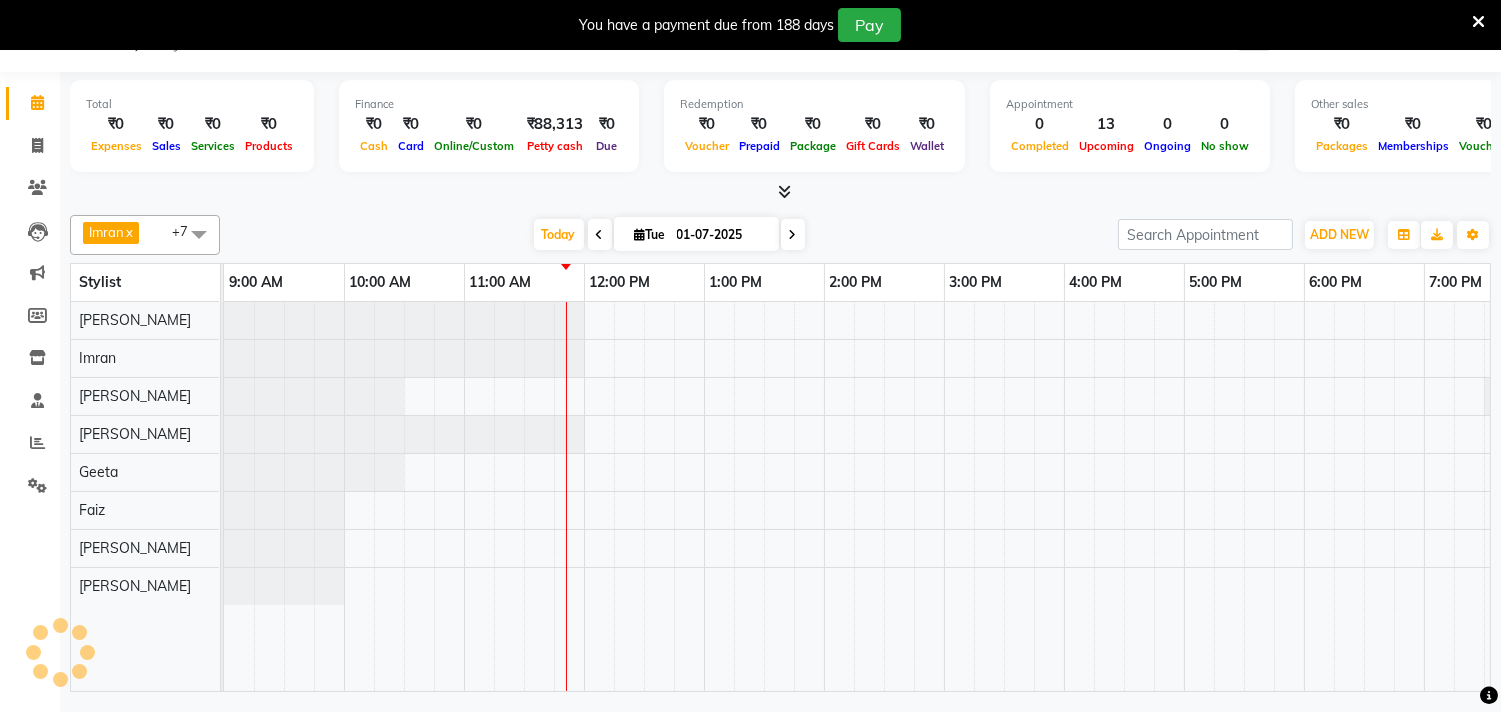 scroll, scrollTop: 50, scrollLeft: 0, axis: vertical 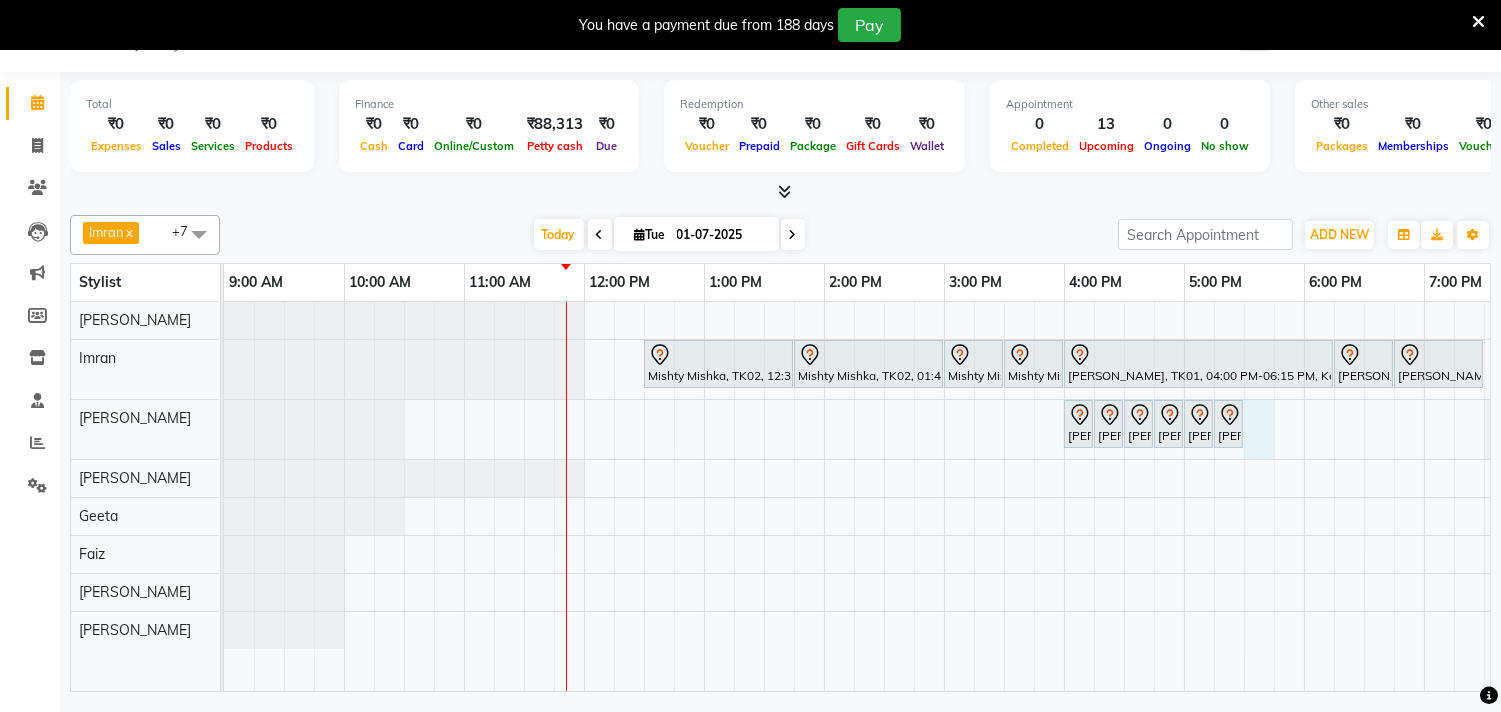 click on "Mishty Mishka, TK02, 12:30 PM-01:45 PM, Global - Medium (Inoa)             Mishty Mishka, TK02, 01:45 PM-03:00 PM, Highlights - Medium Balayage/Ombre             Mishty Mishka, TK02, 03:00 PM-03:30 PM, Hair Treatment - Medium (Olaplex)             Mishty Mishka, TK02, 03:30 PM-04:00 PM, Hair Retuals - Kerastase Fusio-Dose              [PERSON_NAME], TK01, 04:00 PM-06:15 PM, Keratin - Fringe             [PERSON_NAME], TK01, 06:15 PM-06:45 PM, Hair Retuals - Kerastase Fusio-Dose              [PERSON_NAME], TK01, 06:45 PM-07:30 PM, [DEMOGRAPHIC_DATA] - Haircut Senior Stylist             [PERSON_NAME], TK03, 04:00 PM-04:15 PM, Waxing (Rica Wax) - Full Body              [PERSON_NAME], TK03, 04:15 PM-04:30 PM, Peel Off Wax - Chin             [PERSON_NAME], TK03, 04:30 PM-04:45 PM, Waxing (Rica Wax) - Brazilian             [PERSON_NAME], TK03, 04:45 PM-05:00 PM, Peel Off Wax - Lowerlips             [PERSON_NAME], TK03, 05:00 PM-05:15 PM, Peel Off Wax - Upperlips             [PERSON_NAME], TK03, 05:15 PM-05:30 PM, Woman Eyebrow" at bounding box center [1064, 496] 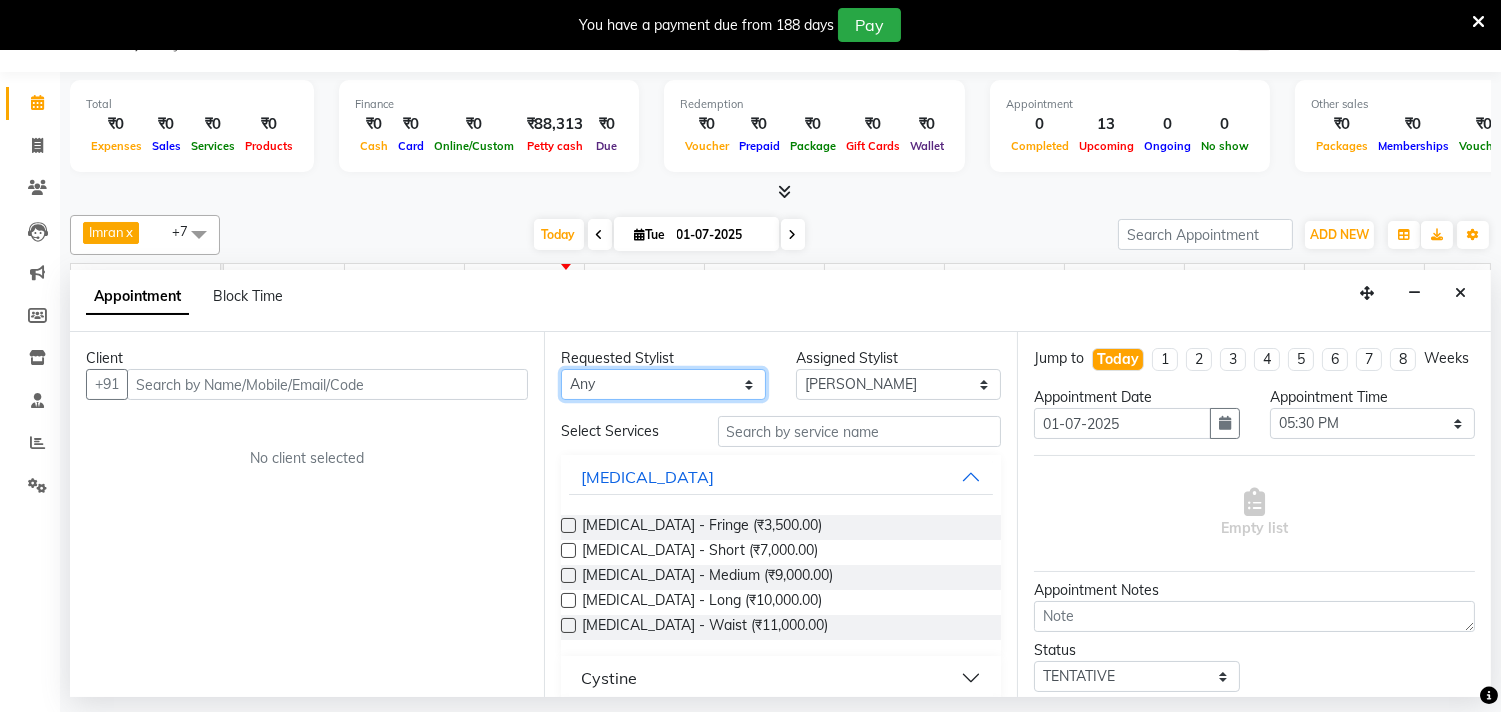 click on "Any [PERSON_NAME] Faiz Geeta [PERSON_NAME]   [PERSON_NAME] Khende [PERSON_NAME]  [PERSON_NAME] [MEDICAL_DATA][PERSON_NAME] [PERSON_NAME] [PERSON_NAME]  [PERSON_NAME] Wezah" at bounding box center [663, 384] 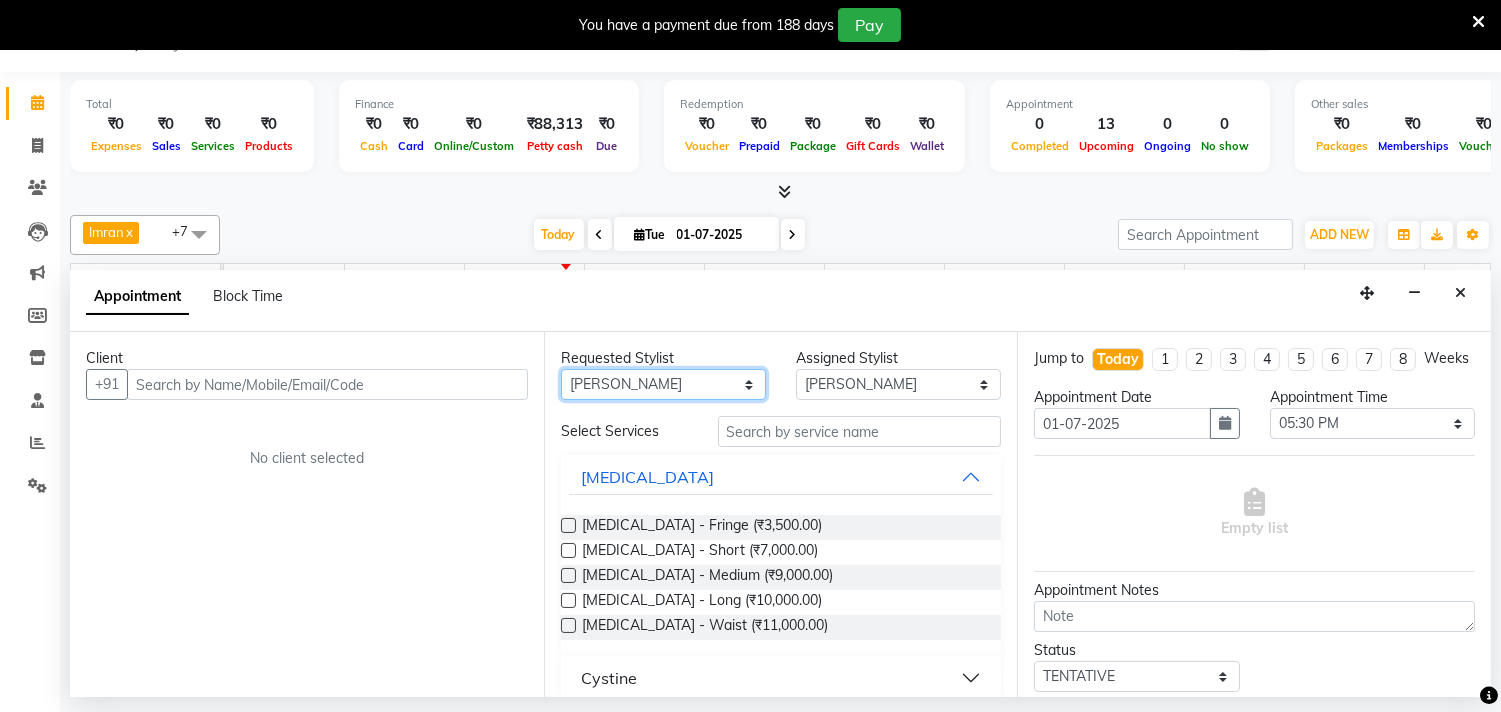 click on "Any [PERSON_NAME] Faiz Geeta [PERSON_NAME]   [PERSON_NAME] Khende [PERSON_NAME]  [PERSON_NAME] [MEDICAL_DATA][PERSON_NAME] [PERSON_NAME] [PERSON_NAME]  [PERSON_NAME] Wezah" at bounding box center [663, 384] 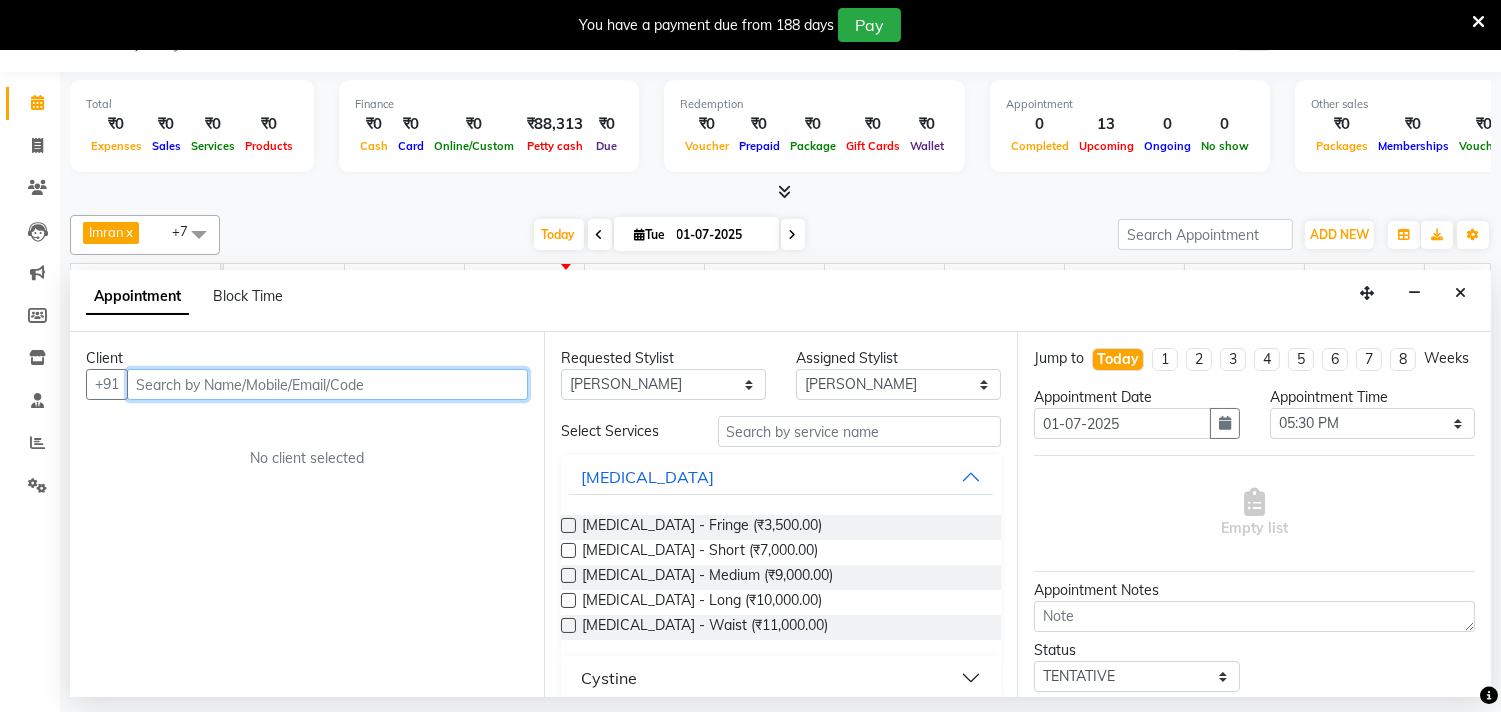 click at bounding box center (327, 384) 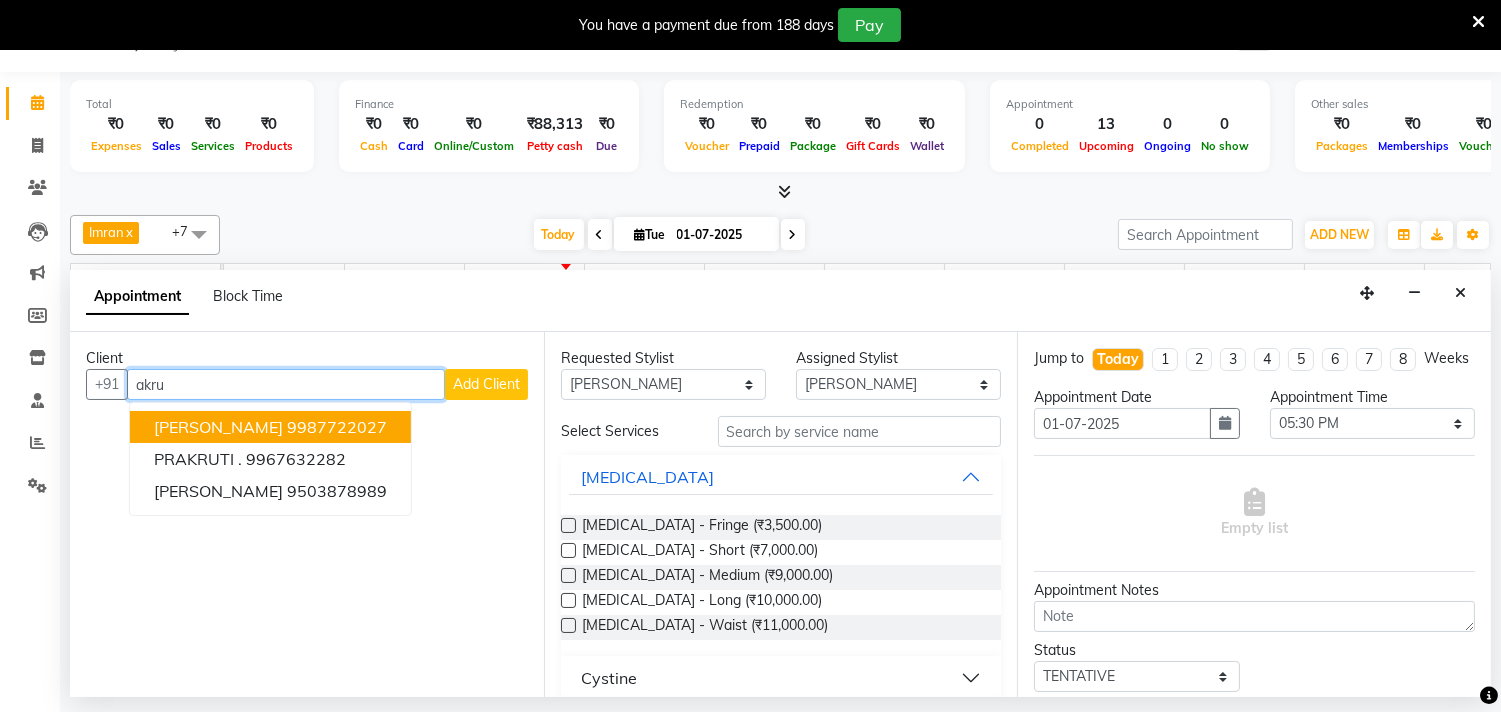 click on "[PERSON_NAME]  9987722027" at bounding box center (270, 427) 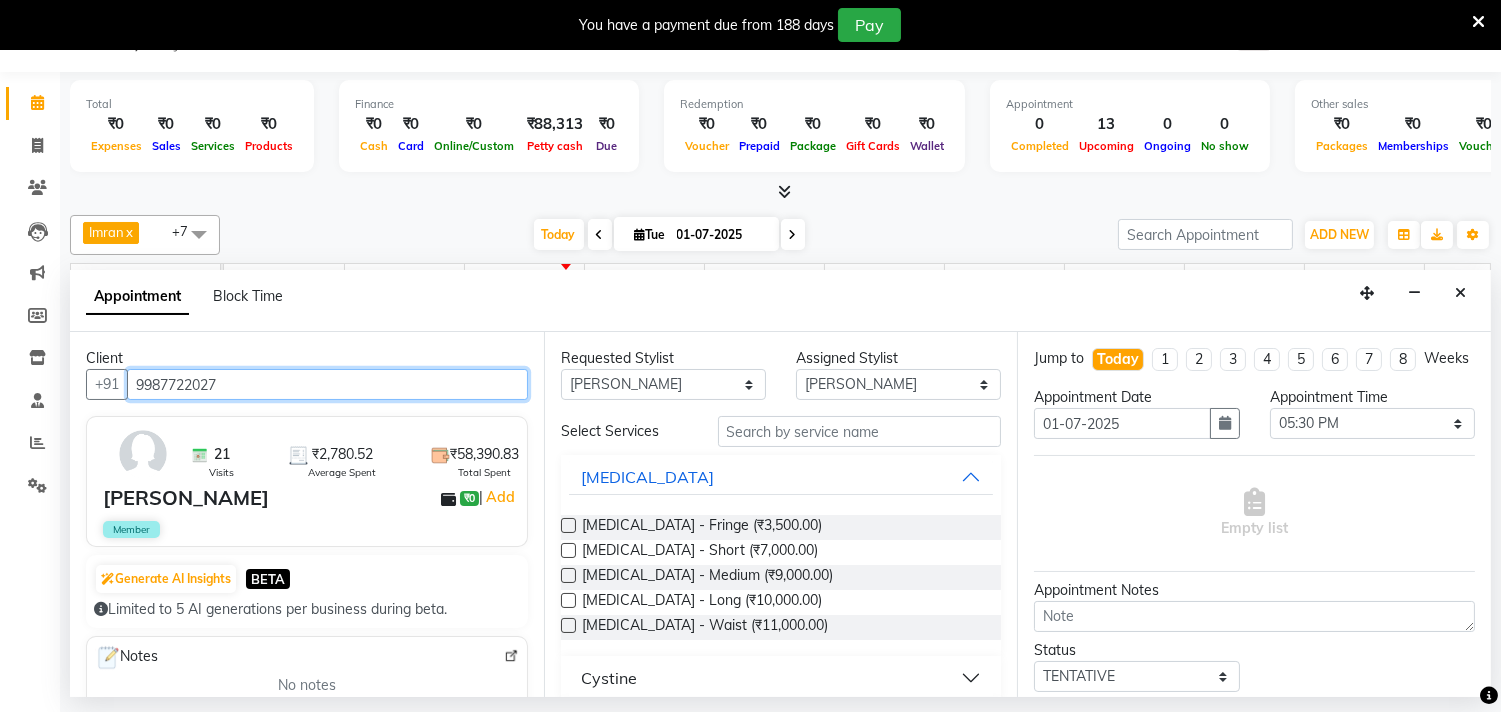 type on "9987722027" 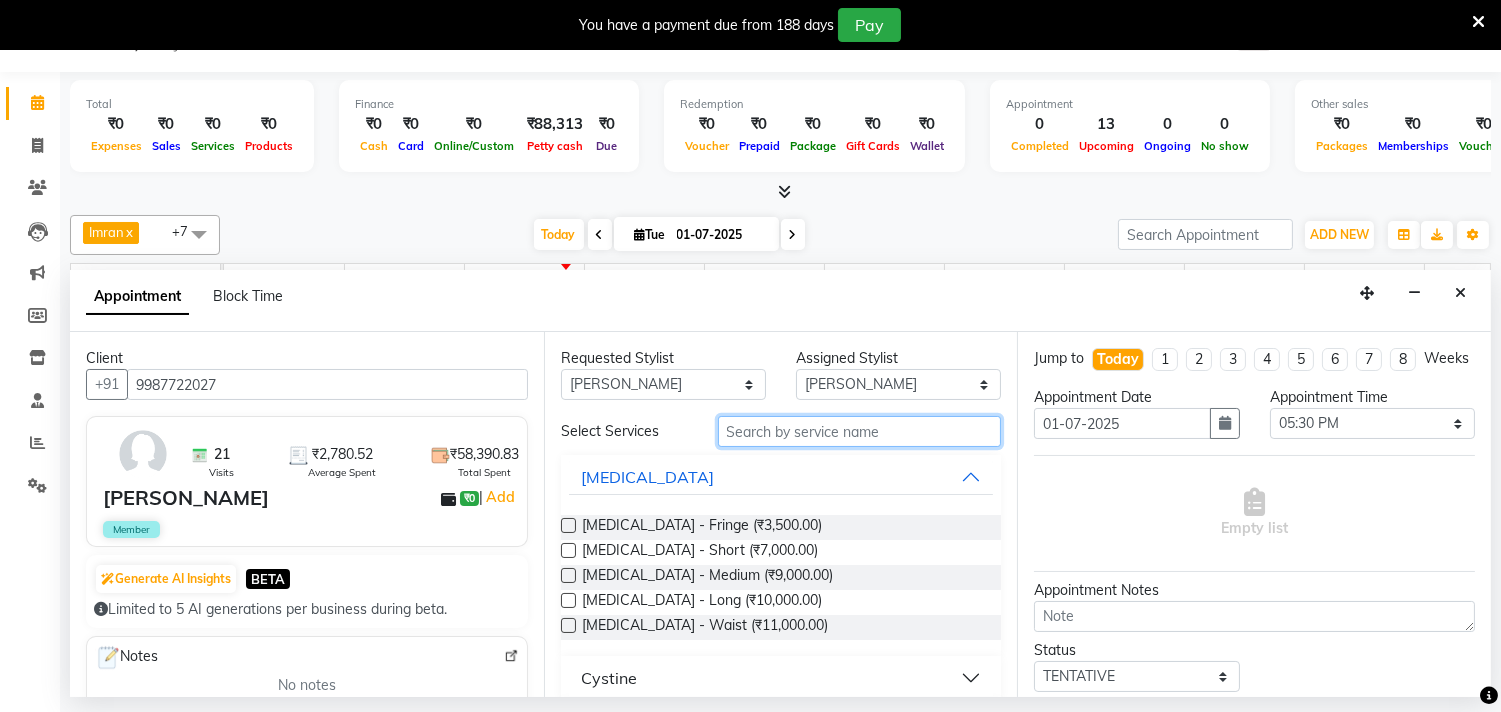 click at bounding box center (860, 431) 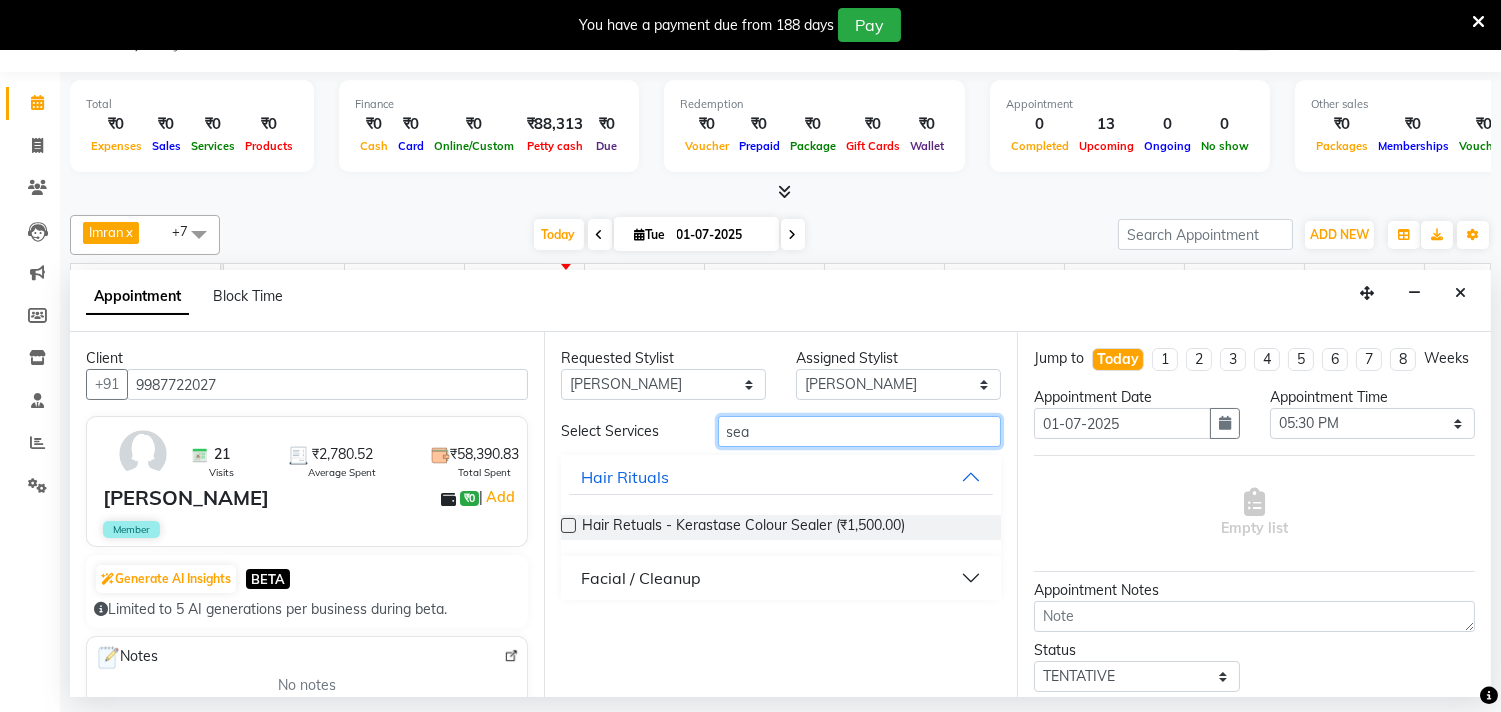 type on "sea" 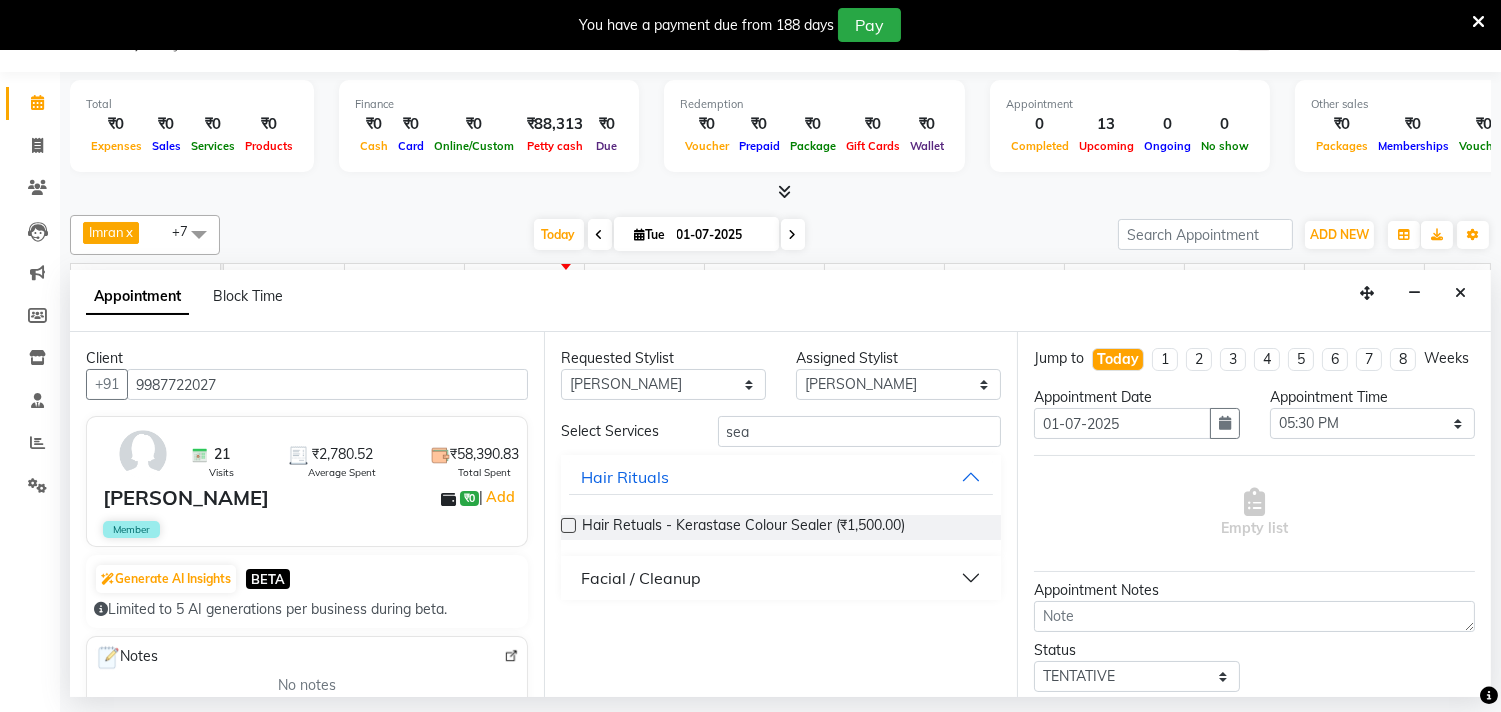 click on "Facial / Cleanup" at bounding box center (781, 578) 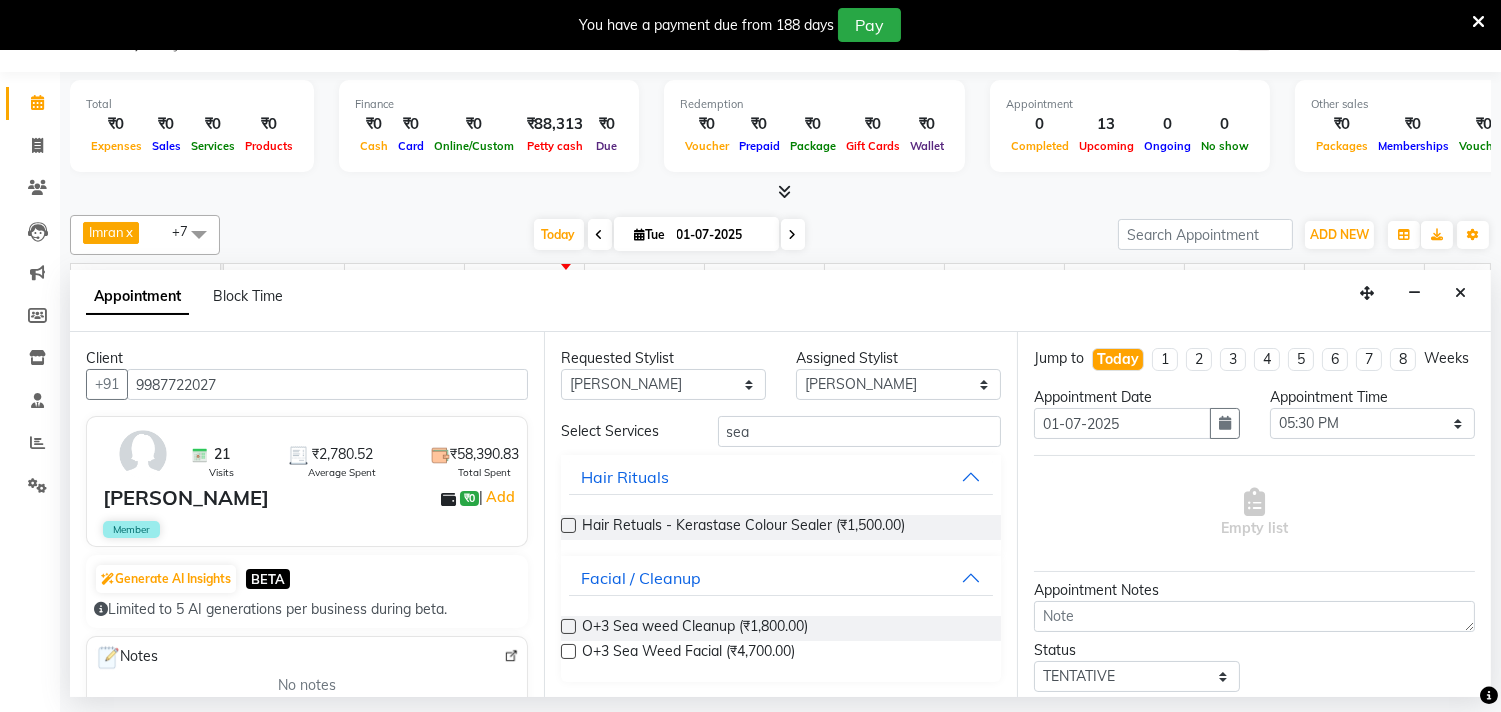 click at bounding box center [568, 626] 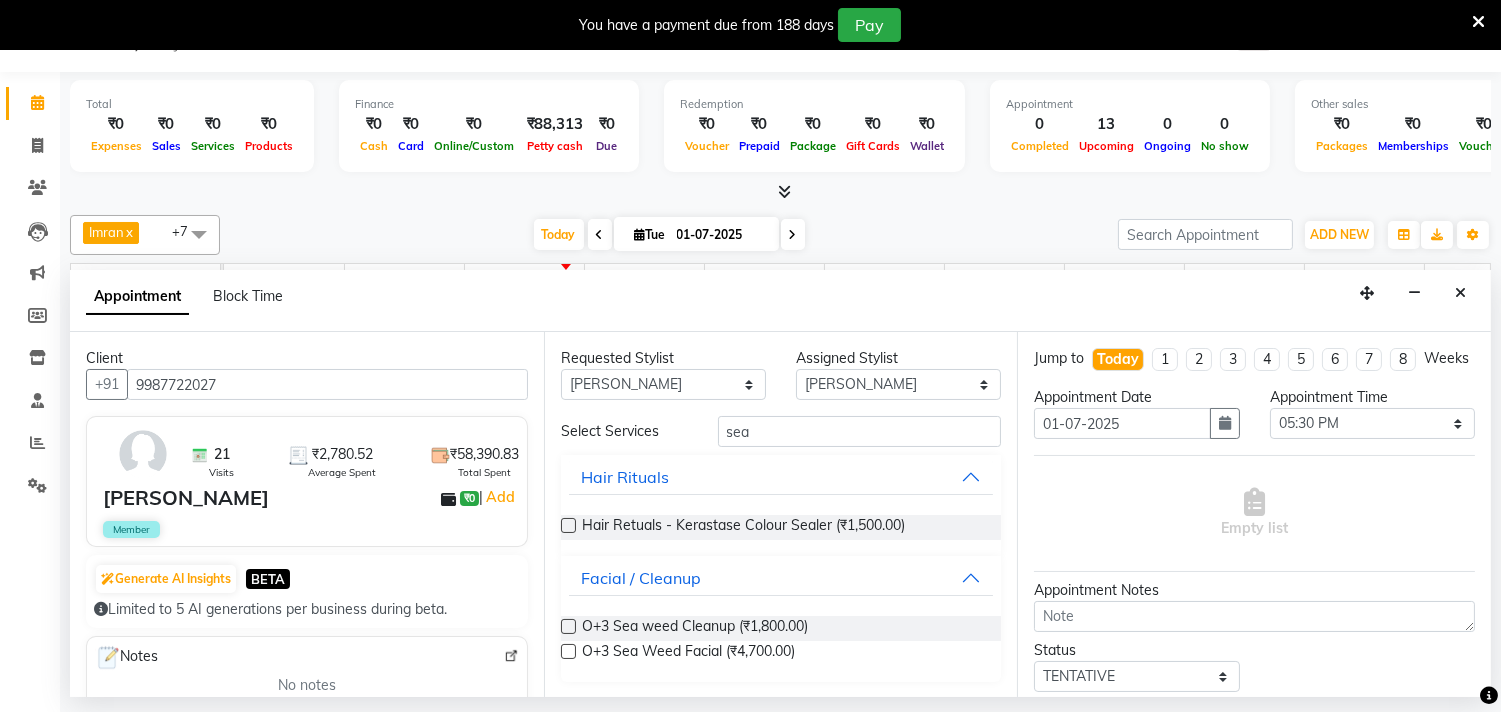 click at bounding box center (567, 628) 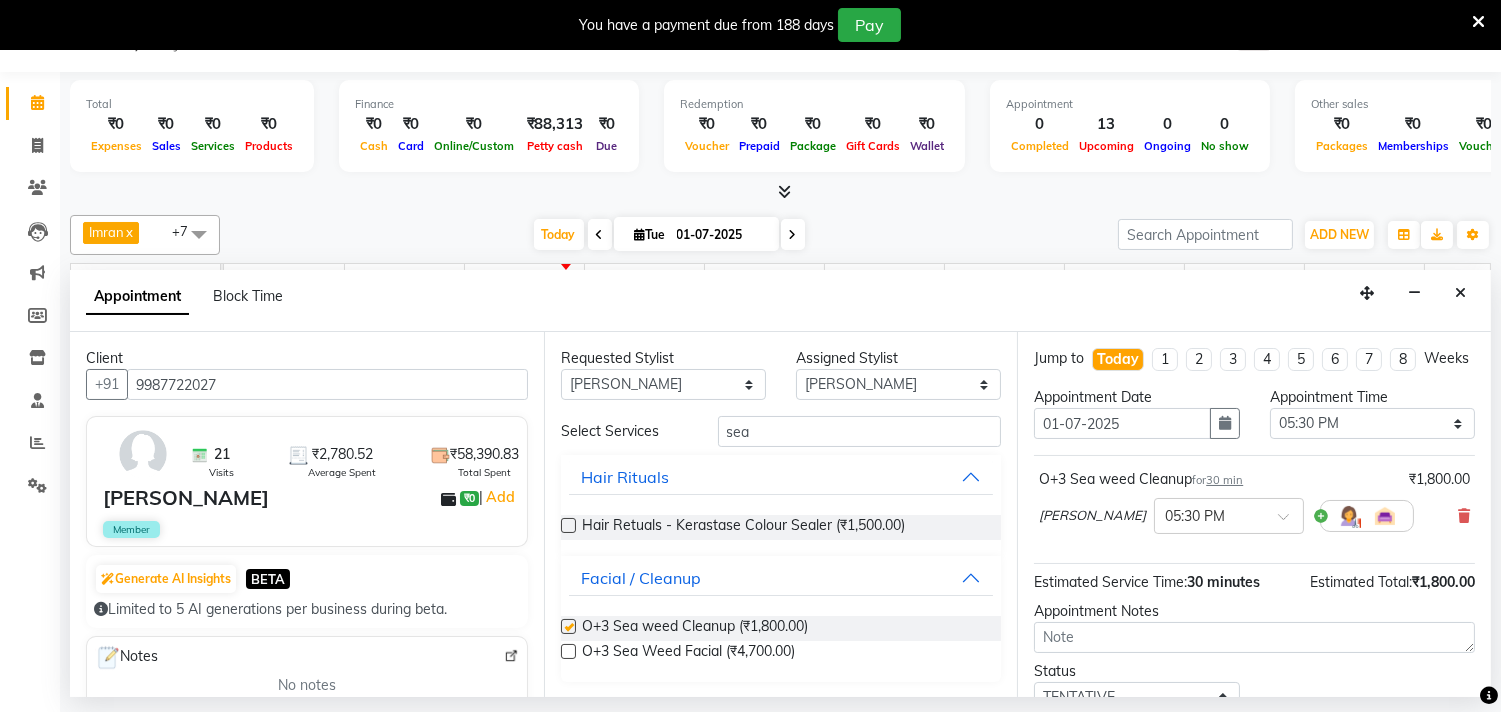 checkbox on "false" 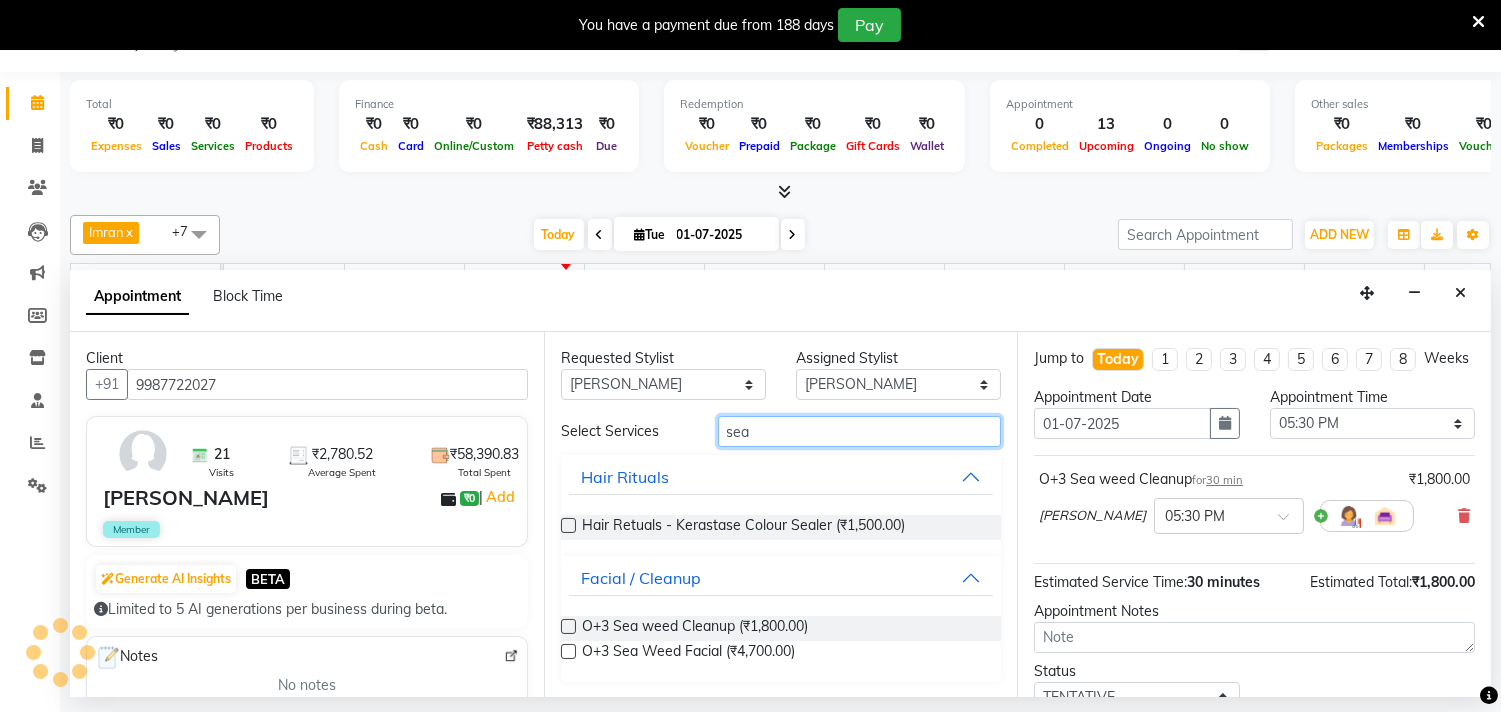 click on "sea" at bounding box center (860, 431) 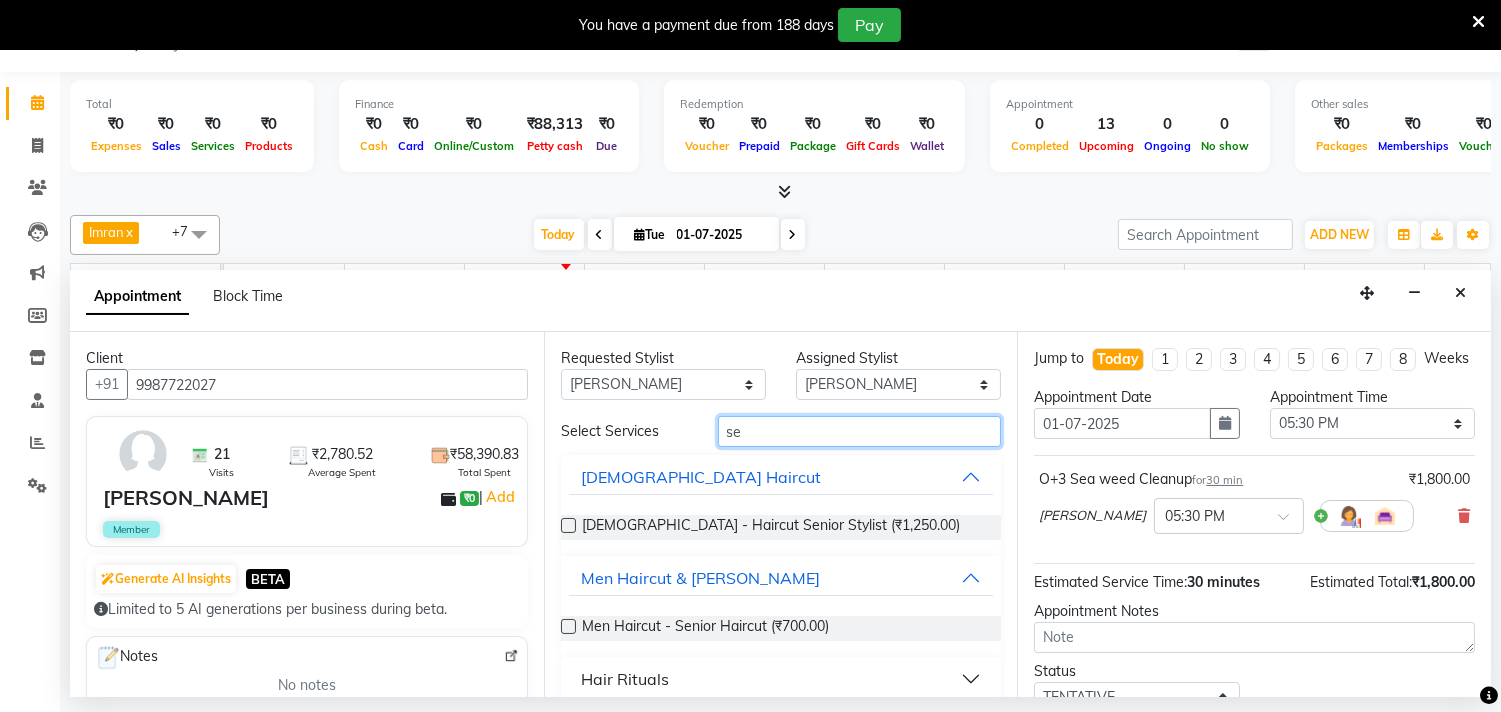 type on "s" 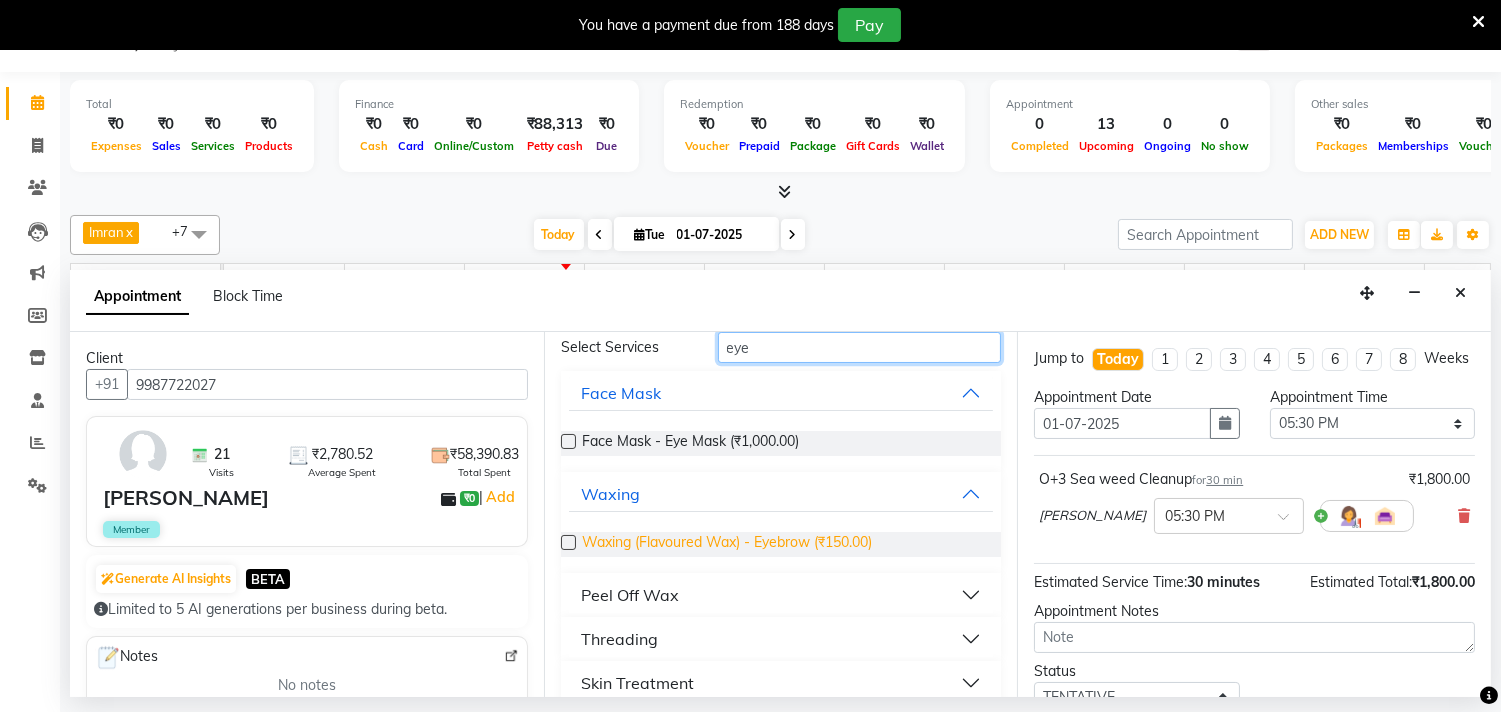 scroll, scrollTop: 195, scrollLeft: 0, axis: vertical 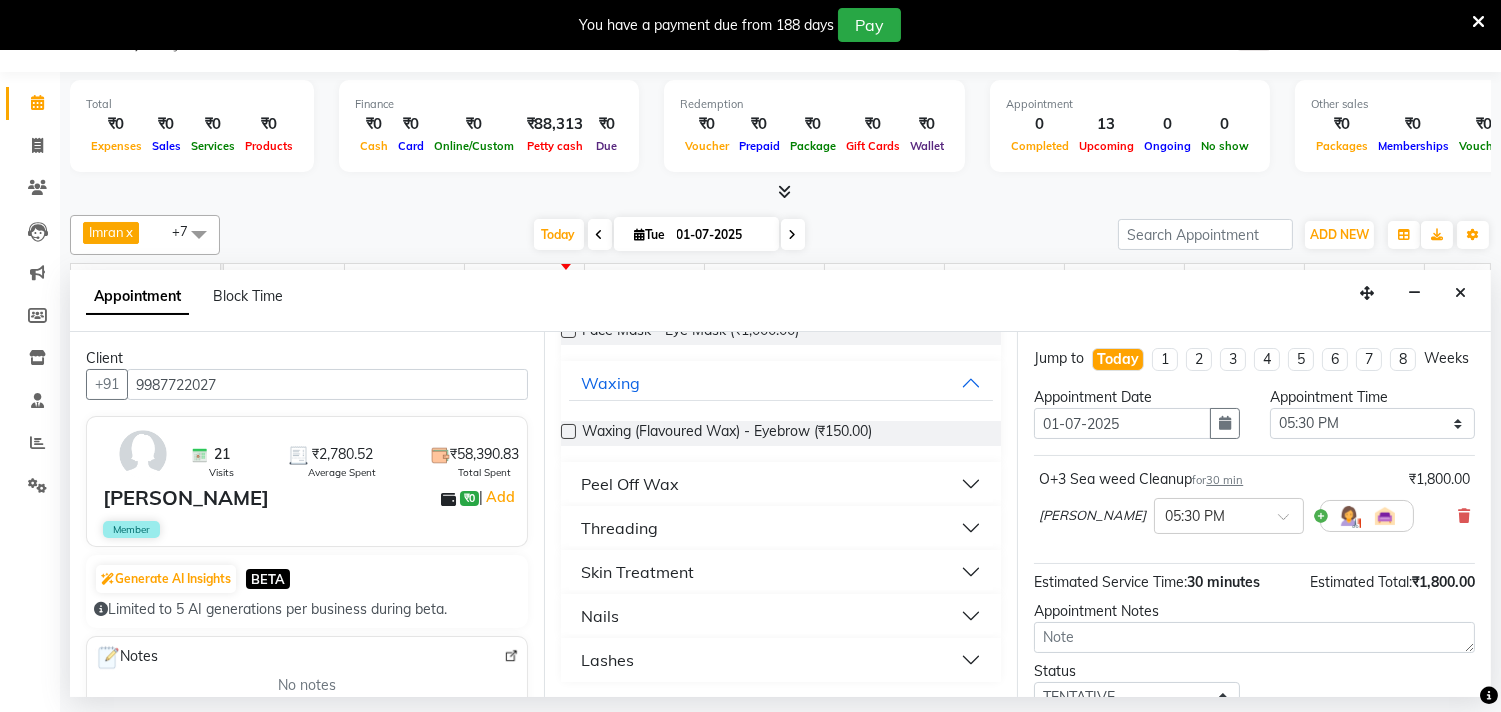 type on "eye" 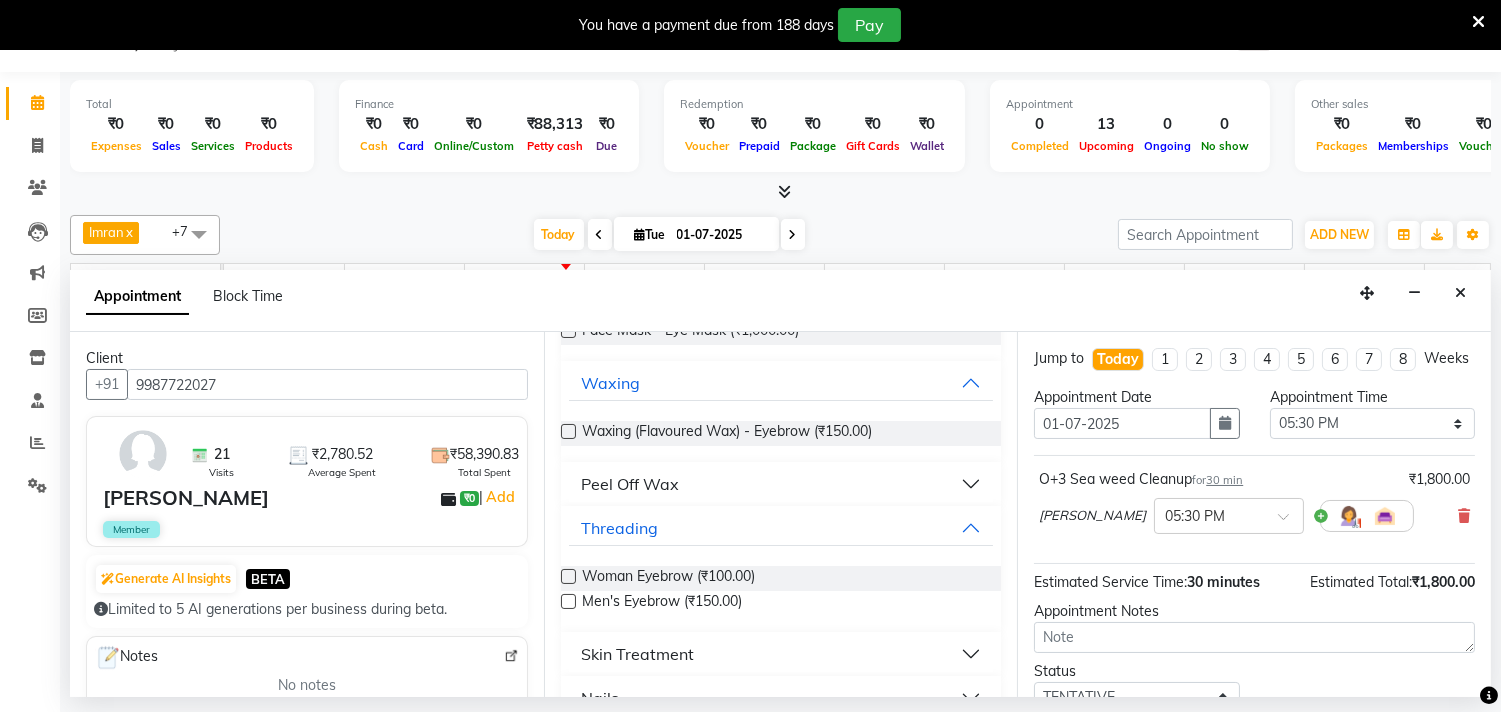 drag, startPoint x: 566, startPoint y: 596, endPoint x: 902, endPoint y: 600, distance: 336.0238 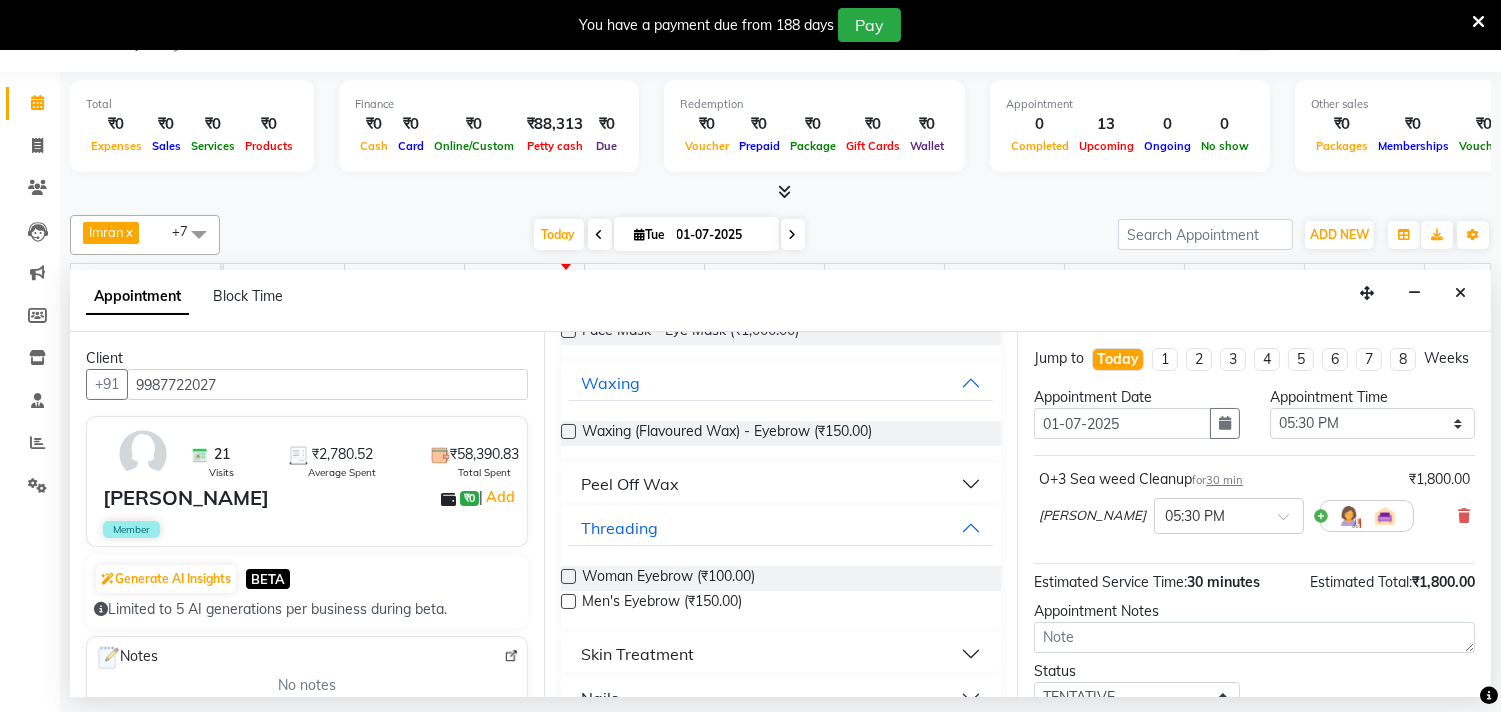 click at bounding box center (568, 601) 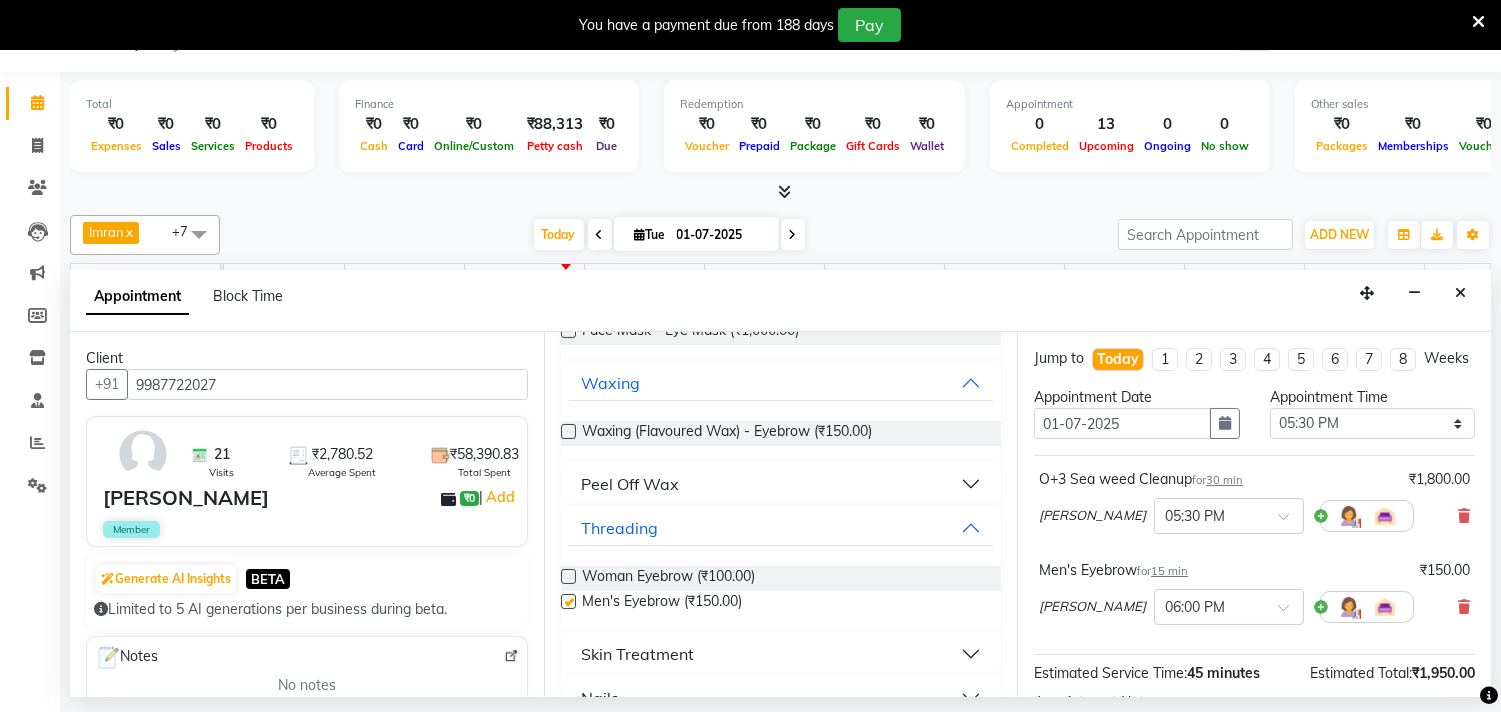 checkbox on "false" 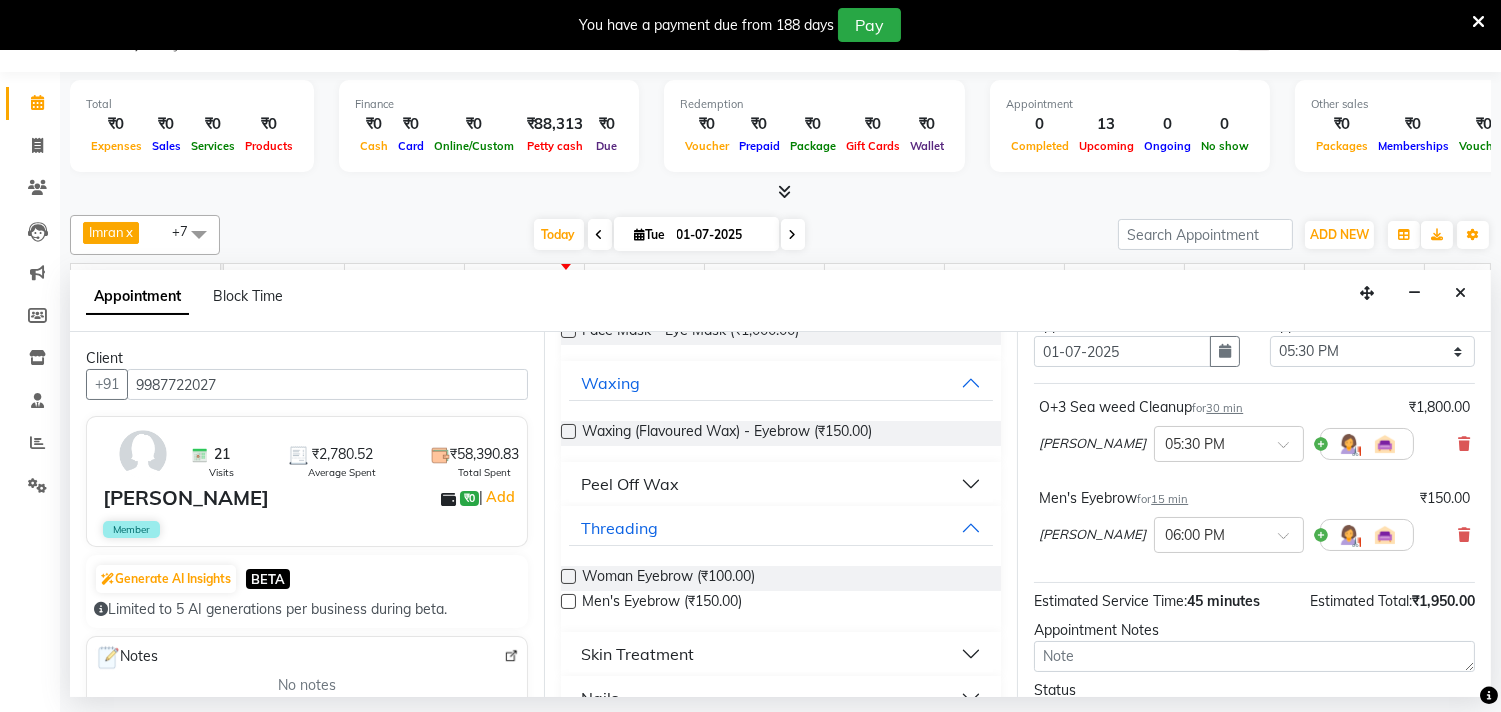 scroll, scrollTop: 252, scrollLeft: 0, axis: vertical 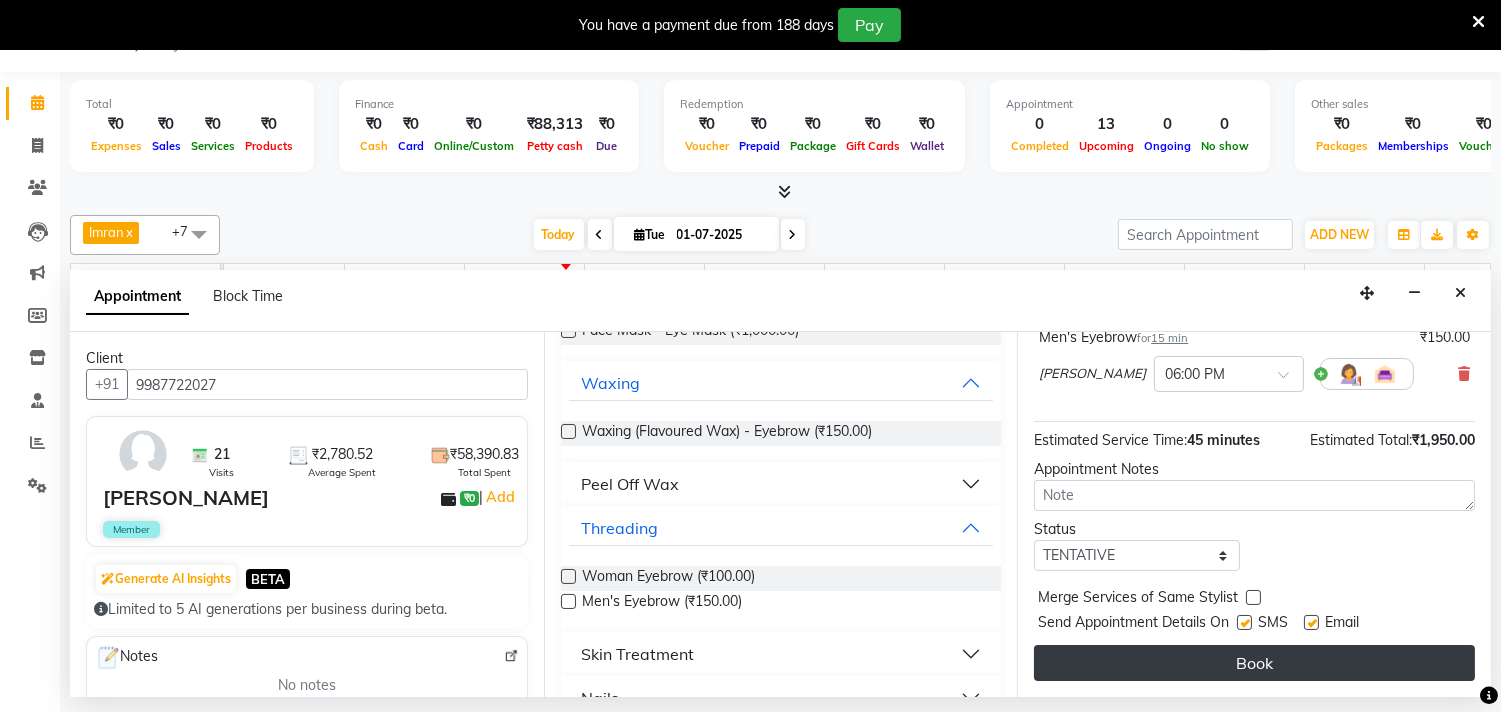 click on "Book" at bounding box center (1254, 663) 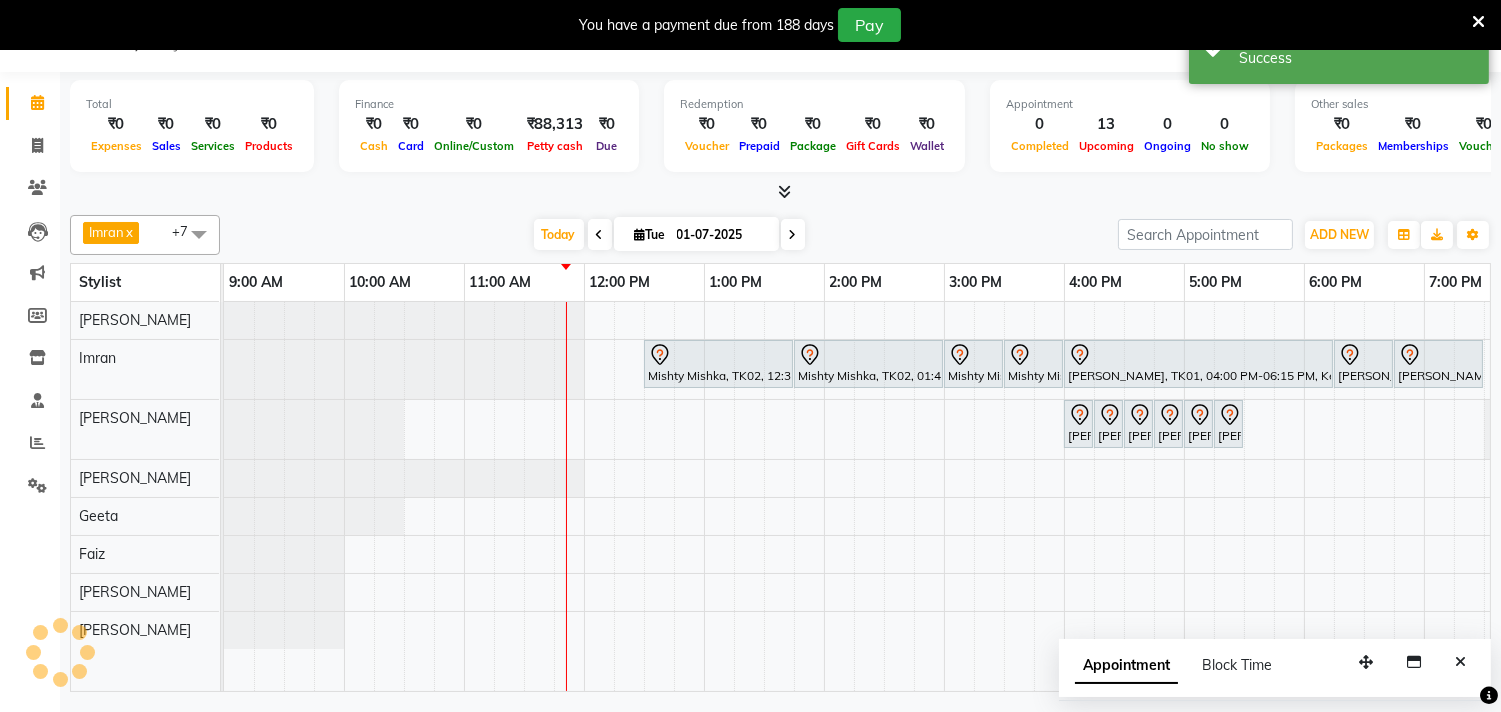 scroll, scrollTop: 0, scrollLeft: 0, axis: both 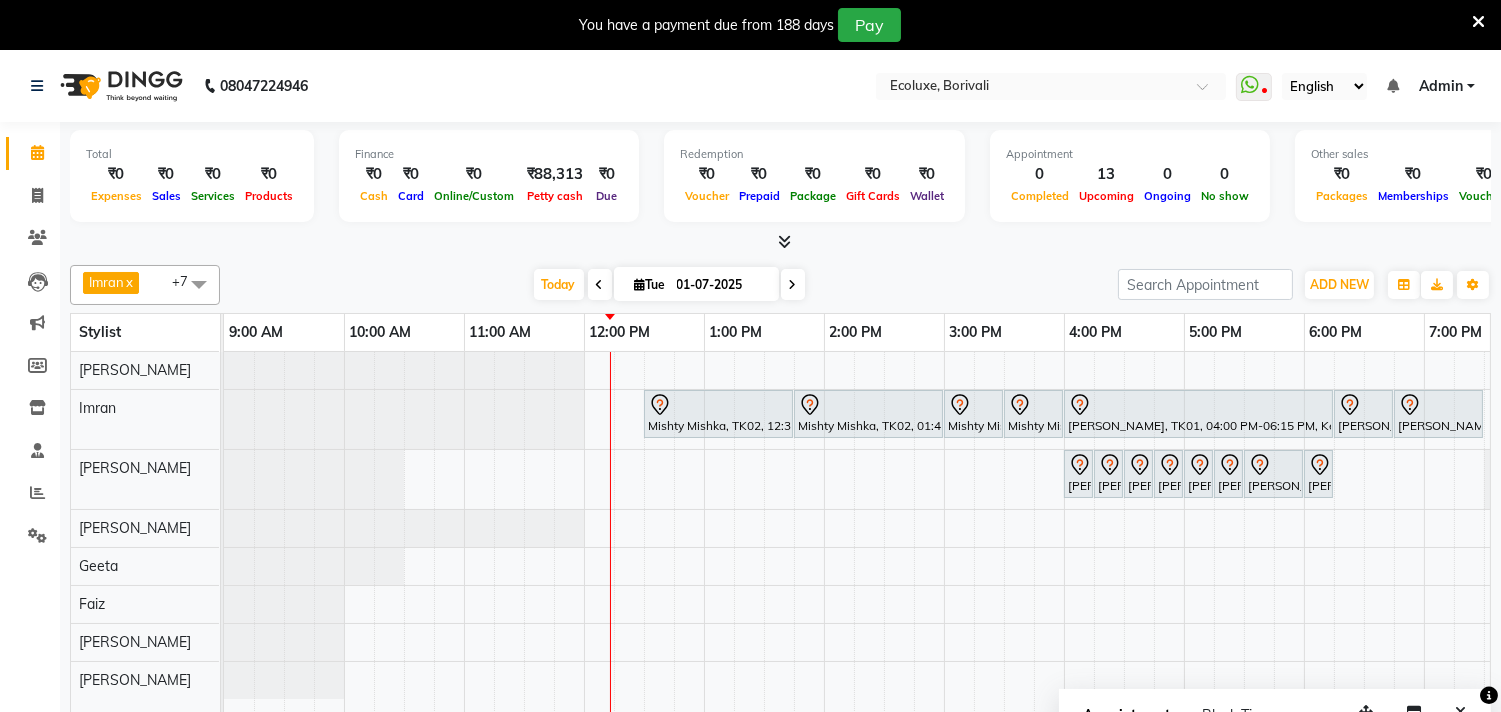 click at bounding box center [600, 285] 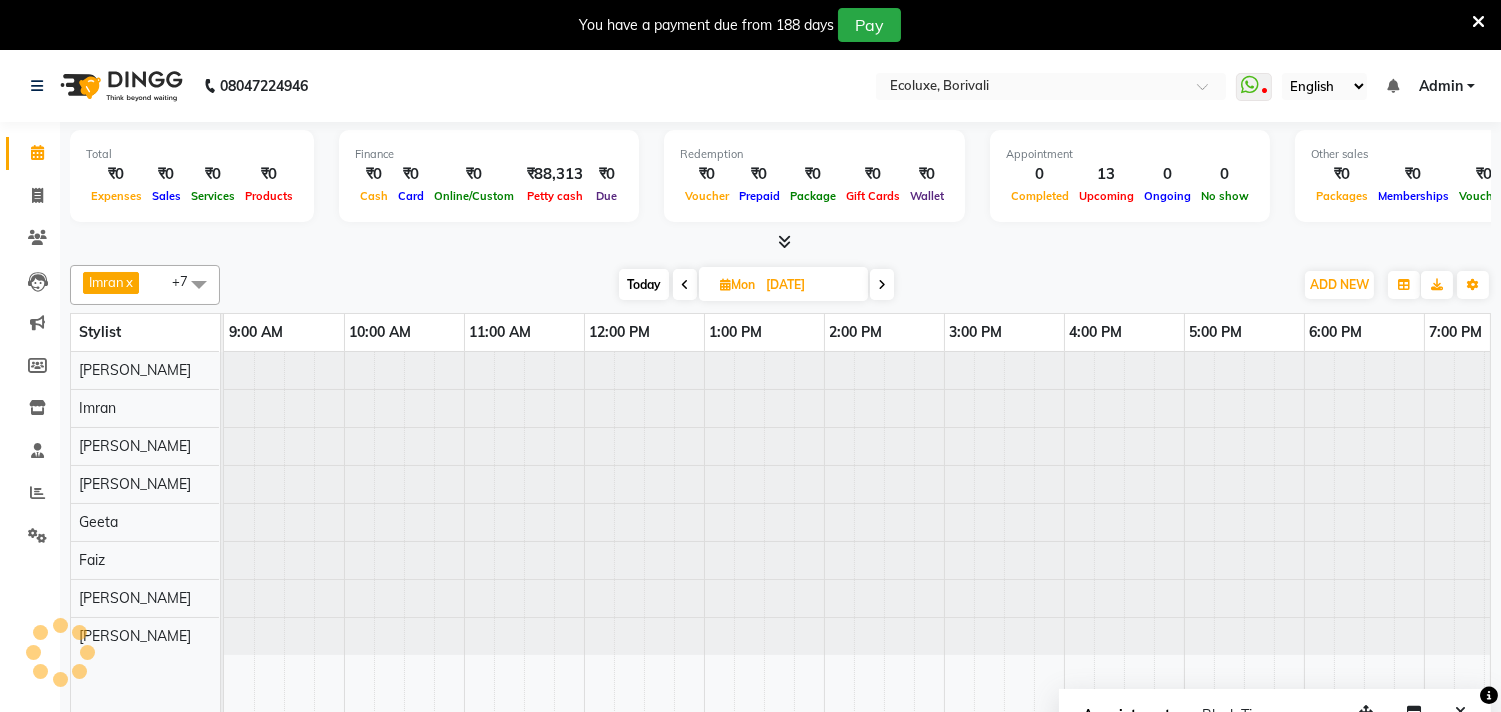 scroll, scrollTop: 0, scrollLeft: 361, axis: horizontal 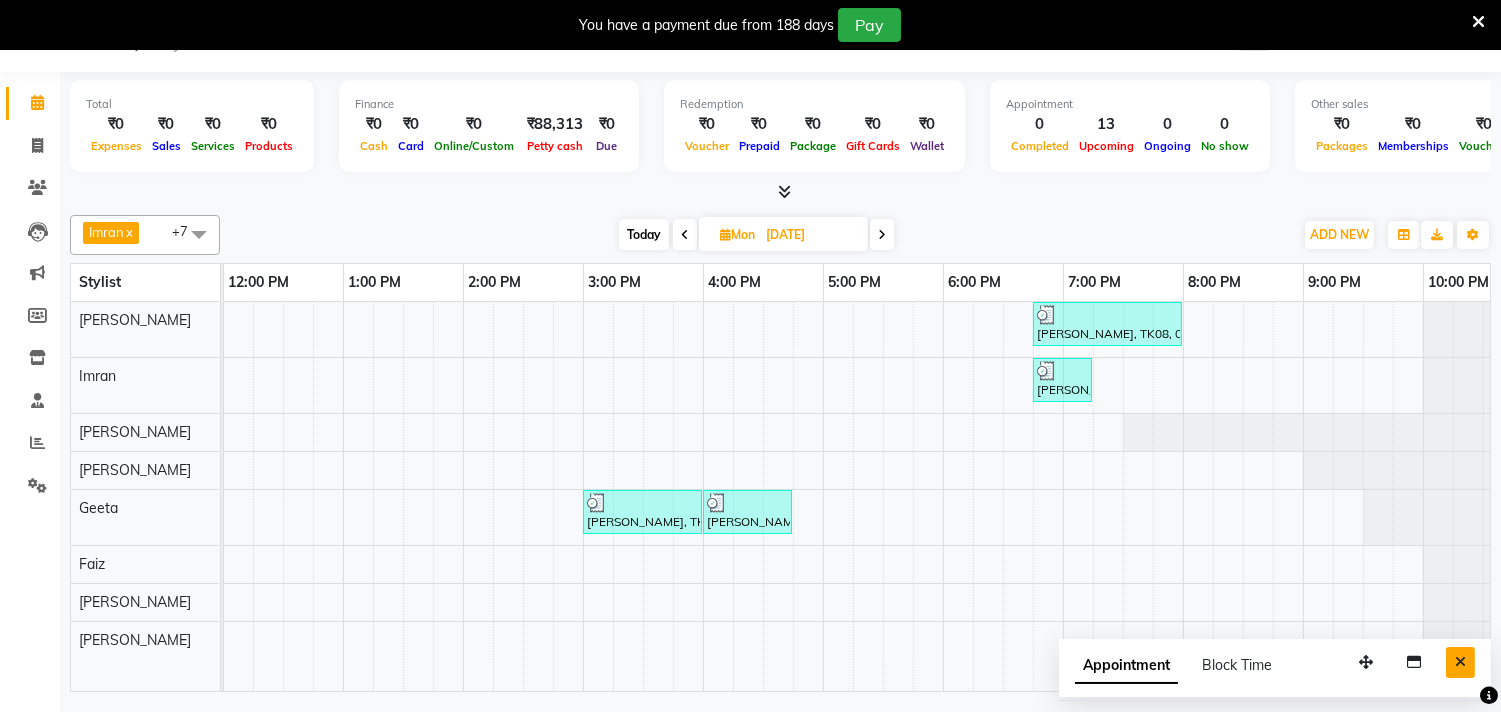 click at bounding box center (1460, 662) 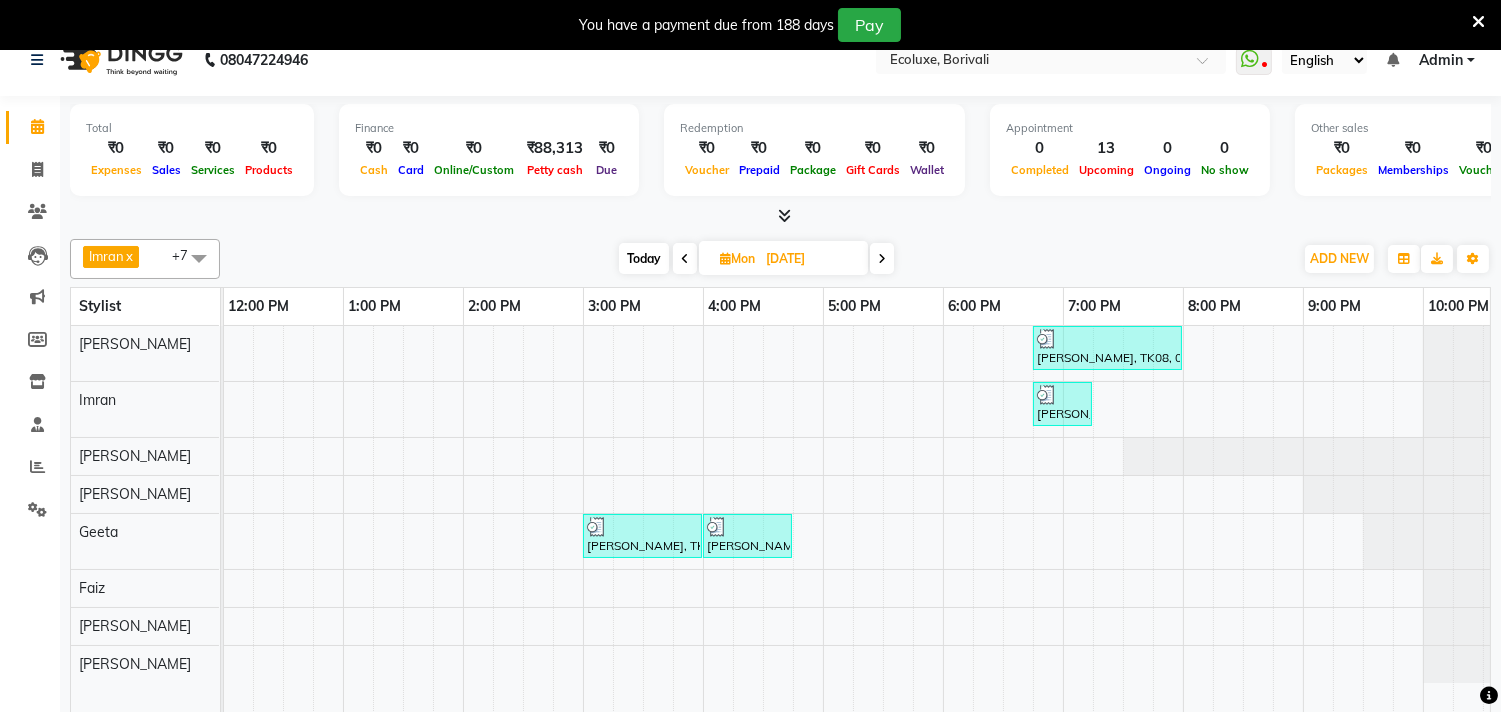 scroll, scrollTop: 50, scrollLeft: 0, axis: vertical 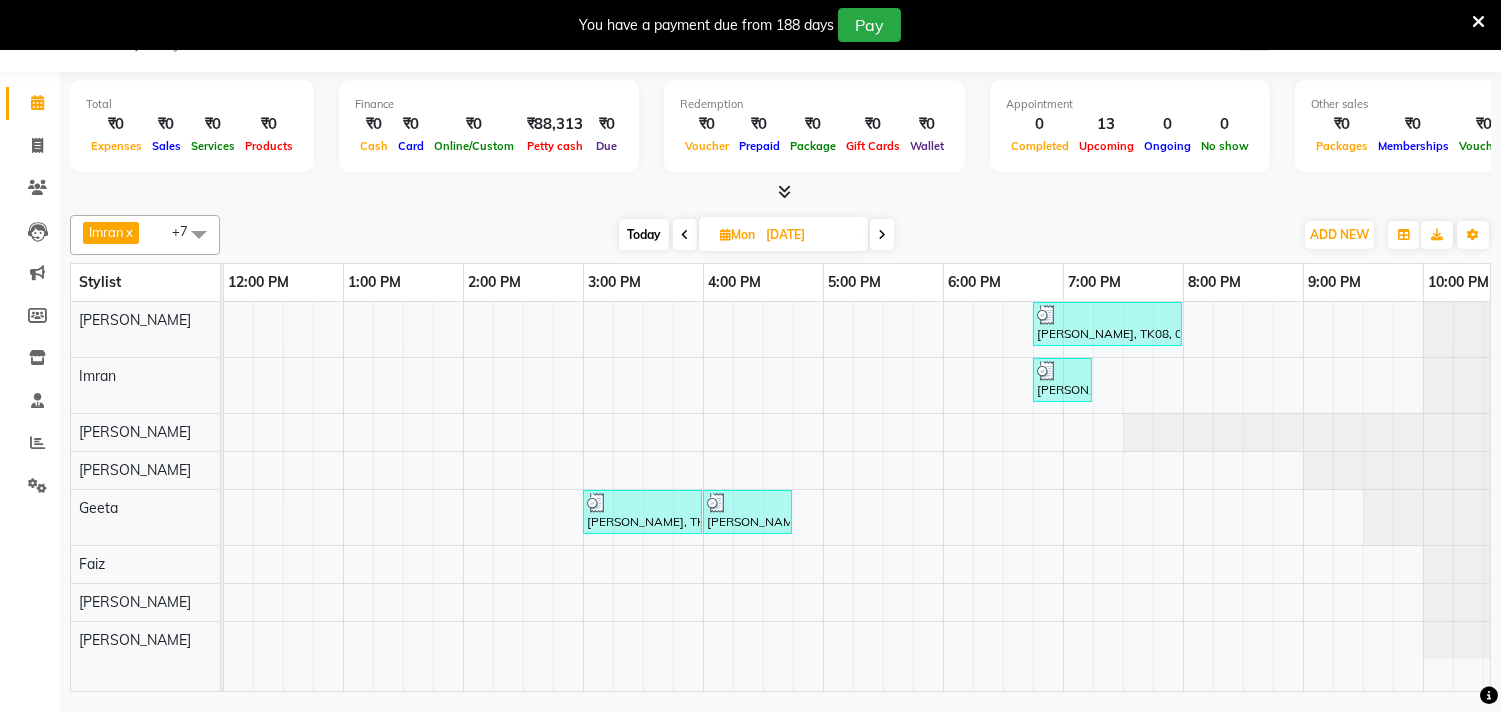 click at bounding box center (882, 234) 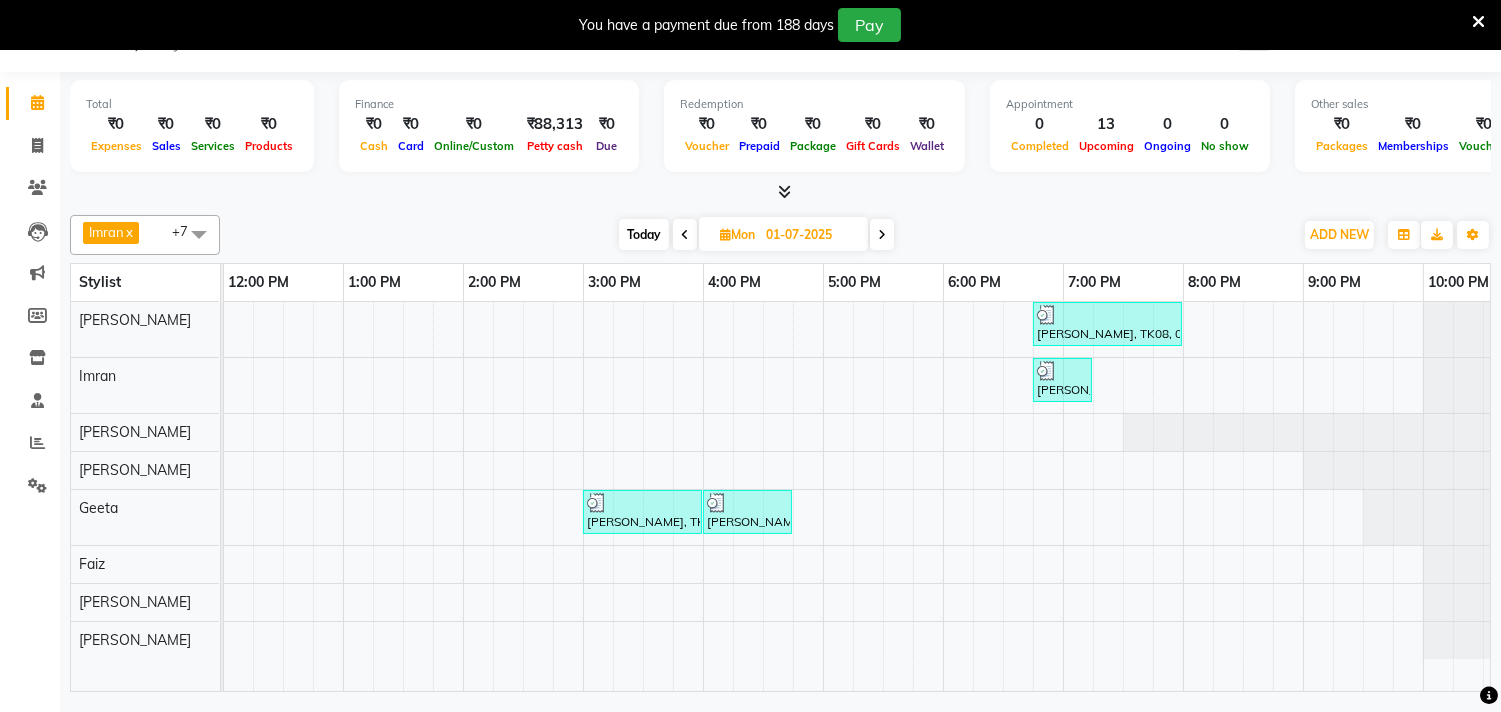 scroll, scrollTop: 0, scrollLeft: 361, axis: horizontal 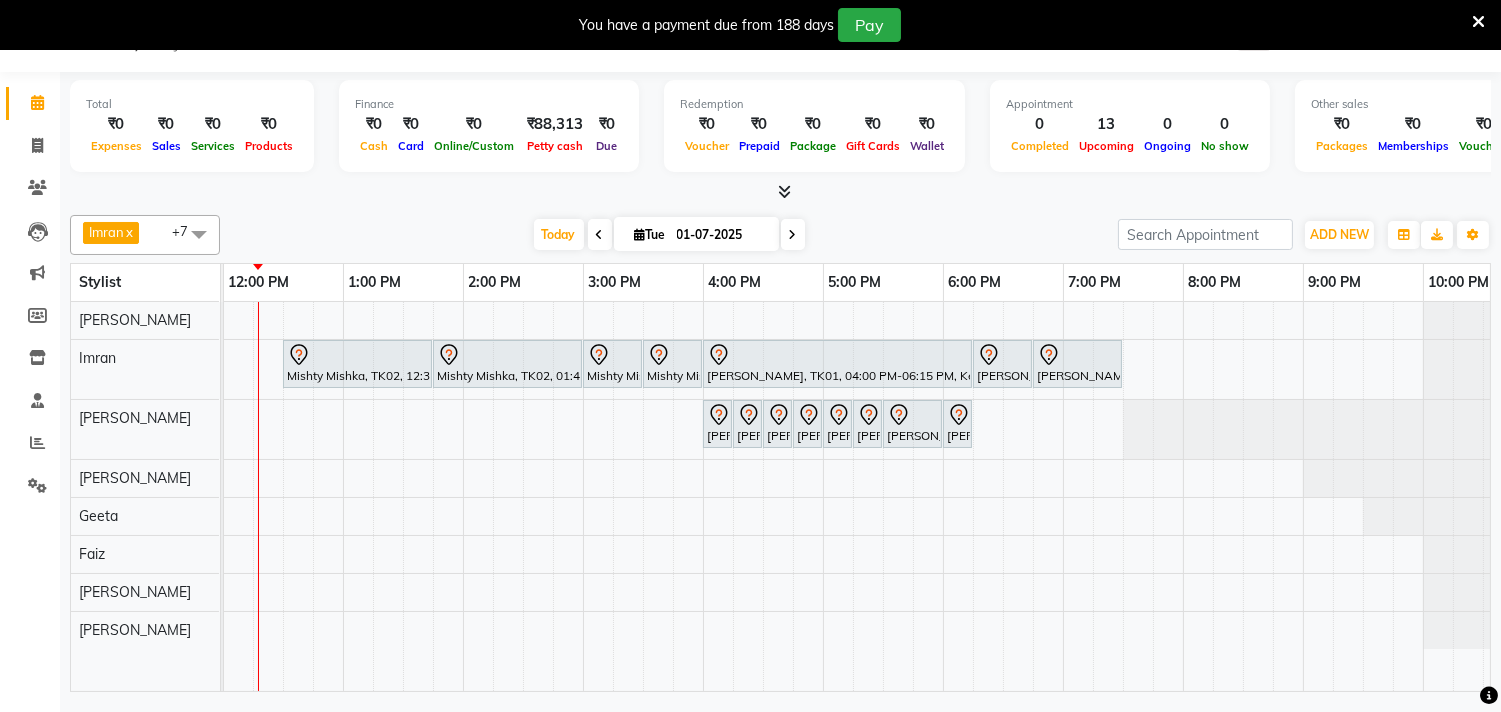 click at bounding box center [793, 235] 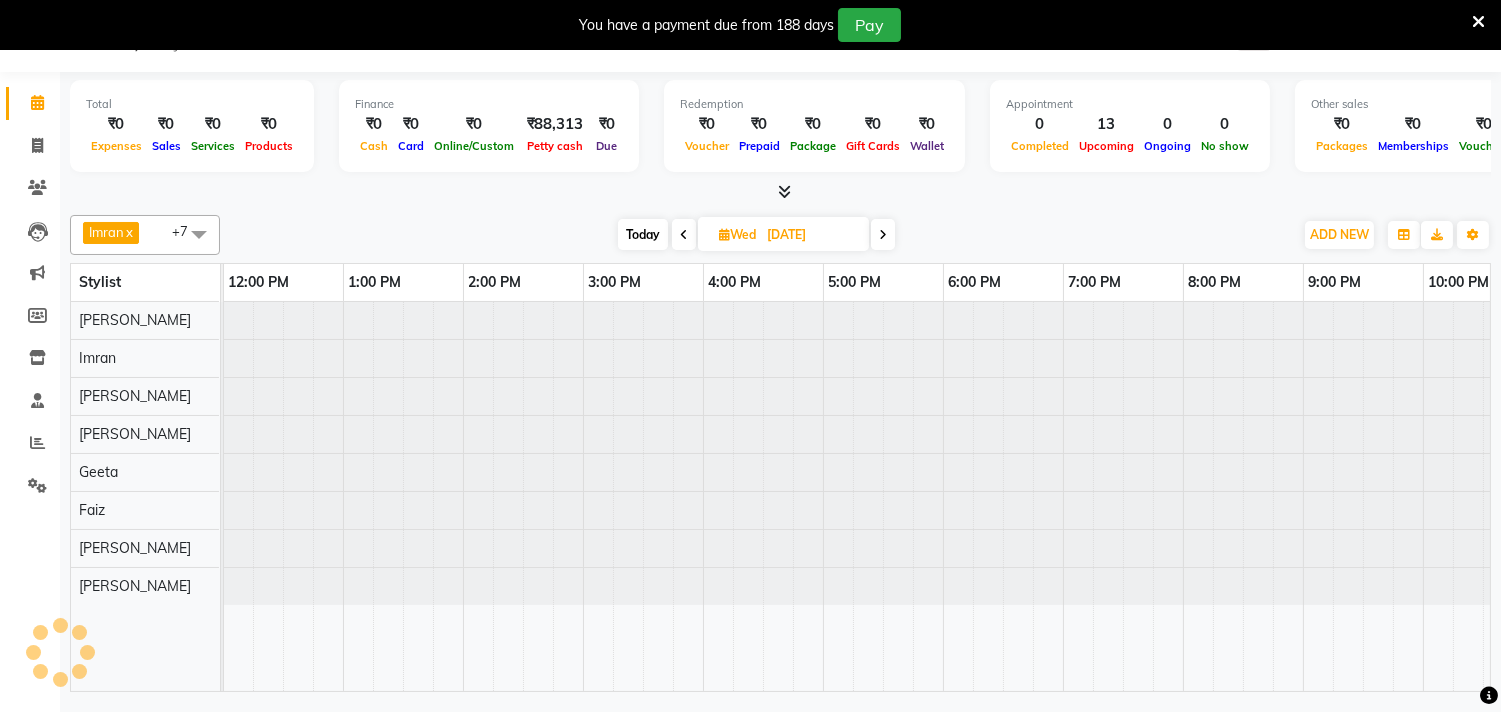 scroll, scrollTop: 0, scrollLeft: 0, axis: both 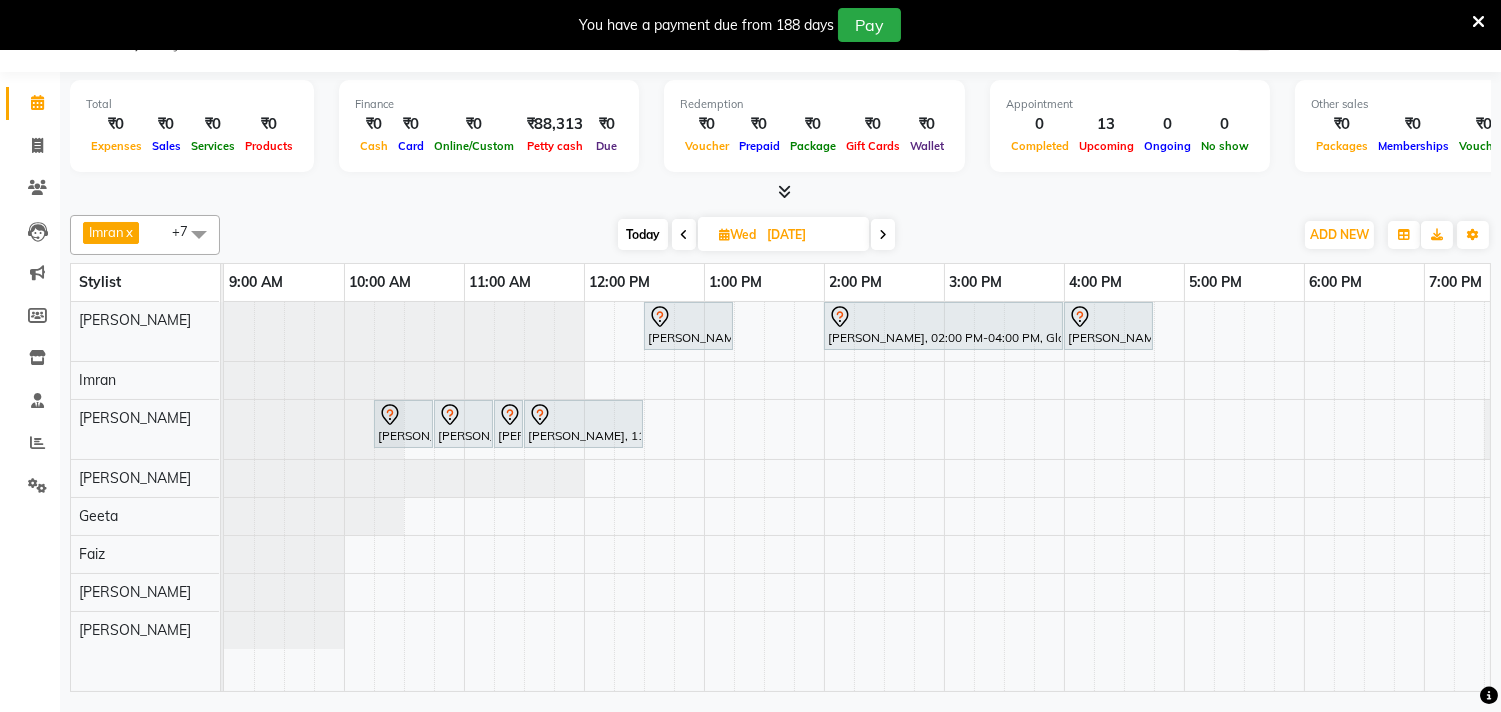click at bounding box center (684, 234) 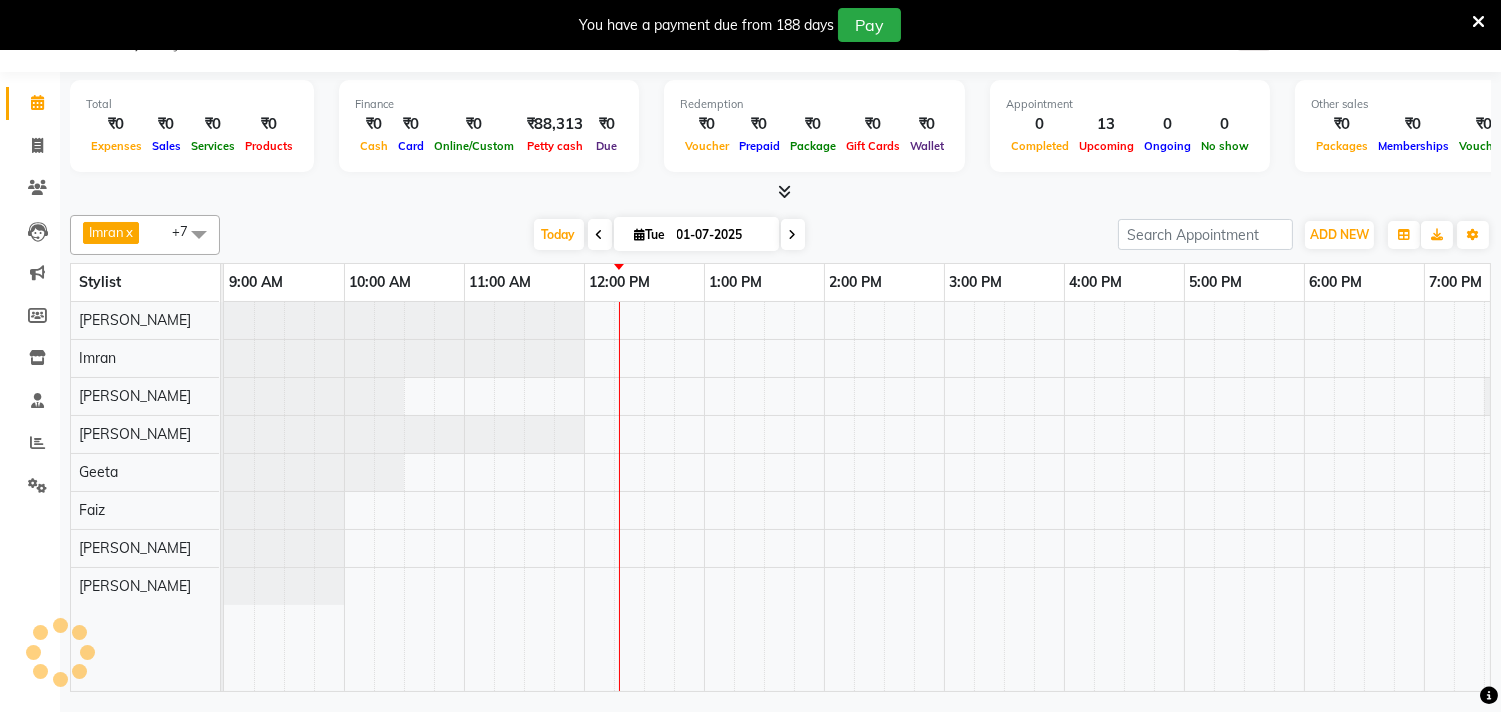 scroll, scrollTop: 0, scrollLeft: 361, axis: horizontal 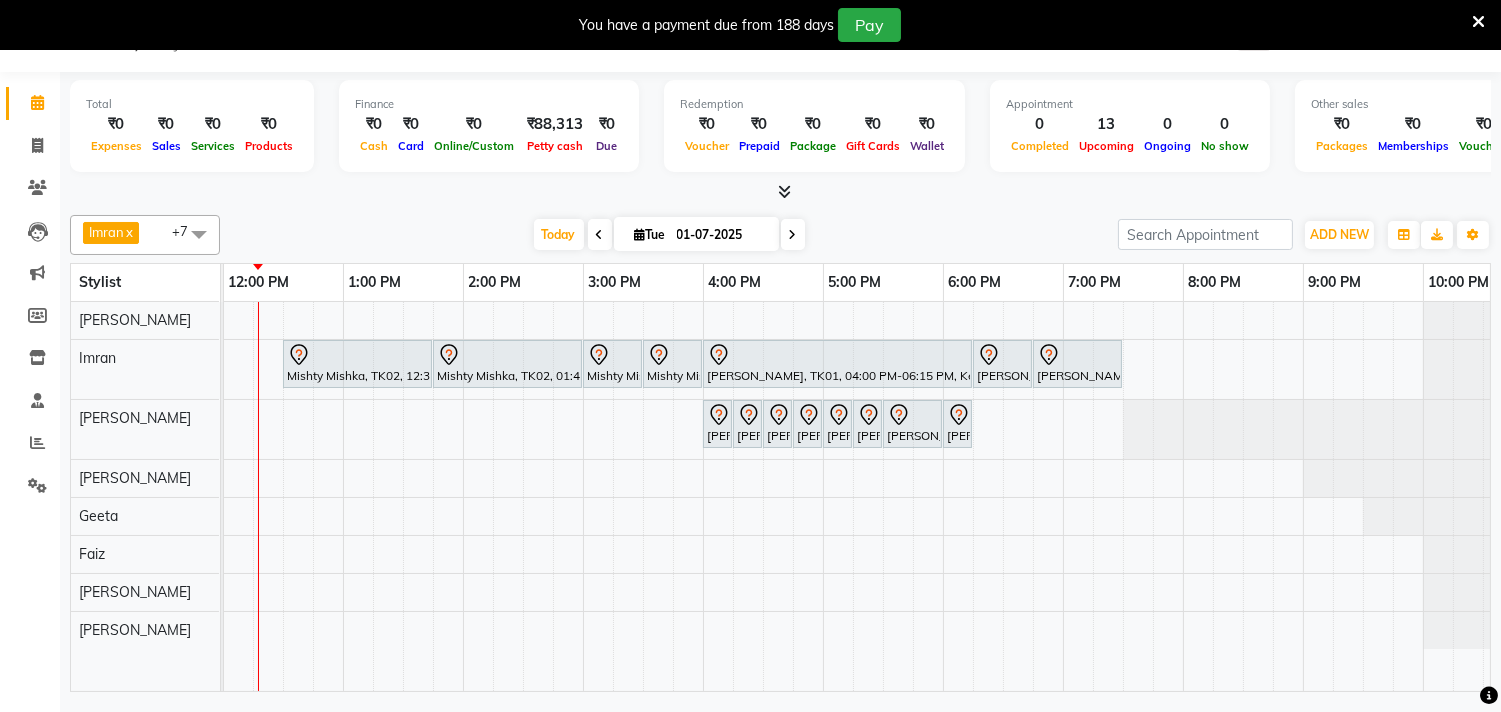 click at bounding box center [793, 234] 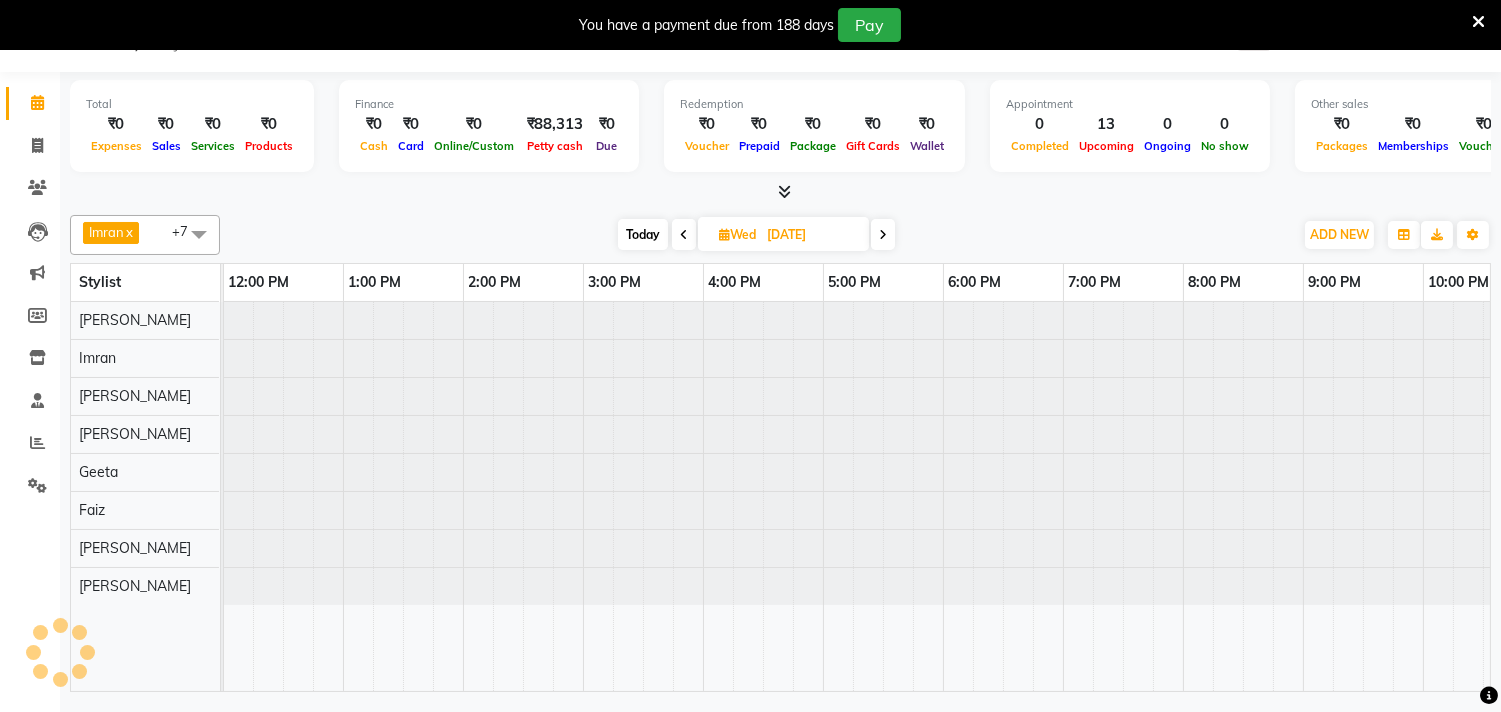 scroll, scrollTop: 0, scrollLeft: 361, axis: horizontal 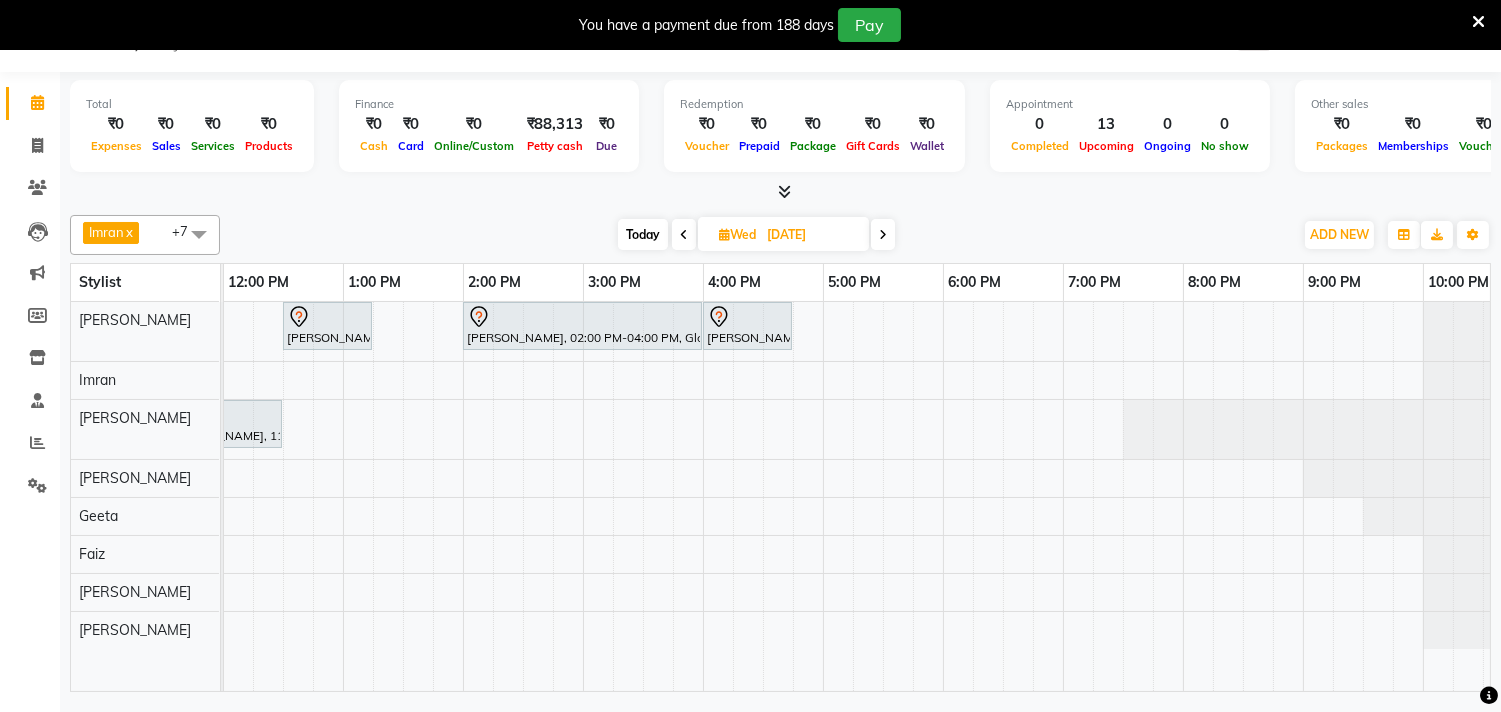 click at bounding box center (883, 234) 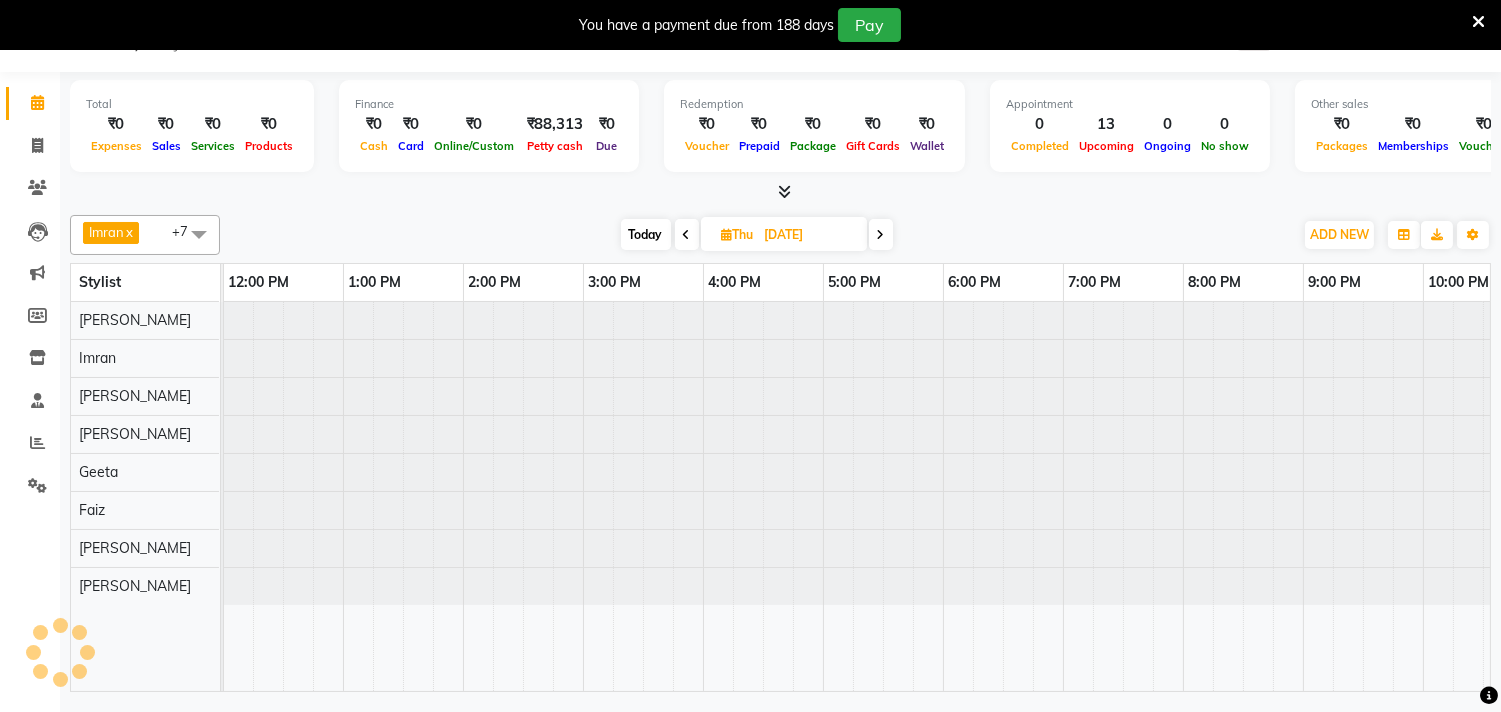 scroll, scrollTop: 0, scrollLeft: 0, axis: both 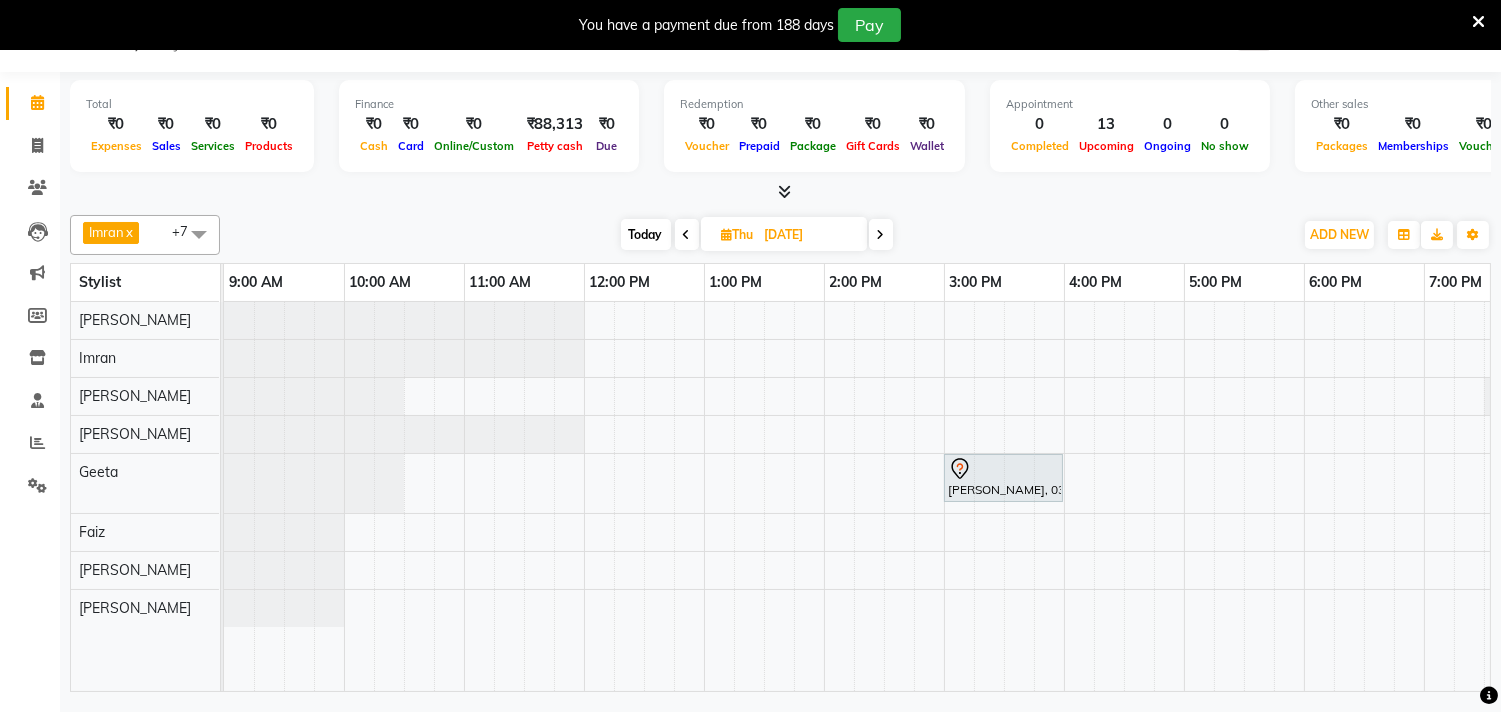 click at bounding box center (199, 234) 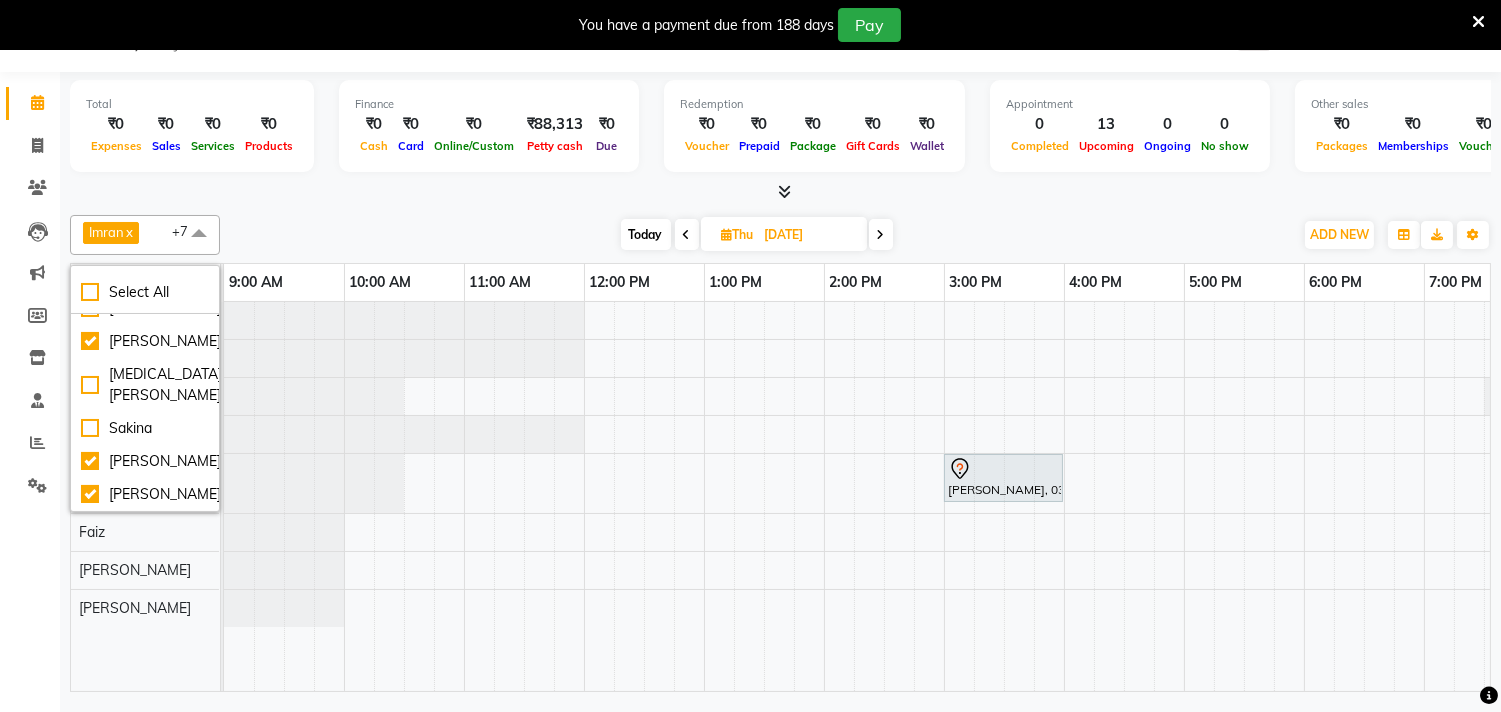 scroll, scrollTop: 222, scrollLeft: 0, axis: vertical 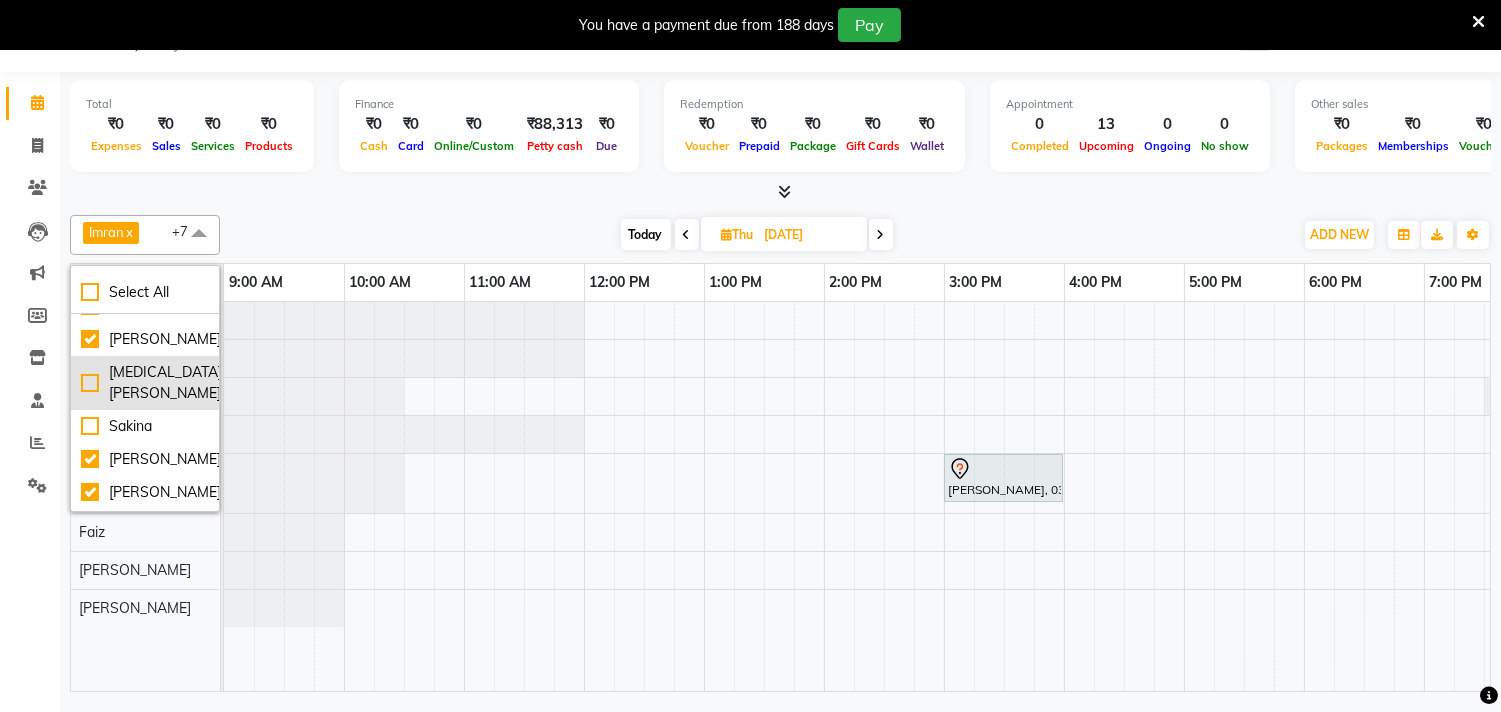 click on "[MEDICAL_DATA][PERSON_NAME]" at bounding box center (145, 383) 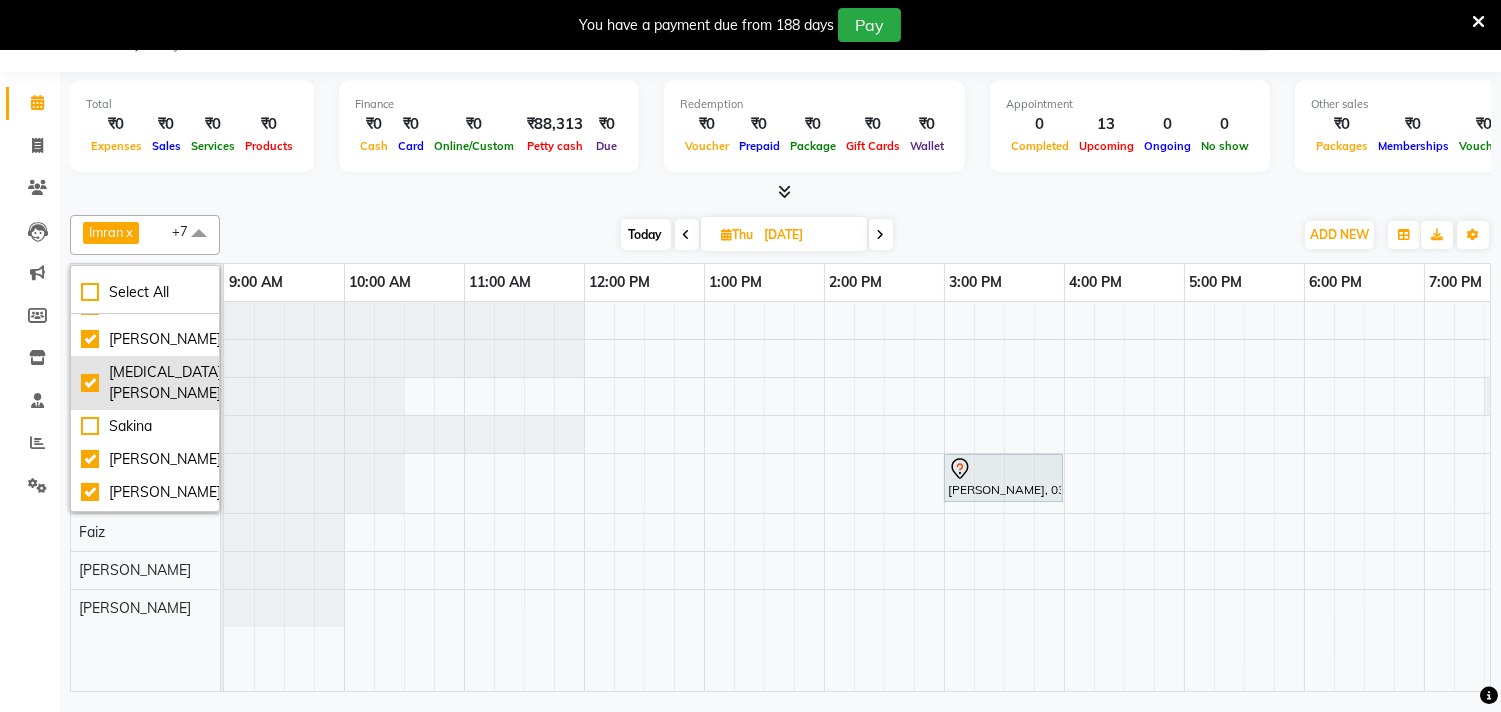 checkbox on "true" 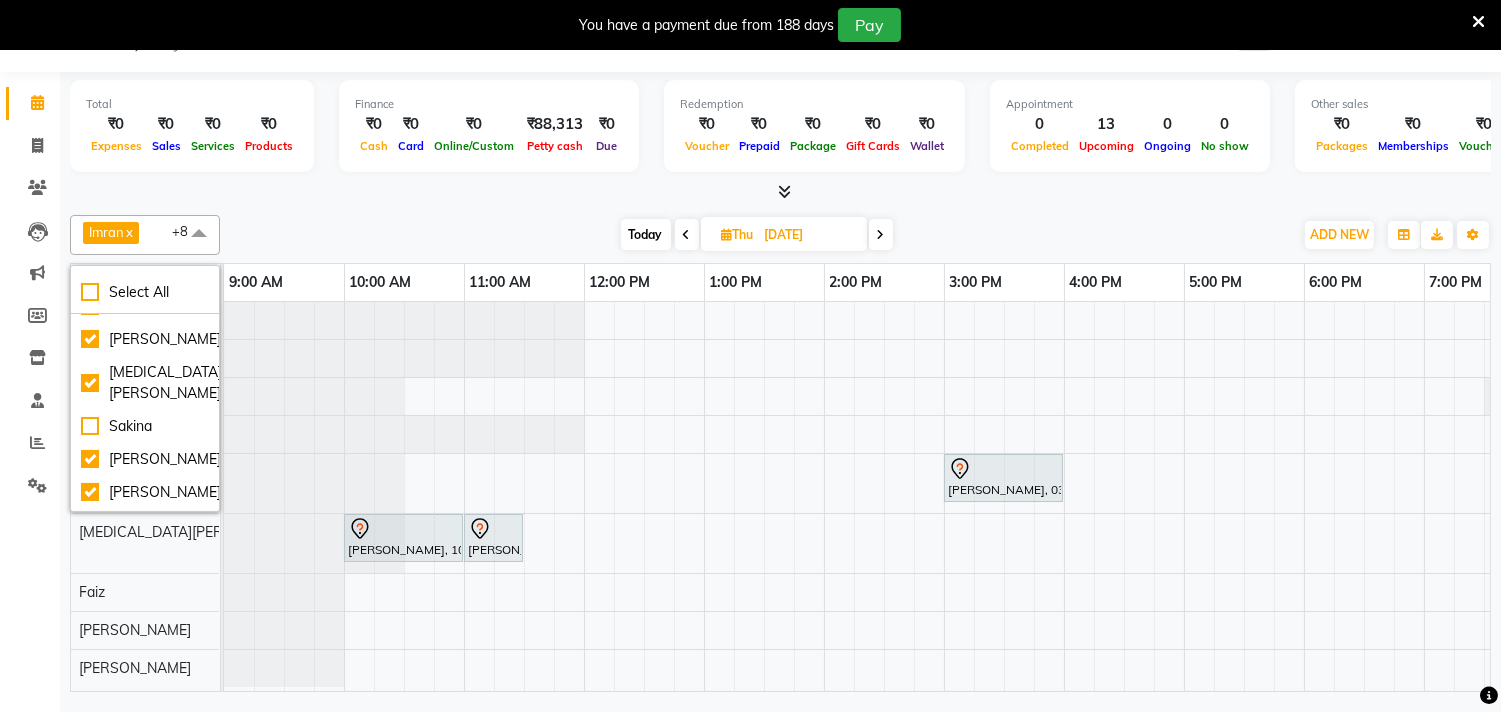 click on "Today" at bounding box center [646, 234] 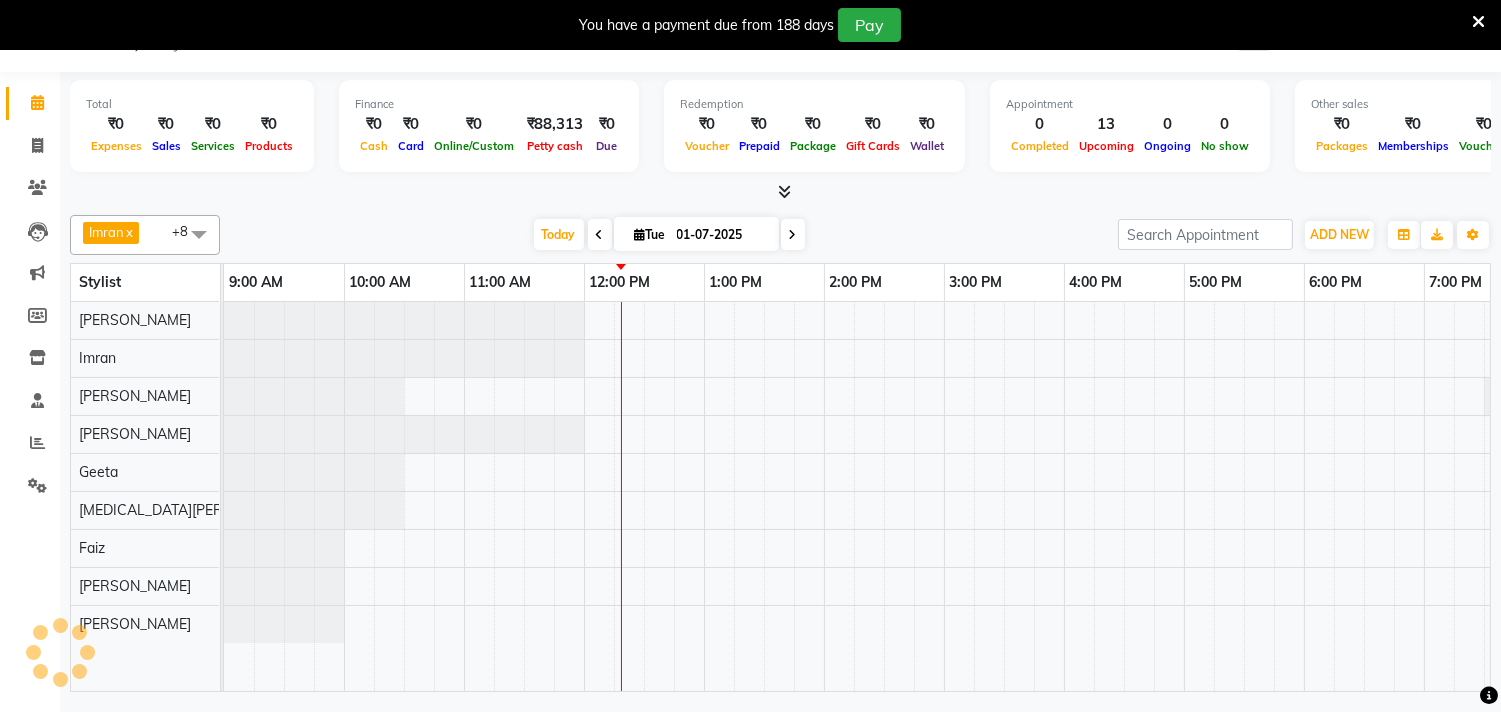scroll, scrollTop: 0, scrollLeft: 361, axis: horizontal 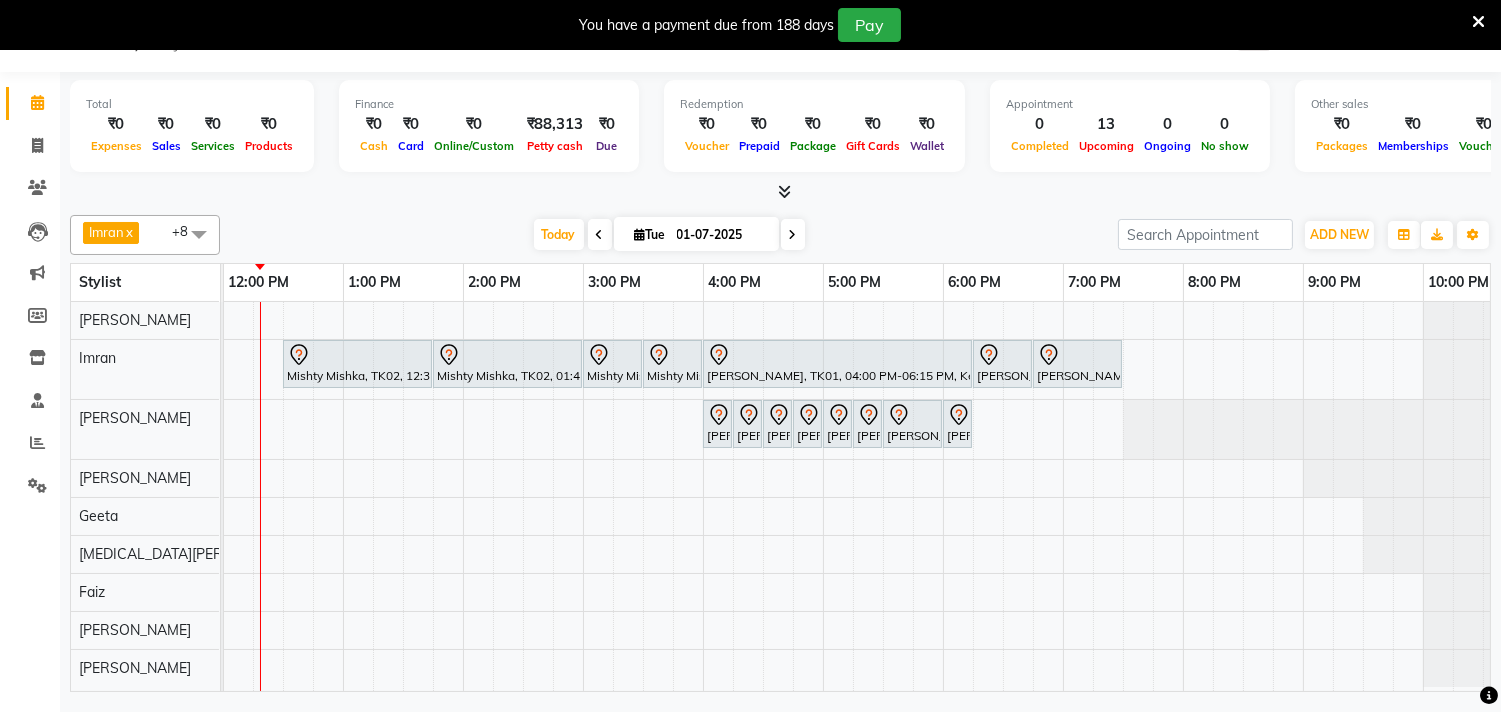 click at bounding box center (199, 234) 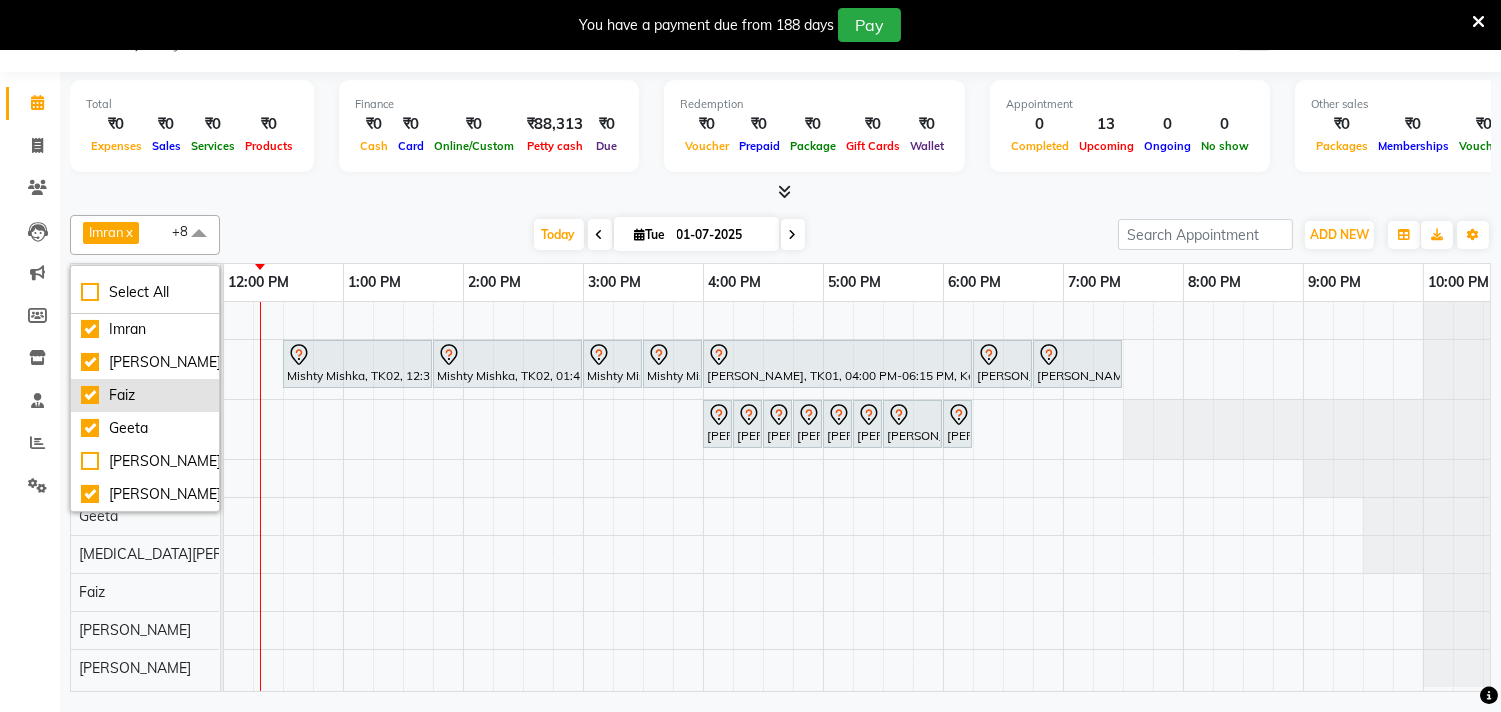 scroll, scrollTop: 0, scrollLeft: 0, axis: both 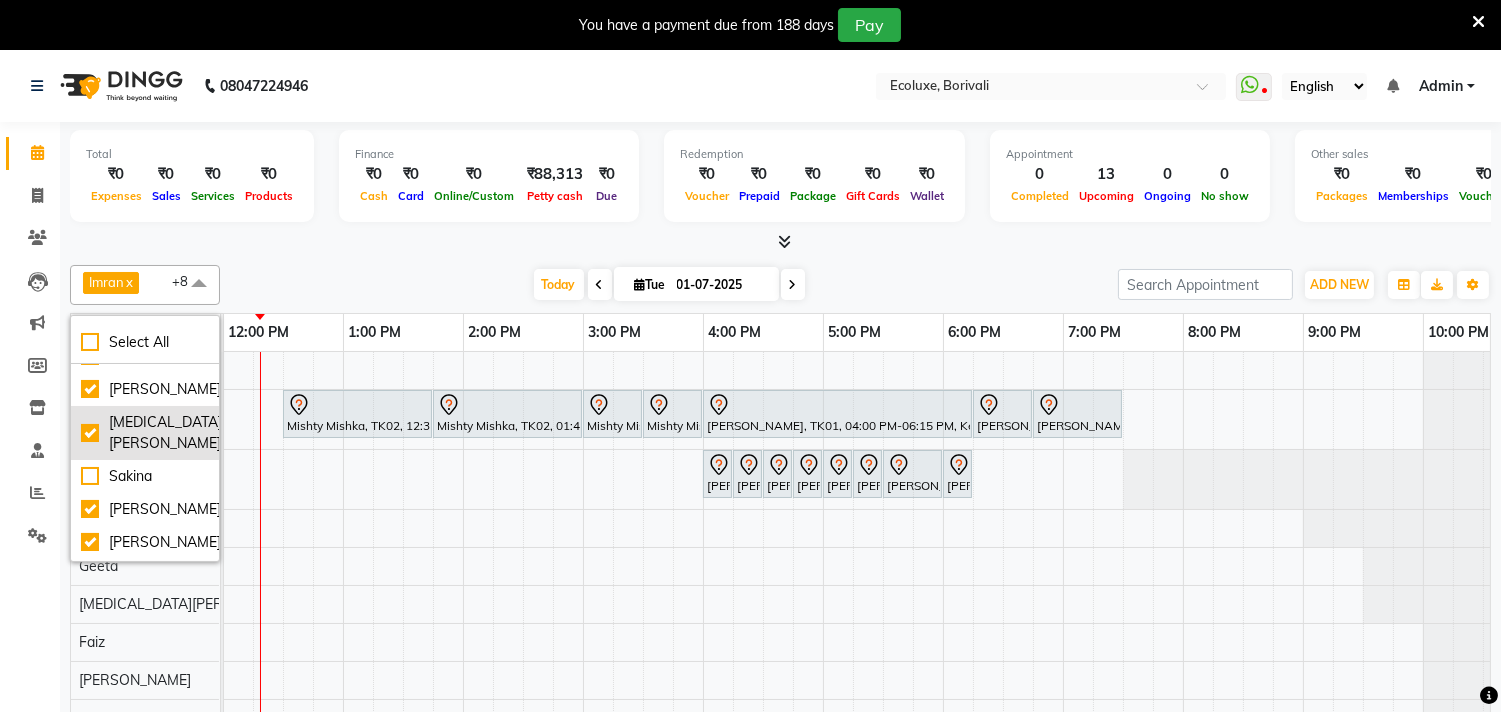 click on "[MEDICAL_DATA][PERSON_NAME]" at bounding box center [145, 433] 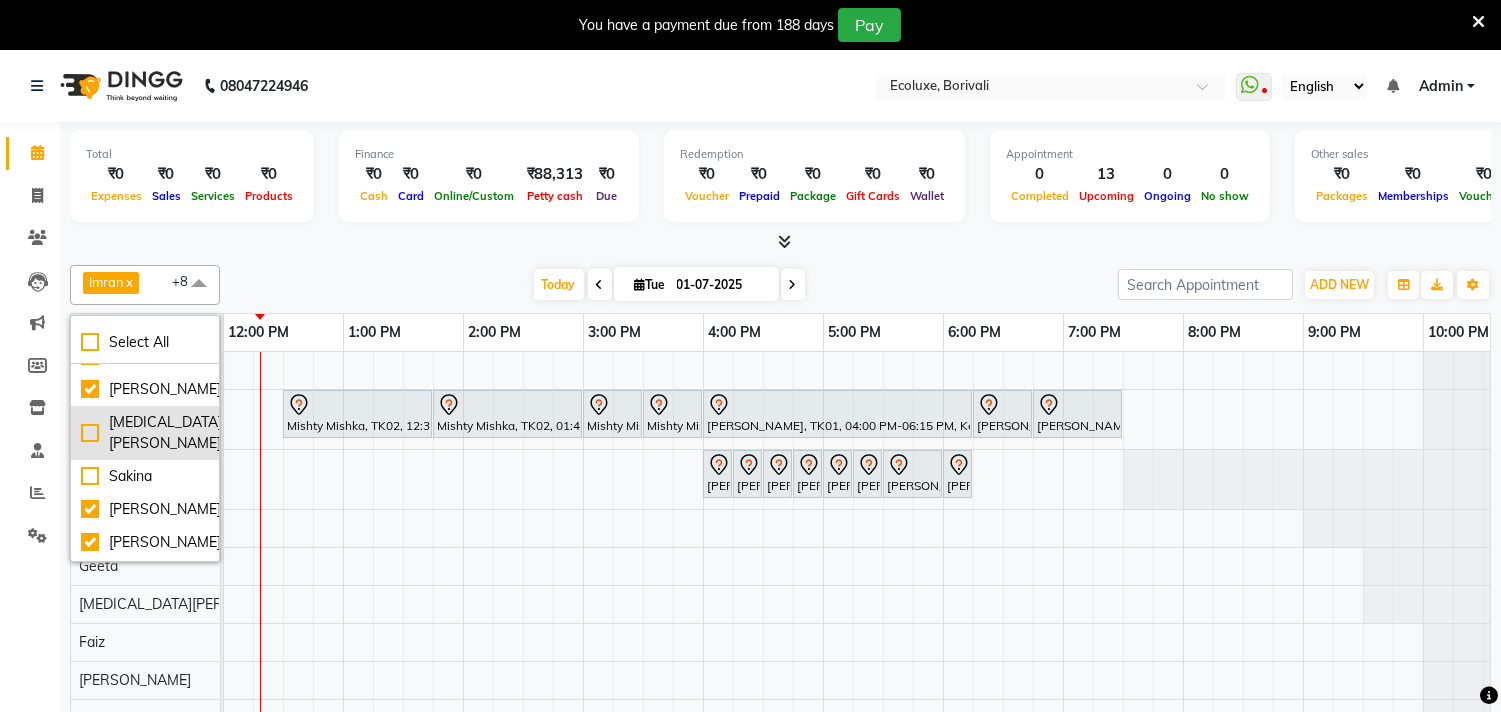 checkbox on "false" 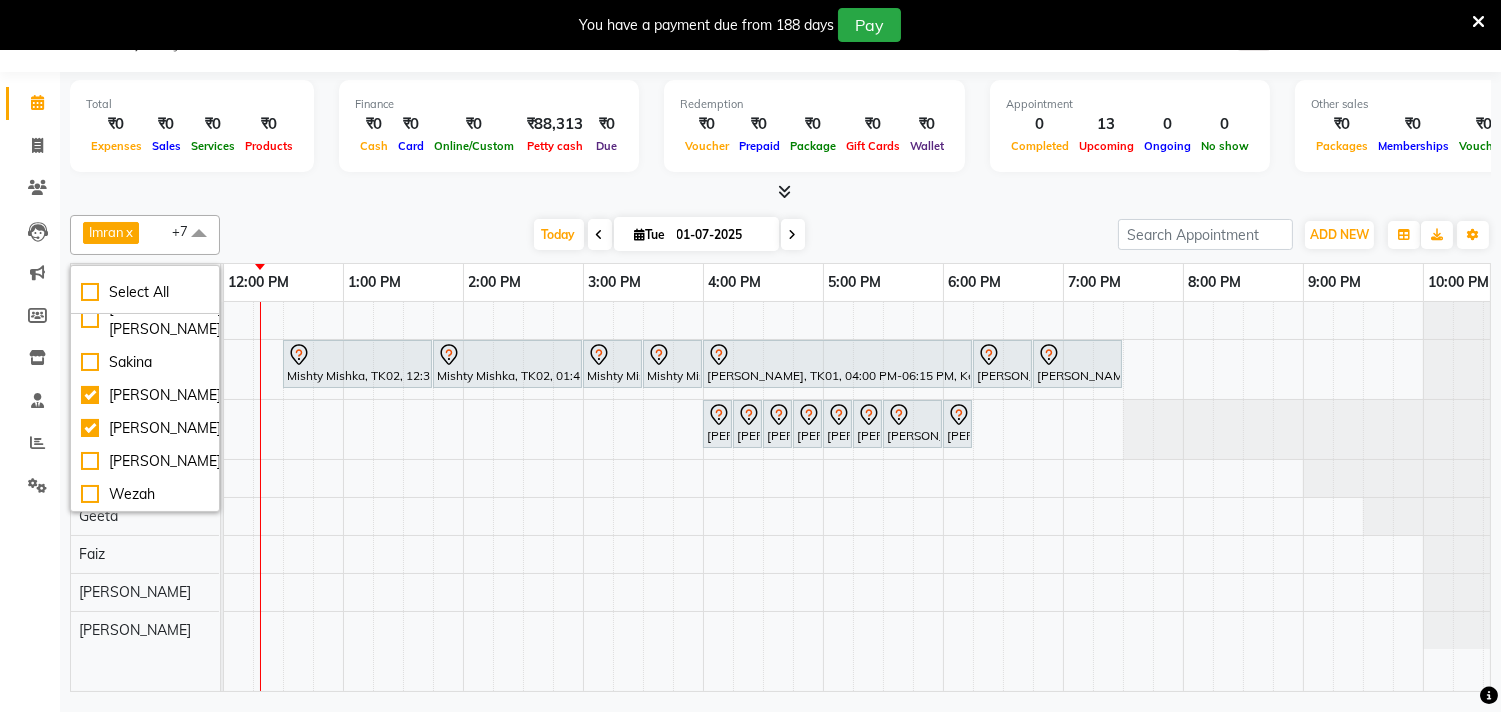 drag, startPoint x: 285, startPoint y: 211, endPoint x: 290, endPoint y: 228, distance: 17.720045 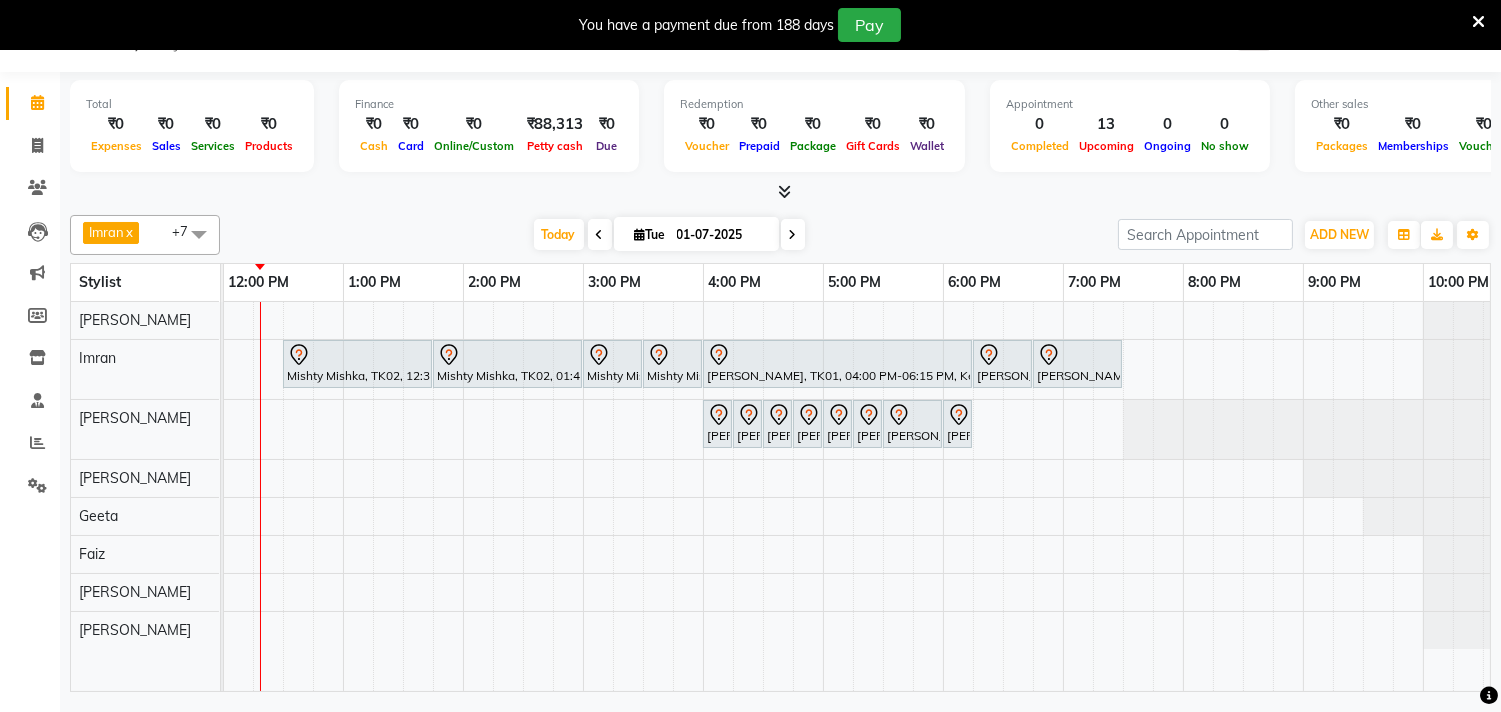 click at bounding box center [793, 235] 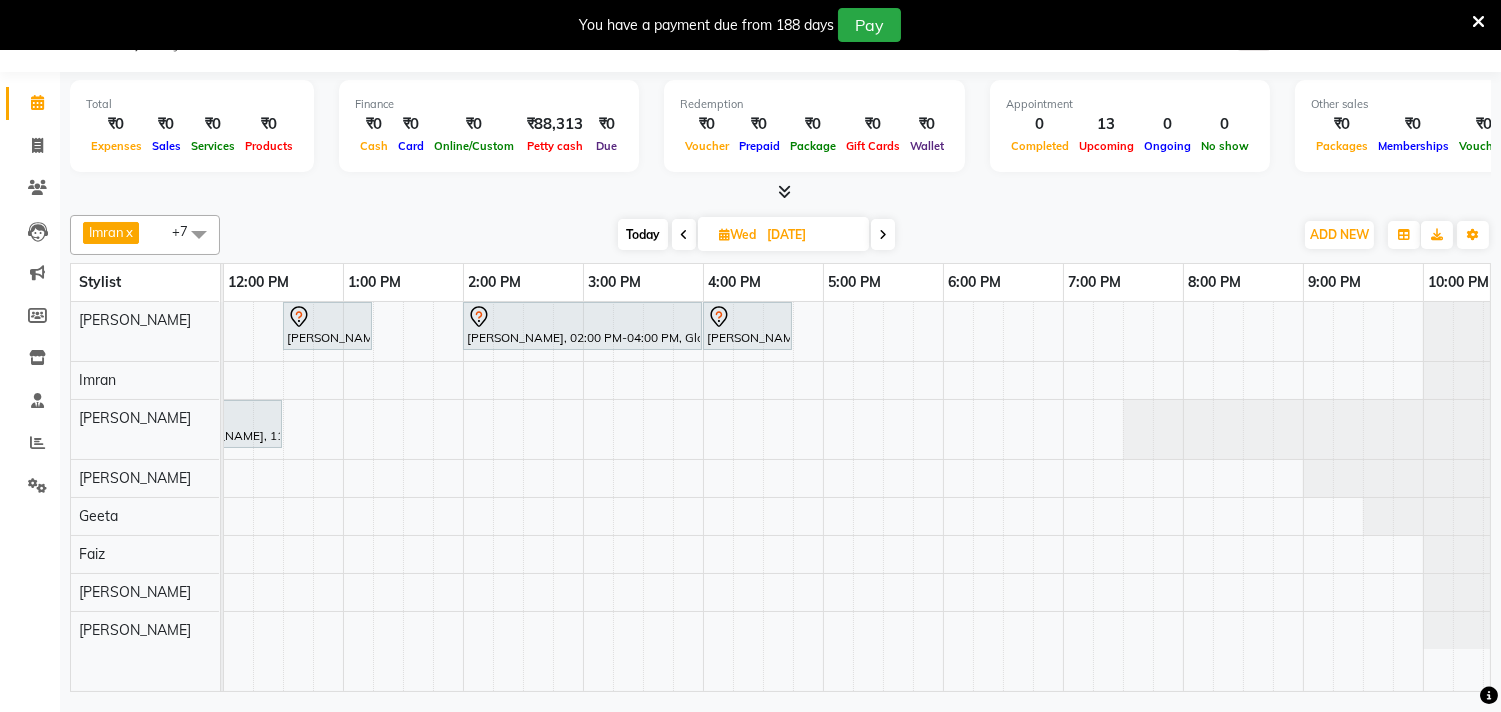 scroll, scrollTop: 0, scrollLeft: 0, axis: both 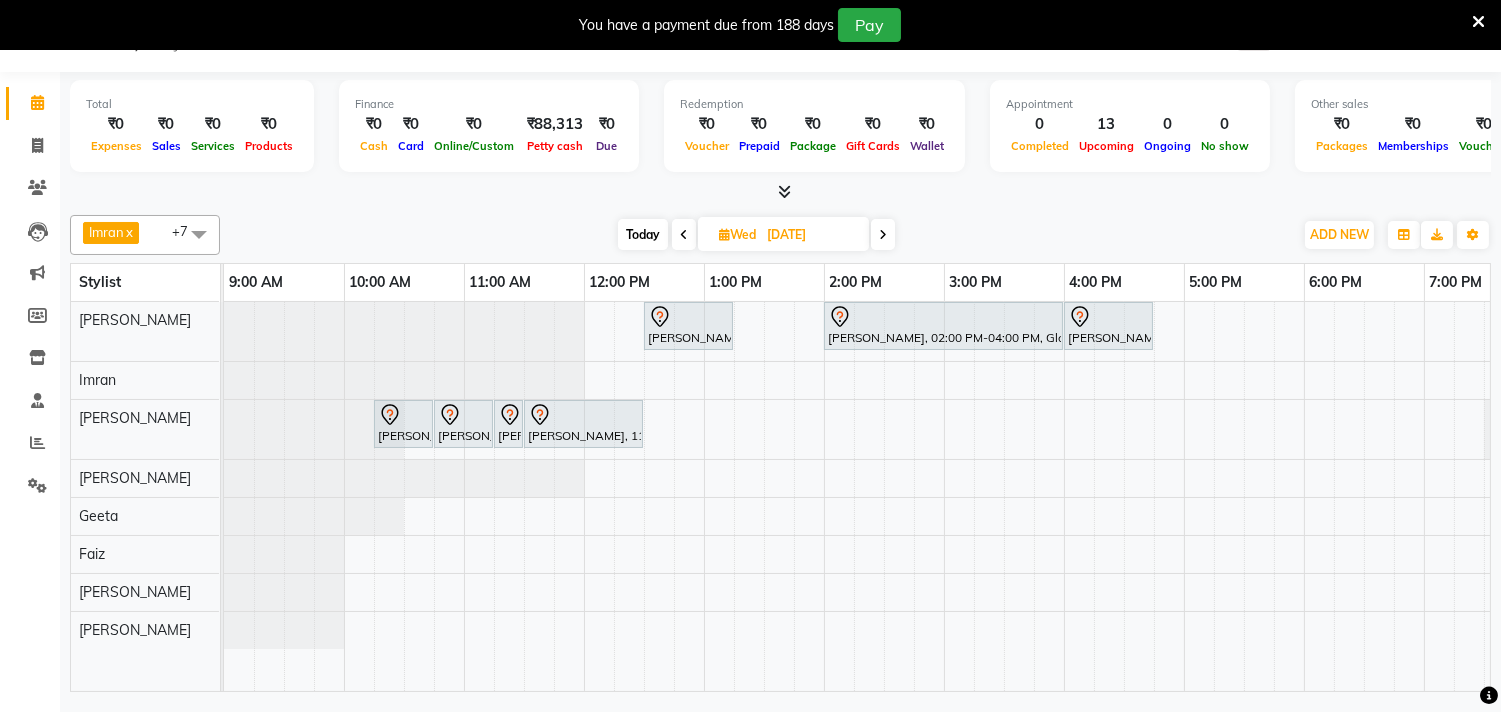 click on "[DATE]  [DATE]" at bounding box center (756, 235) 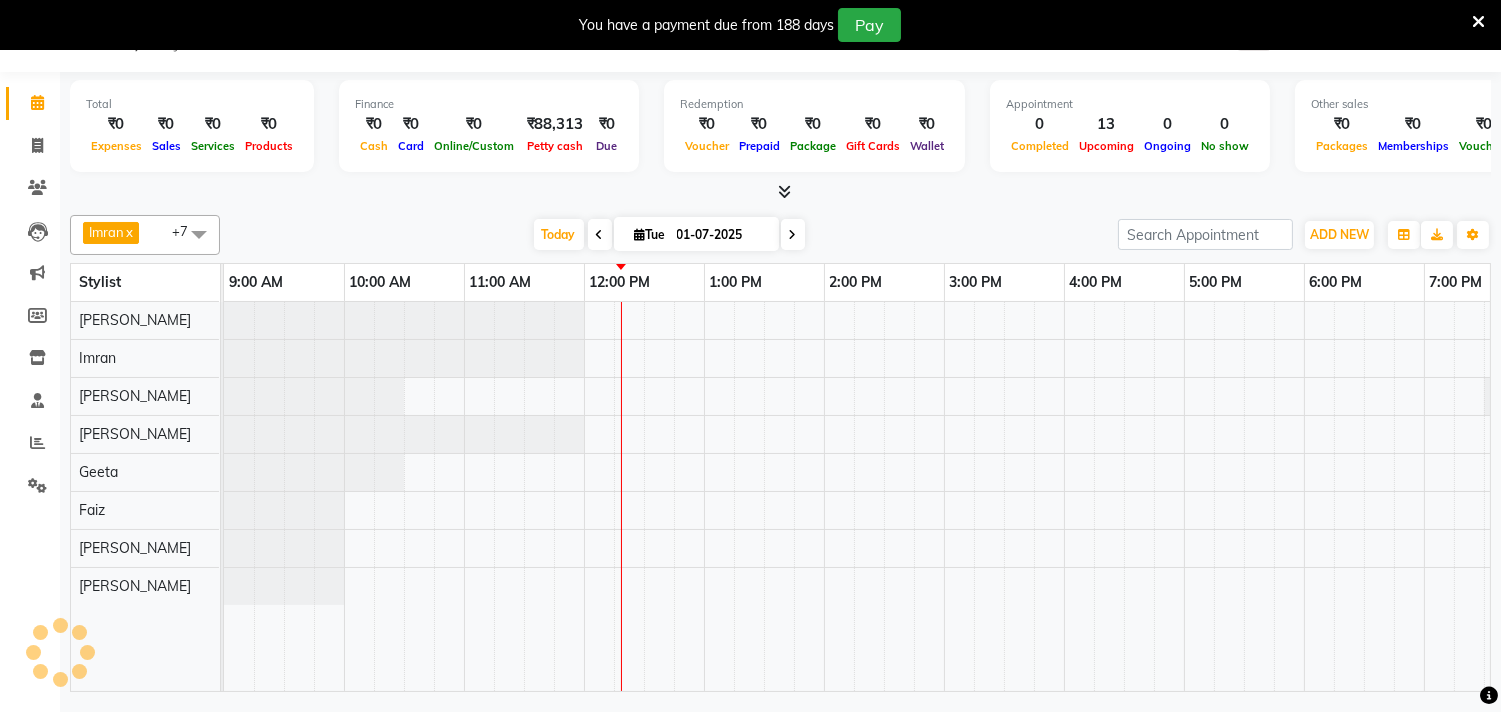 scroll, scrollTop: 0, scrollLeft: 361, axis: horizontal 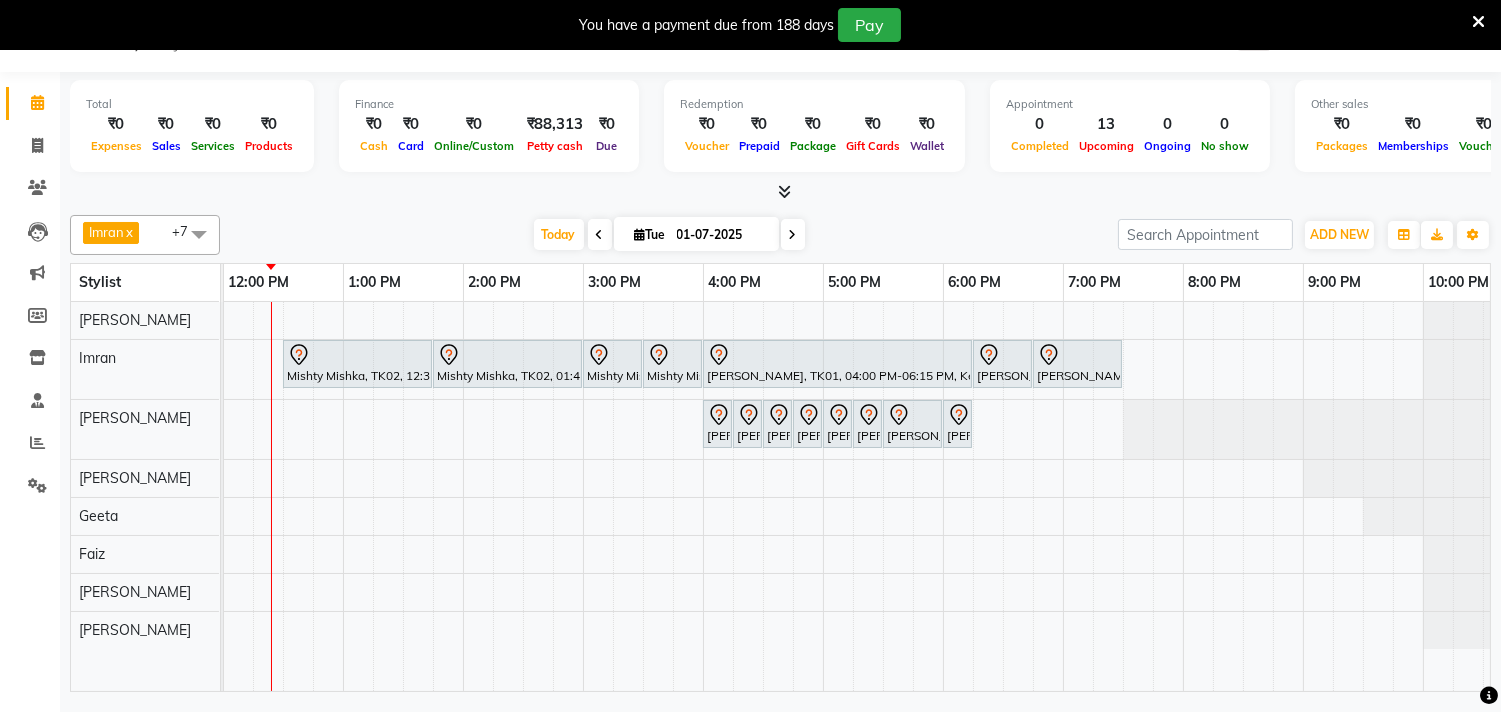 click at bounding box center (600, 235) 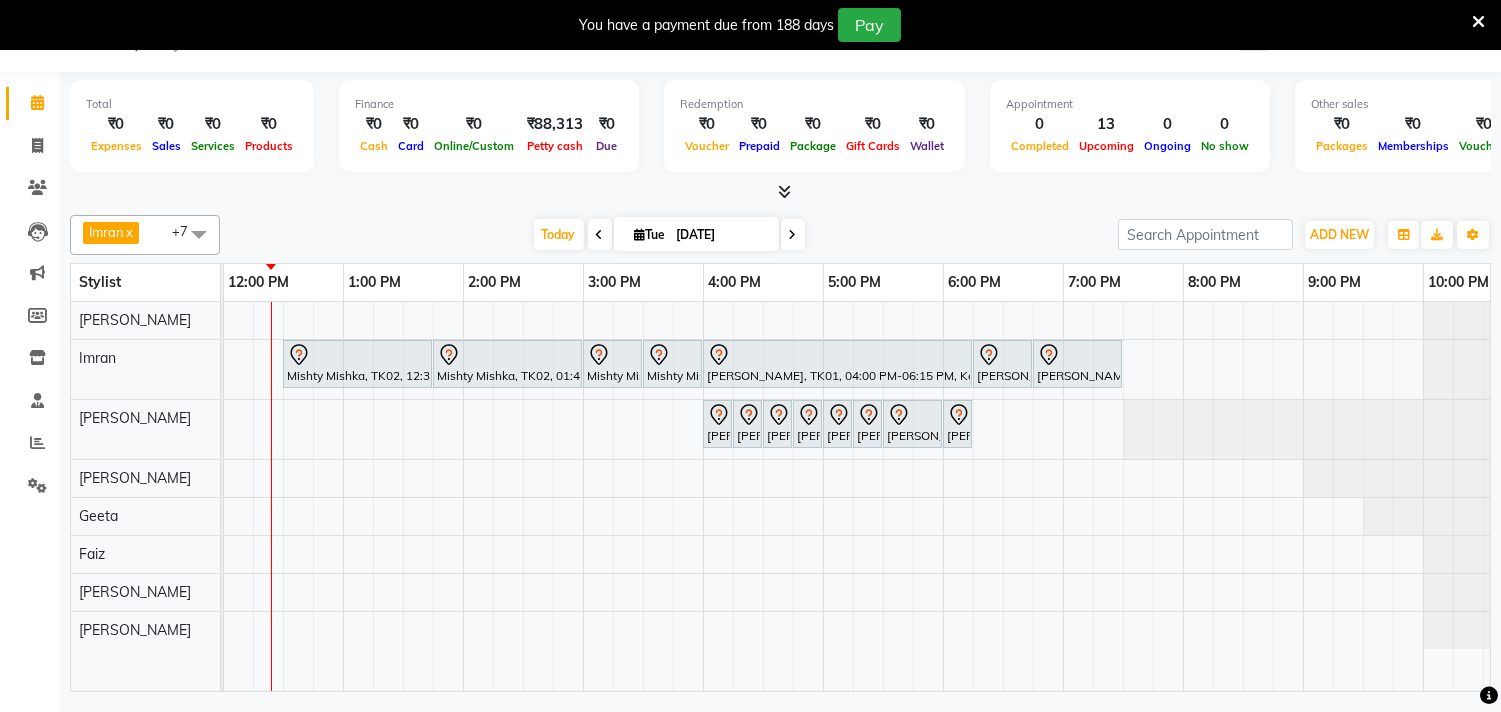 scroll, scrollTop: 0, scrollLeft: 361, axis: horizontal 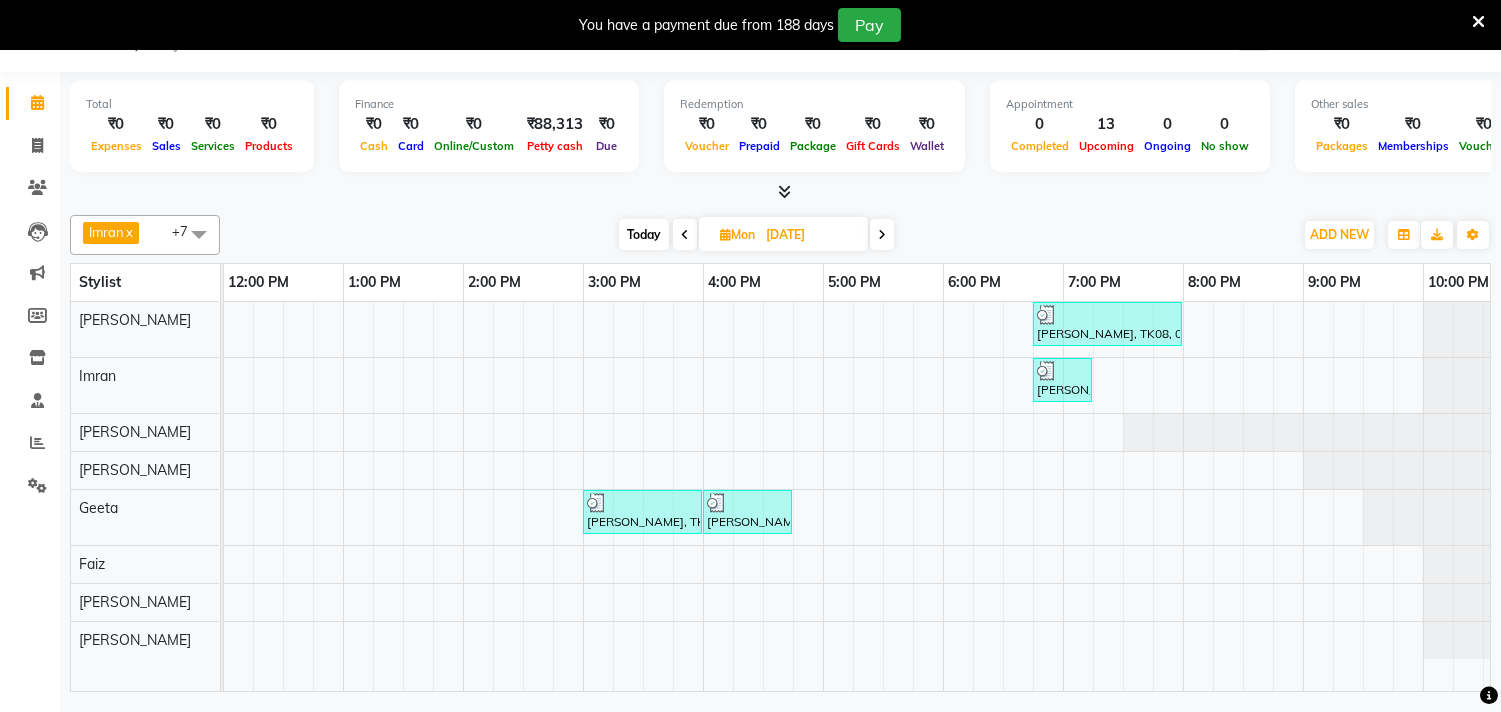 drag, startPoint x: 631, startPoint y: 225, endPoint x: 632, endPoint y: 237, distance: 12.0415945 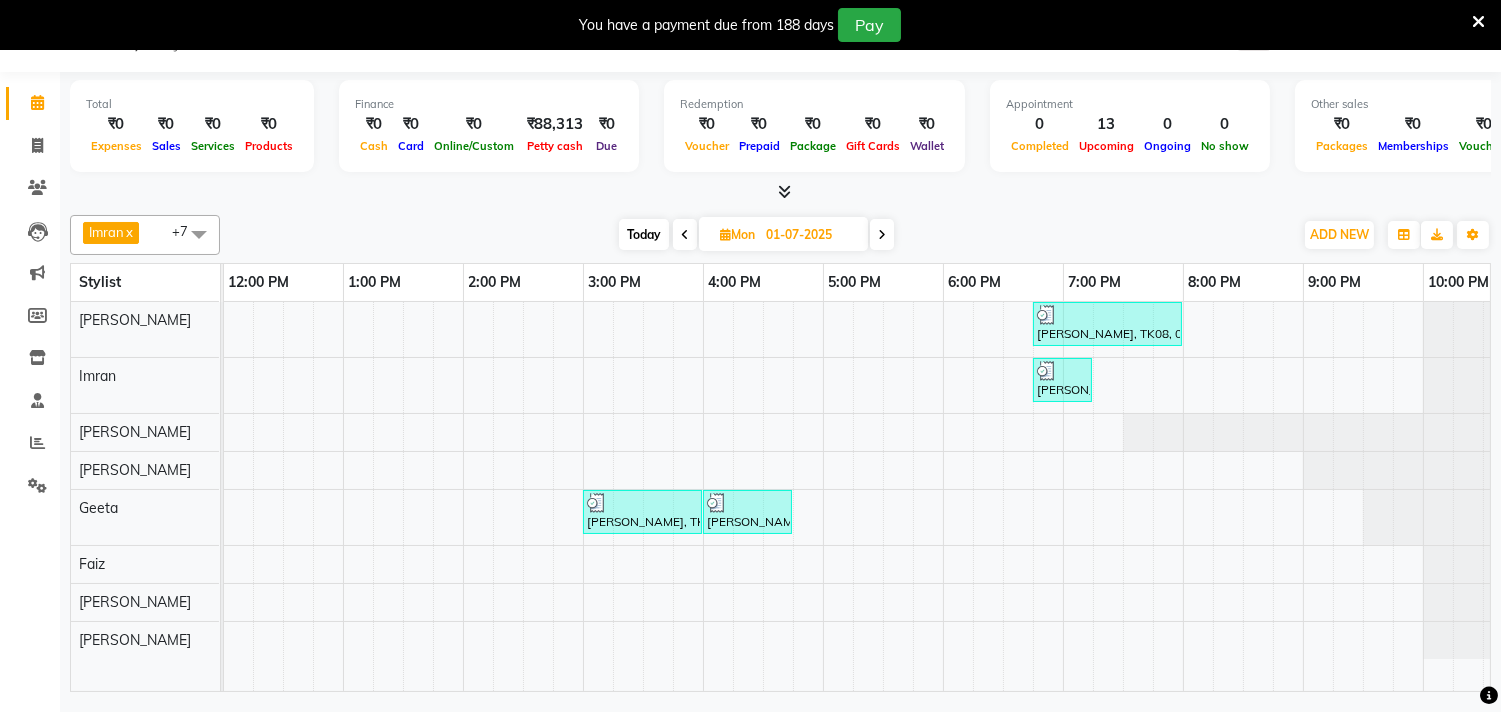 scroll, scrollTop: 0, scrollLeft: 0, axis: both 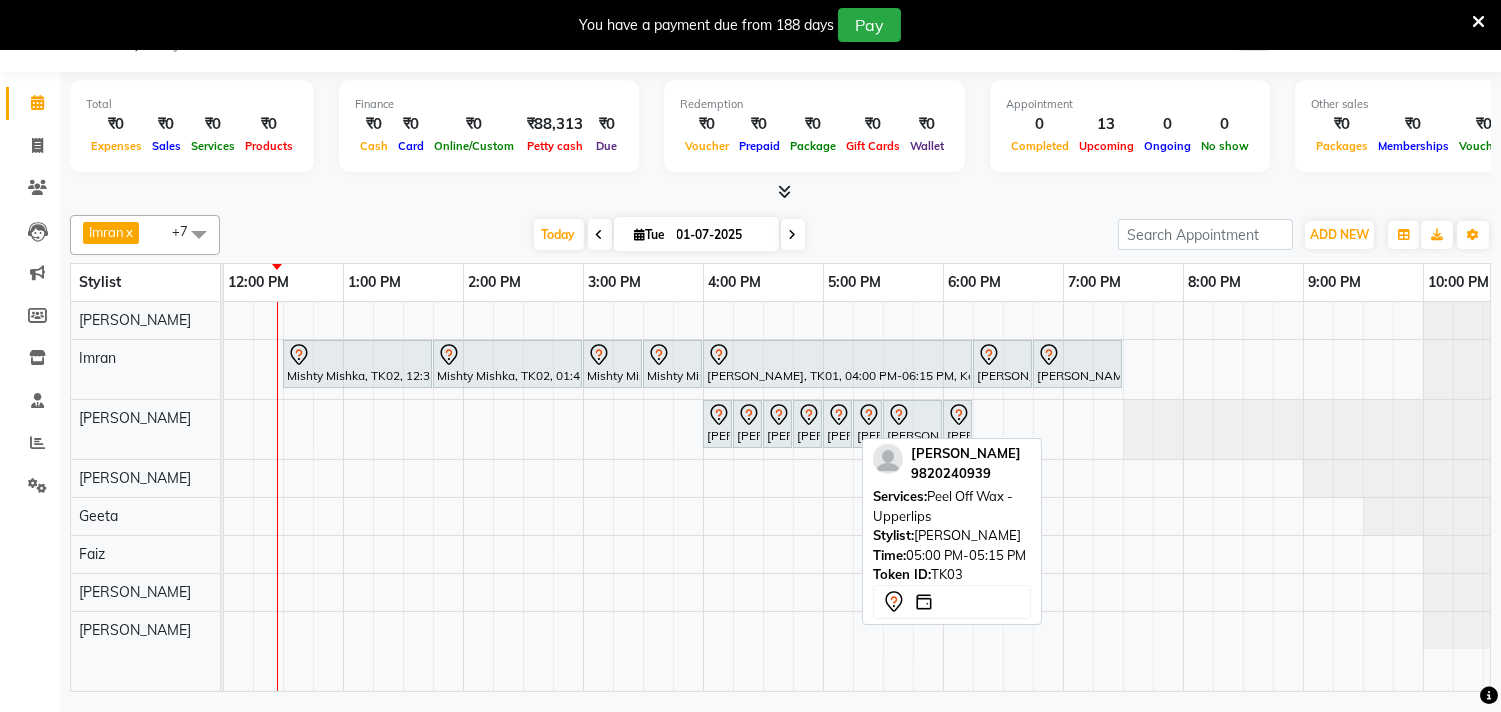 click on "[PERSON_NAME], TK03, 05:00 PM-05:15 PM, Peel Off Wax - Upperlips" at bounding box center [837, 424] 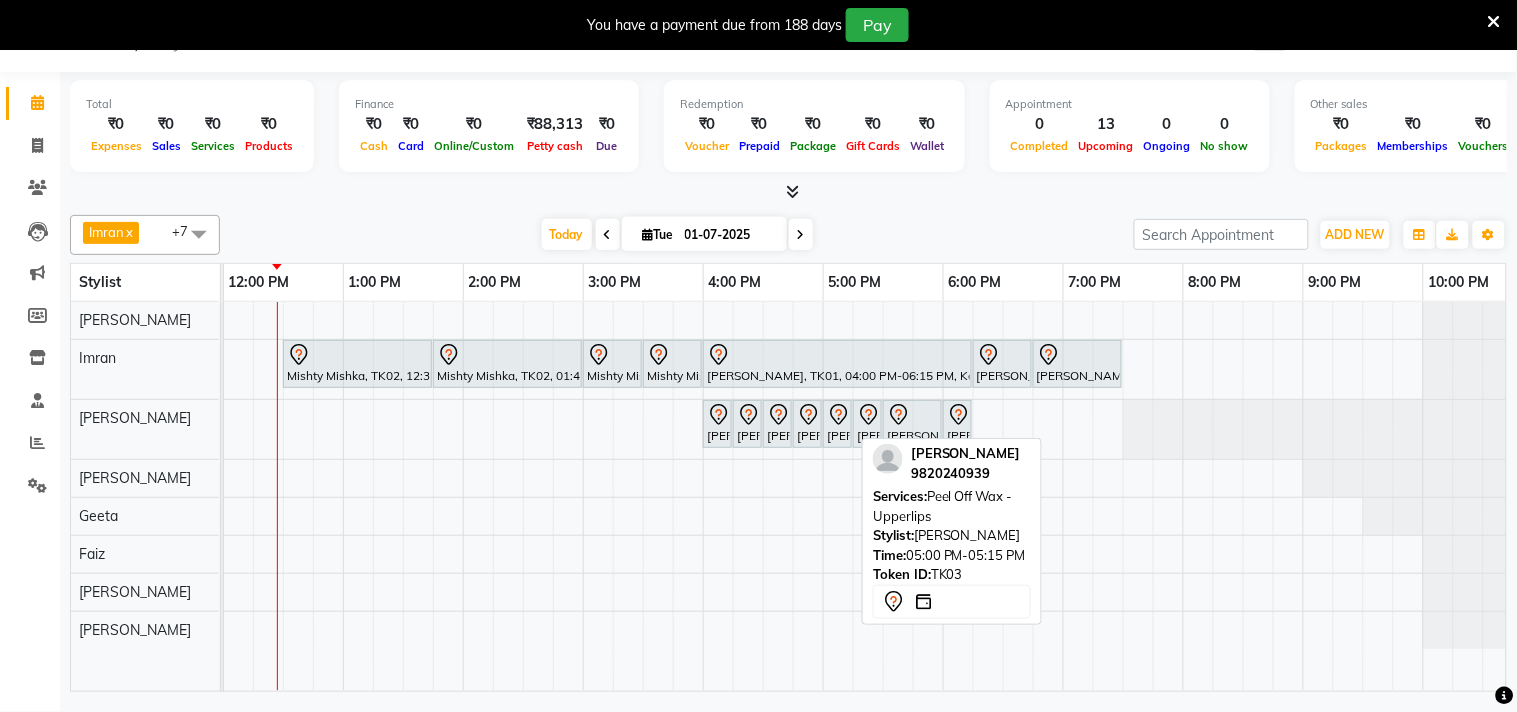 select on "7" 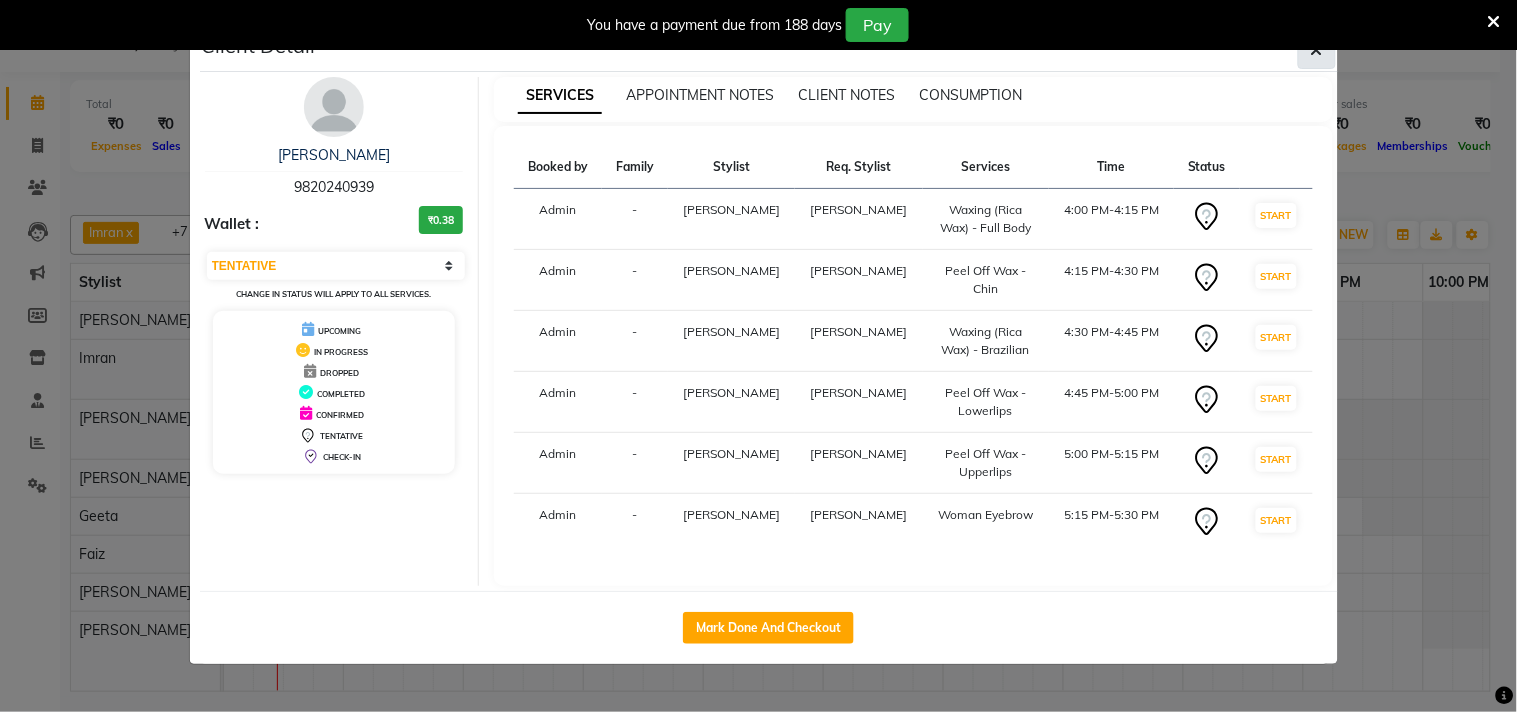 click 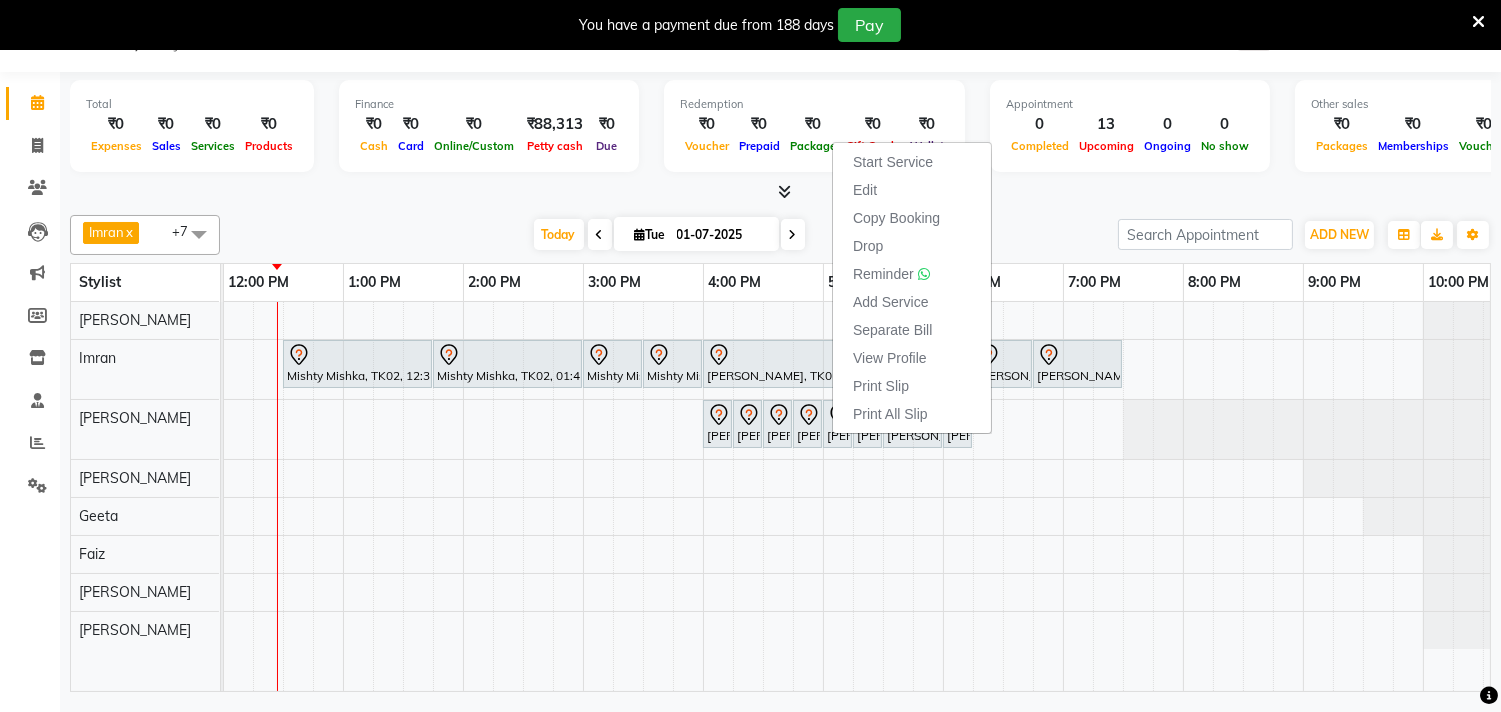 click at bounding box center (780, 192) 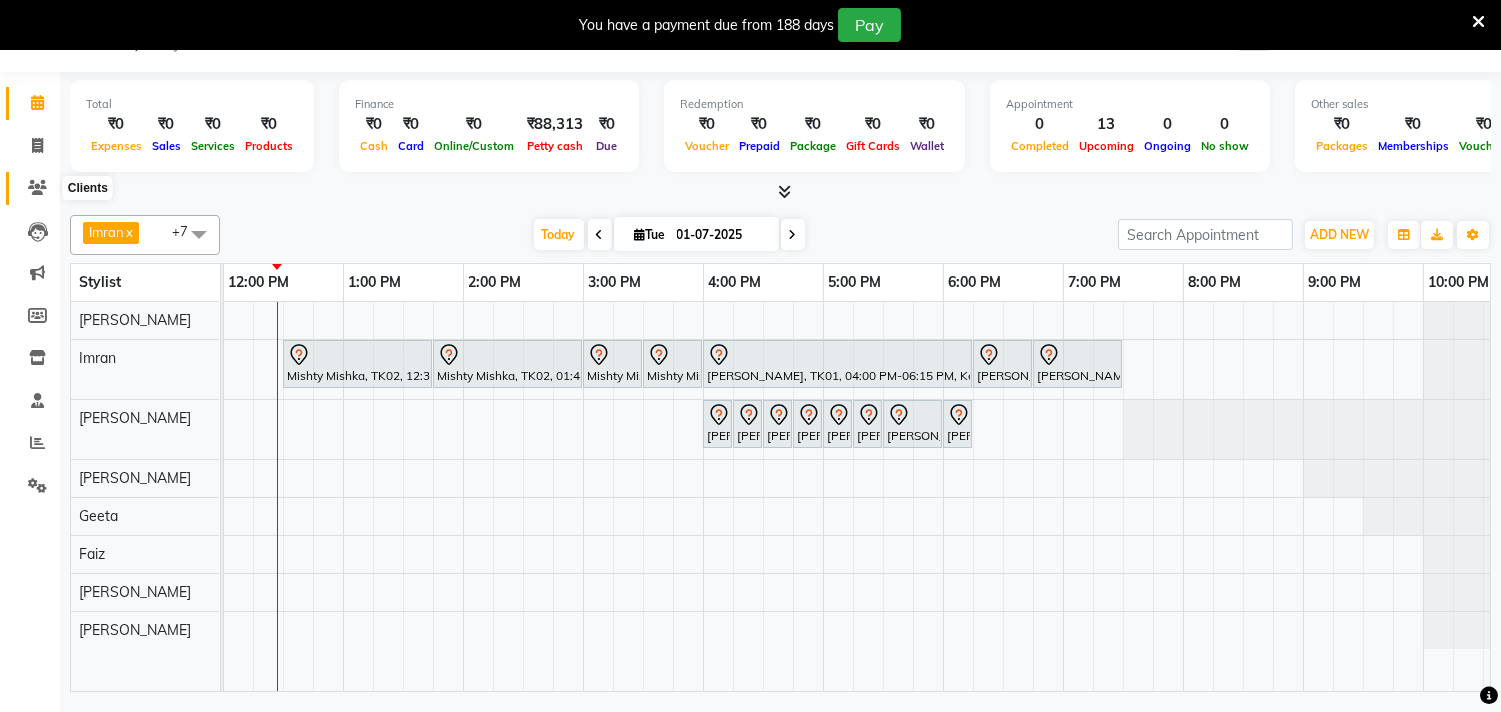 click 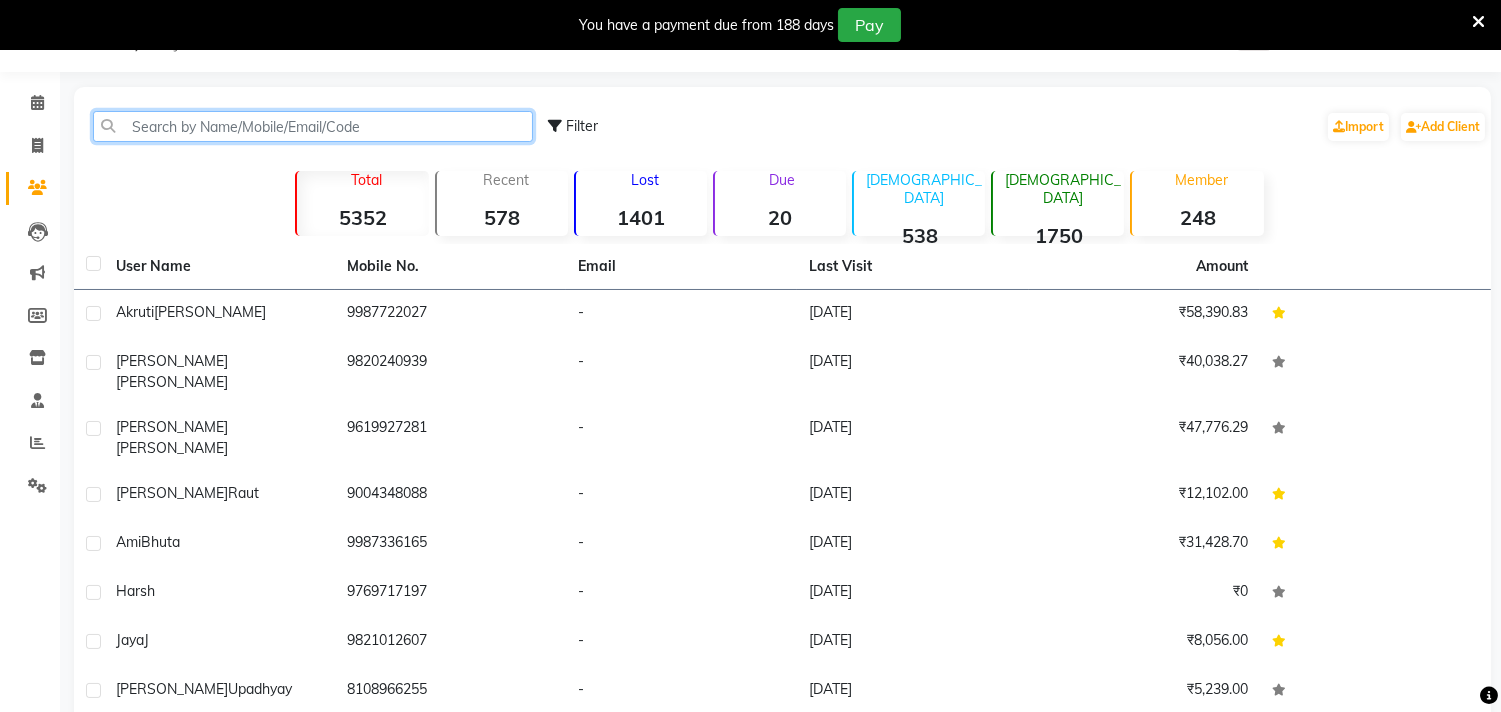 click 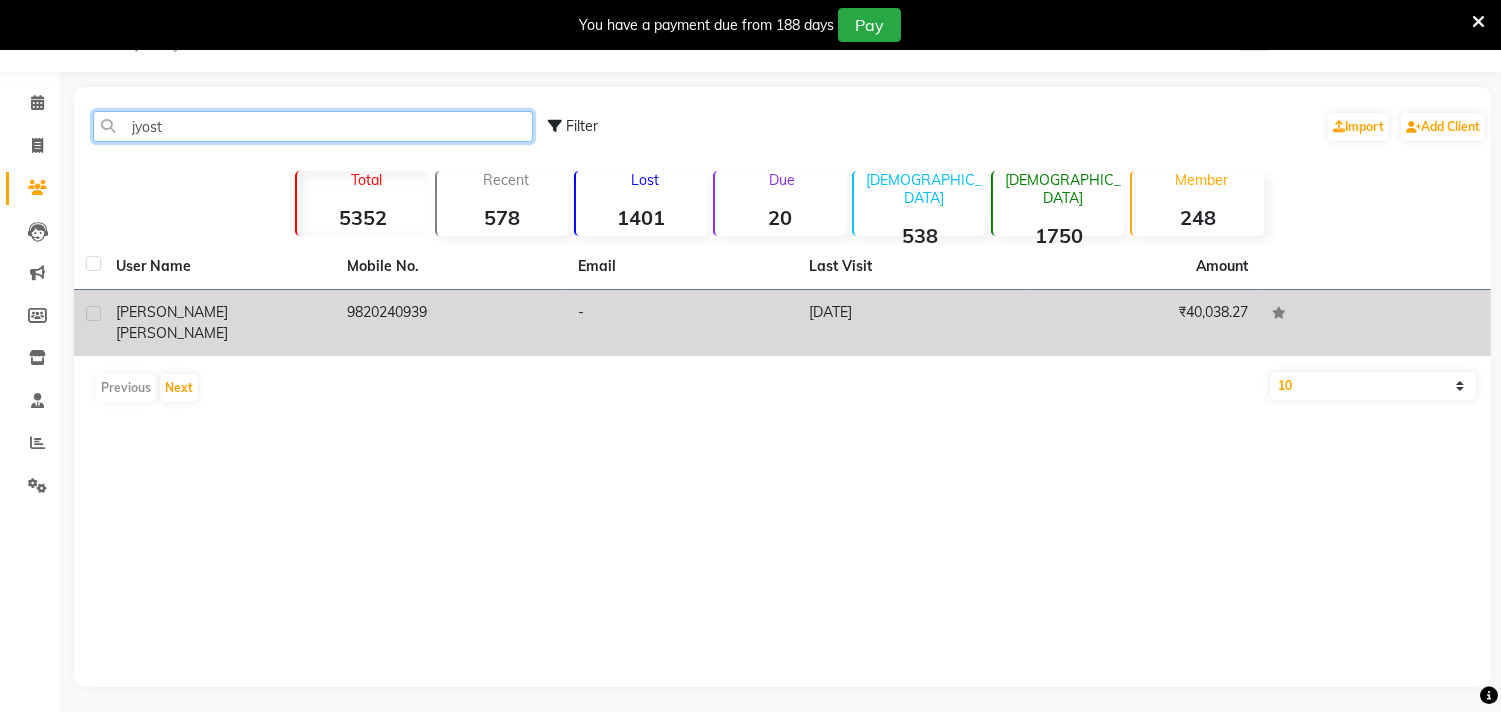 type on "jyost" 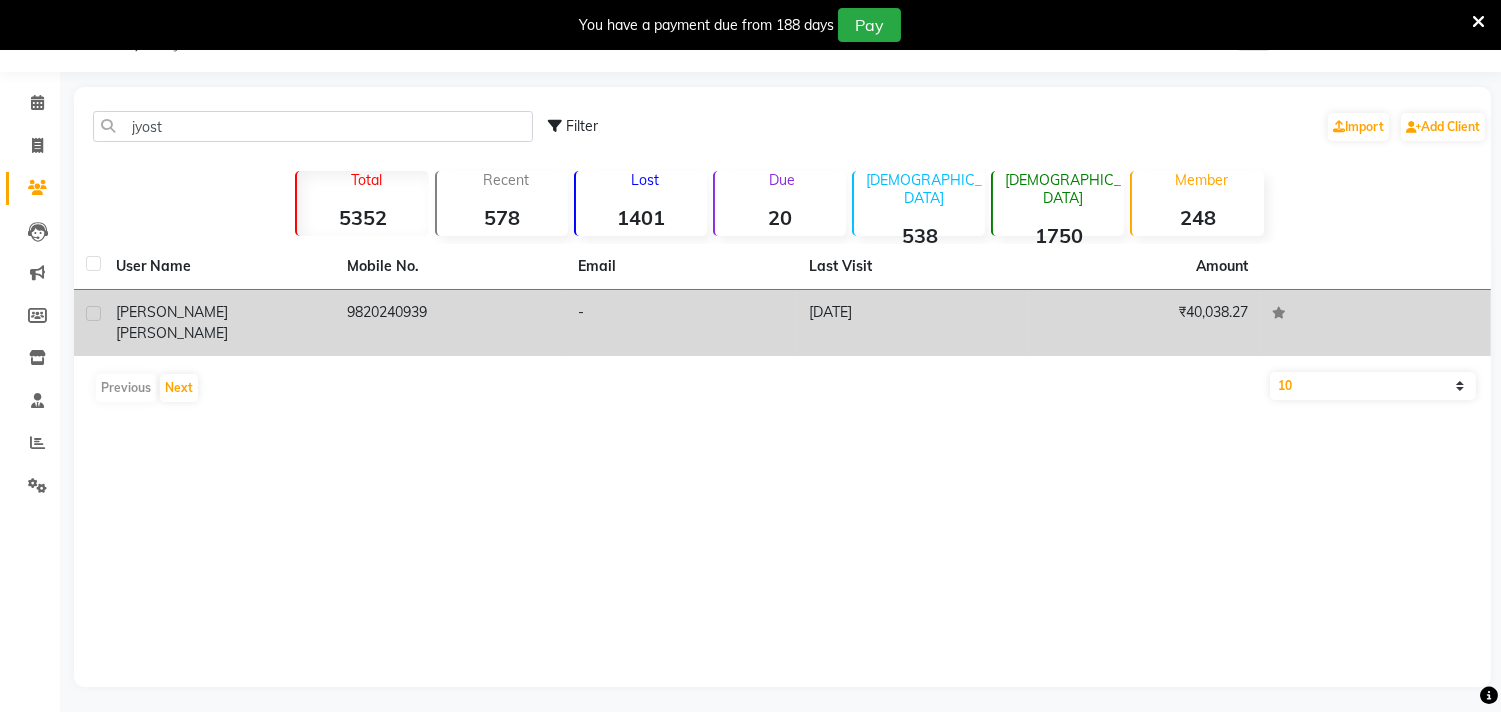 click on "9820240939" 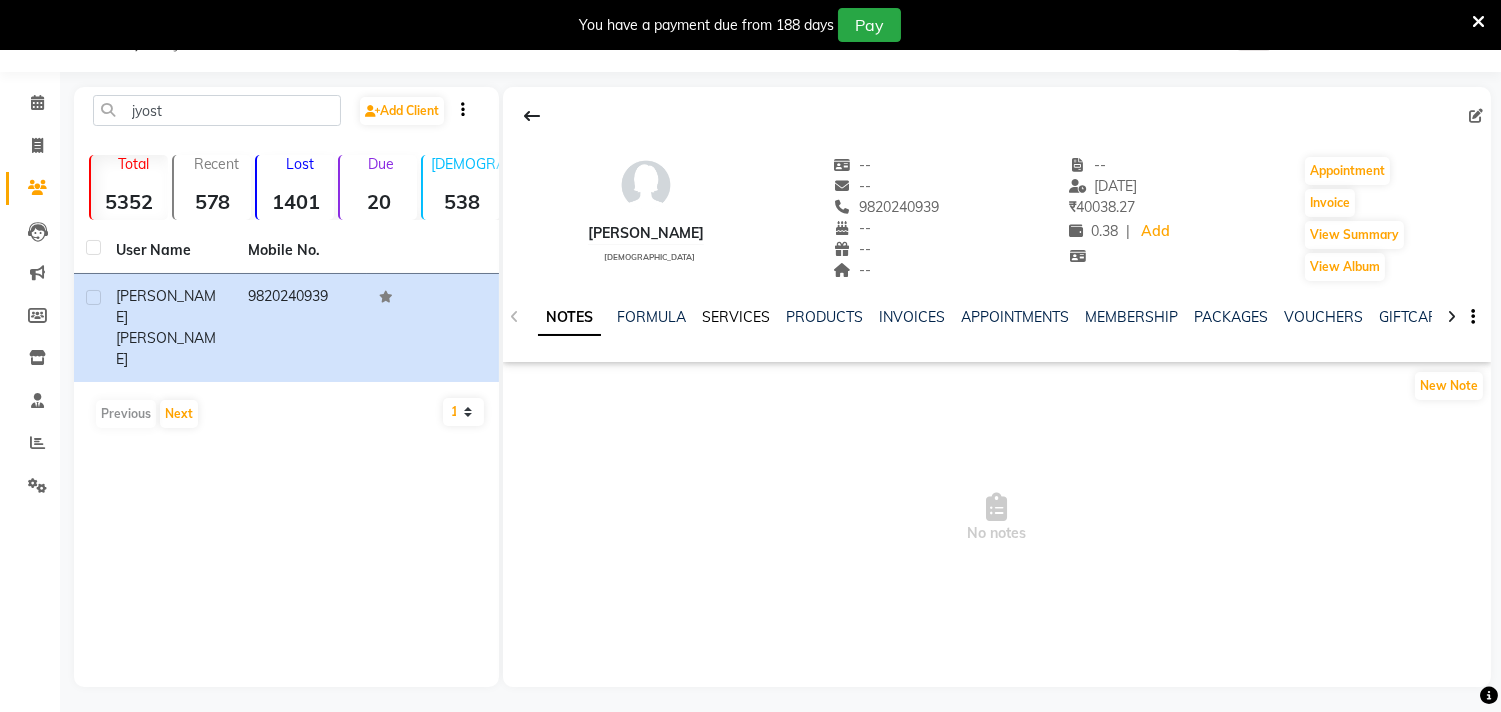drag, startPoint x: 748, startPoint y: 318, endPoint x: 750, endPoint y: 343, distance: 25.079872 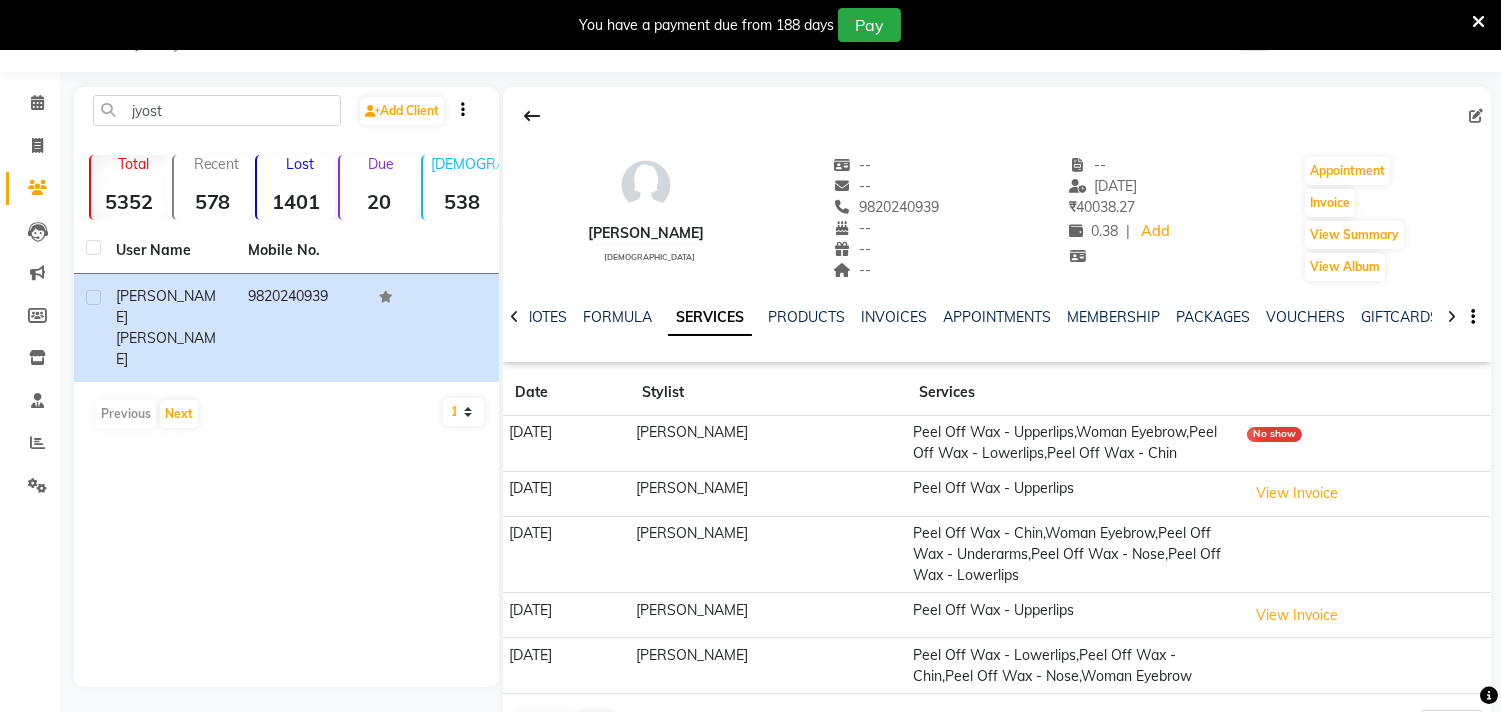 scroll, scrollTop: 118, scrollLeft: 0, axis: vertical 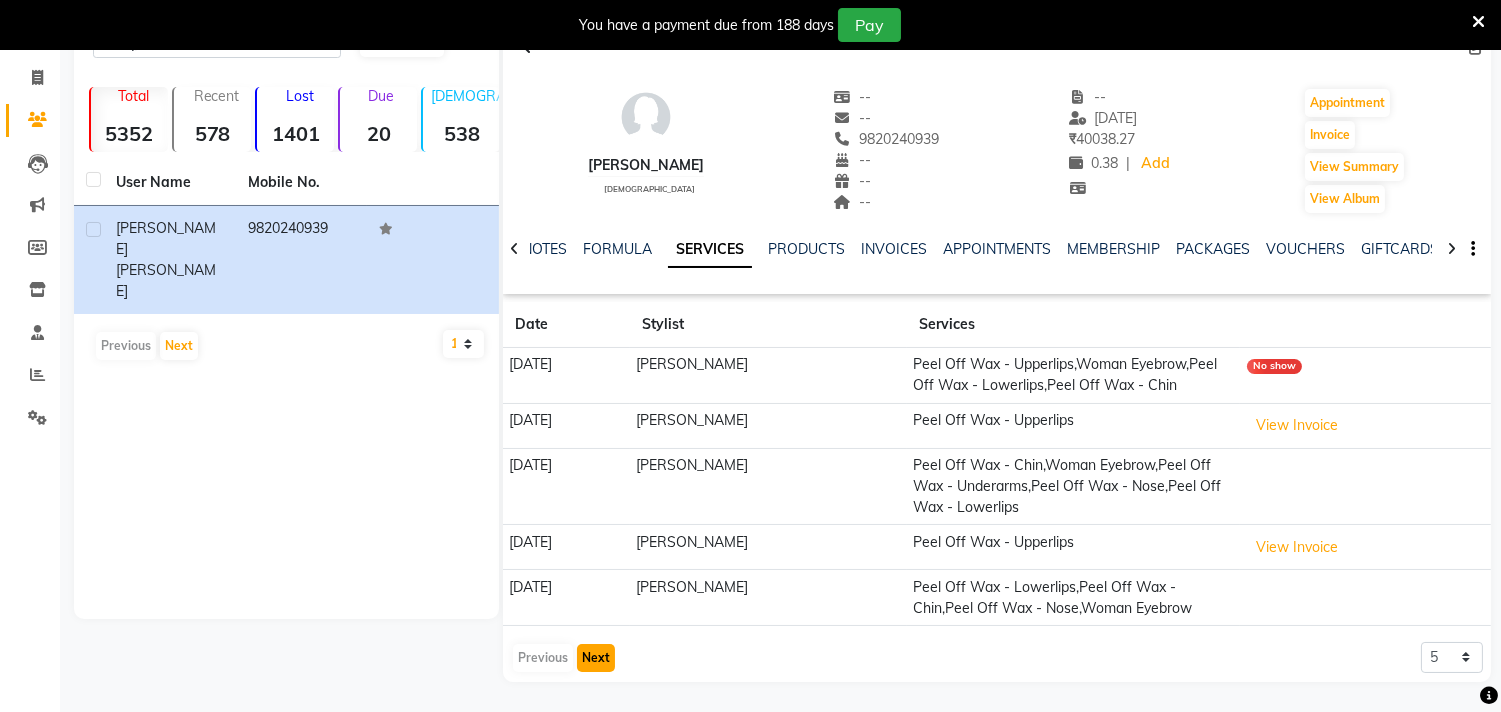 click on "Next" 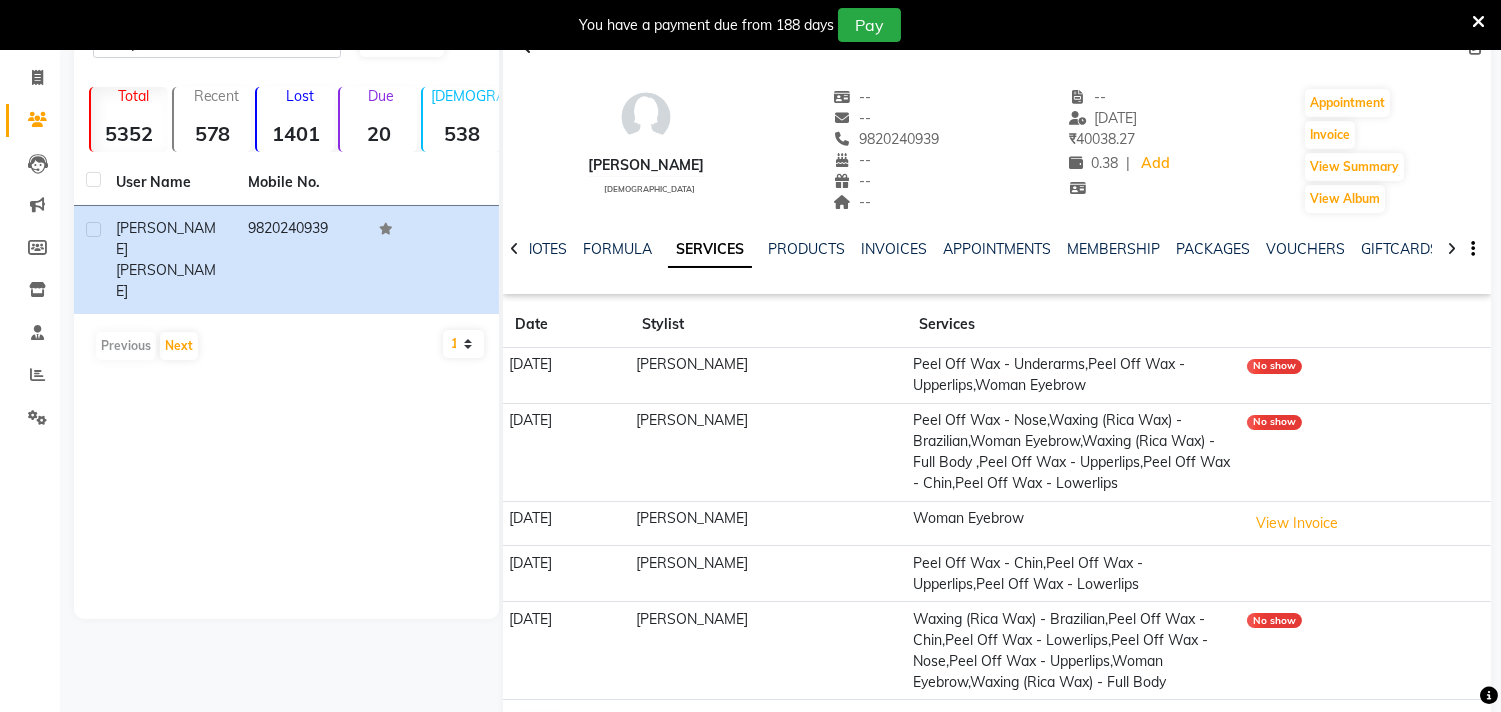 scroll, scrollTop: 192, scrollLeft: 0, axis: vertical 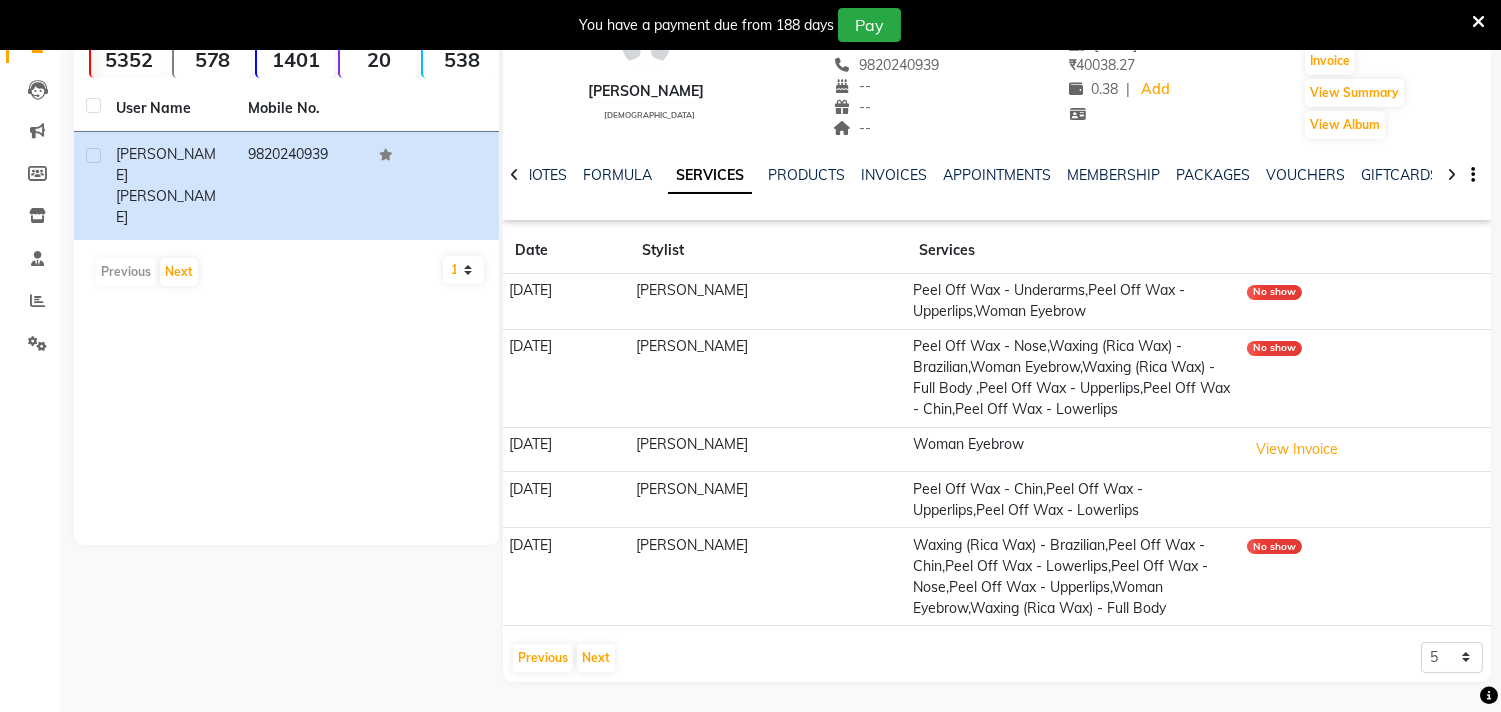 click on "Peel Off Wax - Nose,Waxing (Rica Wax) - Brazilian,Woman Eyebrow,Waxing (Rica Wax) - Full Body ,Peel Off Wax - Upperlips,Peel Off Wax - Chin,Peel Off Wax - Lowerlips" 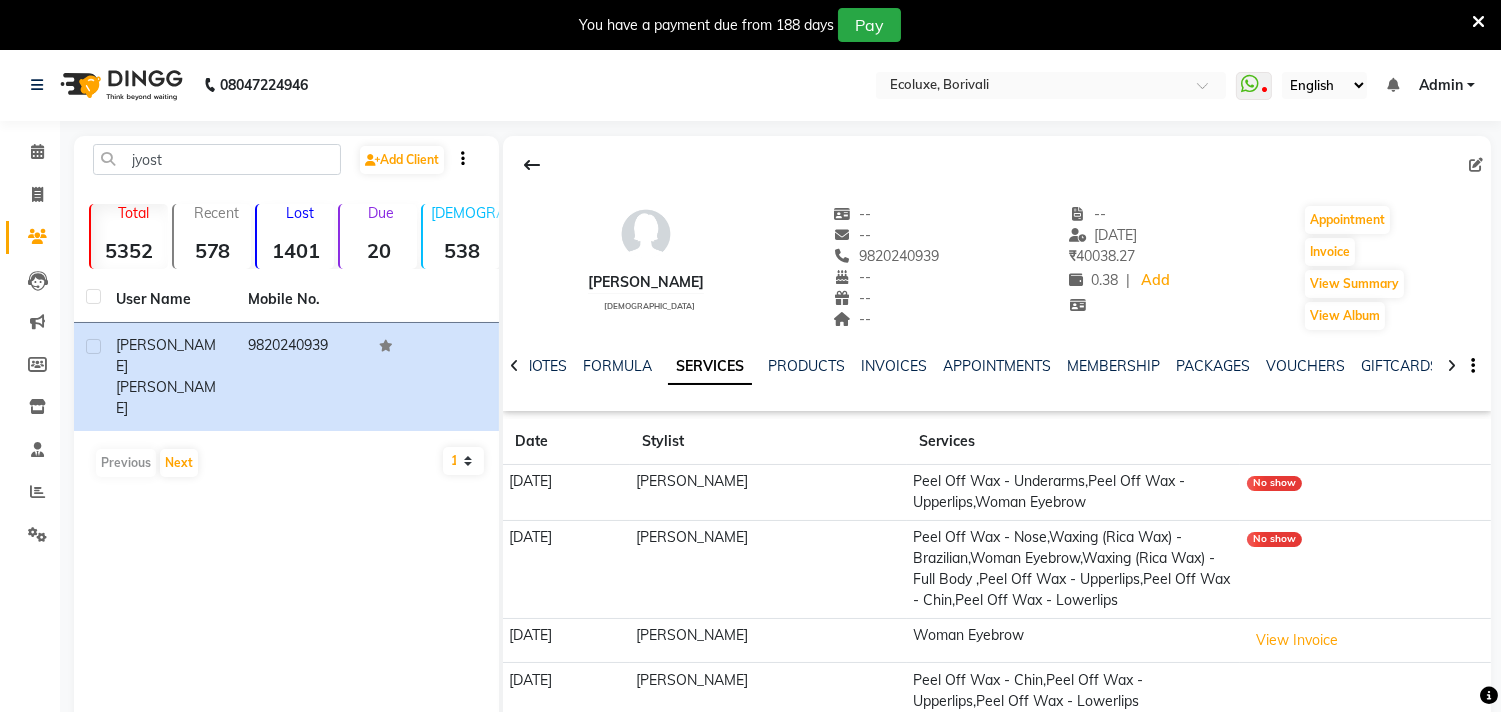 scroll, scrollTop: 0, scrollLeft: 0, axis: both 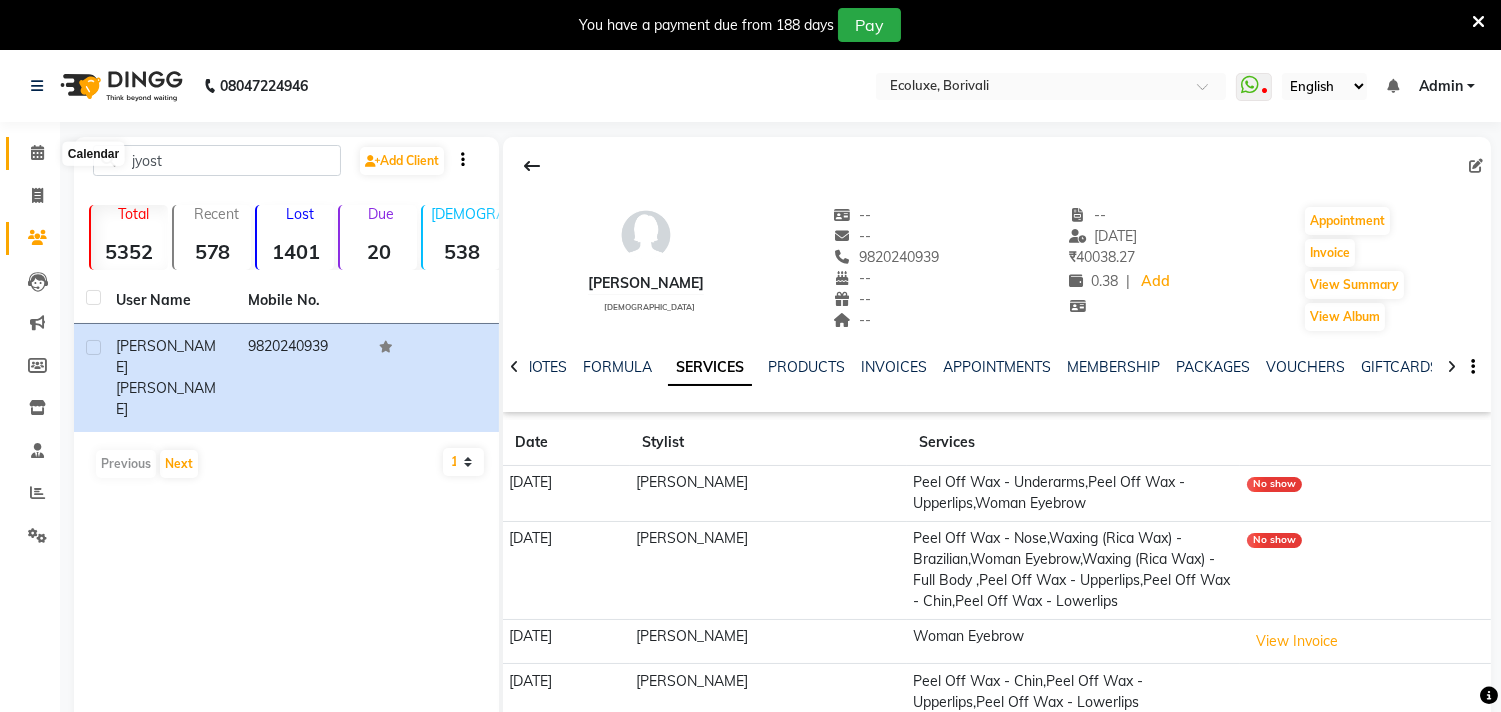 click 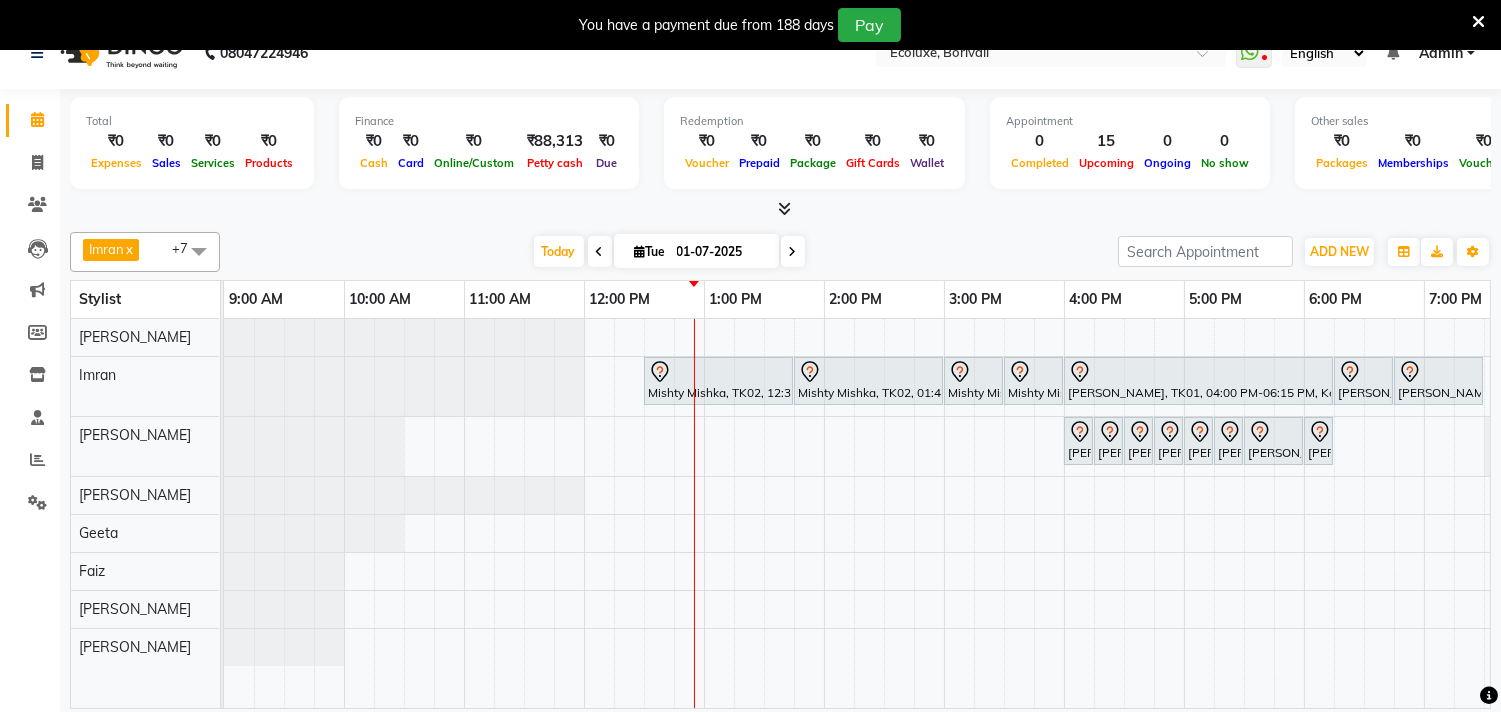 scroll, scrollTop: 50, scrollLeft: 0, axis: vertical 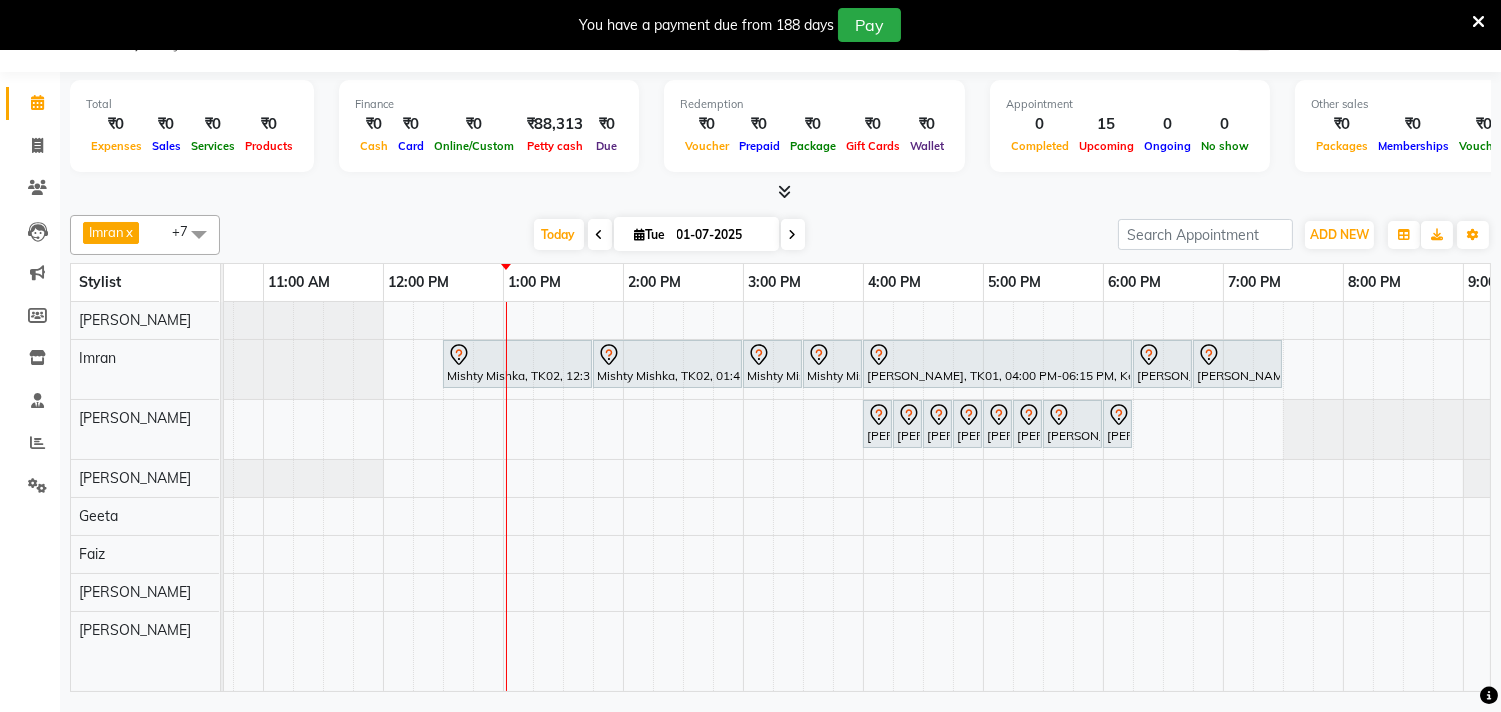 click at bounding box center [1478, 22] 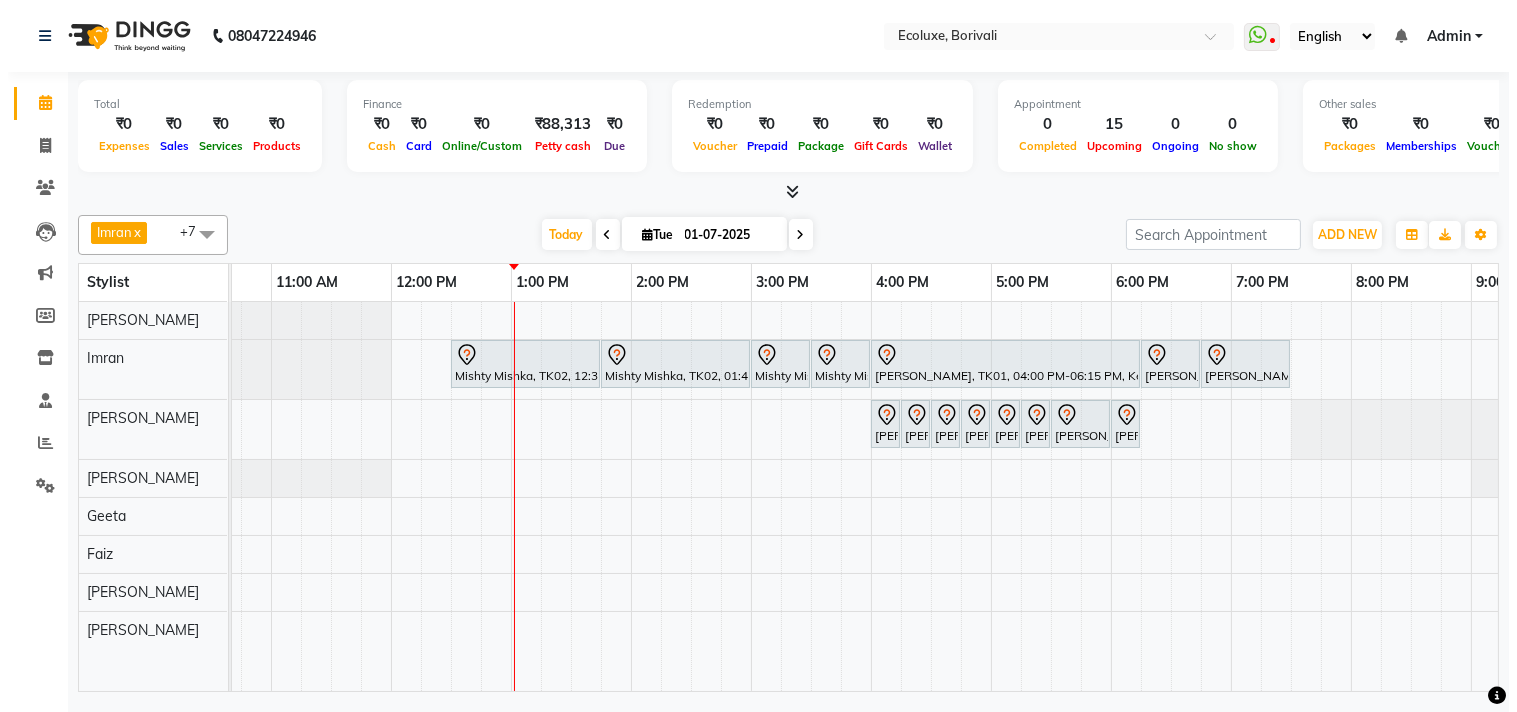 scroll, scrollTop: 0, scrollLeft: 0, axis: both 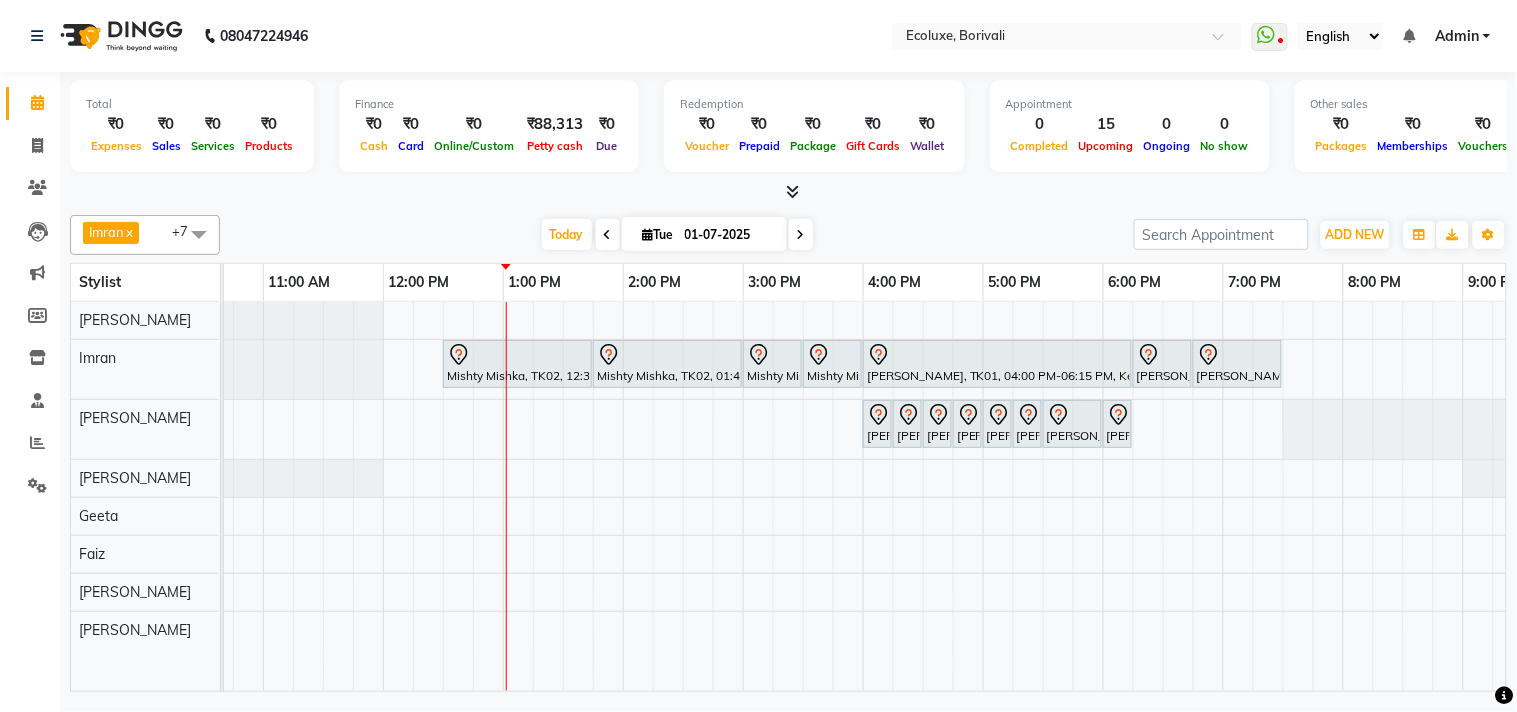 click on "Mishty Mishka, TK02, 12:30 PM-01:45 PM, Global - Medium (Inoa)             Mishty Mishka, TK02, 01:45 PM-03:00 PM, Highlights - Medium Balayage/Ombre             Mishty Mishka, TK02, 03:00 PM-03:30 PM, Hair Treatment - Medium (Olaplex)             Mishty Mishka, TK02, 03:30 PM-04:00 PM, Hair Retuals - Kerastase Fusio-Dose              [PERSON_NAME], TK01, 04:00 PM-06:15 PM, Keratin - Fringe             [PERSON_NAME], TK01, 06:15 PM-06:45 PM, Hair Retuals - Kerastase Fusio-Dose              [PERSON_NAME], TK01, 06:45 PM-07:30 PM, [DEMOGRAPHIC_DATA] - Haircut Senior Stylist             [PERSON_NAME], TK03, 04:00 PM-04:15 PM, Waxing (Rica Wax) - Full Body              [PERSON_NAME], TK03, 04:15 PM-04:30 PM, Peel Off Wax - Chin             [PERSON_NAME], TK03, 04:30 PM-04:45 PM, Waxing (Rica Wax) - Brazilian             [PERSON_NAME], TK03, 04:45 PM-05:00 PM, Peel Off Wax - Lowerlips             [PERSON_NAME], TK03, 05:00 PM-05:15 PM, Peel Off Wax - Upperlips             [PERSON_NAME], TK03, 05:15 PM-05:30 PM, Woman Eyebrow" at bounding box center (863, 496) 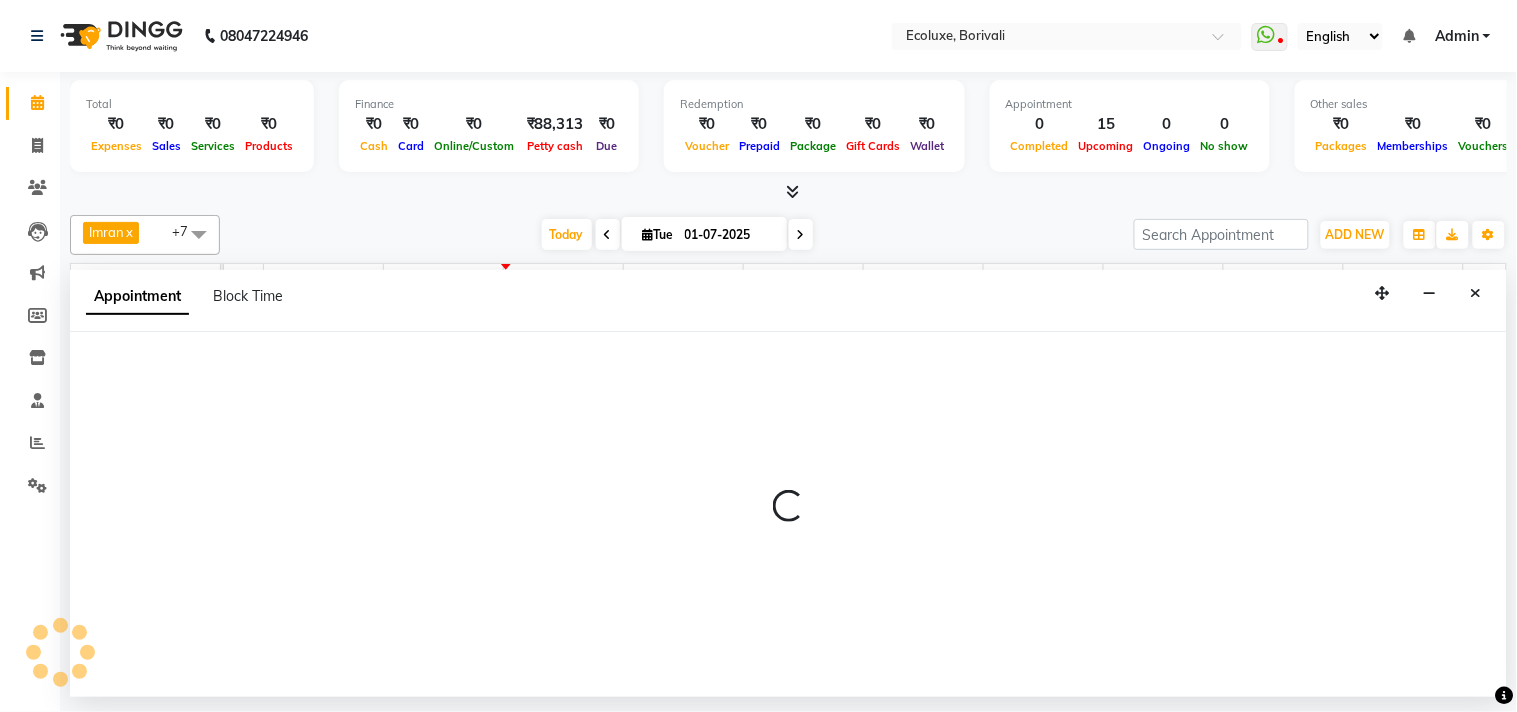 select on "36344" 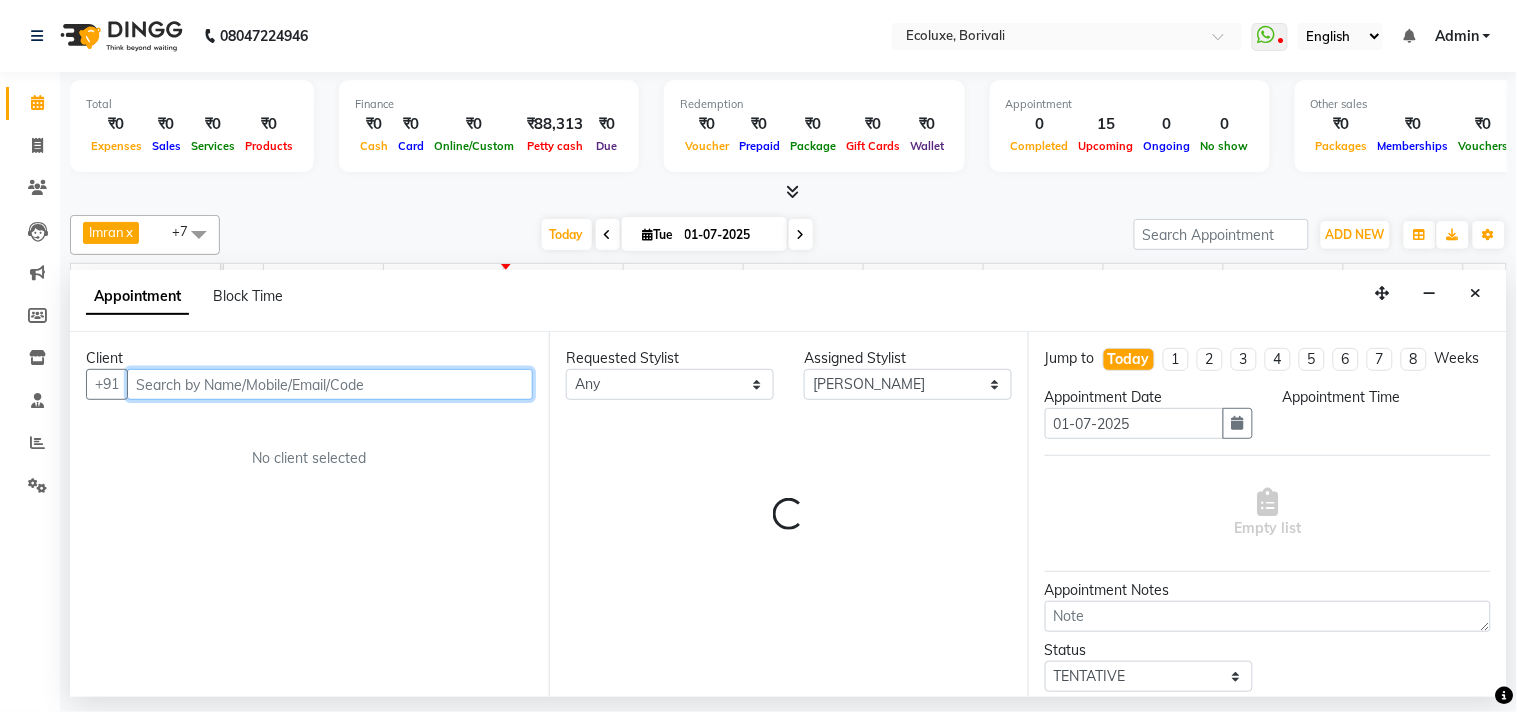 select on "1110" 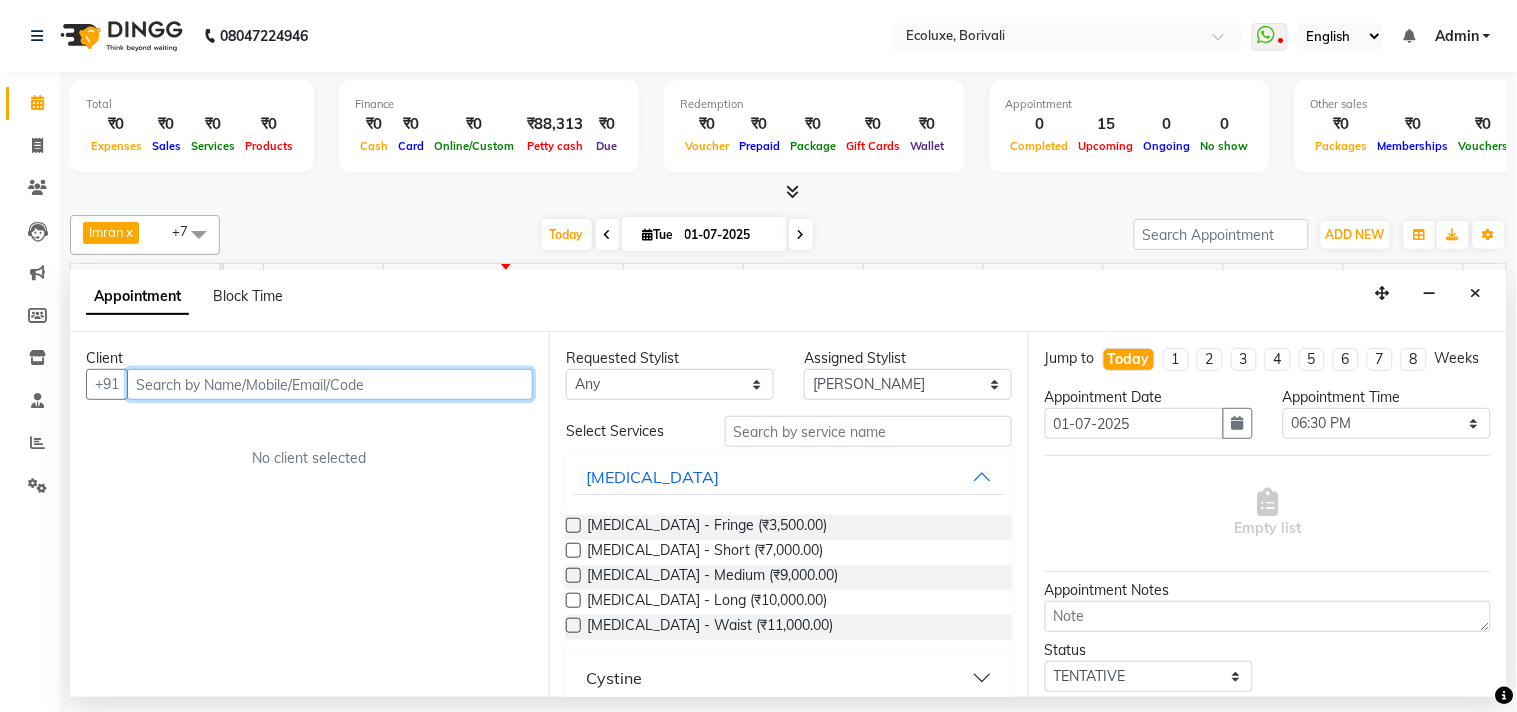 click at bounding box center (330, 384) 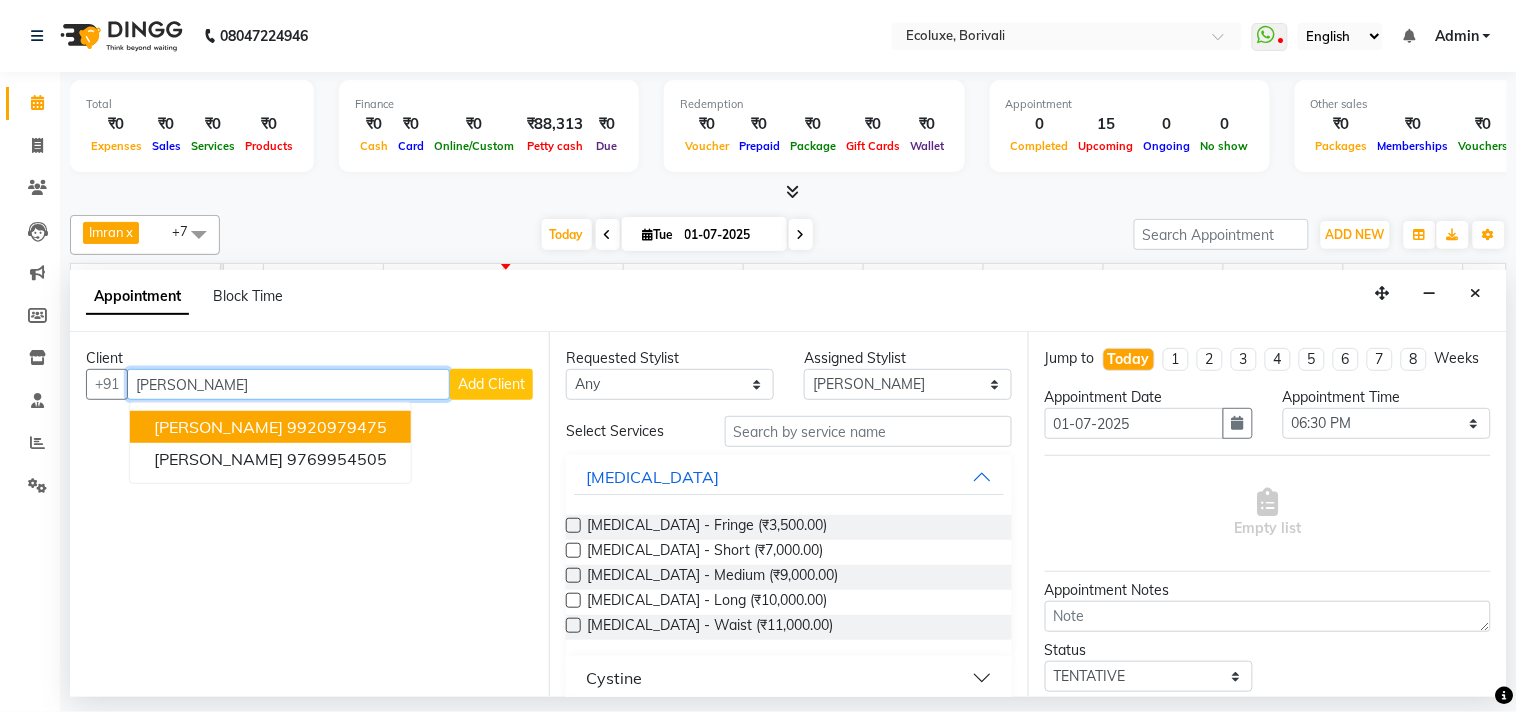 click on "9920979475" at bounding box center [337, 427] 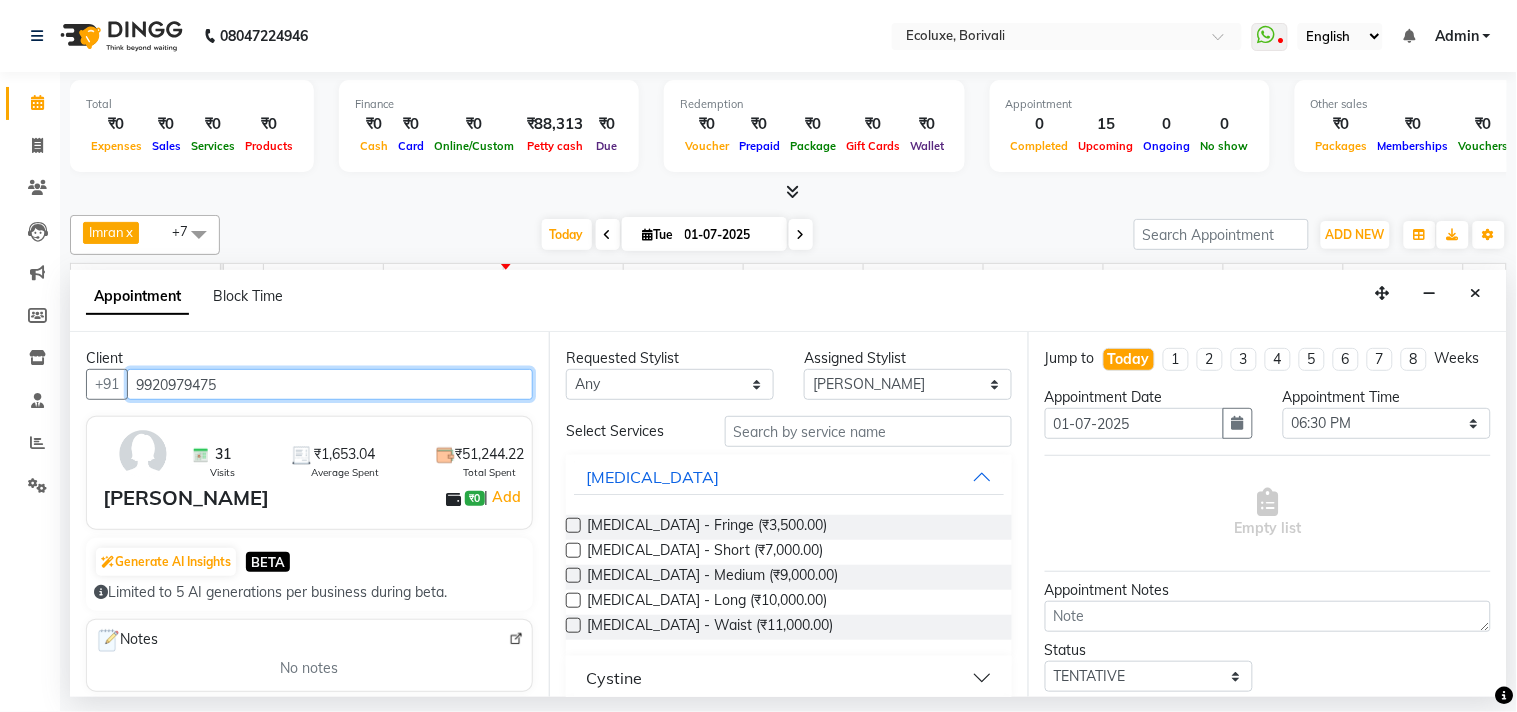 type on "9920979475" 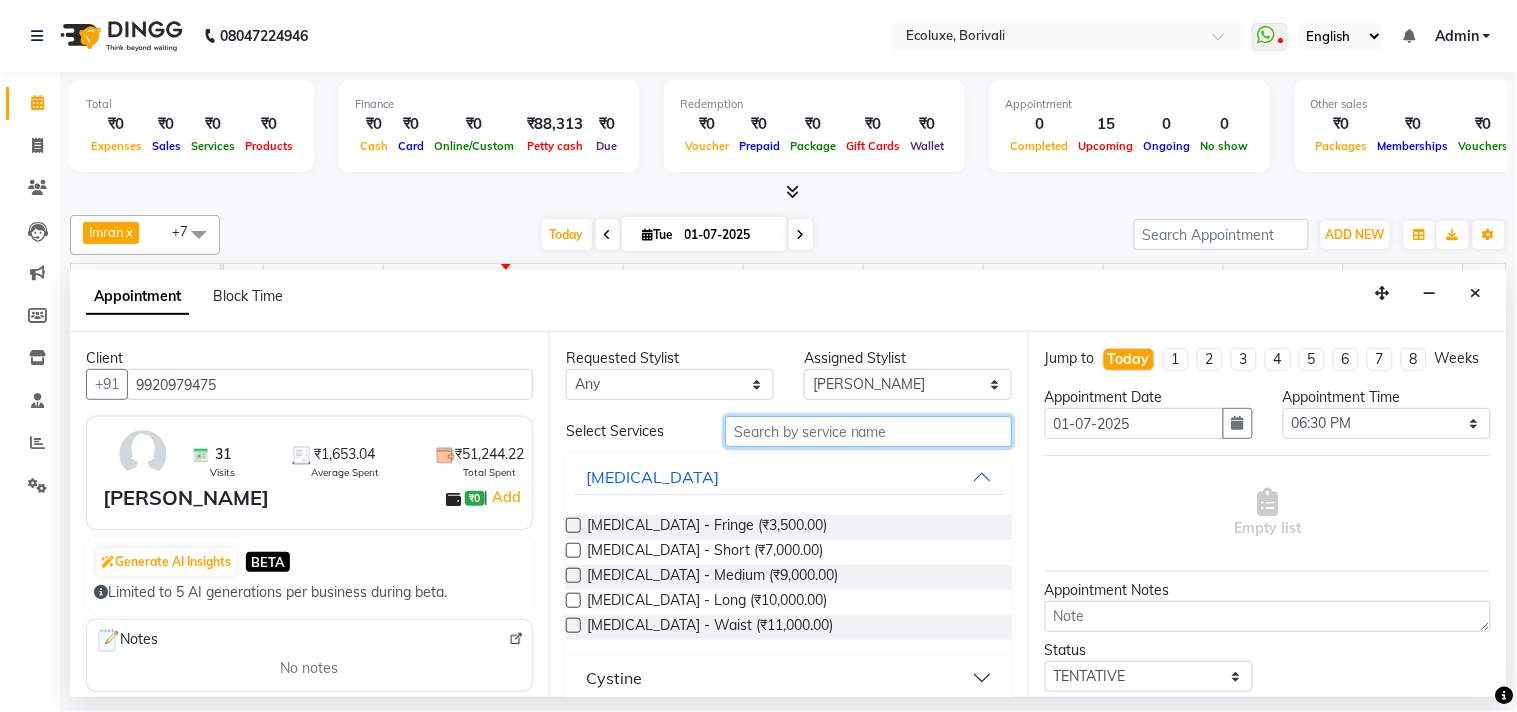 click at bounding box center [868, 431] 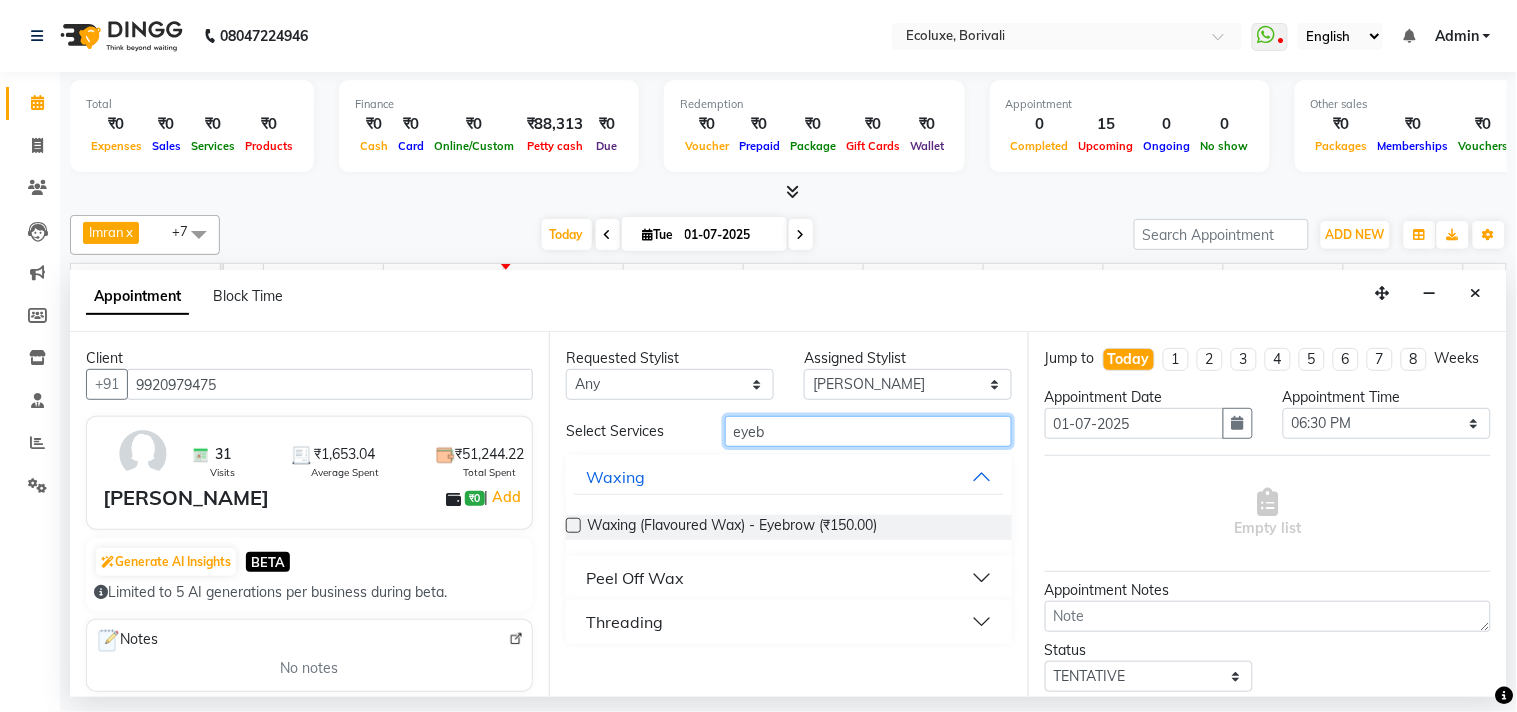 type on "eyeb" 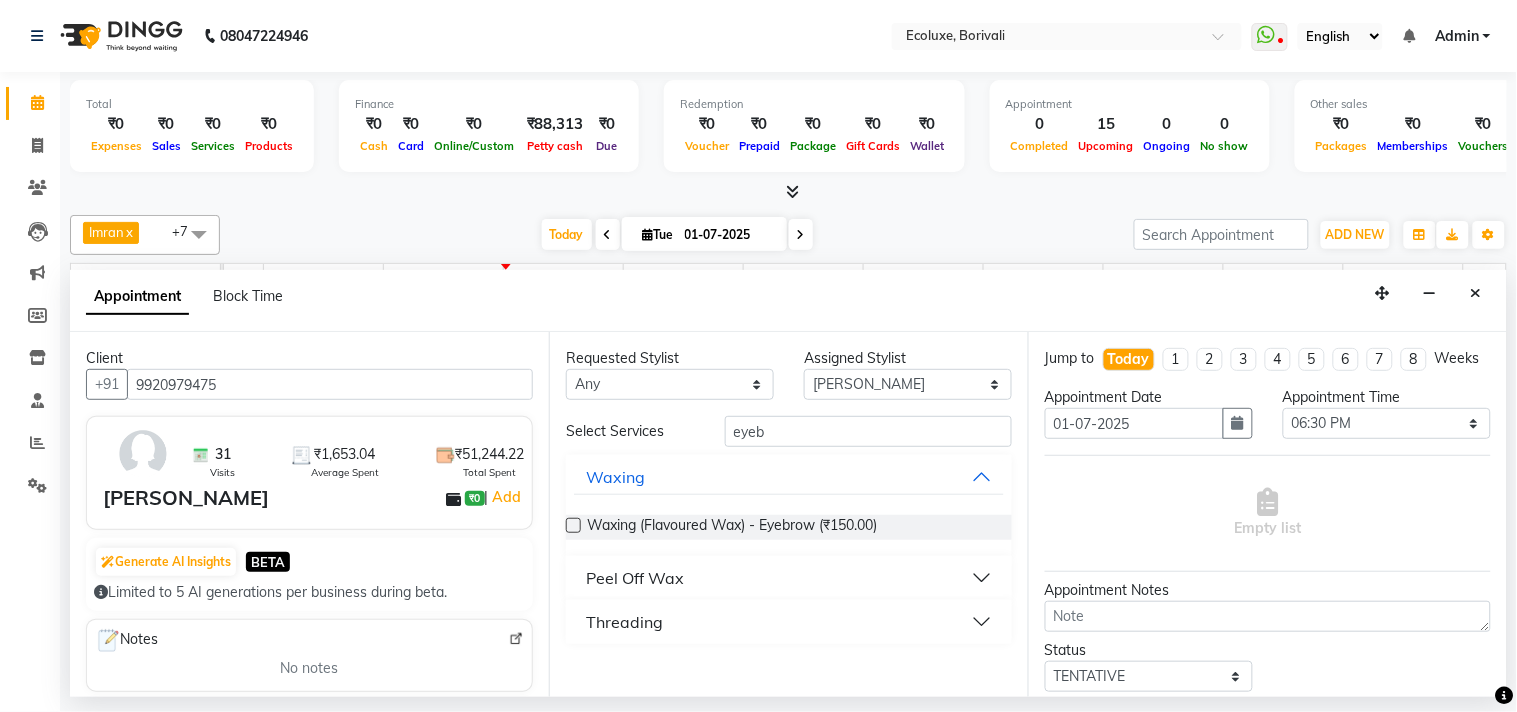 click on "Threading" at bounding box center (624, 622) 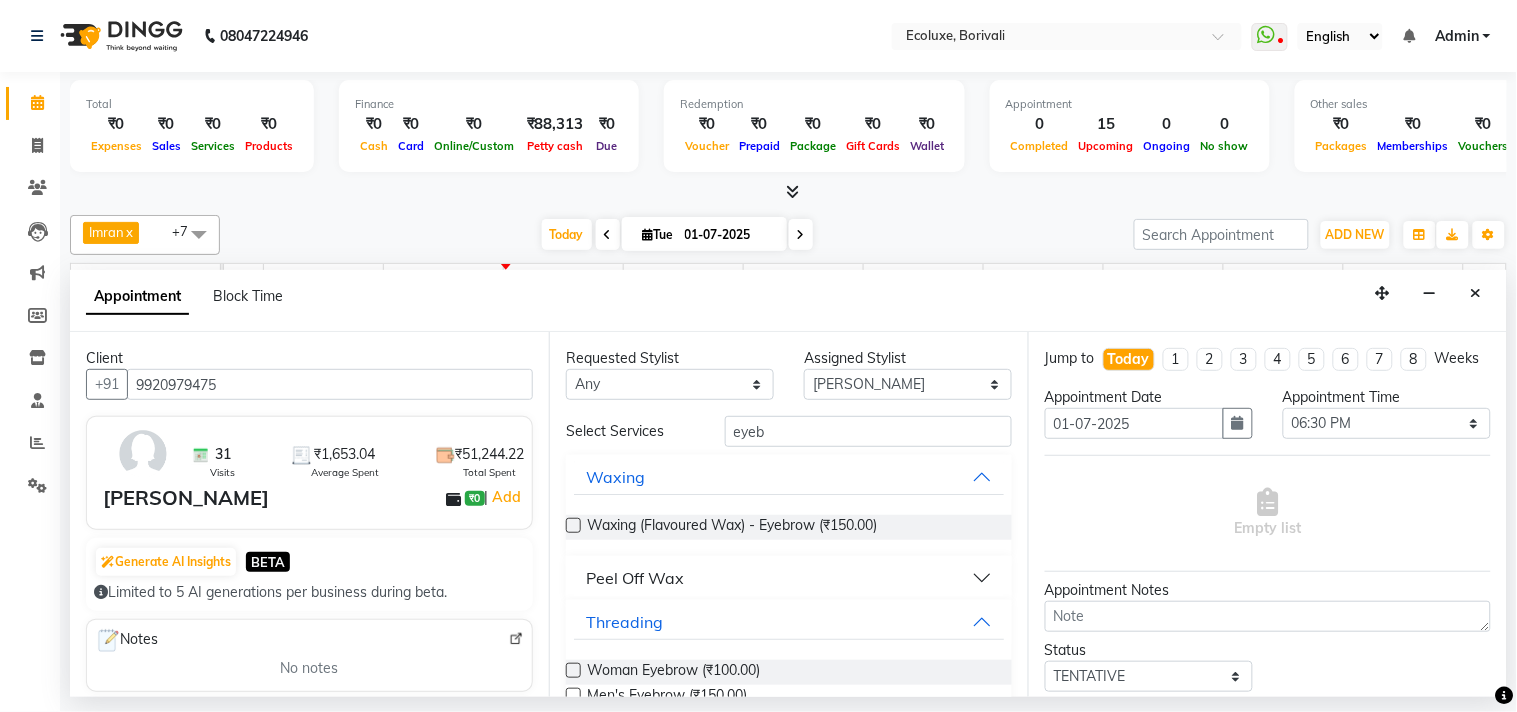 click at bounding box center [573, 670] 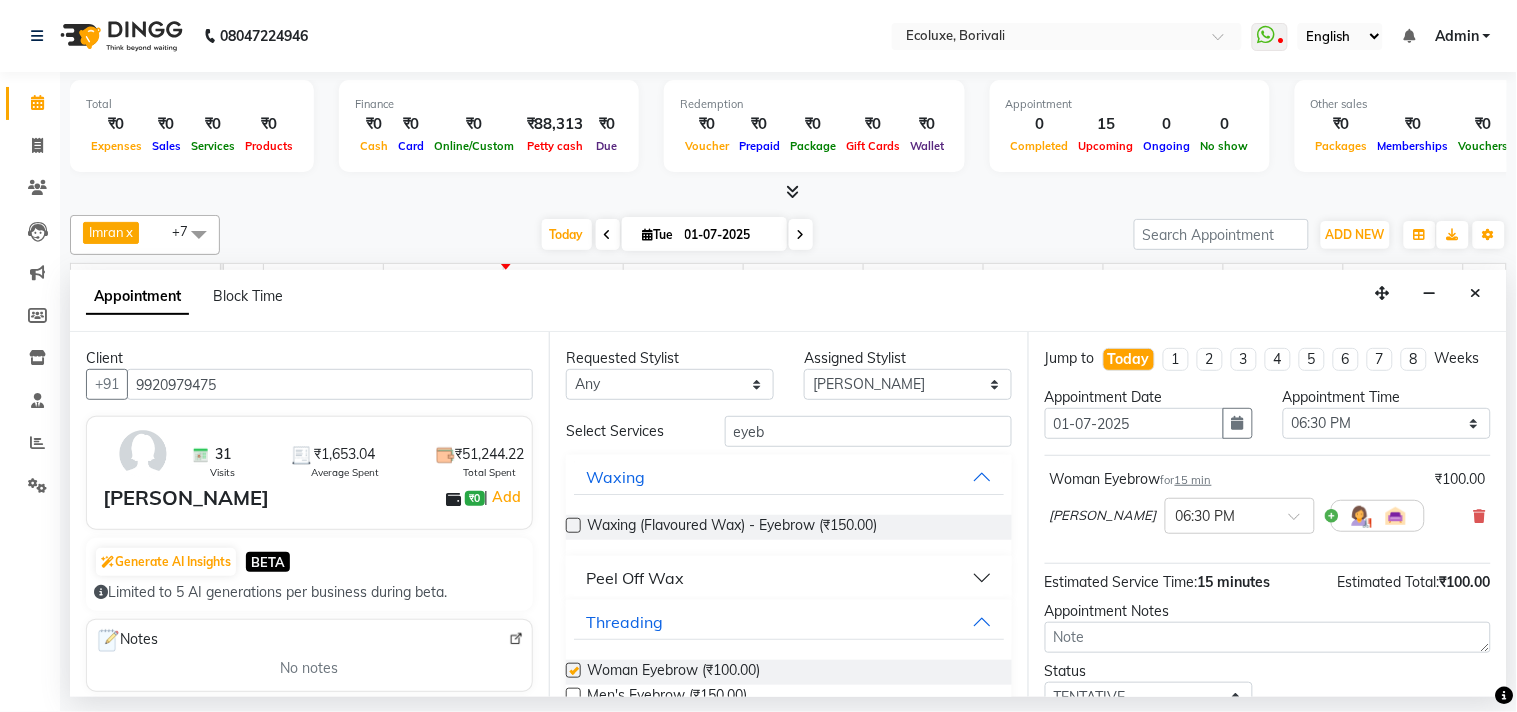 checkbox on "false" 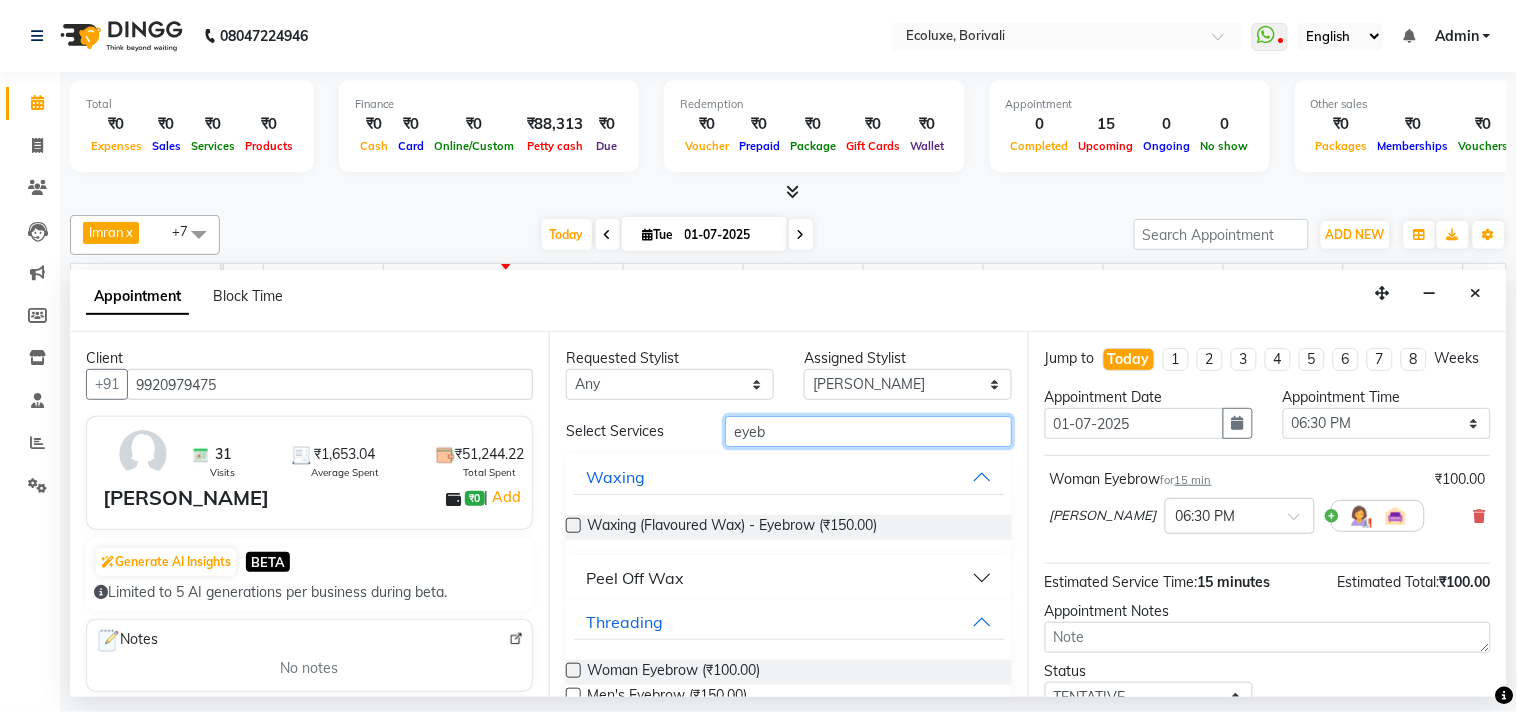 click on "eyeb" at bounding box center [868, 431] 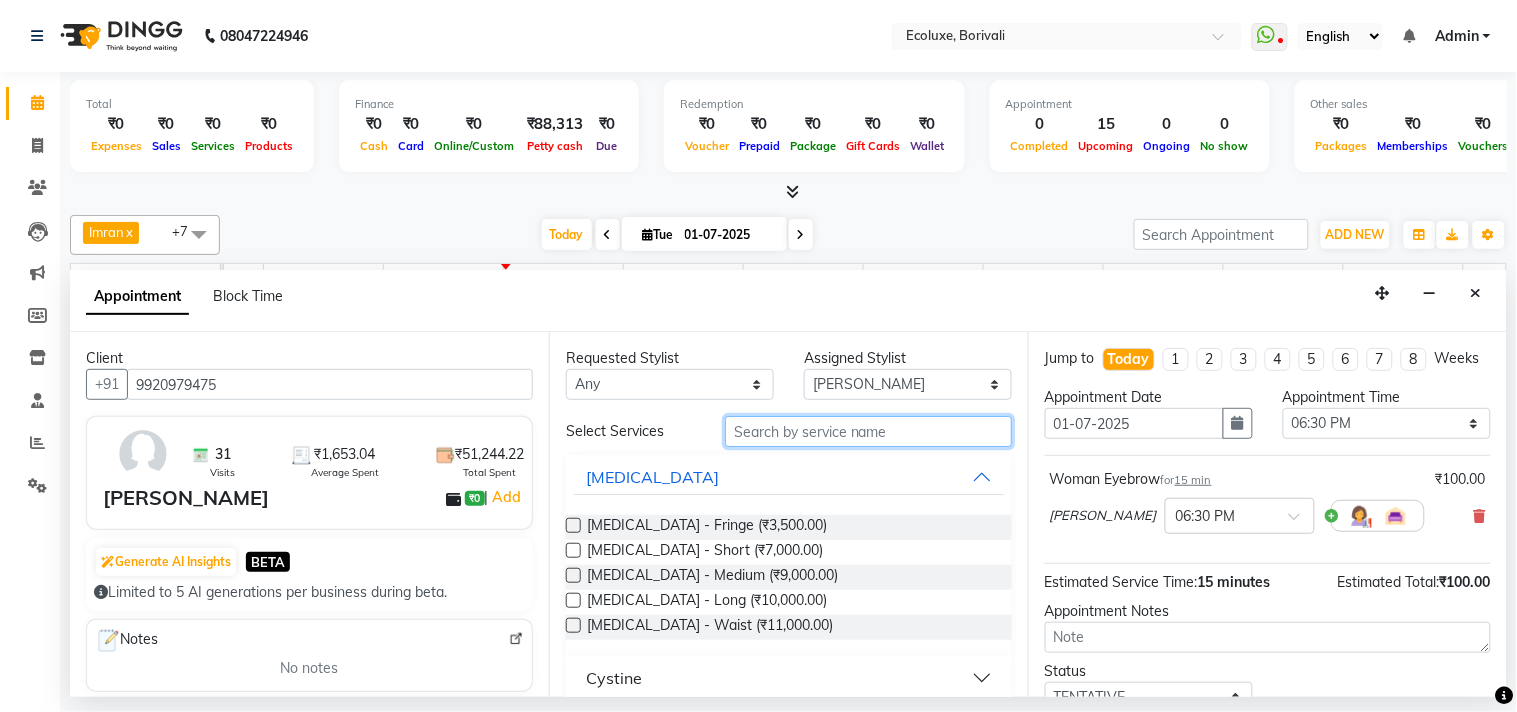 type 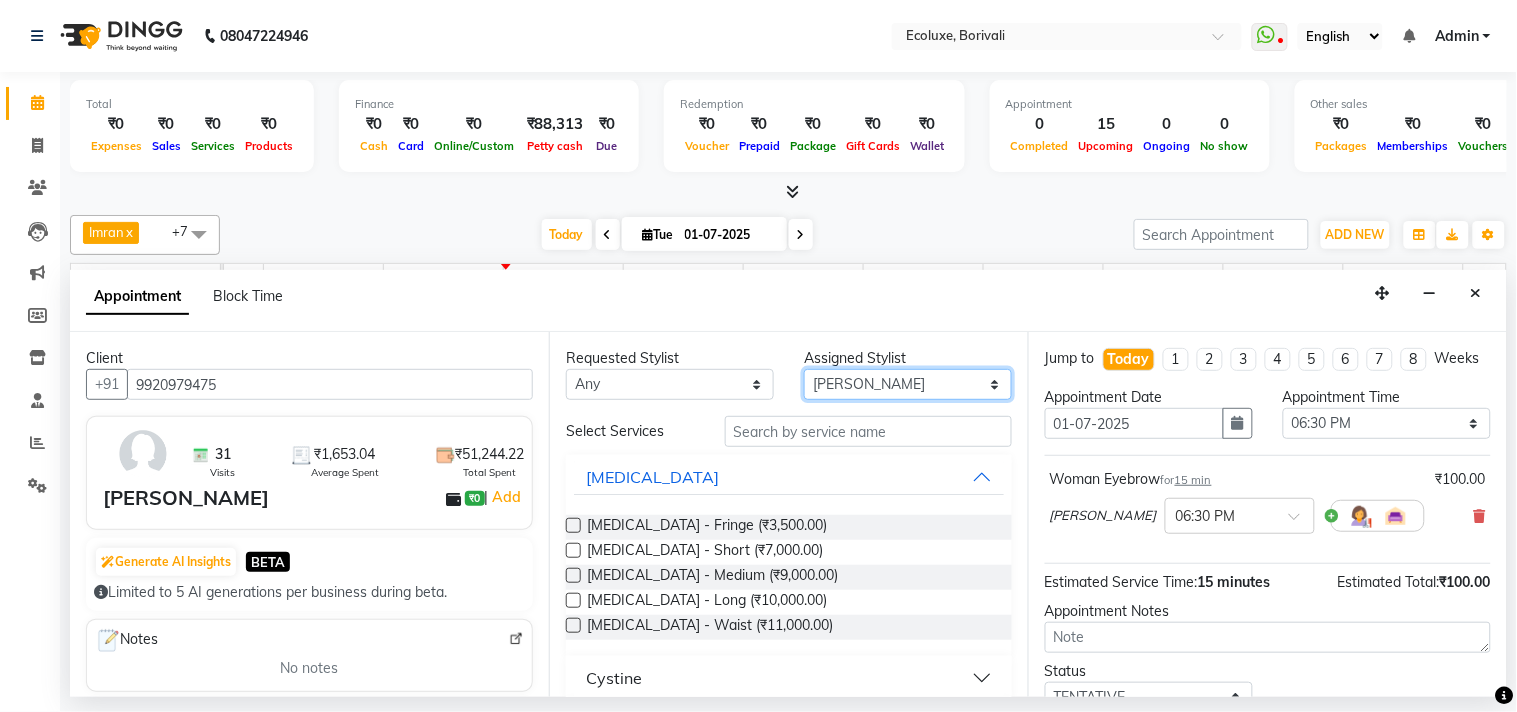 click on "Select [PERSON_NAME] Faiz Geeta [PERSON_NAME]   [PERSON_NAME] Khende [PERSON_NAME]  [PERSON_NAME] [MEDICAL_DATA][PERSON_NAME] [PERSON_NAME] [PERSON_NAME]  [PERSON_NAME] Wezah" at bounding box center [908, 384] 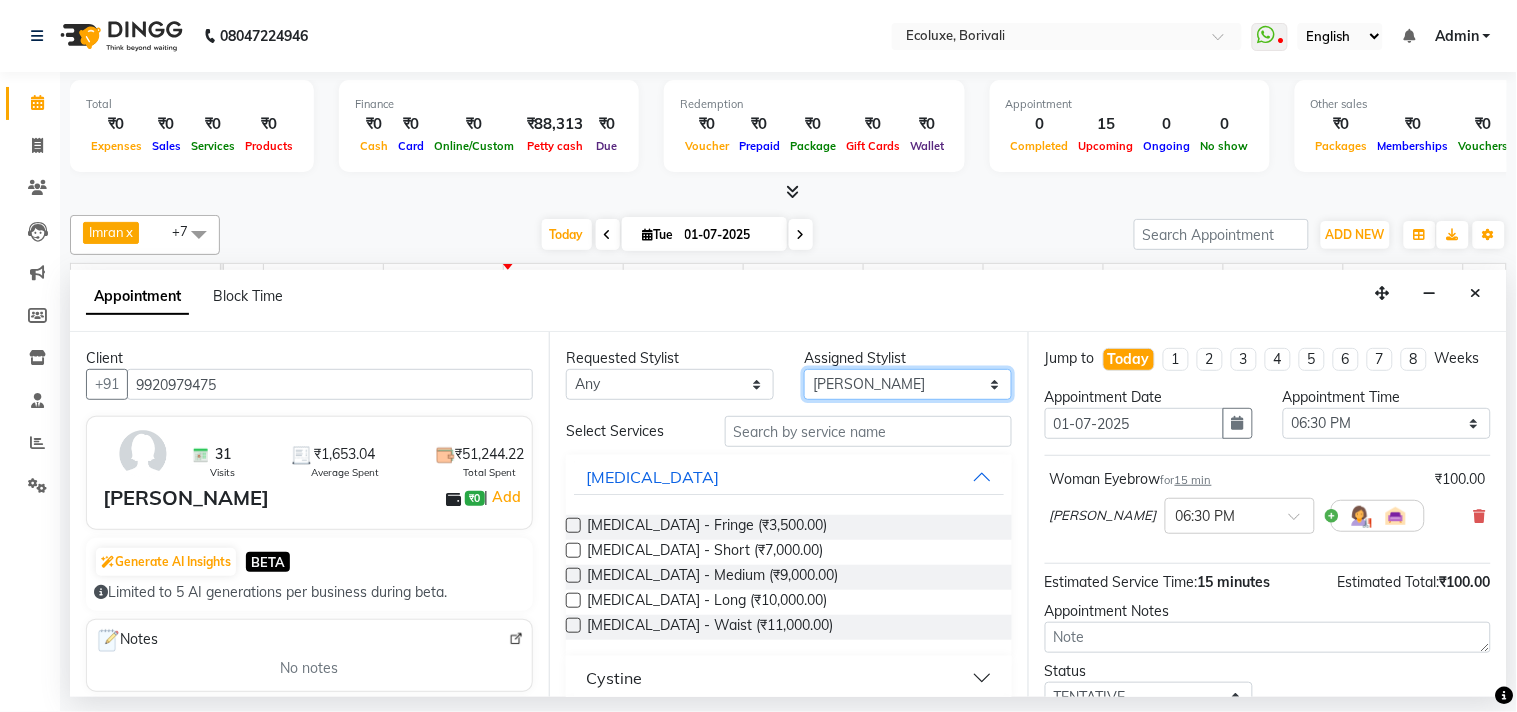select on "83550" 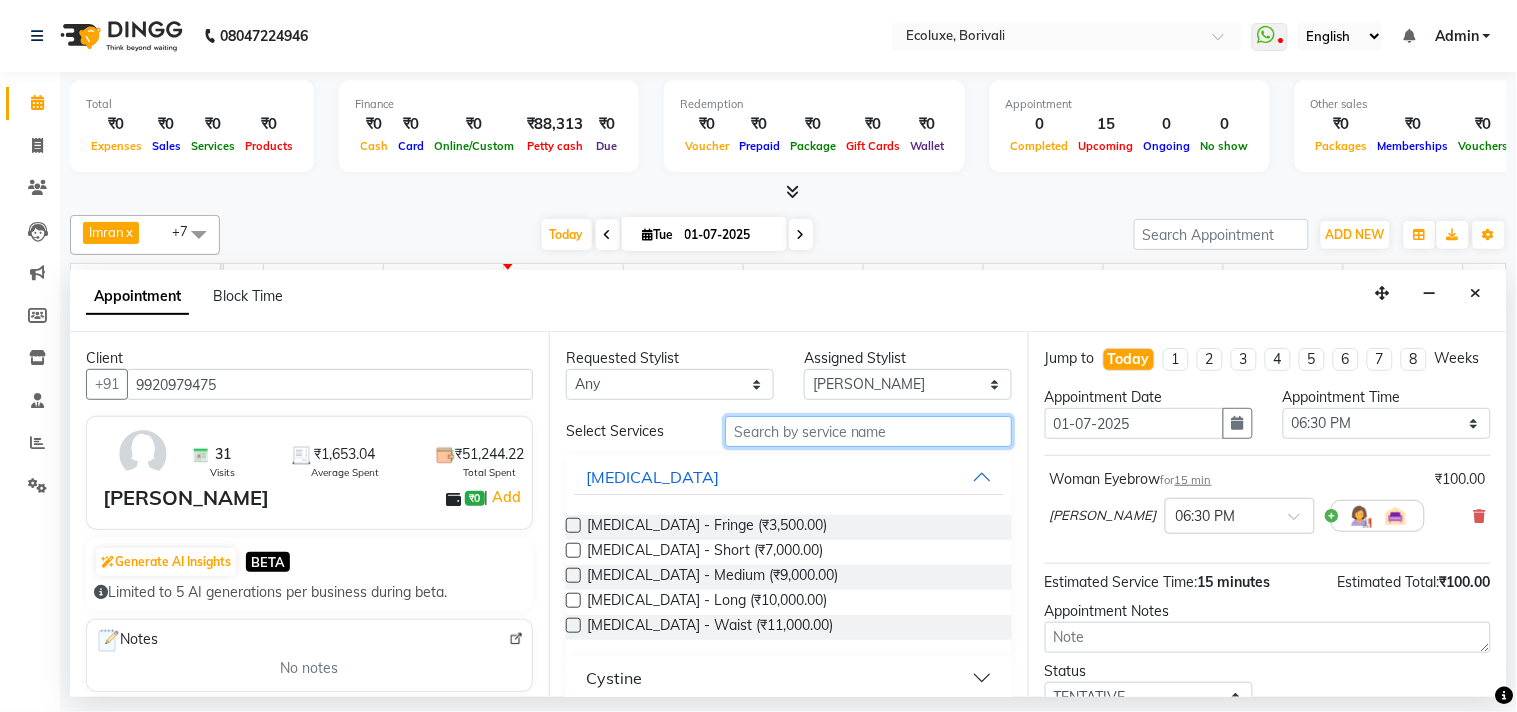 click at bounding box center [868, 431] 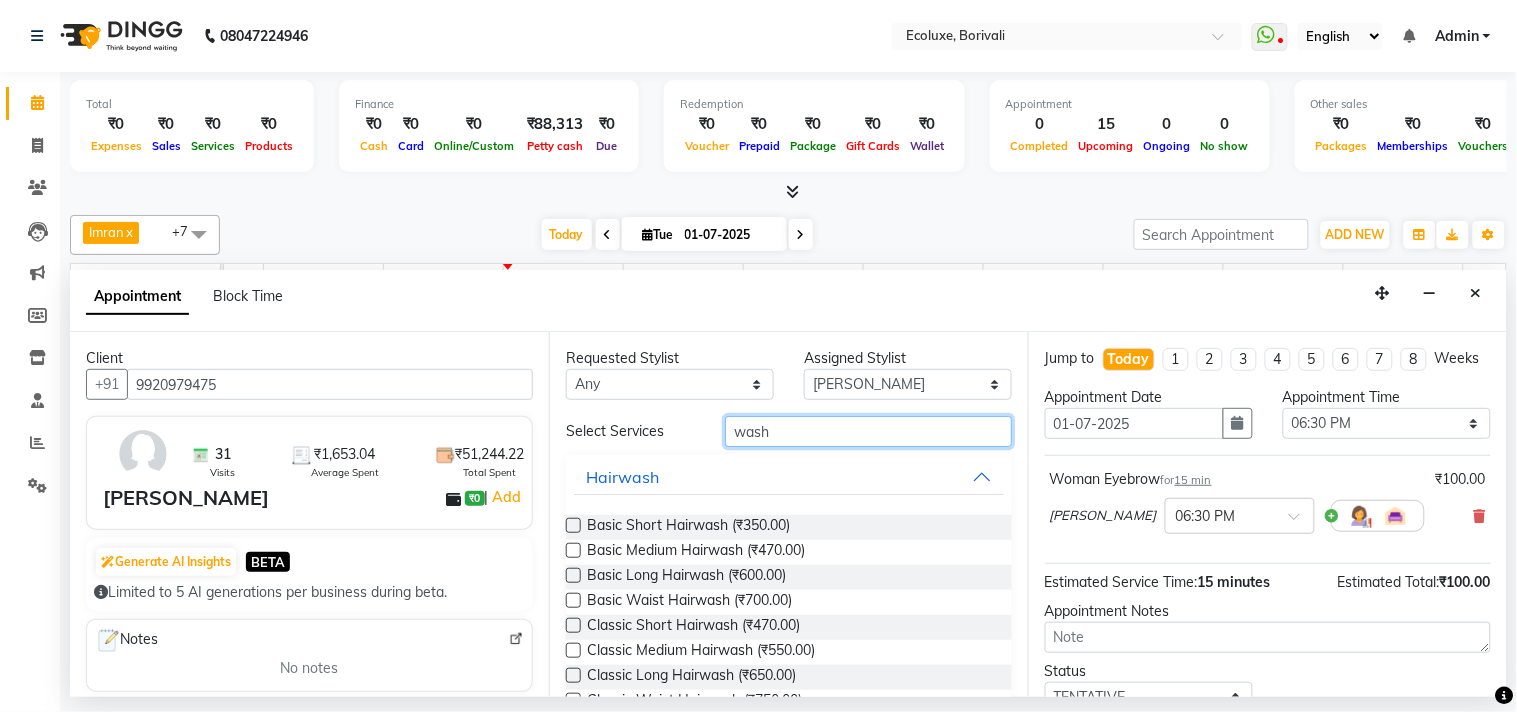 type on "wash" 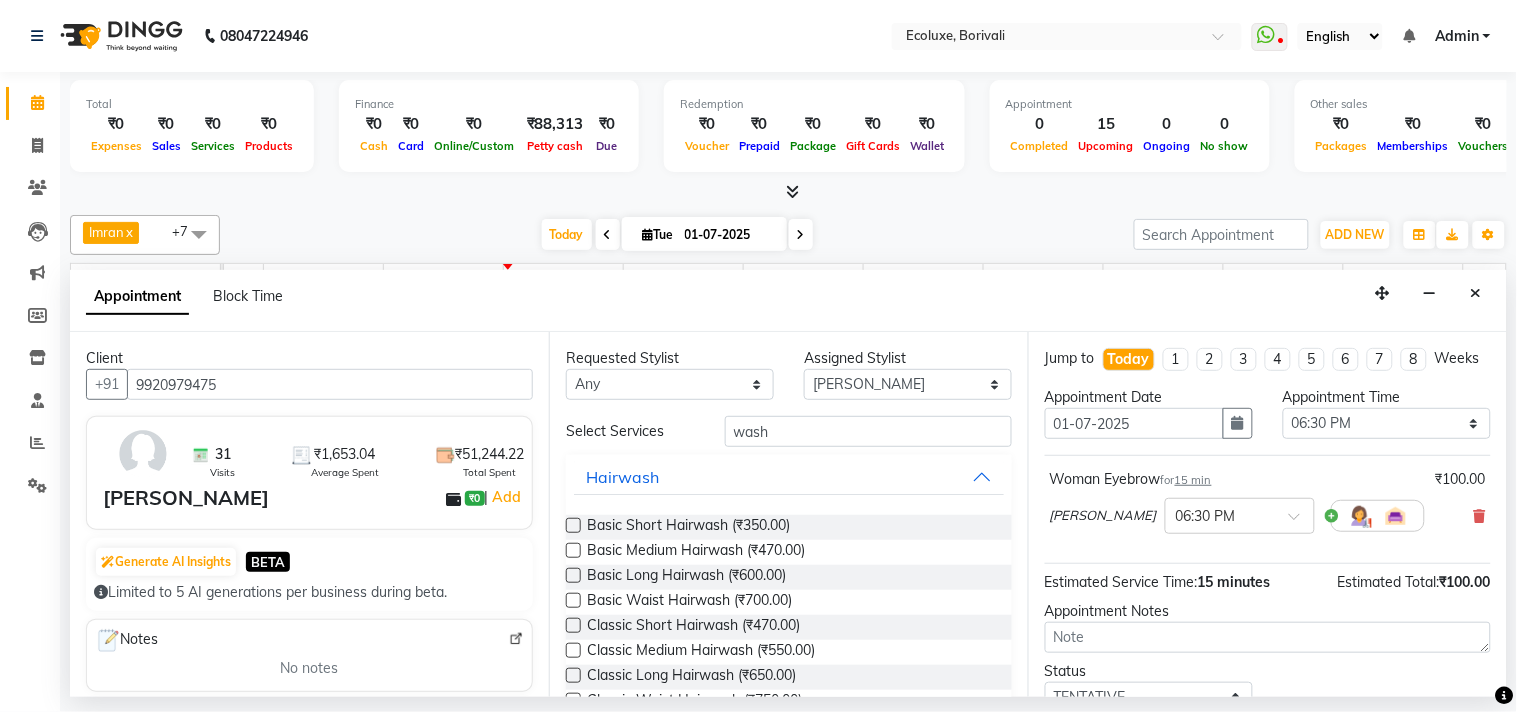 click at bounding box center [573, 575] 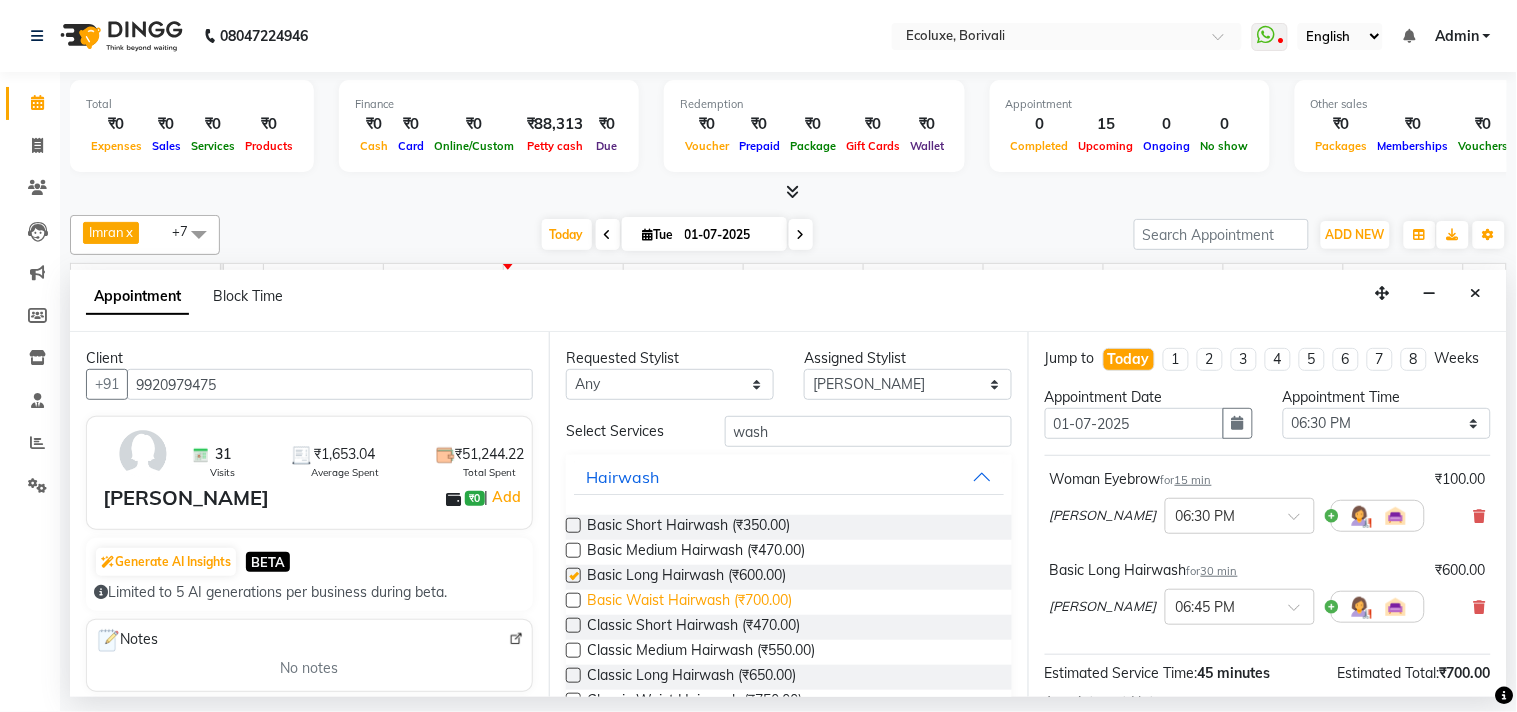checkbox on "false" 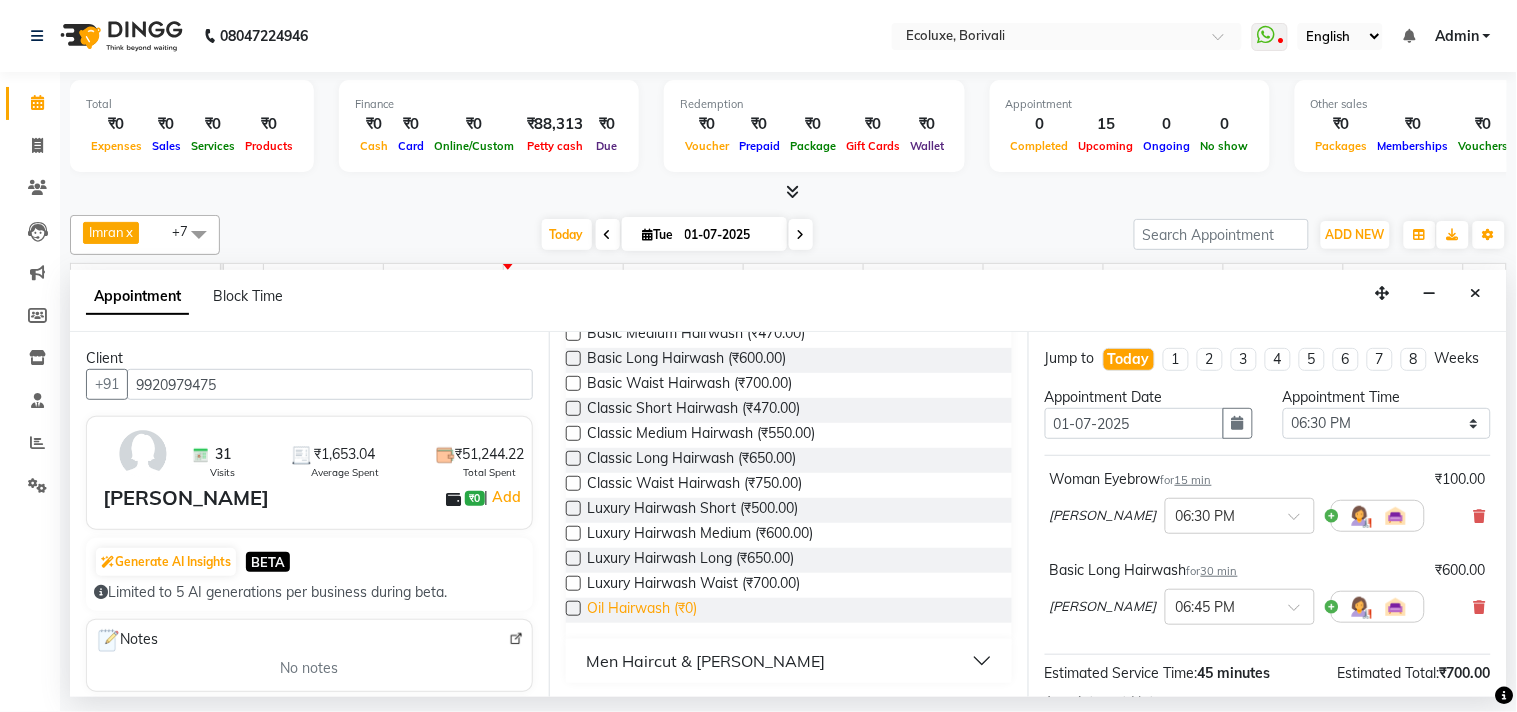scroll, scrollTop: 0, scrollLeft: 0, axis: both 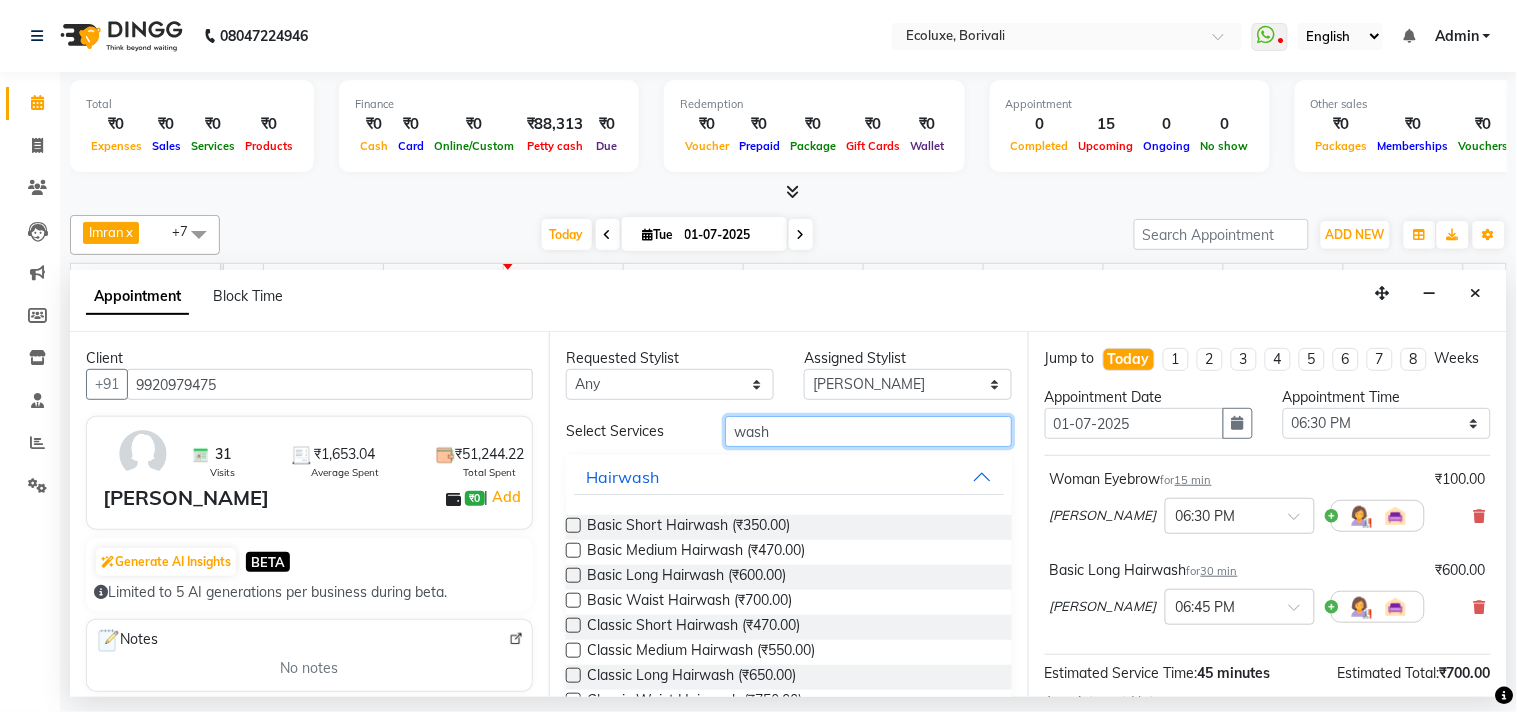 click on "wash" at bounding box center (868, 431) 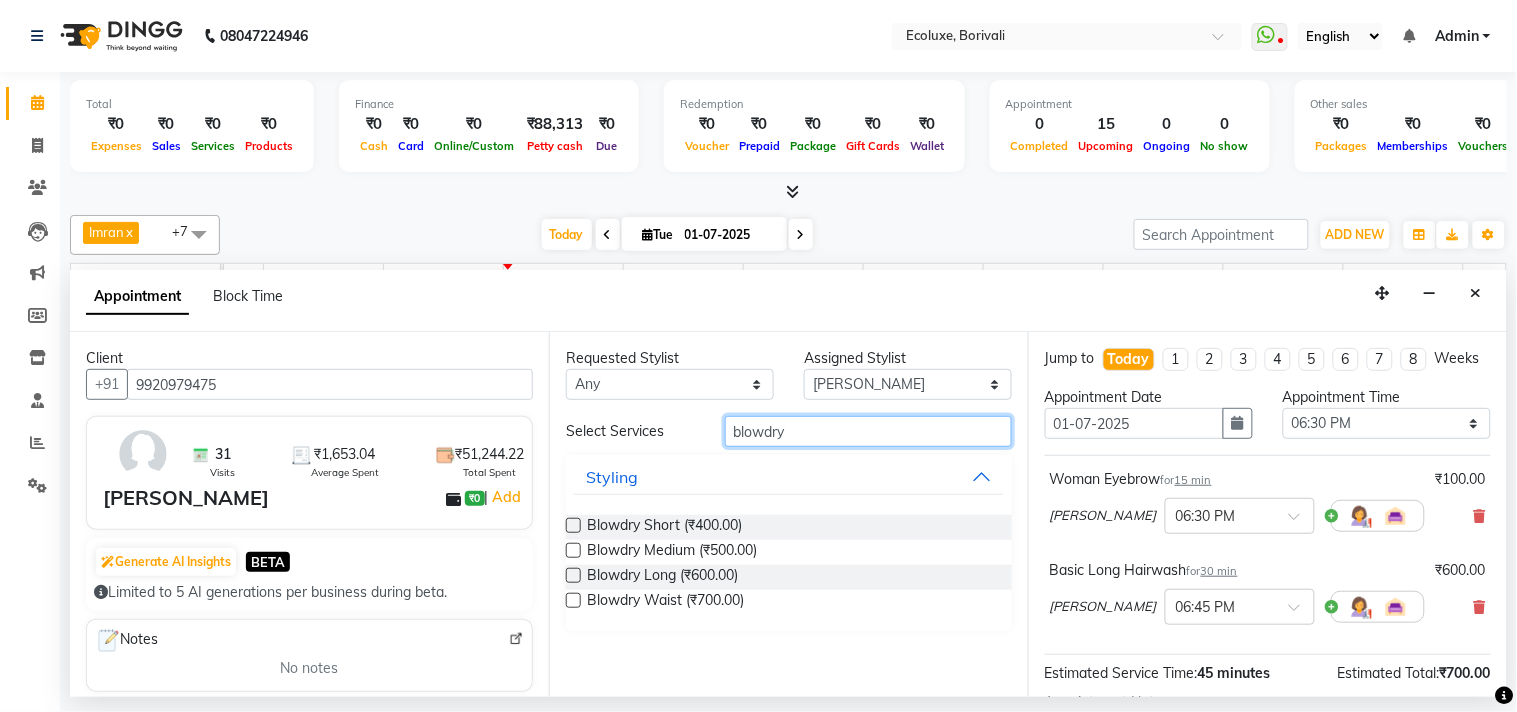 type on "blowdry" 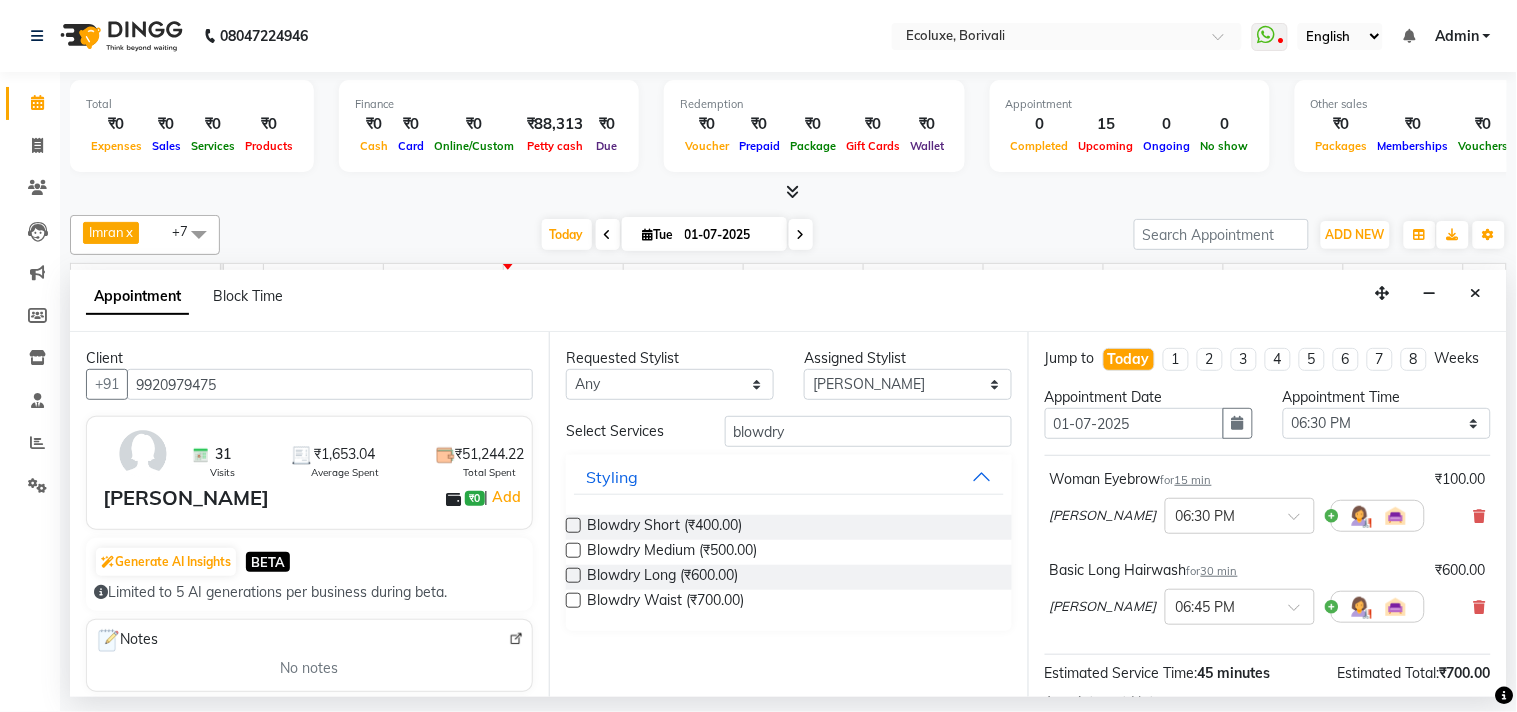click at bounding box center [573, 575] 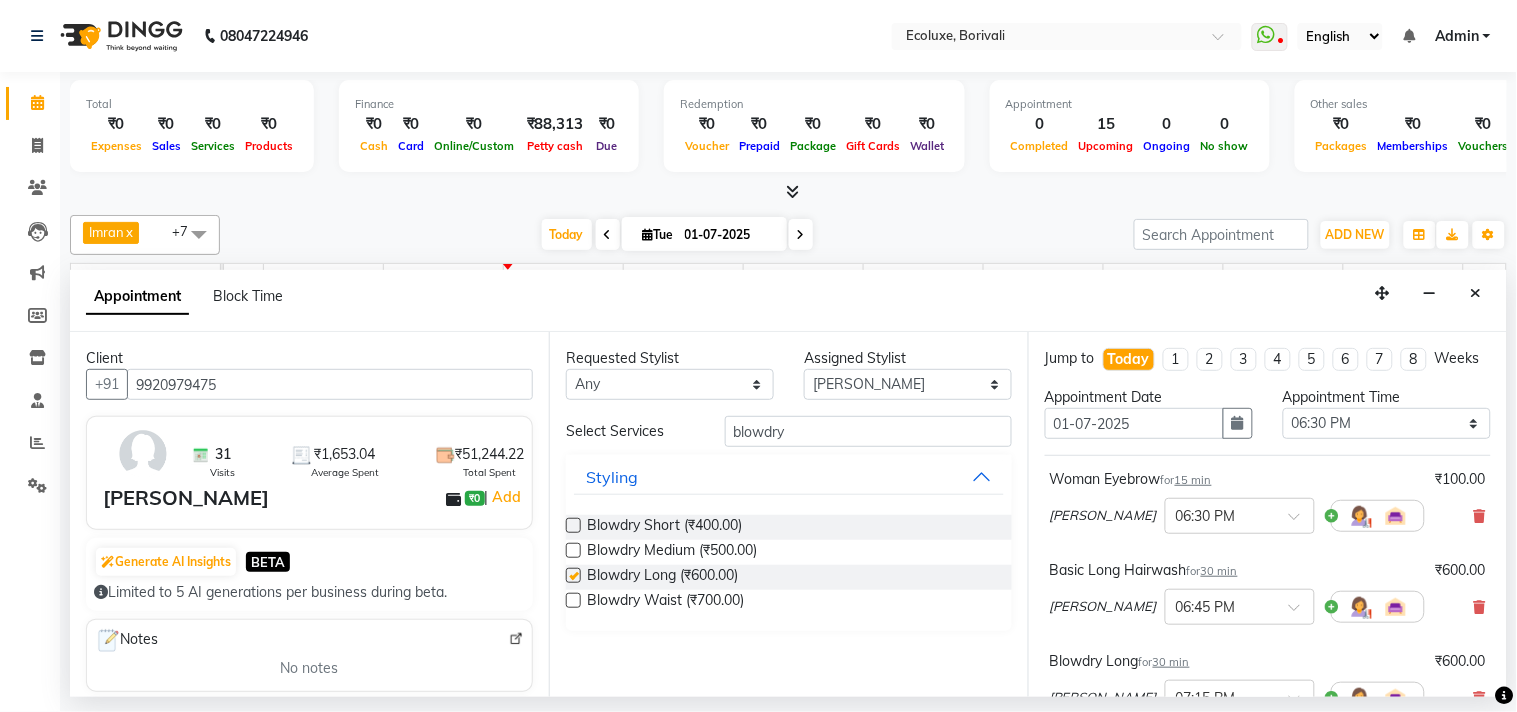 checkbox on "false" 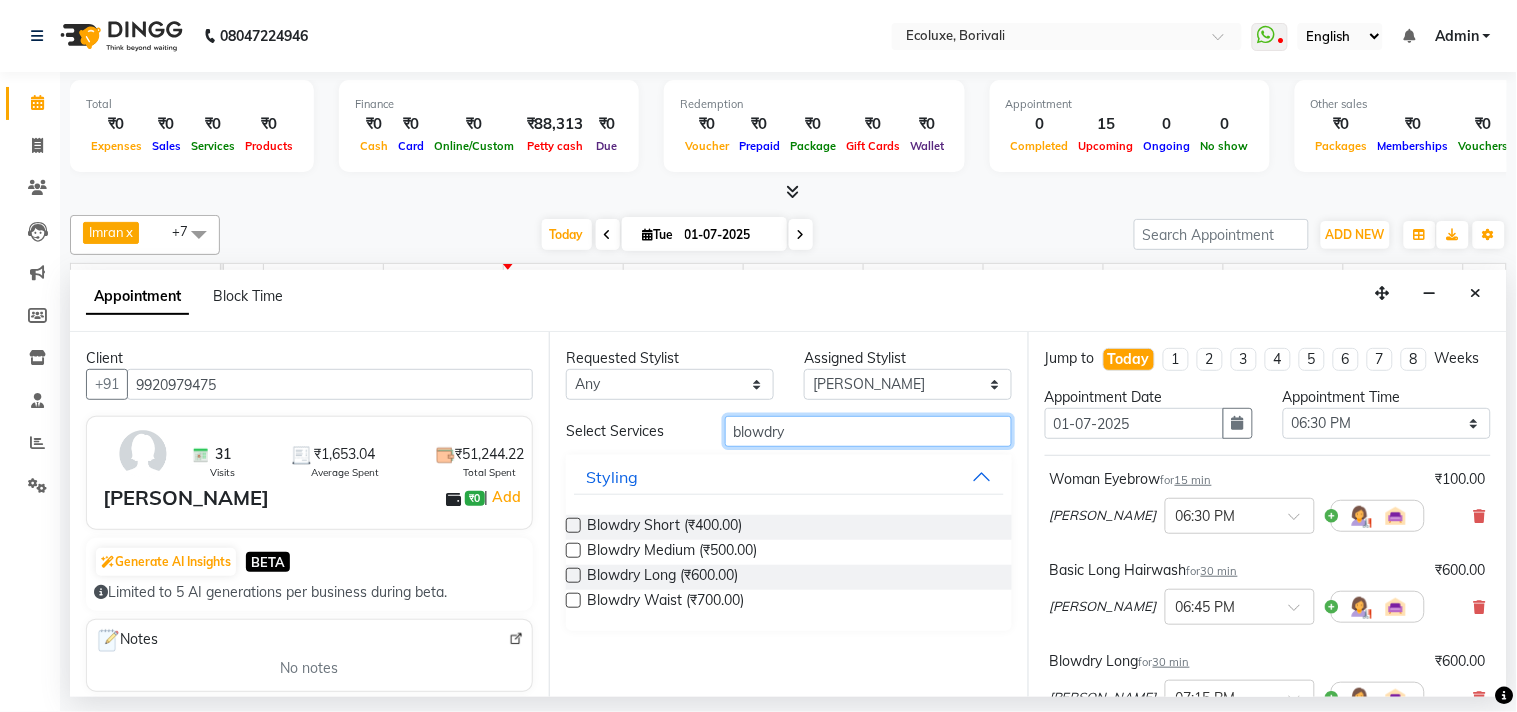 click on "blowdry" at bounding box center (868, 431) 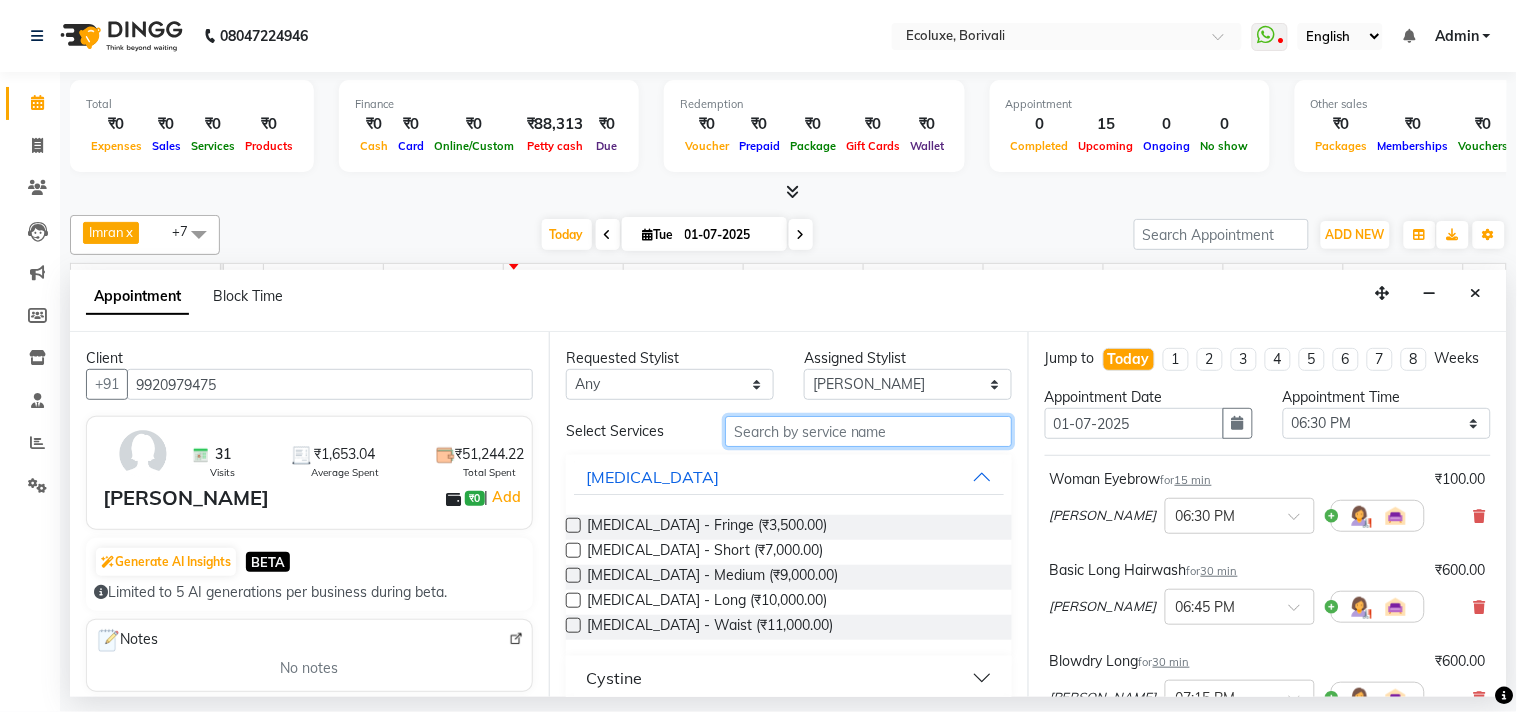 scroll, scrollTop: 111, scrollLeft: 0, axis: vertical 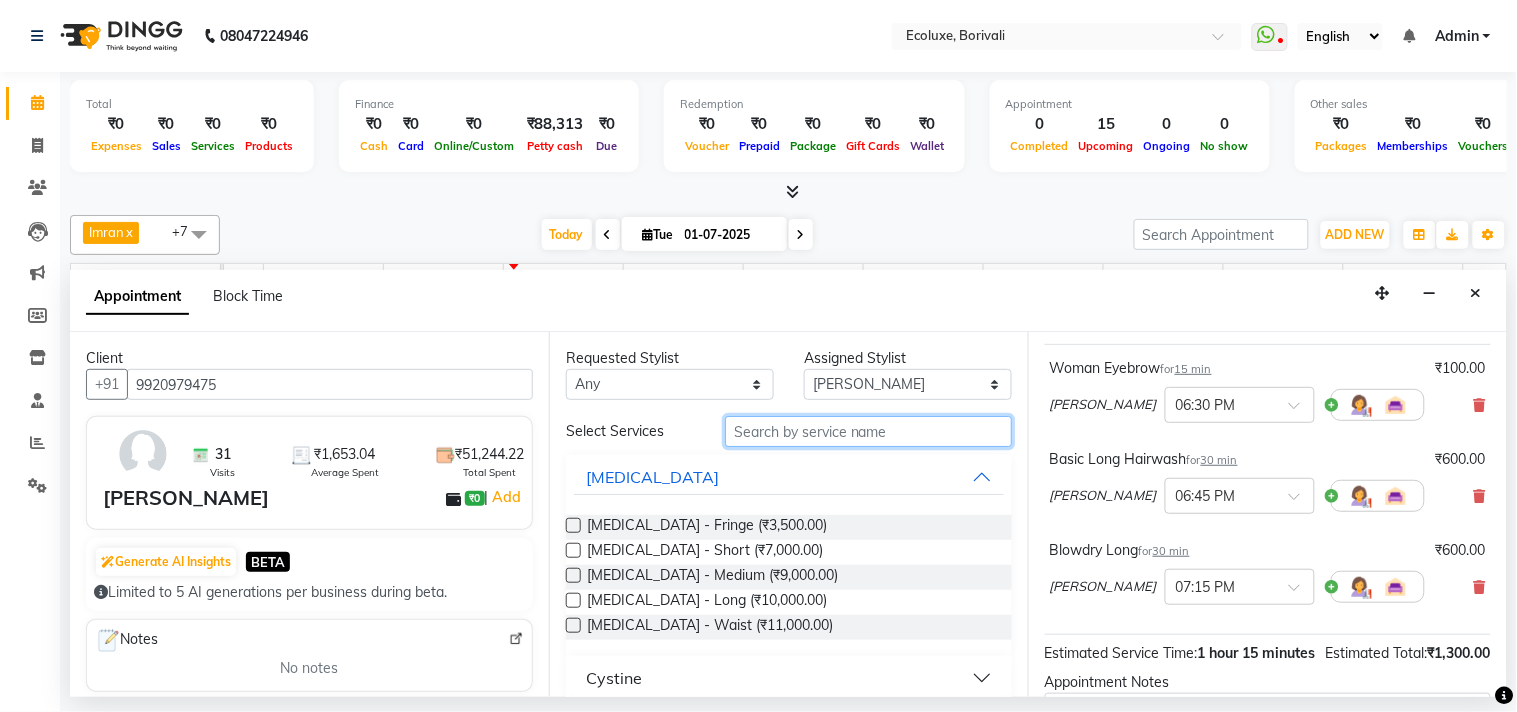 type 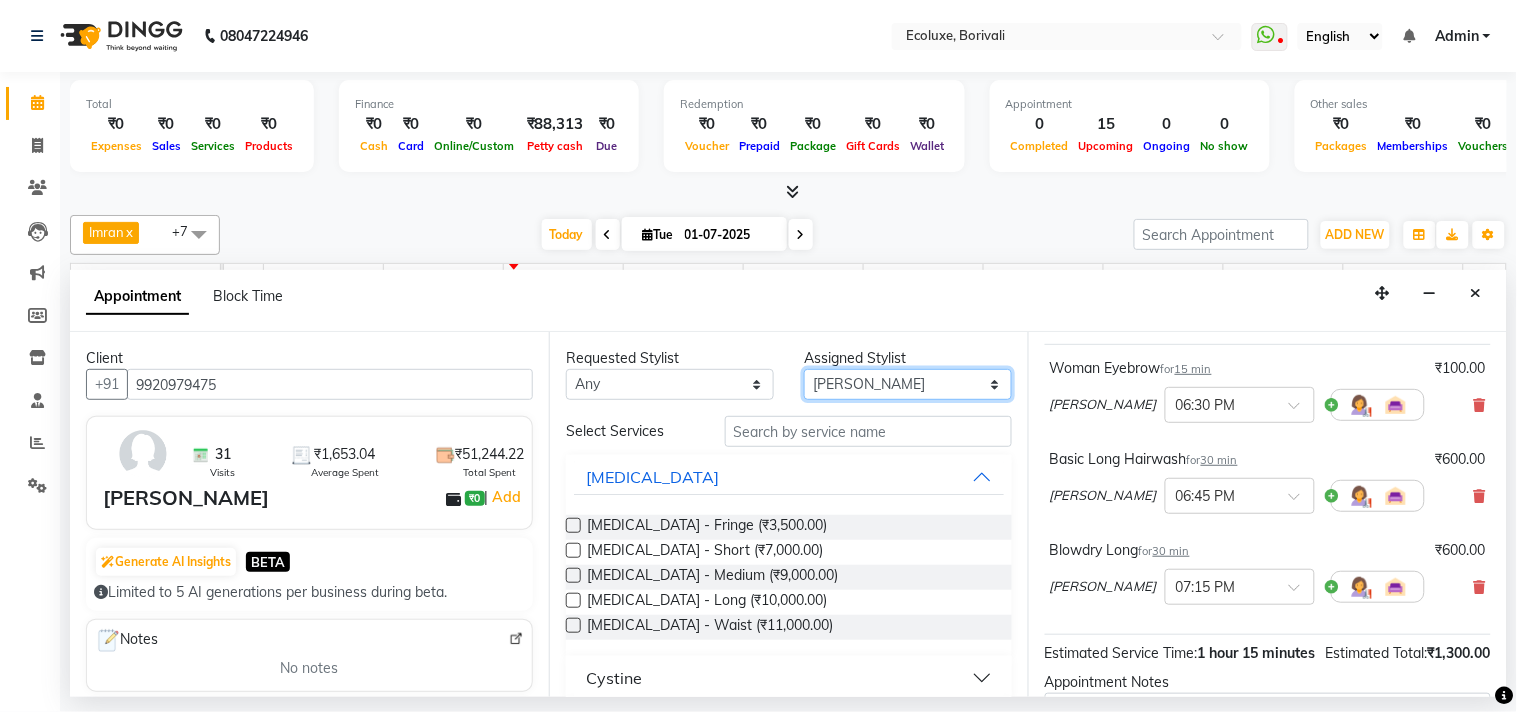 click on "Select [PERSON_NAME] Faiz Geeta [PERSON_NAME]   [PERSON_NAME] Khende [PERSON_NAME]  [PERSON_NAME] [MEDICAL_DATA][PERSON_NAME] [PERSON_NAME] [PERSON_NAME]  [PERSON_NAME] Wezah" at bounding box center (908, 384) 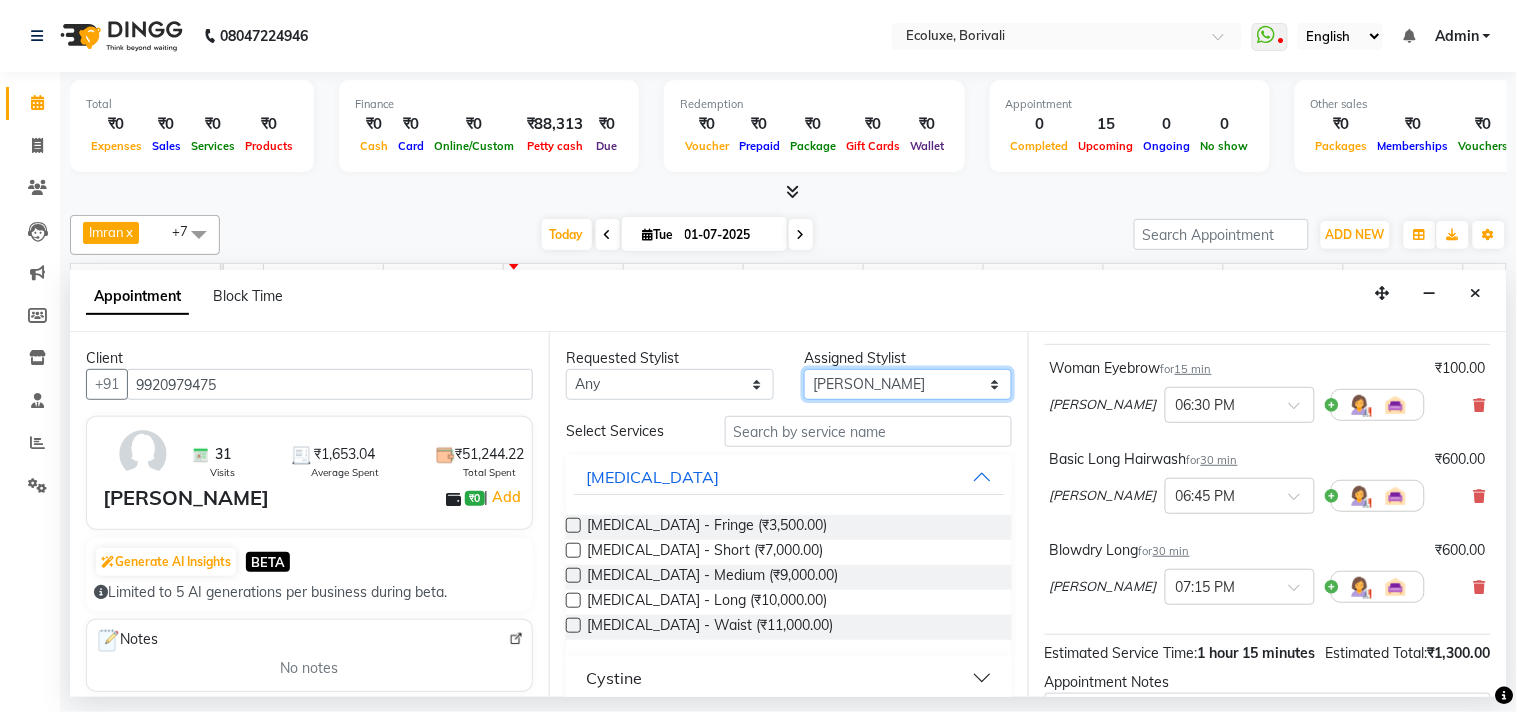 select on "67913" 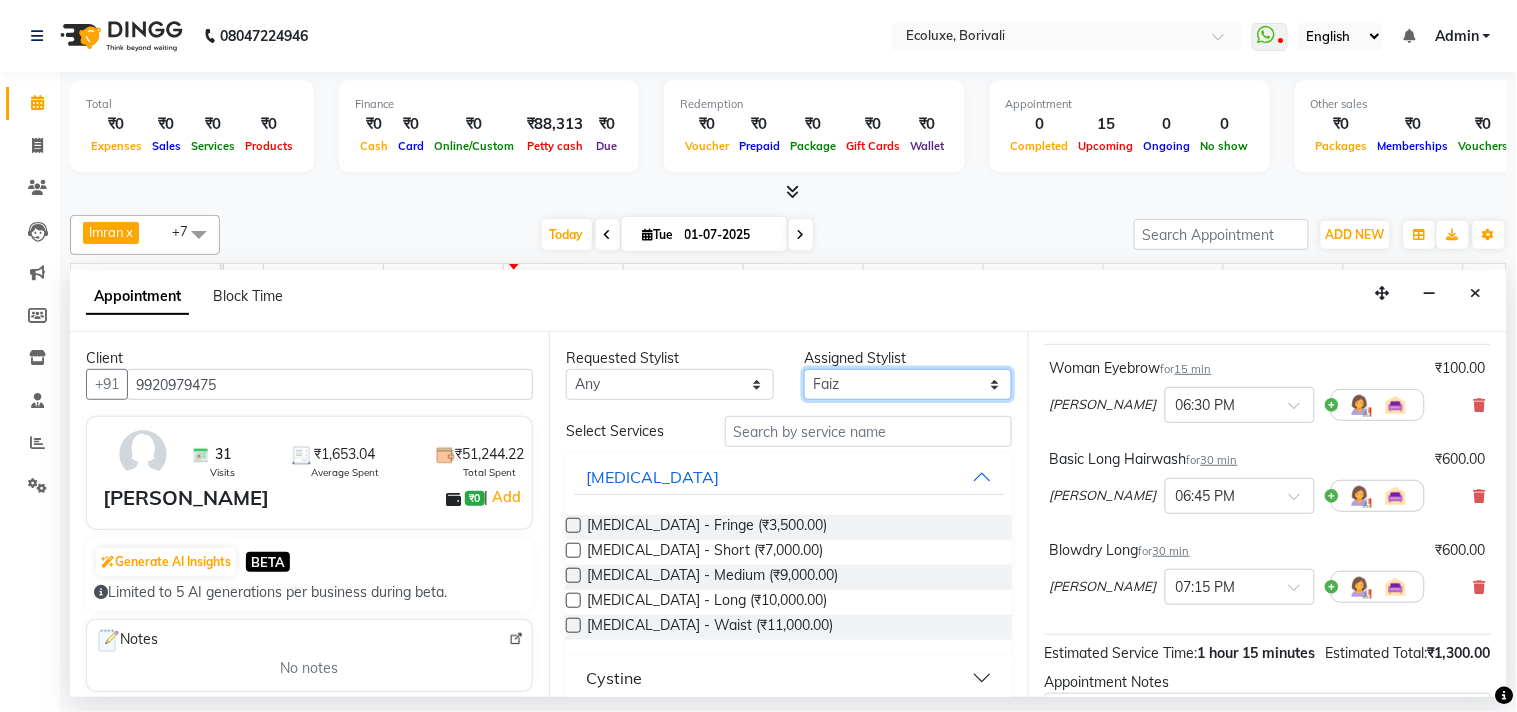 click on "Select [PERSON_NAME] Faiz Geeta [PERSON_NAME]   [PERSON_NAME] Khende [PERSON_NAME]  [PERSON_NAME] [MEDICAL_DATA][PERSON_NAME] [PERSON_NAME] [PERSON_NAME]  [PERSON_NAME] Wezah" at bounding box center (908, 384) 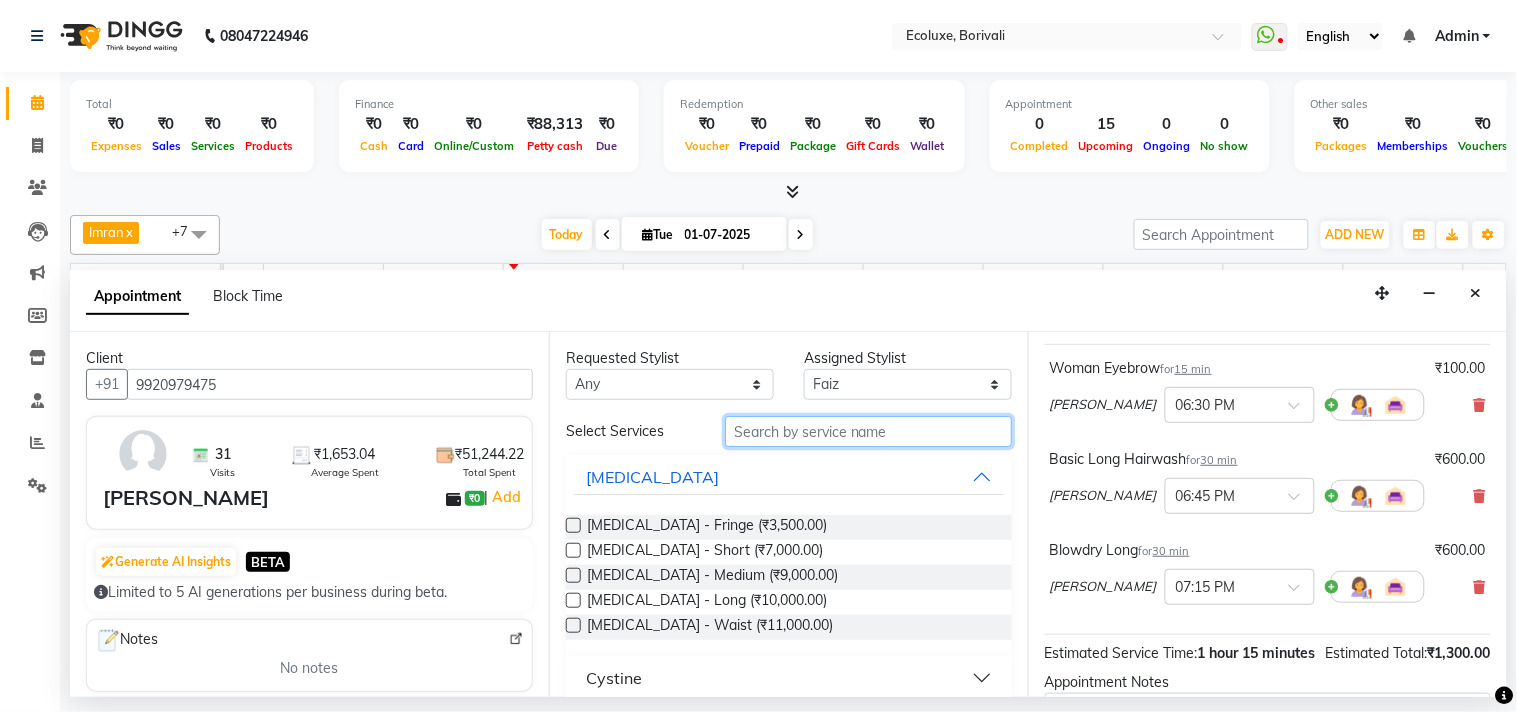 click at bounding box center [868, 431] 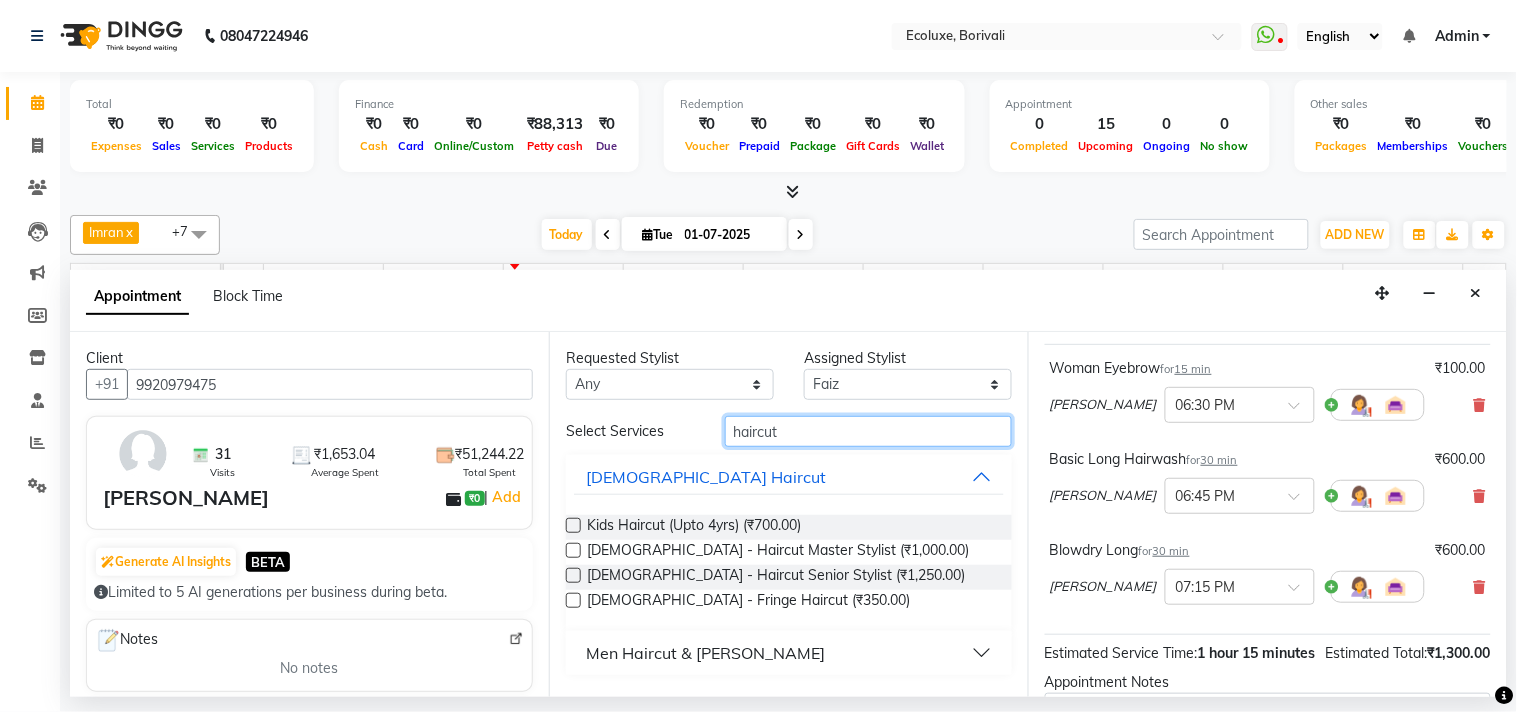 type on "haircut" 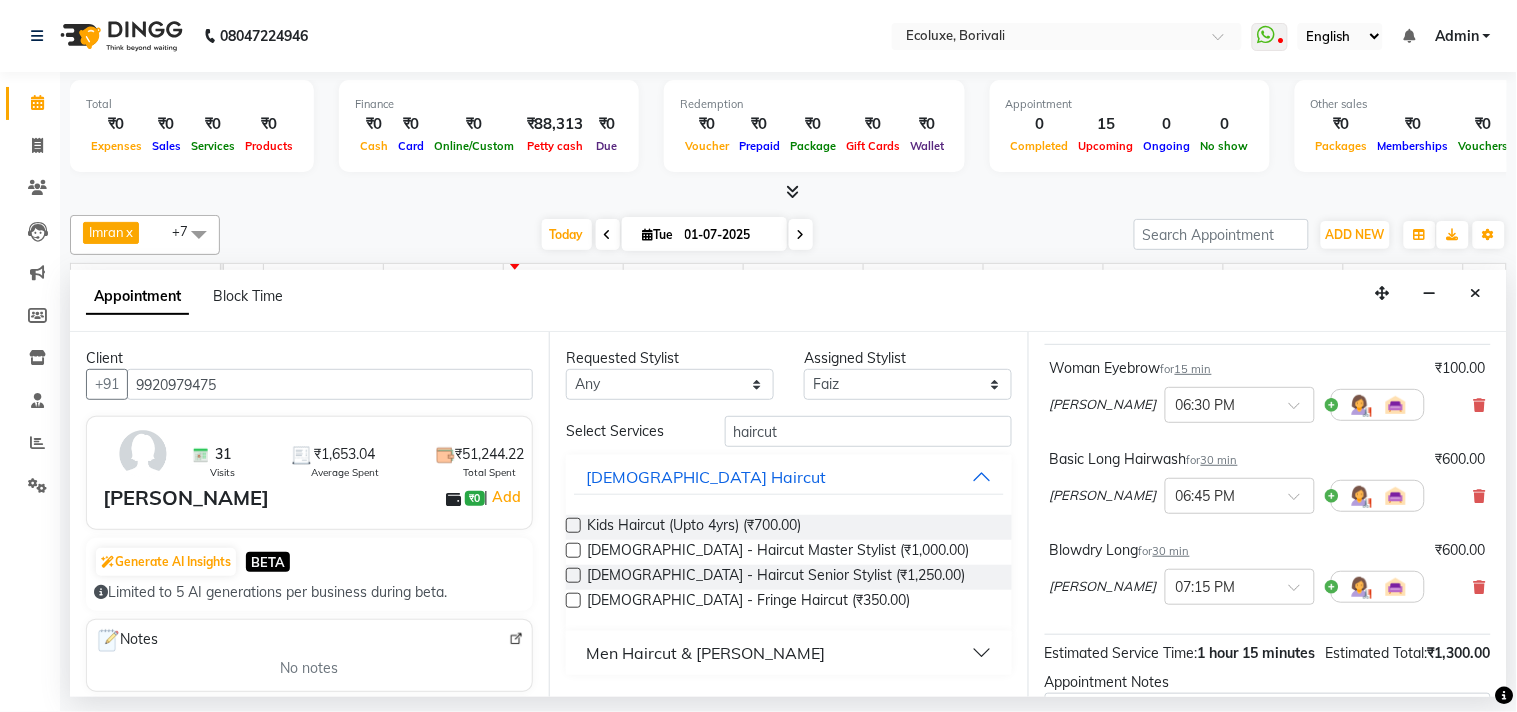 click on "Men Haircut & [PERSON_NAME]" at bounding box center [705, 653] 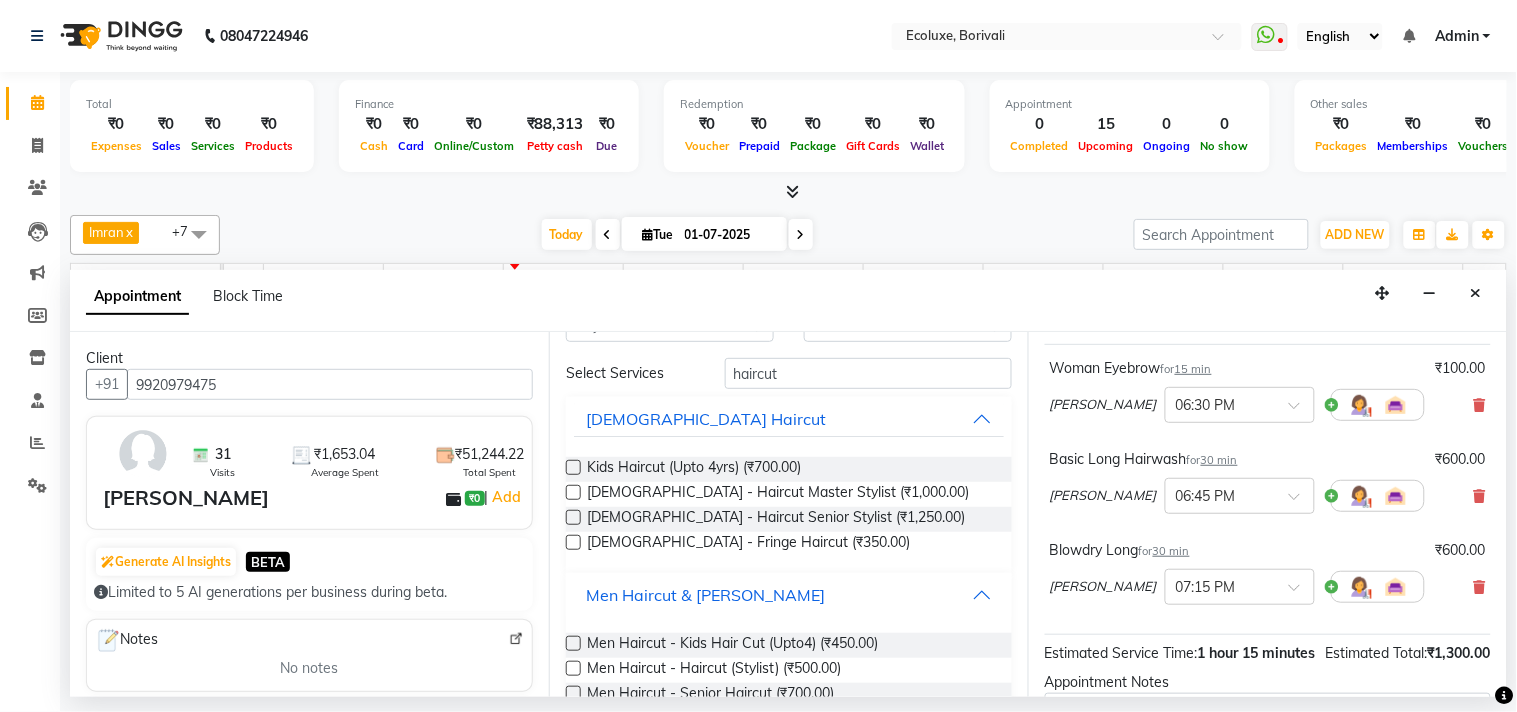scroll, scrollTop: 118, scrollLeft: 0, axis: vertical 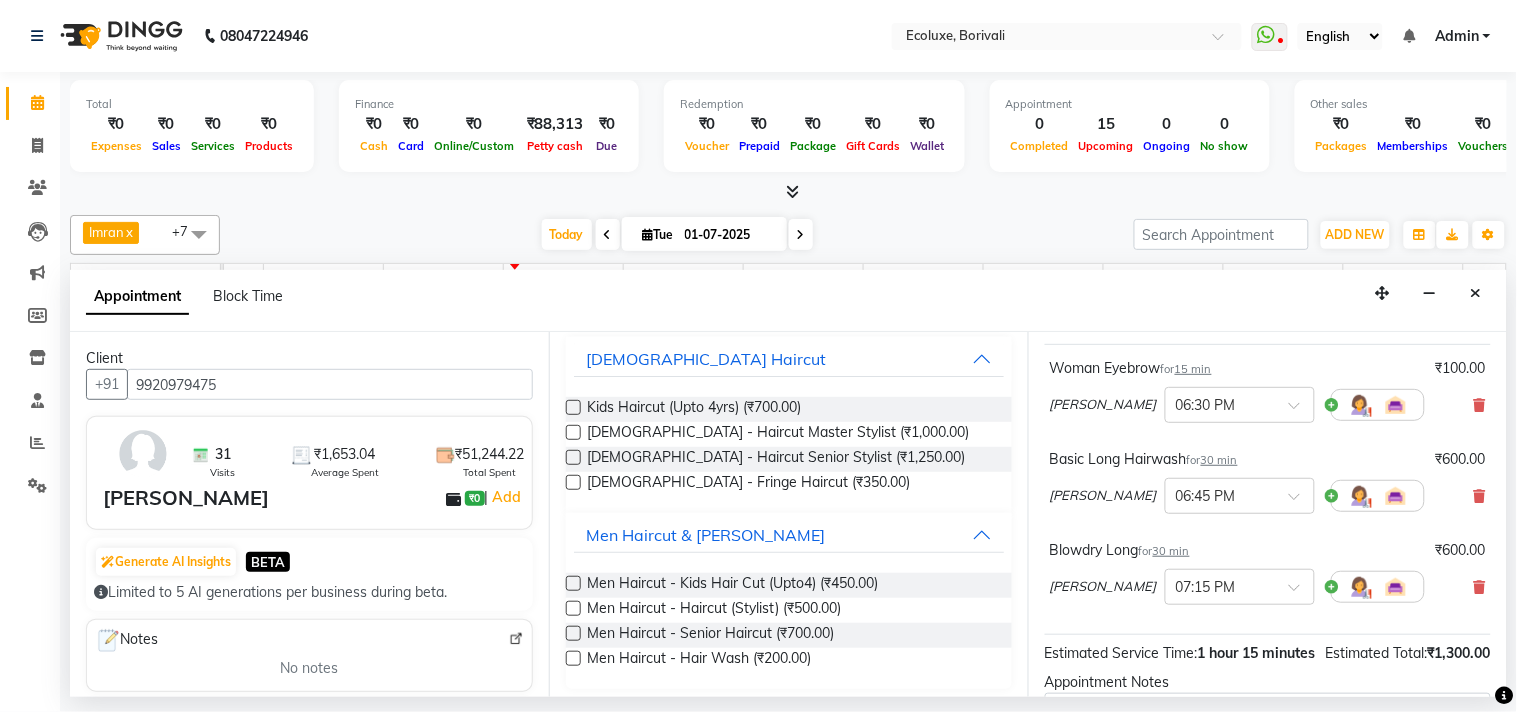 click at bounding box center (573, 633) 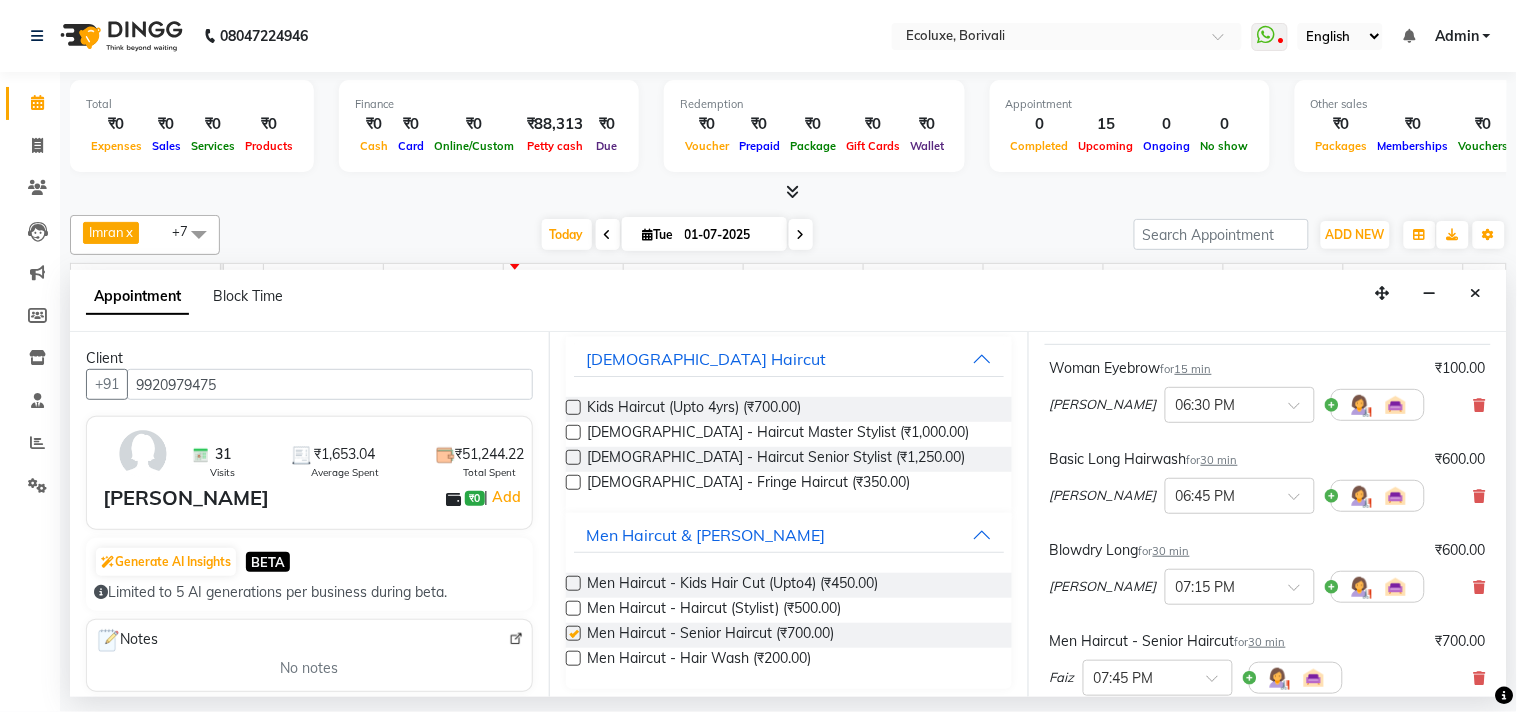 checkbox on "false" 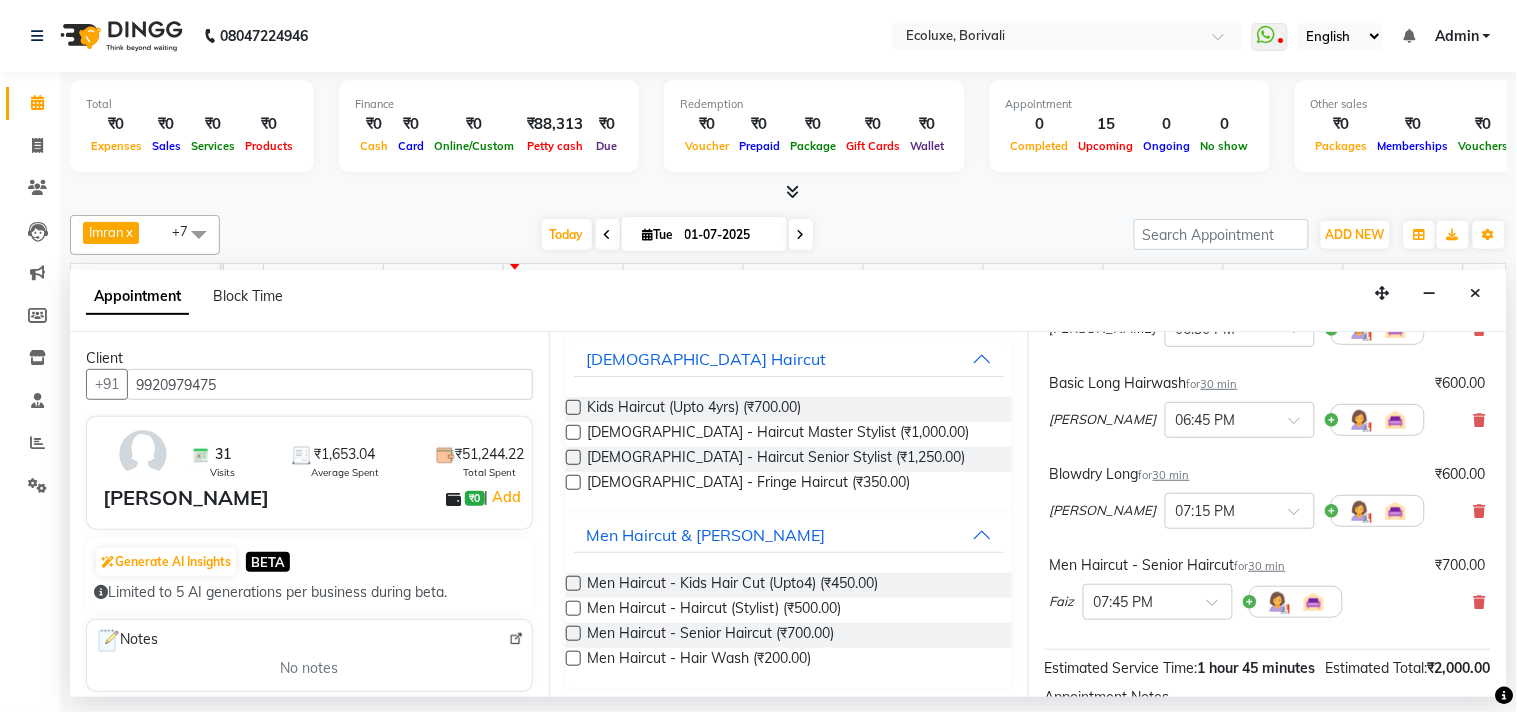 scroll, scrollTop: 222, scrollLeft: 0, axis: vertical 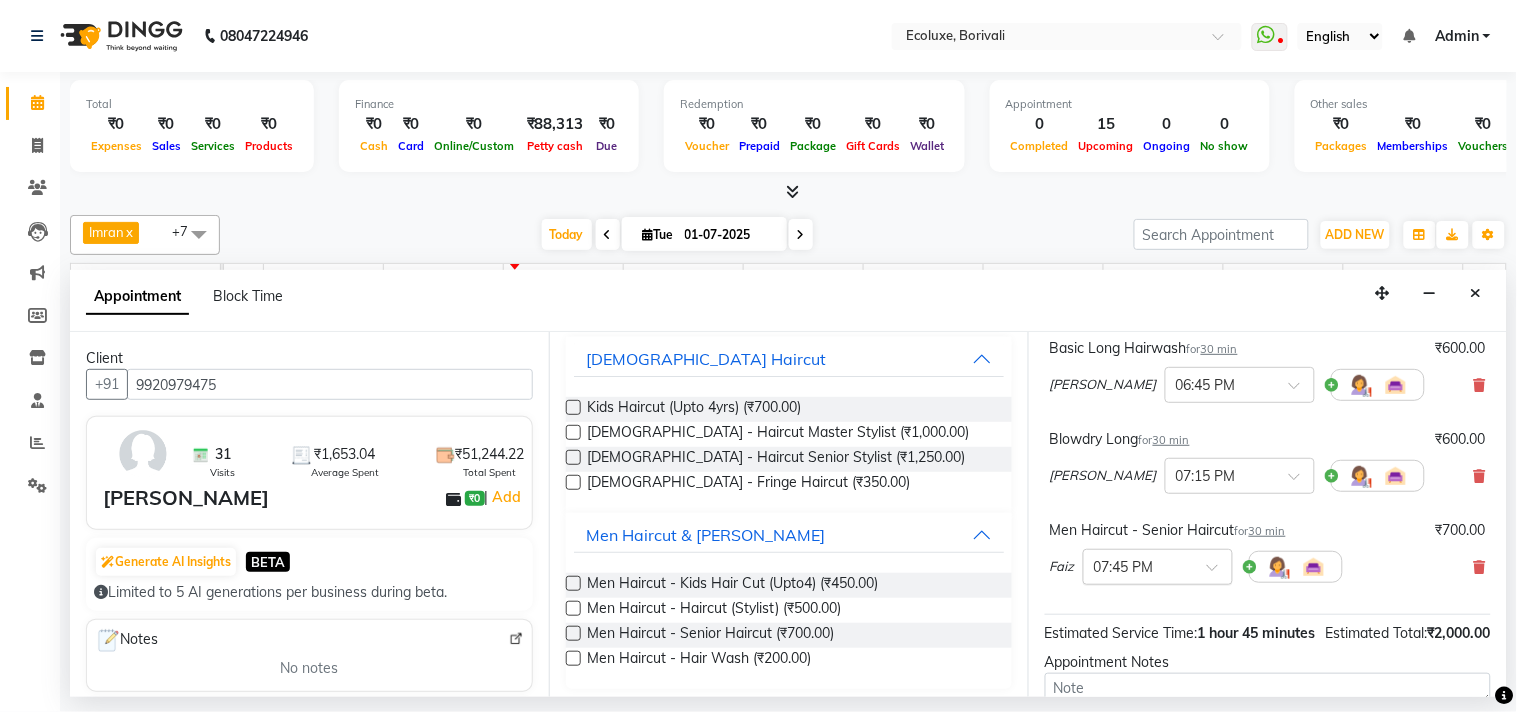 click at bounding box center (1138, 565) 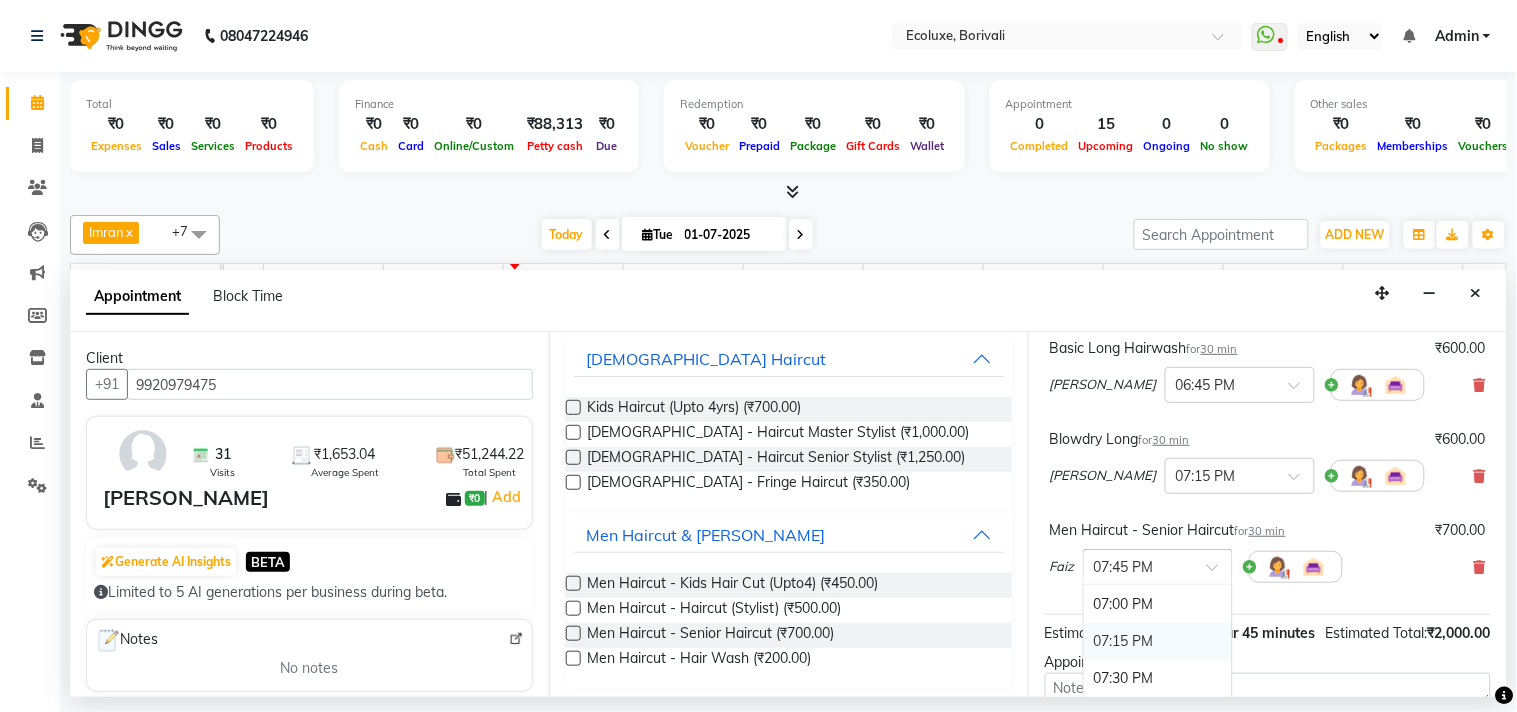 scroll, scrollTop: 1220, scrollLeft: 0, axis: vertical 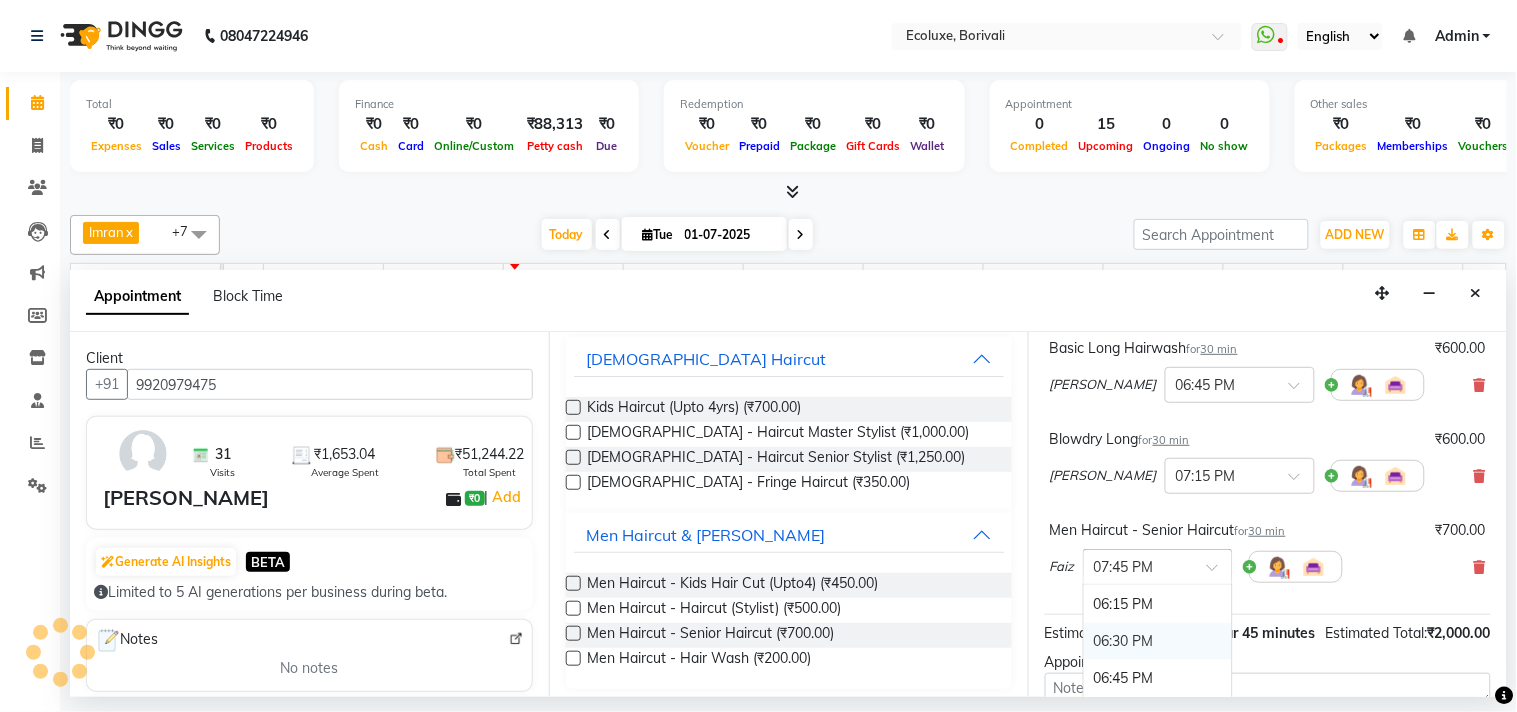 click on "06:30 PM" at bounding box center (1158, 641) 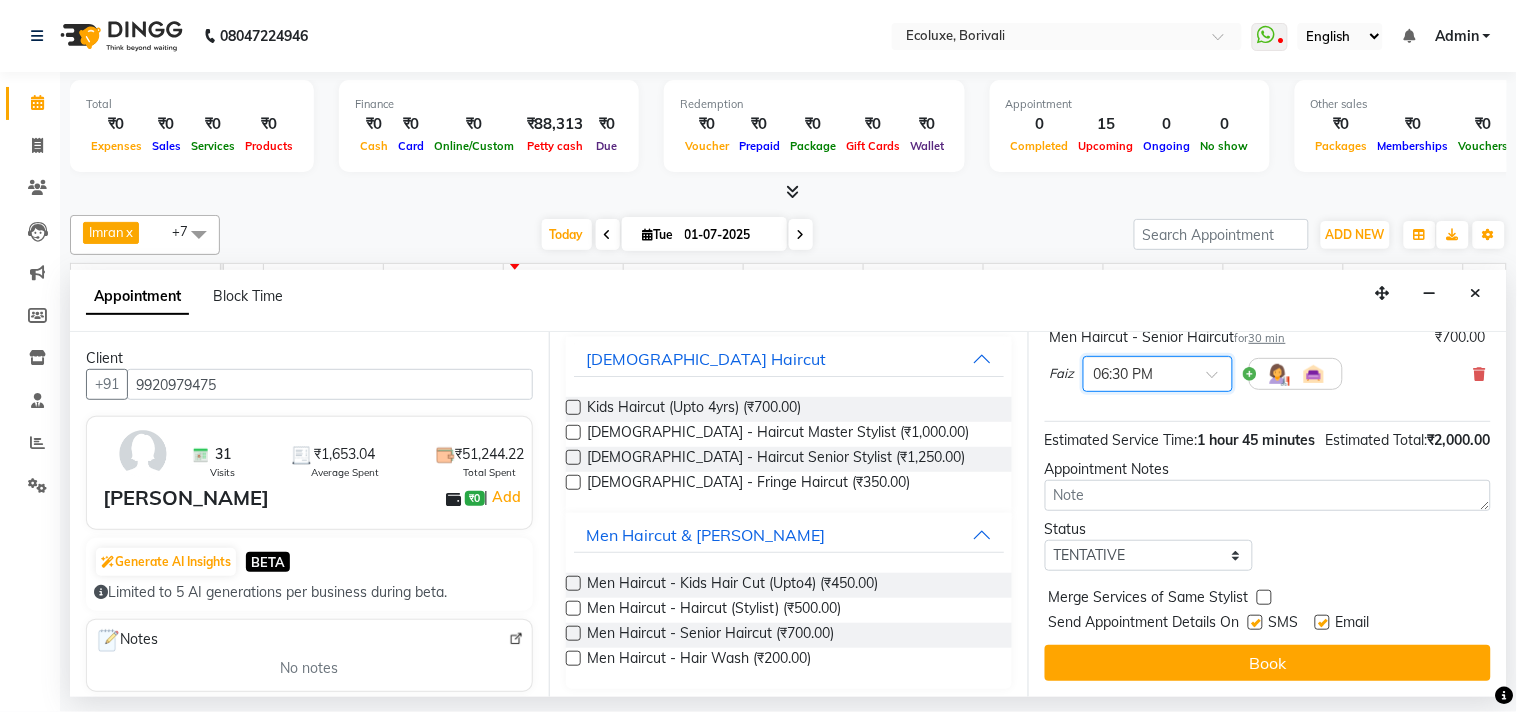 scroll, scrollTop: 475, scrollLeft: 0, axis: vertical 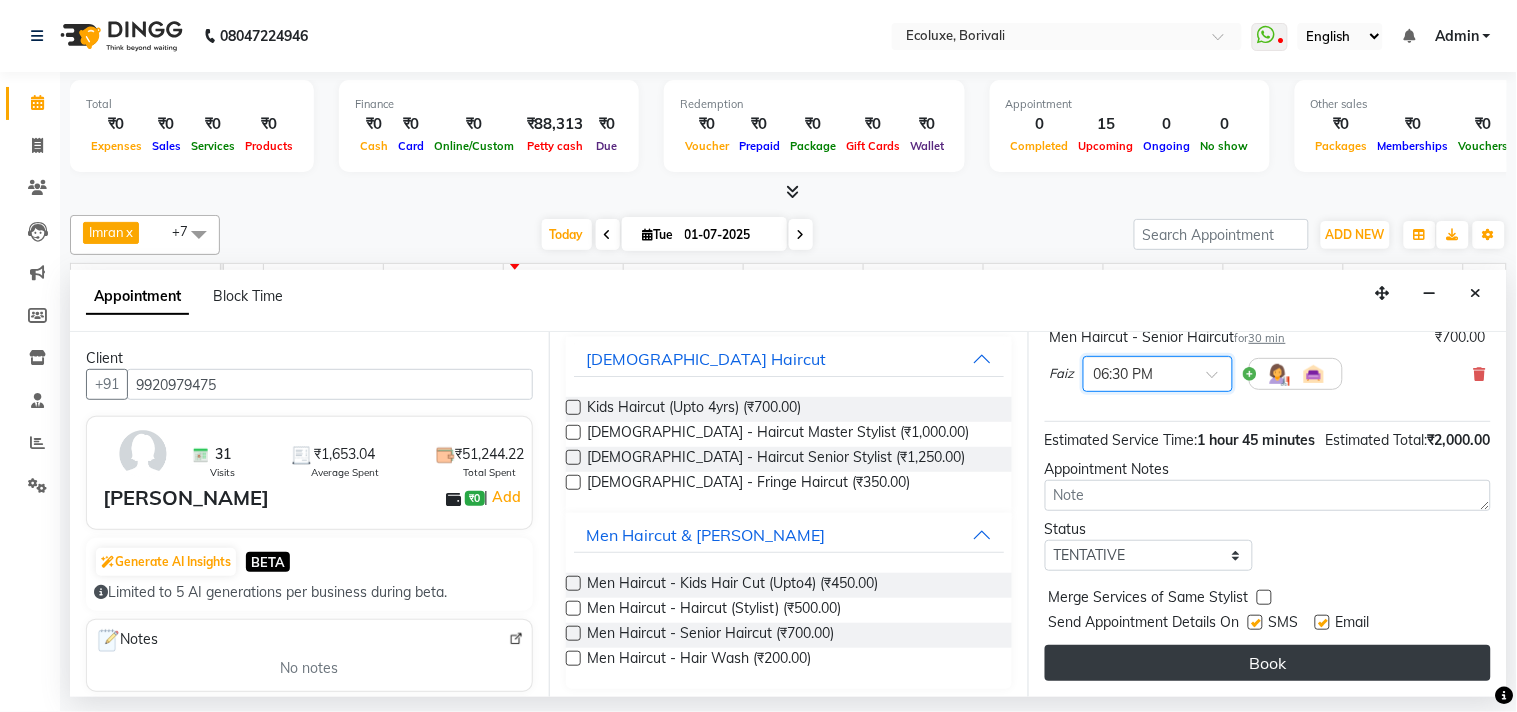 click on "Book" at bounding box center (1268, 663) 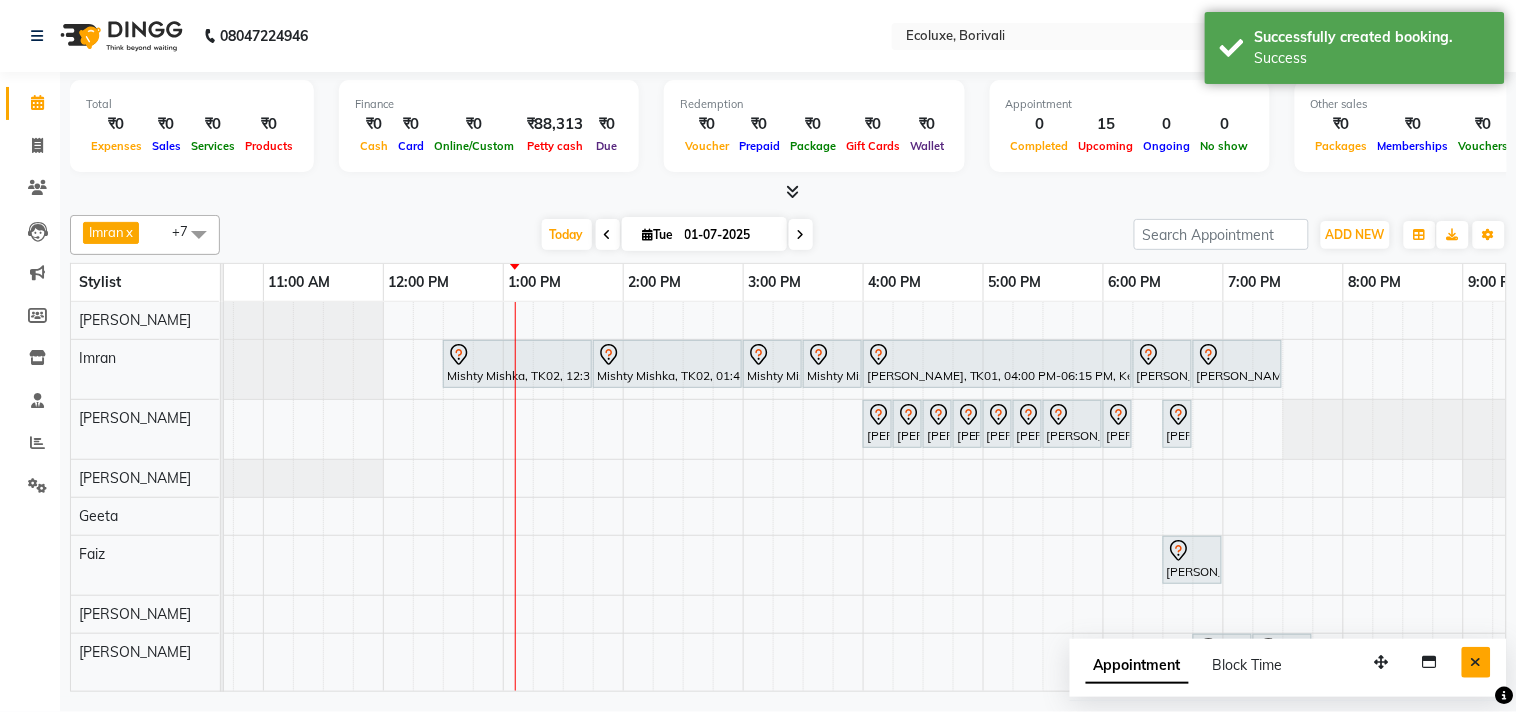 click at bounding box center [1476, 662] 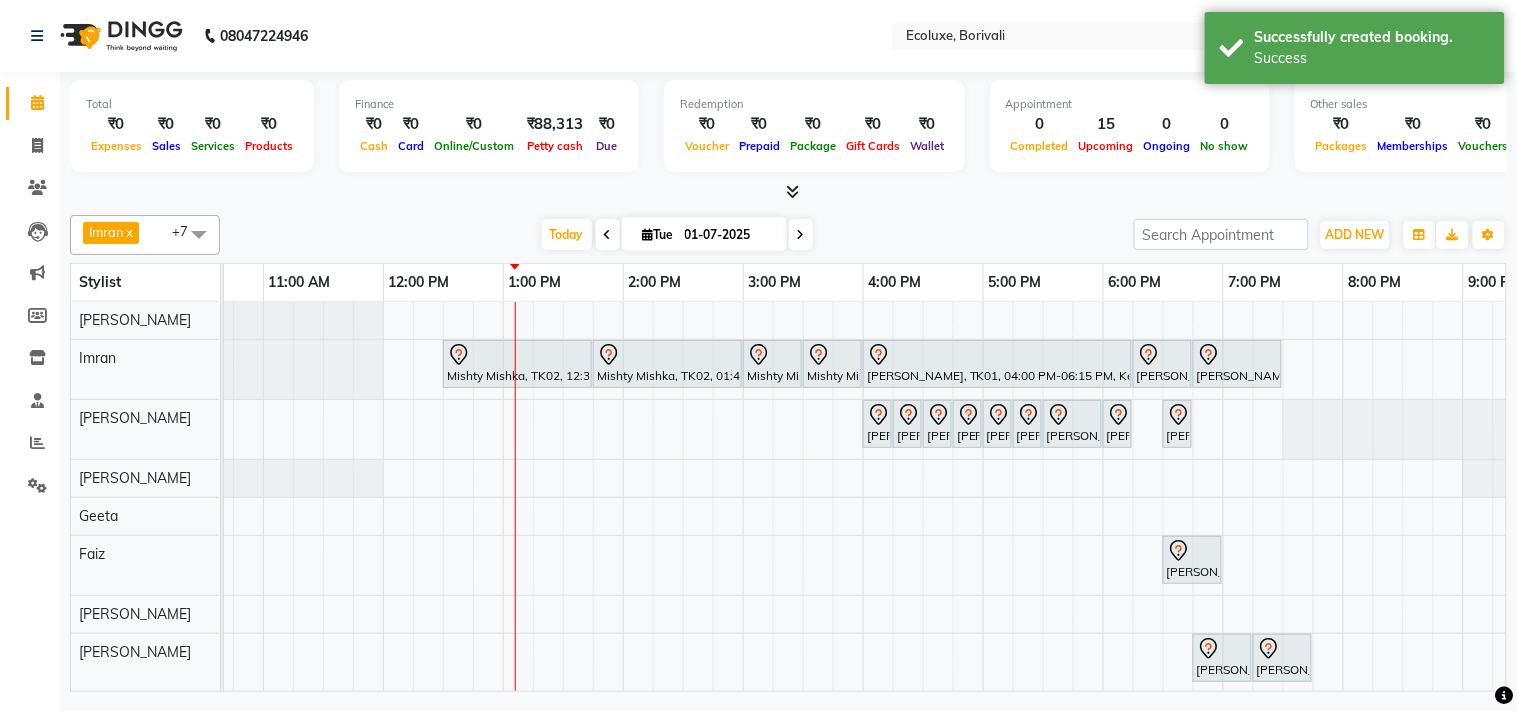 scroll, scrollTop: 15, scrollLeft: 201, axis: both 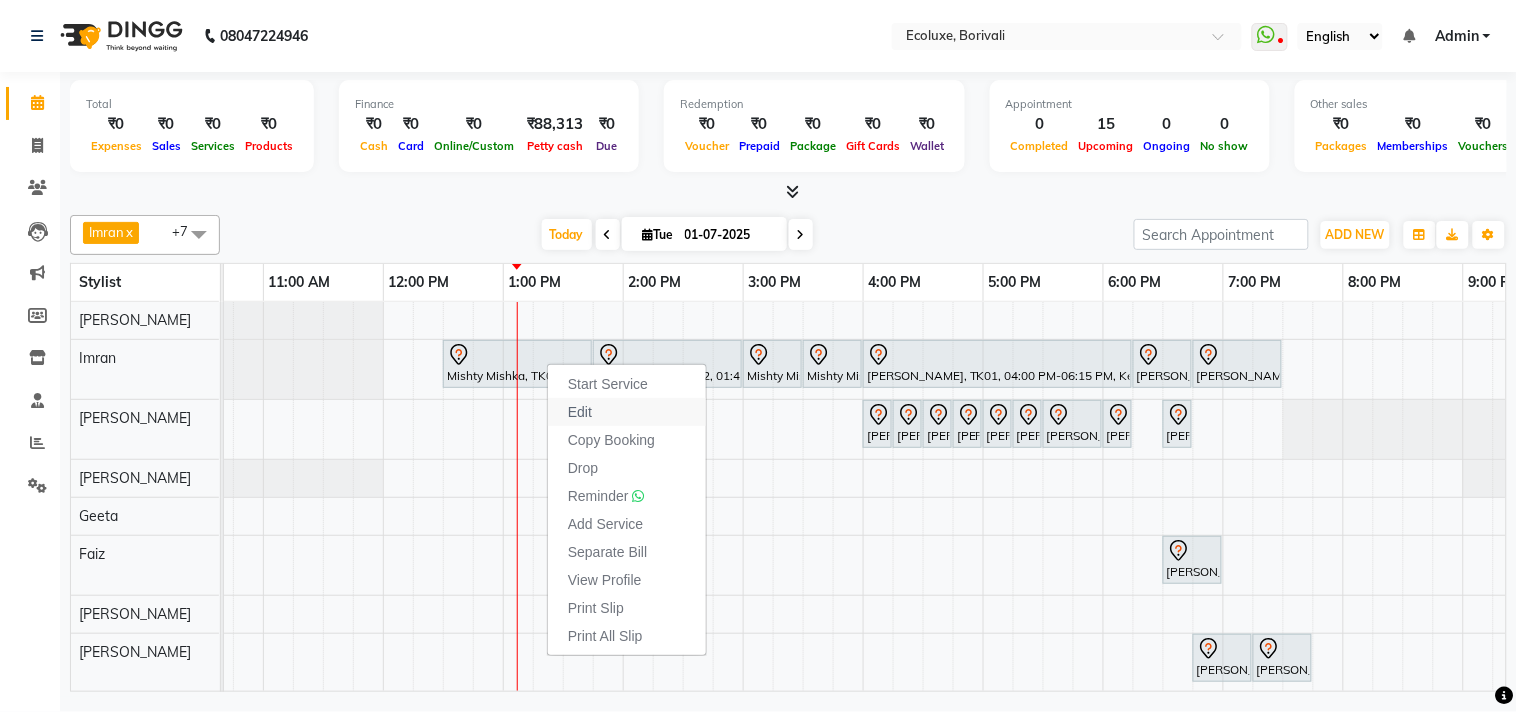 click on "Edit" at bounding box center [580, 412] 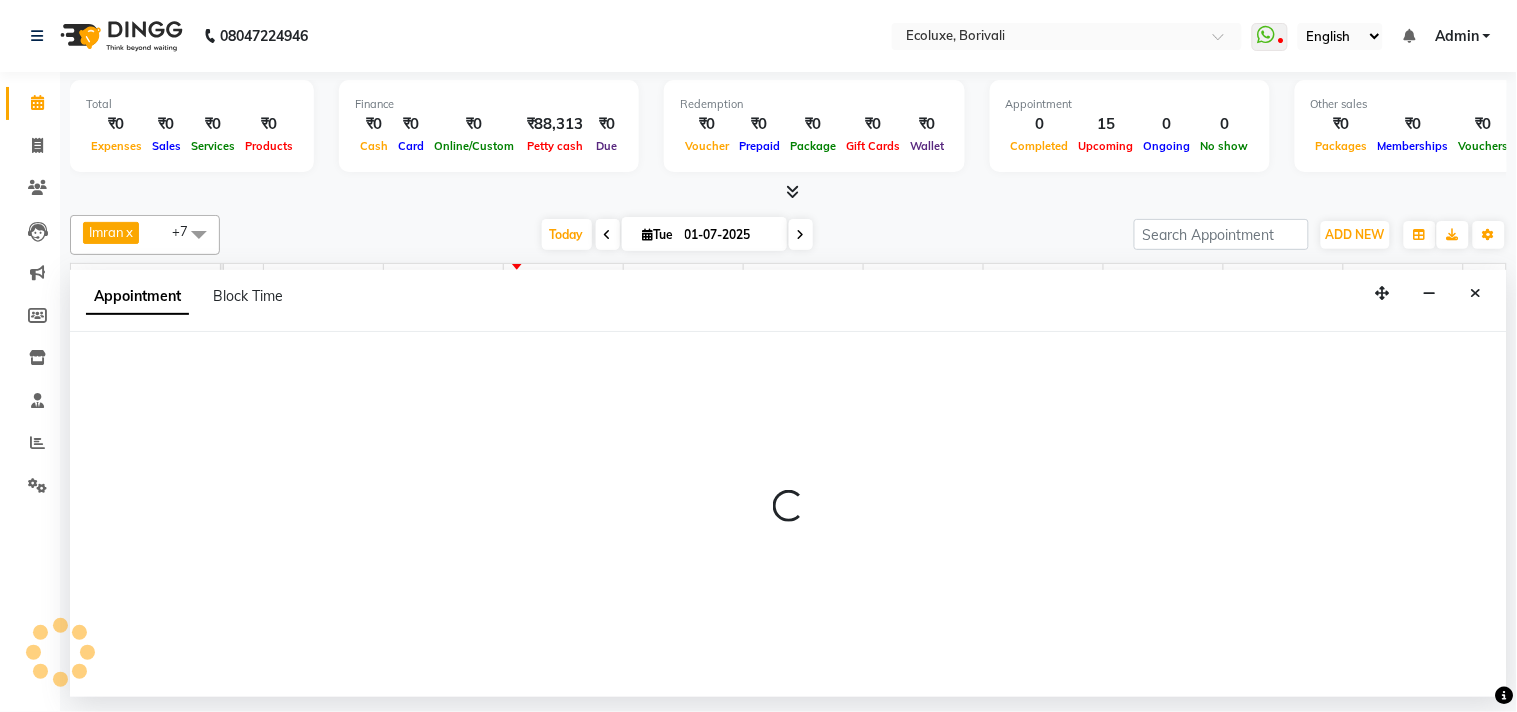 select on "tentative" 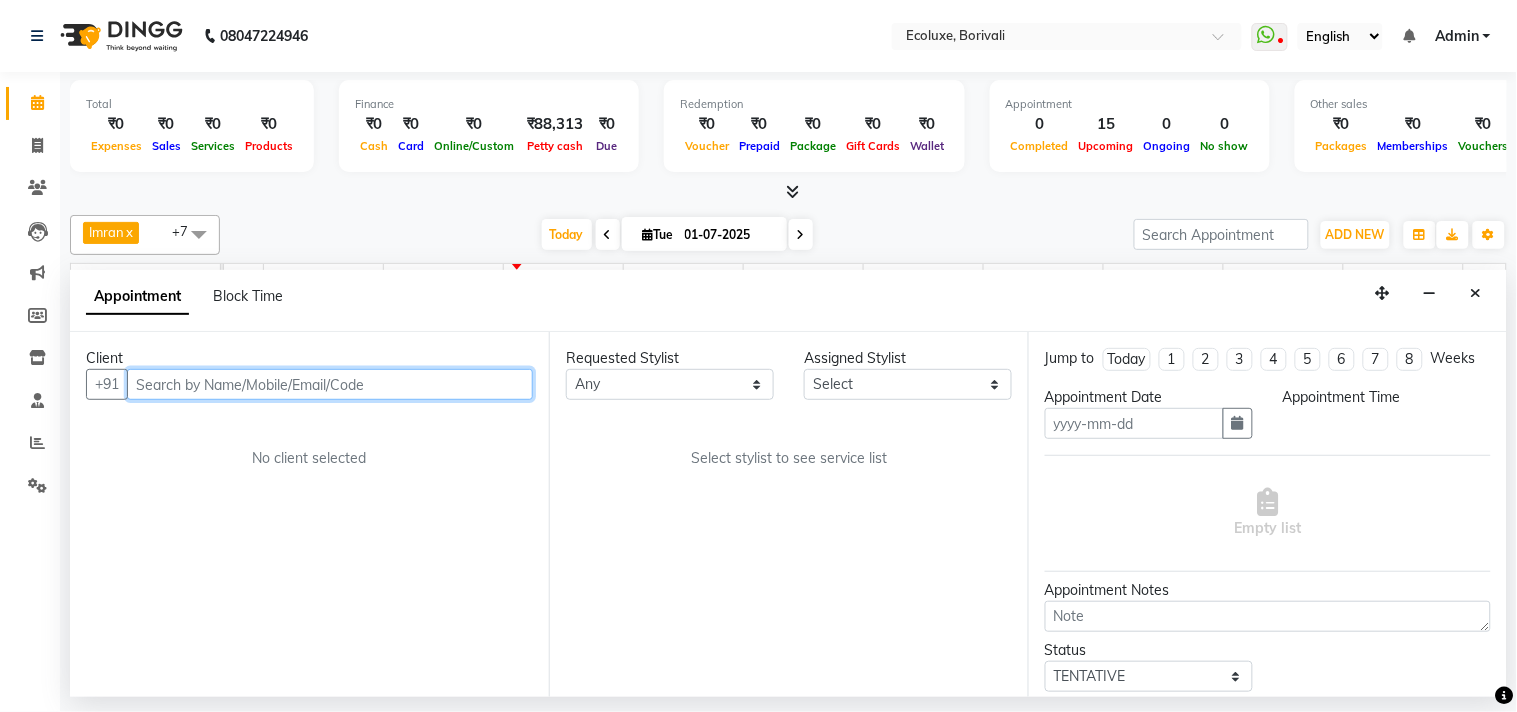 type on "01-07-2025" 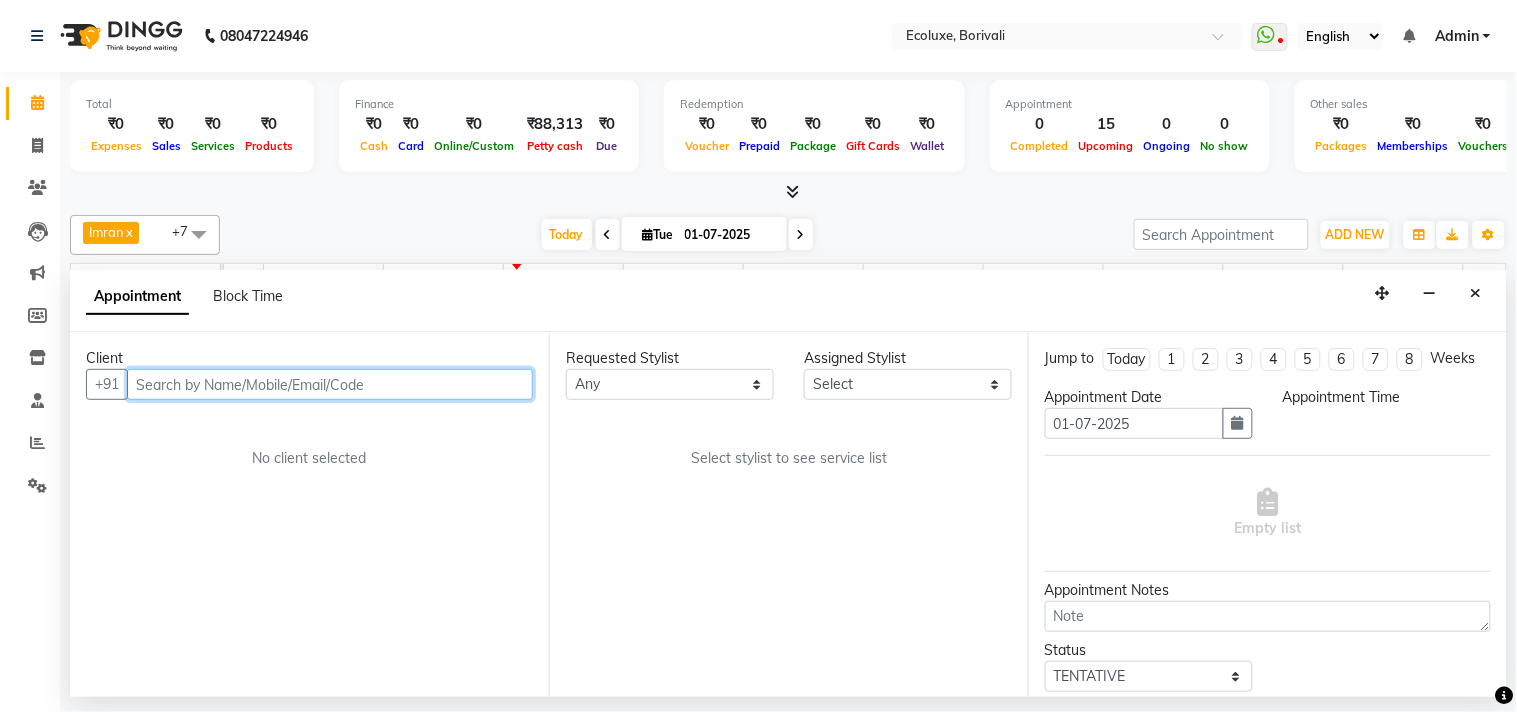 select on "35739" 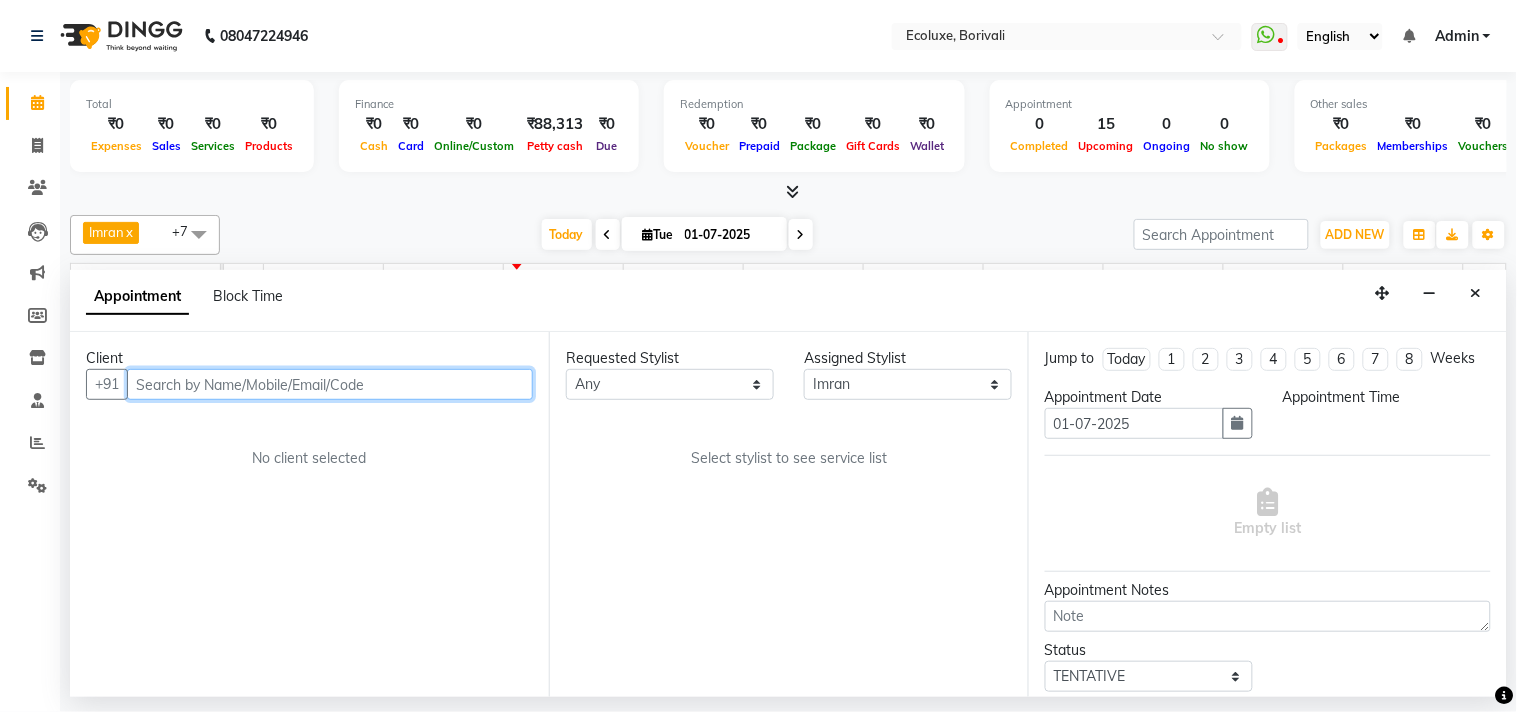 scroll, scrollTop: 0, scrollLeft: 0, axis: both 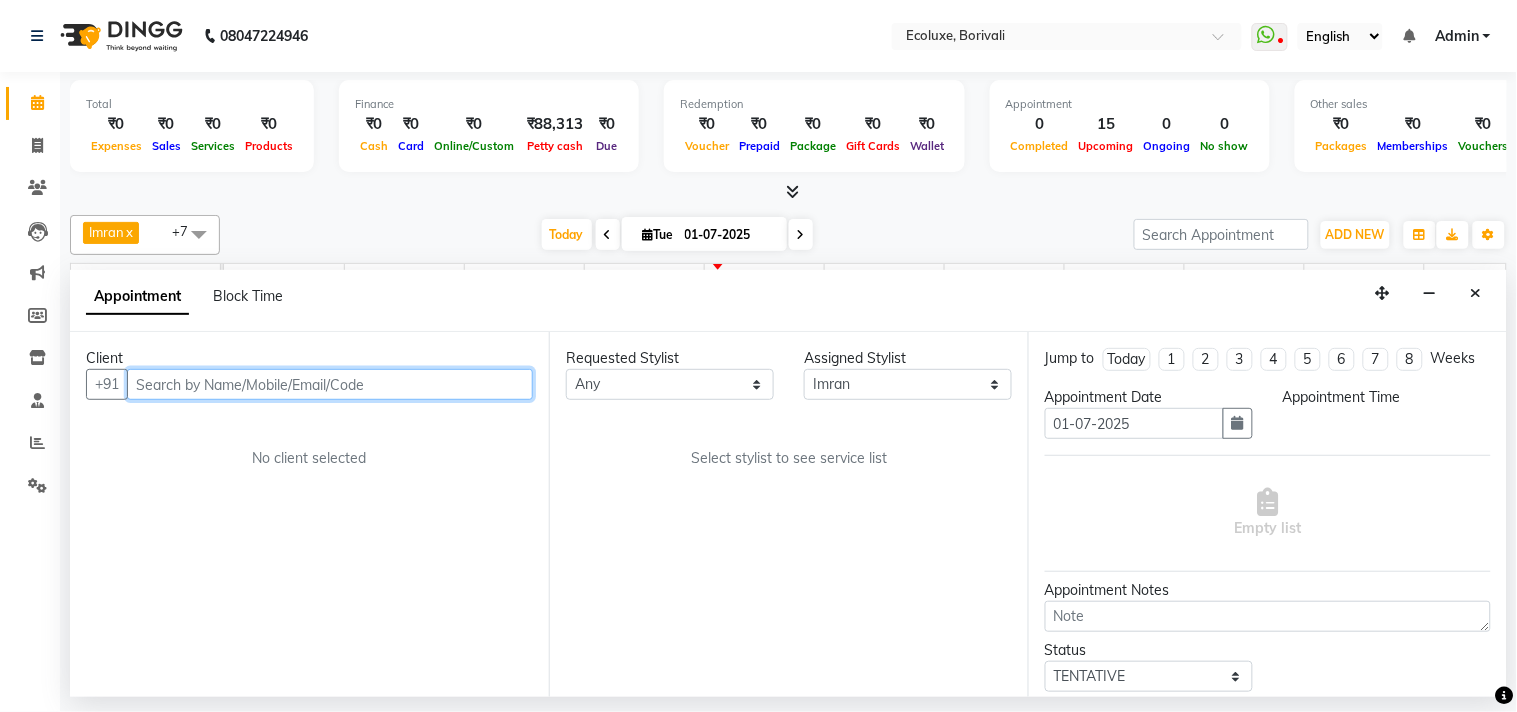 select on "750" 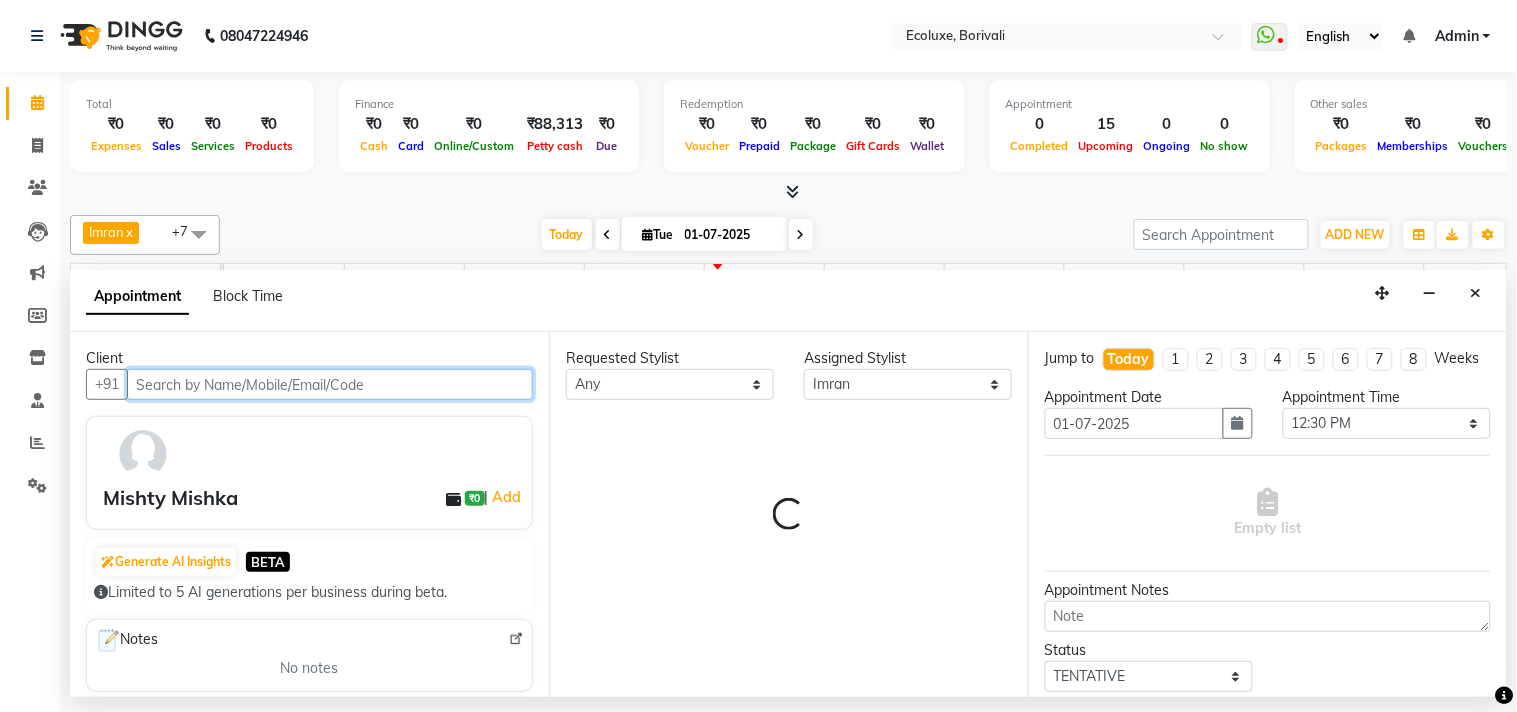 scroll, scrollTop: 0, scrollLeft: 397, axis: horizontal 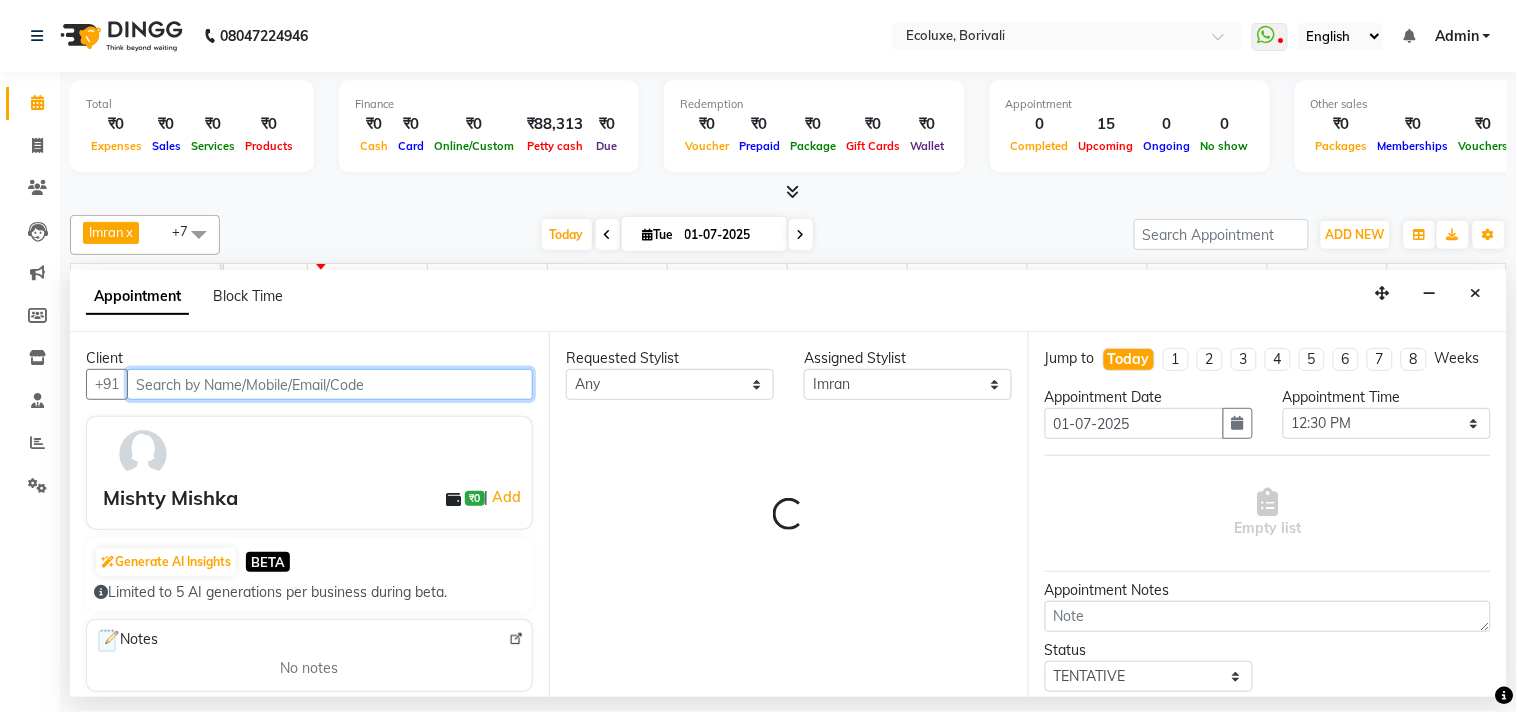 select on "2487" 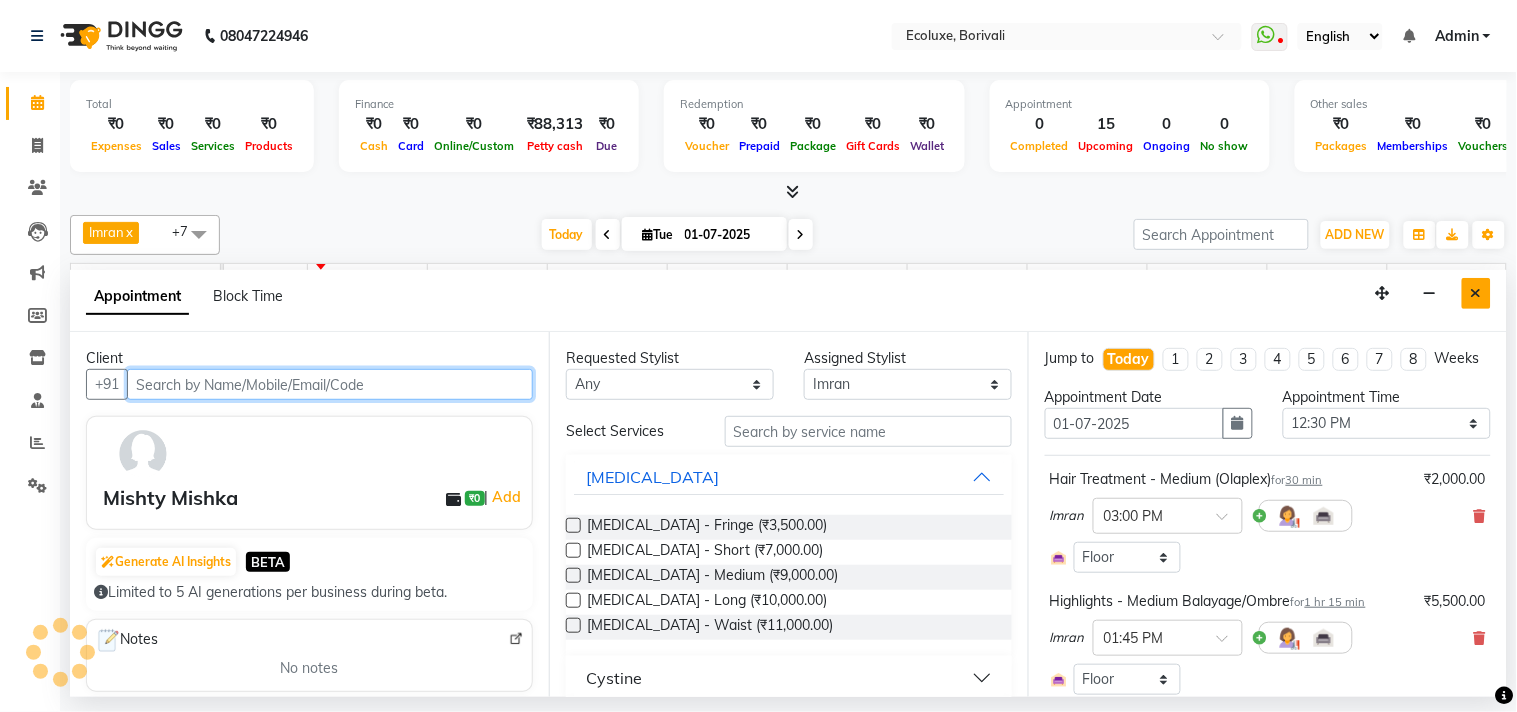 select on "2487" 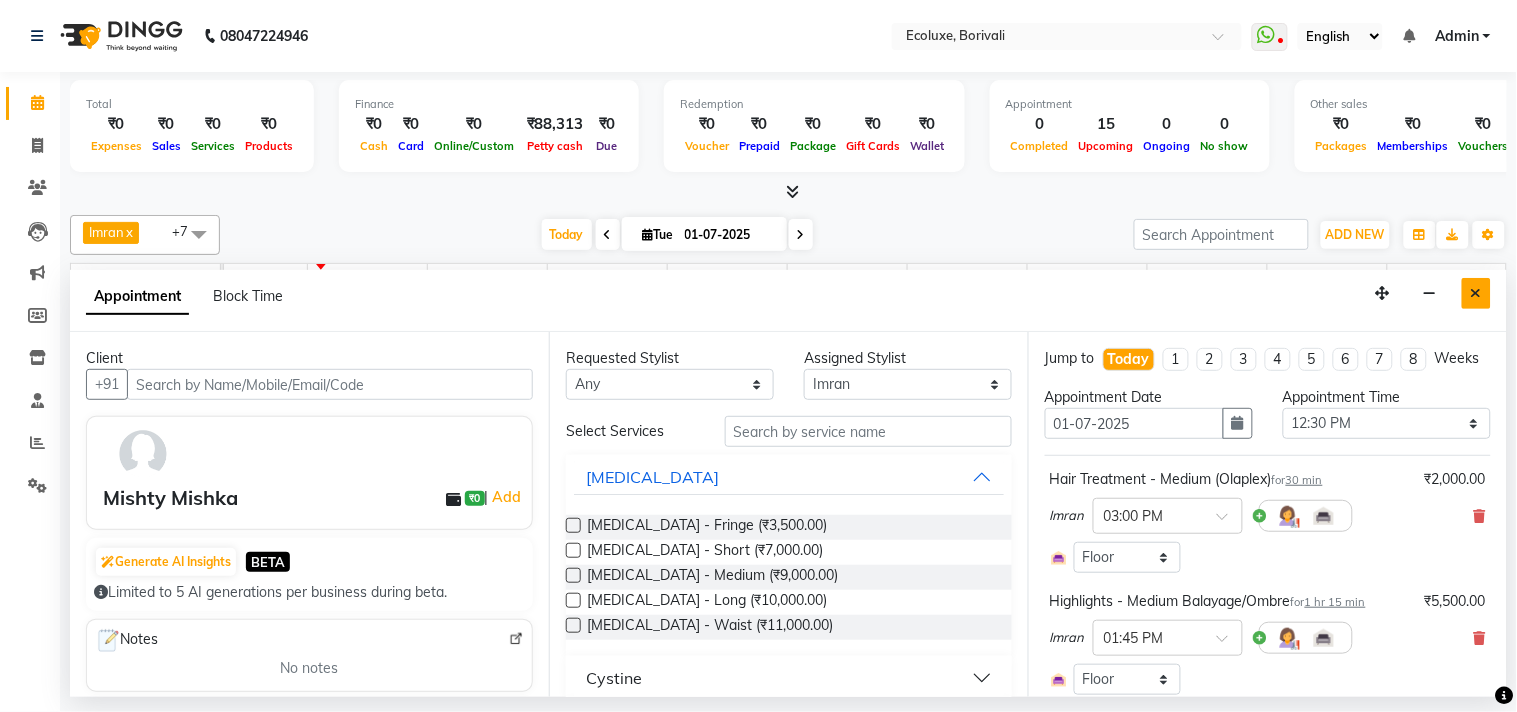 click at bounding box center [1476, 293] 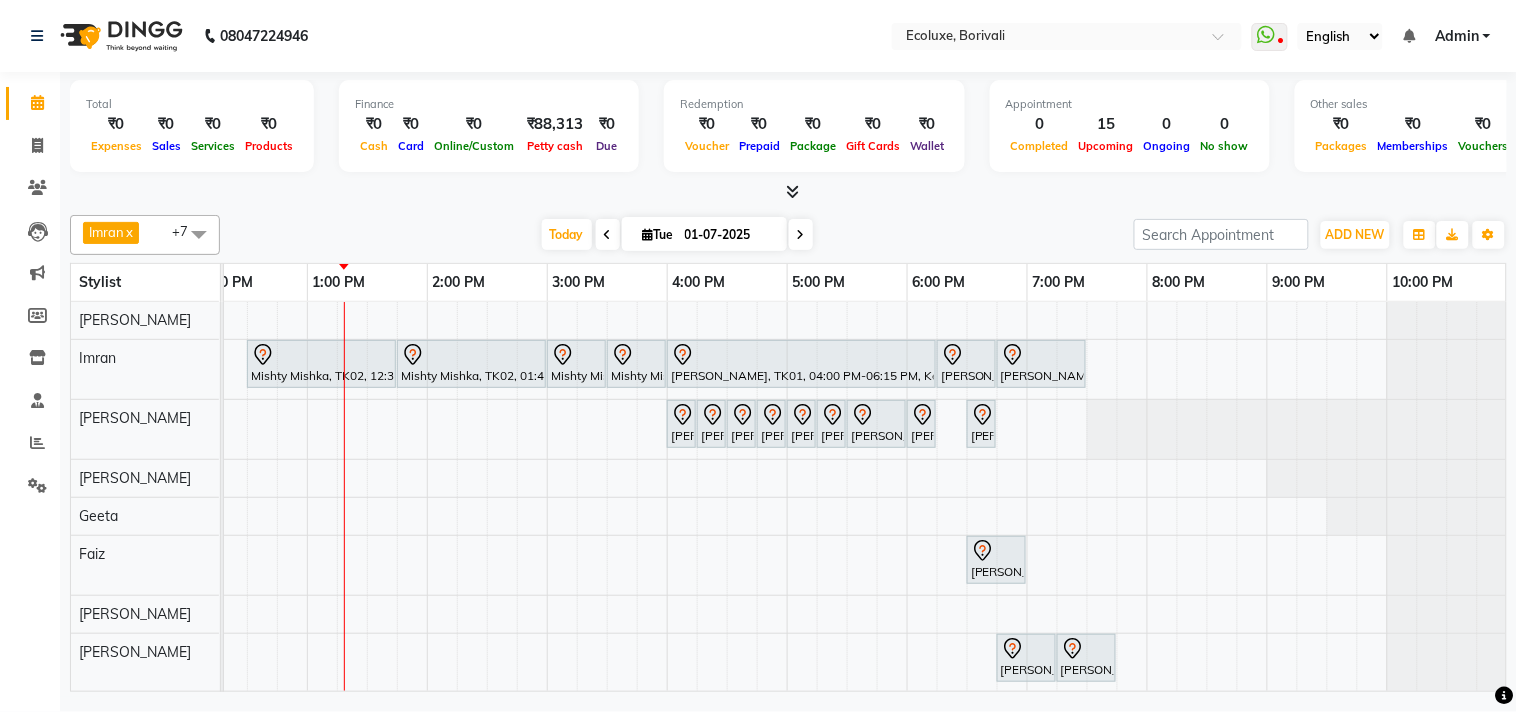 scroll, scrollTop: 0, scrollLeft: 15, axis: horizontal 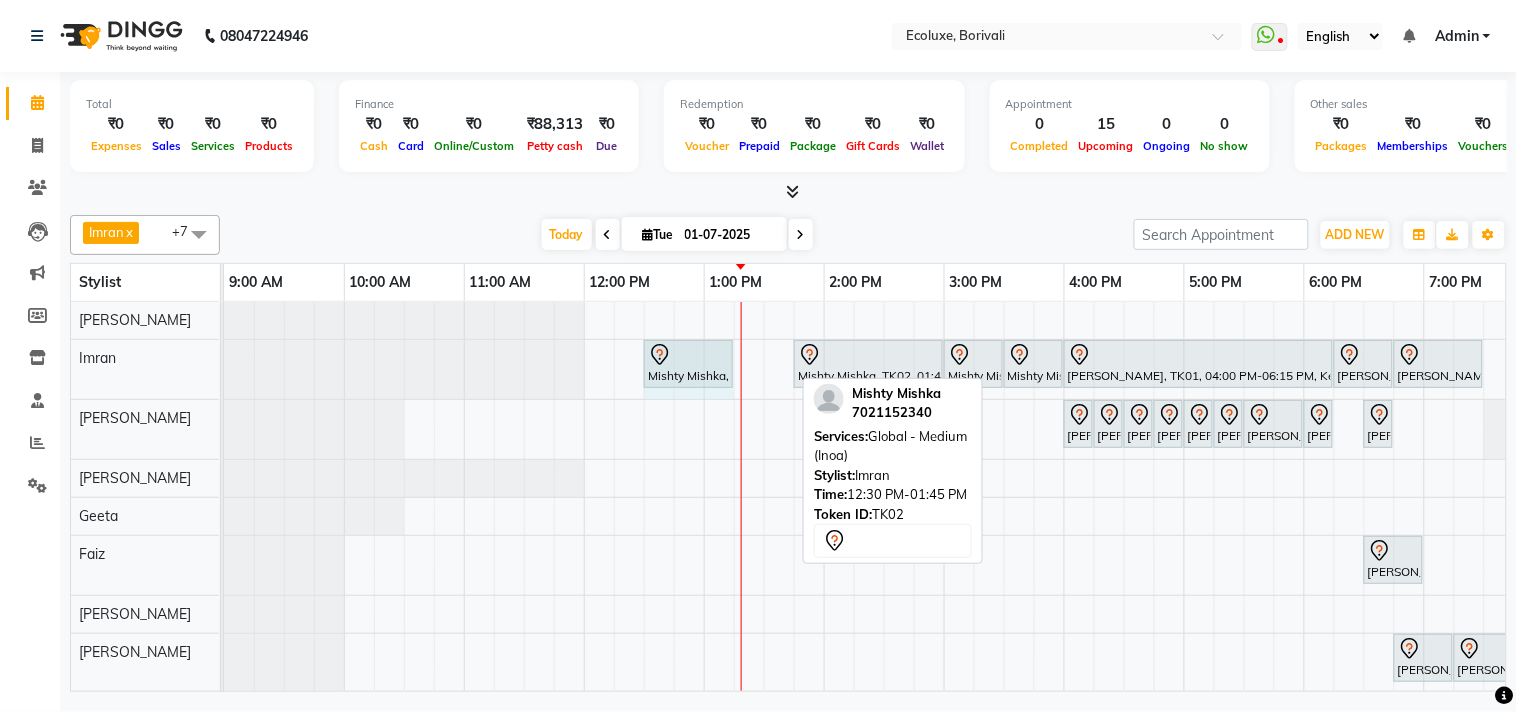 click on "Mishty Mishka, TK02, 12:30 PM-01:45 PM, Global - Medium (Inoa)             Mishty Mishka, TK02, 01:45 PM-03:00 PM, Highlights - Medium Balayage/Ombre             Mishty Mishka, TK02, 03:00 PM-03:30 PM, Hair Treatment - Medium (Olaplex)             Mishty Mishka, TK02, 03:30 PM-04:00 PM, Hair Retuals - Kerastase Fusio-Dose              [PERSON_NAME], TK01, 04:00 PM-06:15 PM, Keratin - Fringe             [PERSON_NAME], TK01, 06:15 PM-06:45 PM, Hair Retuals - Kerastase Fusio-Dose              [PERSON_NAME], TK01, 06:45 PM-07:30 PM, [DEMOGRAPHIC_DATA] - Haircut Senior Stylist             Mishty Mishka, TK02, 12:30 PM-01:45 PM, Global - Medium (Inoa)" at bounding box center (224, 369) 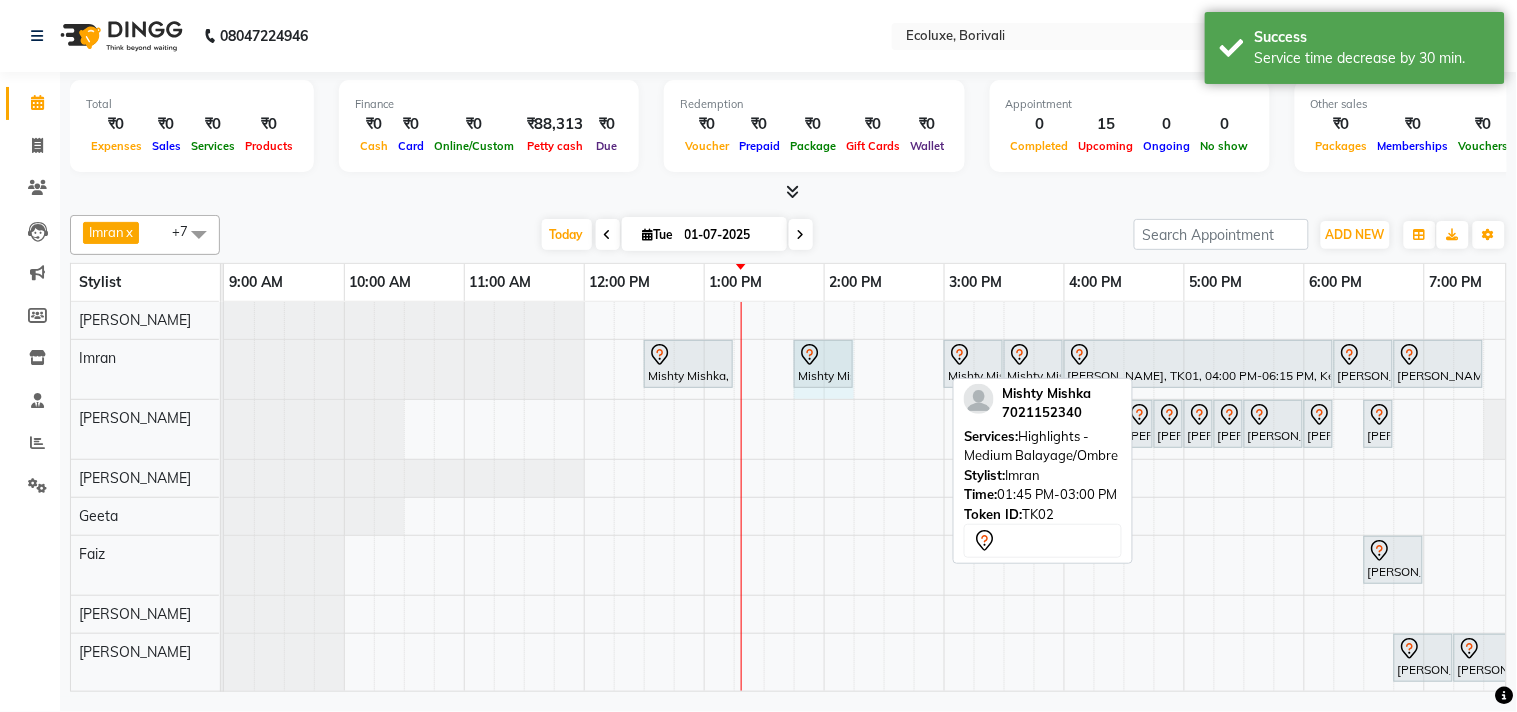 drag, startPoint x: 941, startPoint y: 363, endPoint x: 852, endPoint y: 363, distance: 89 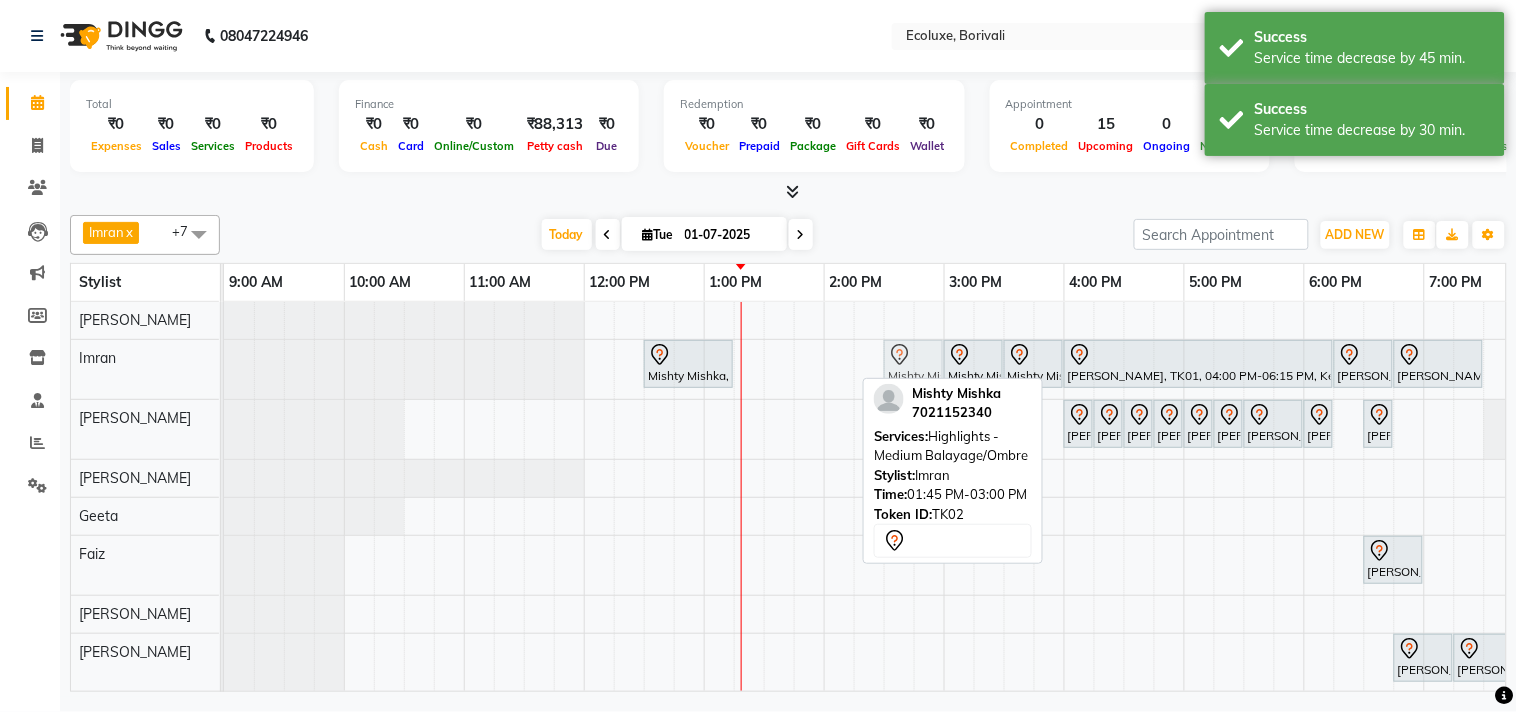 drag, startPoint x: 813, startPoint y: 367, endPoint x: 898, endPoint y: 371, distance: 85.09406 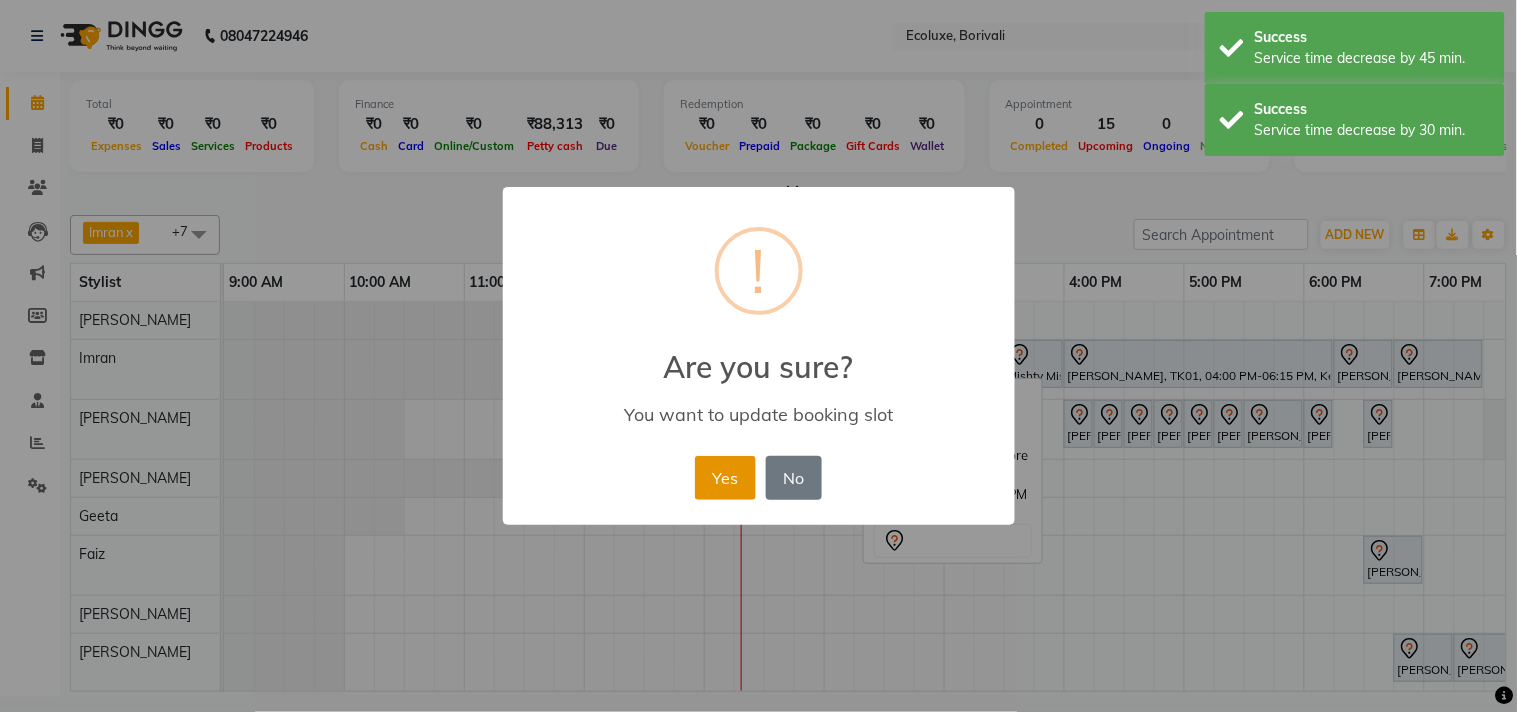 click on "Yes" at bounding box center [725, 478] 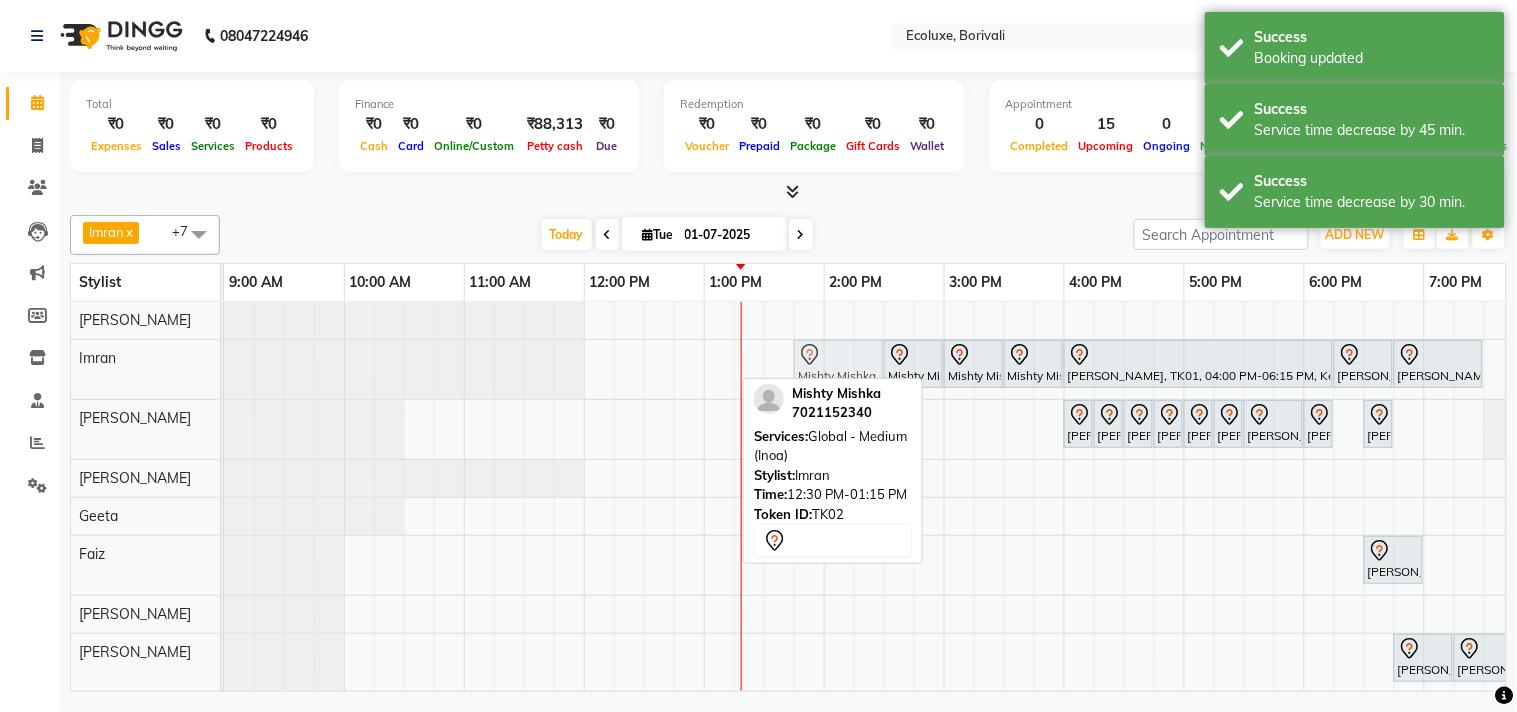 drag, startPoint x: 677, startPoint y: 367, endPoint x: 825, endPoint y: 366, distance: 148.00337 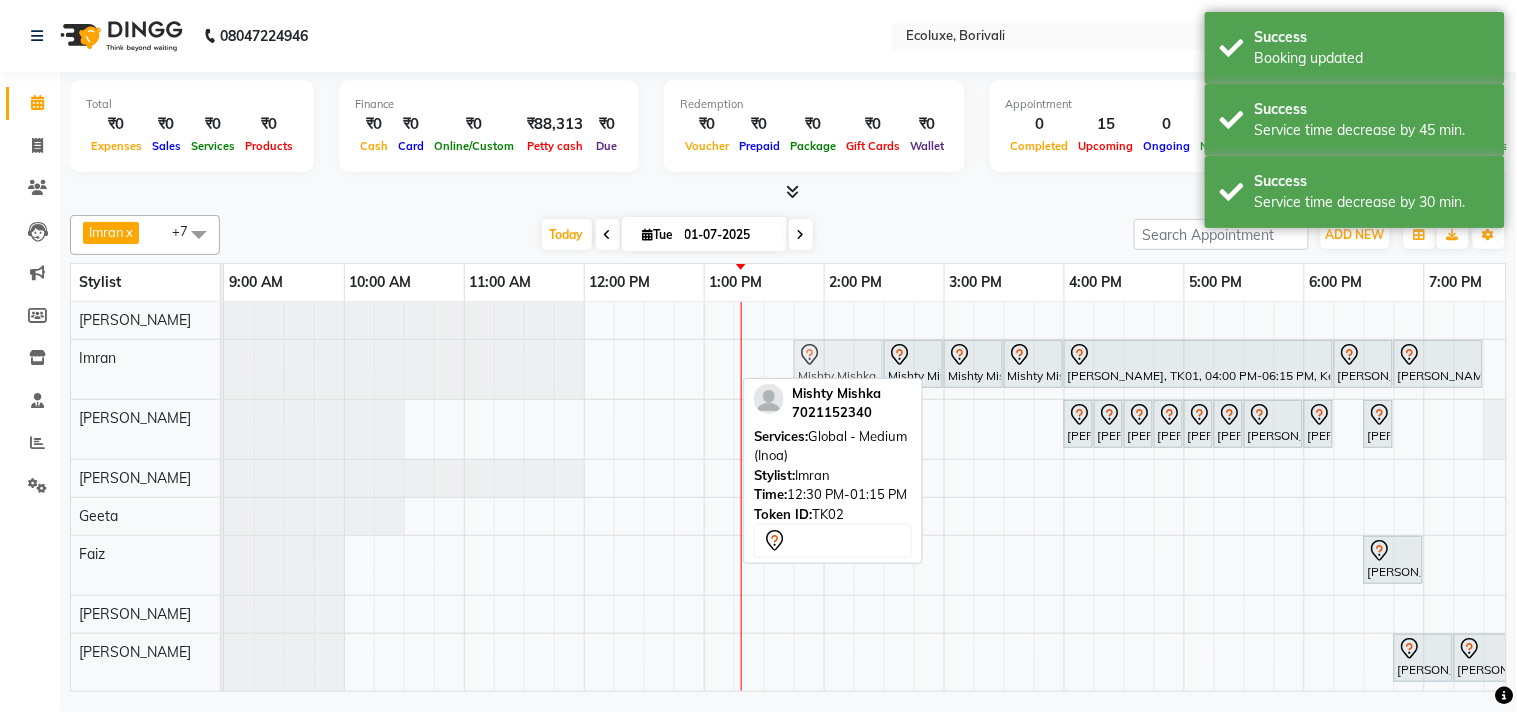click on "Mishty Mishka, TK02, 12:30 PM-01:15 PM, Global - Medium (Inoa)             Mishty Mishka, TK02, 02:30 PM-03:00 PM, Highlights - Medium Balayage/Ombre             Mishty Mishka, TK02, 03:00 PM-03:30 PM, Hair Treatment - Medium (Olaplex)             Mishty Mishka, TK02, 03:30 PM-04:00 PM, Hair Retuals - Kerastase Fusio-Dose              [PERSON_NAME], TK01, 04:00 PM-06:15 PM, Keratin - Fringe             [PERSON_NAME], TK01, 06:15 PM-06:45 PM, Hair Retuals - Kerastase Fusio-Dose              [PERSON_NAME], TK01, 06:45 PM-07:30 PM, [DEMOGRAPHIC_DATA] - Haircut Senior Stylist             Mishty Mishka, TK02, 12:30 PM-01:15 PM, Global - Medium (Inoa)" at bounding box center (224, 369) 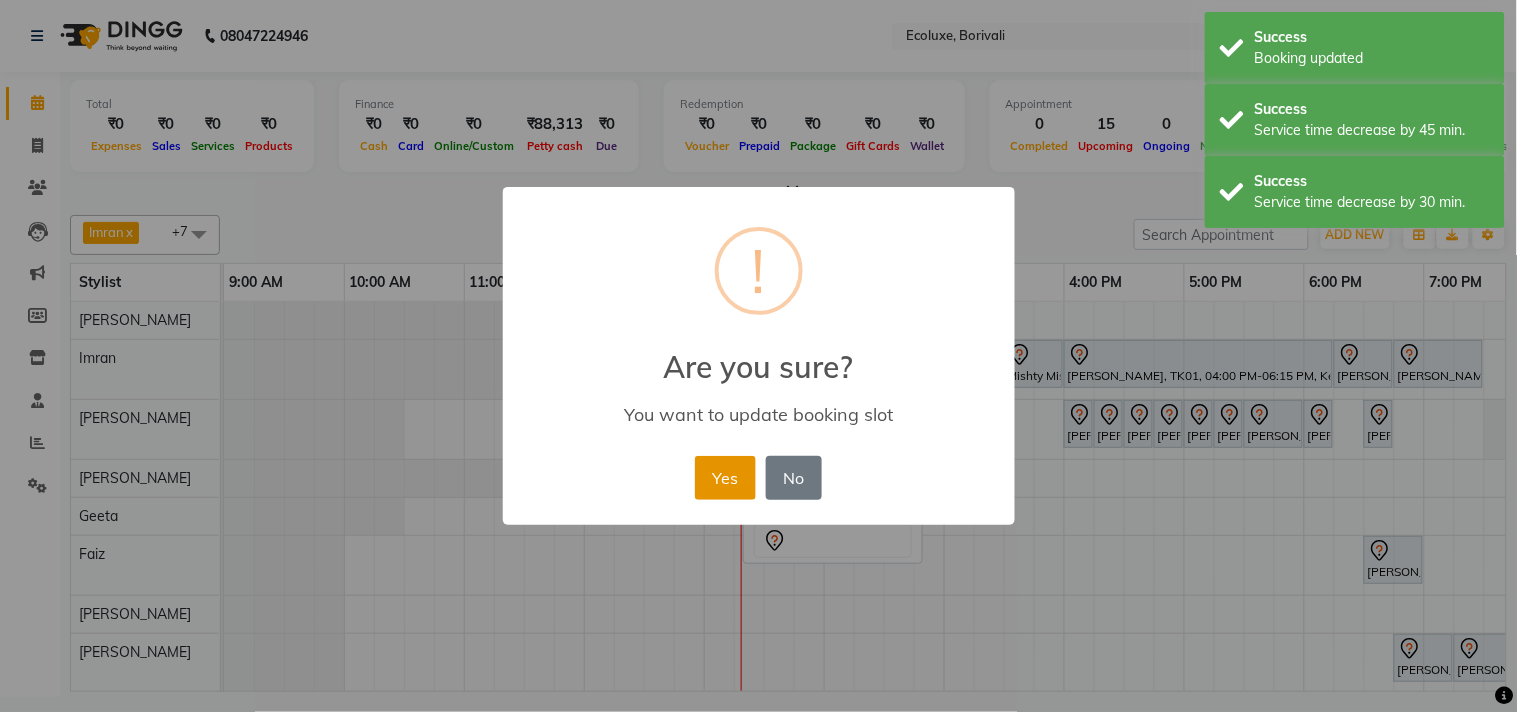 click on "Yes" at bounding box center [725, 478] 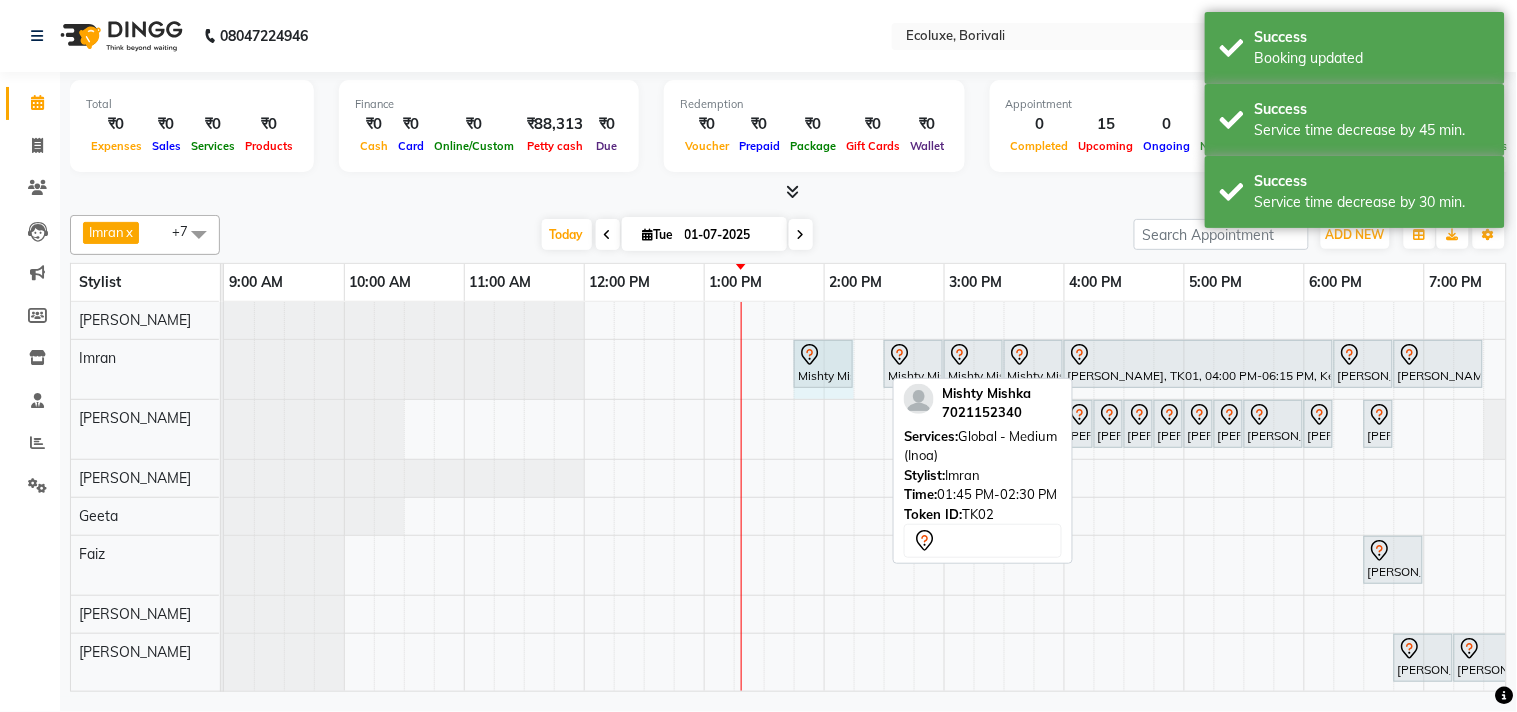 drag, startPoint x: 878, startPoint y: 366, endPoint x: 842, endPoint y: 368, distance: 36.05551 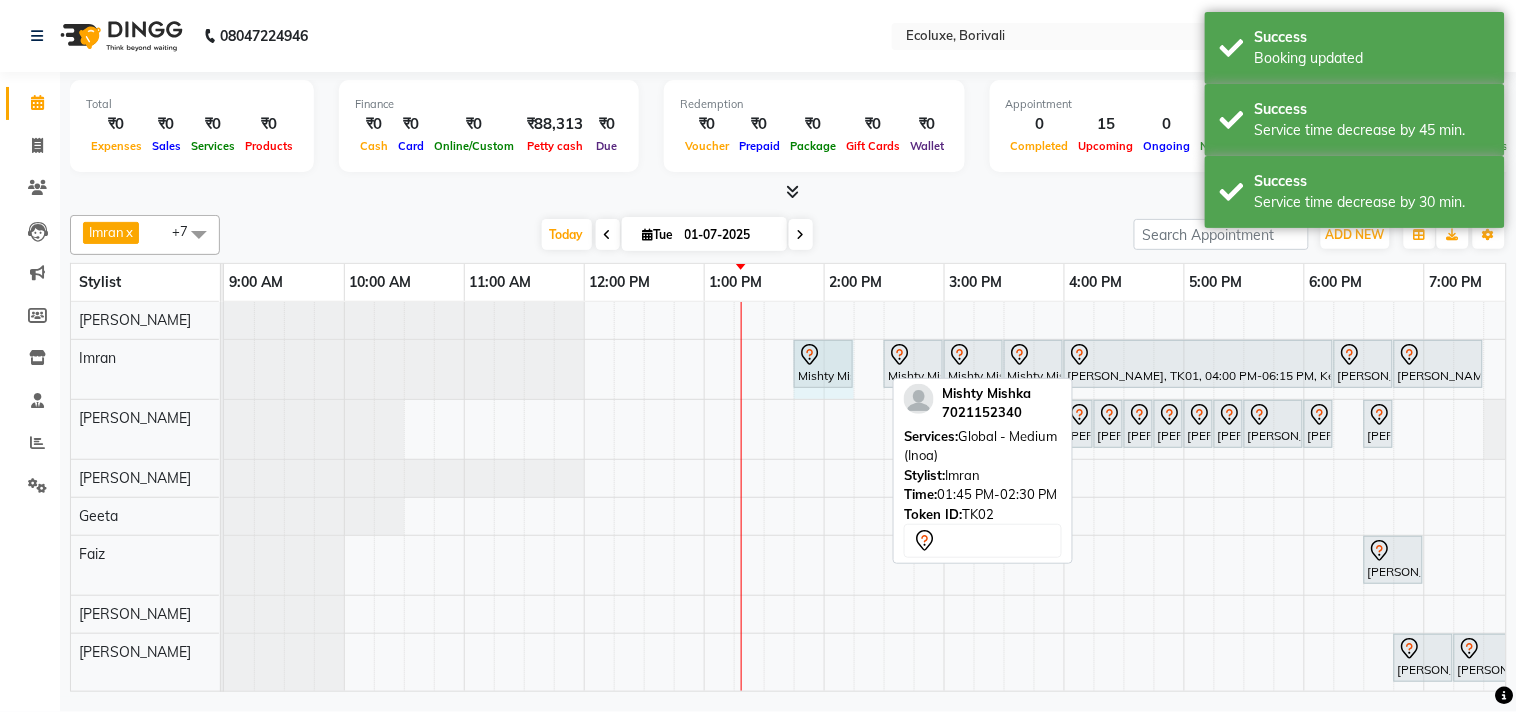 click on "Mishty Mishka, TK02, 01:45 PM-02:30 PM, Global - Medium (Inoa)             Mishty Mishka, TK02, 02:30 PM-03:00 PM, Highlights - Medium Balayage/Ombre             Mishty Mishka, TK02, 03:00 PM-03:30 PM, Hair Treatment - Medium (Olaplex)             Mishty Mishka, TK02, 03:30 PM-04:00 PM, Hair Retuals - Kerastase Fusio-Dose              [PERSON_NAME], TK01, 04:00 PM-06:15 PM, Keratin - Fringe             [PERSON_NAME], TK01, 06:15 PM-06:45 PM, Hair Retuals - Kerastase Fusio-Dose              [PERSON_NAME], TK01, 06:45 PM-07:30 PM, [DEMOGRAPHIC_DATA] - Haircut Senior Stylist             Mishty Mishka, TK02, 01:45 PM-02:30 PM, Global - Medium (Inoa)" at bounding box center [224, 369] 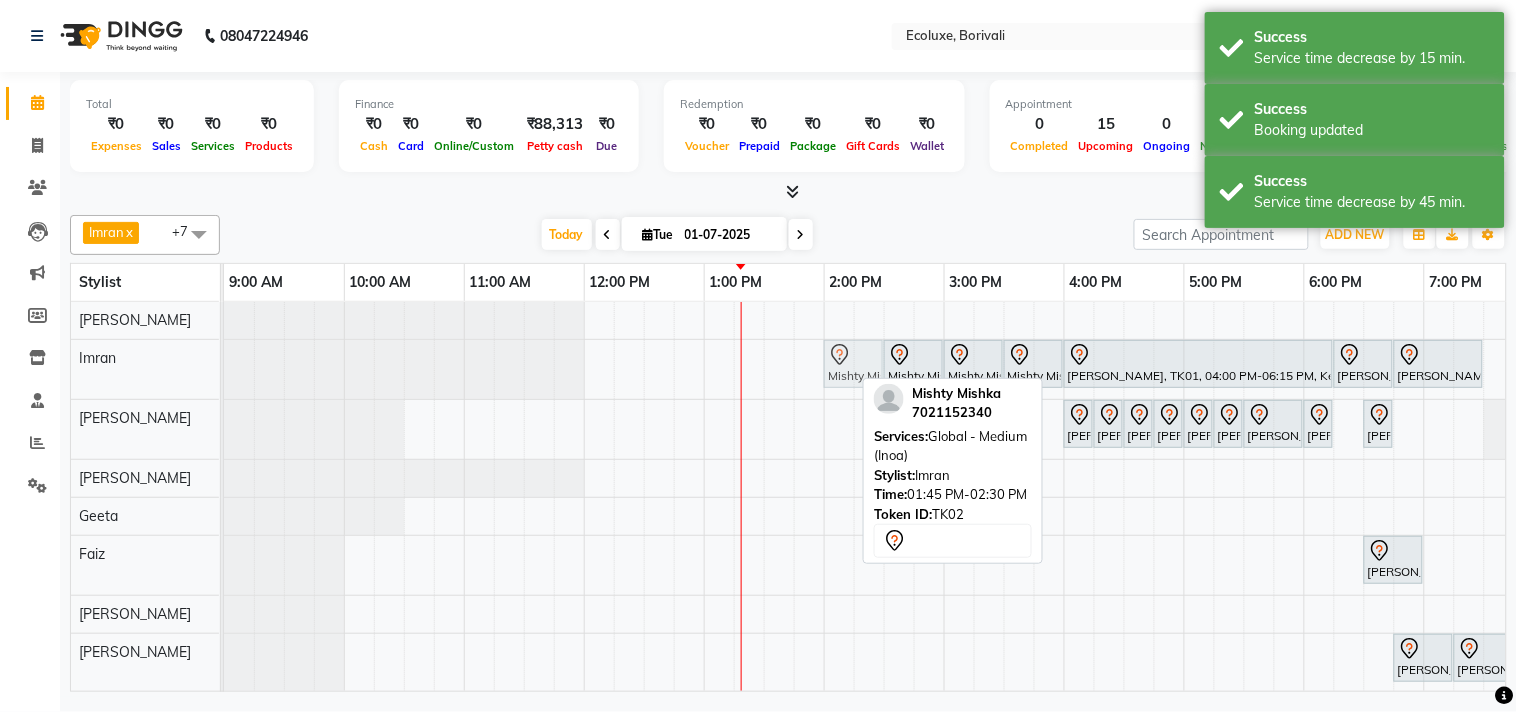drag, startPoint x: 814, startPoint y: 370, endPoint x: 842, endPoint y: 370, distance: 28 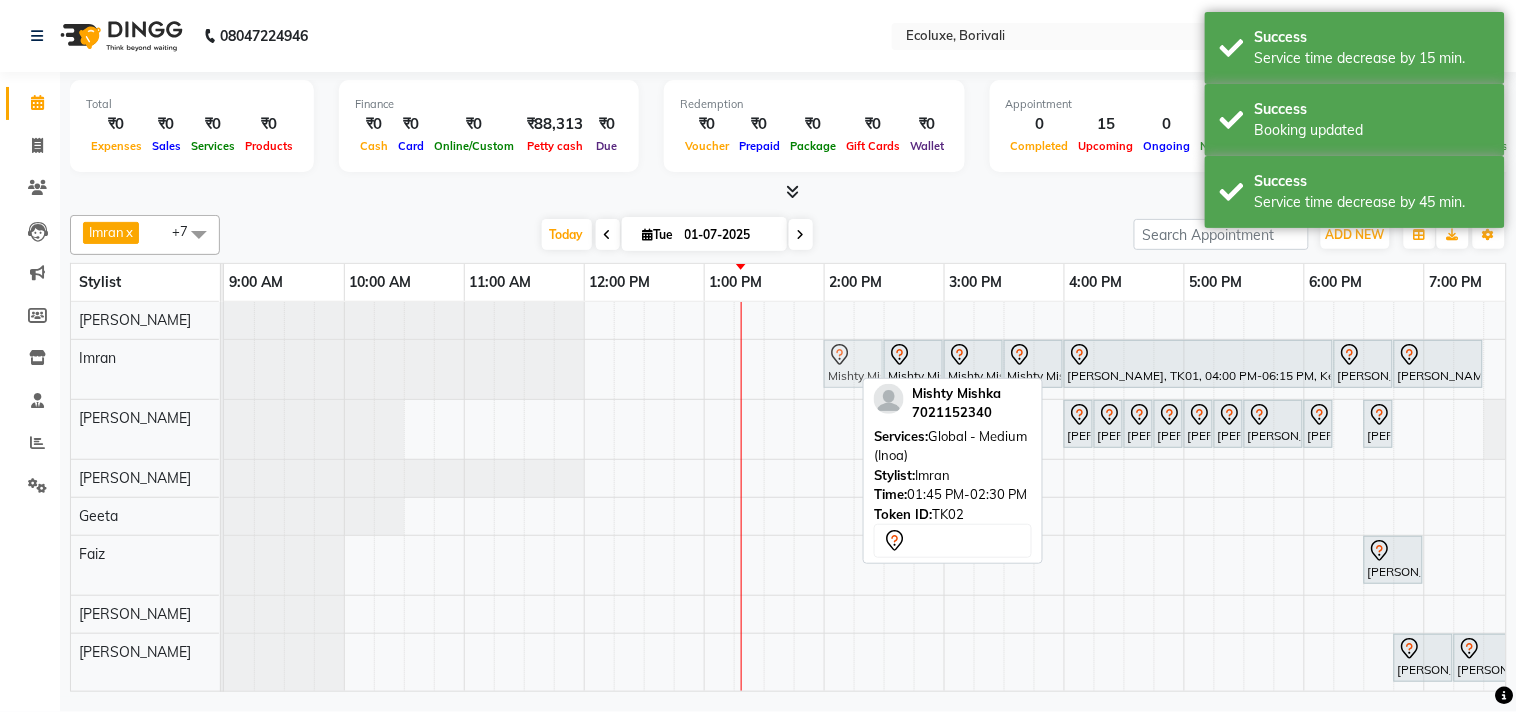 click on "Mishty Mishka, TK02, 01:45 PM-02:15 PM, Global - Medium (Inoa)             Mishty Mishka, TK02, 02:30 PM-03:00 PM, Highlights - Medium Balayage/Ombre             Mishty Mishka, TK02, 03:00 PM-03:30 PM, Hair Treatment - Medium (Olaplex)             Mishty Mishka, TK02, 03:30 PM-04:00 PM, Hair Retuals - Kerastase Fusio-Dose              [PERSON_NAME], TK01, 04:00 PM-06:15 PM, Keratin - Fringe             [PERSON_NAME], TK01, 06:15 PM-06:45 PM, Hair Retuals - Kerastase Fusio-Dose              [PERSON_NAME], TK01, 06:45 PM-07:30 PM, [DEMOGRAPHIC_DATA] - Haircut Senior Stylist             Mishty Mishka, TK02, 01:45 PM-02:15 PM, Global - Medium (Inoa)" at bounding box center [224, 369] 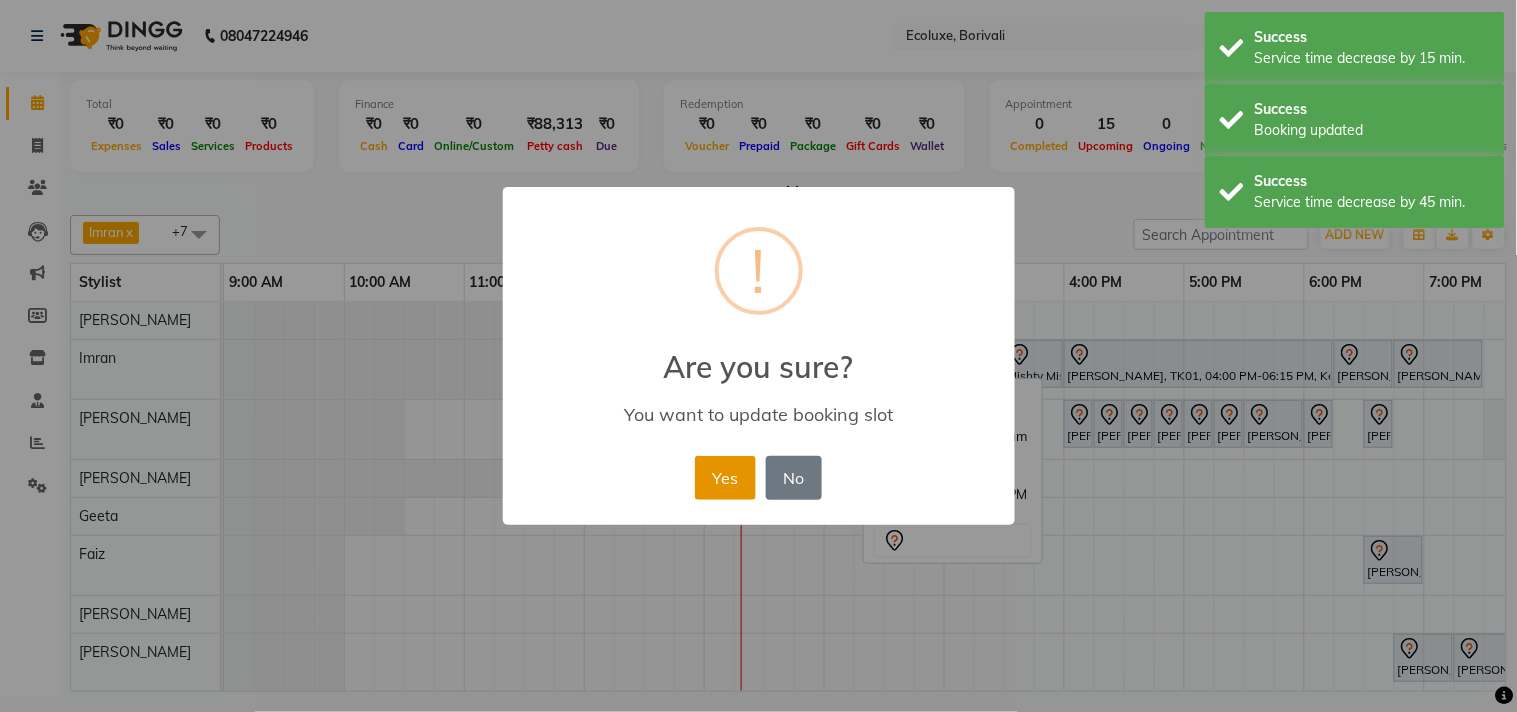 click on "Yes" at bounding box center [725, 478] 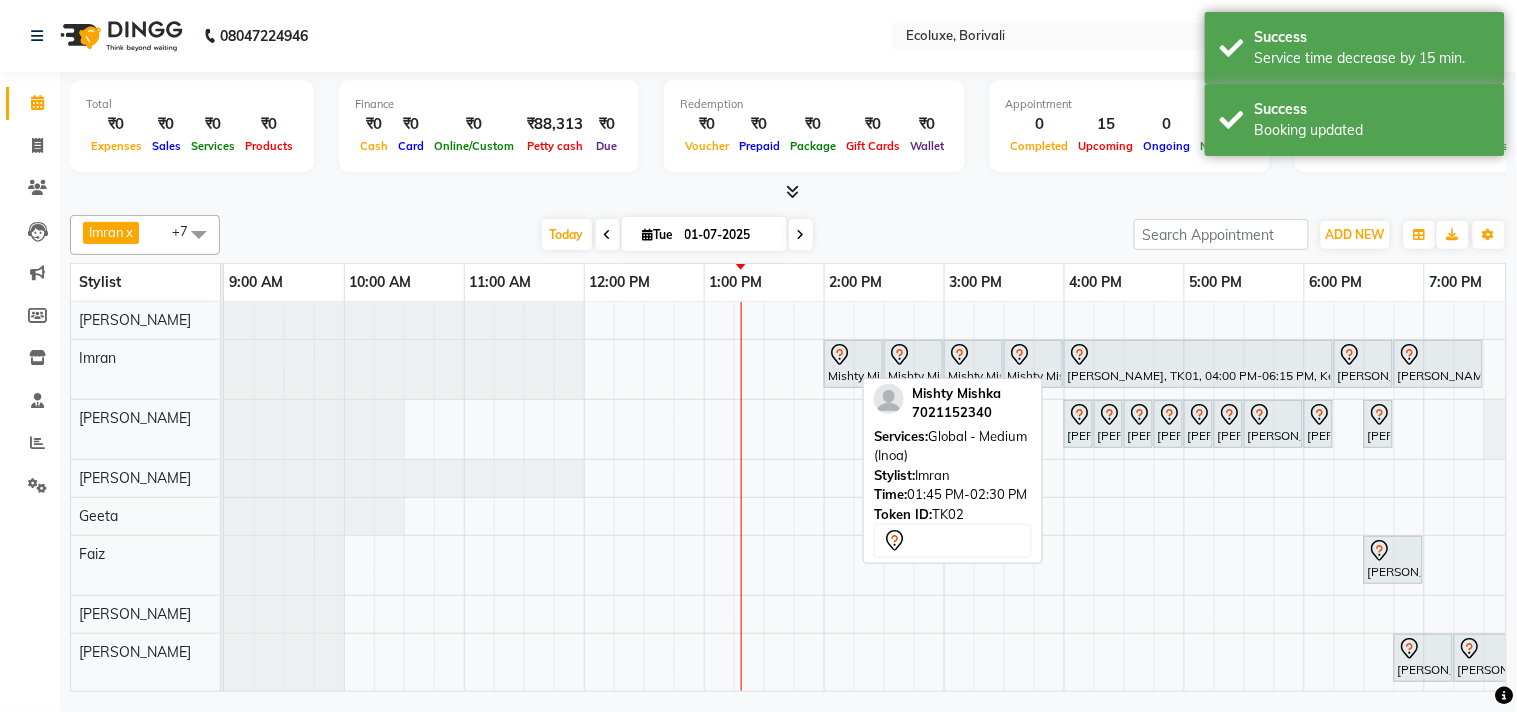 click on "Mishty Mishka, TK02, 02:00 PM-02:30 PM, Global - Medium (Inoa)             Mishty Mishka, TK02, 02:30 PM-03:00 PM, Highlights - Medium Balayage/Ombre             Mishty Mishka, TK02, 03:00 PM-03:30 PM, Hair Treatment - Medium (Olaplex)             Mishty Mishka, TK02, 03:30 PM-04:00 PM, Hair Retuals - Kerastase Fusio-Dose              [PERSON_NAME], TK01, 04:00 PM-06:15 PM, Keratin - Fringe             [PERSON_NAME], TK01, 06:15 PM-06:45 PM, Hair Retuals - Kerastase Fusio-Dose              [PERSON_NAME], TK01, 06:45 PM-07:30 PM, [DEMOGRAPHIC_DATA] - Haircut Senior Stylist             [PERSON_NAME], TK03, 04:00 PM-04:15 PM, Waxing (Rica Wax) - Full Body              [PERSON_NAME], TK03, 04:15 PM-04:30 PM, Peel Off Wax - Chin             [PERSON_NAME], TK03, 04:30 PM-04:45 PM, Waxing (Rica Wax) - Brazilian             [PERSON_NAME], TK03, 04:45 PM-05:00 PM, Peel Off Wax - Lowerlips             [PERSON_NAME], TK03, 05:00 PM-05:15 PM, Peel Off Wax - Upperlips             [PERSON_NAME], TK03, 05:15 PM-05:30 PM, Woman Eyebrow" at bounding box center [1064, 497] 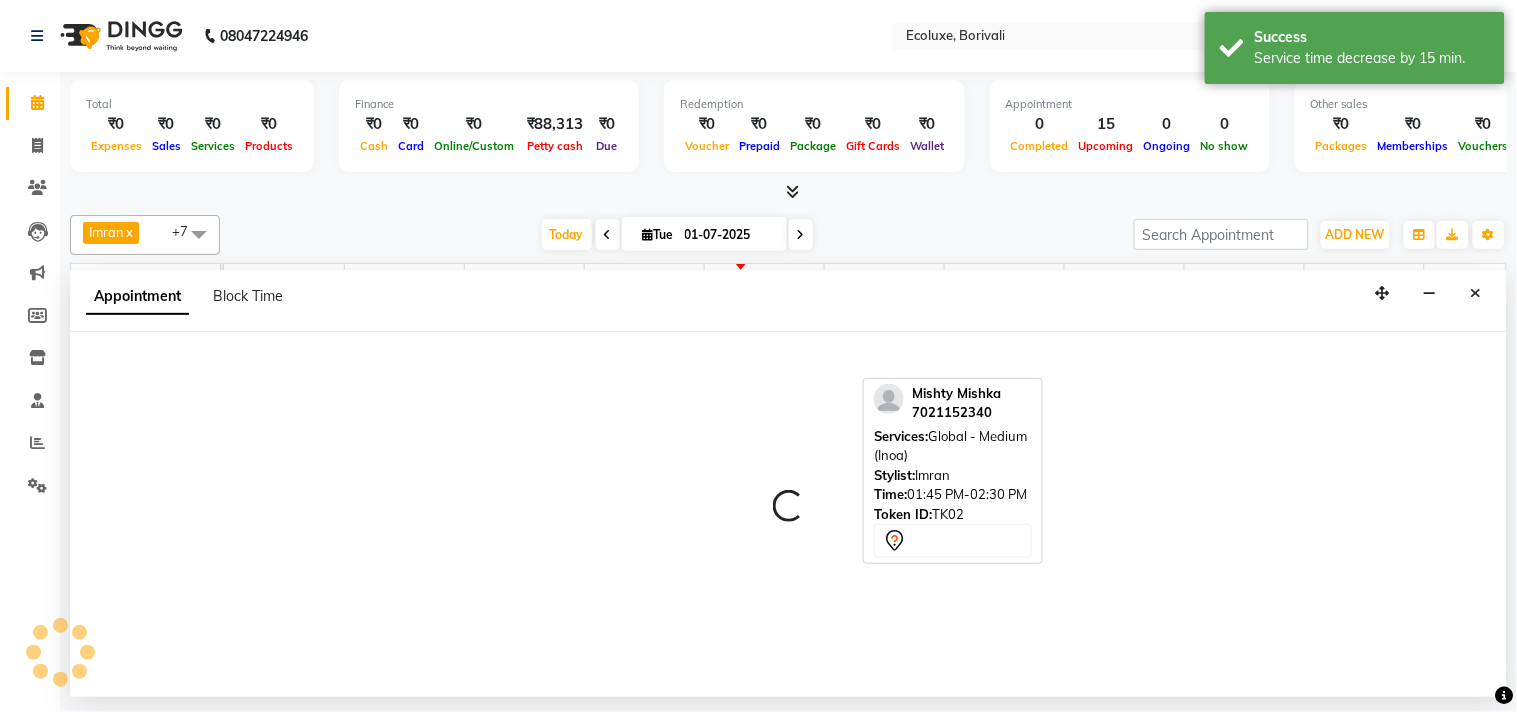 select on "35739" 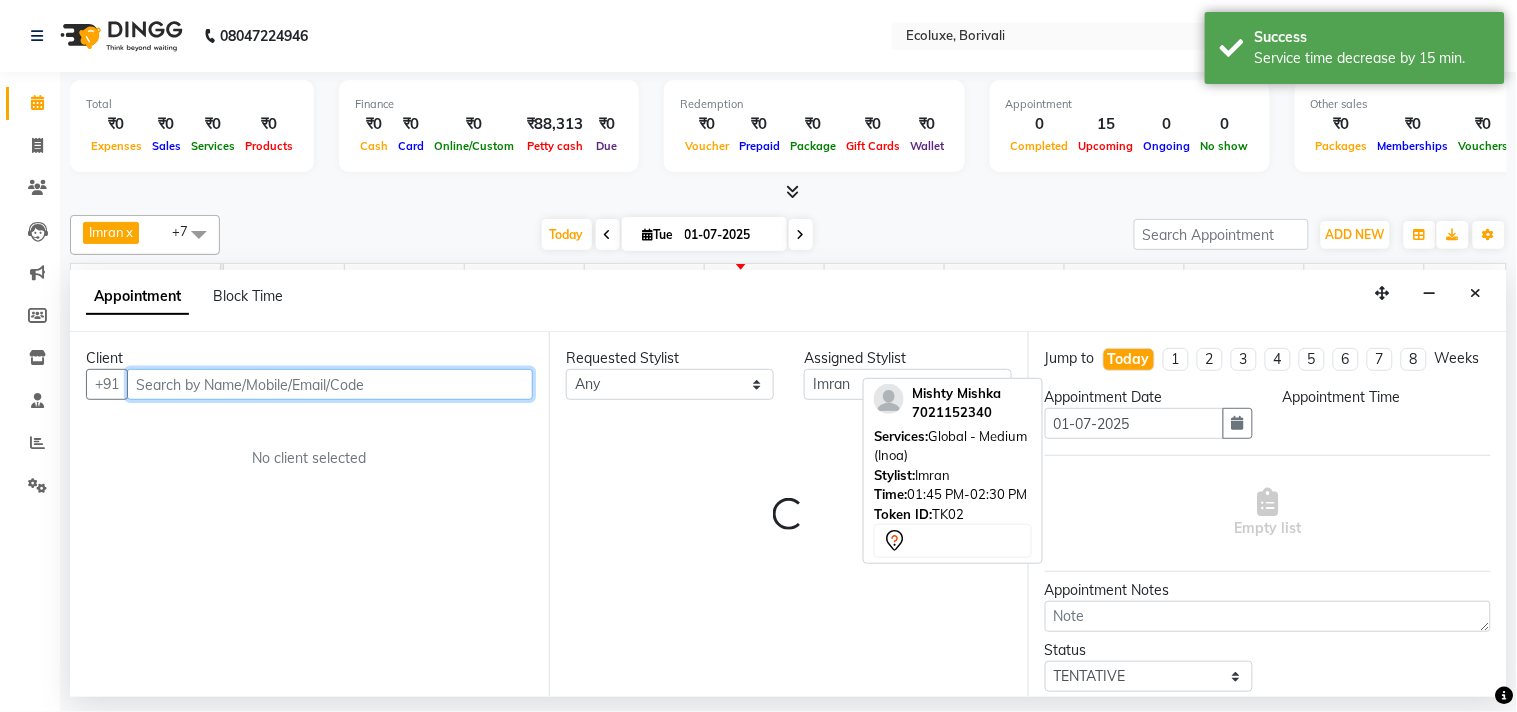 select on "795" 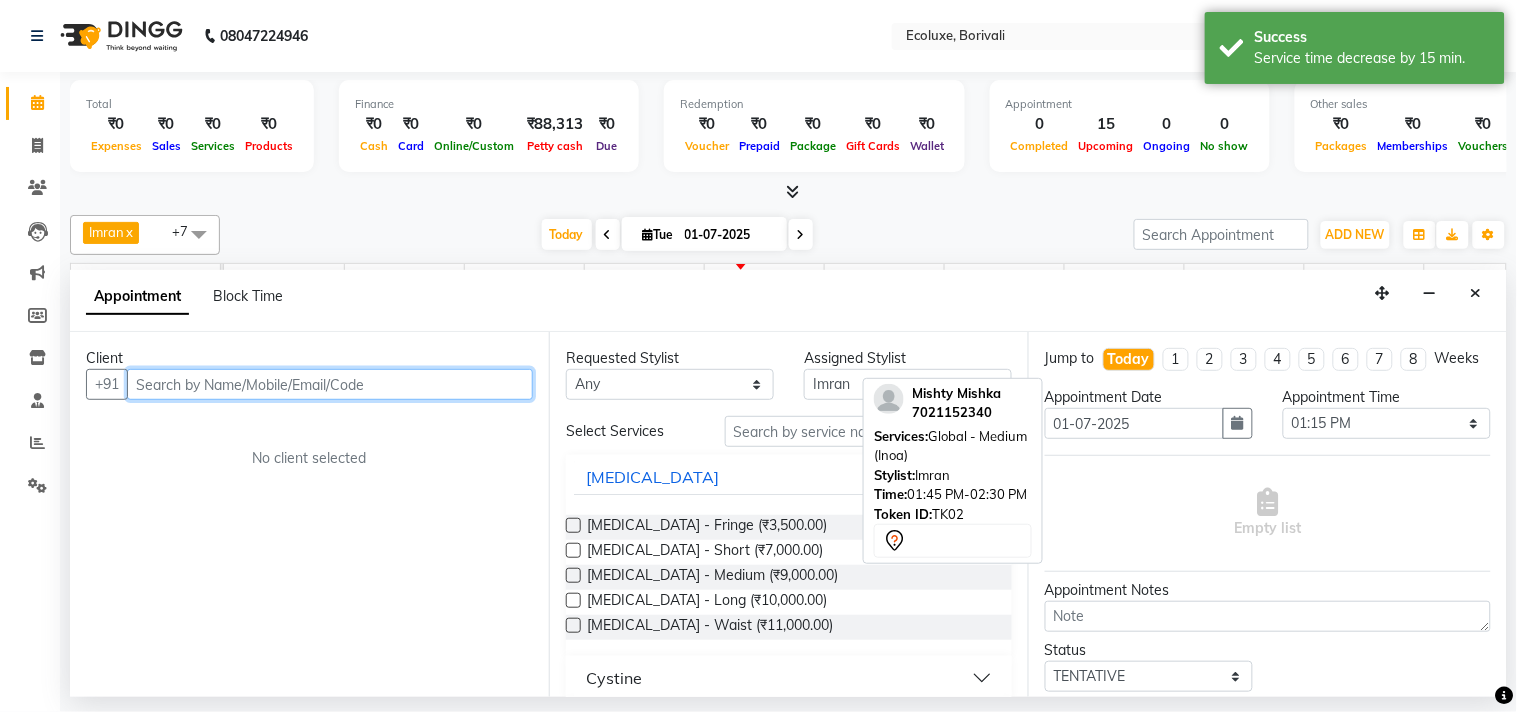click at bounding box center (330, 384) 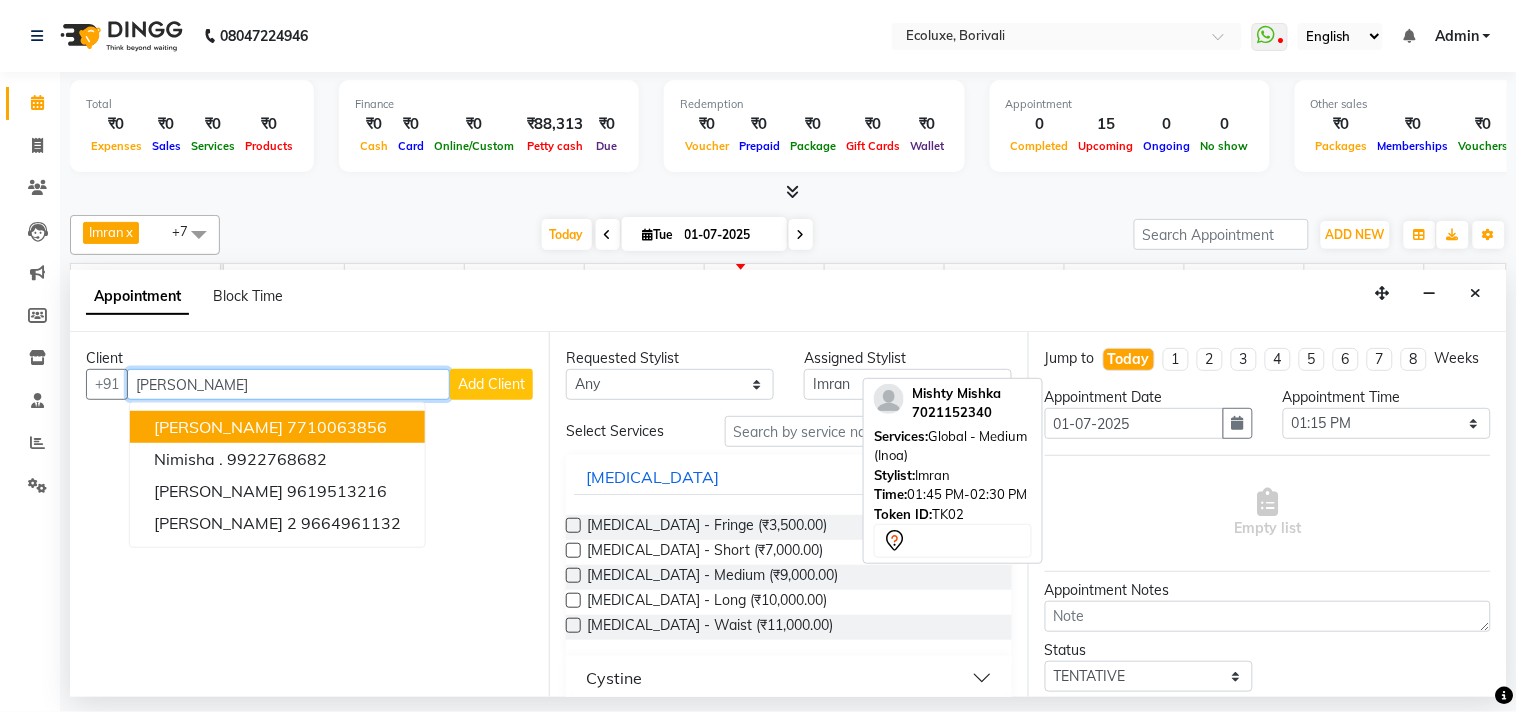 click on "[PERSON_NAME]" at bounding box center (218, 427) 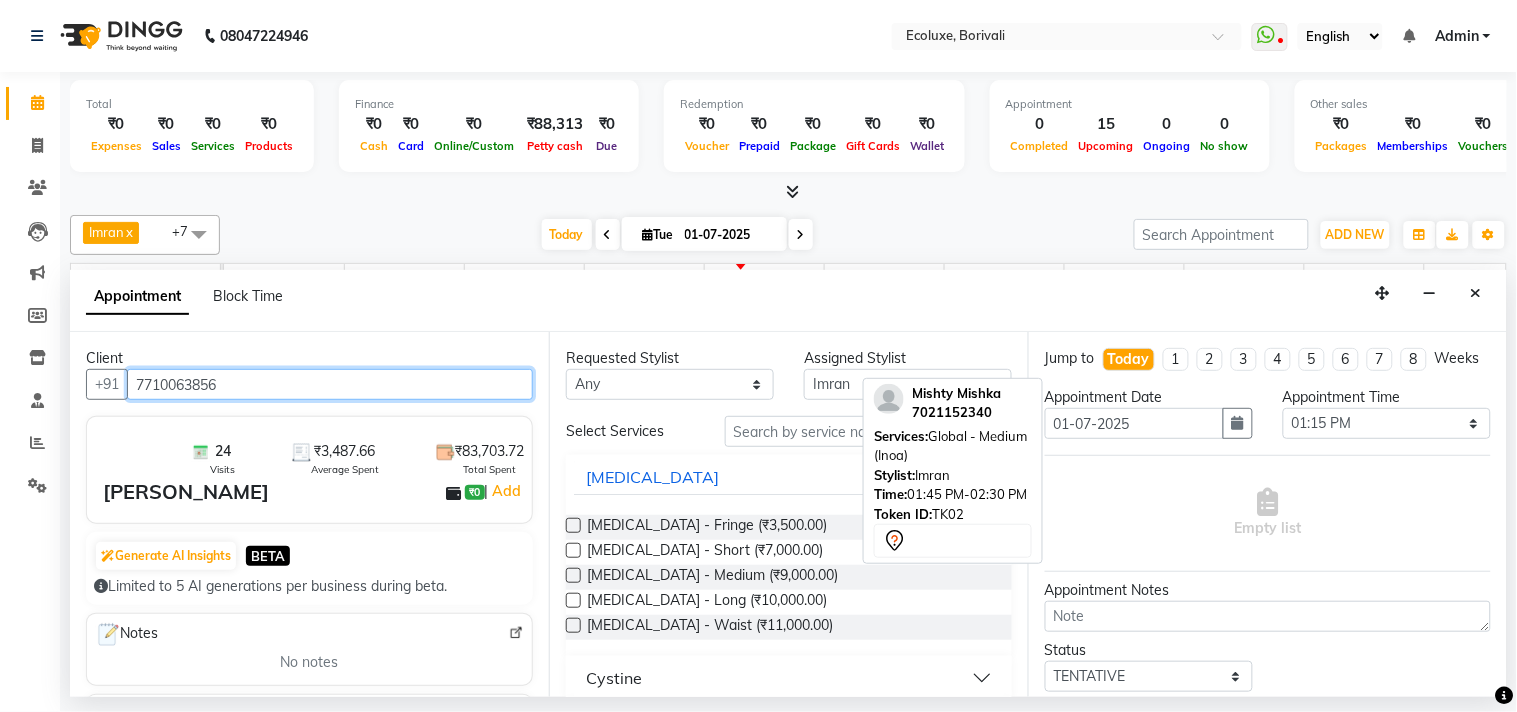 type on "7710063856" 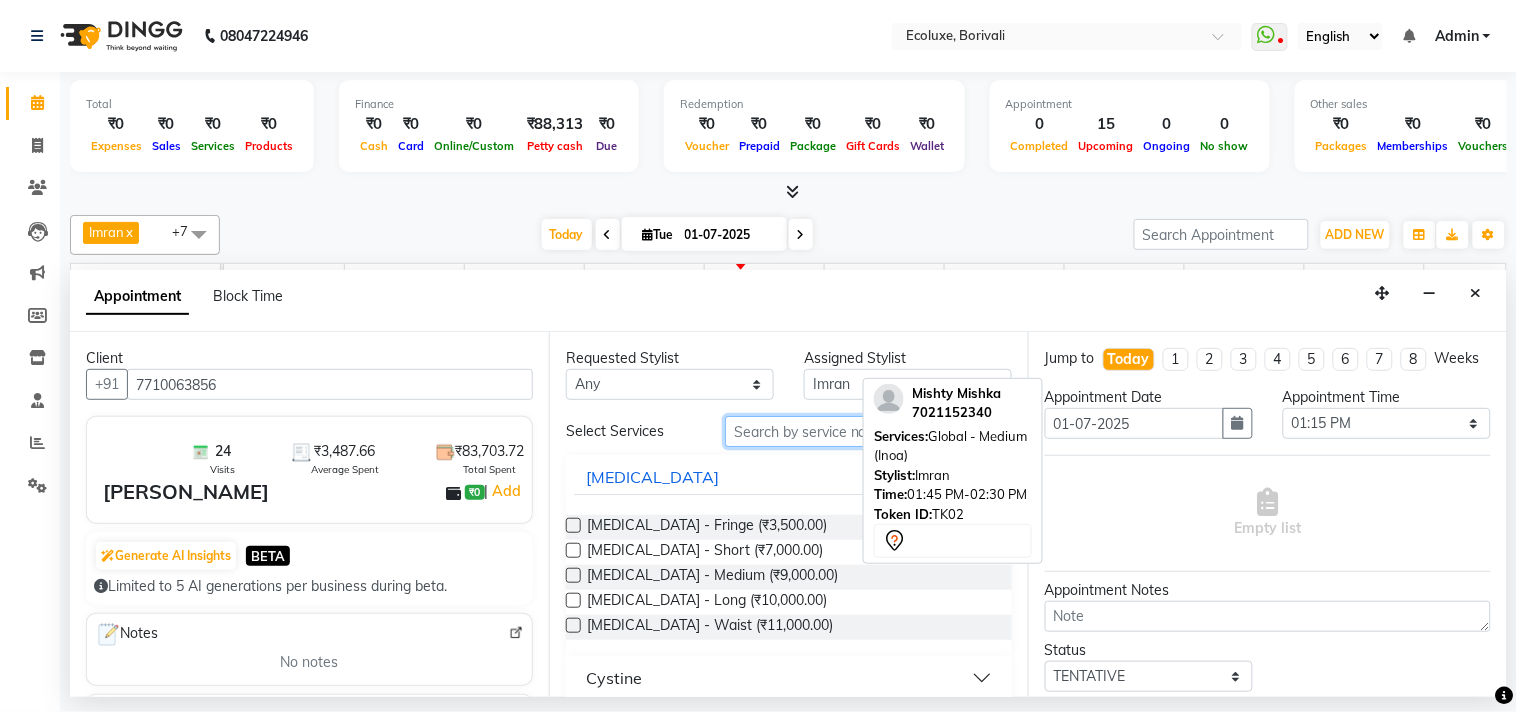click at bounding box center [868, 431] 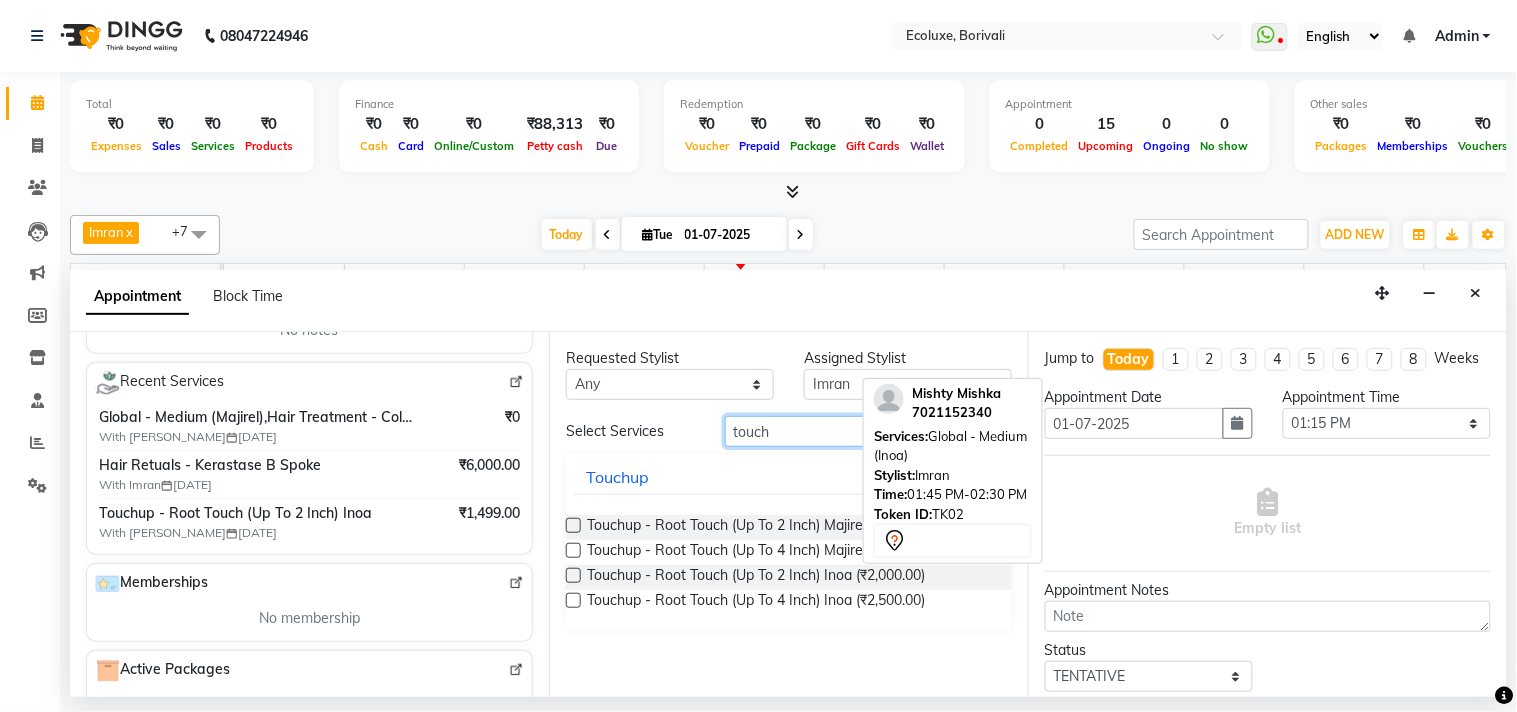 scroll, scrollTop: 333, scrollLeft: 0, axis: vertical 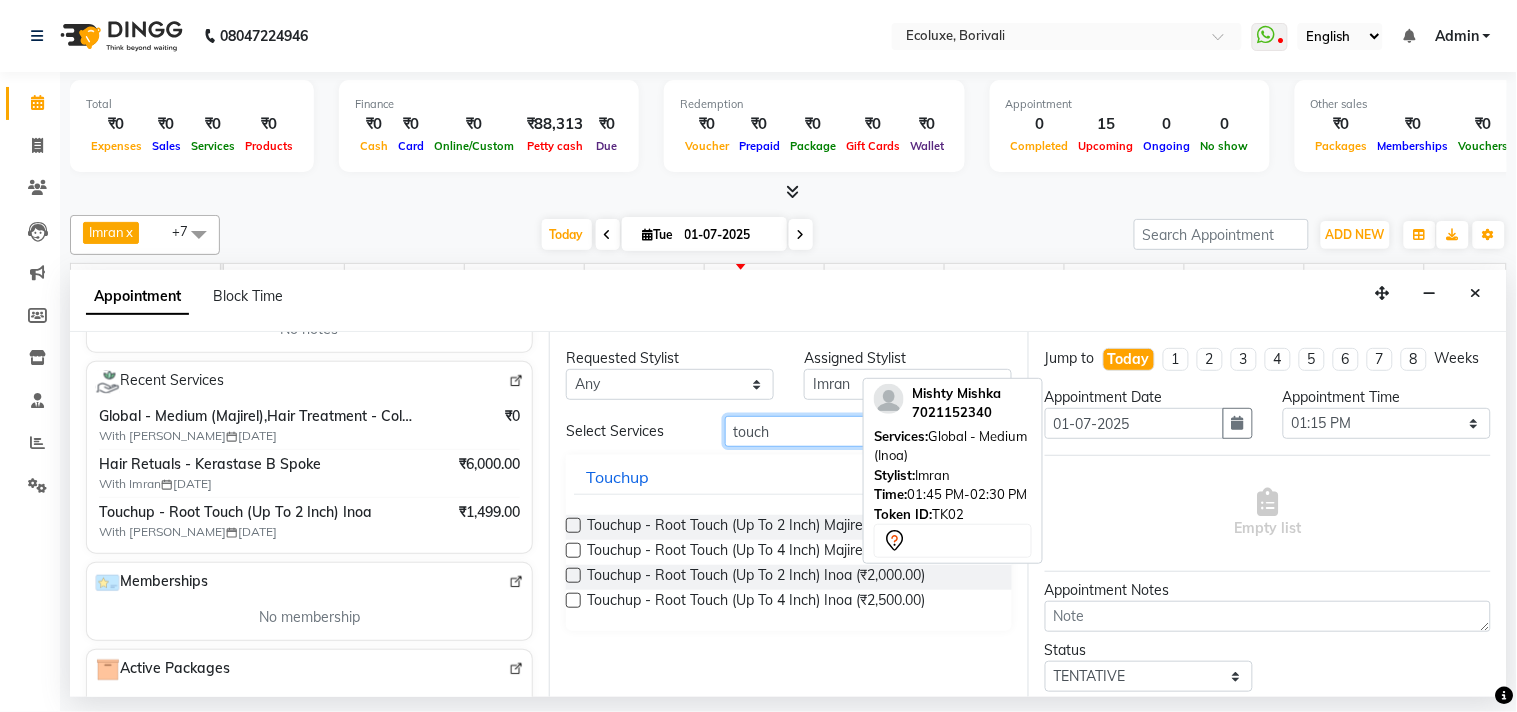 type on "touch" 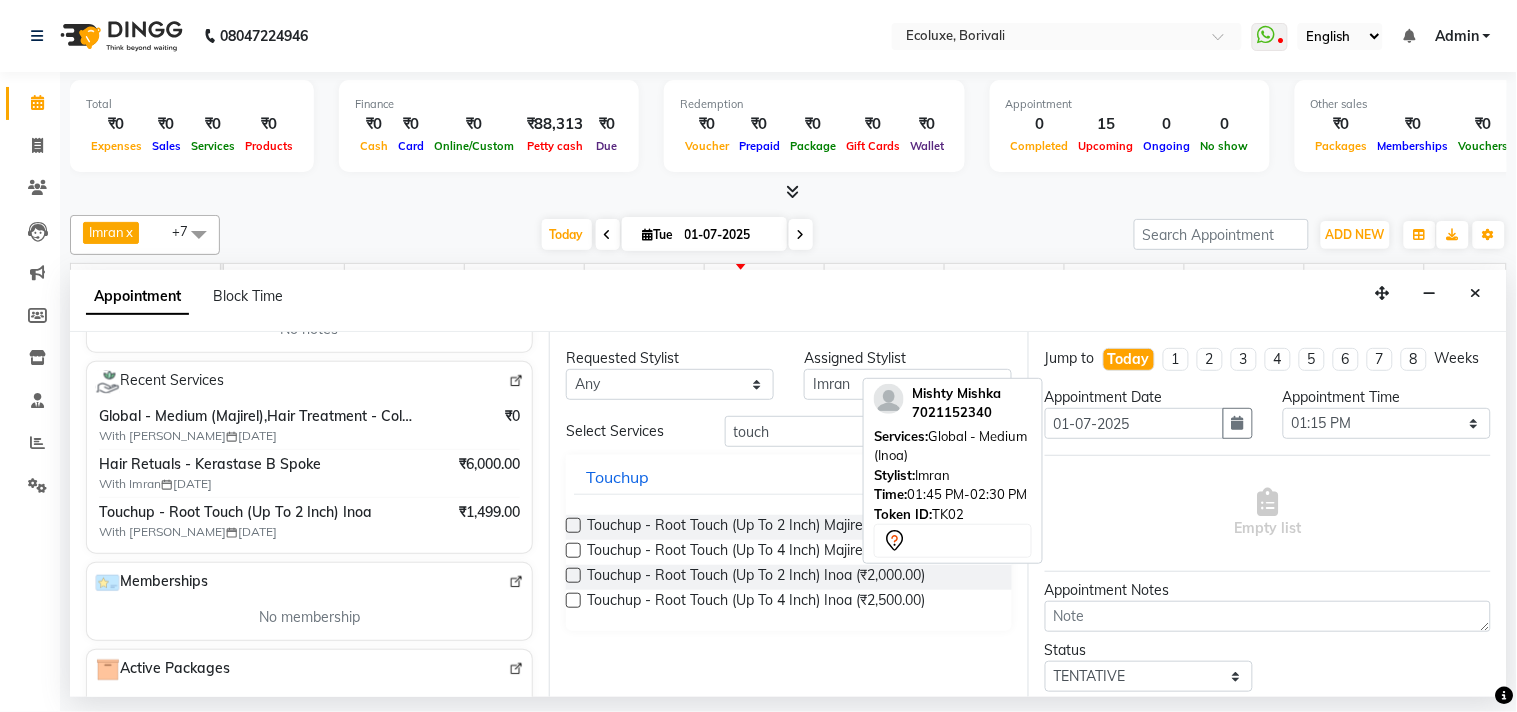 click at bounding box center [573, 525] 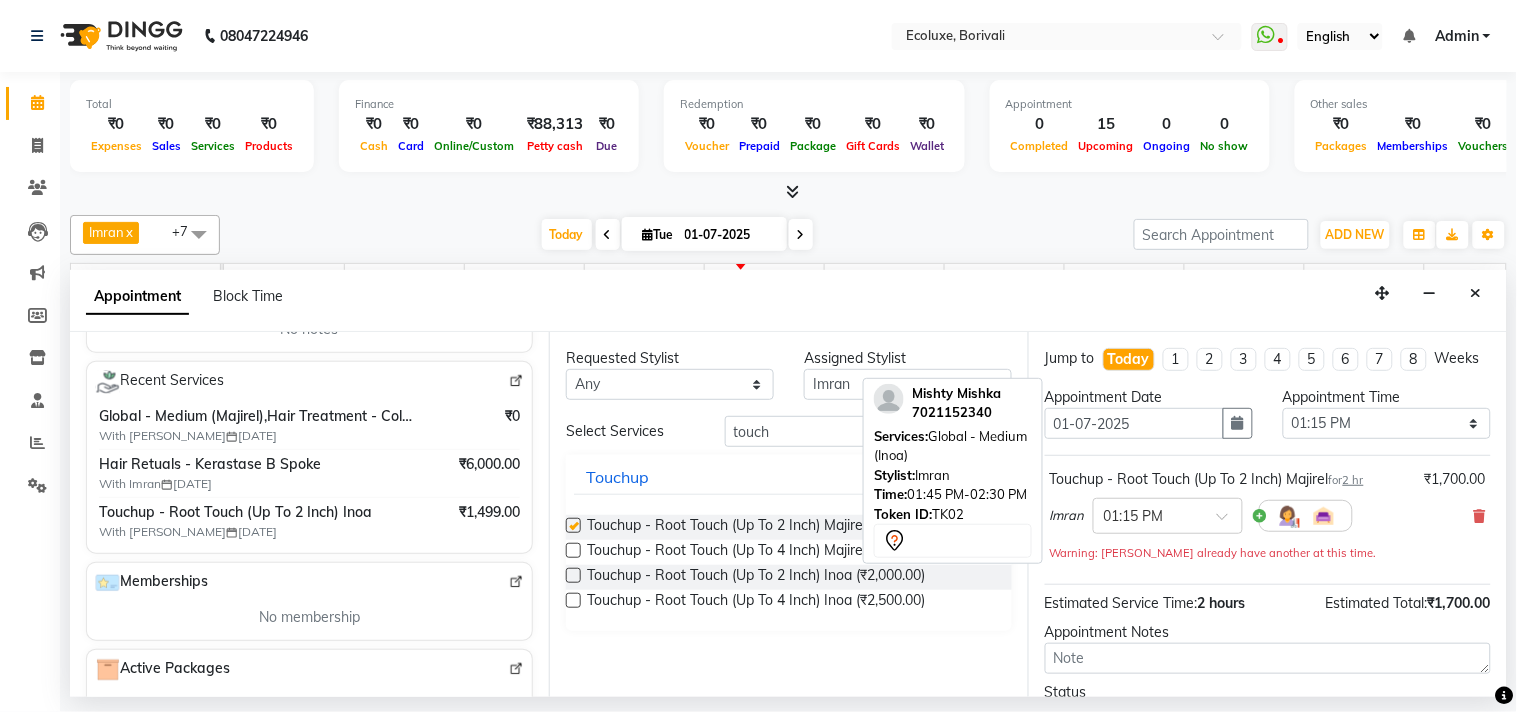 checkbox on "false" 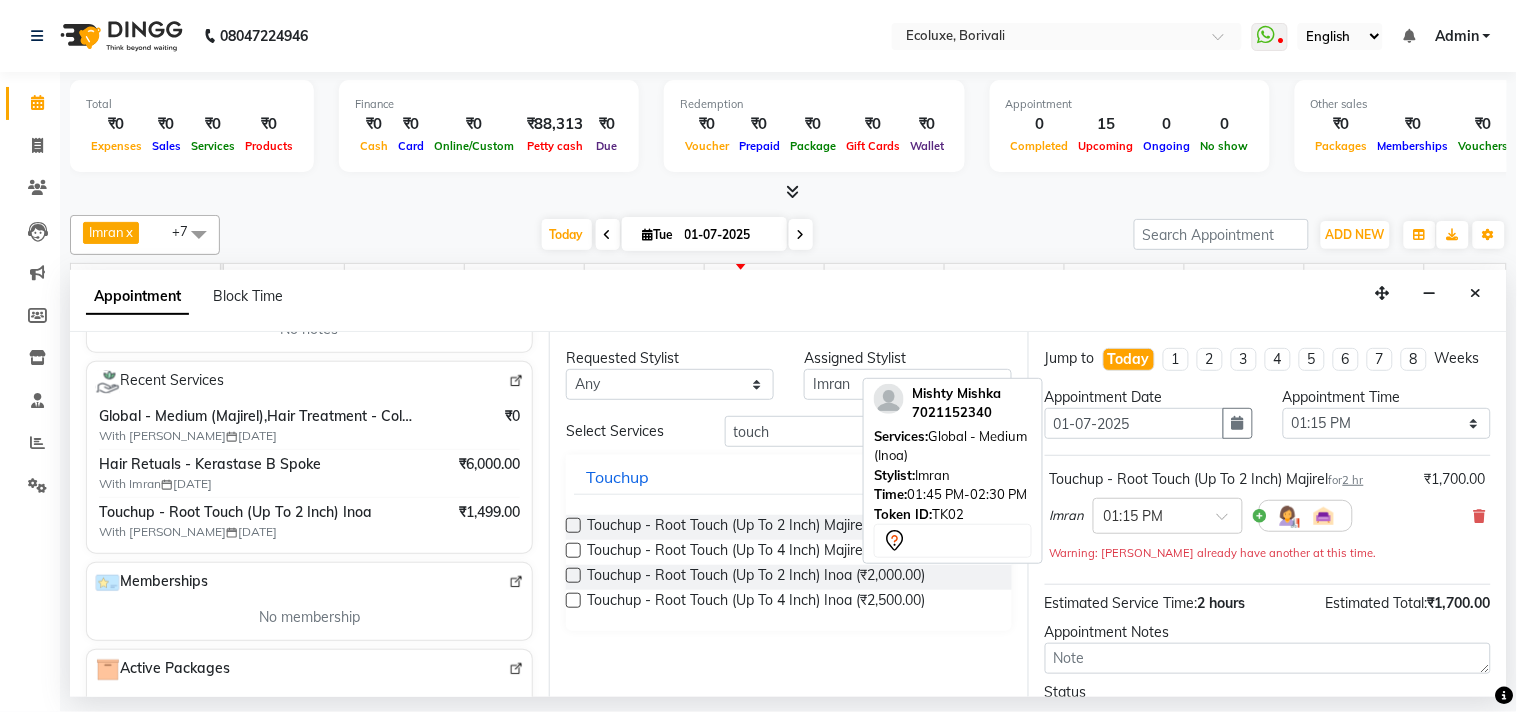 scroll, scrollTop: 182, scrollLeft: 0, axis: vertical 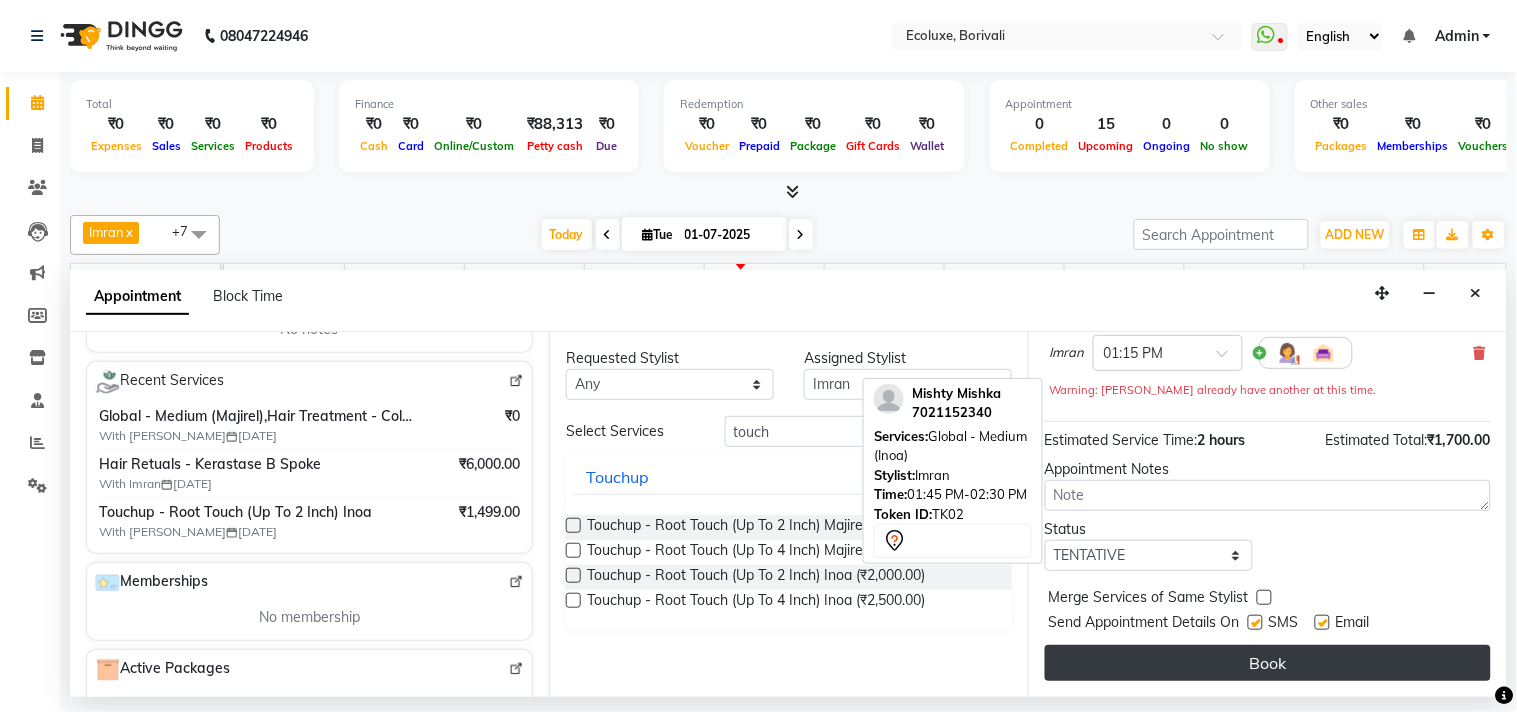 click on "Book" at bounding box center (1268, 663) 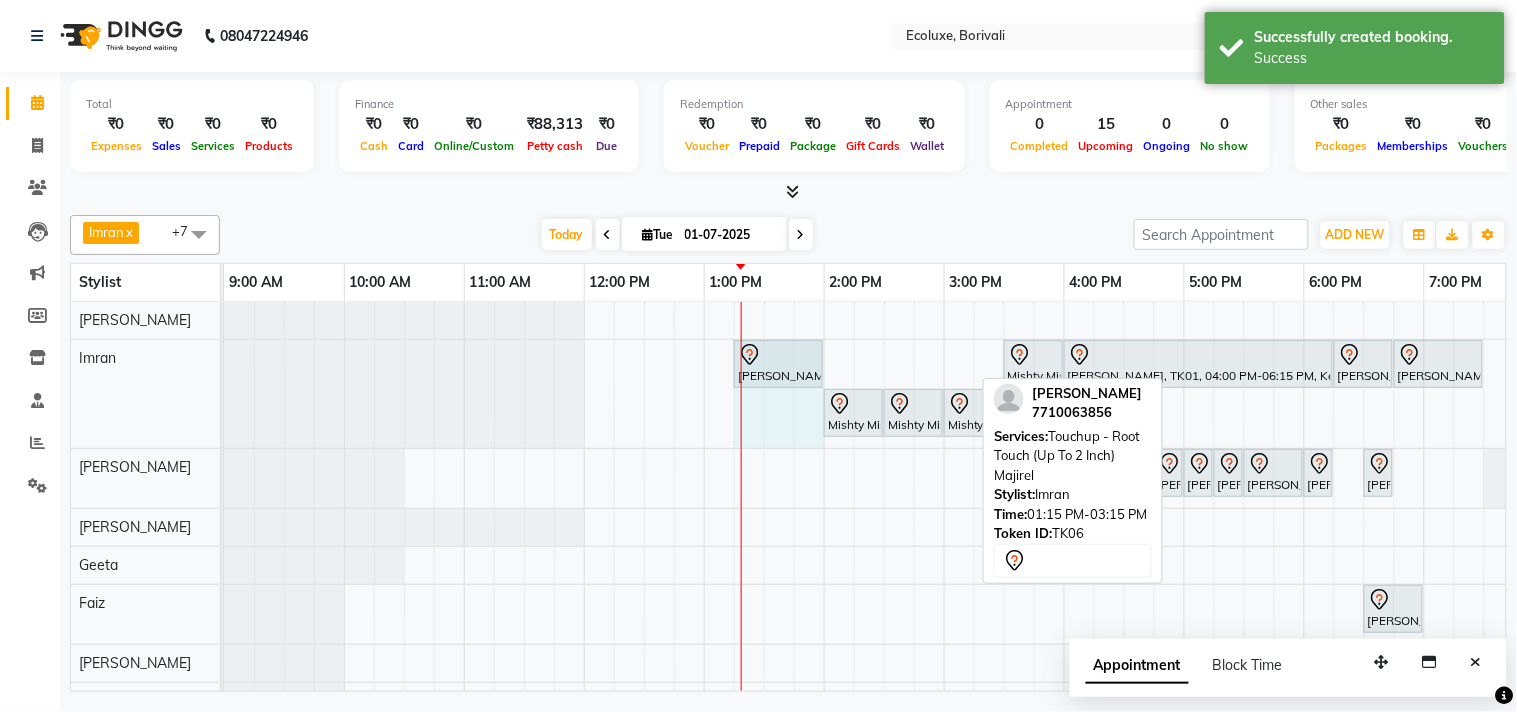 drag, startPoint x: 967, startPoint y: 361, endPoint x: 816, endPoint y: 360, distance: 151.00331 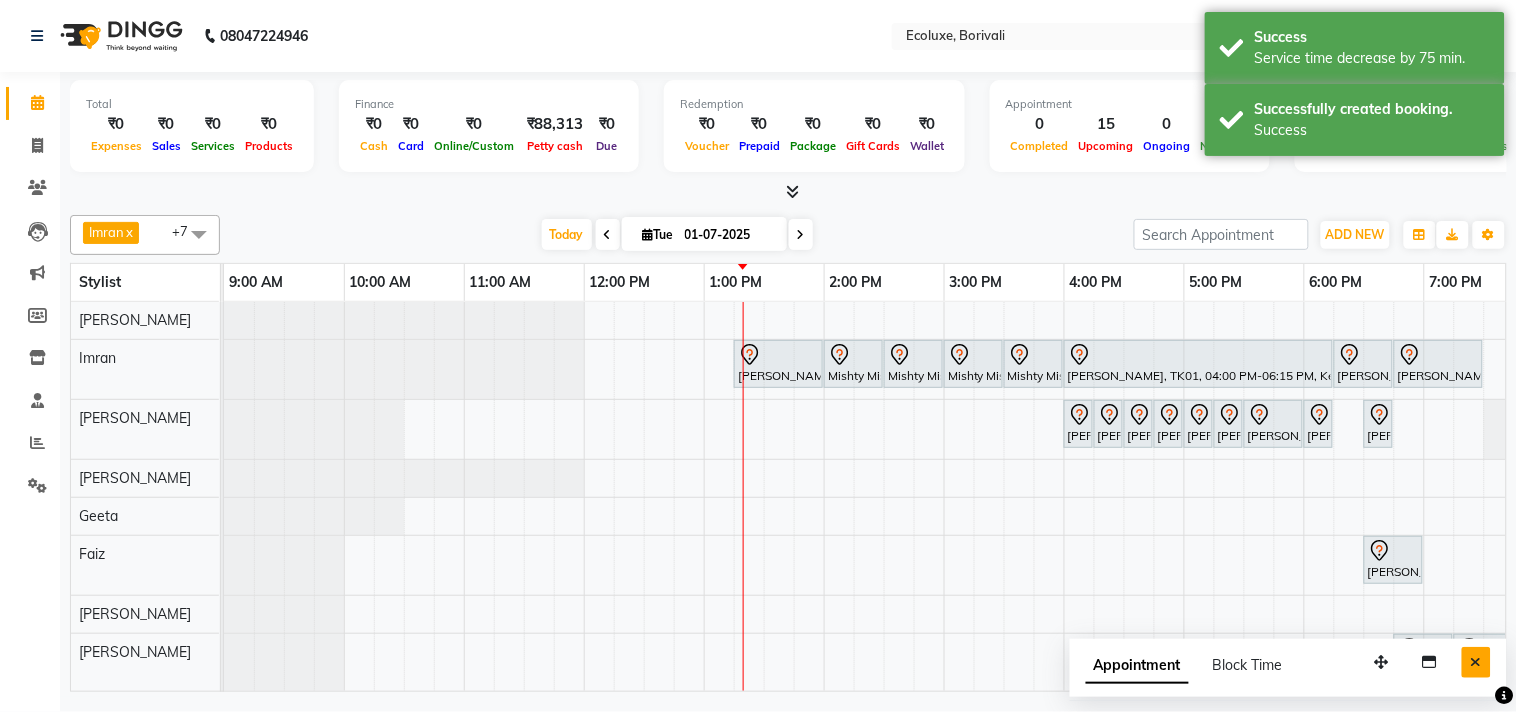 click at bounding box center (1476, 662) 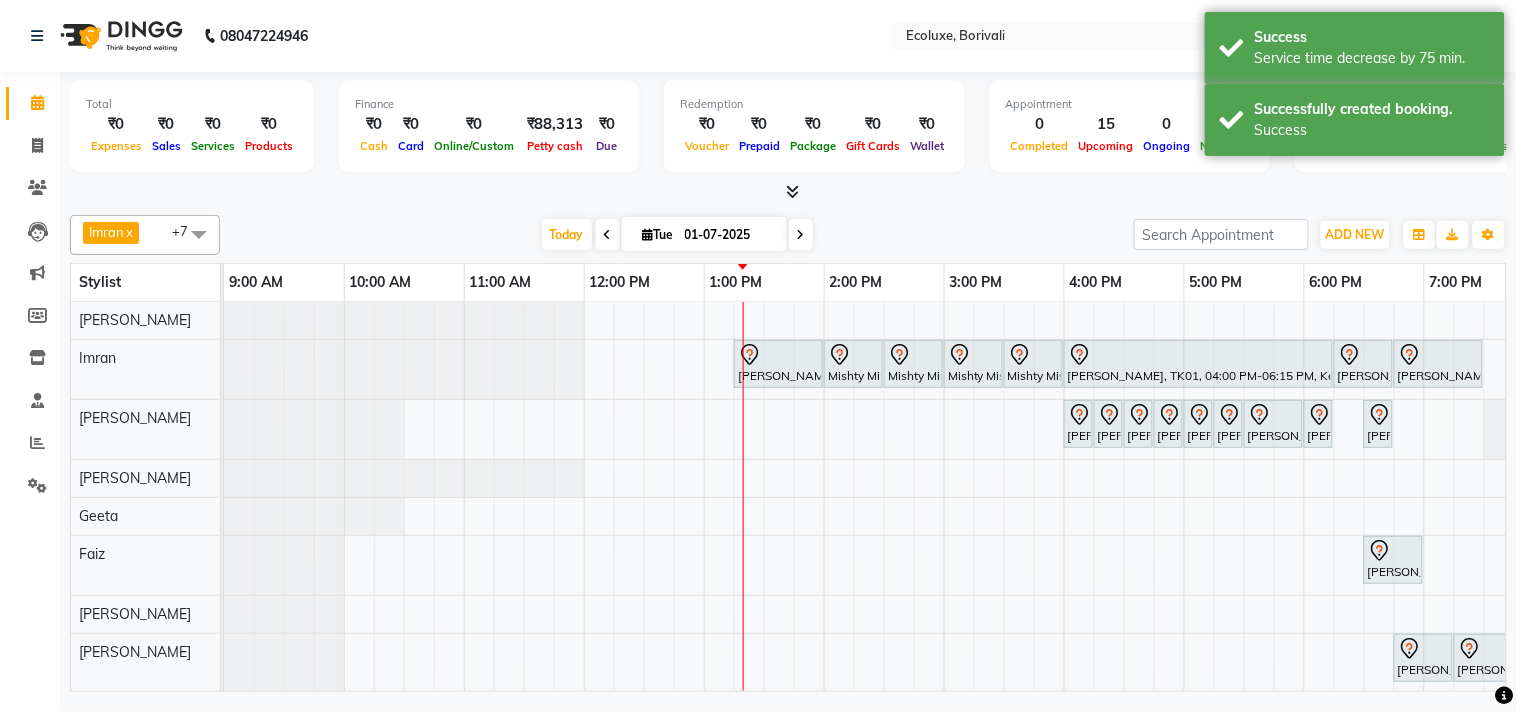 scroll, scrollTop: 0, scrollLeft: 266, axis: horizontal 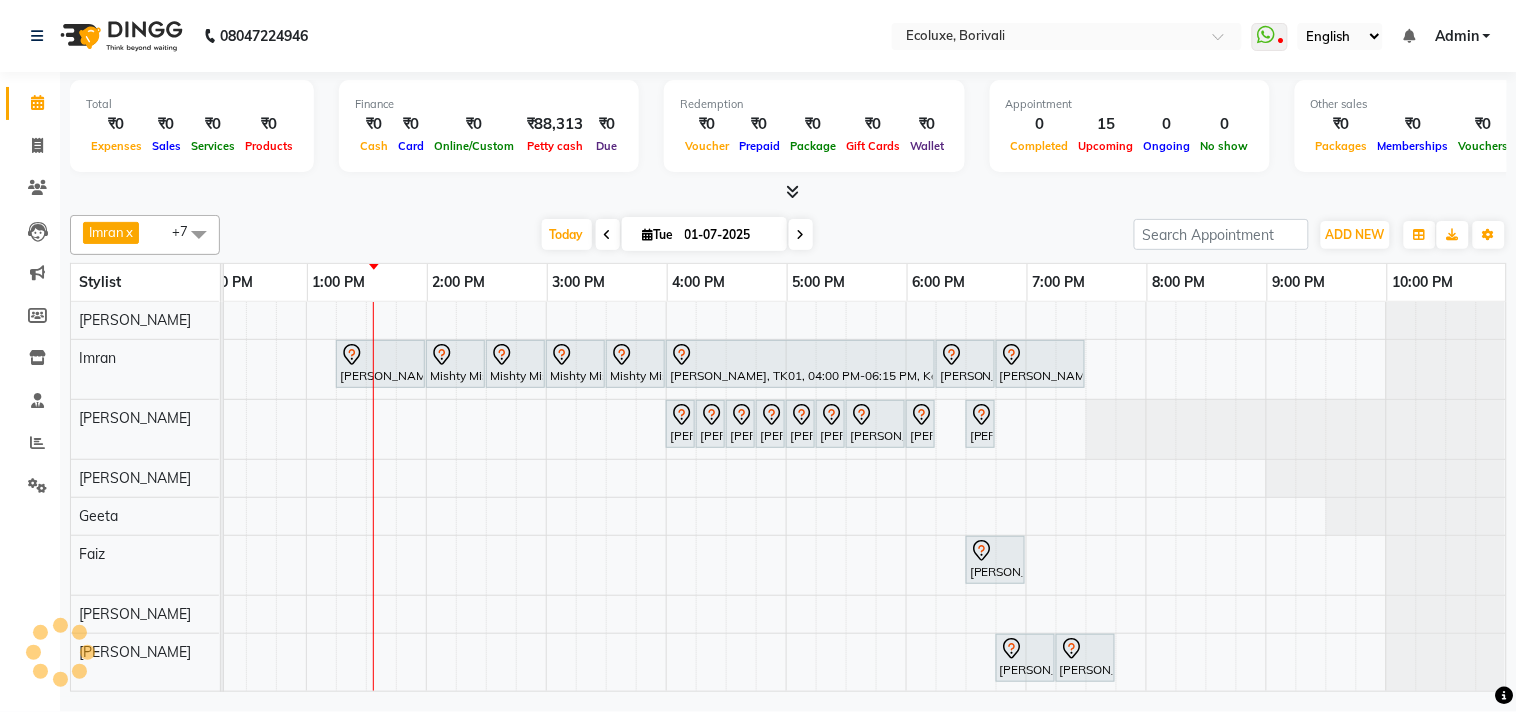 click at bounding box center (801, 234) 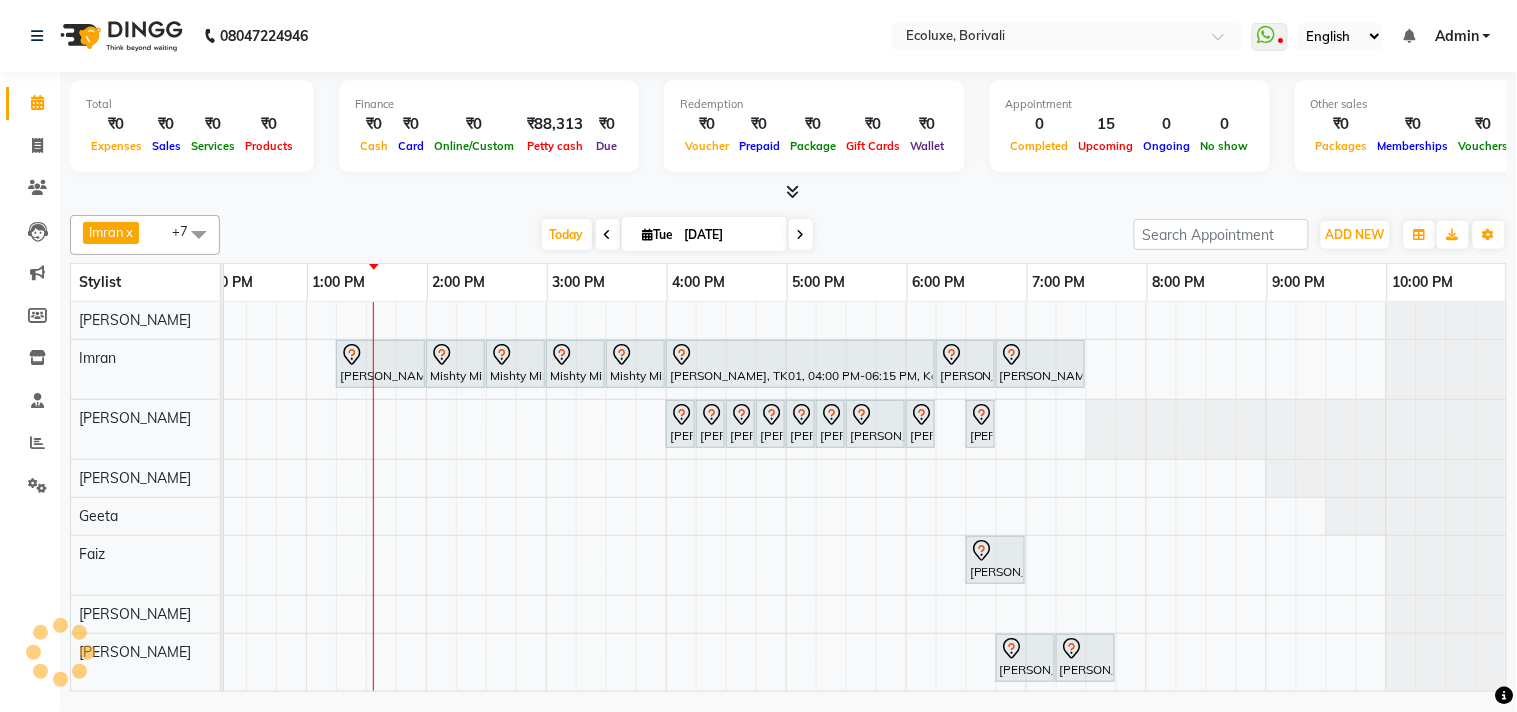 scroll, scrollTop: 0, scrollLeft: 0, axis: both 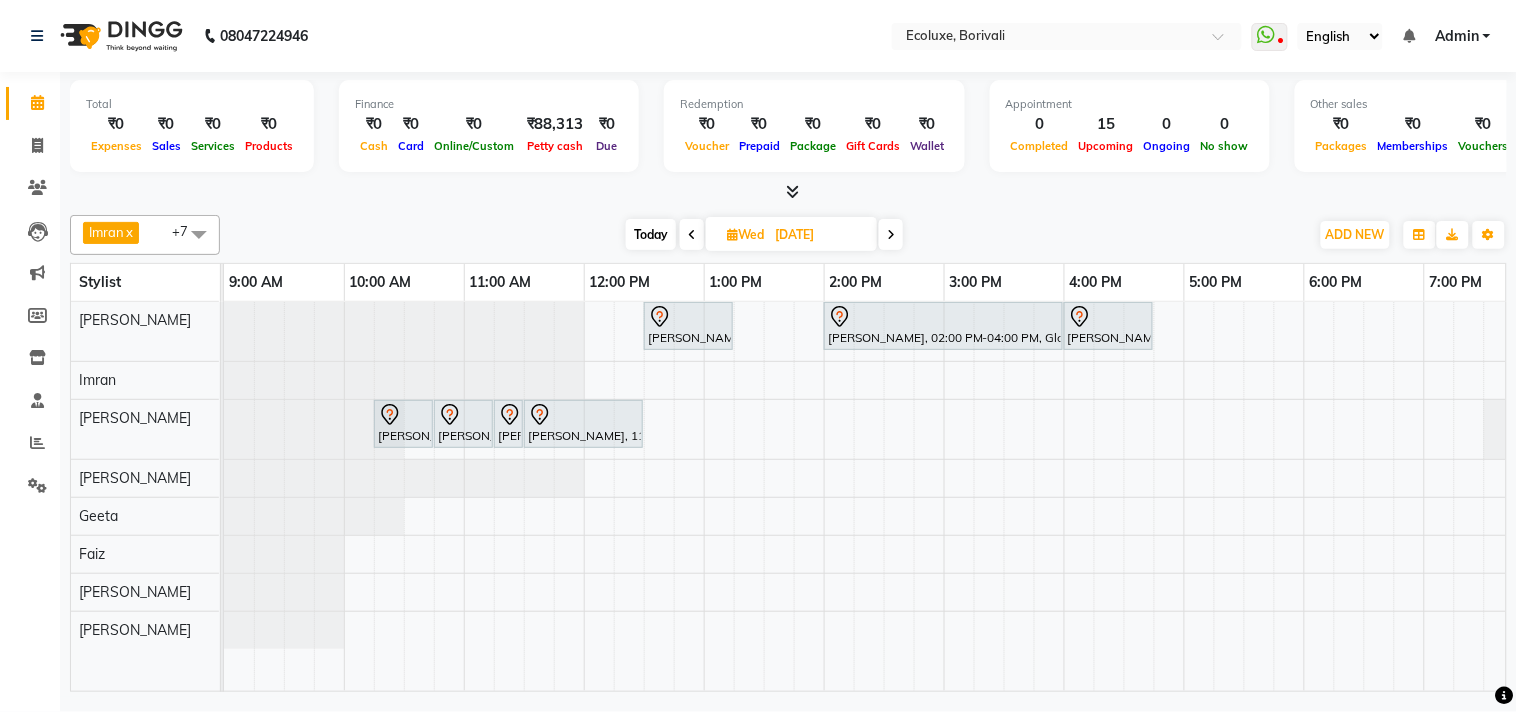click on "Today" at bounding box center (651, 234) 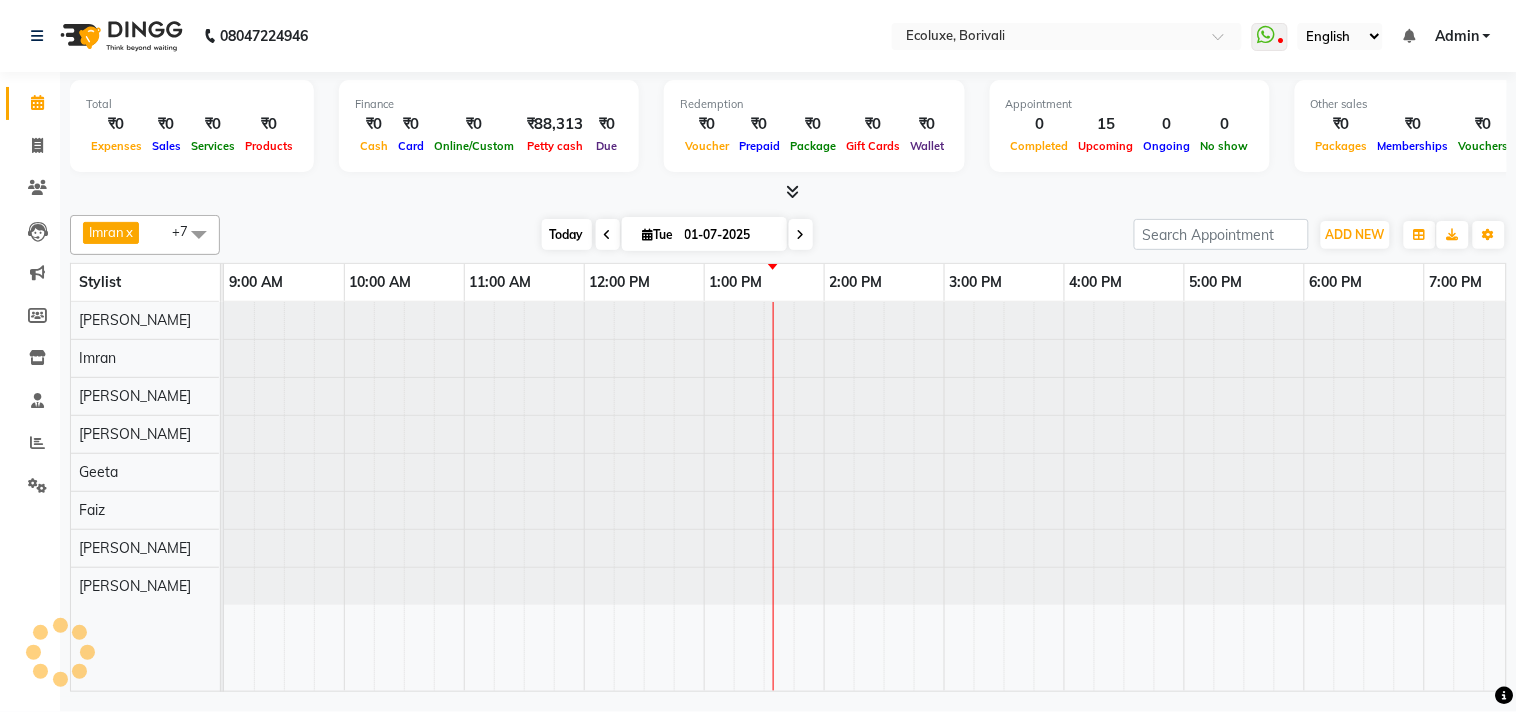 scroll, scrollTop: 0, scrollLeft: 397, axis: horizontal 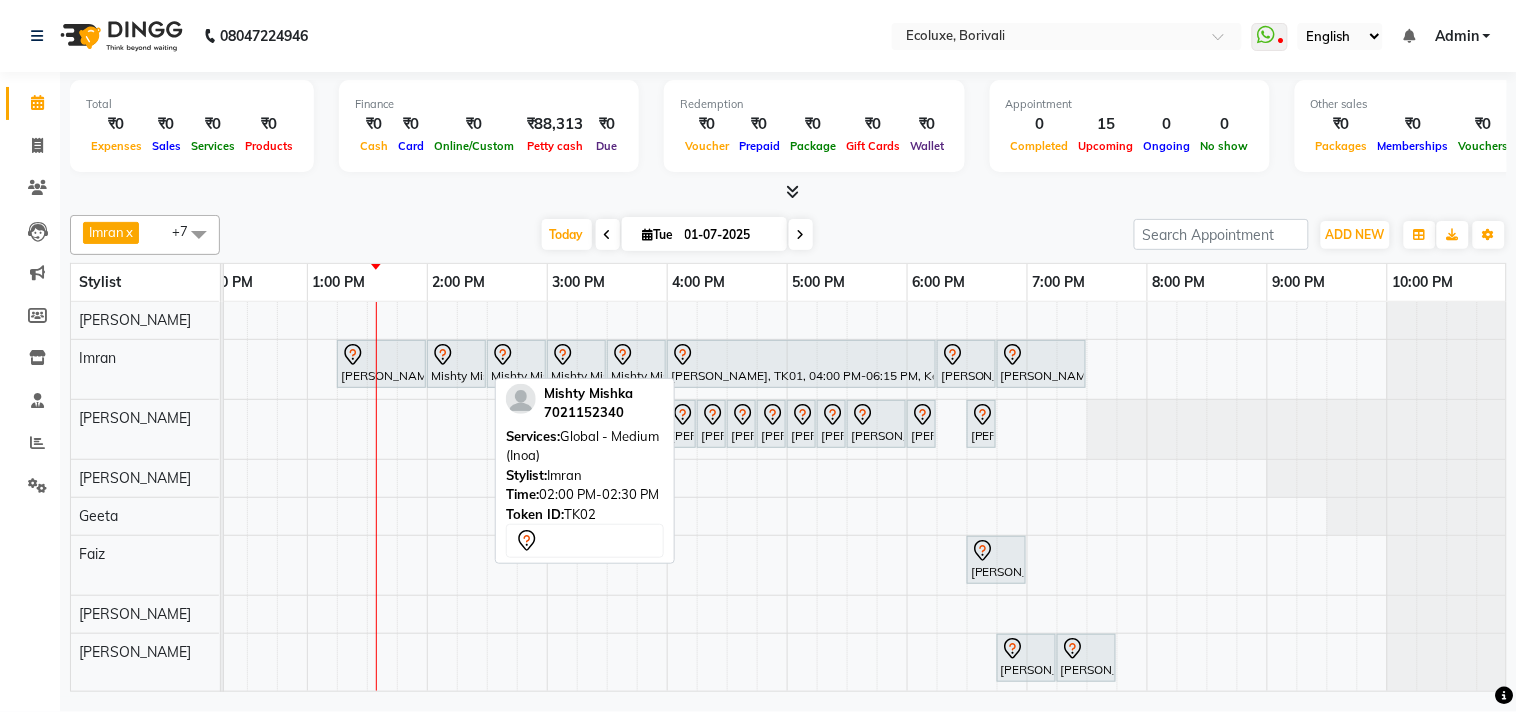 click at bounding box center (456, 355) 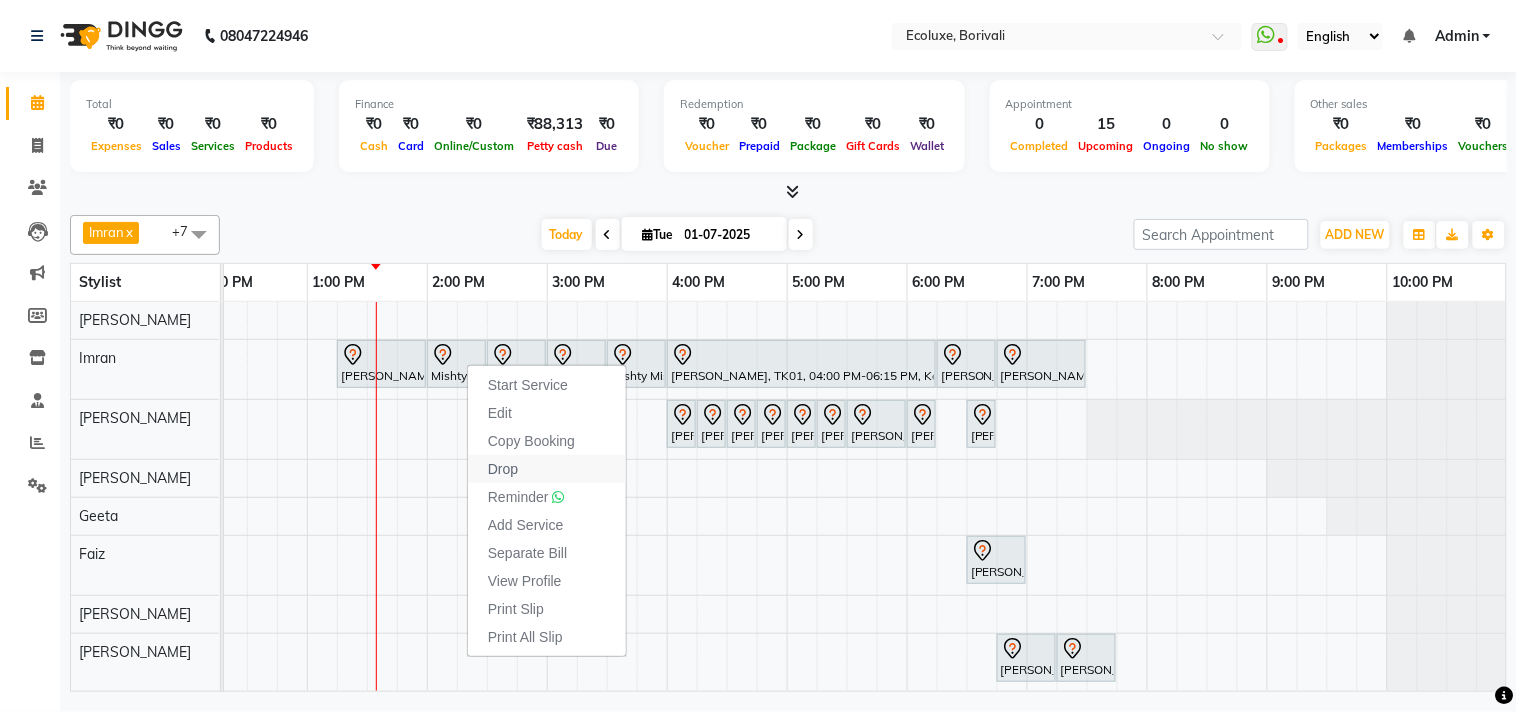 click on "Drop" at bounding box center [503, 469] 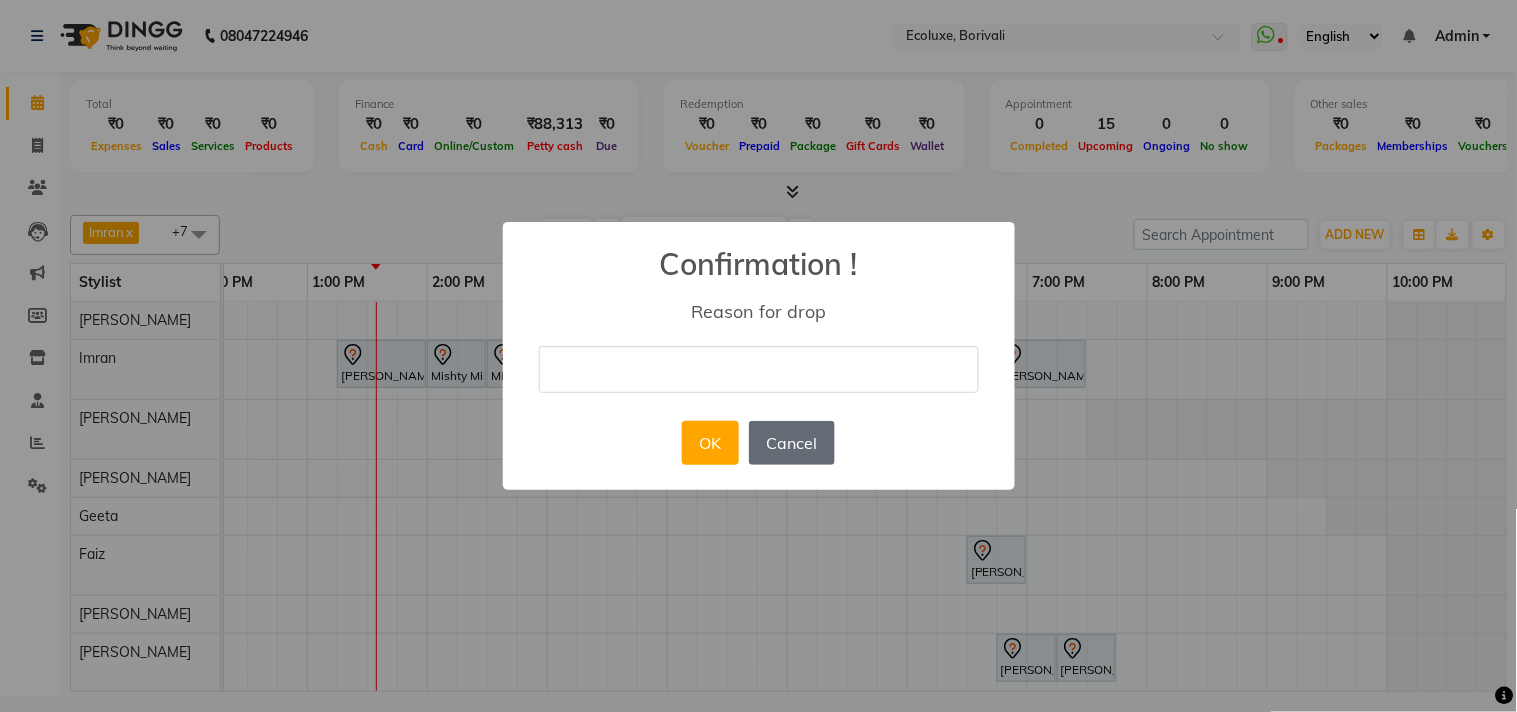 click on "Cancel" at bounding box center (792, 443) 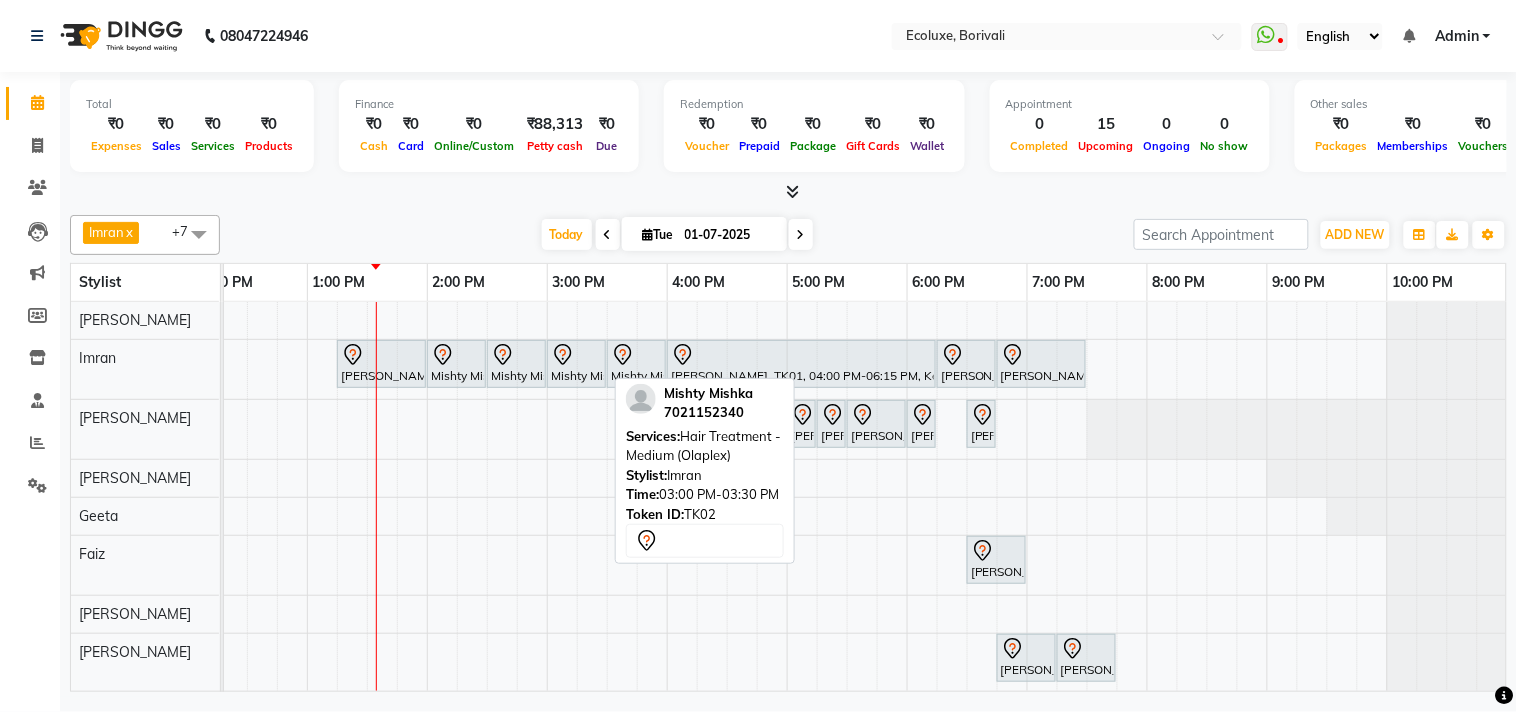 click on "Mishty Mishka, TK02, 03:00 PM-03:30 PM, Hair Treatment - Medium (Olaplex)" at bounding box center (576, 364) 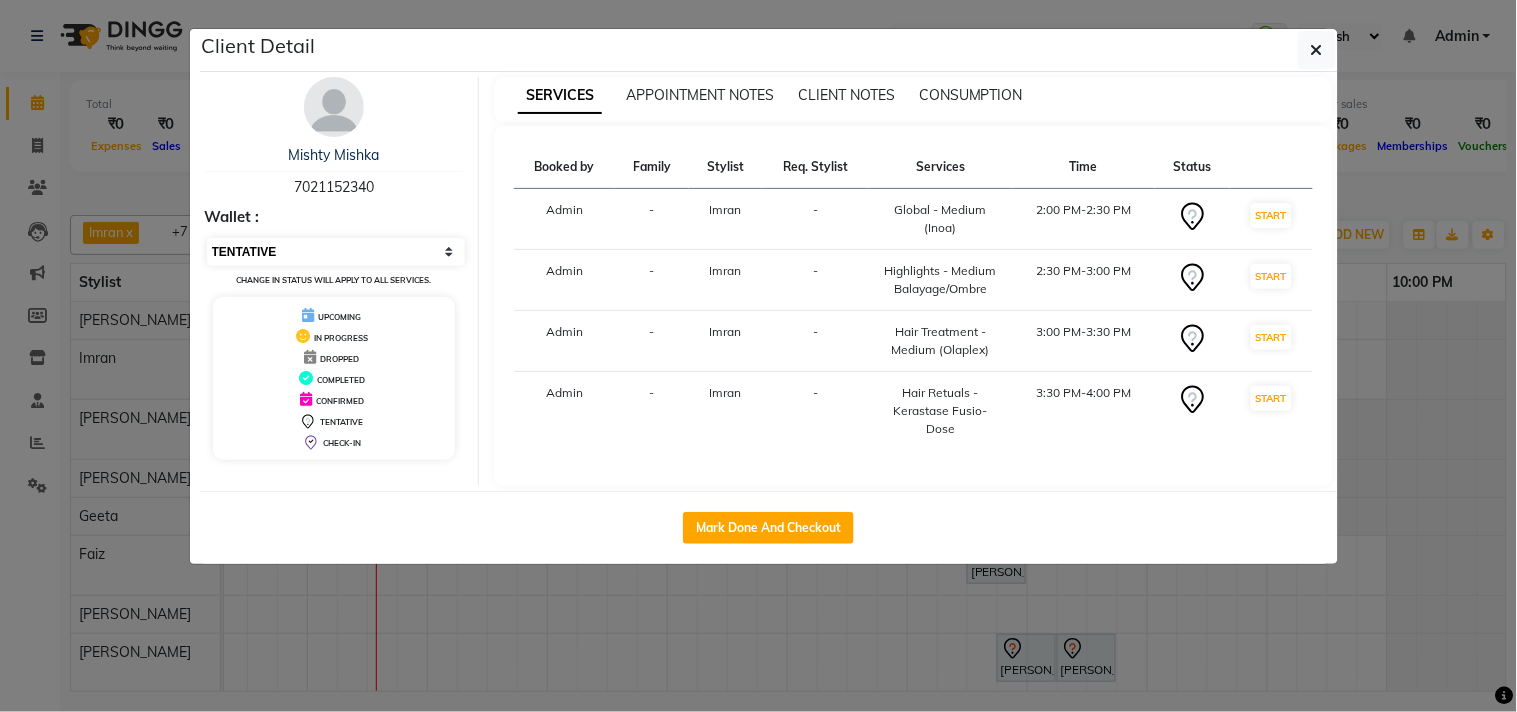 click on "Select IN SERVICE CONFIRMED TENTATIVE CHECK IN MARK DONE DROPPED UPCOMING" at bounding box center (336, 252) 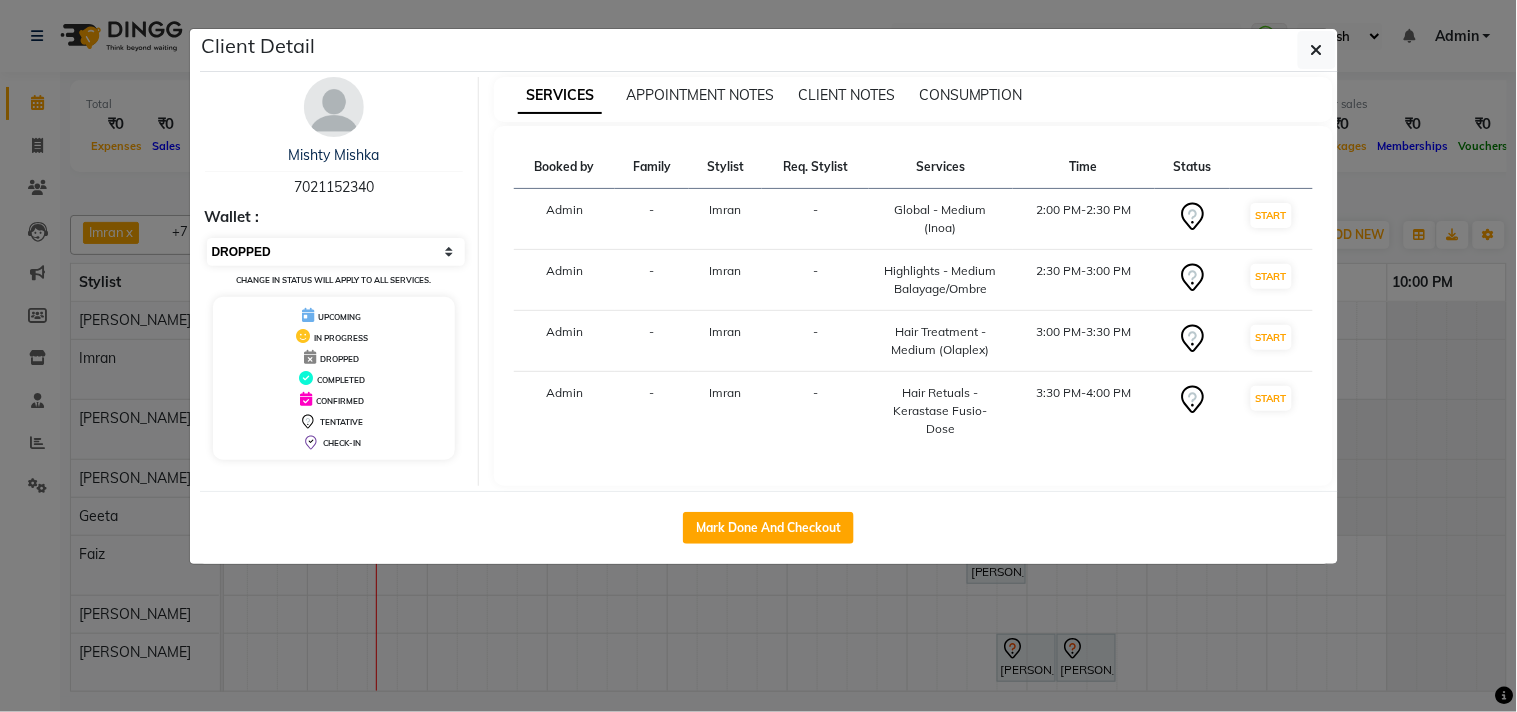 click on "Select IN SERVICE CONFIRMED TENTATIVE CHECK IN MARK DONE DROPPED UPCOMING" at bounding box center [336, 252] 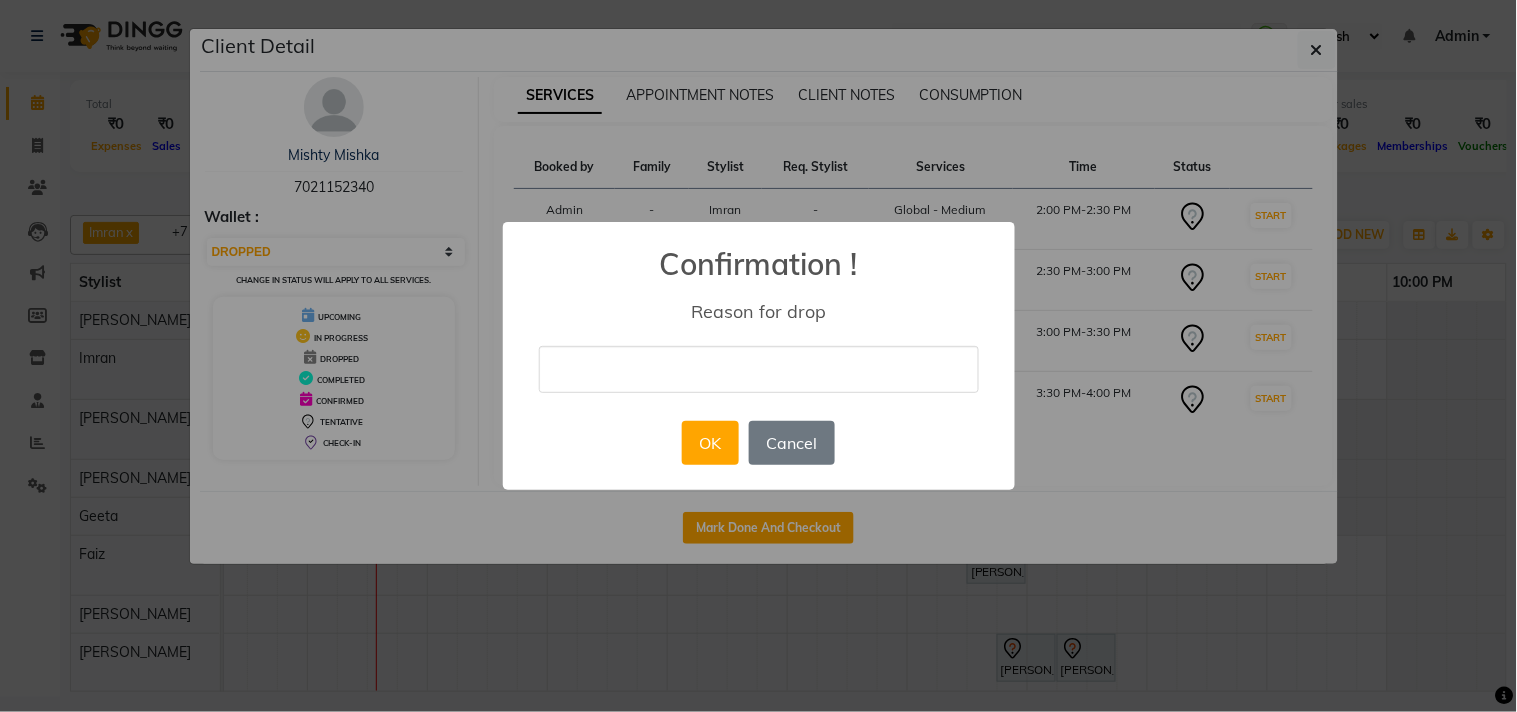 click at bounding box center (759, 369) 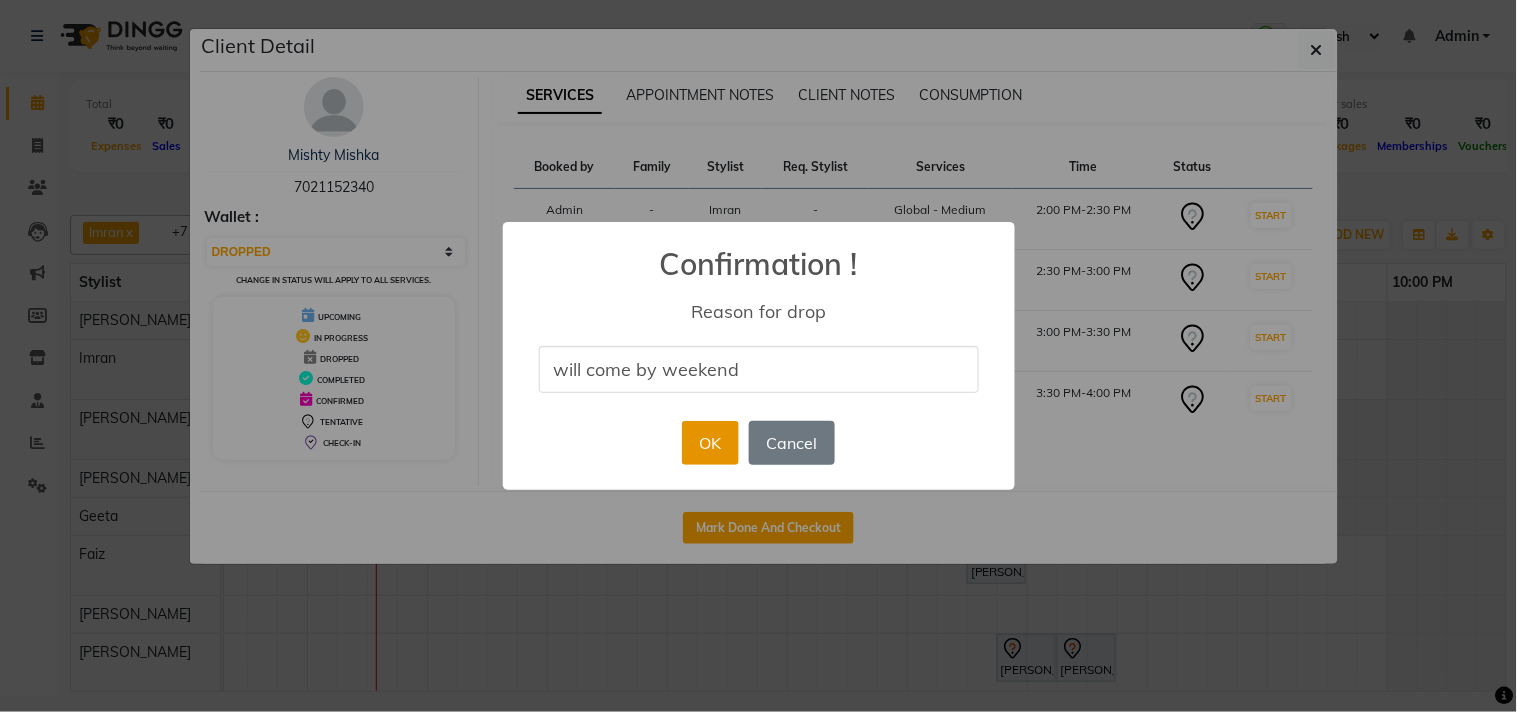 type on "will come by weekend" 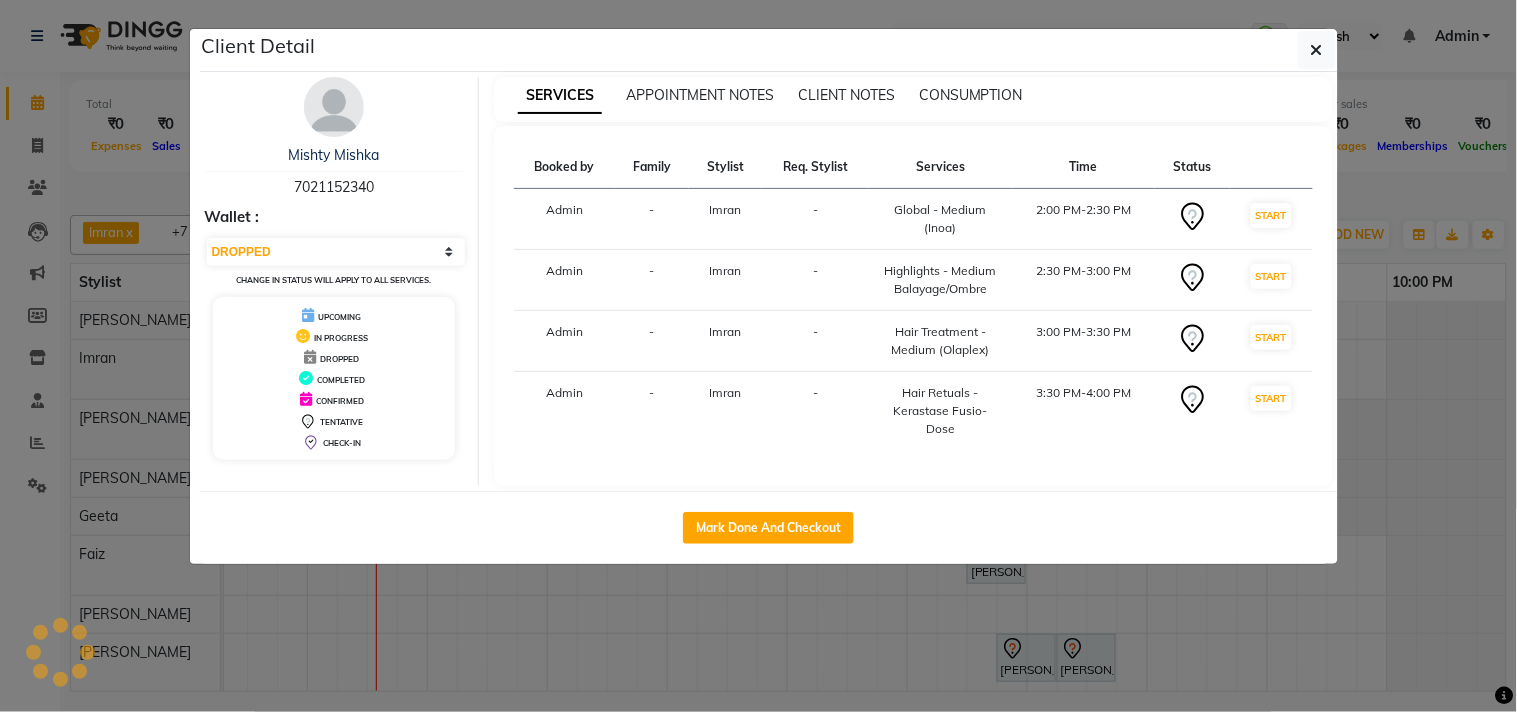 select on "select" 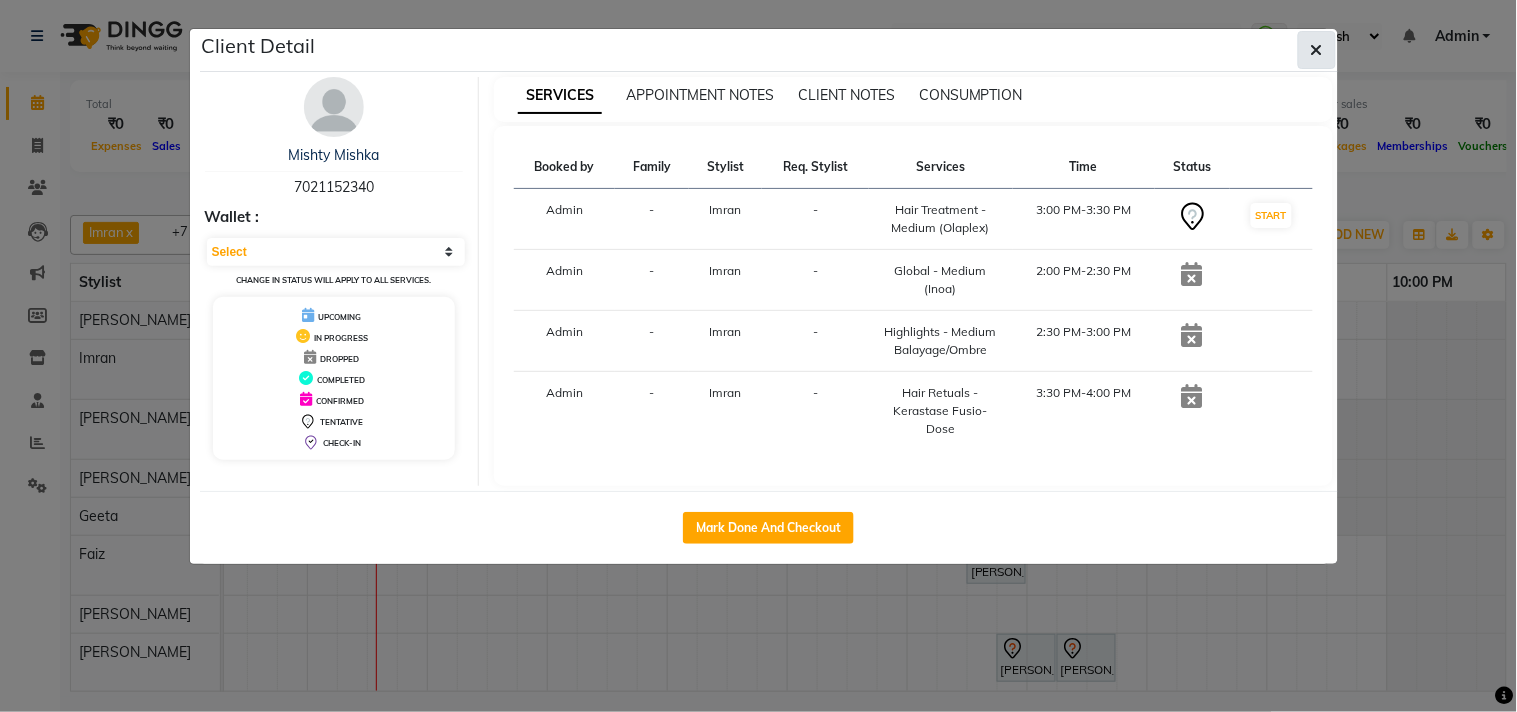 click 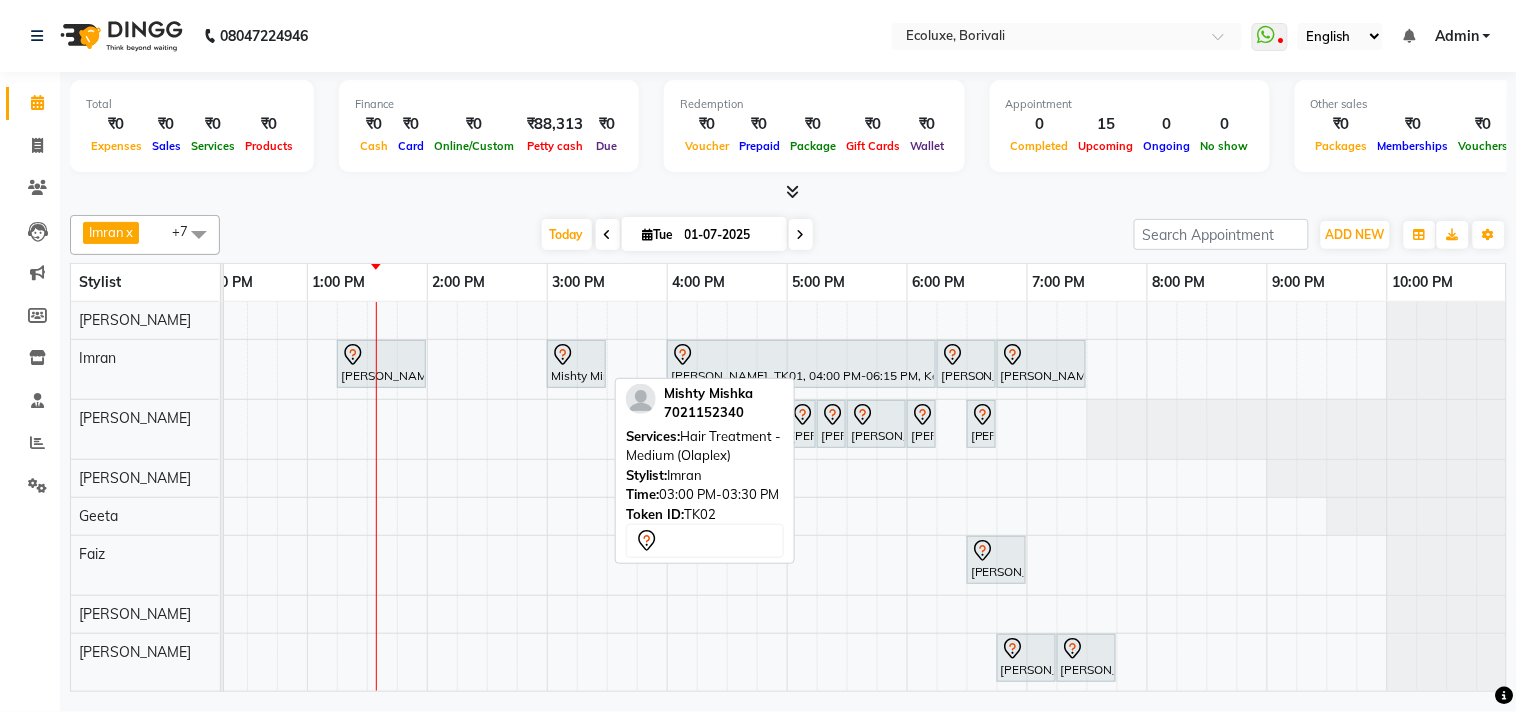 click 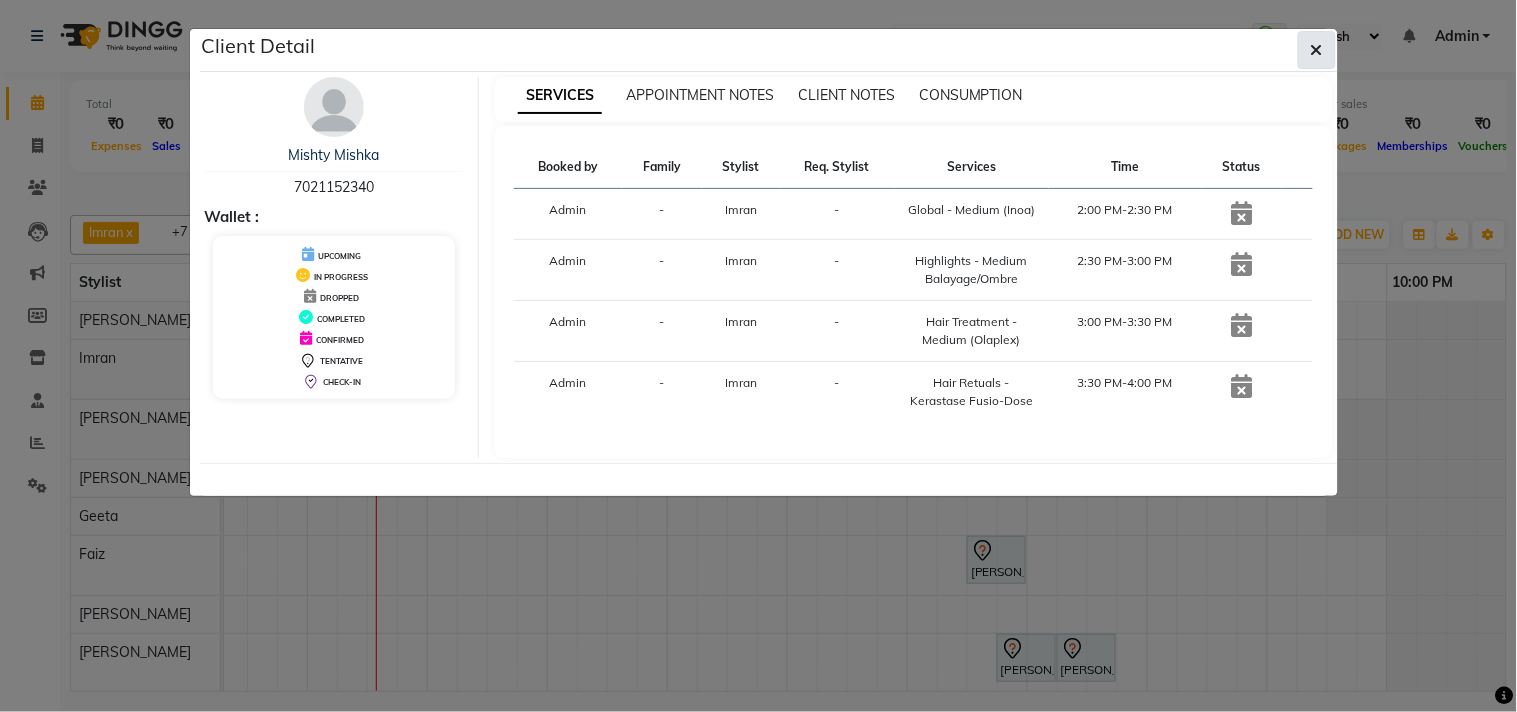 click 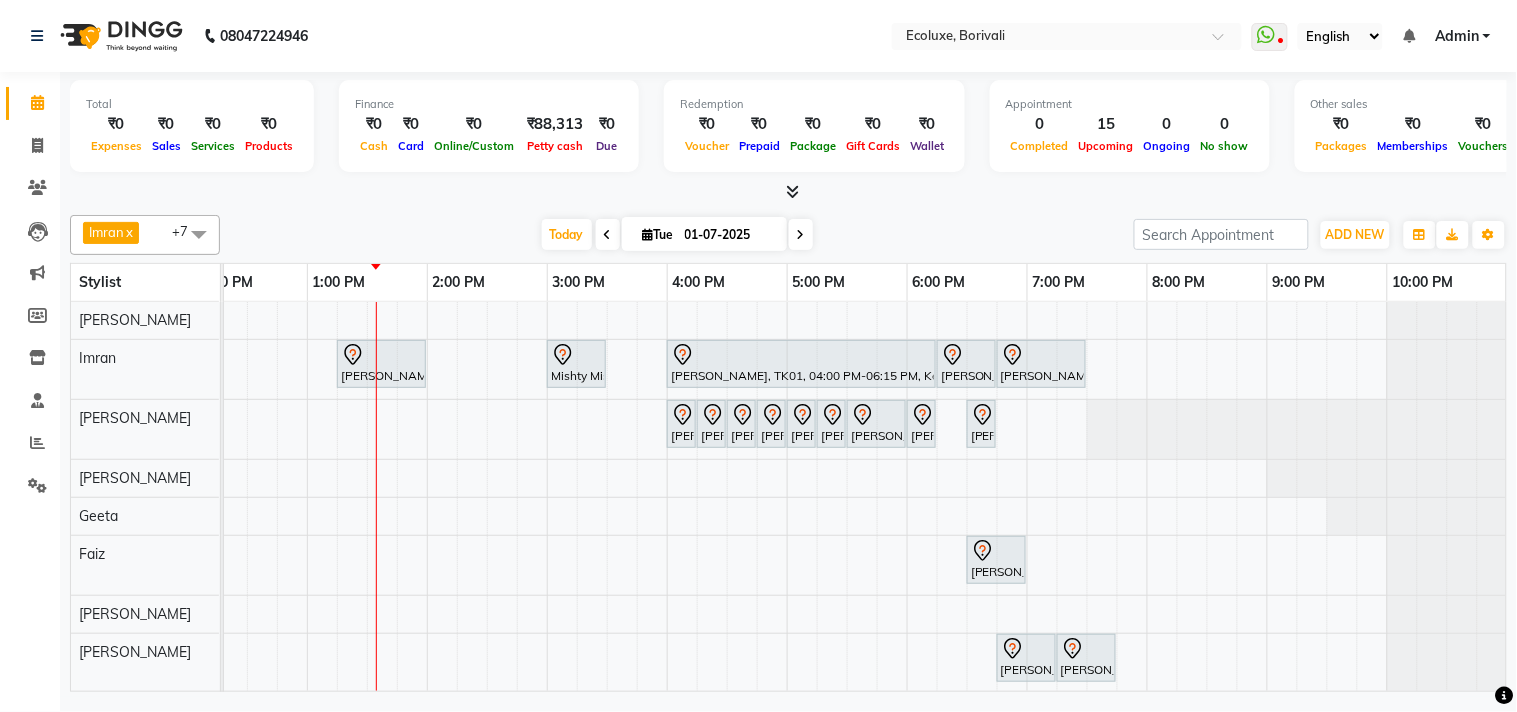 click at bounding box center (801, 234) 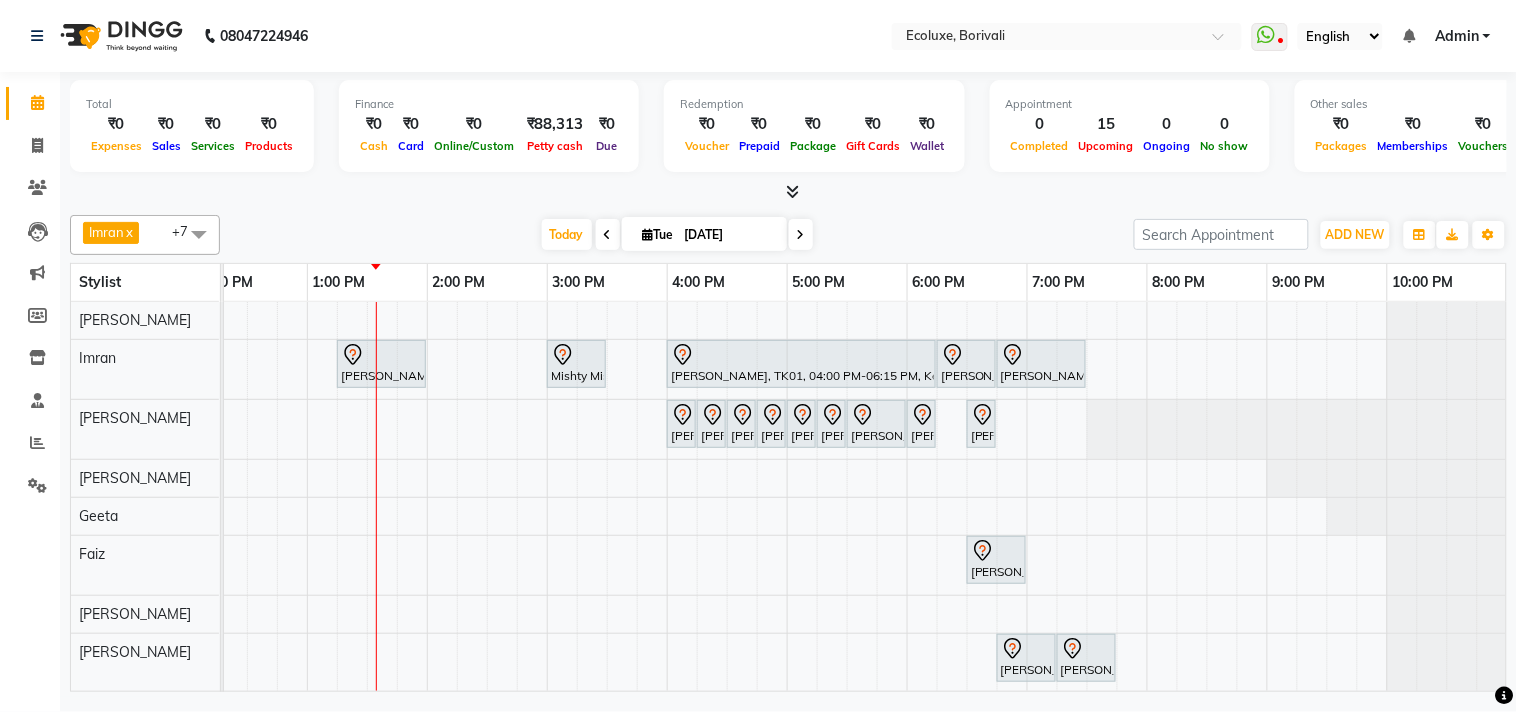 scroll, scrollTop: 0, scrollLeft: 397, axis: horizontal 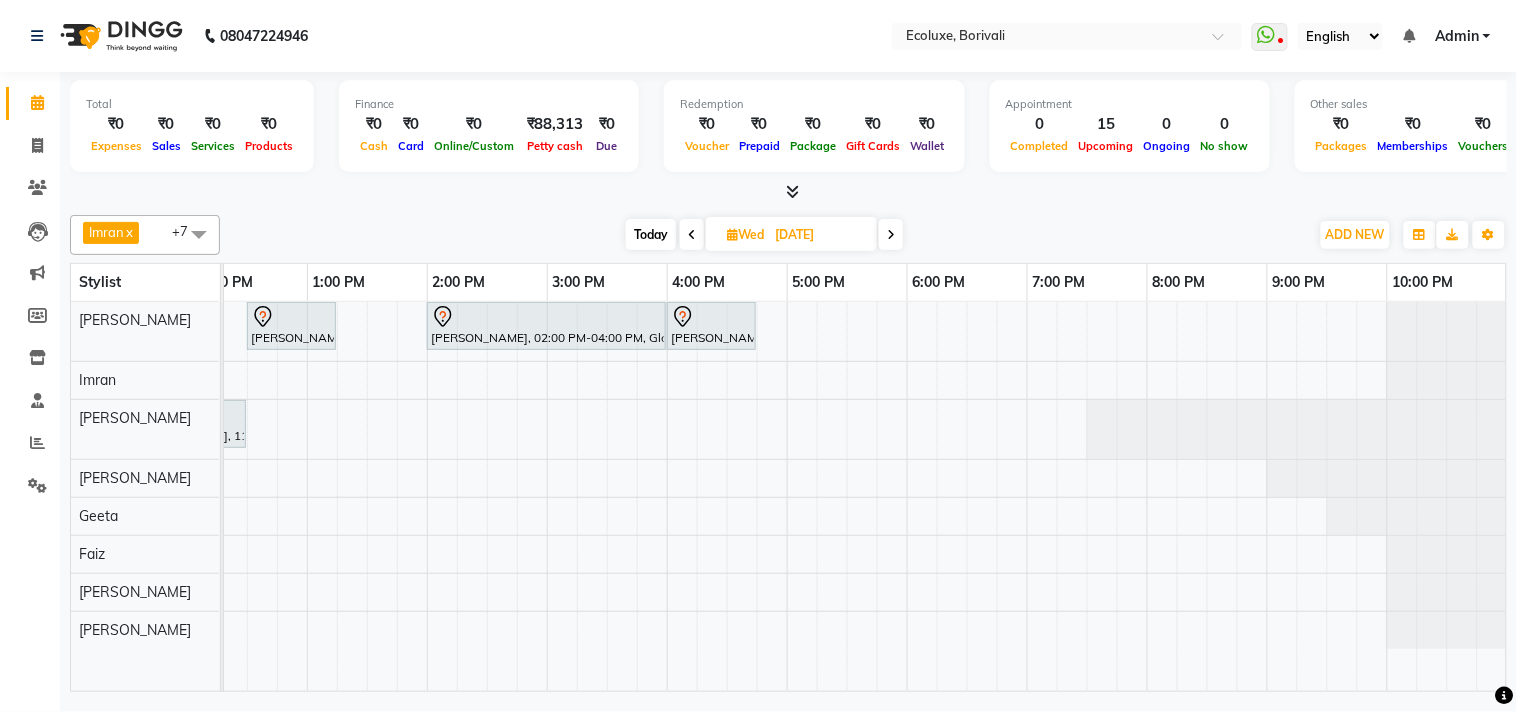 click at bounding box center [692, 235] 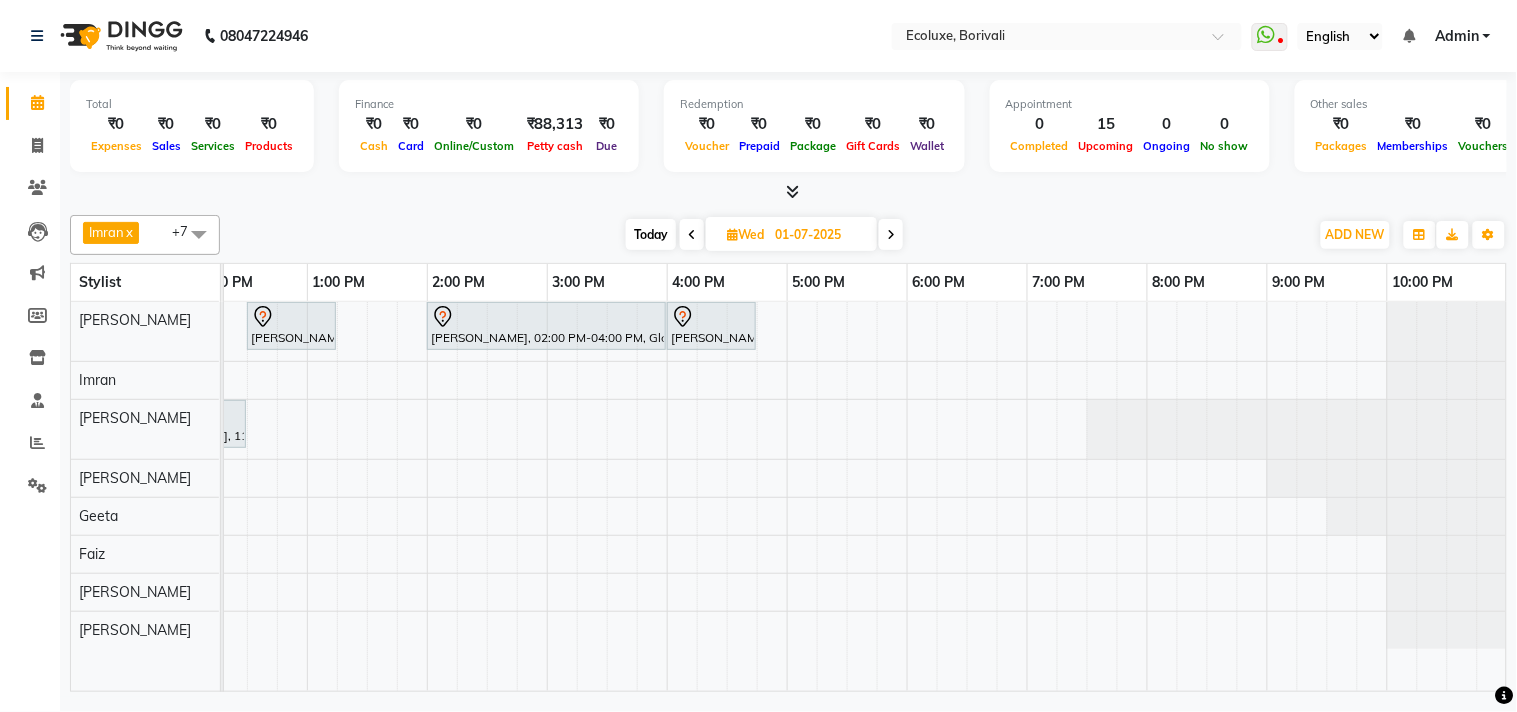 scroll, scrollTop: 0, scrollLeft: 397, axis: horizontal 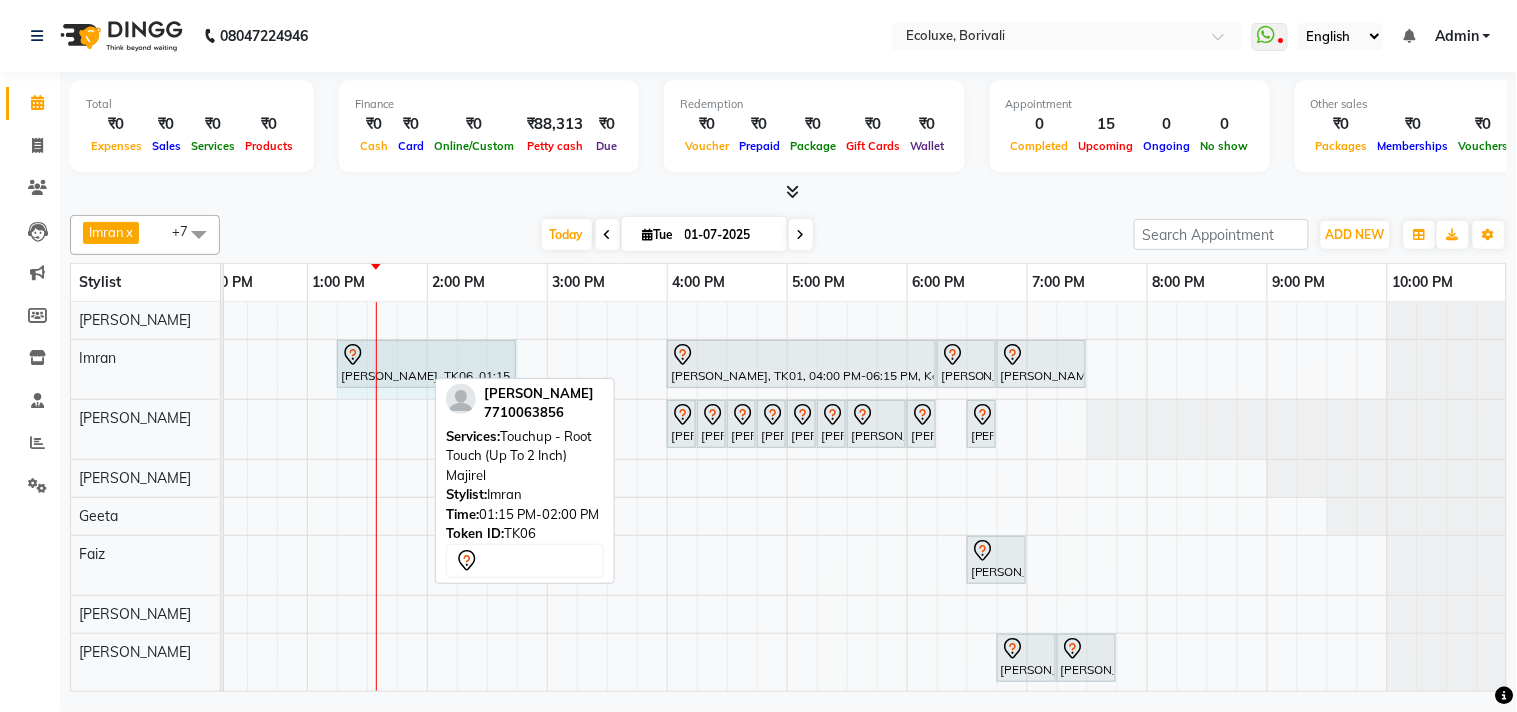 drag, startPoint x: 421, startPoint y: 354, endPoint x: 516, endPoint y: 356, distance: 95.02105 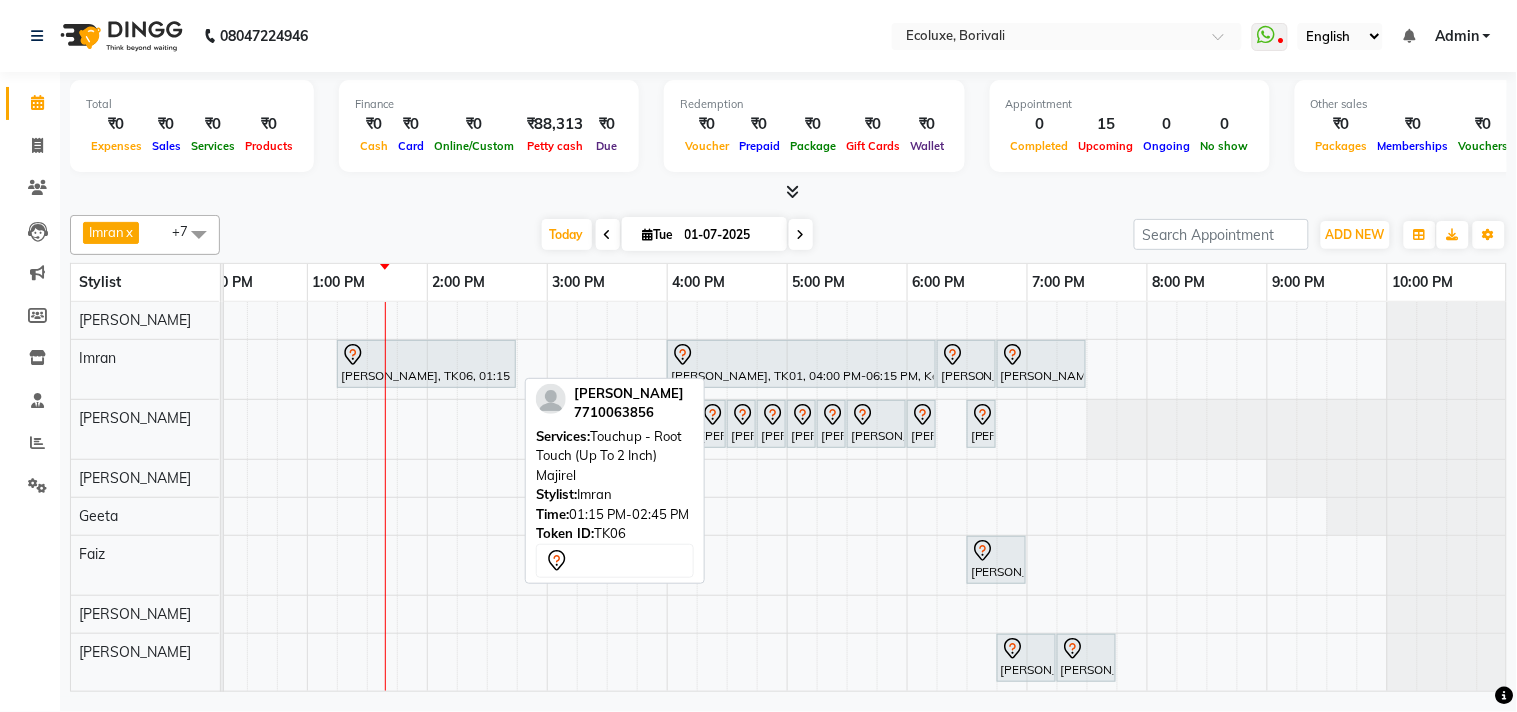 click at bounding box center [426, 355] 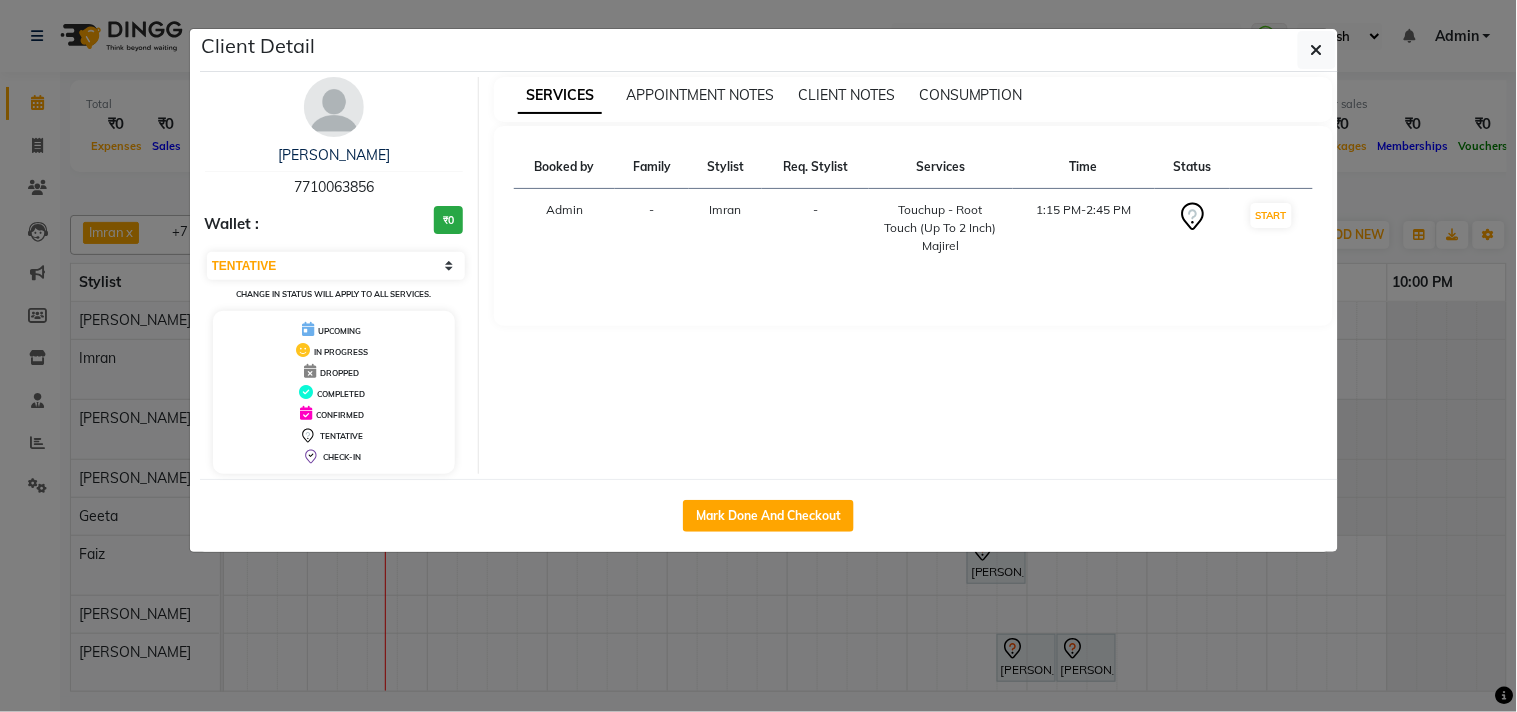 click on "[PERSON_NAME]" at bounding box center (334, 155) 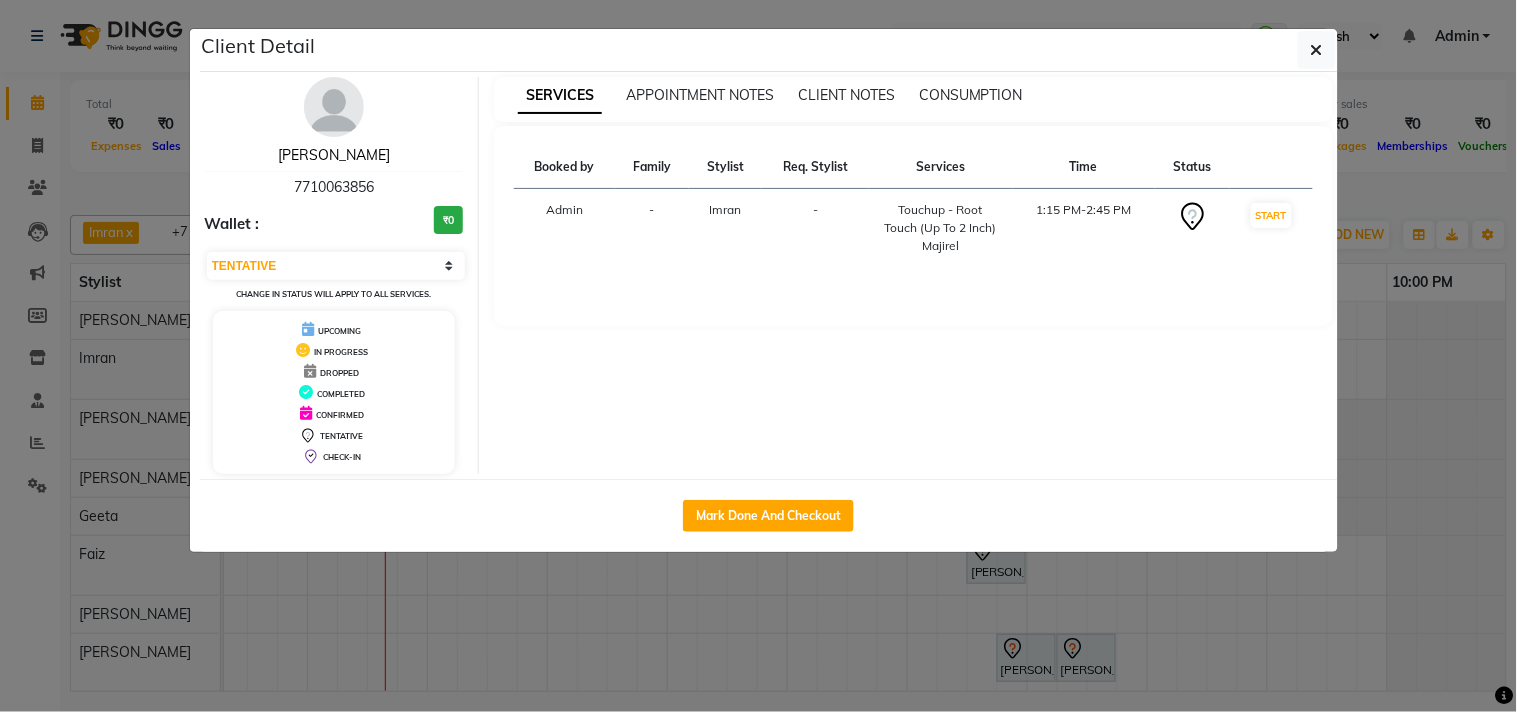 click on "[PERSON_NAME]" at bounding box center [334, 155] 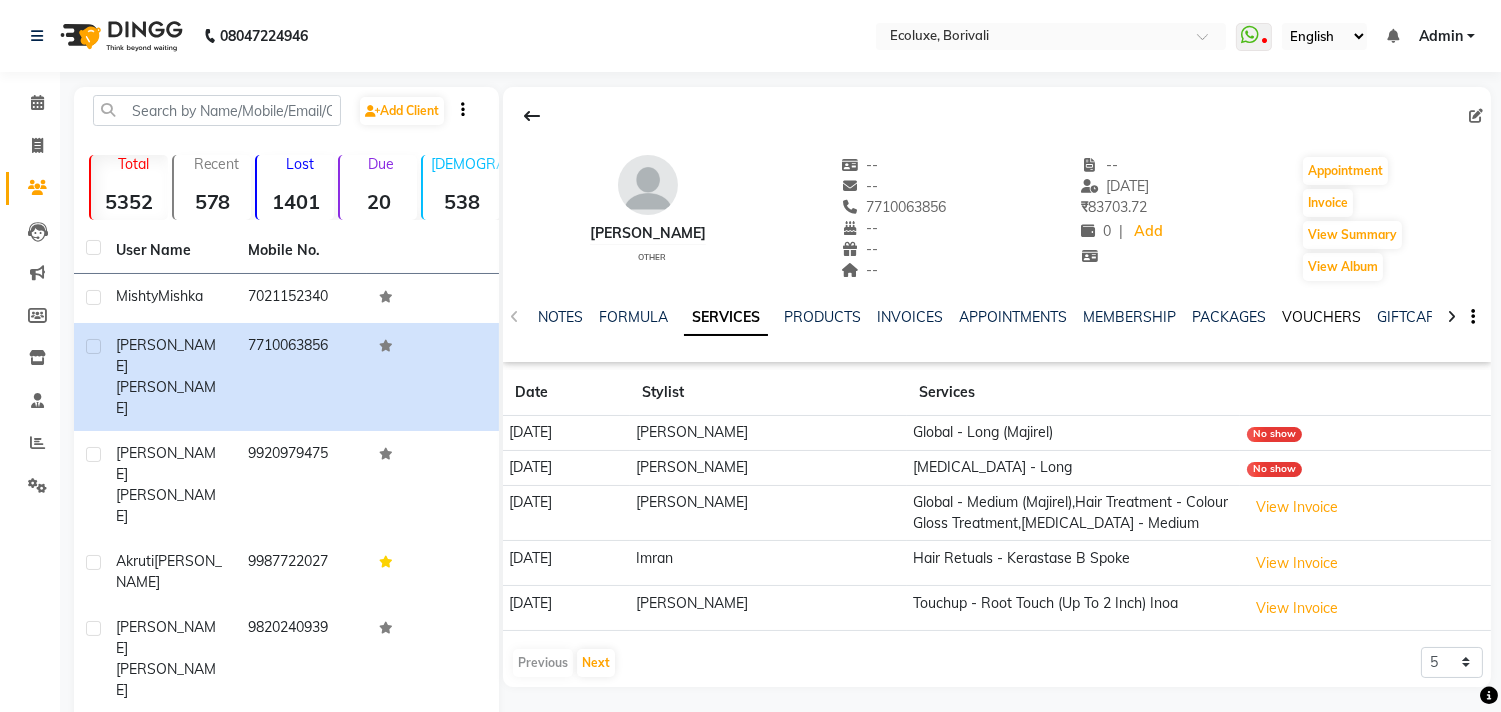 click on "VOUCHERS" 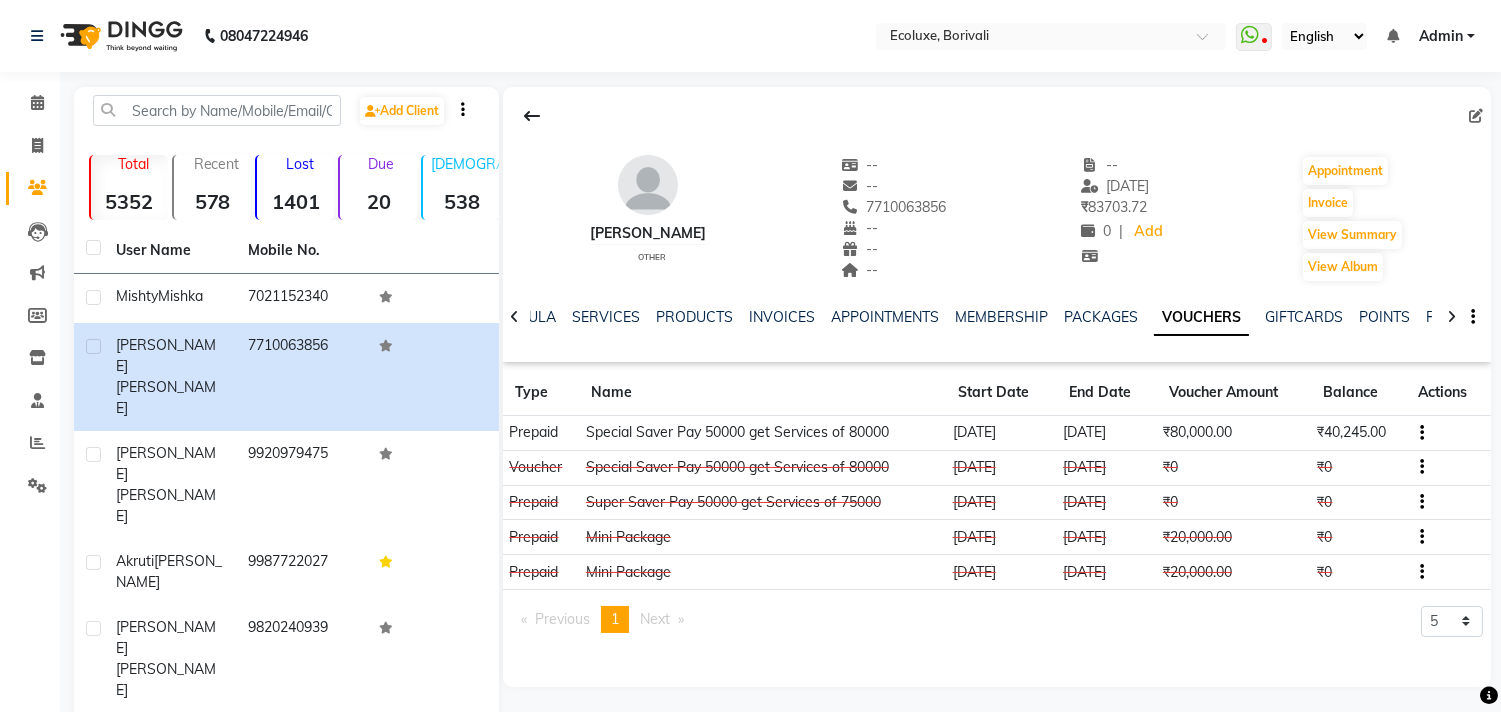 click on "--" 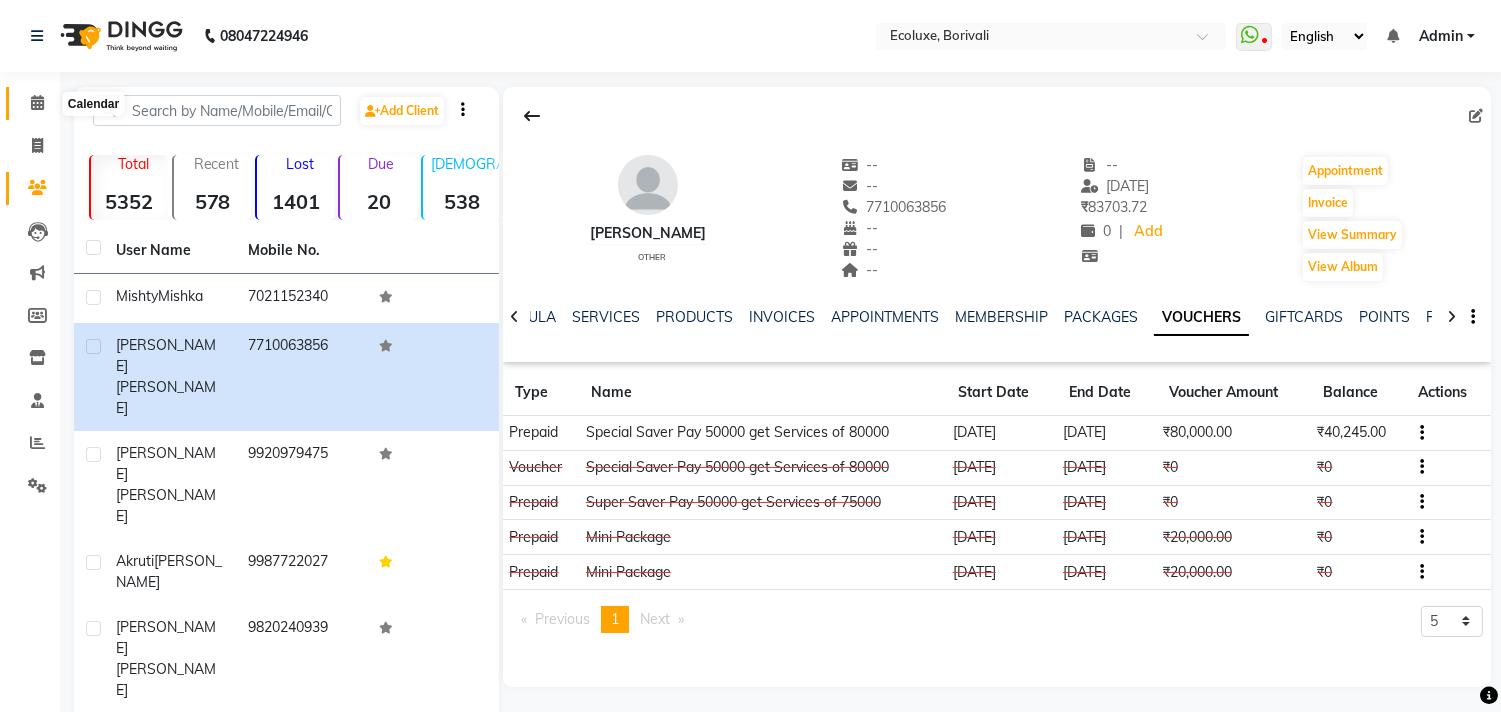 click 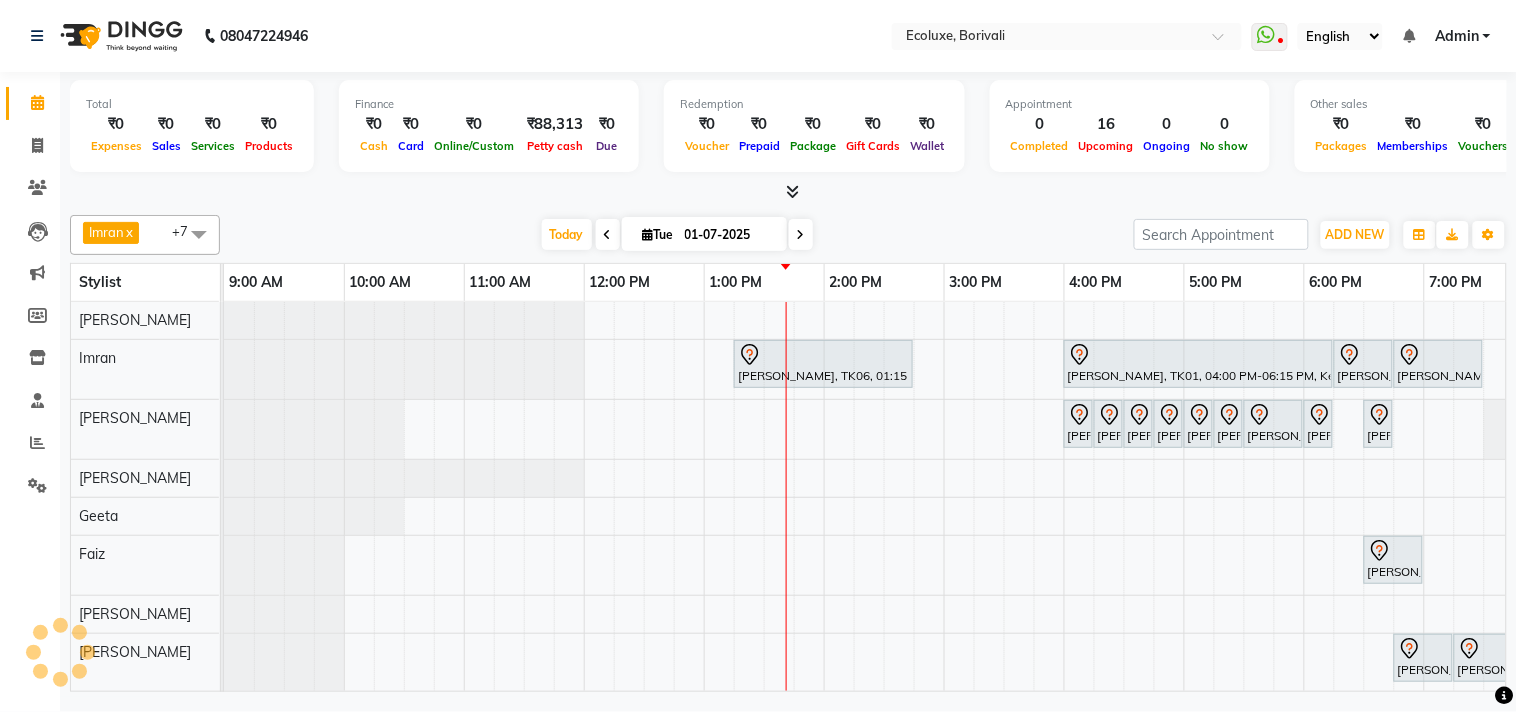 scroll, scrollTop: 0, scrollLeft: 0, axis: both 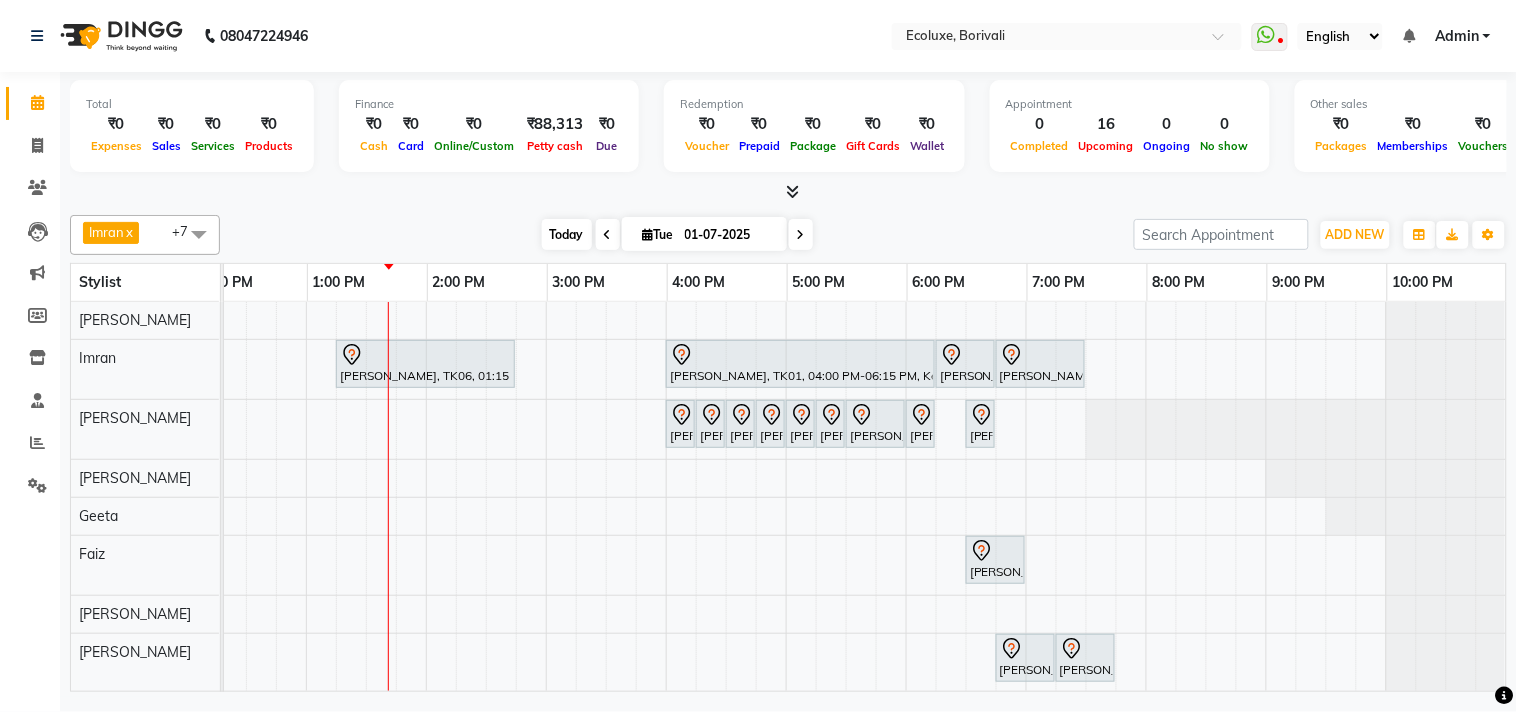 click on "Today" at bounding box center [567, 234] 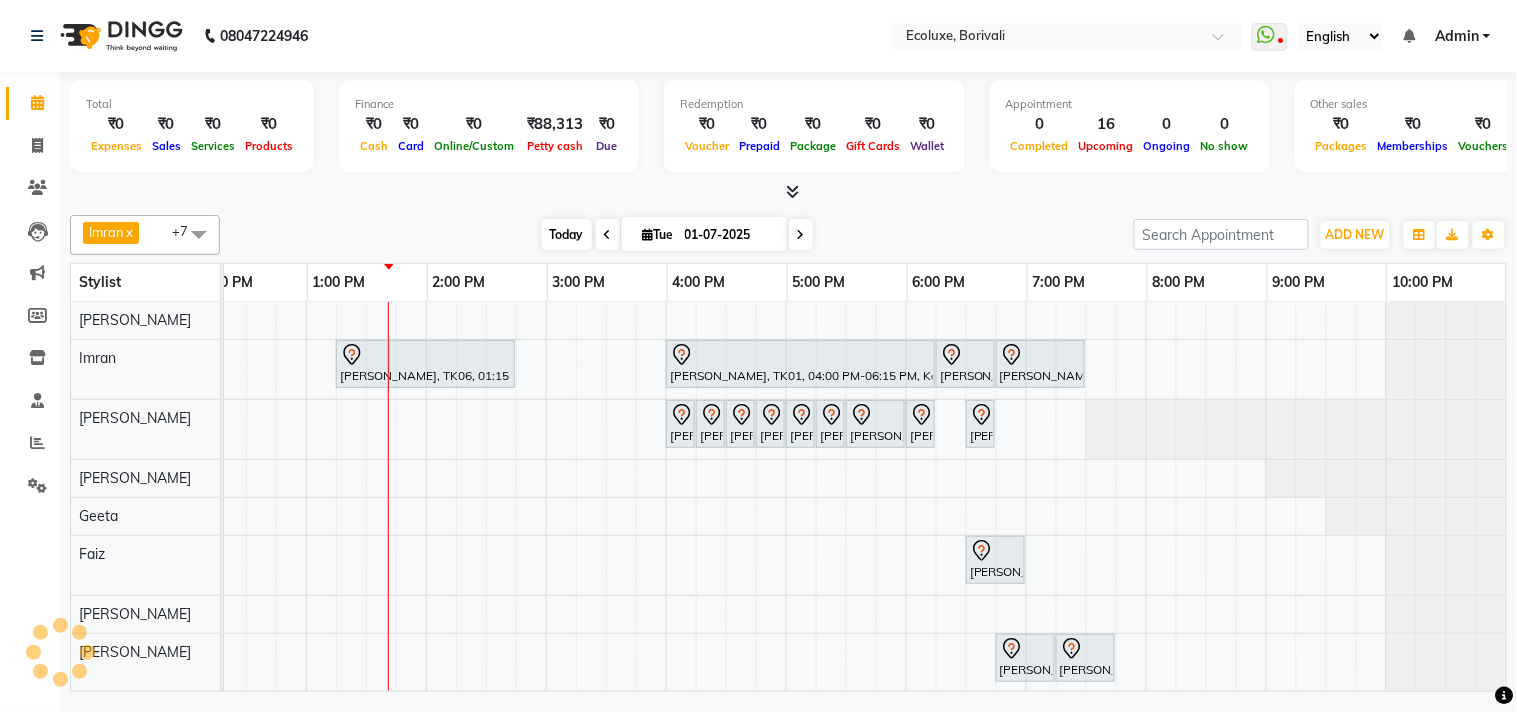 scroll, scrollTop: 0, scrollLeft: 397, axis: horizontal 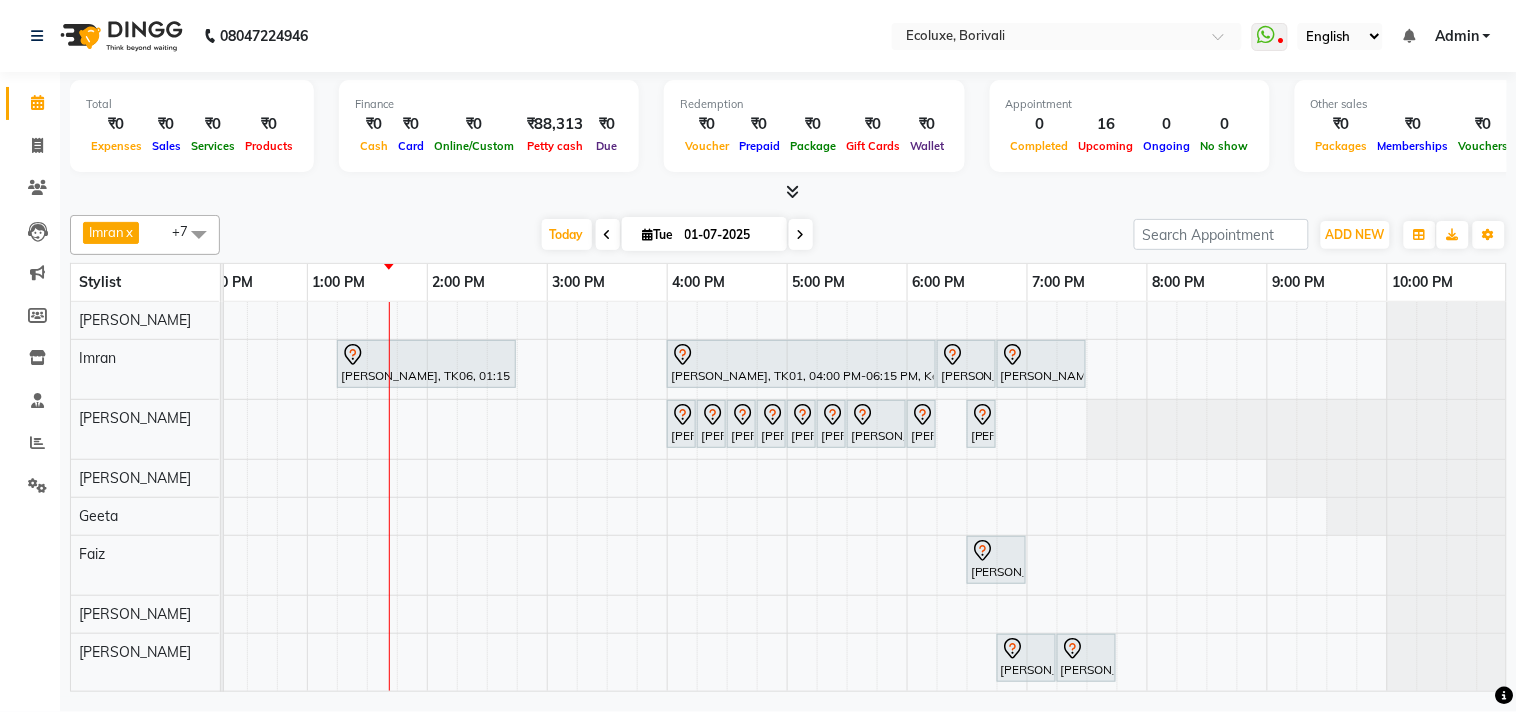 click on "Total  ₹0  Expenses ₹0  Sales ₹0  Services ₹0  Products Finance  ₹0  Cash ₹0  Card ₹0  Online/Custom ₹88,313 [PERSON_NAME] cash ₹0 Due  Redemption  ₹0 Voucher ₹0 Prepaid ₹0 Package ₹0  Gift Cards ₹0  Wallet  Appointment  0 Completed 16 Upcoming 0 Ongoing 0 No show  Other sales  ₹0  Packages ₹0  Memberships ₹0  Vouchers ₹0  Prepaids ₹0  Gift Cards  Imran   x [PERSON_NAME]  x Faiz  x Geeta  x [PERSON_NAME]  x [PERSON_NAME]  x [PERSON_NAME]   x +7 Select All  [PERSON_NAME]  [PERSON_NAME] [PERSON_NAME] [PERSON_NAME]  [PERSON_NAME] [MEDICAL_DATA][PERSON_NAME] [PERSON_NAME] [PERSON_NAME]  [PERSON_NAME] Wezah [DATE]  [DATE] Toggle Dropdown Add Appointment Add Invoice Add Expense Add Attendance Add Client Add Transaction Toggle Dropdown Add Appointment Add Invoice Add Expense Add Attendance Add Client ADD NEW Toggle Dropdown Add Appointment Add Invoice Add Expense Add Attendance Add Client Add Transaction  Imran   x [PERSON_NAME]  x Faiz  x Geeta  x [PERSON_NAME]  x" 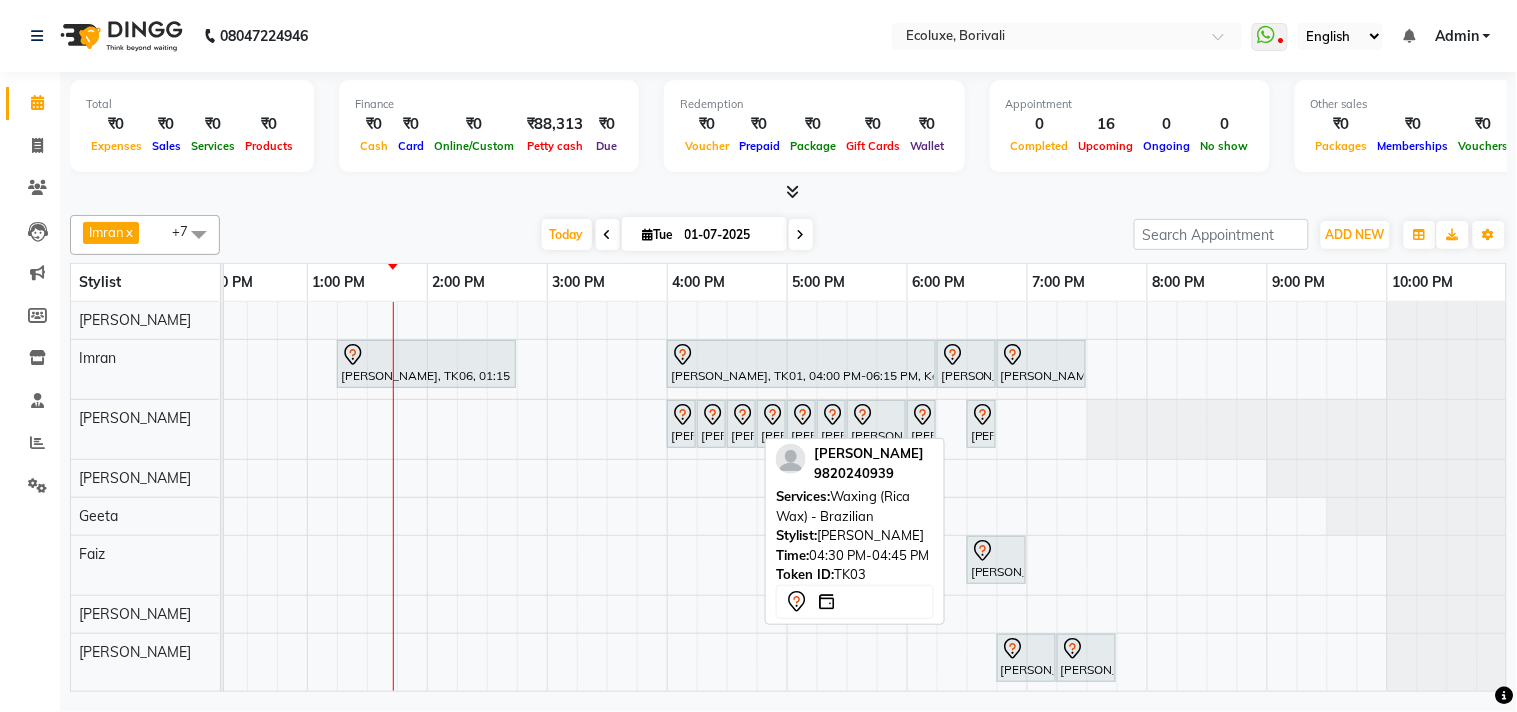 click 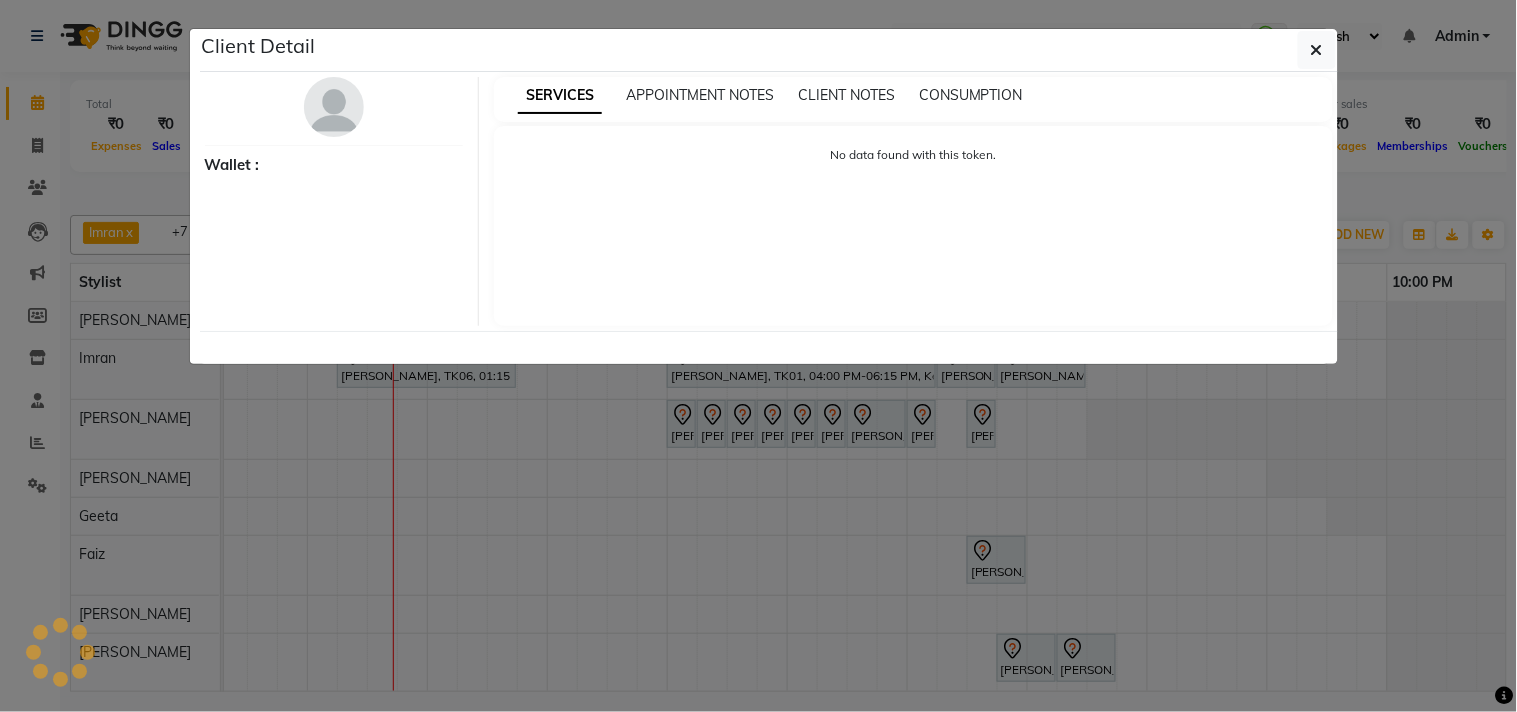 select on "7" 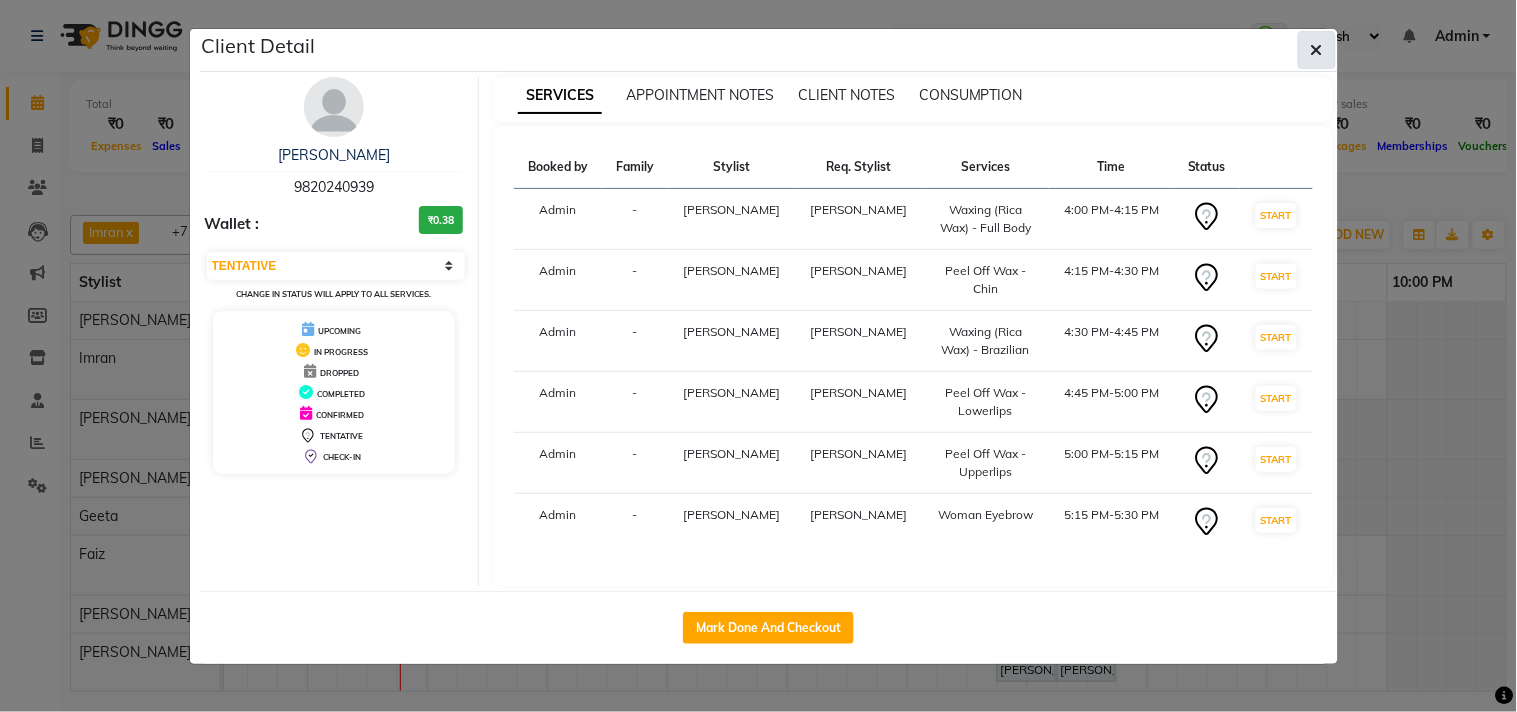click 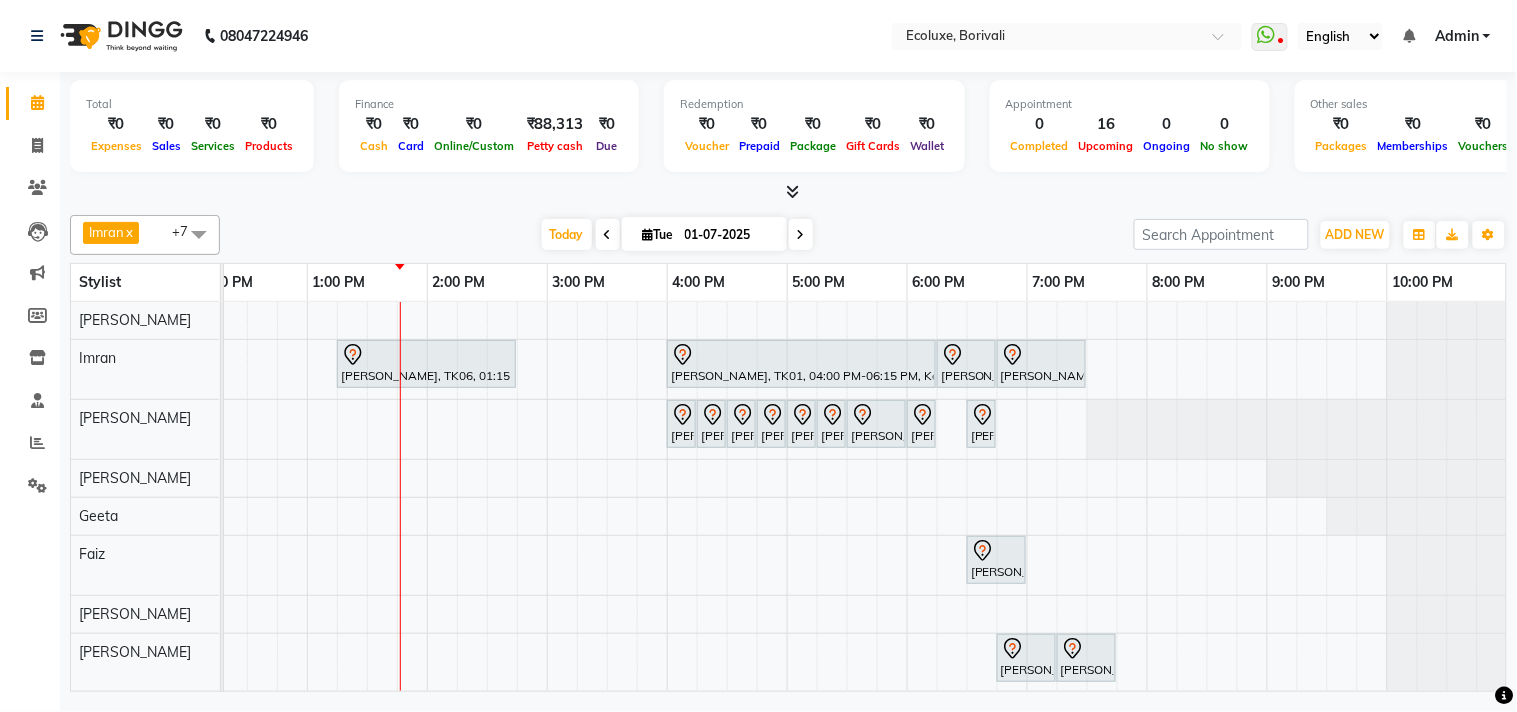 scroll, scrollTop: 0, scrollLeft: 414, axis: horizontal 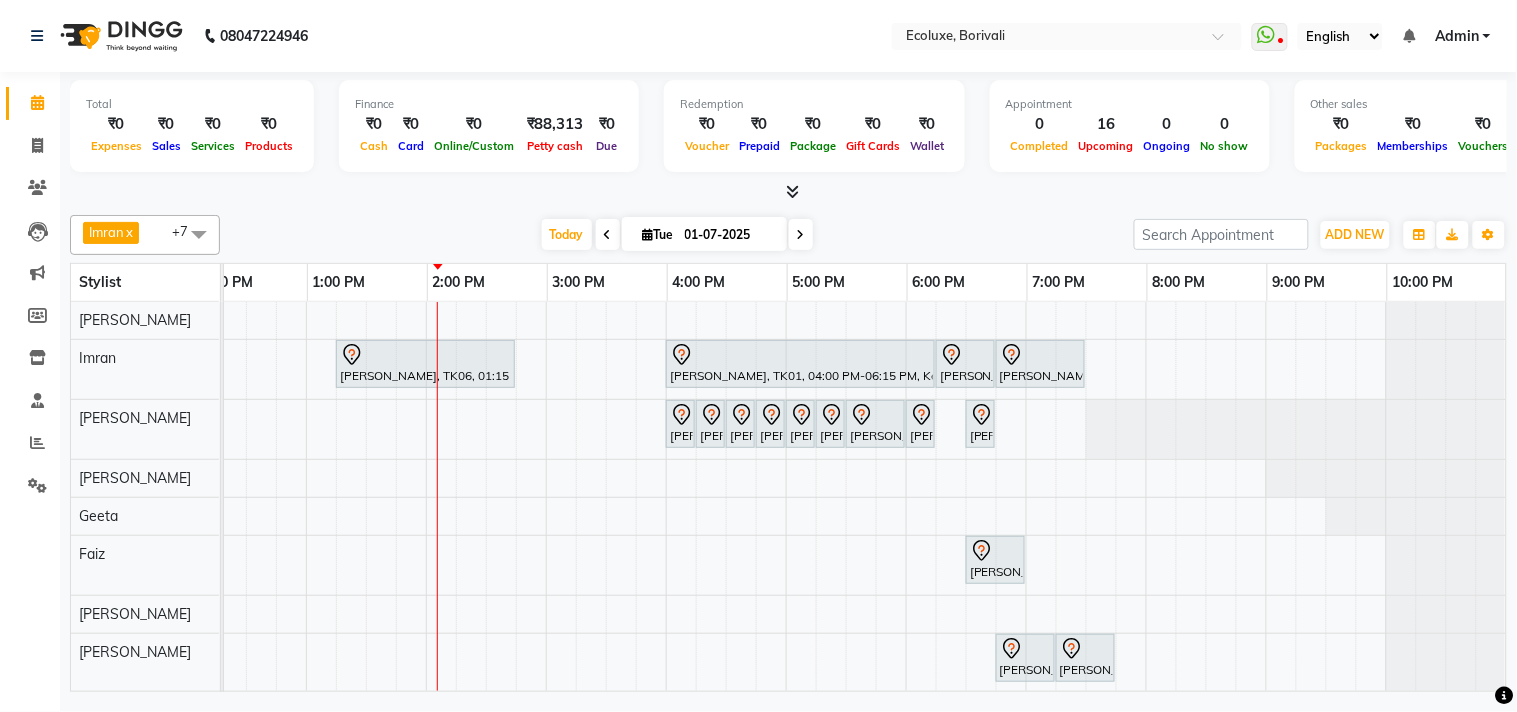 click at bounding box center (801, 234) 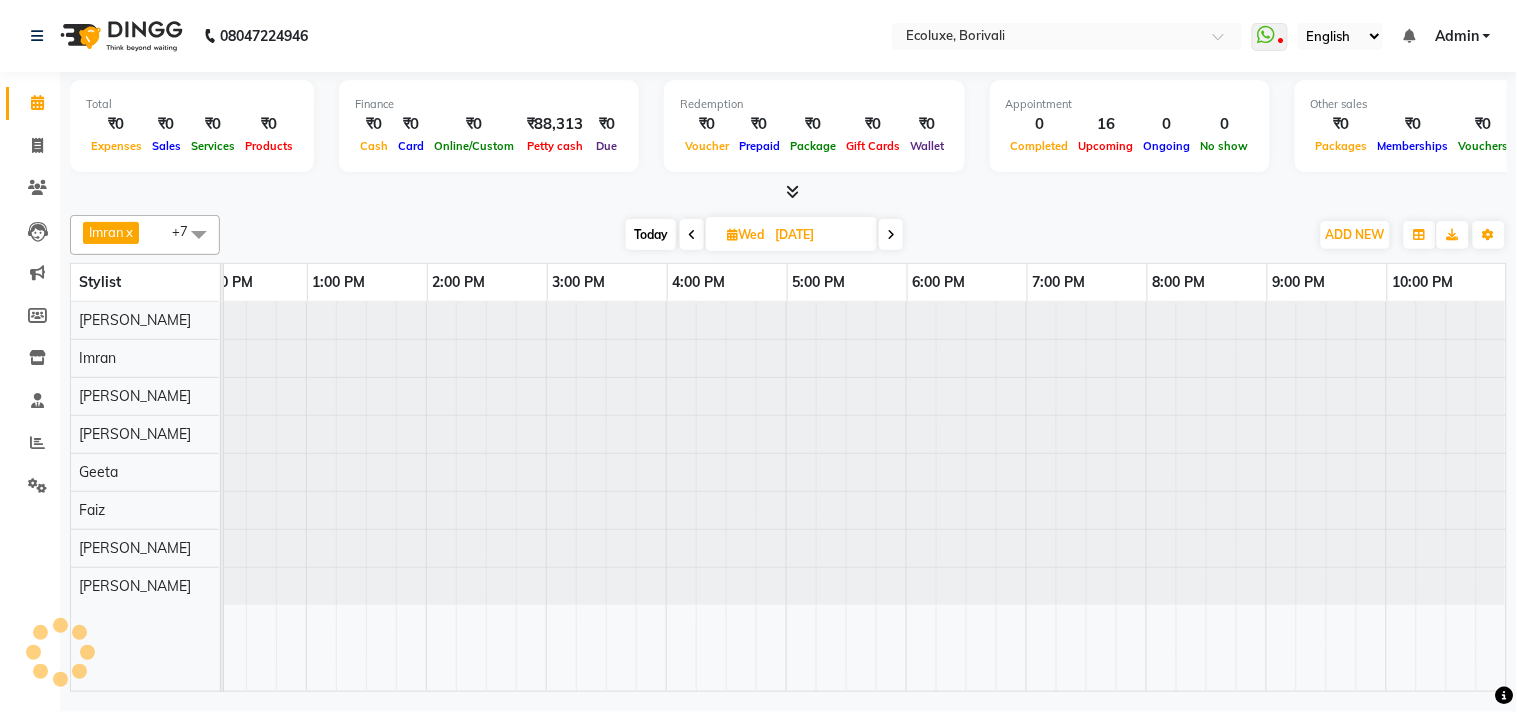 scroll, scrollTop: 0, scrollLeft: 0, axis: both 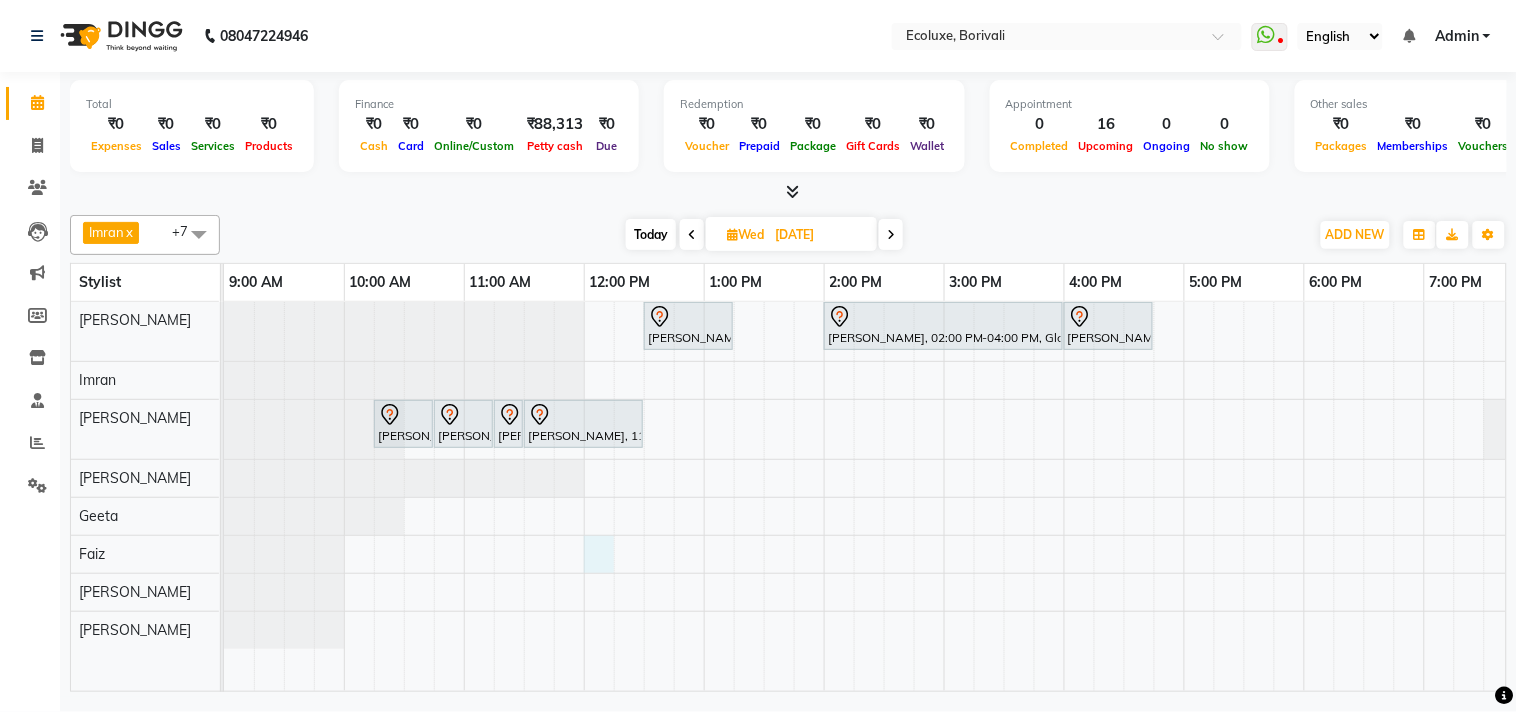 click on "[PERSON_NAME], 12:30 PM-01:15 PM, [DEMOGRAPHIC_DATA] - Haircut Senior Stylist             [PERSON_NAME], 02:00 PM-04:00 PM, Global - Long (Inoa)             [PERSON_NAME], 04:00 PM-04:45 PM, Hair Treatment - Long (Olaplex)             [PERSON_NAME], 10:15 AM-10:45 AM, Waxing (Rica Wax) - Full Arms              [PERSON_NAME], 10:45 AM-11:15 AM, Waxing (Rica Wax) - Full Legs             [PERSON_NAME], 11:15 AM-11:30 AM, Waxing (Rica Wax) - Underarms             [PERSON_NAME], 11:30 AM-12:30 PM, [PERSON_NAME] - Purifing Facial" at bounding box center (1064, 496) 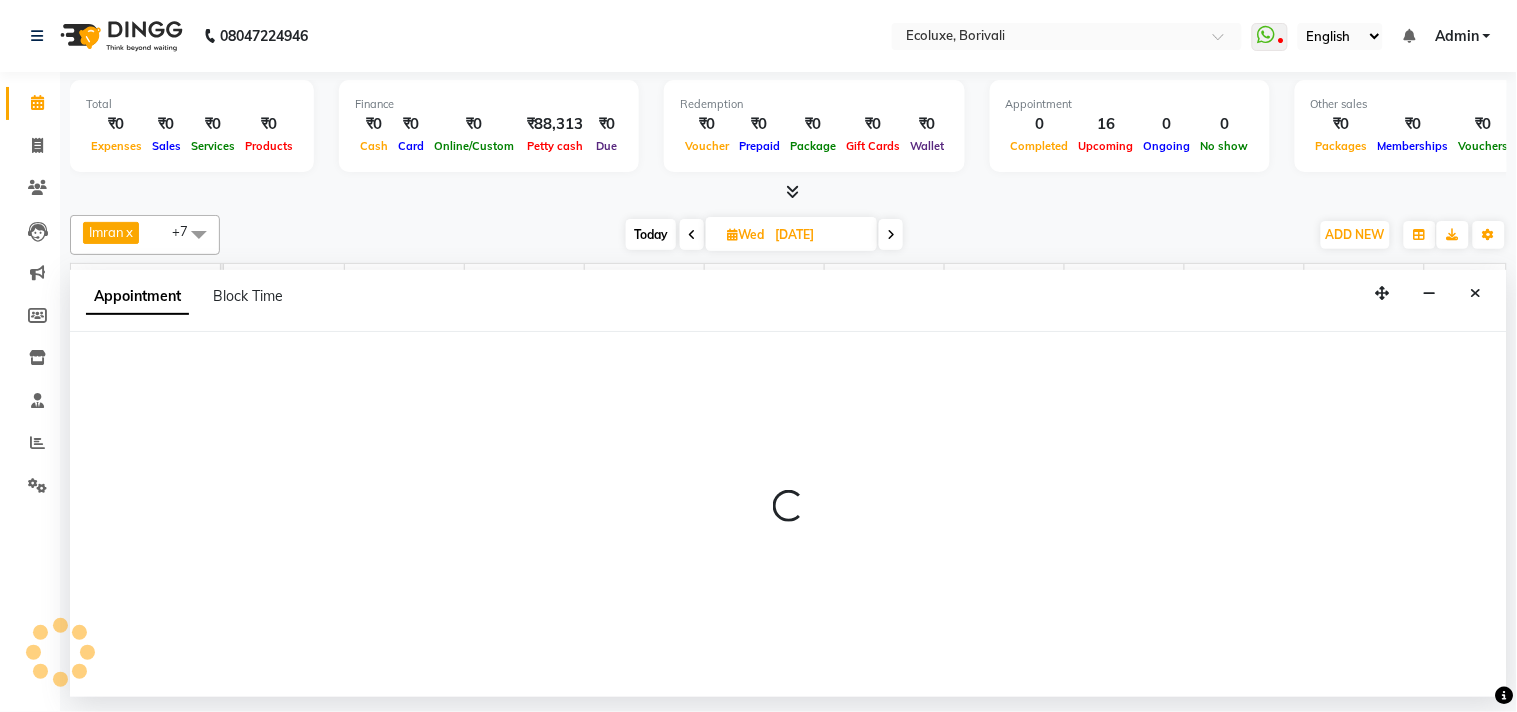select on "67913" 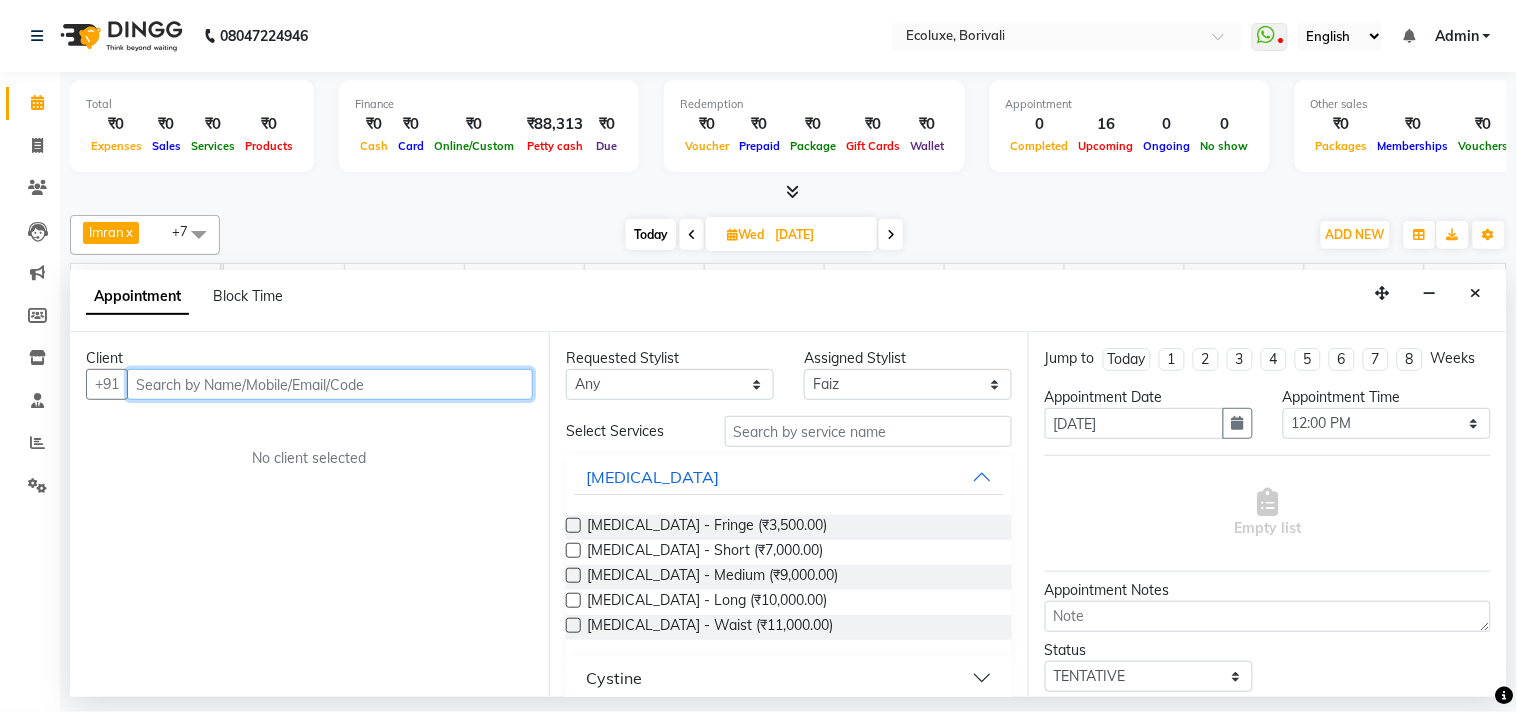 click at bounding box center (330, 384) 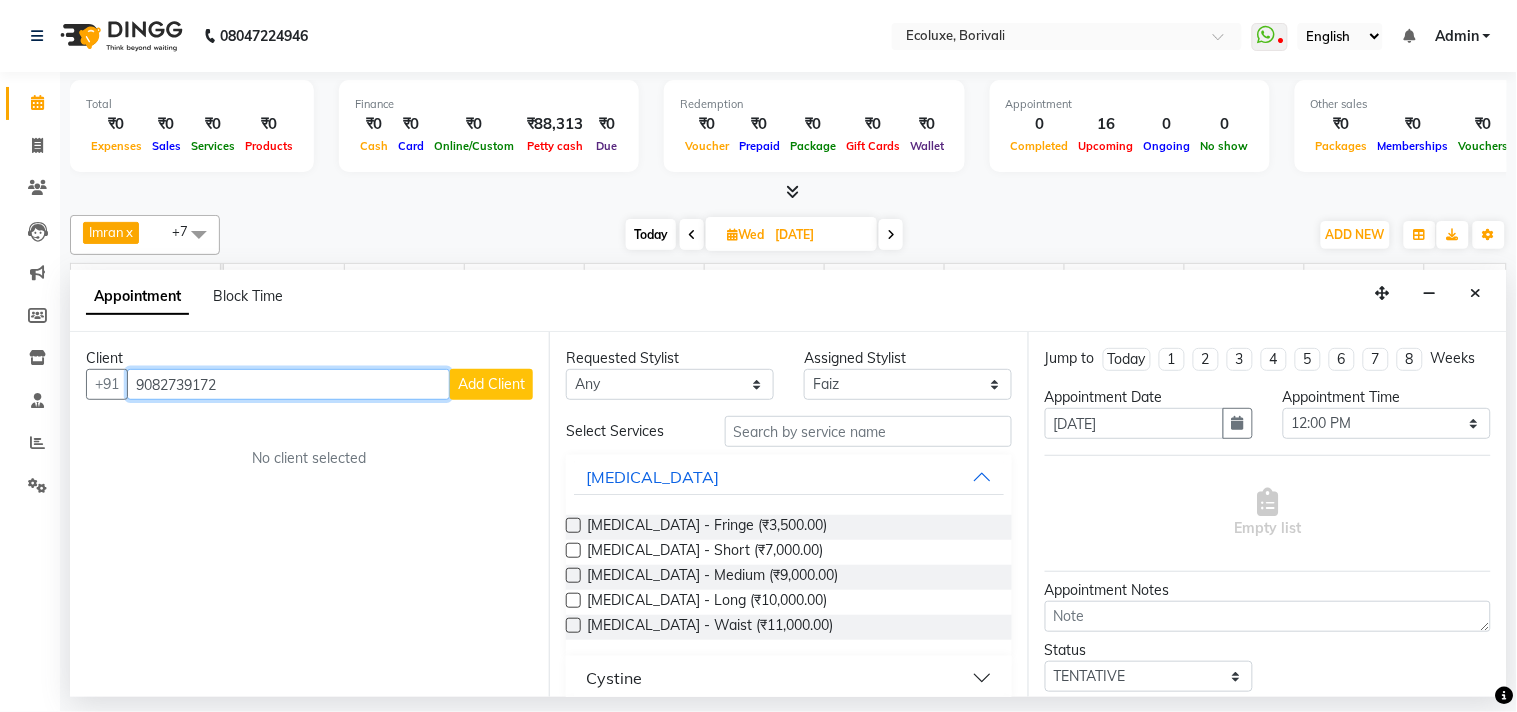 type on "9082739172" 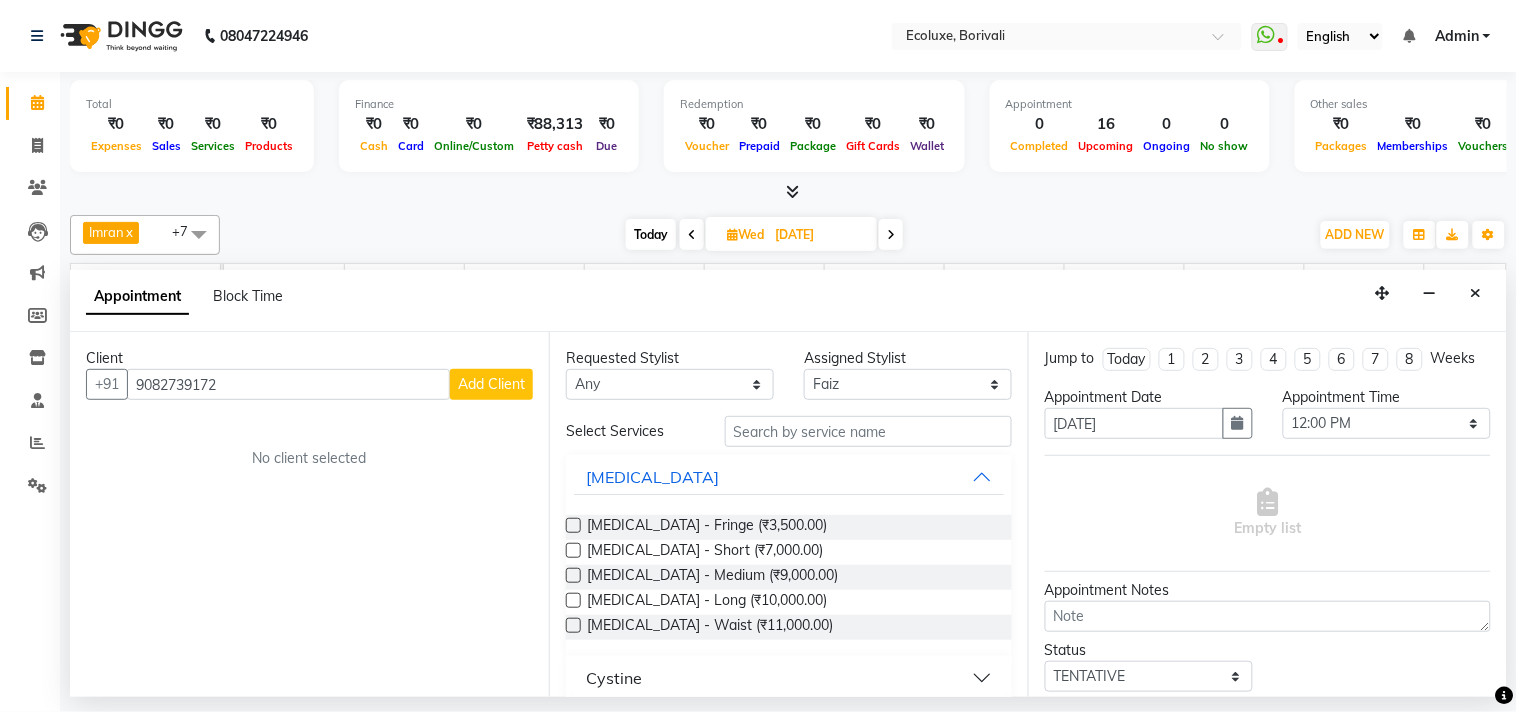 click on "Add Client" at bounding box center [491, 384] 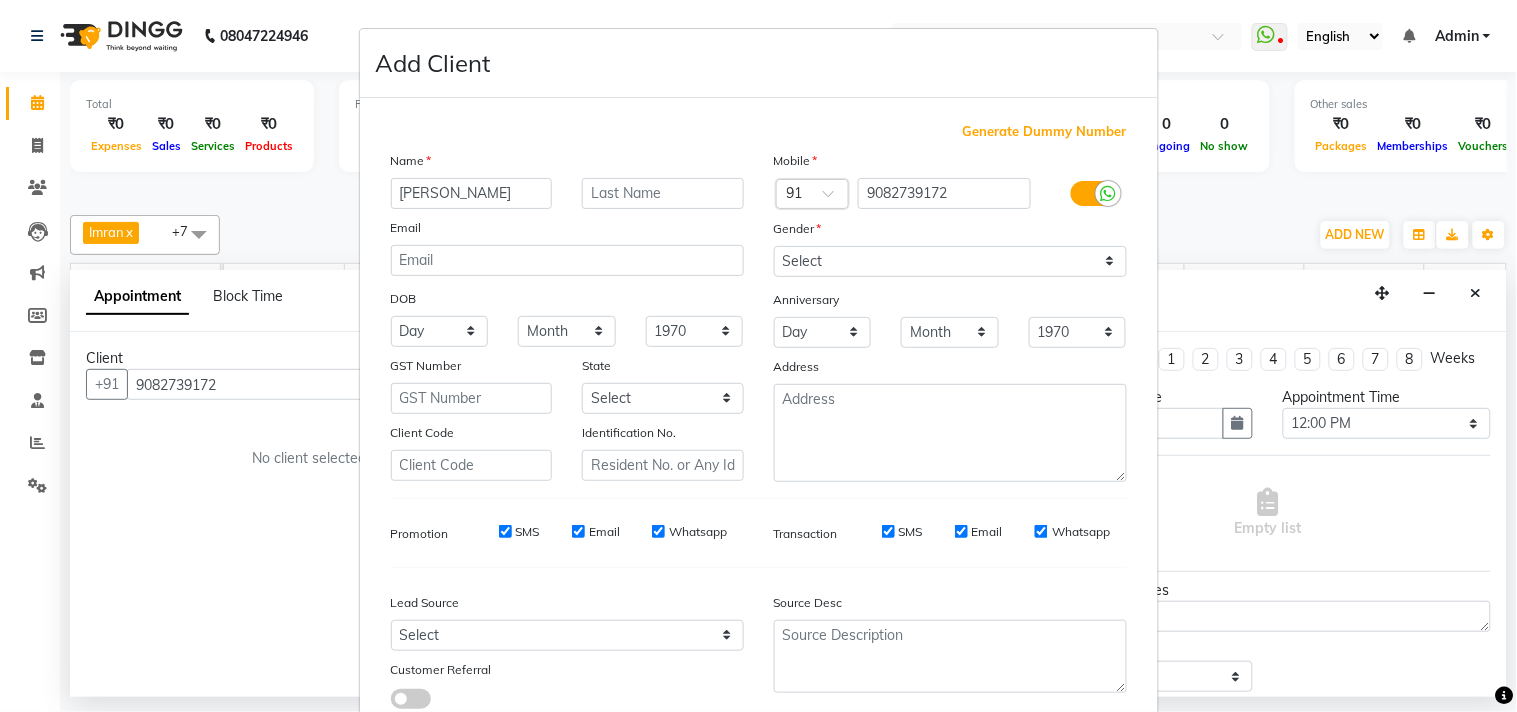 type on "[PERSON_NAME]" 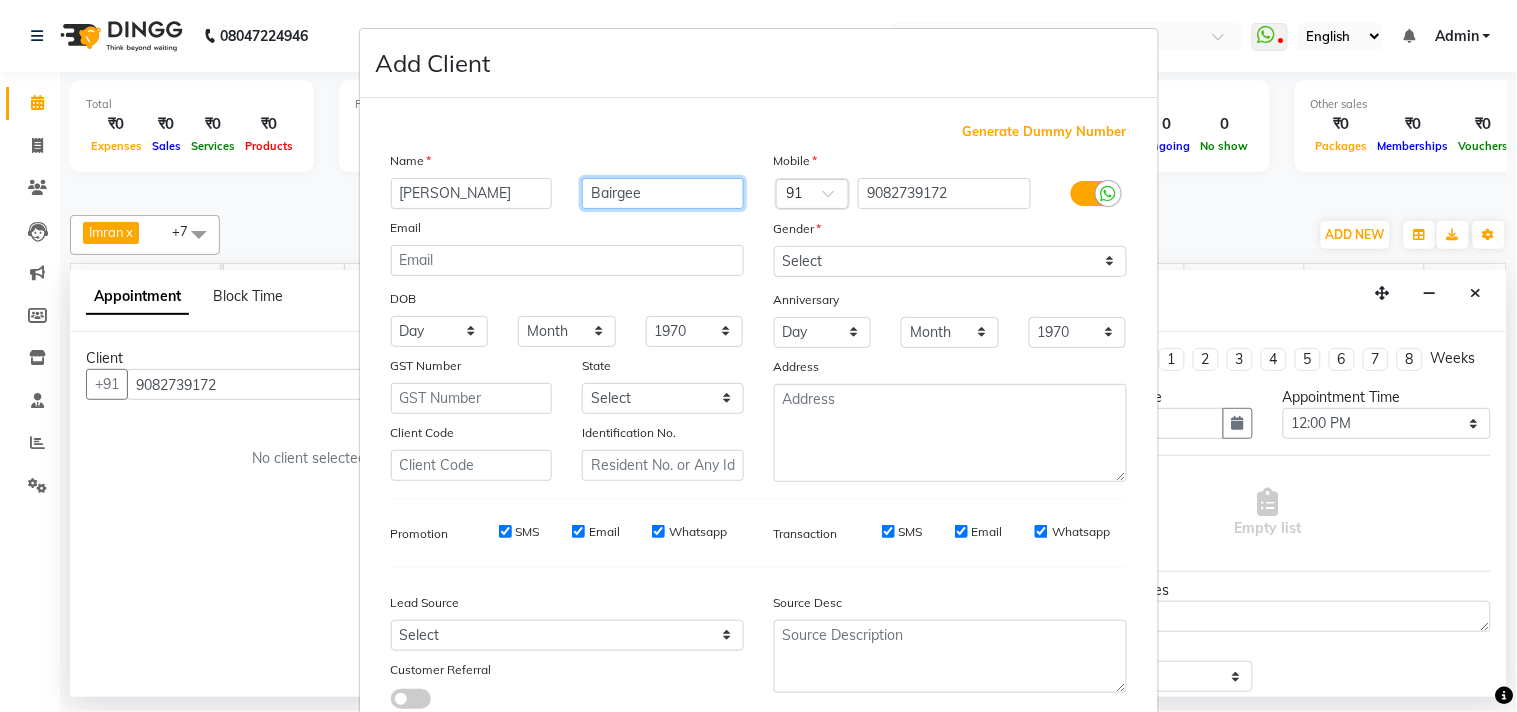 type on "Bairgee" 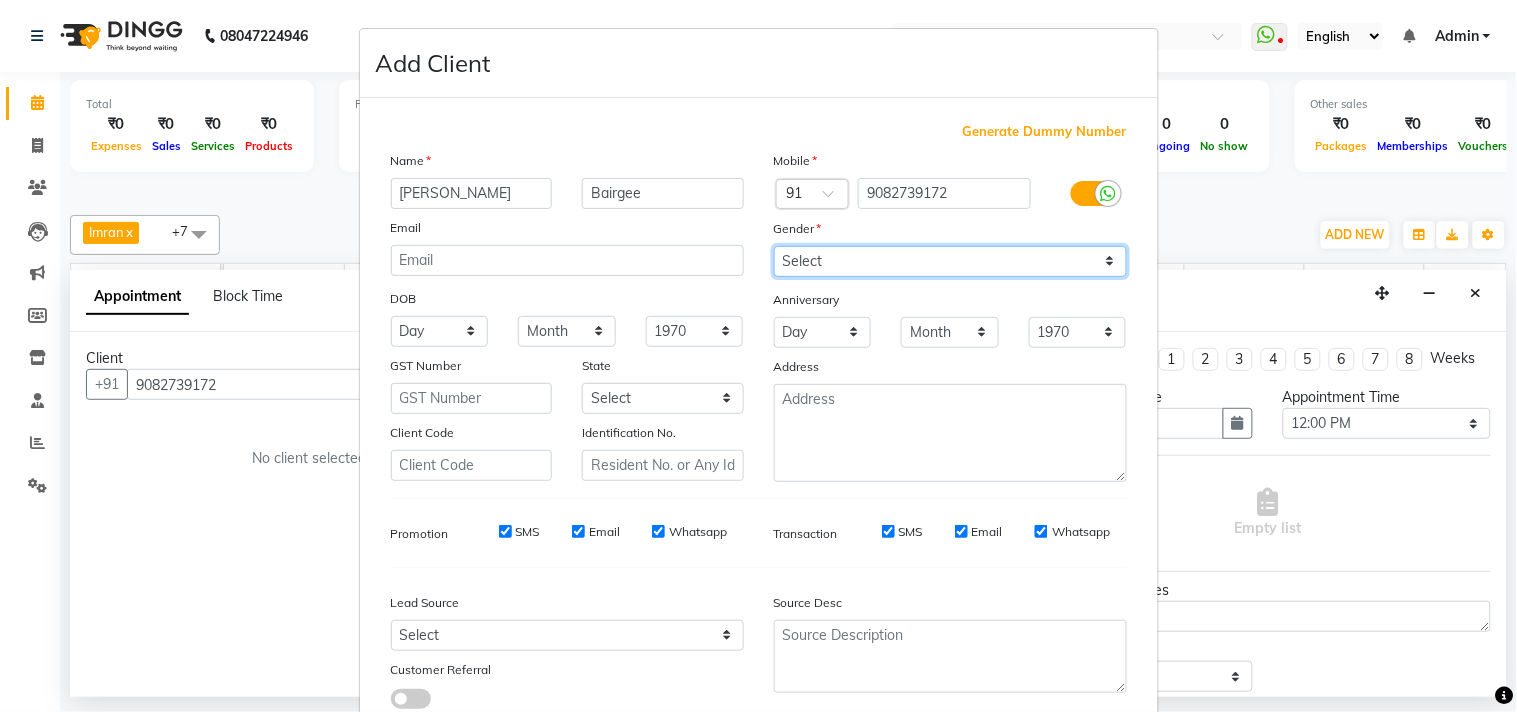 click on "Select [DEMOGRAPHIC_DATA] [DEMOGRAPHIC_DATA] Other Prefer Not To Say" at bounding box center (950, 261) 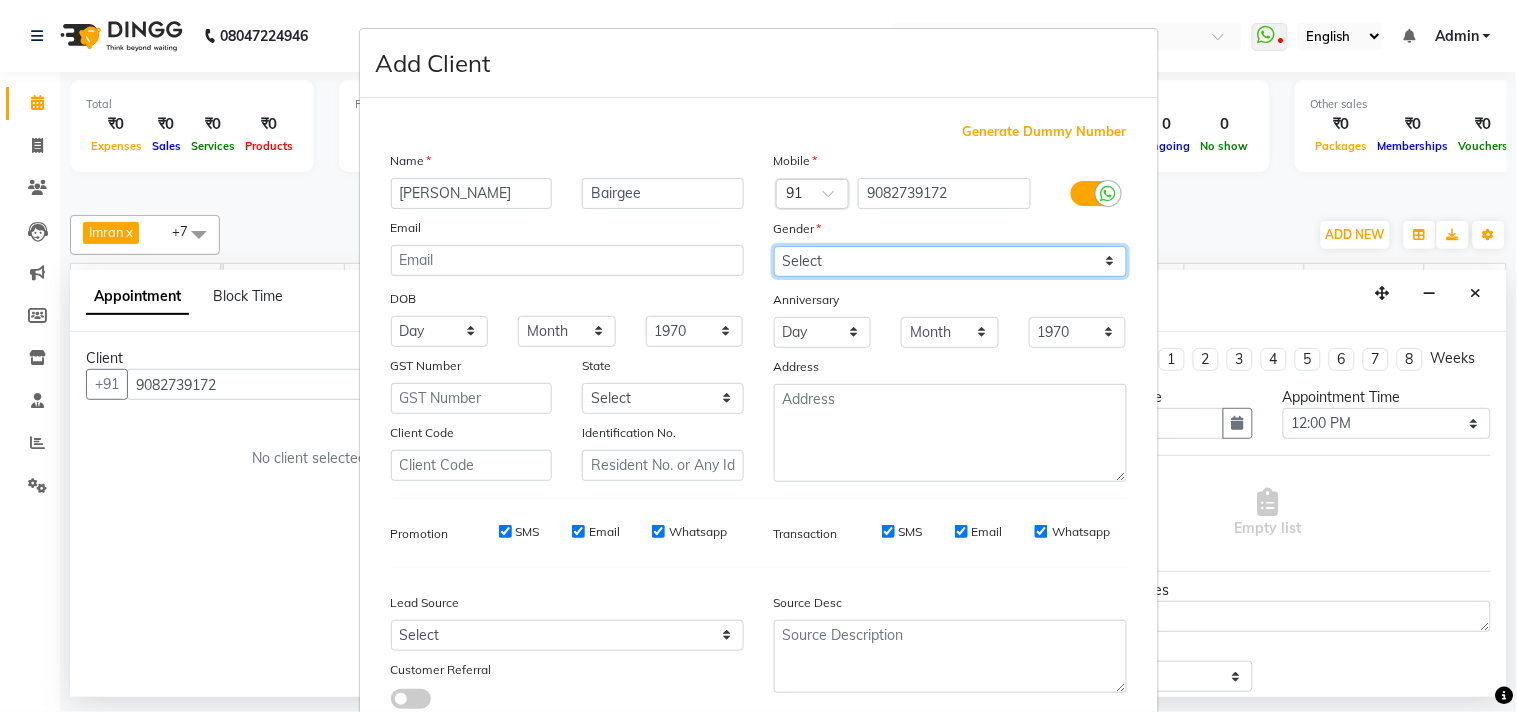 click on "Select [DEMOGRAPHIC_DATA] [DEMOGRAPHIC_DATA] Other Prefer Not To Say" at bounding box center [950, 261] 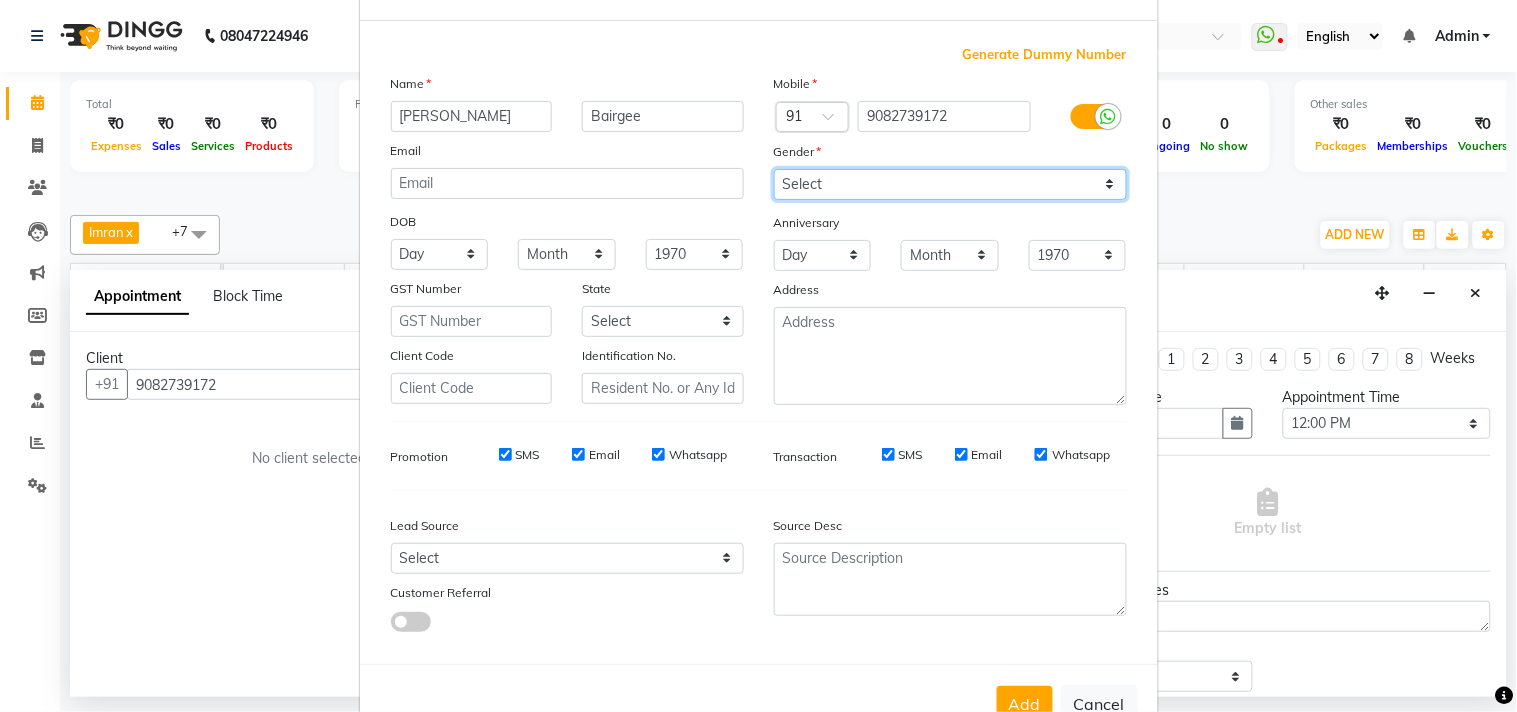 scroll, scrollTop: 138, scrollLeft: 0, axis: vertical 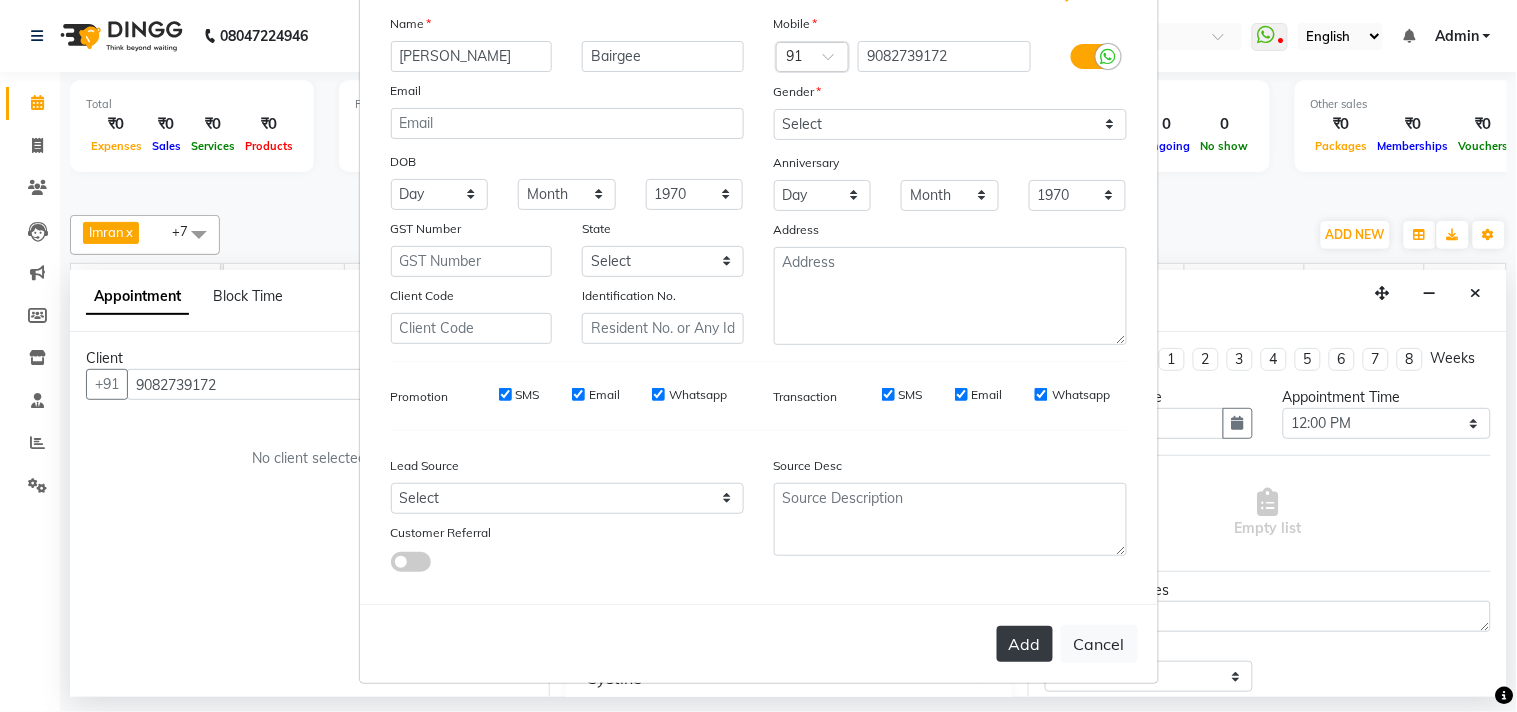 click on "Add" at bounding box center [1025, 644] 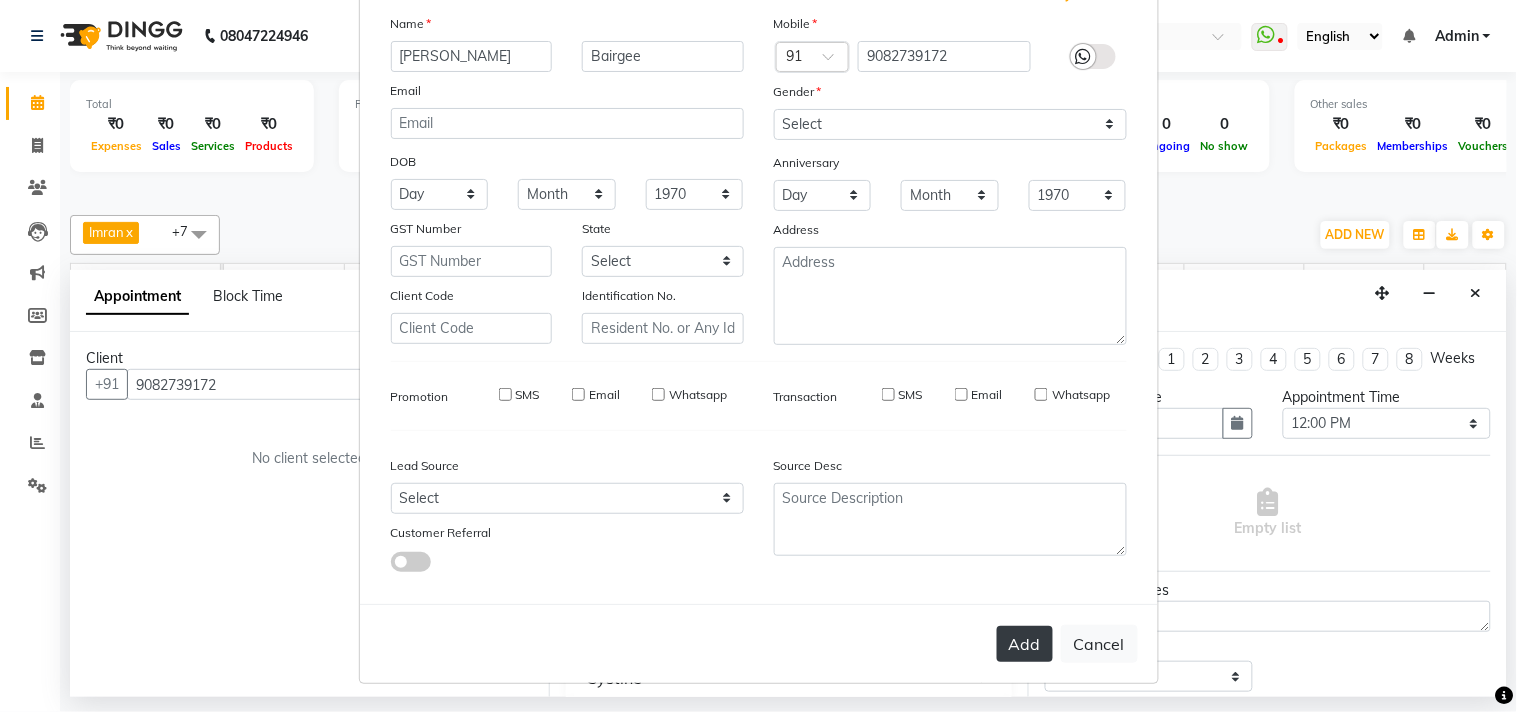 type 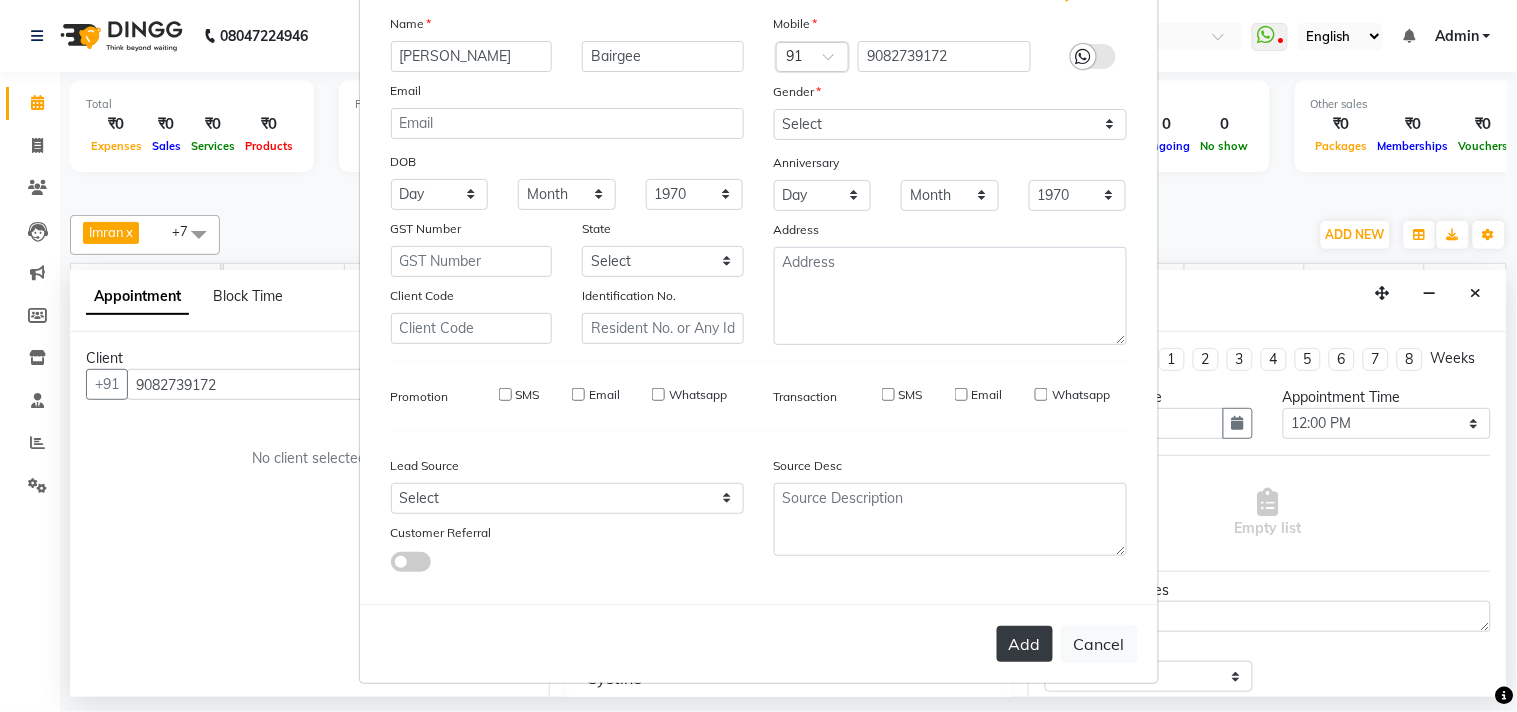 type 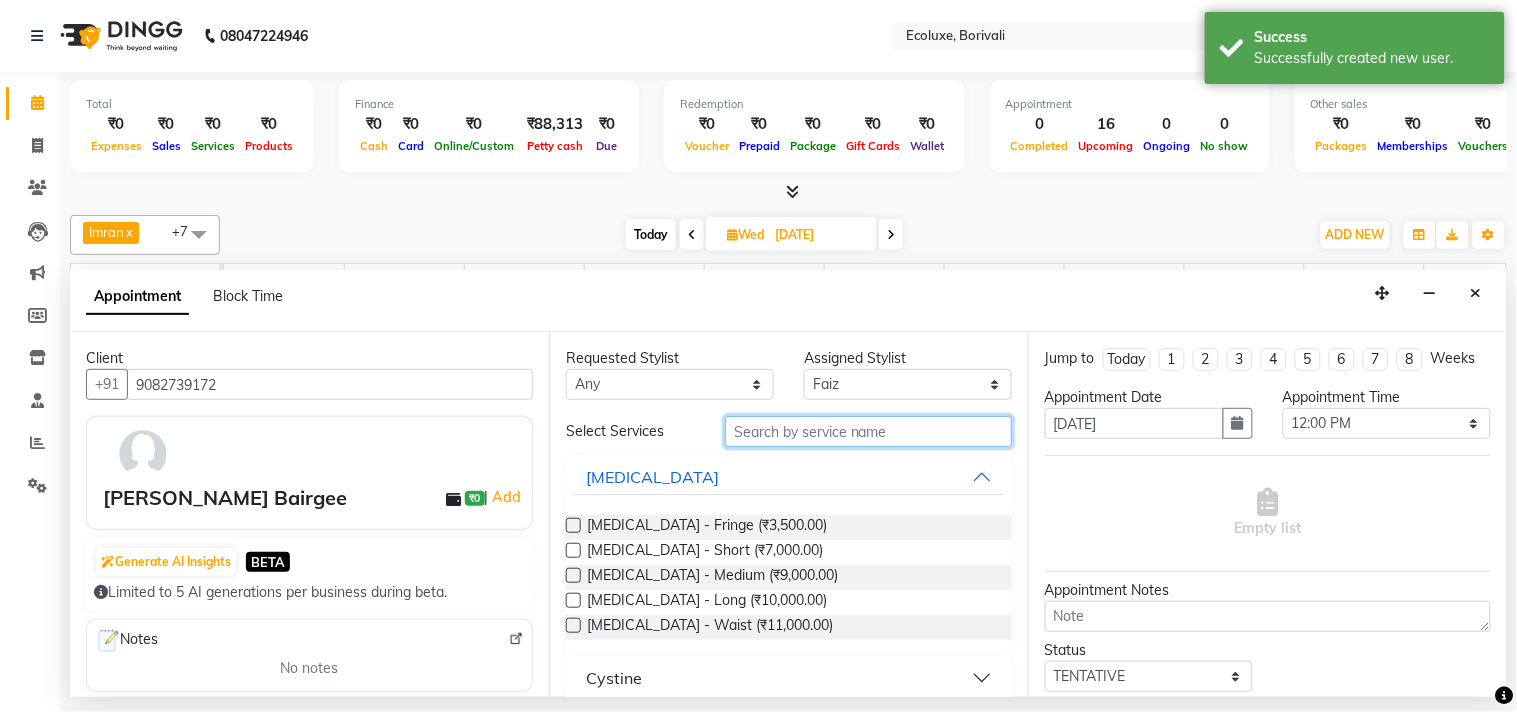 click at bounding box center (868, 431) 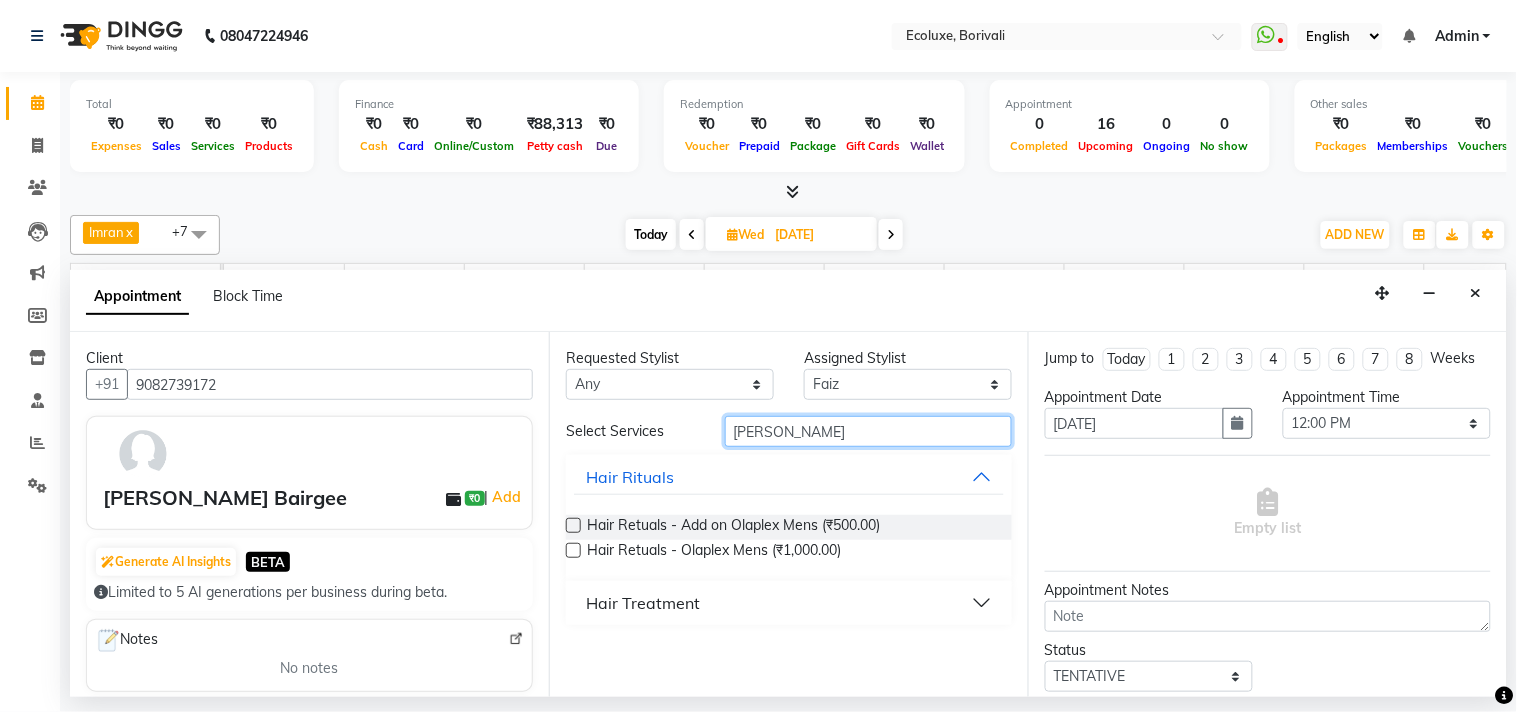 type on "[PERSON_NAME]" 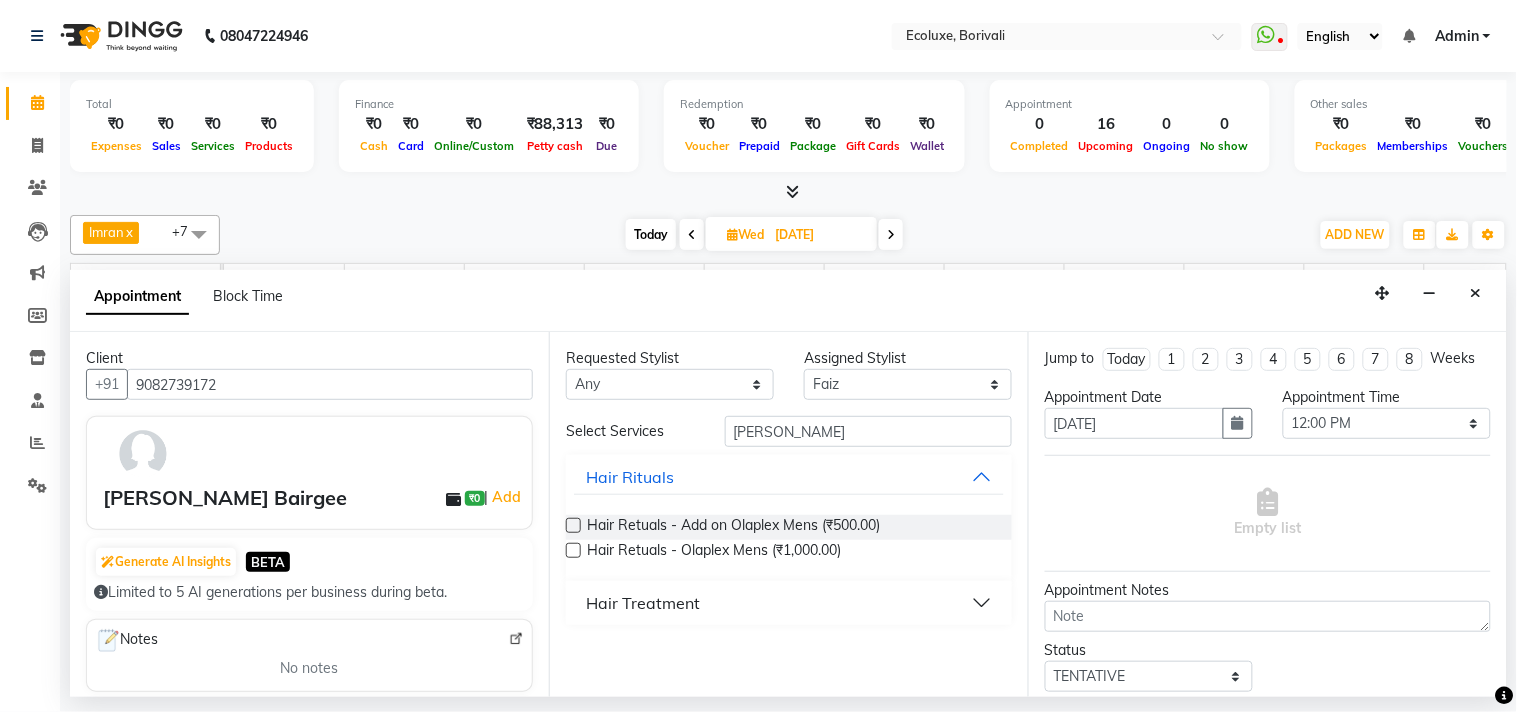 click on "Hair Treatment" at bounding box center (643, 603) 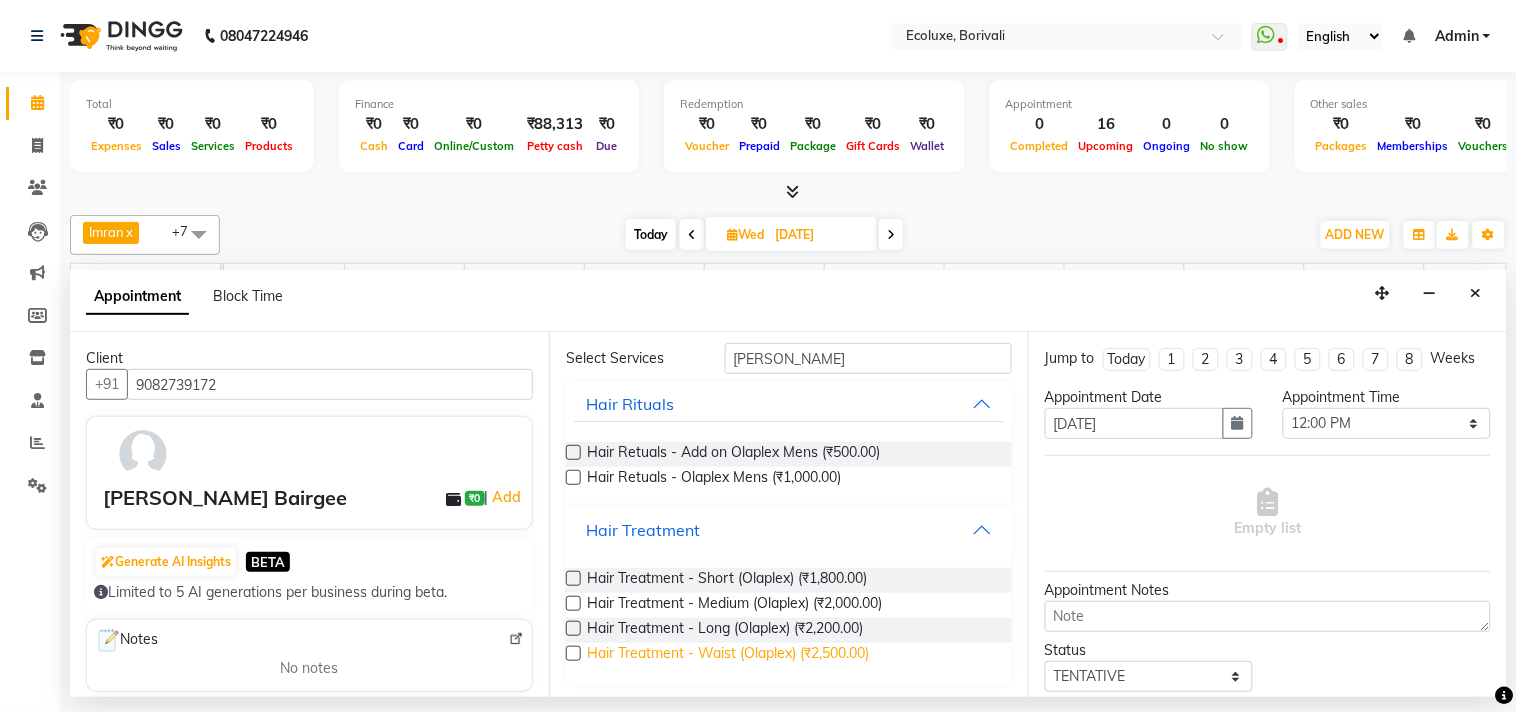 scroll, scrollTop: 75, scrollLeft: 0, axis: vertical 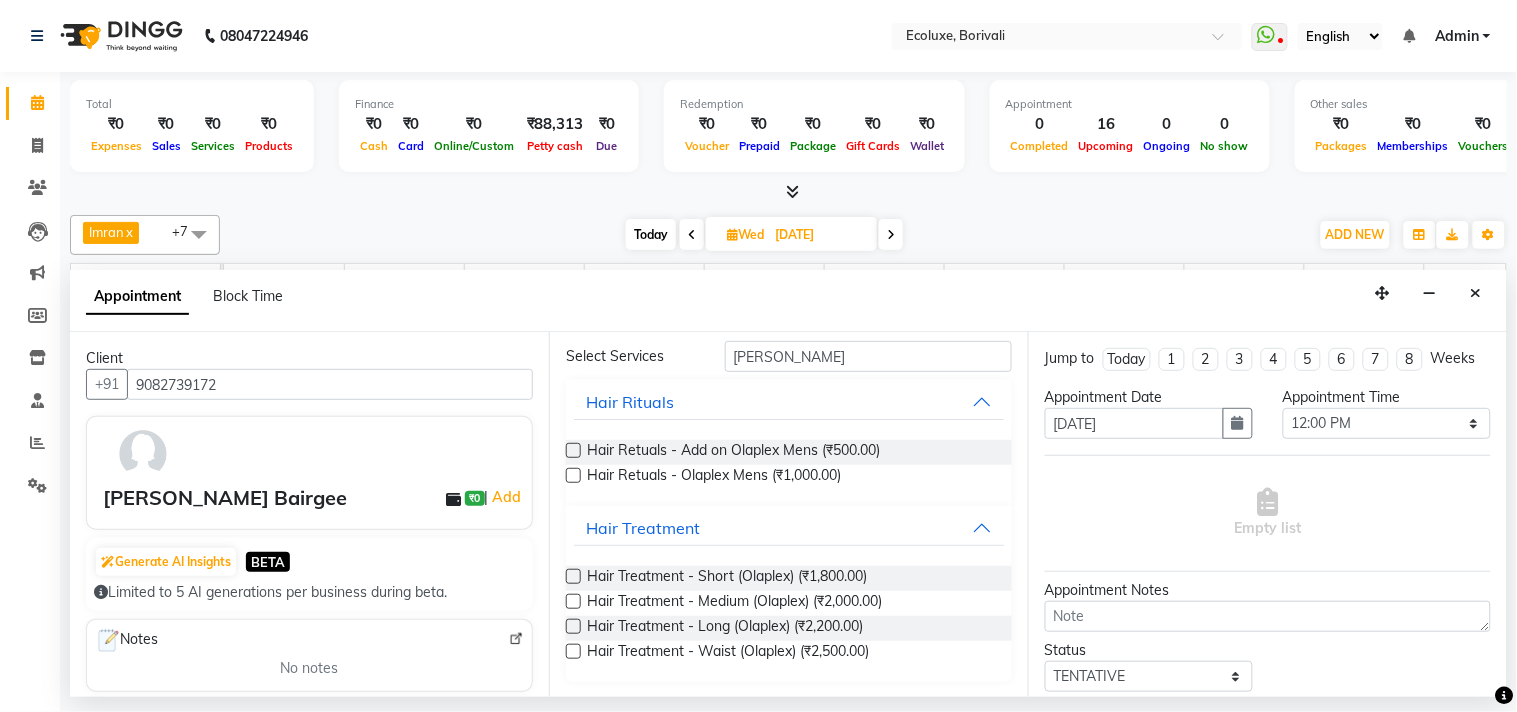 click at bounding box center (573, 601) 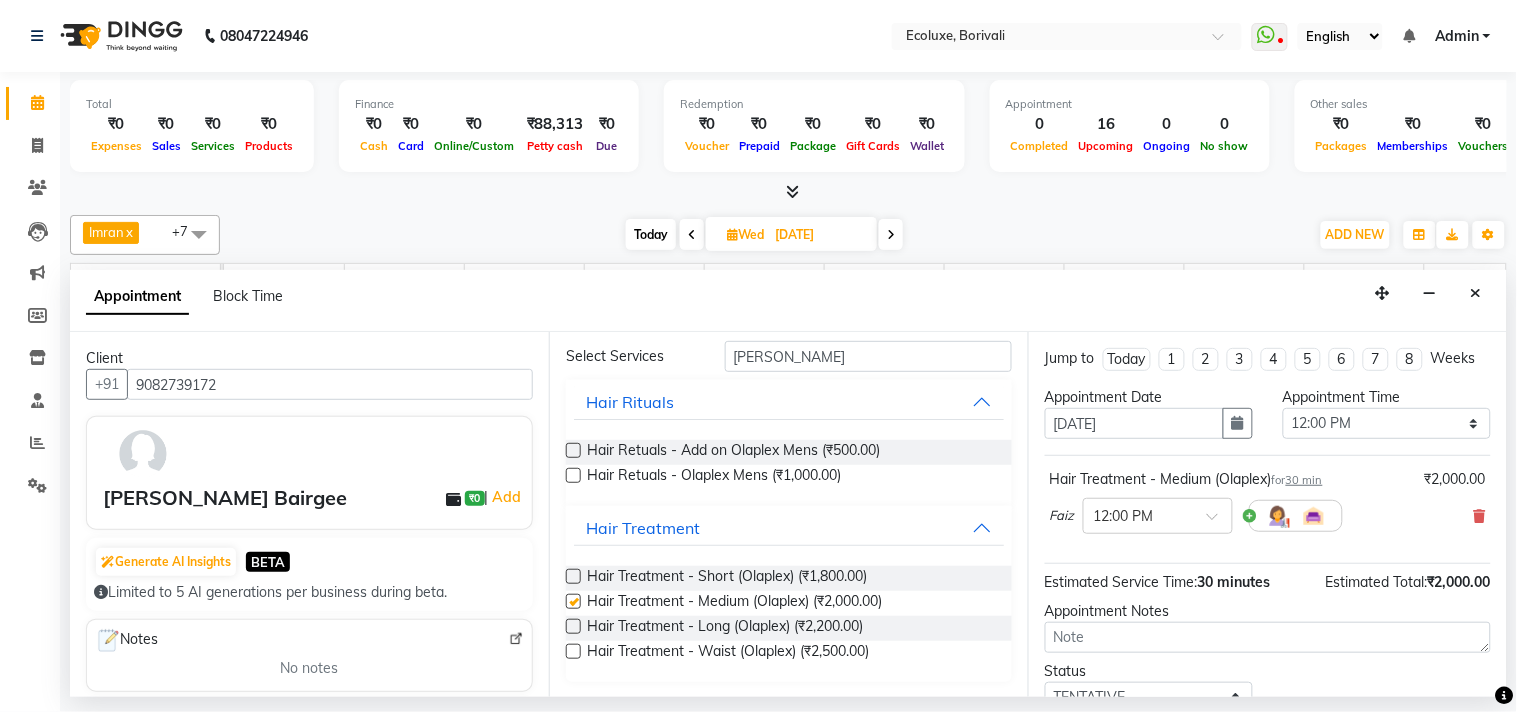 checkbox on "false" 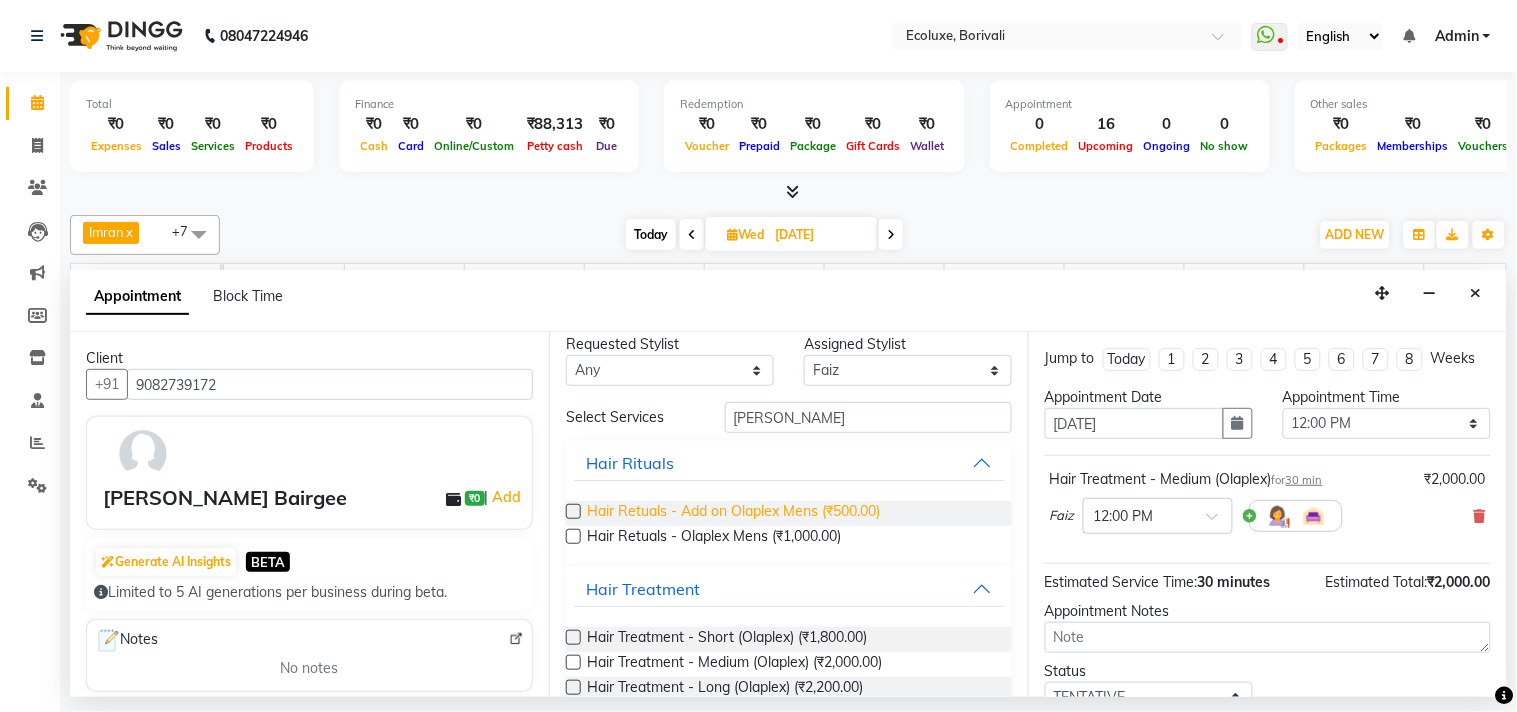 scroll, scrollTop: 0, scrollLeft: 0, axis: both 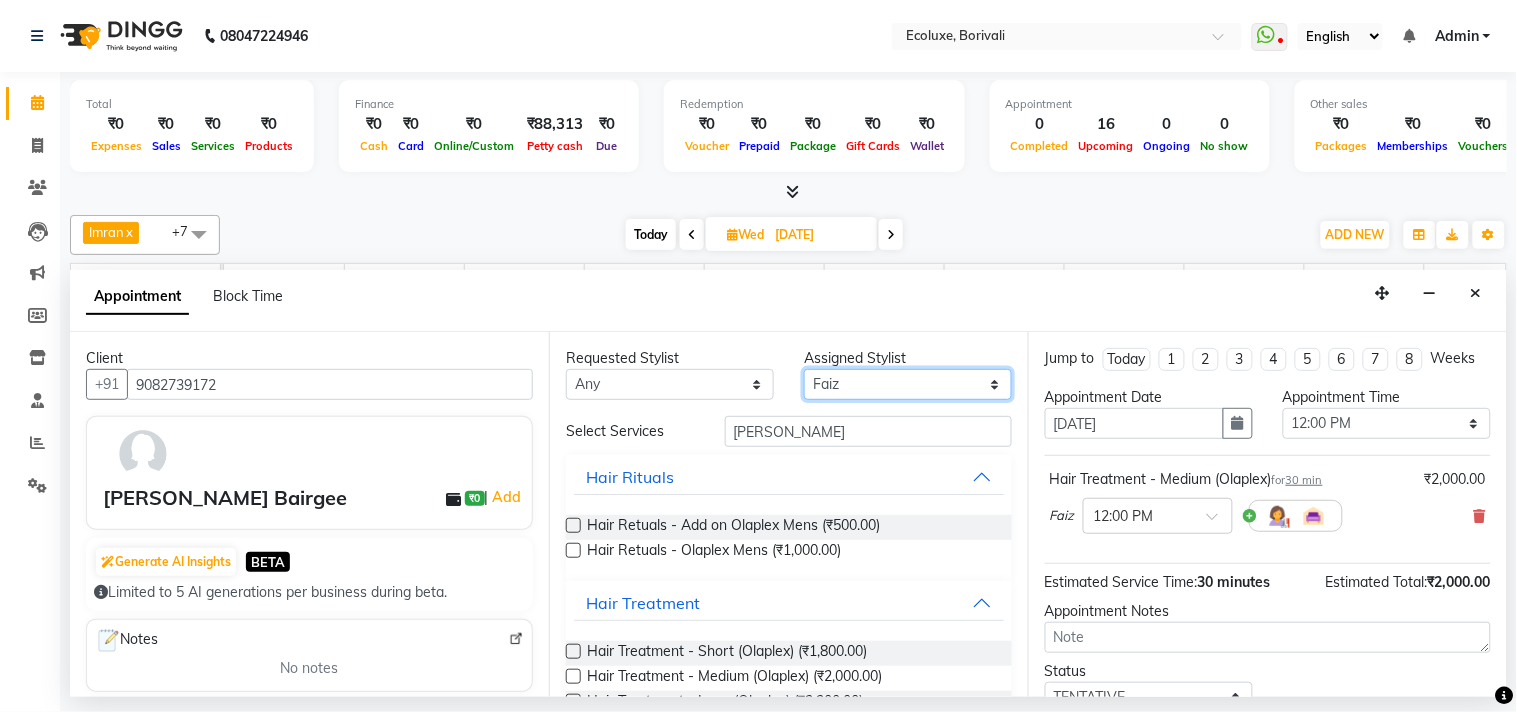 click on "Select [PERSON_NAME] Faiz Geeta [PERSON_NAME]   [PERSON_NAME] Khende [PERSON_NAME]  [PERSON_NAME] [MEDICAL_DATA][PERSON_NAME] [PERSON_NAME] [PERSON_NAME]  [PERSON_NAME] Wezah" at bounding box center (908, 384) 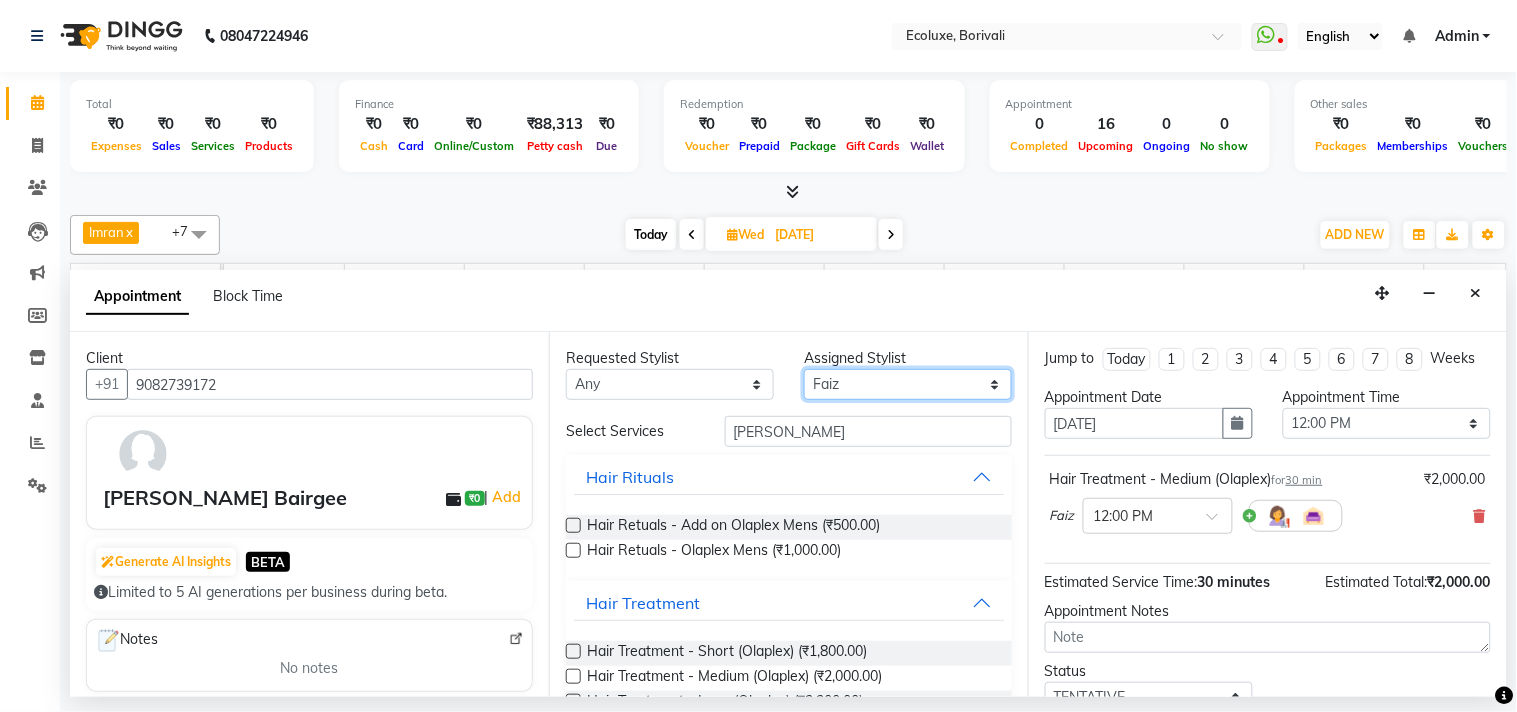 select on "75670" 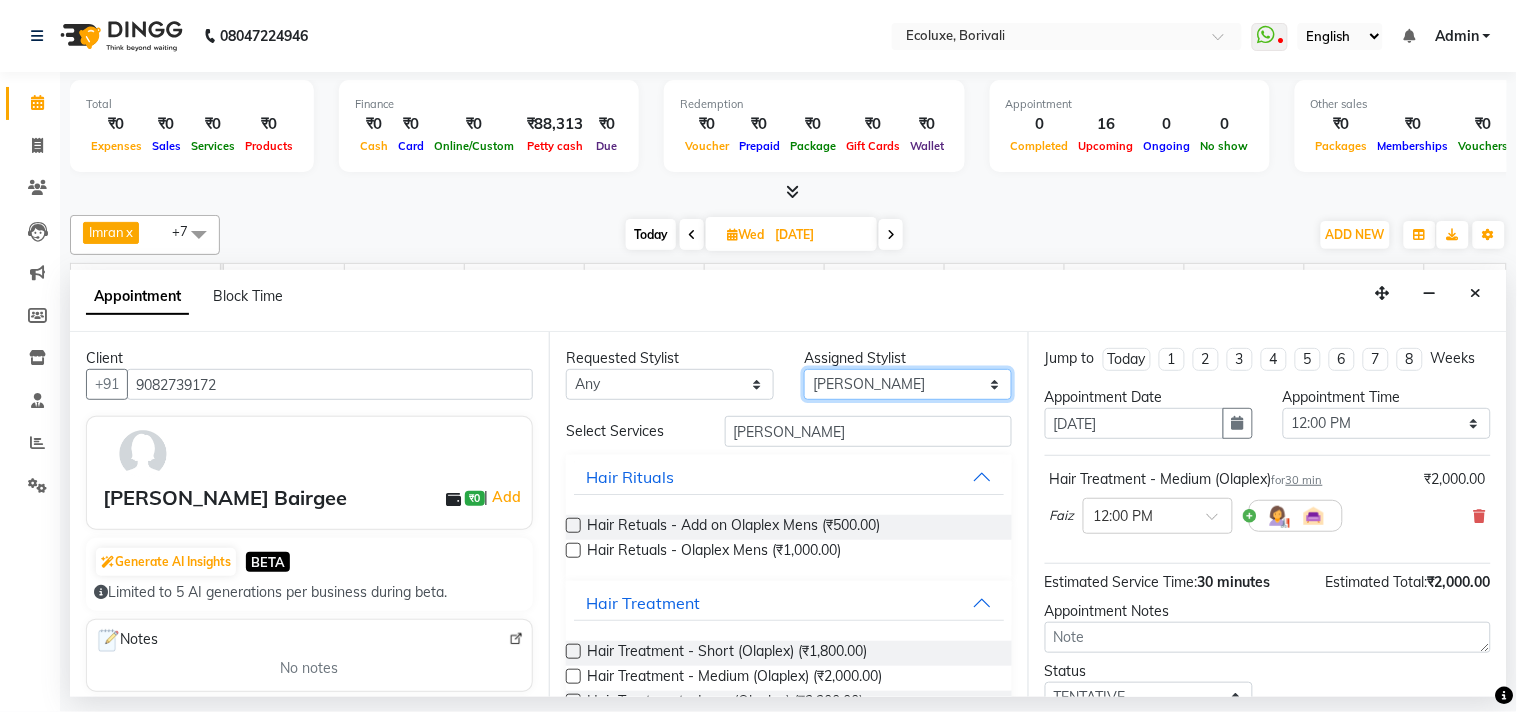 click on "Select [PERSON_NAME] Faiz Geeta [PERSON_NAME]   [PERSON_NAME] Khende [PERSON_NAME]  [PERSON_NAME] [MEDICAL_DATA][PERSON_NAME] [PERSON_NAME] [PERSON_NAME]  [PERSON_NAME] Wezah" at bounding box center [908, 384] 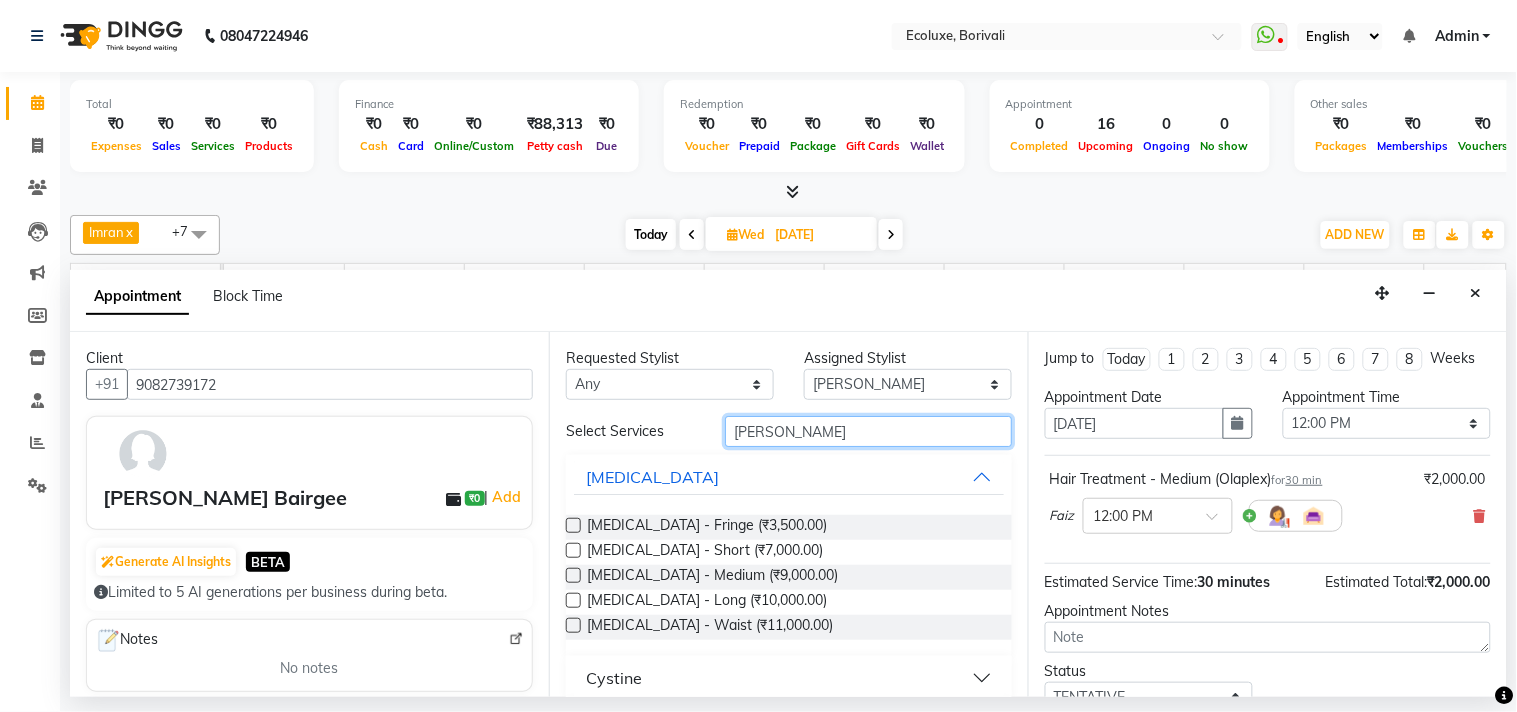 click on "[PERSON_NAME]" at bounding box center (868, 431) 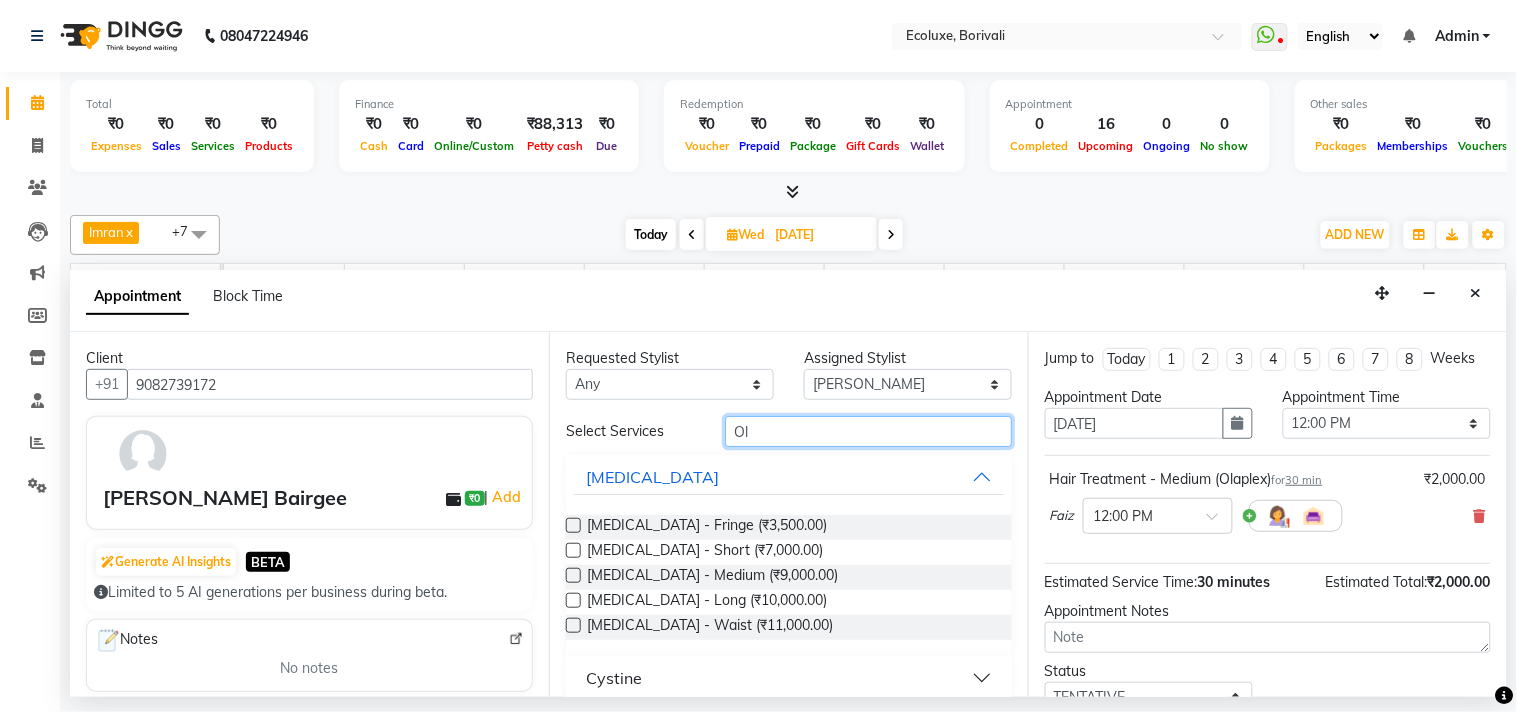 type on "O" 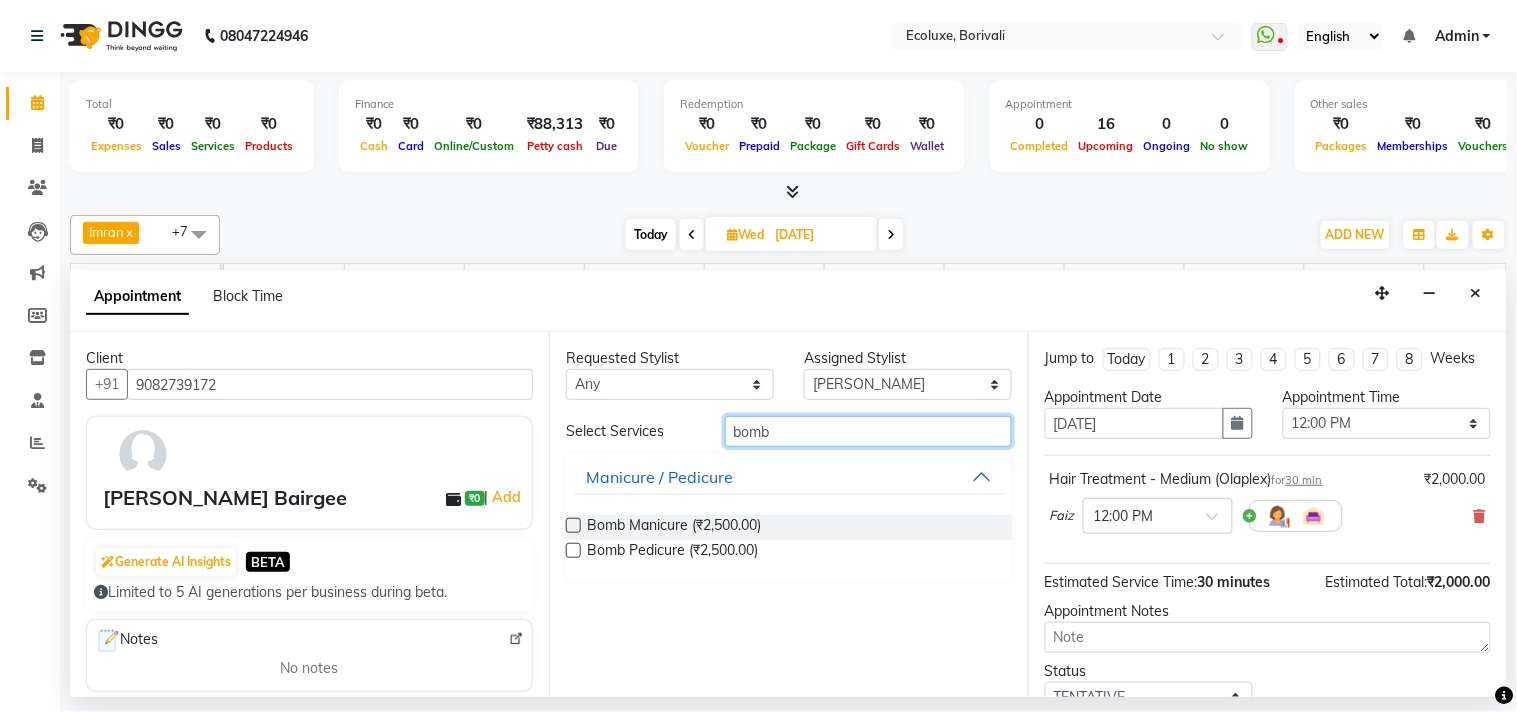 type on "bomb" 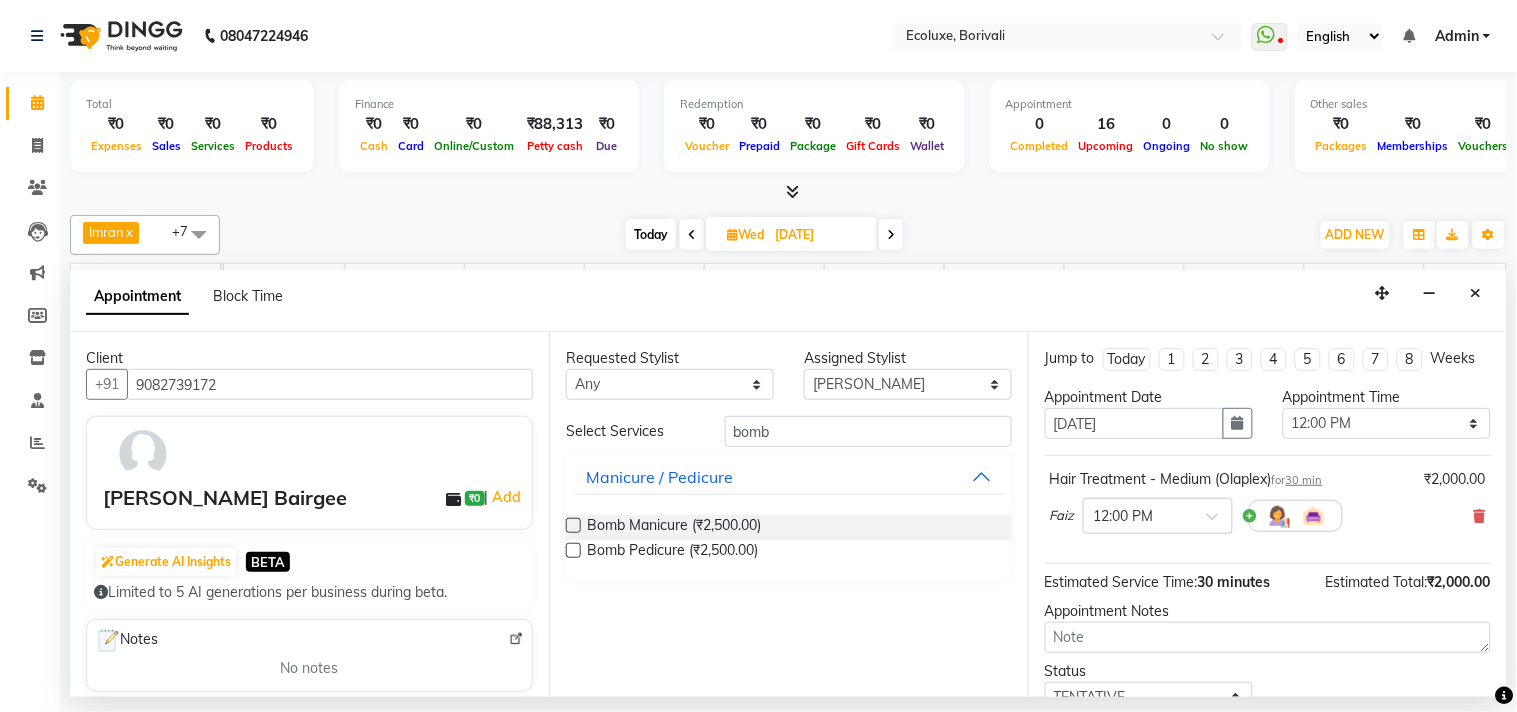 click at bounding box center (573, 550) 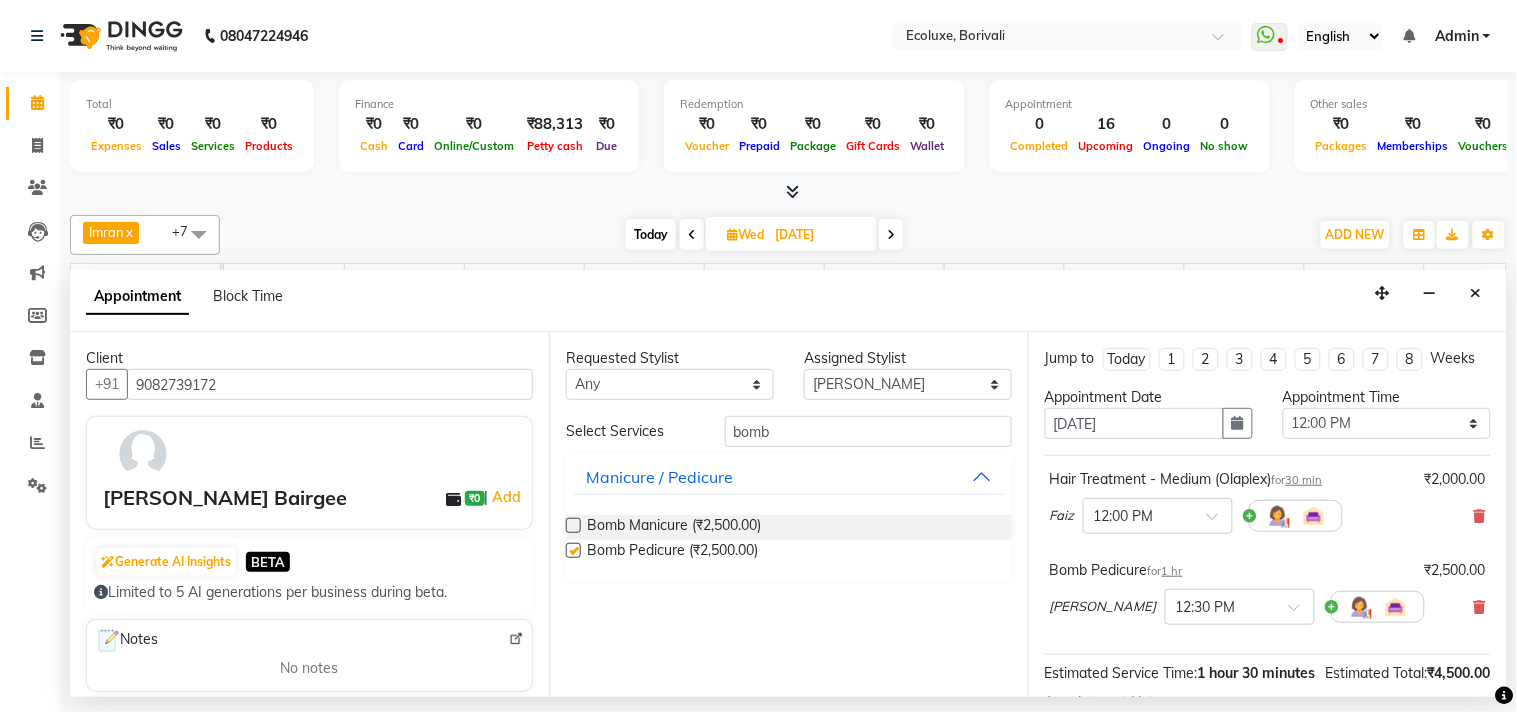 checkbox on "false" 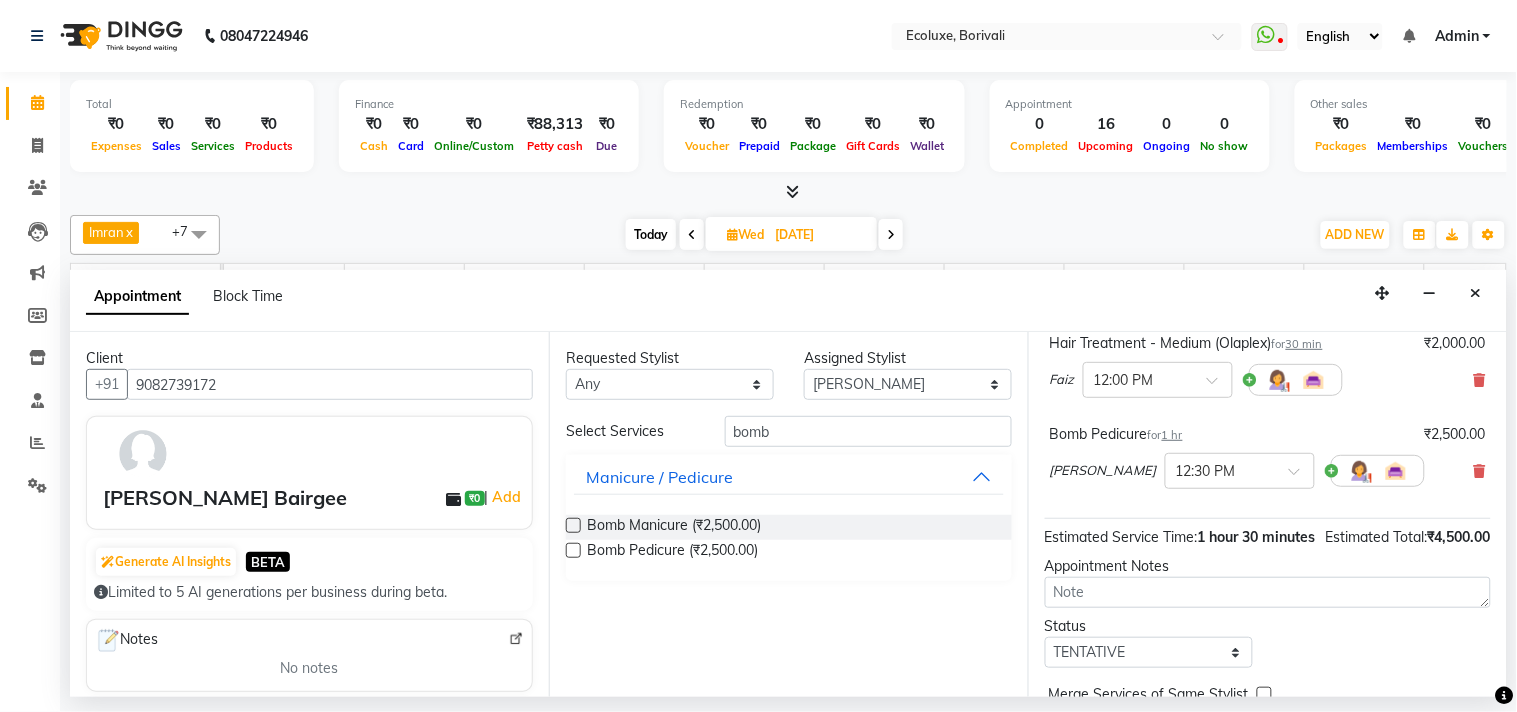 scroll, scrollTop: 272, scrollLeft: 0, axis: vertical 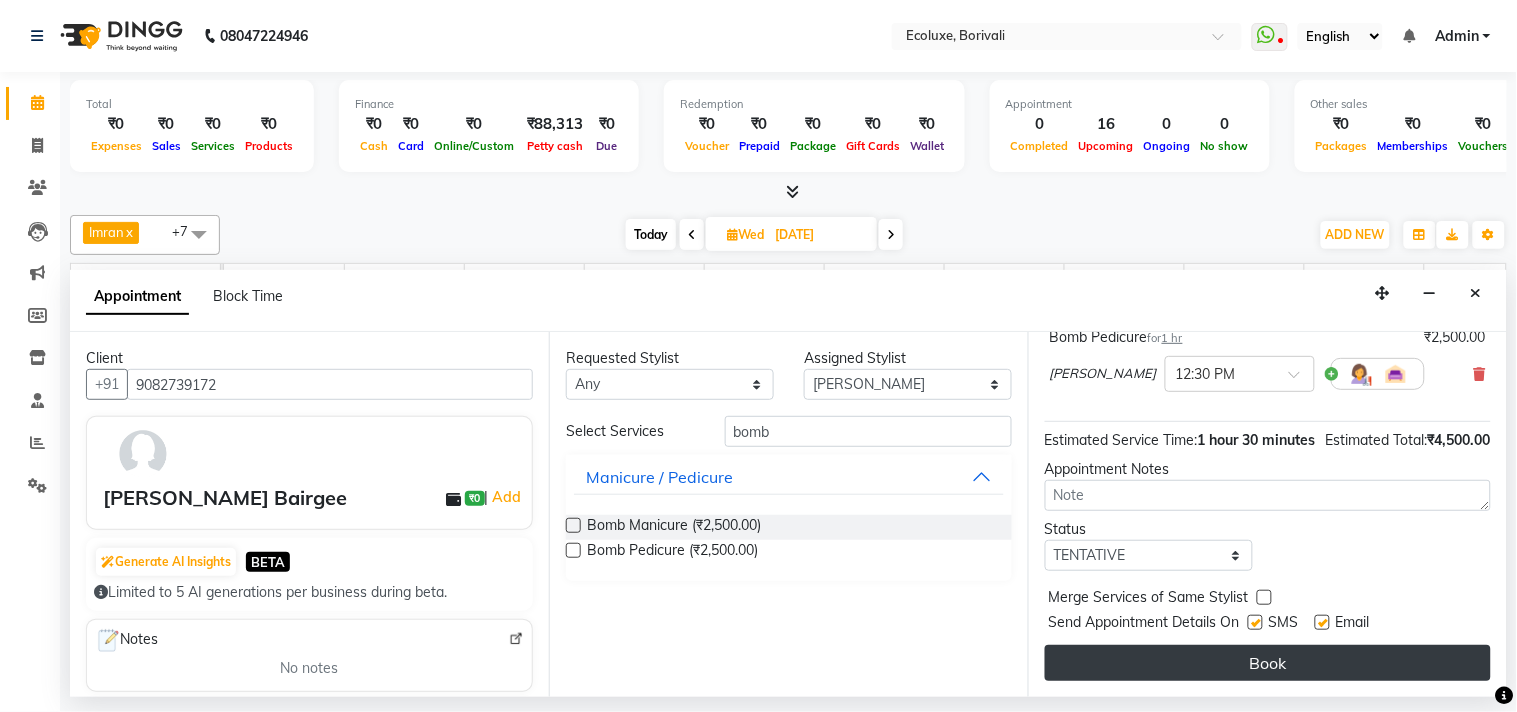 click on "Book" at bounding box center (1268, 663) 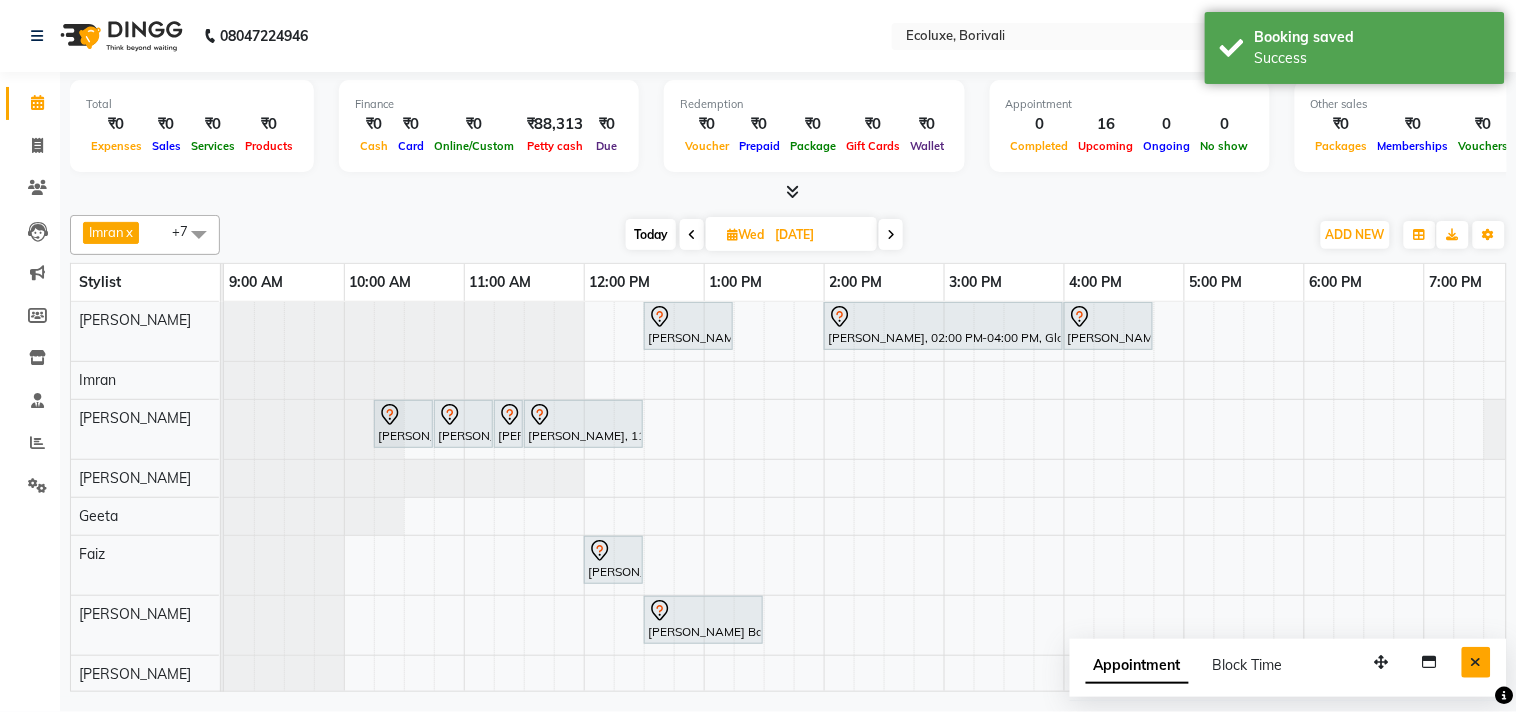 click at bounding box center [1476, 662] 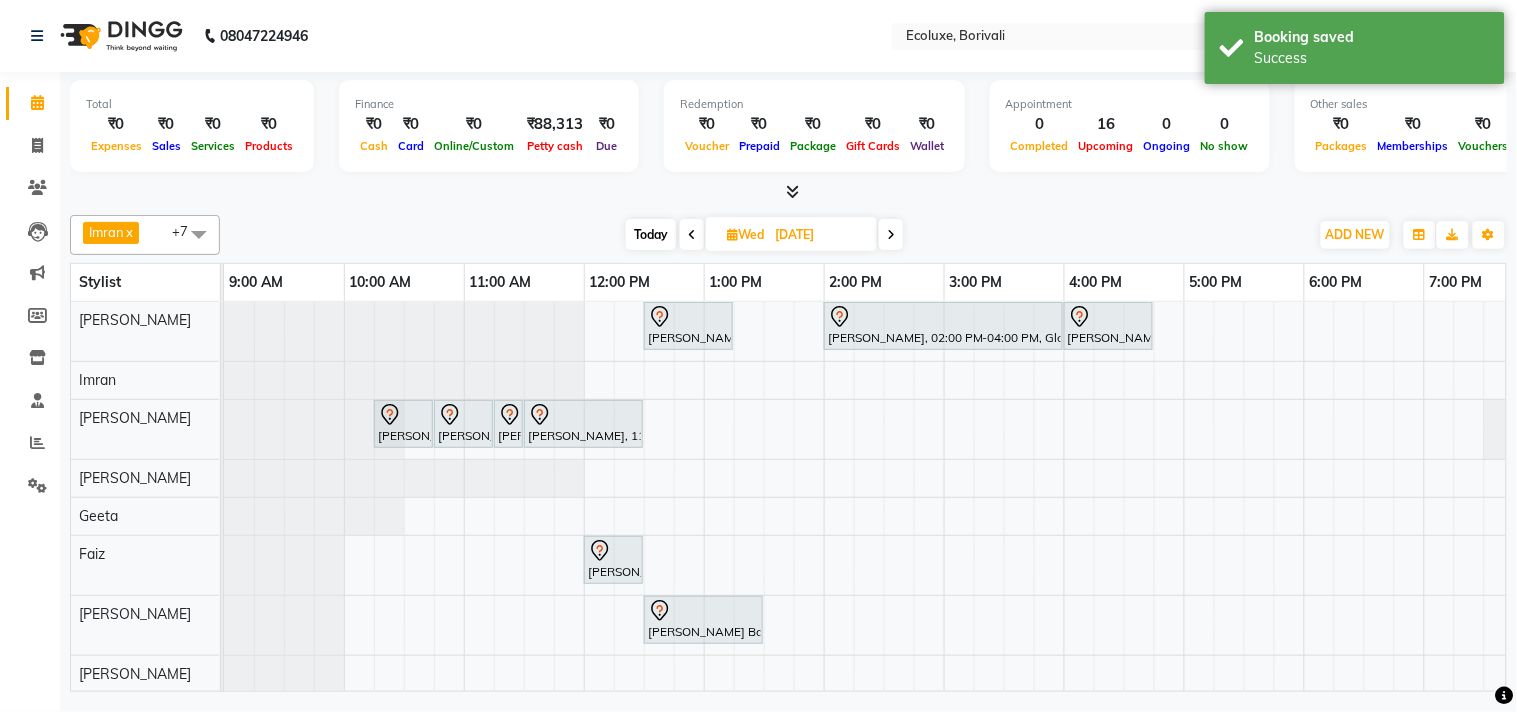 scroll, scrollTop: 0, scrollLeft: 167, axis: horizontal 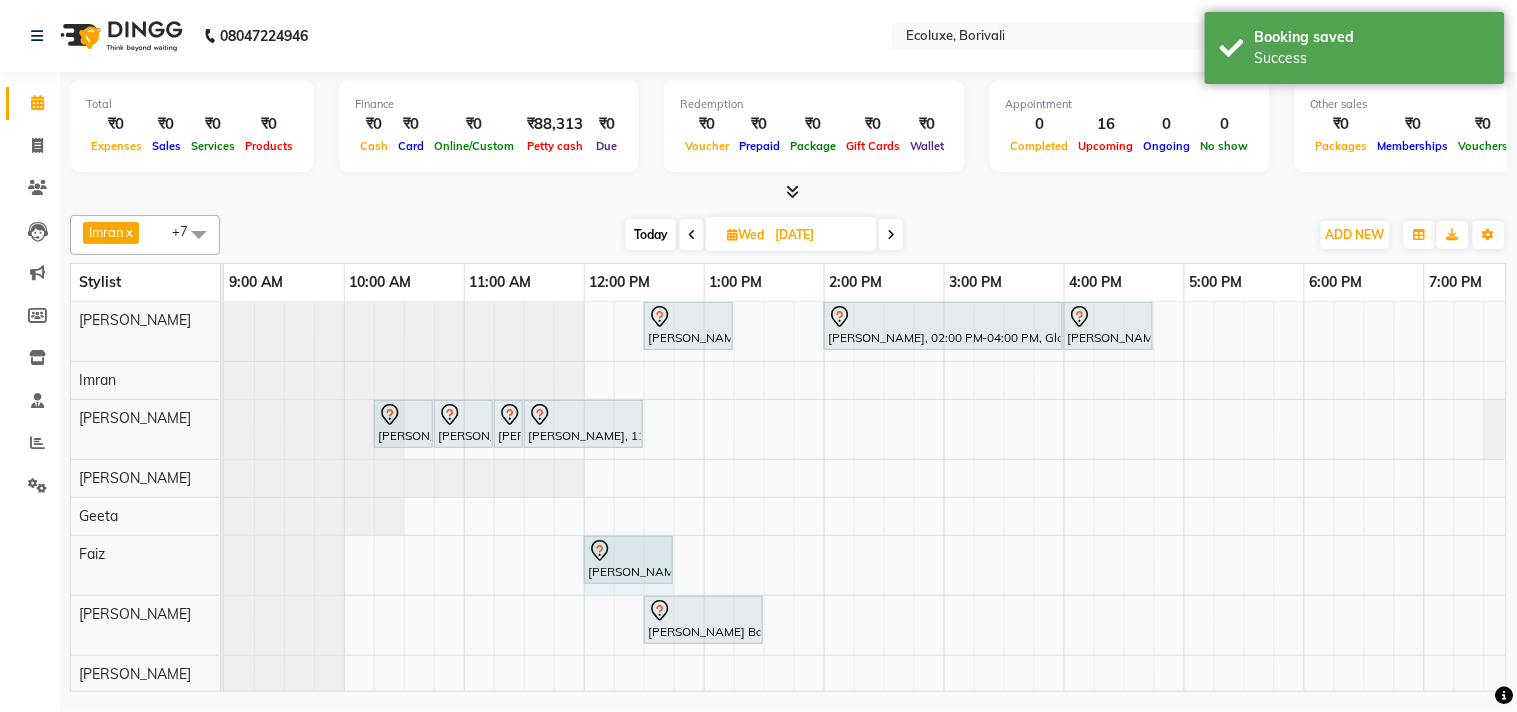 drag, startPoint x: 643, startPoint y: 545, endPoint x: 661, endPoint y: 545, distance: 18 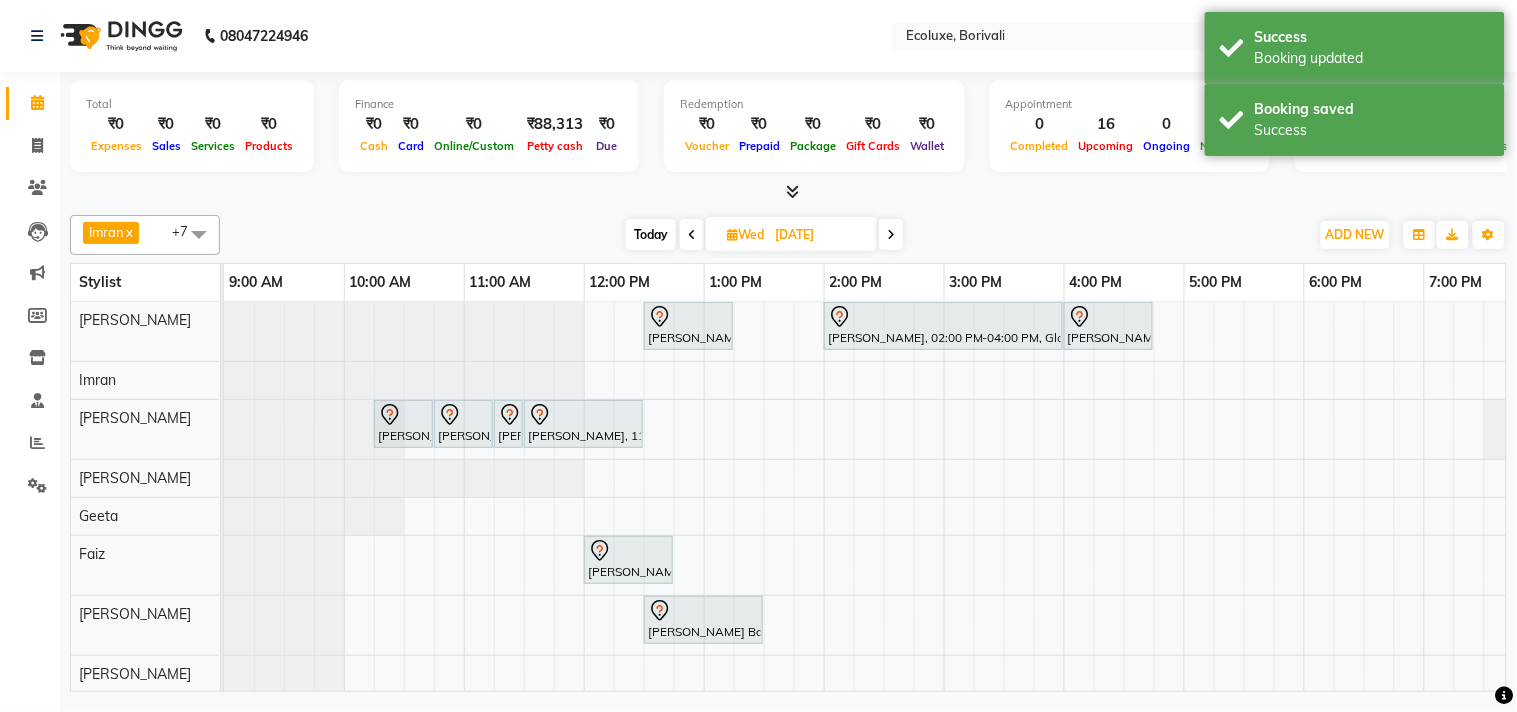 click on "Today" at bounding box center (651, 234) 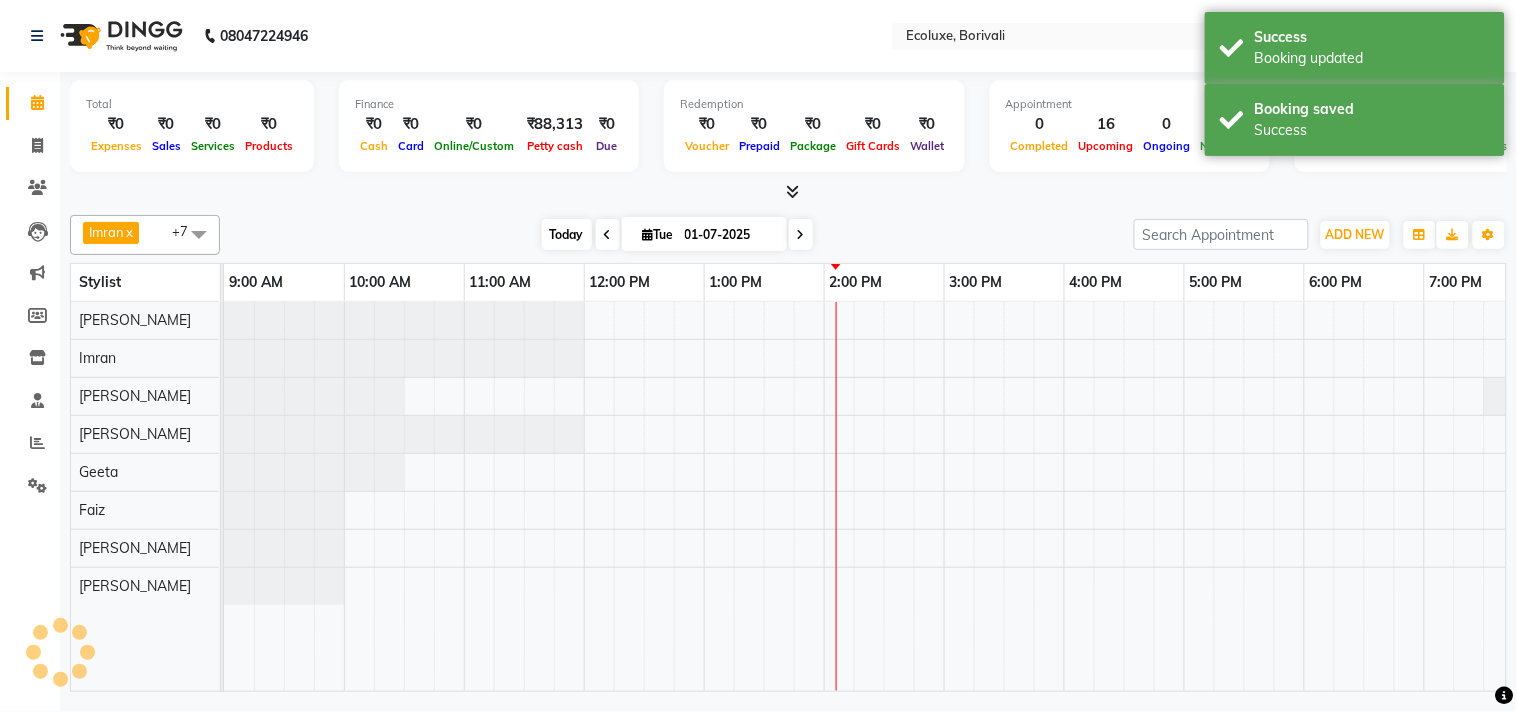 scroll, scrollTop: 0, scrollLeft: 397, axis: horizontal 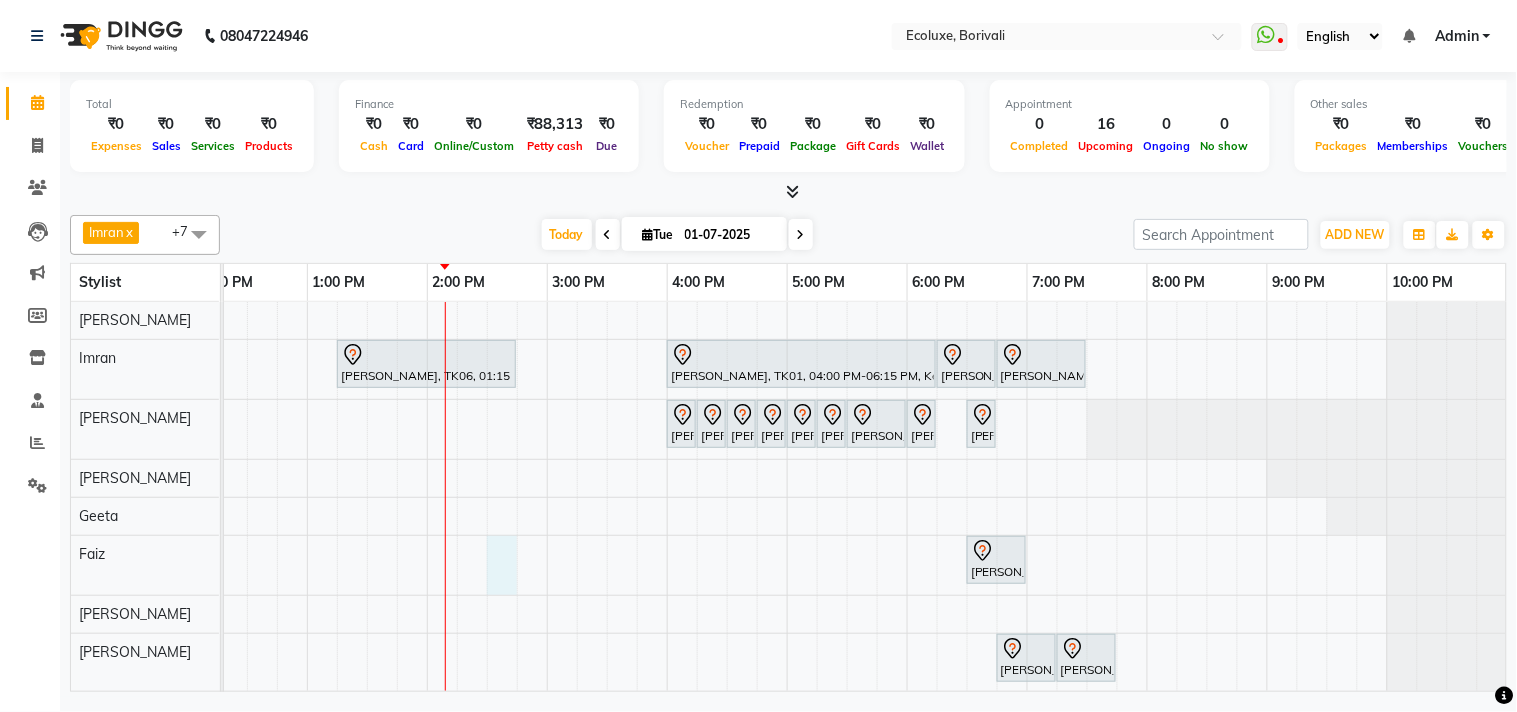 click on "[PERSON_NAME], TK06, 01:15 PM-02:45 PM, Touchup - Root Touch (Up To 2 Inch) [PERSON_NAME], TK01, 04:00 PM-06:15 PM, Keratin - Fringe             [PERSON_NAME], TK01, 06:15 PM-06:45 PM, Hair Retuals - Kerastase Fusio-Dose              [PERSON_NAME], TK01, 06:45 PM-07:30 PM, [DEMOGRAPHIC_DATA] - Haircut Senior Stylist             [PERSON_NAME], TK03, 04:00 PM-04:15 PM, Waxing (Rica Wax) - Full Body              [PERSON_NAME], TK03, 04:15 PM-04:30 PM, Peel Off Wax - Chin             [PERSON_NAME], TK03, 04:30 PM-04:45 PM, Waxing (Rica Wax) - Brazilian             [PERSON_NAME], TK03, 04:45 PM-05:00 PM, Peel Off Wax - Lowerlips             [PERSON_NAME], TK03, 05:00 PM-05:15 PM, Peel Off Wax - Upperlips             [PERSON_NAME], TK03, 05:15 PM-05:30 PM, Woman Eyebrow             [PERSON_NAME], TK04, 05:30 PM-06:00 PM, O+3 Sea weed Cleanup             [PERSON_NAME], TK04, 06:00 PM-06:15 PM, Men's Eyebrow             [PERSON_NAME], TK05, 06:30 PM-06:45 PM, Woman Eyebrow" at bounding box center (667, 497) 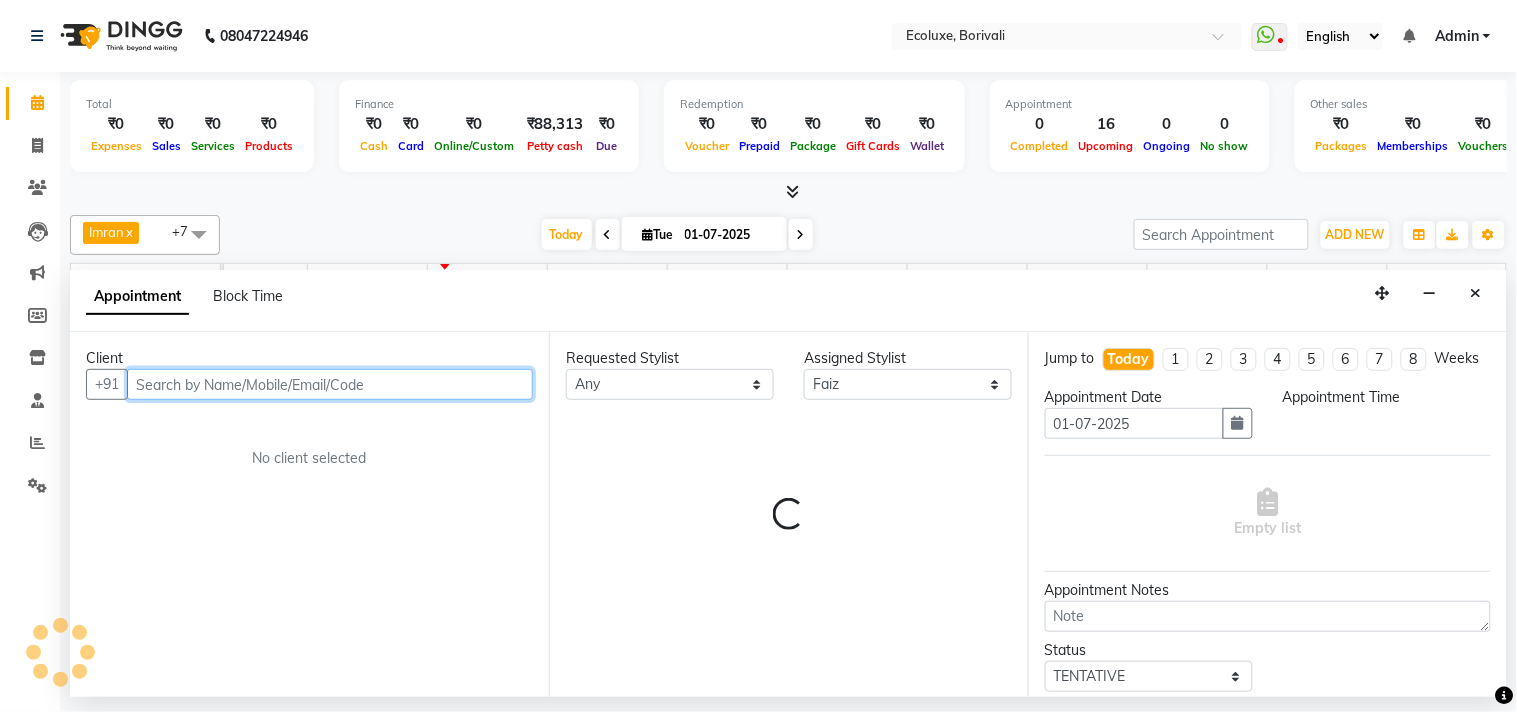 select on "870" 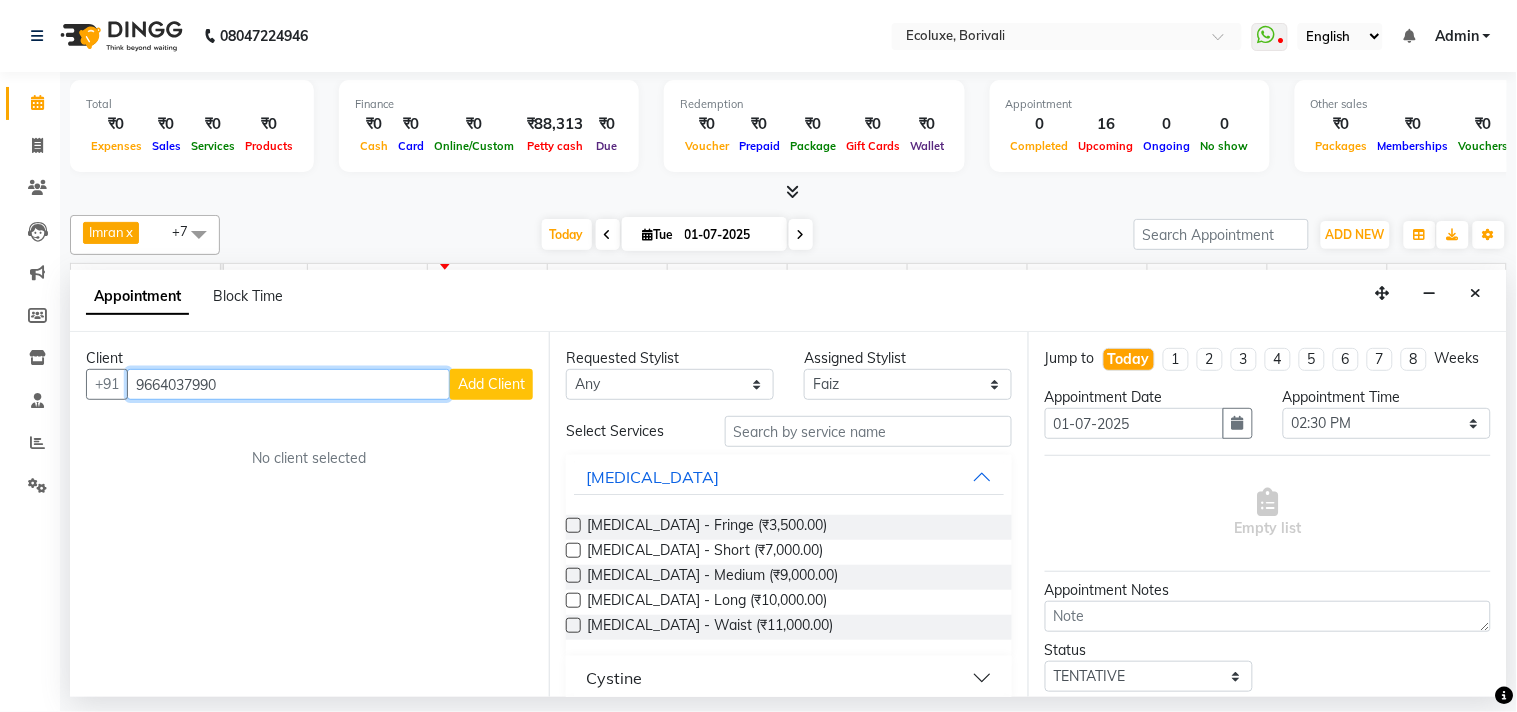 type on "9664037990" 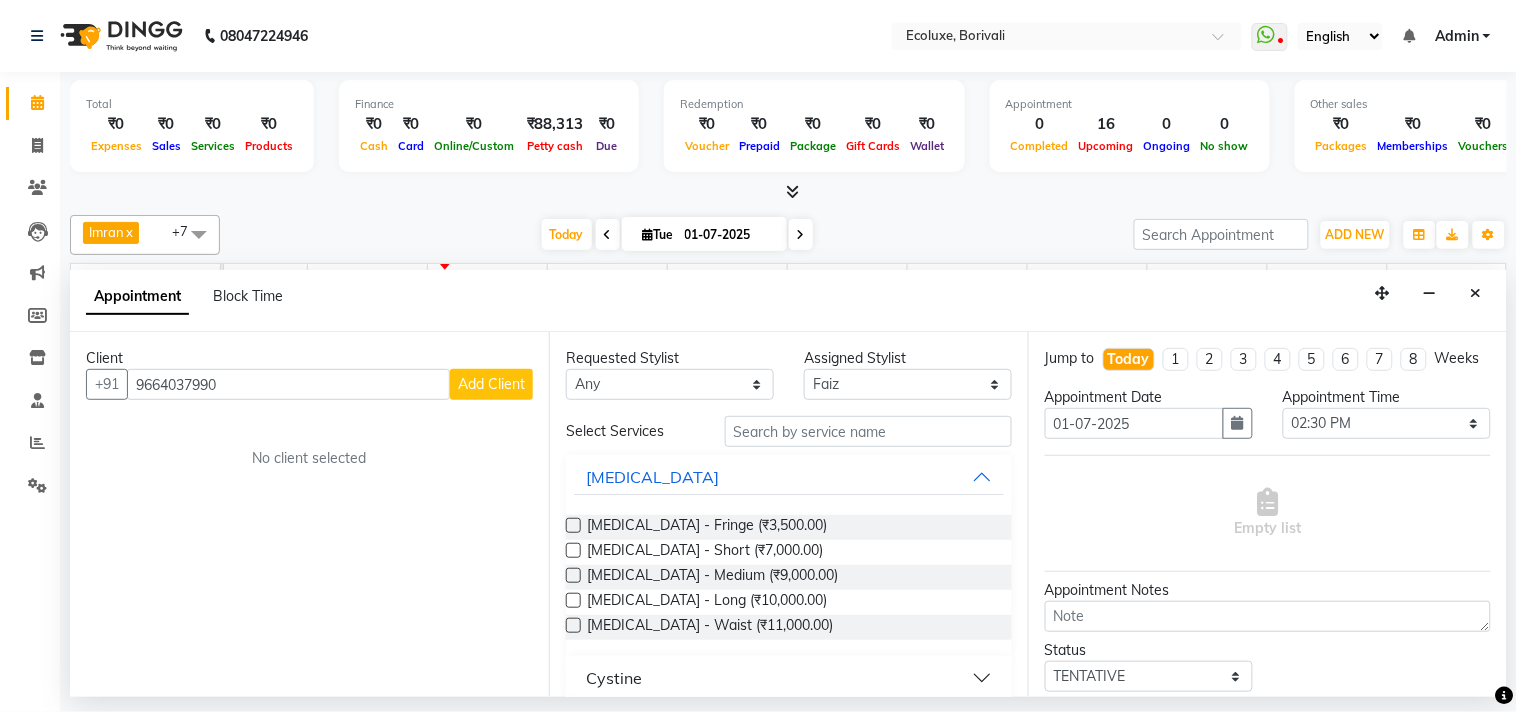 click on "Add Client" at bounding box center (491, 384) 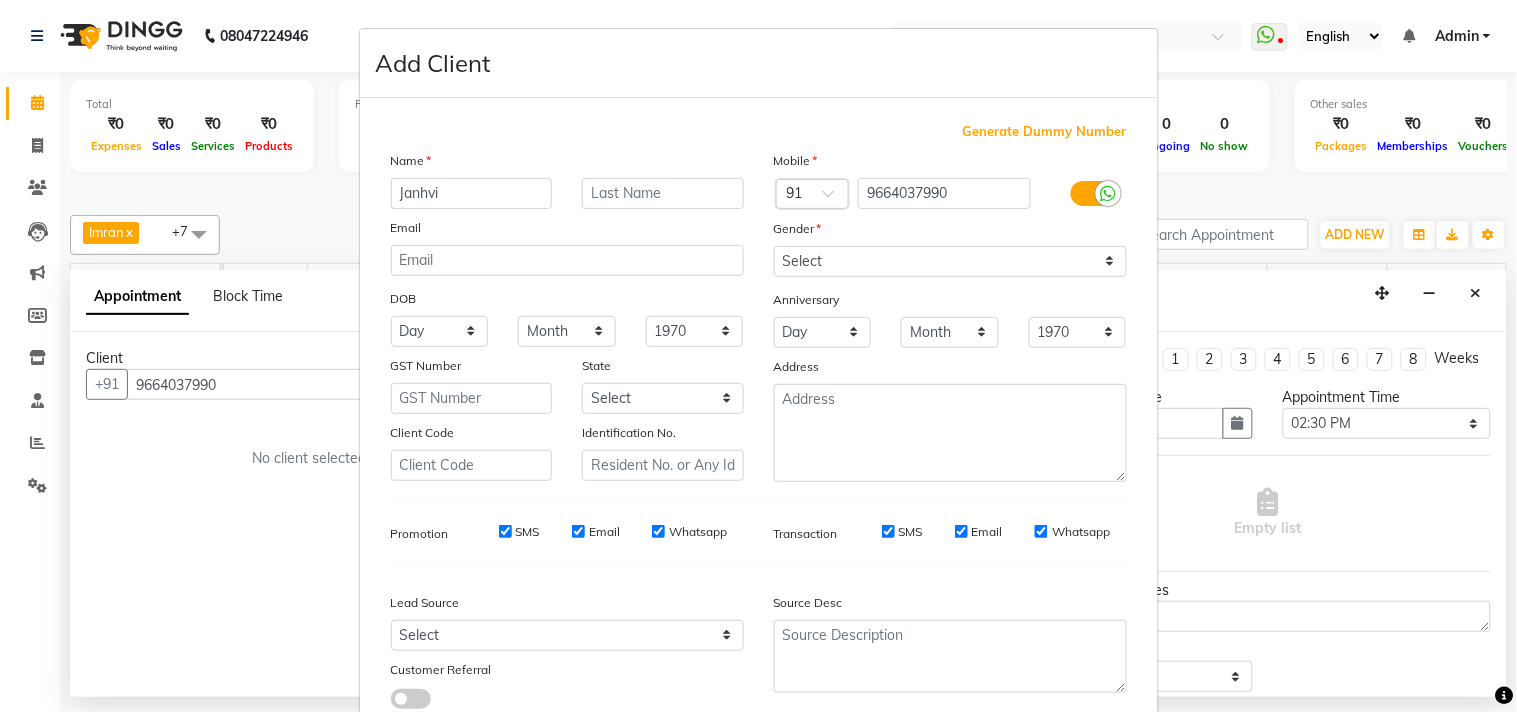 type on "Janhvi" 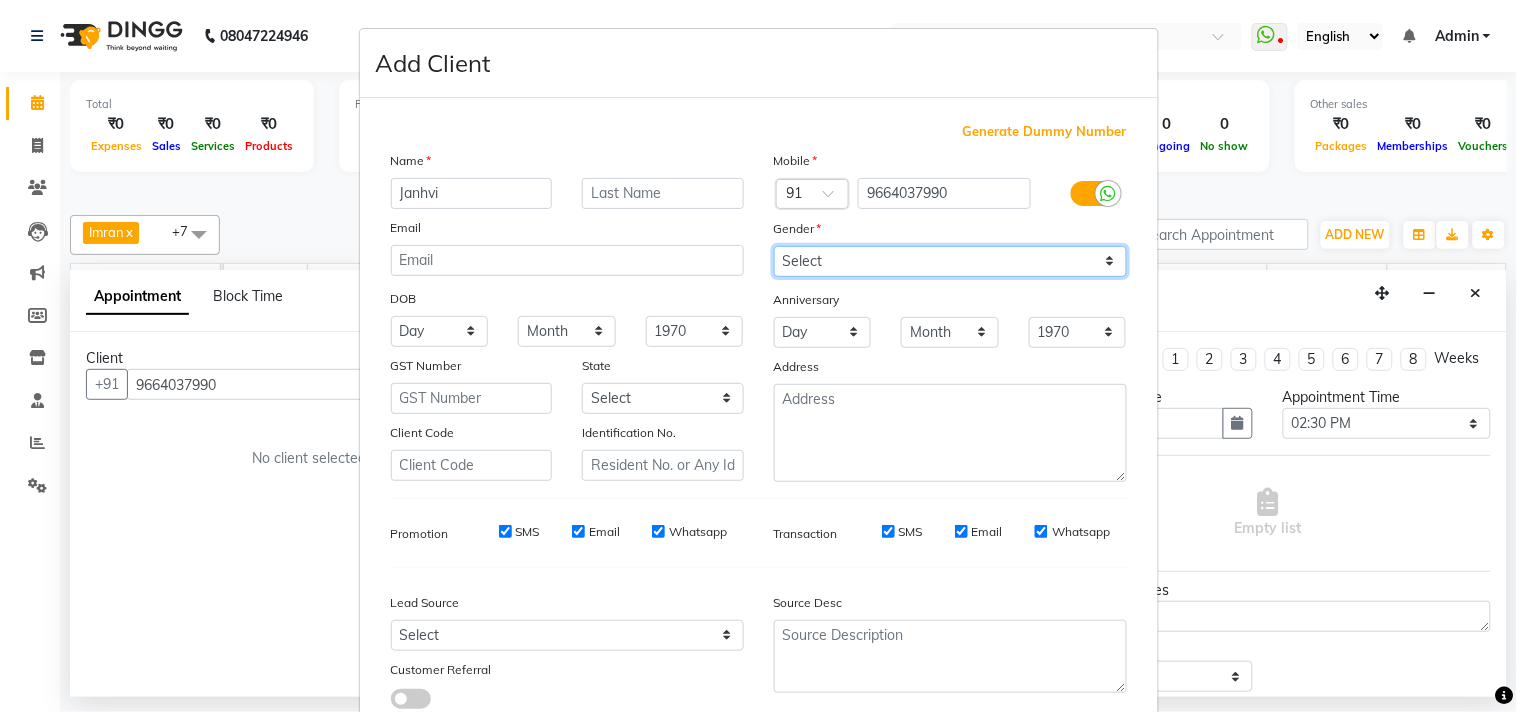 click on "Select [DEMOGRAPHIC_DATA] [DEMOGRAPHIC_DATA] Other Prefer Not To Say" at bounding box center [950, 261] 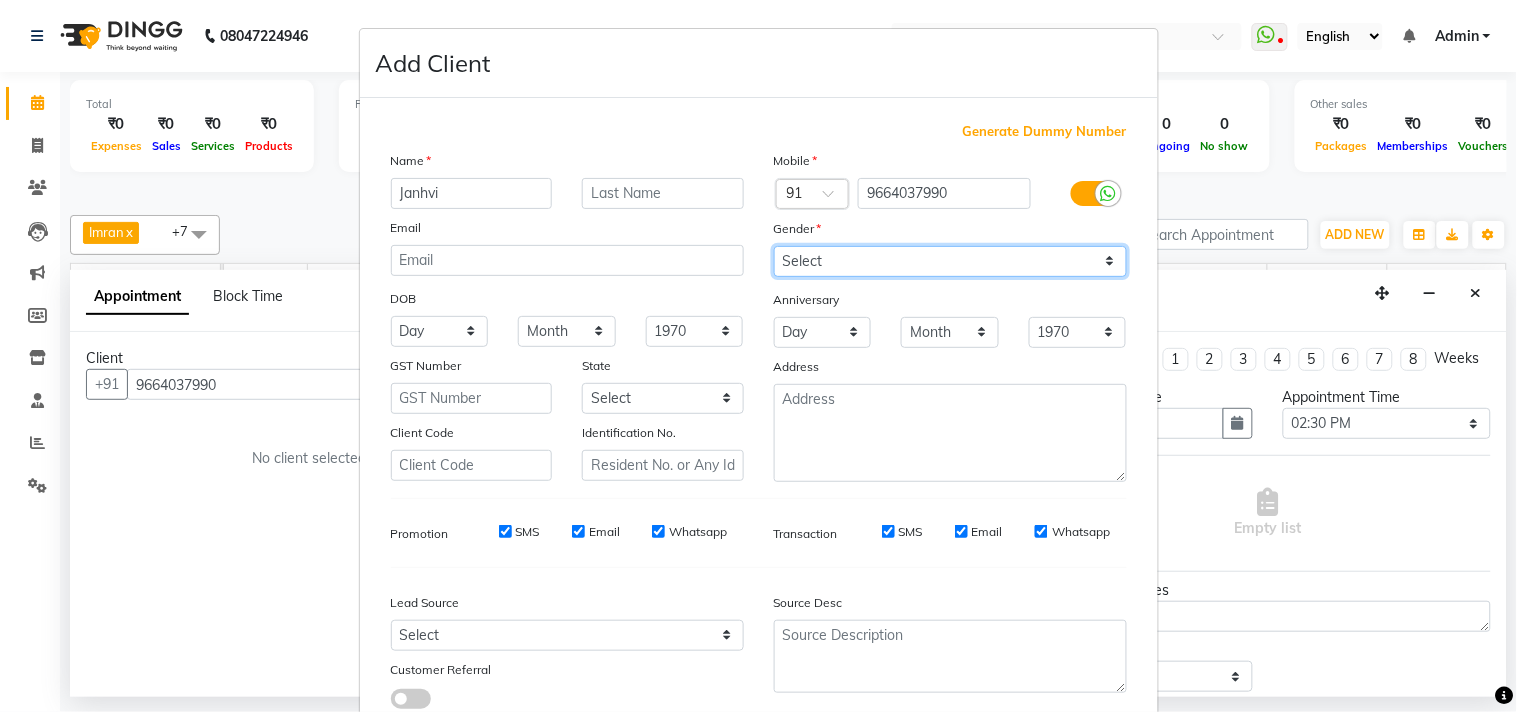 select on "[DEMOGRAPHIC_DATA]" 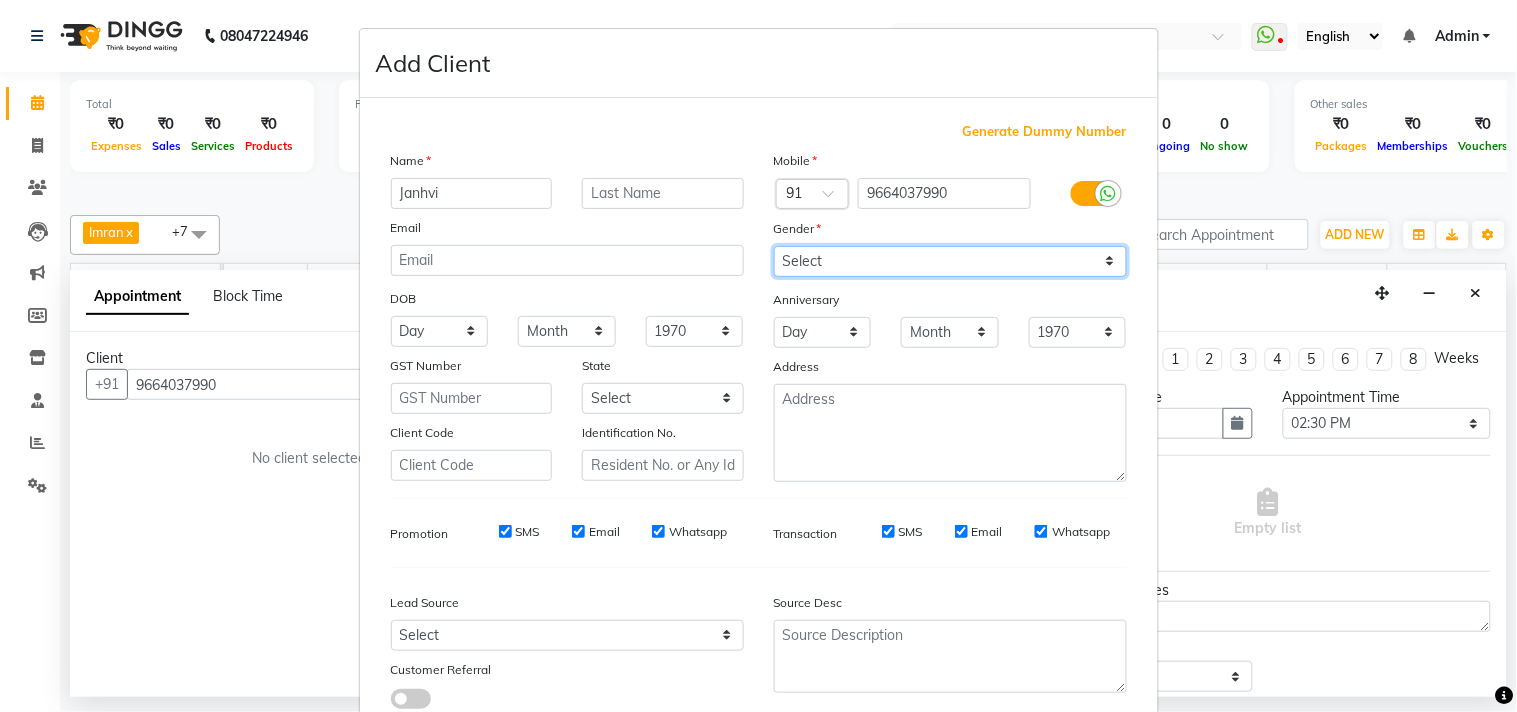 click on "Select [DEMOGRAPHIC_DATA] [DEMOGRAPHIC_DATA] Other Prefer Not To Say" at bounding box center [950, 261] 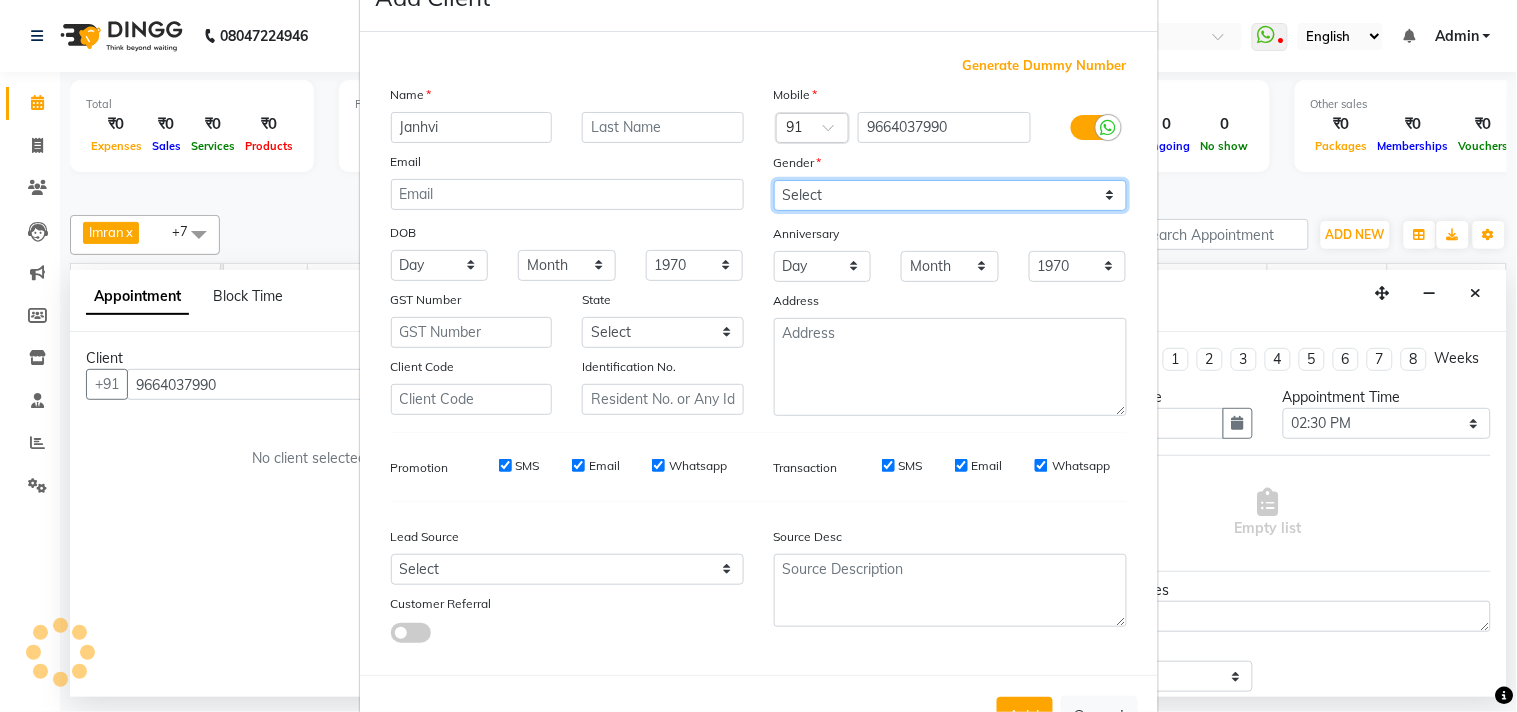 scroll, scrollTop: 138, scrollLeft: 0, axis: vertical 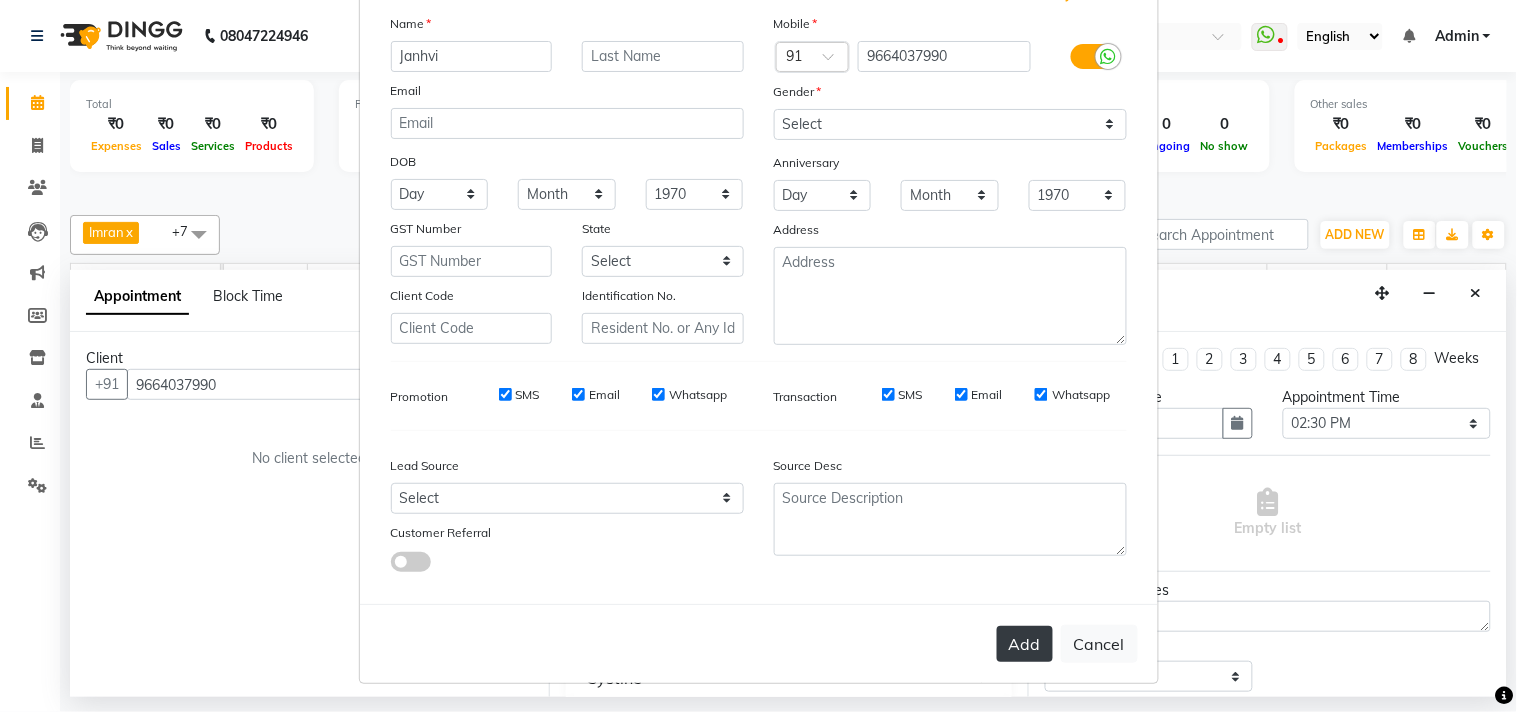 click on "Add" at bounding box center [1025, 644] 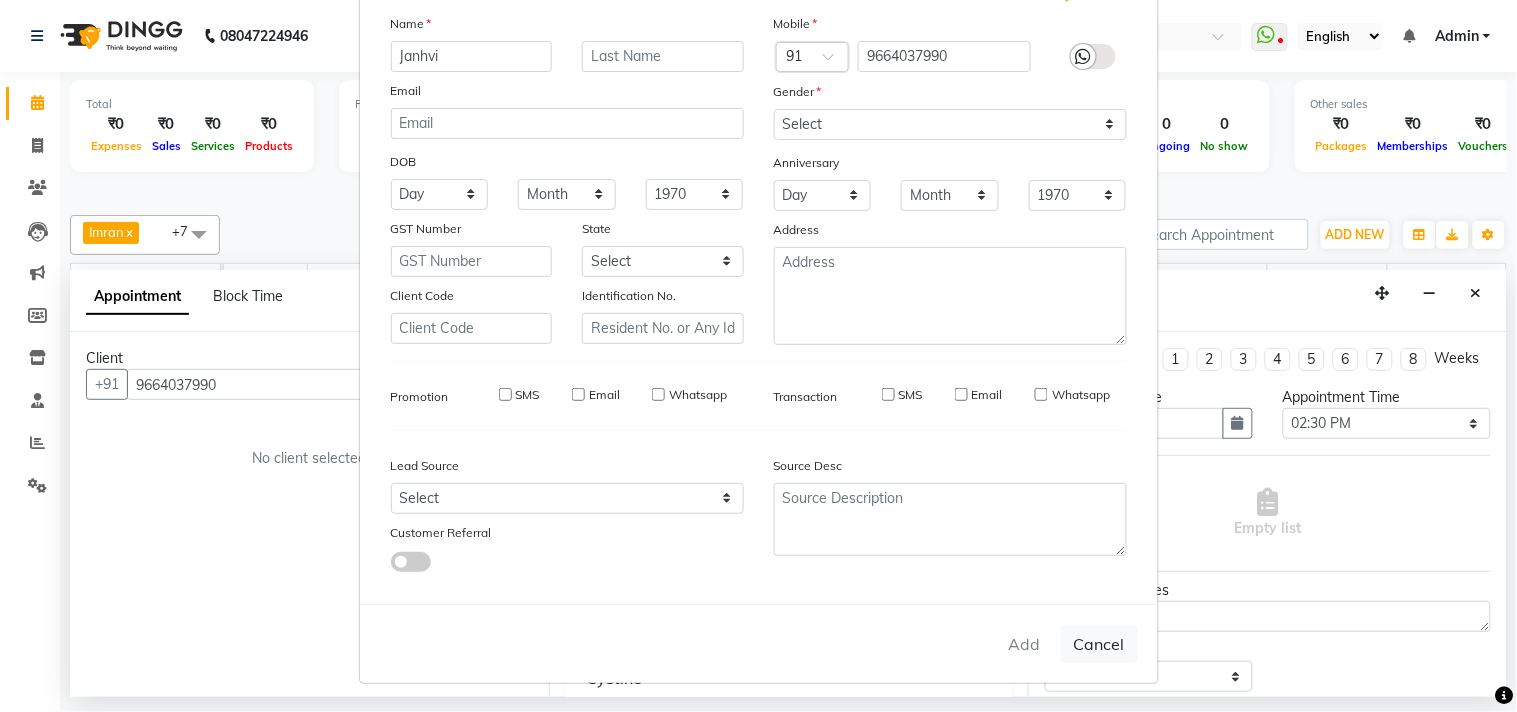 type 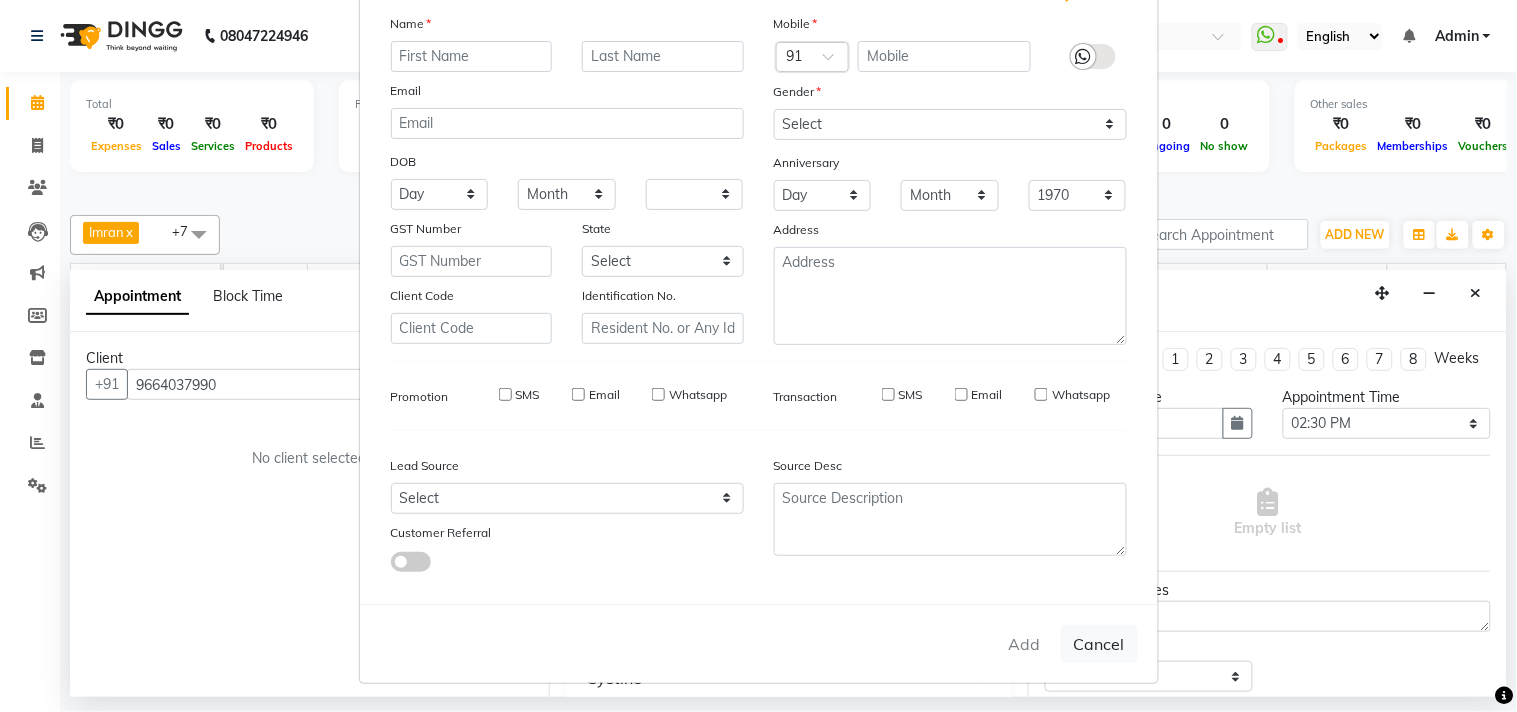 select 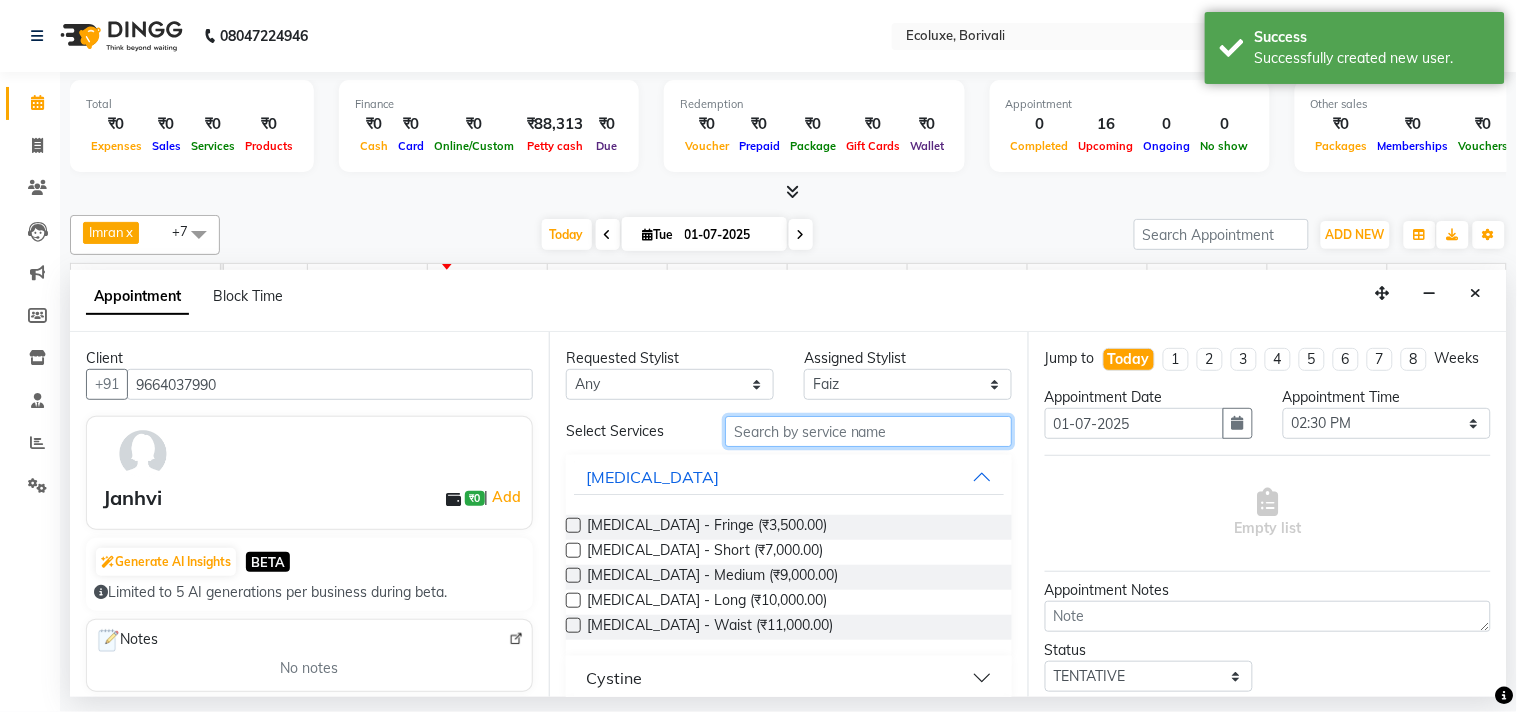 click at bounding box center (868, 431) 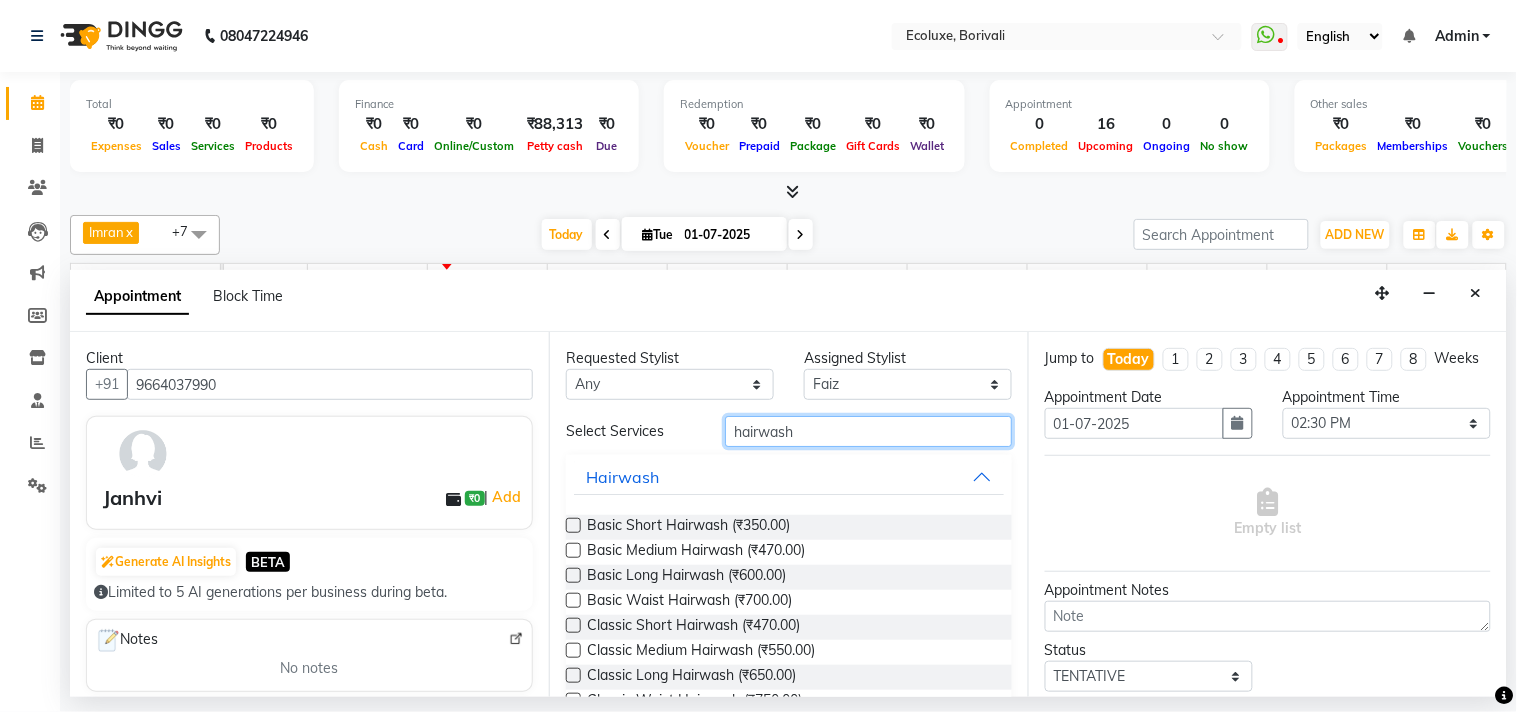 scroll, scrollTop: 111, scrollLeft: 0, axis: vertical 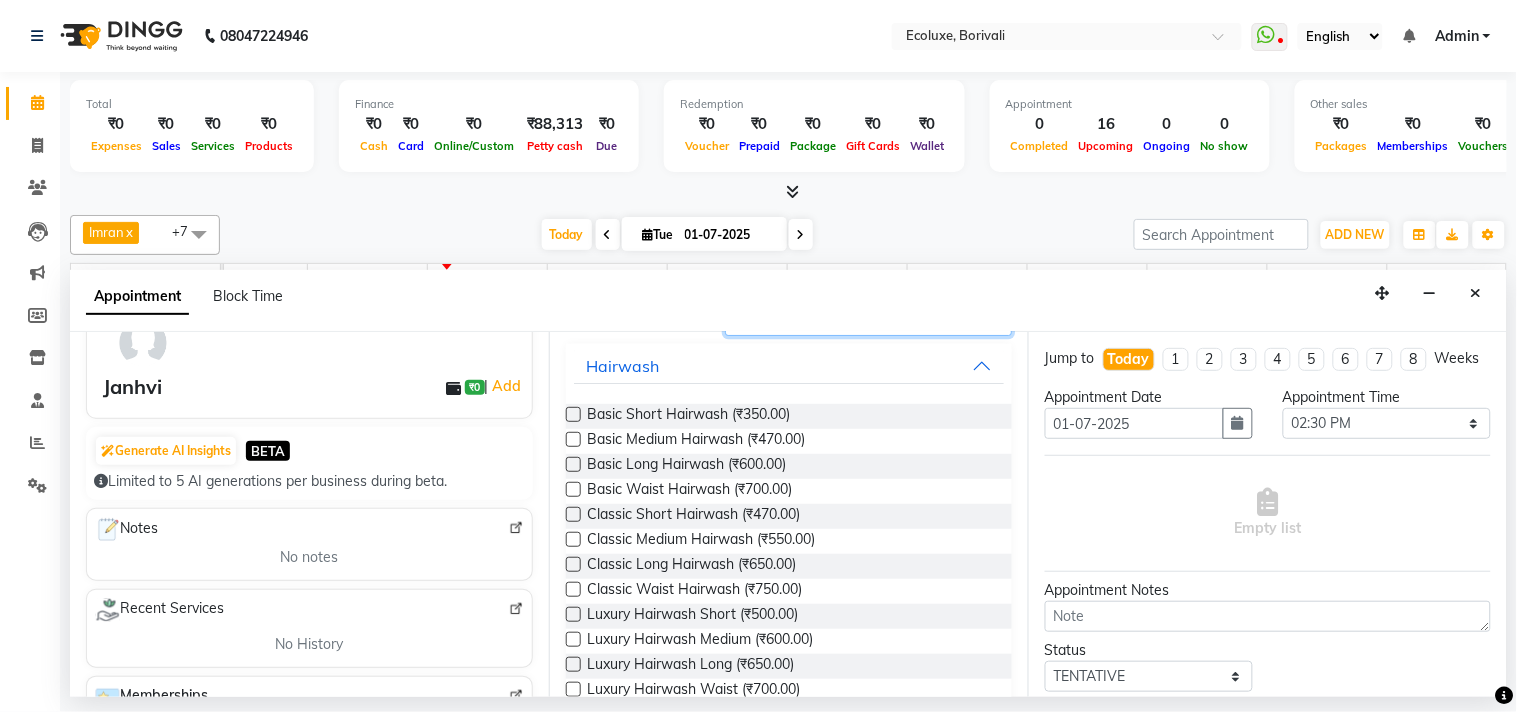 type on "hairwash" 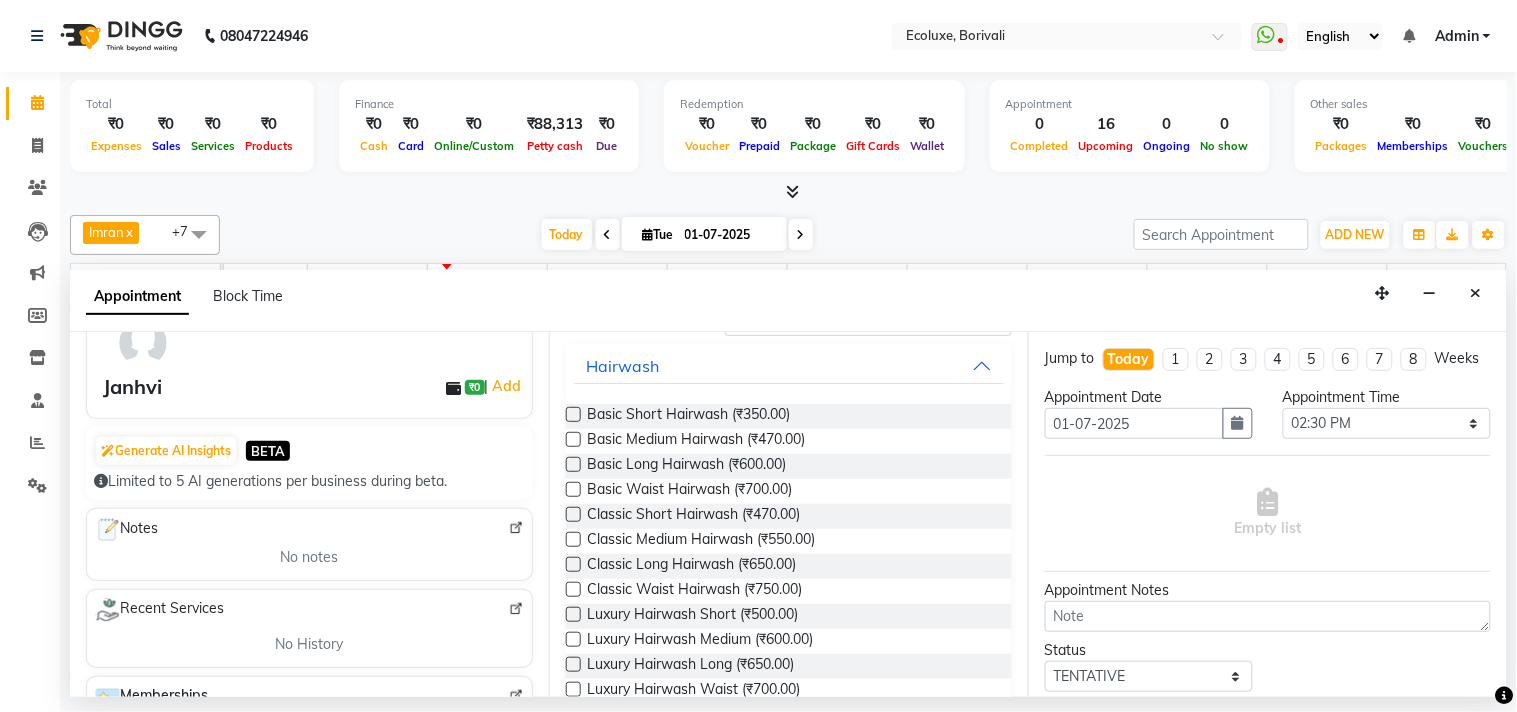 click at bounding box center [573, 464] 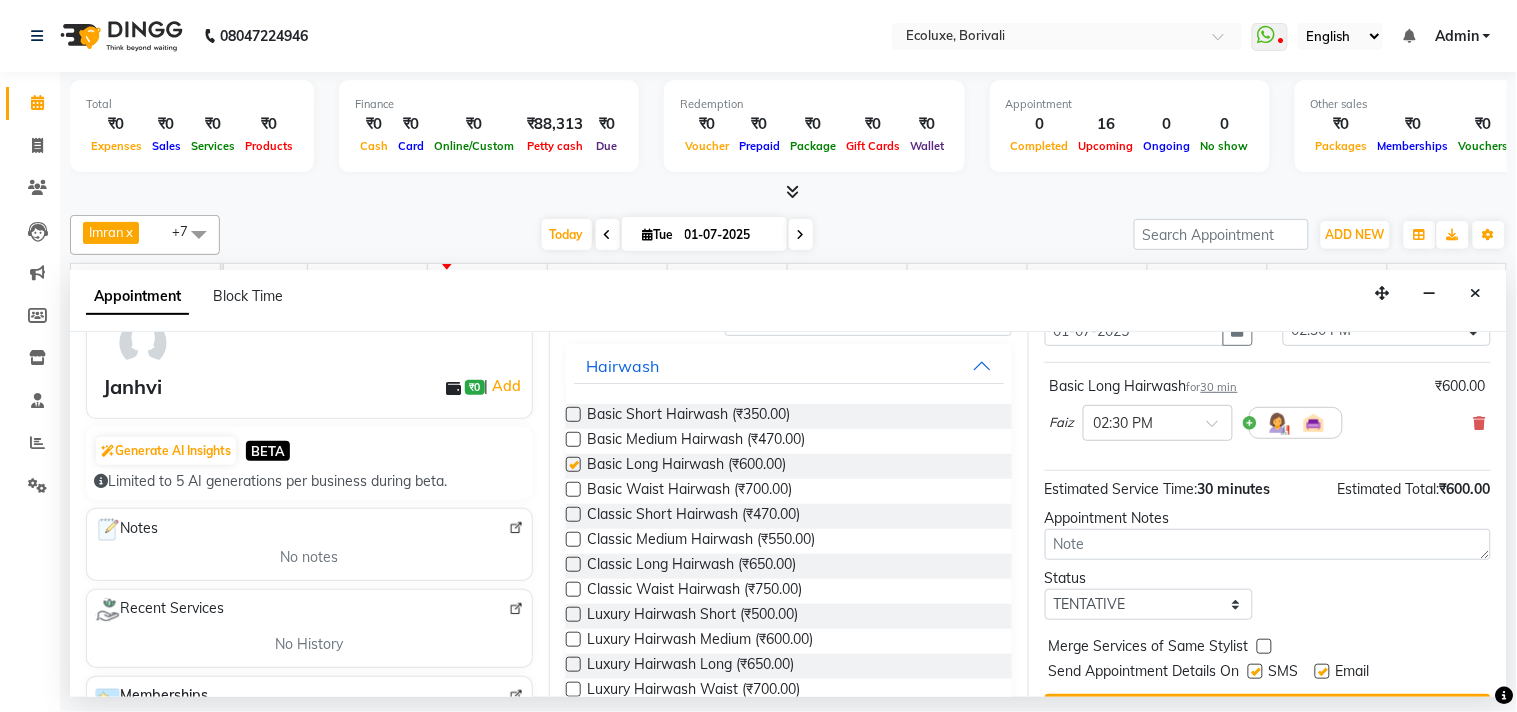 checkbox on "false" 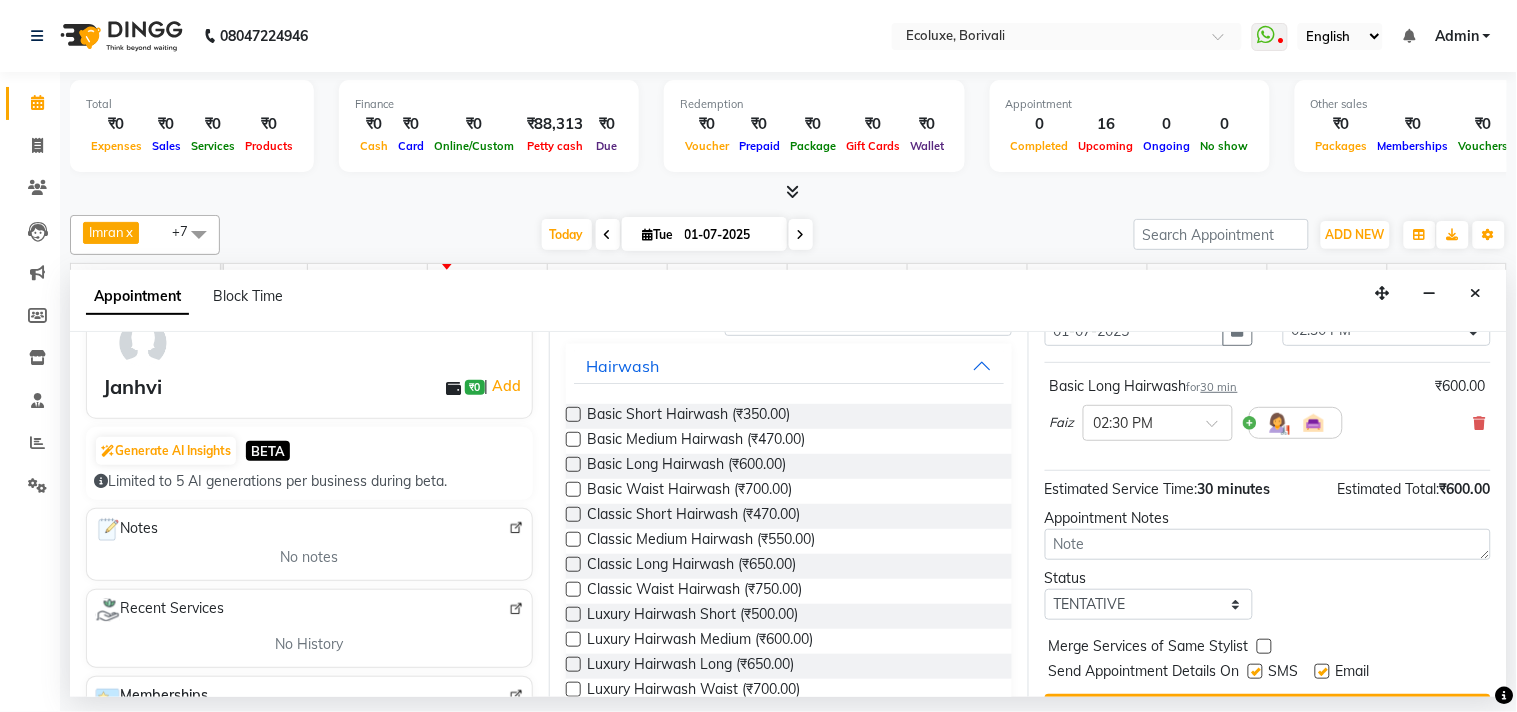scroll, scrollTop: 161, scrollLeft: 0, axis: vertical 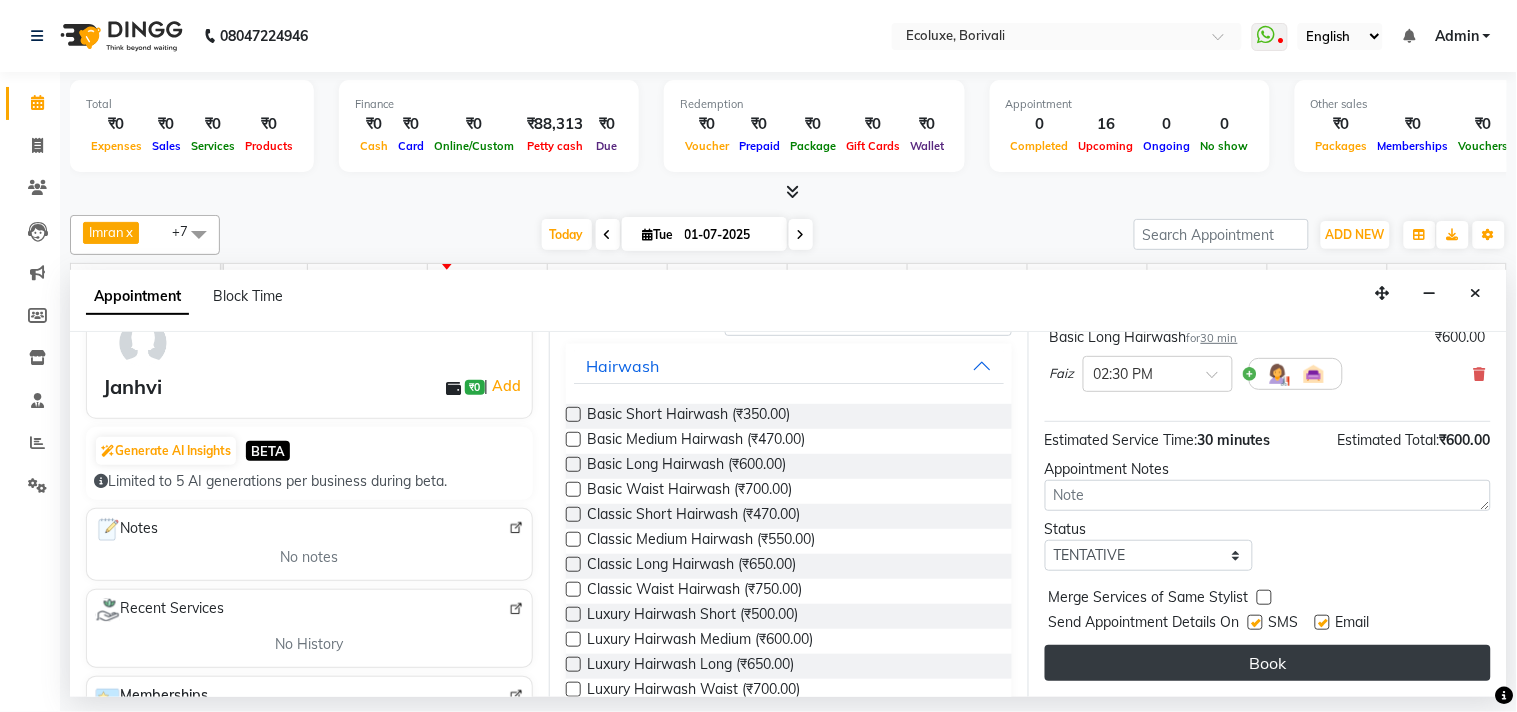 click on "Book" at bounding box center [1268, 663] 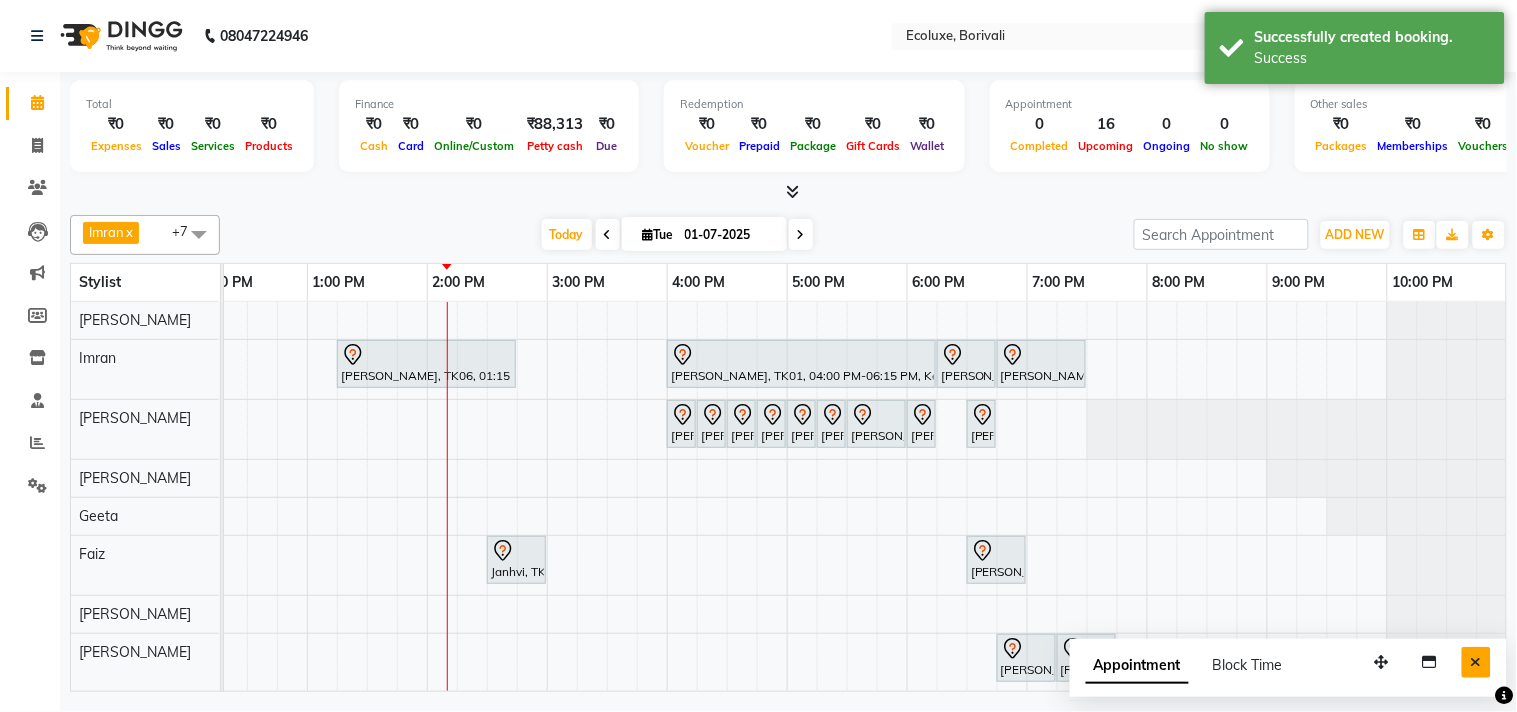 click at bounding box center [1476, 662] 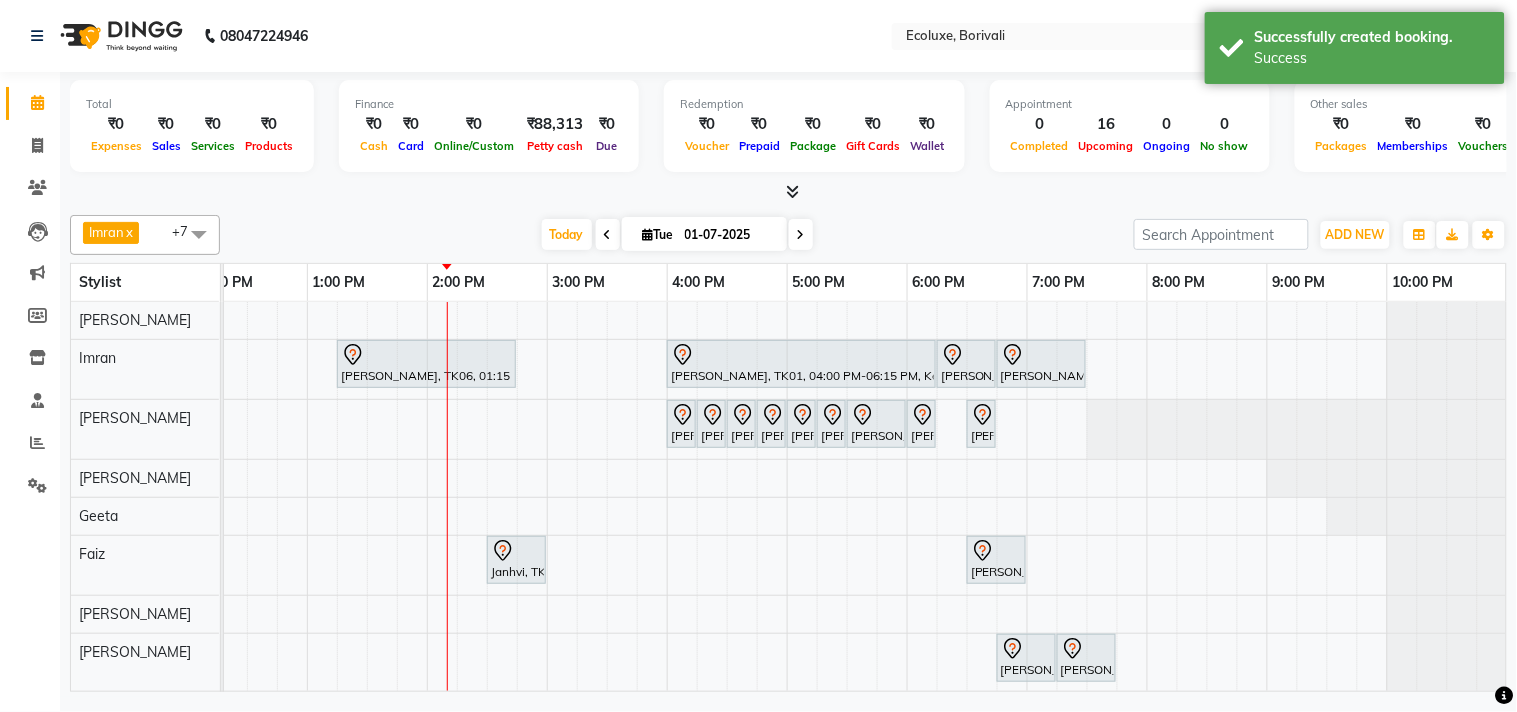scroll, scrollTop: 0, scrollLeft: 414, axis: horizontal 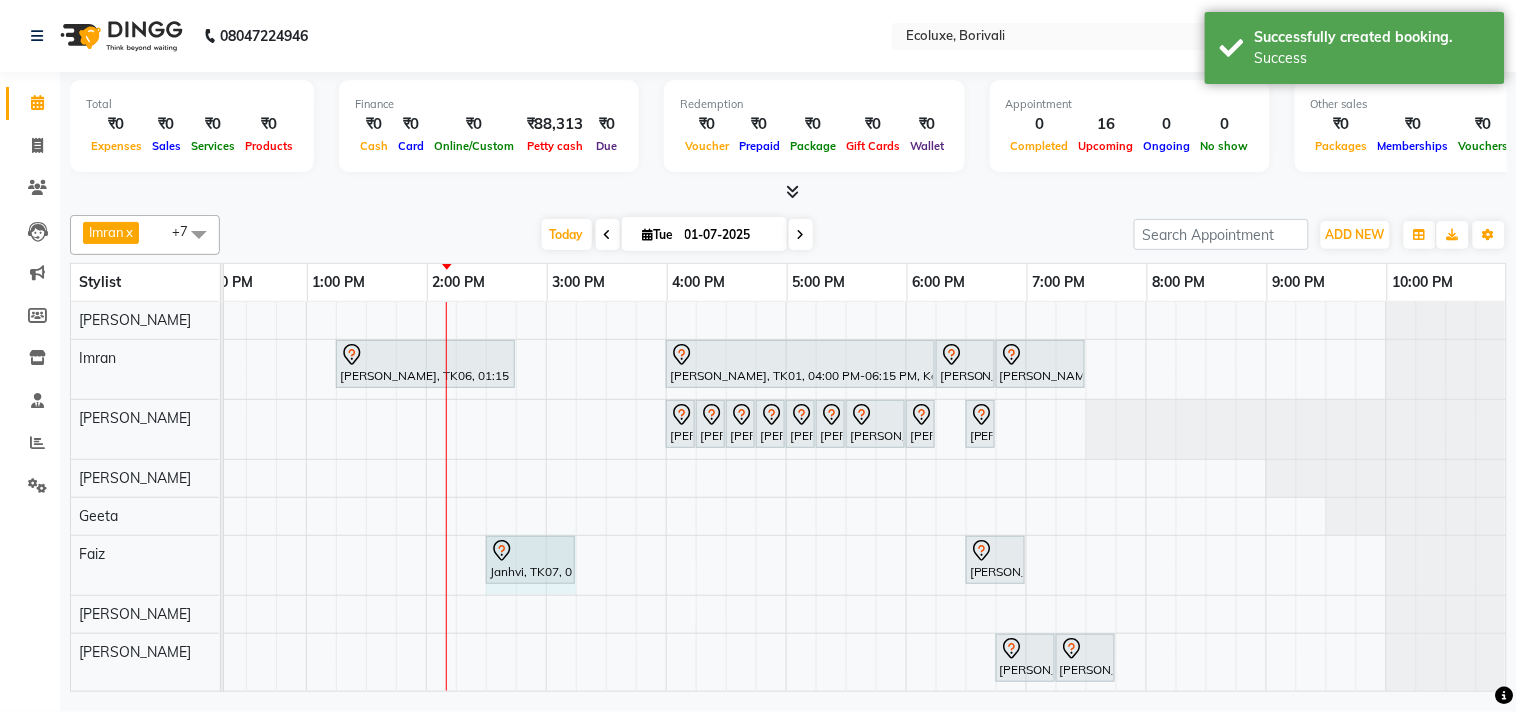 click on "Janhvi, TK07, 02:30 PM-03:00 PM, Basic Long Hairwash             [PERSON_NAME], TK05, 06:30 PM-07:00 PM, Men Haircut - Senior Haircut             Janhvi, TK07, 02:30 PM-03:00 PM, Basic Long Hairwash" at bounding box center (-174, 565) 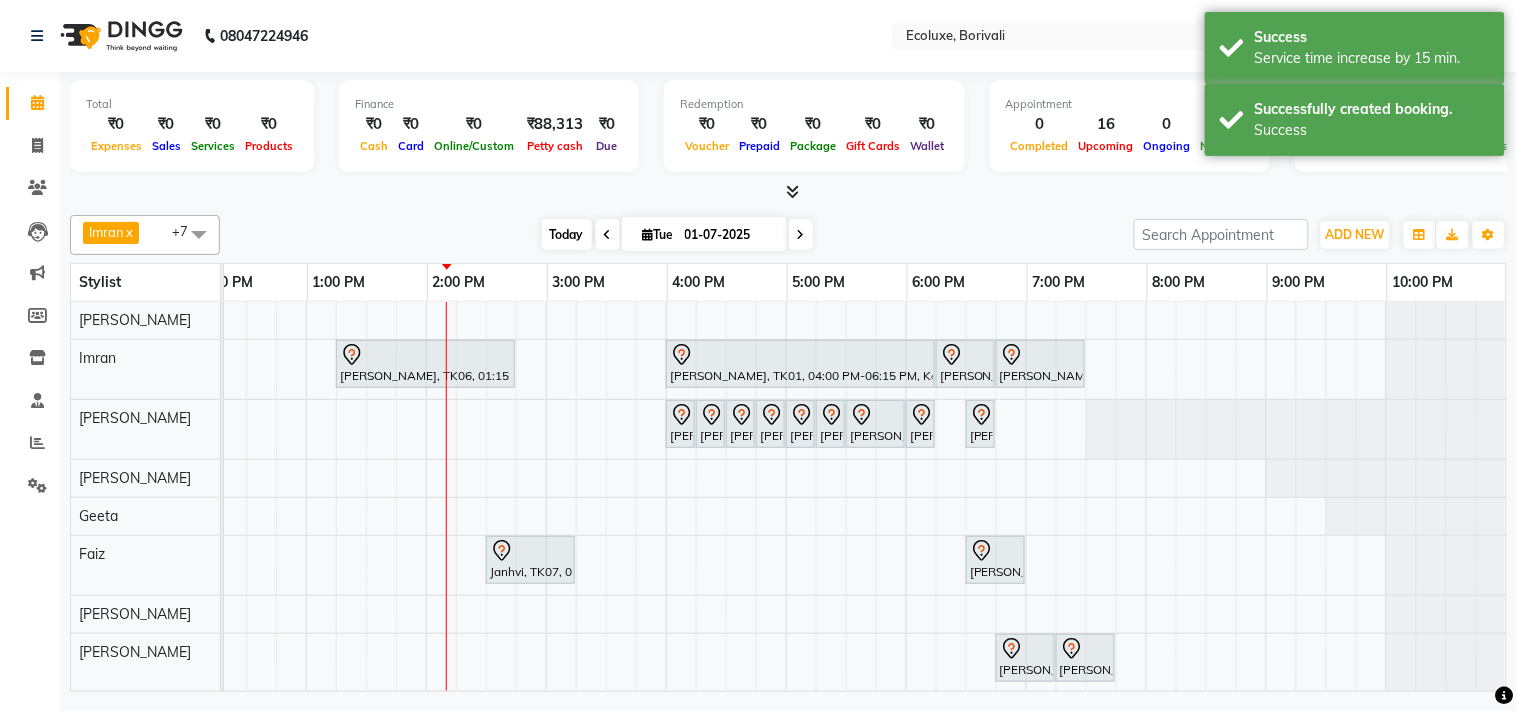 click on "Today" at bounding box center [567, 234] 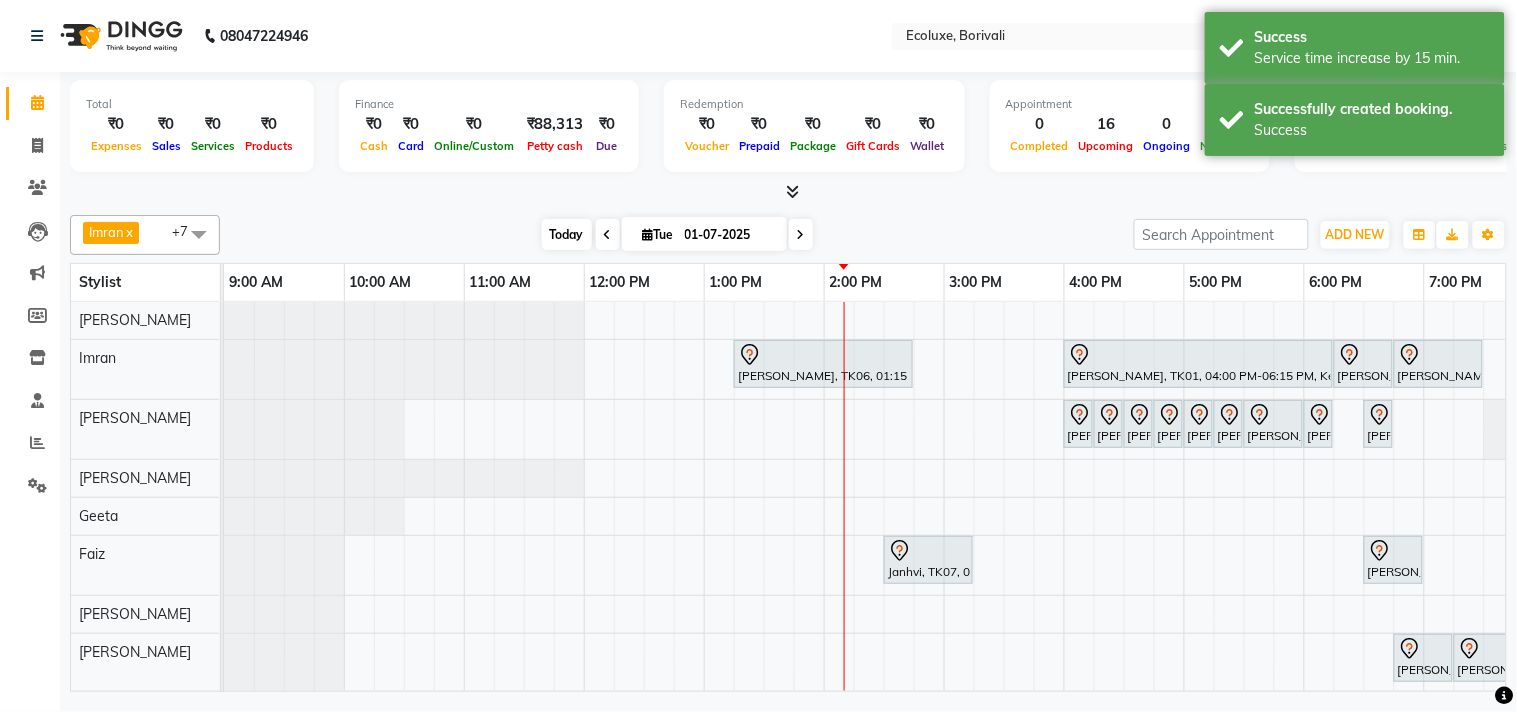 scroll, scrollTop: 0, scrollLeft: 397, axis: horizontal 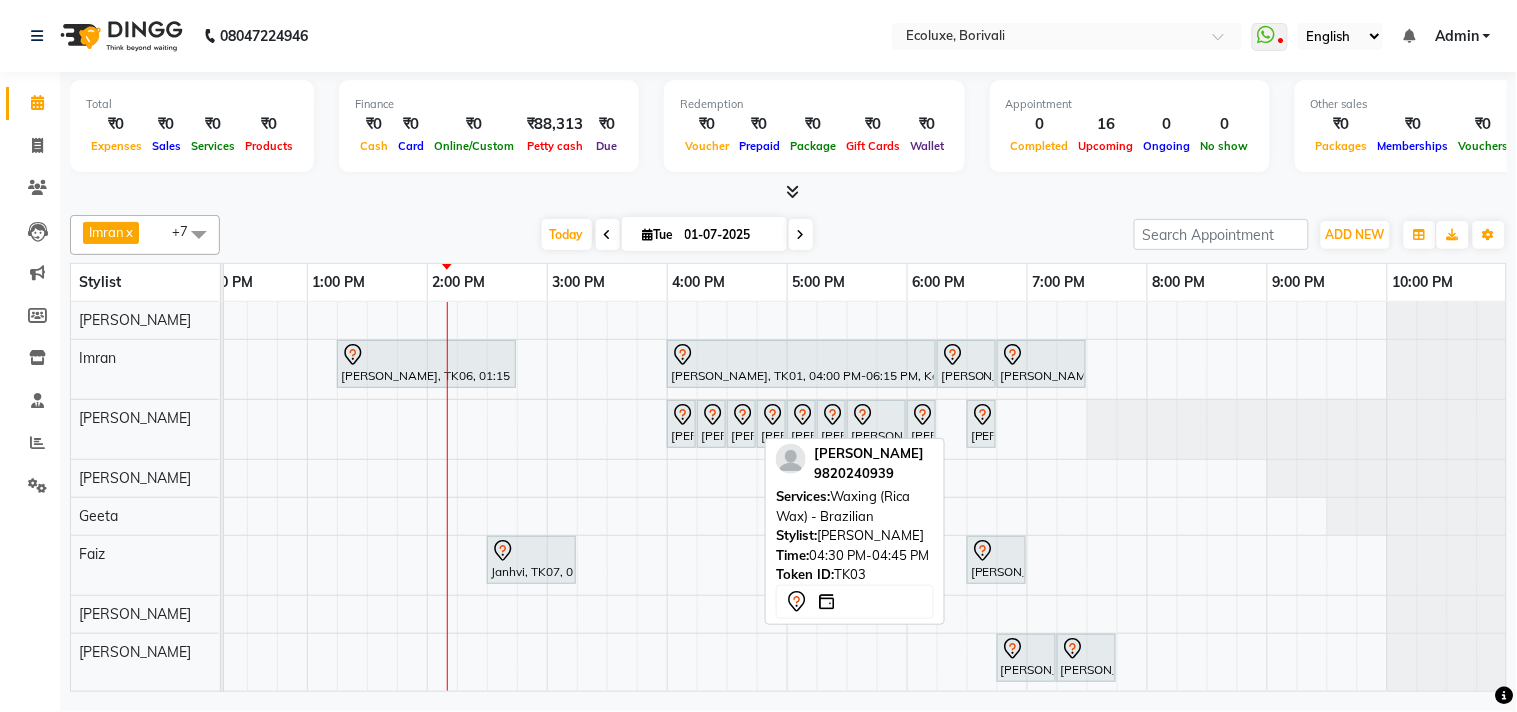 click 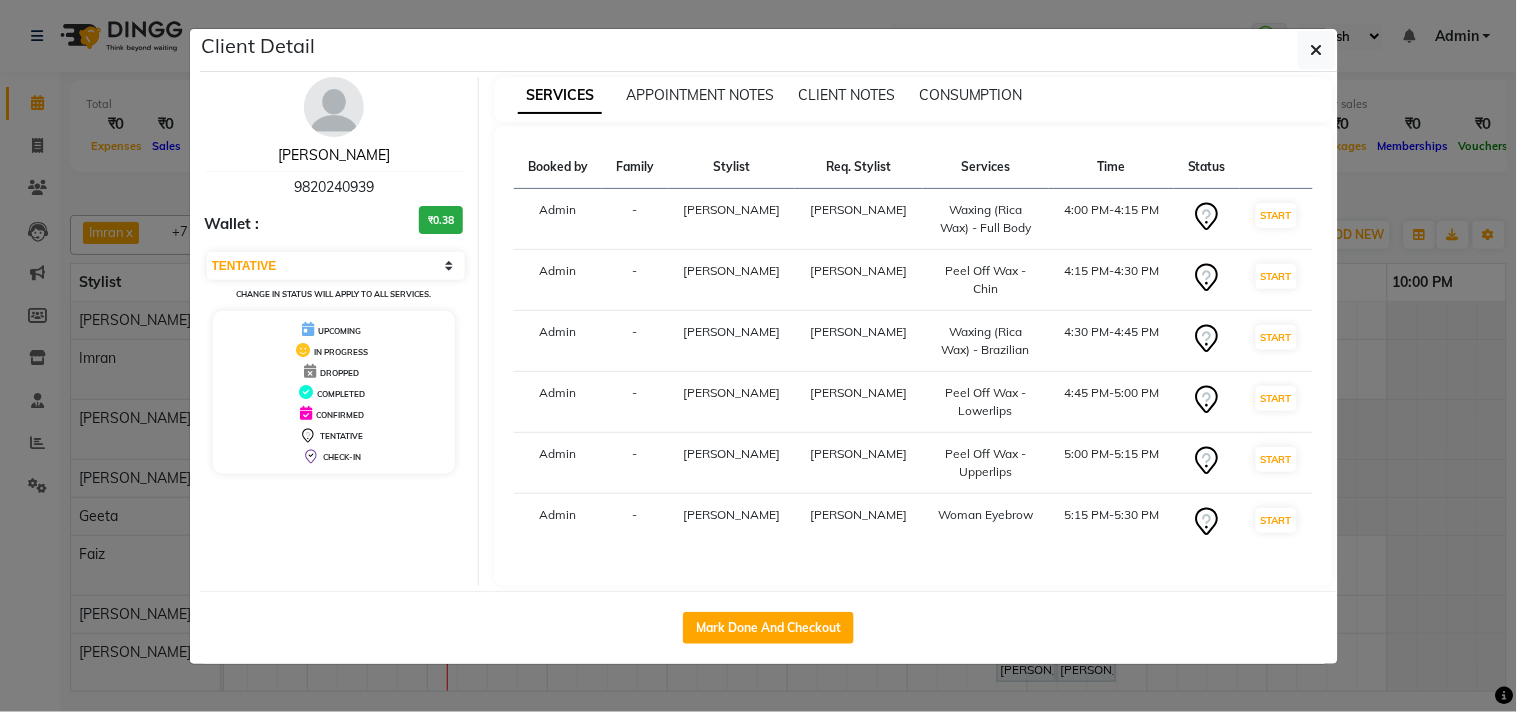 click on "[PERSON_NAME]" at bounding box center [334, 155] 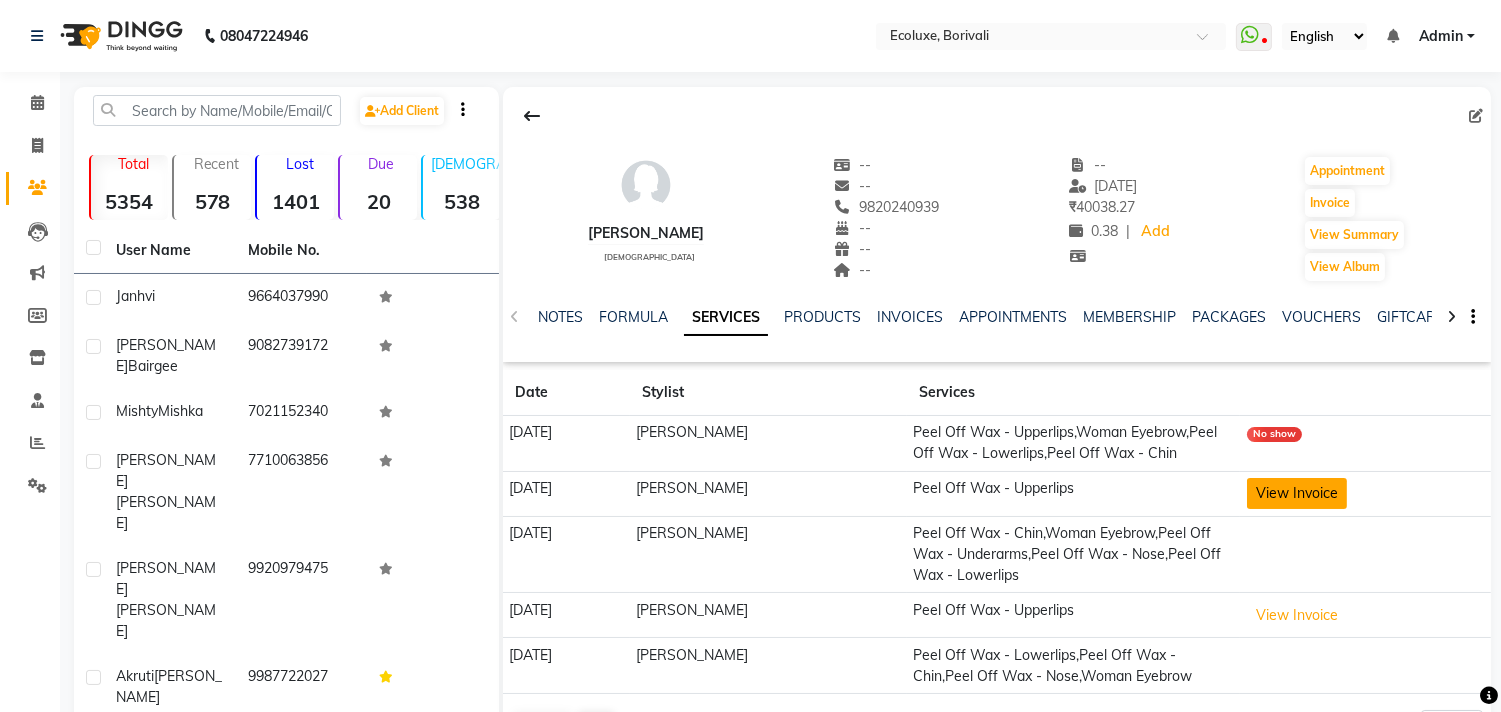 click on "View Invoice" 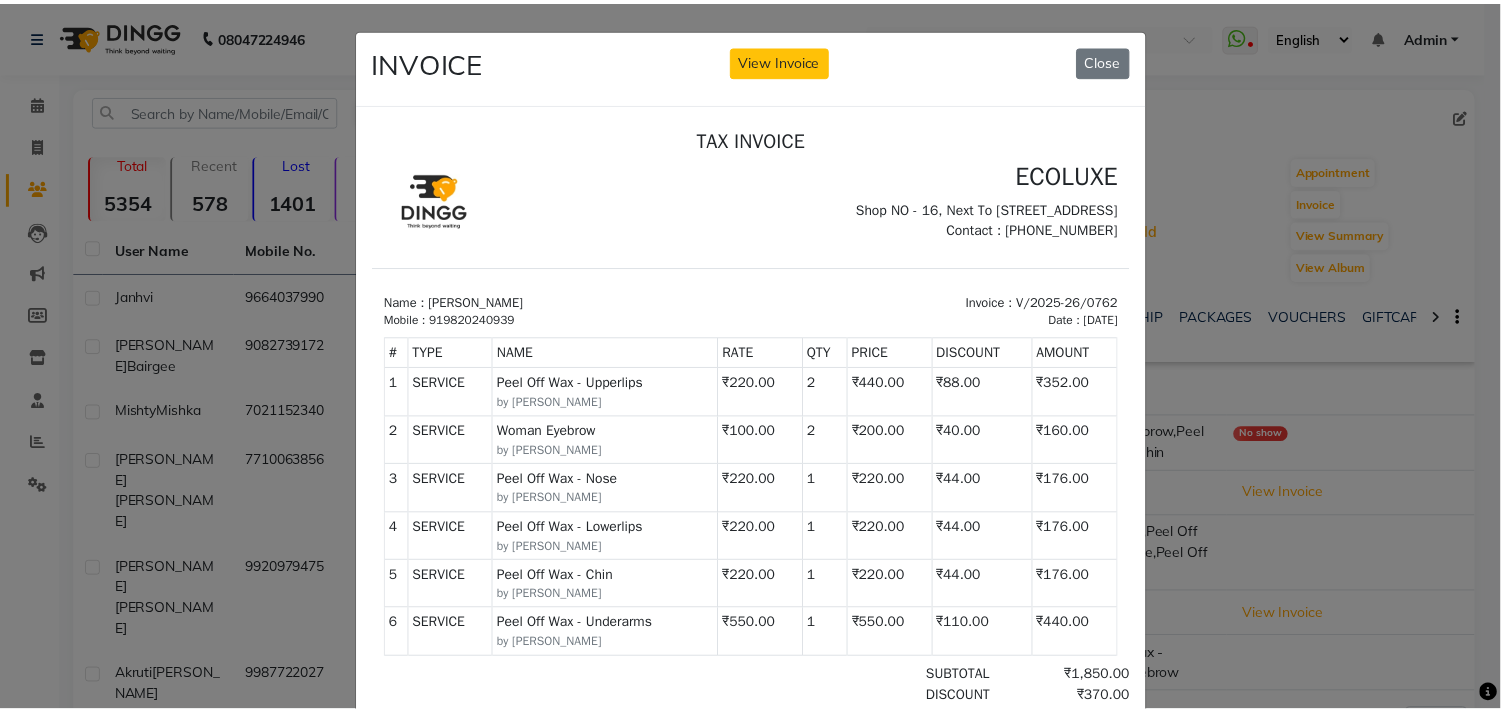 scroll, scrollTop: 15, scrollLeft: 0, axis: vertical 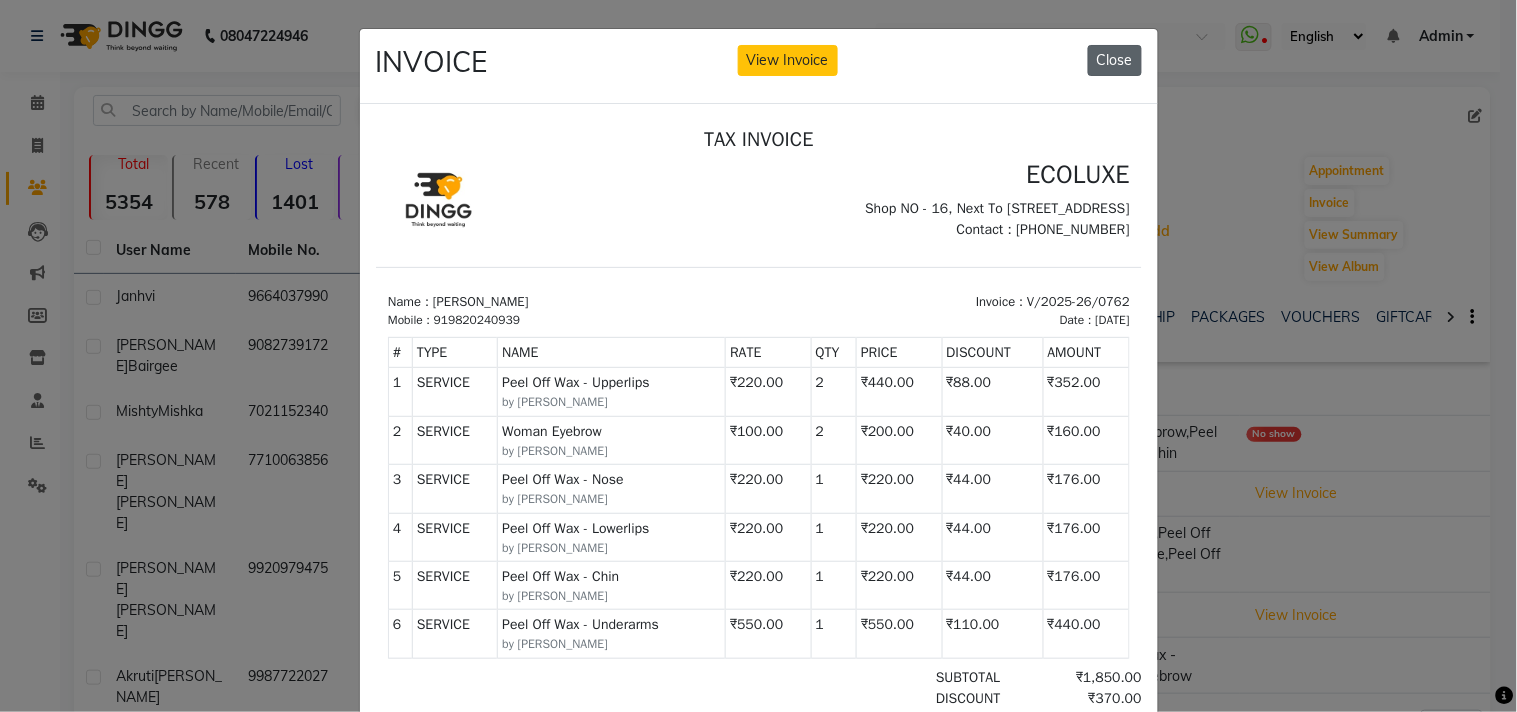 click on "Close" 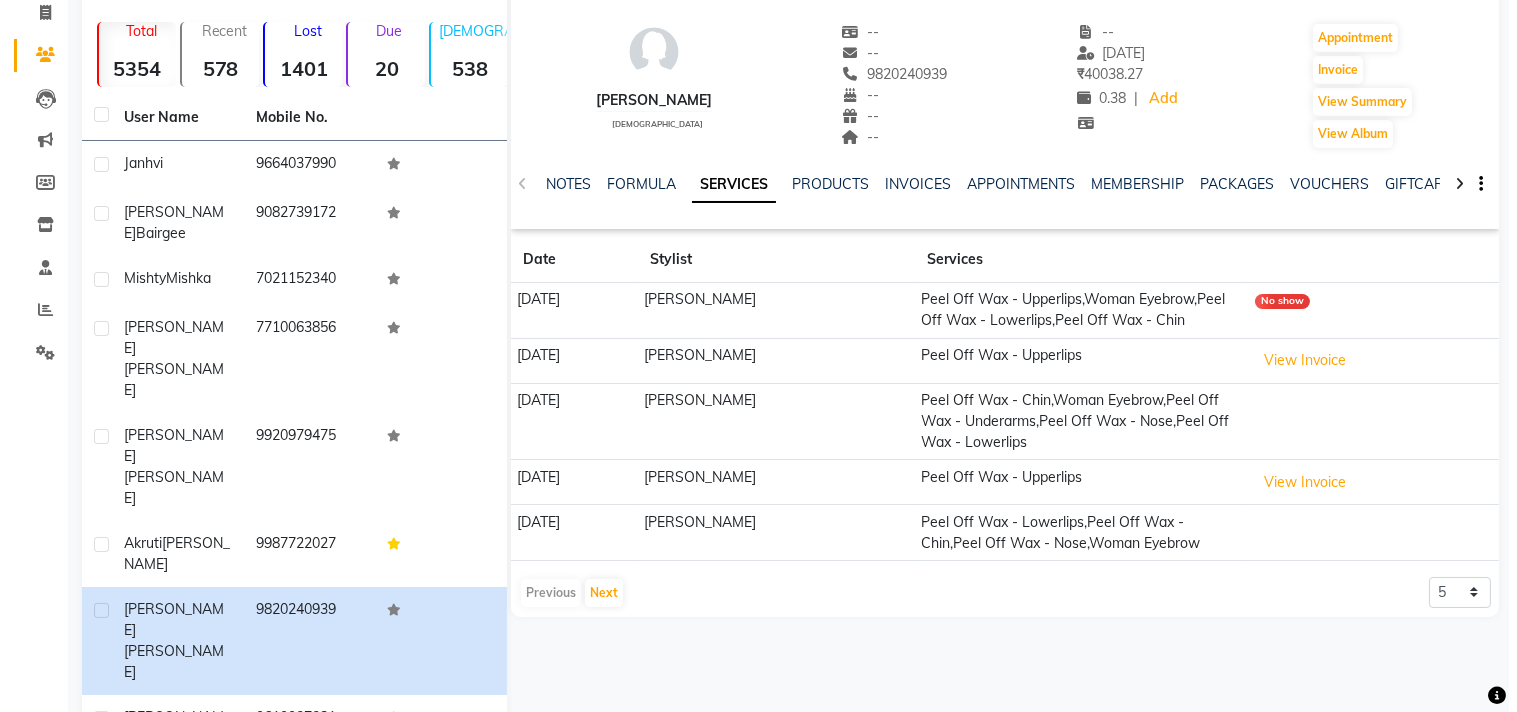 scroll, scrollTop: 137, scrollLeft: 0, axis: vertical 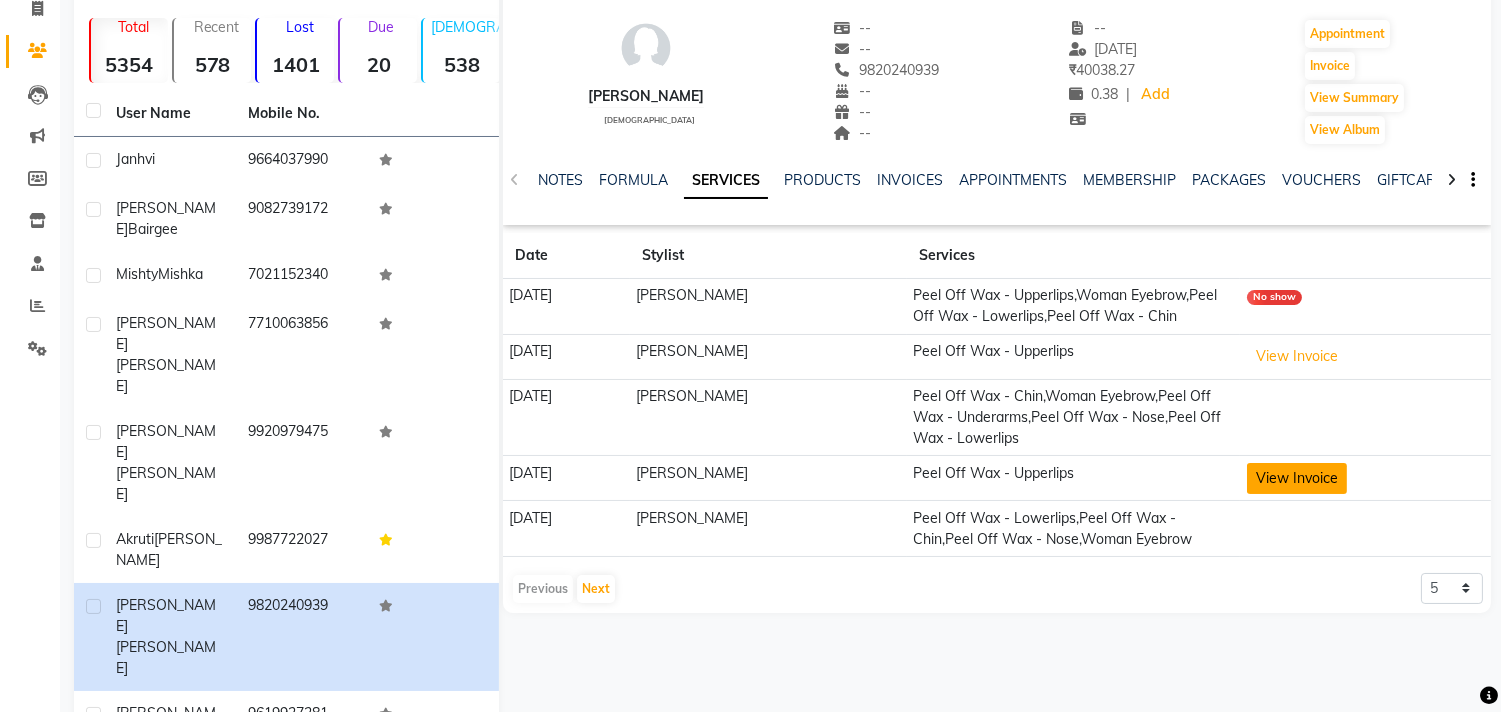 click on "View Invoice" 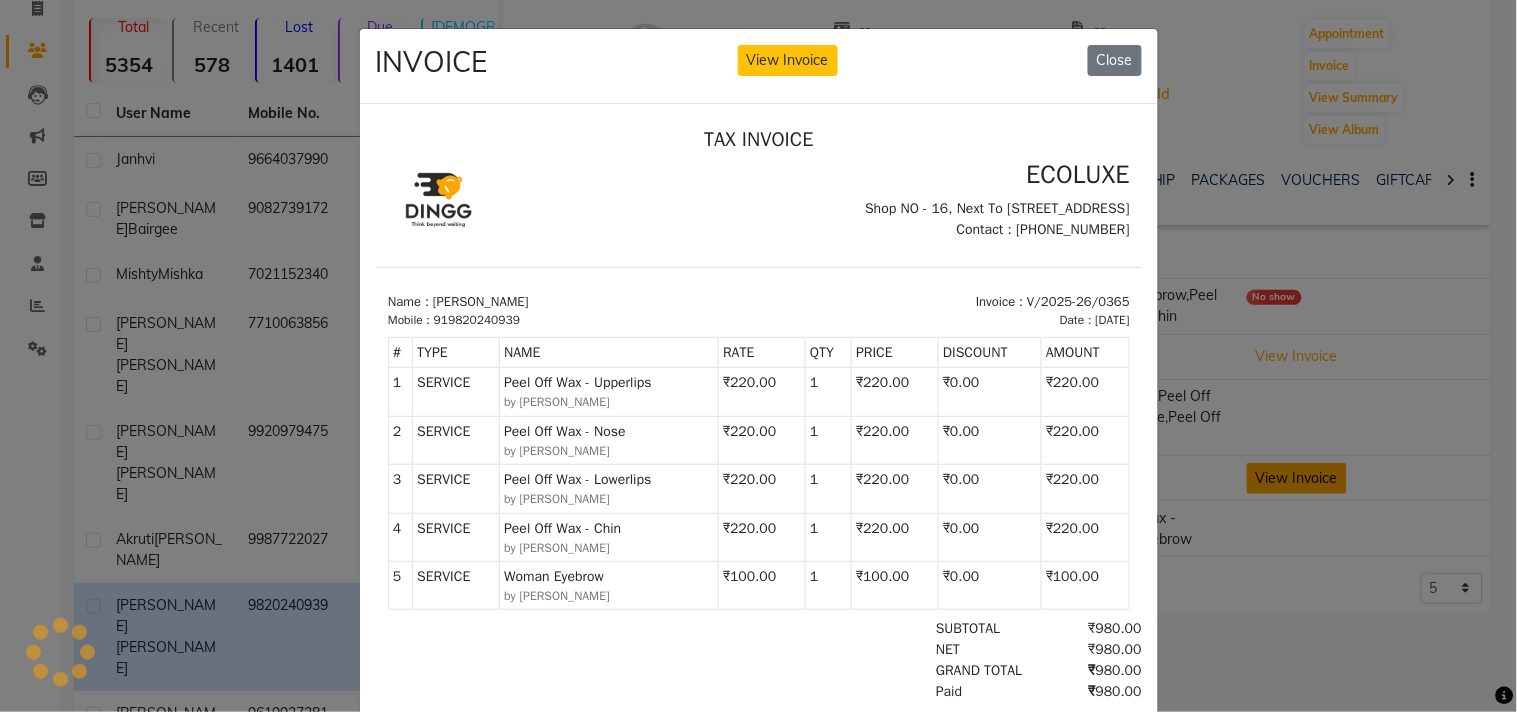 scroll, scrollTop: 0, scrollLeft: 0, axis: both 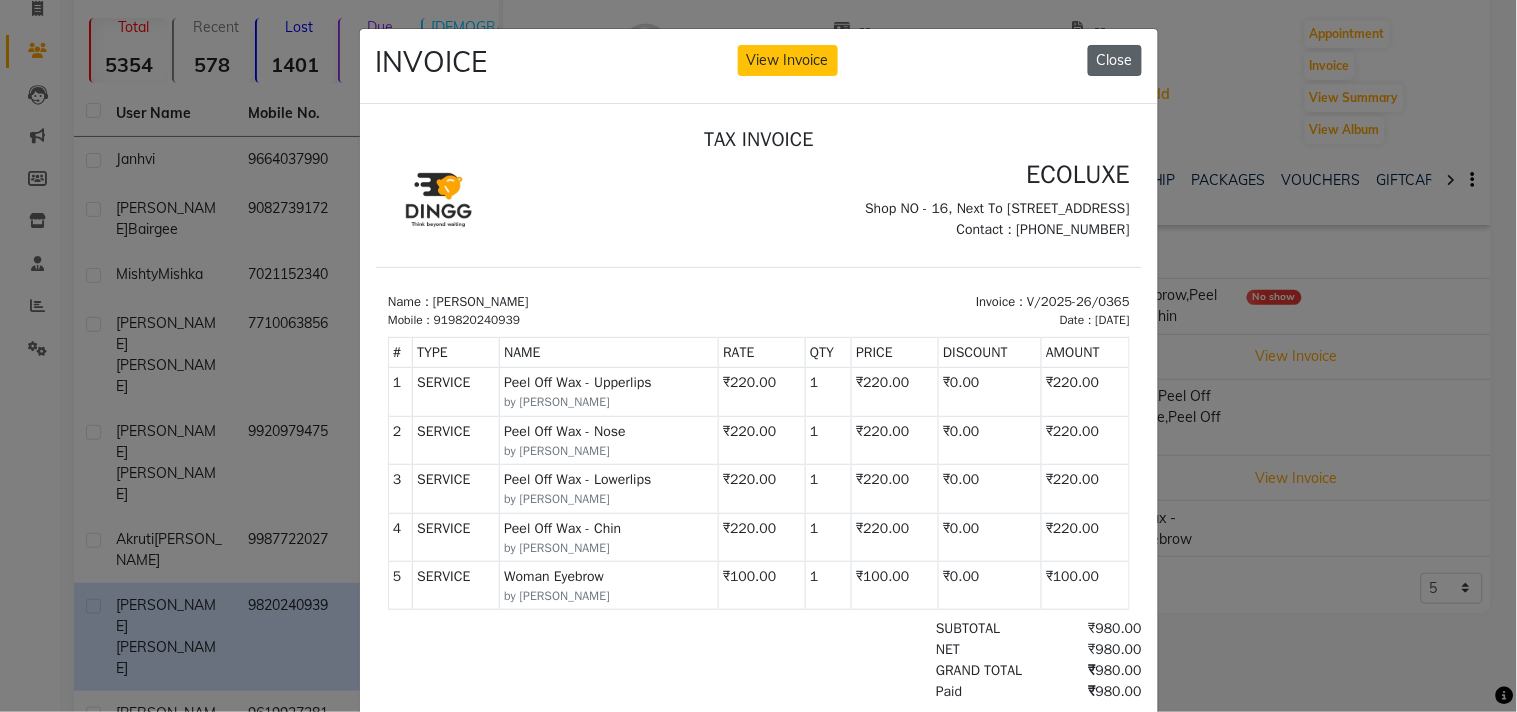 click on "Close" 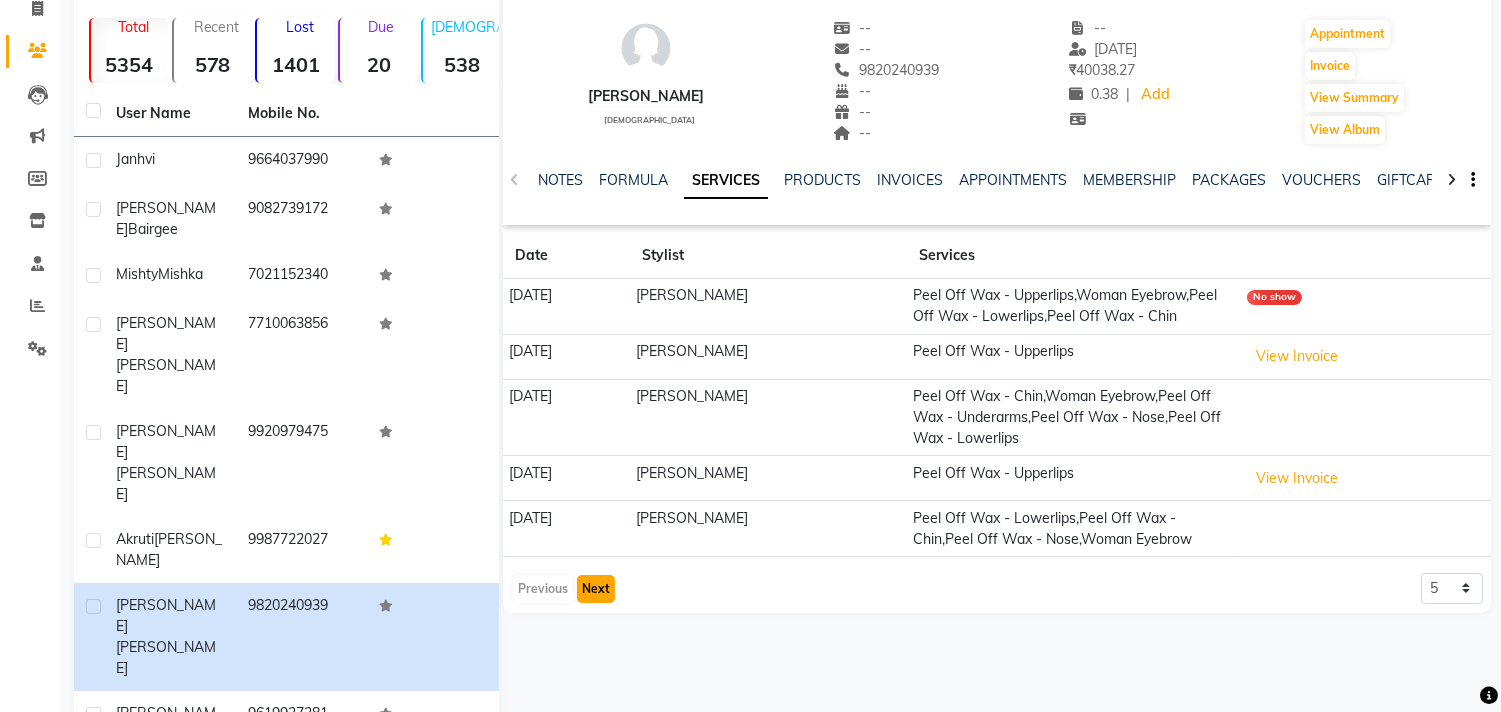 click on "Next" 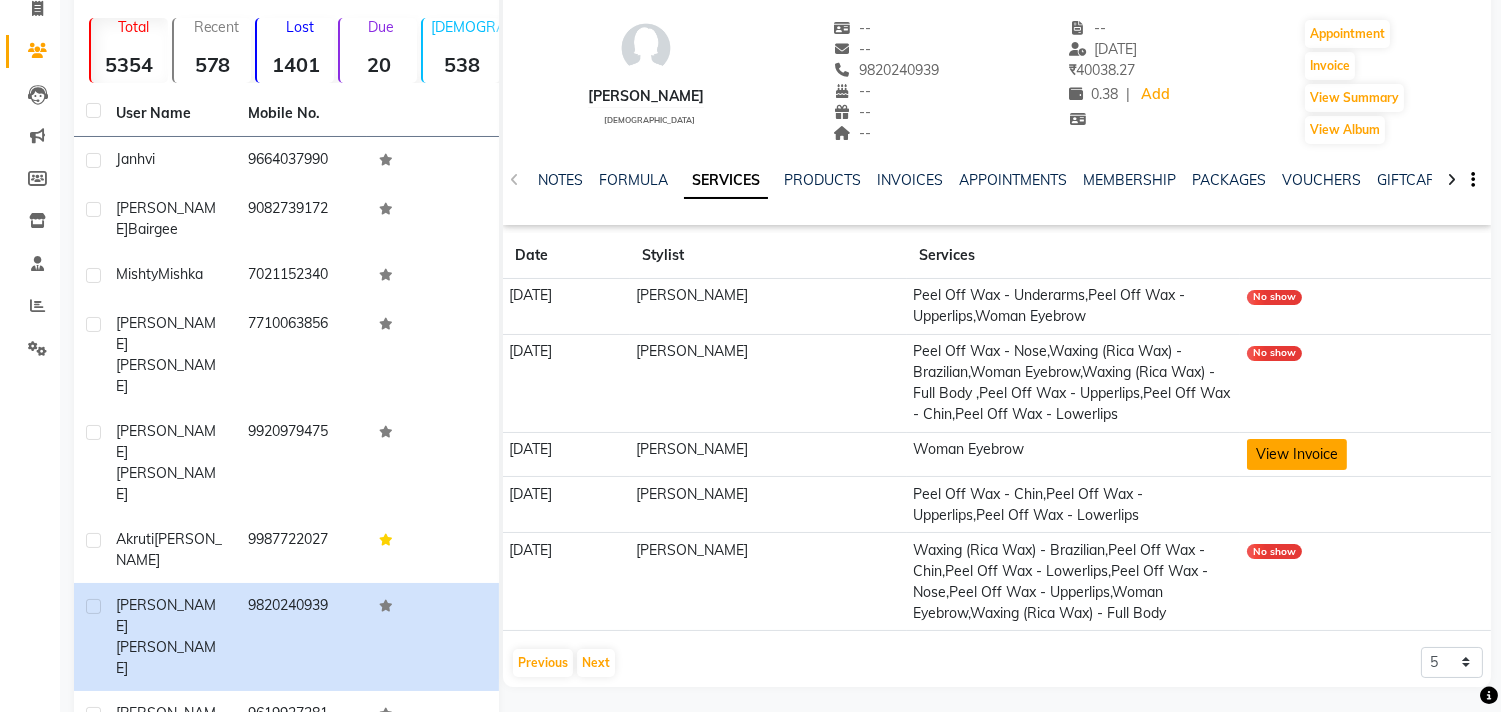 click on "View Invoice" 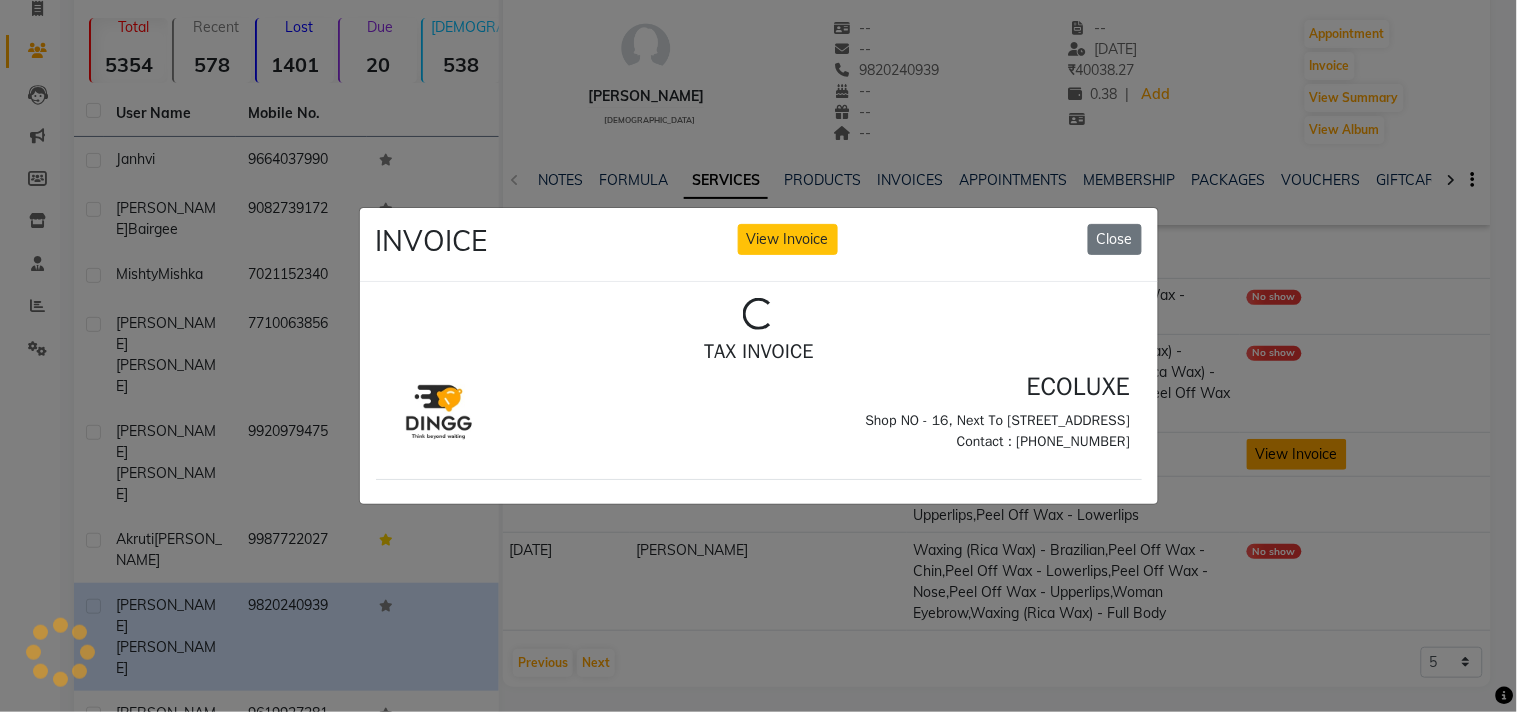 scroll, scrollTop: 0, scrollLeft: 0, axis: both 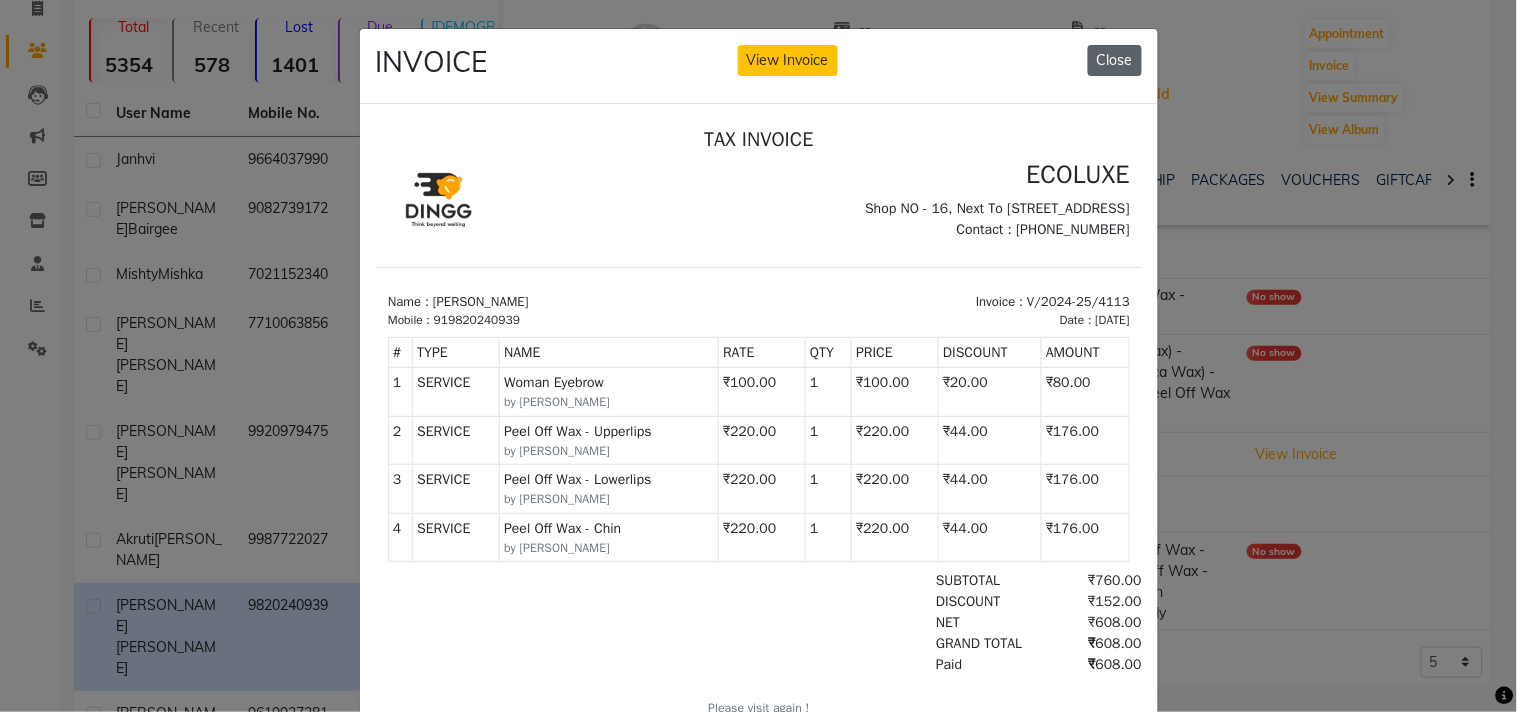 click on "Close" 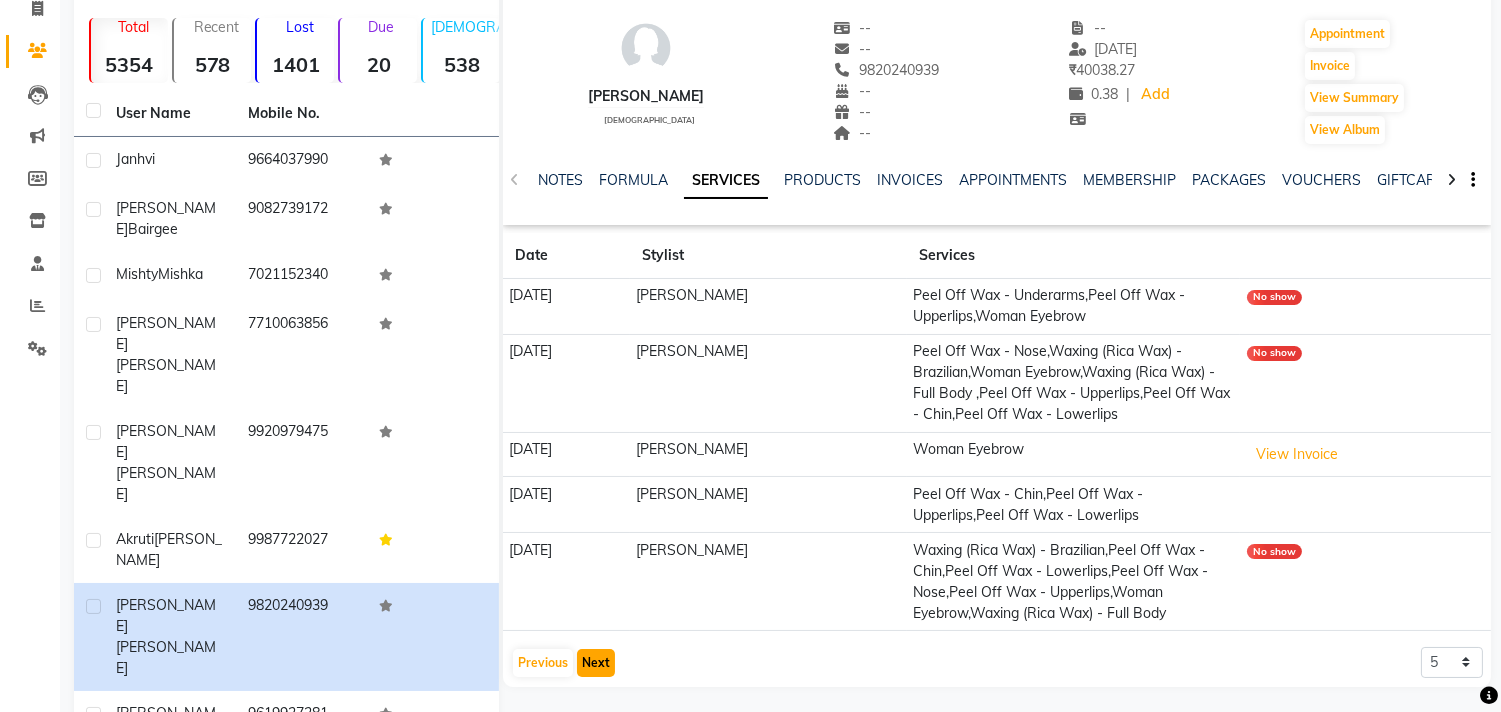 click on "Next" 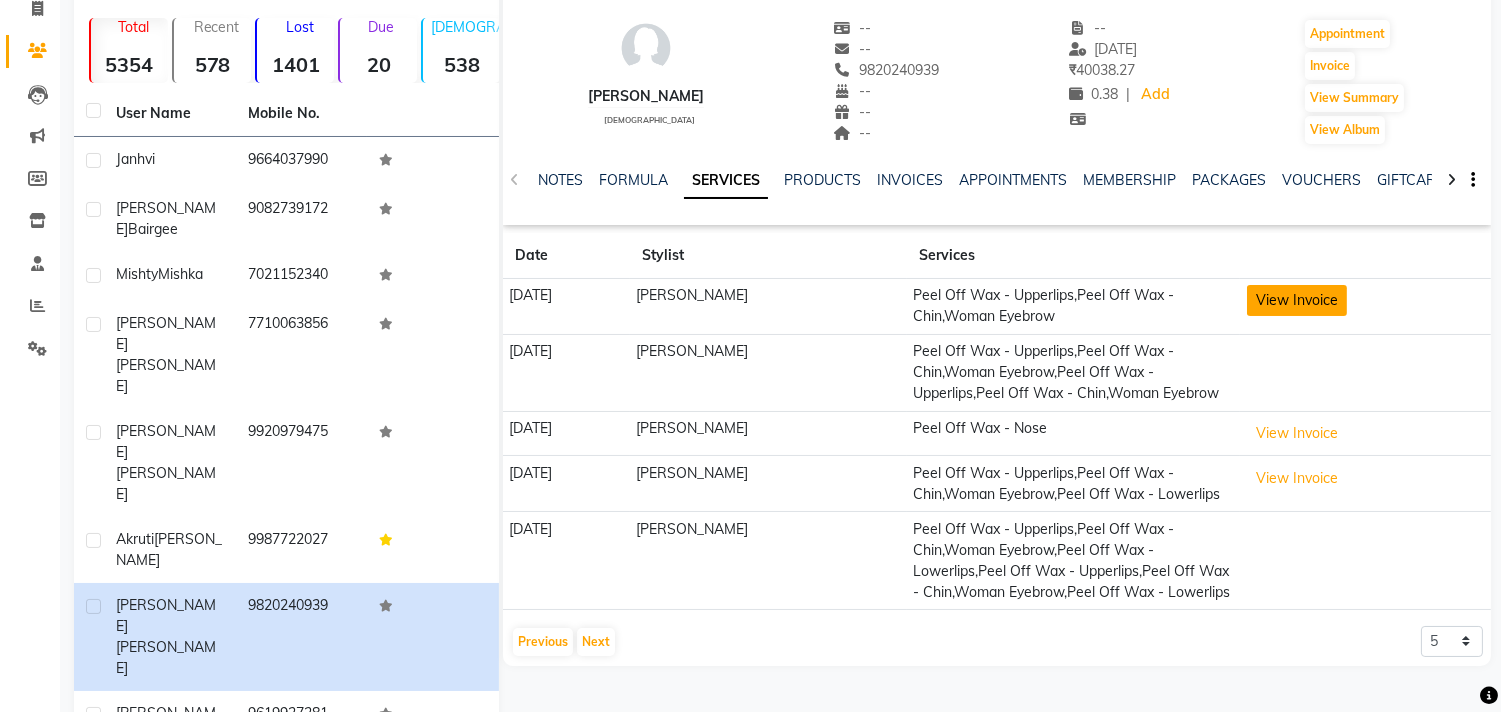 click on "View Invoice" 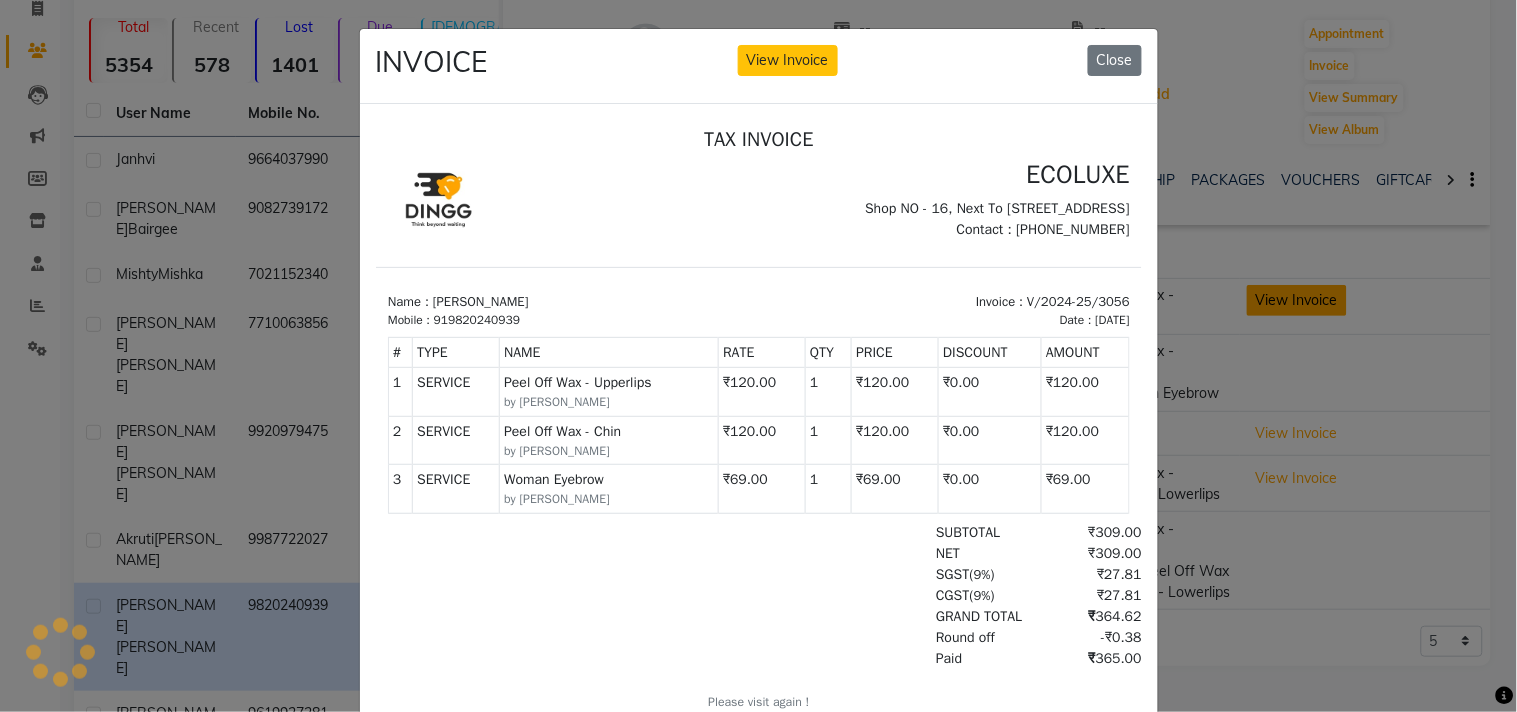 scroll, scrollTop: 0, scrollLeft: 0, axis: both 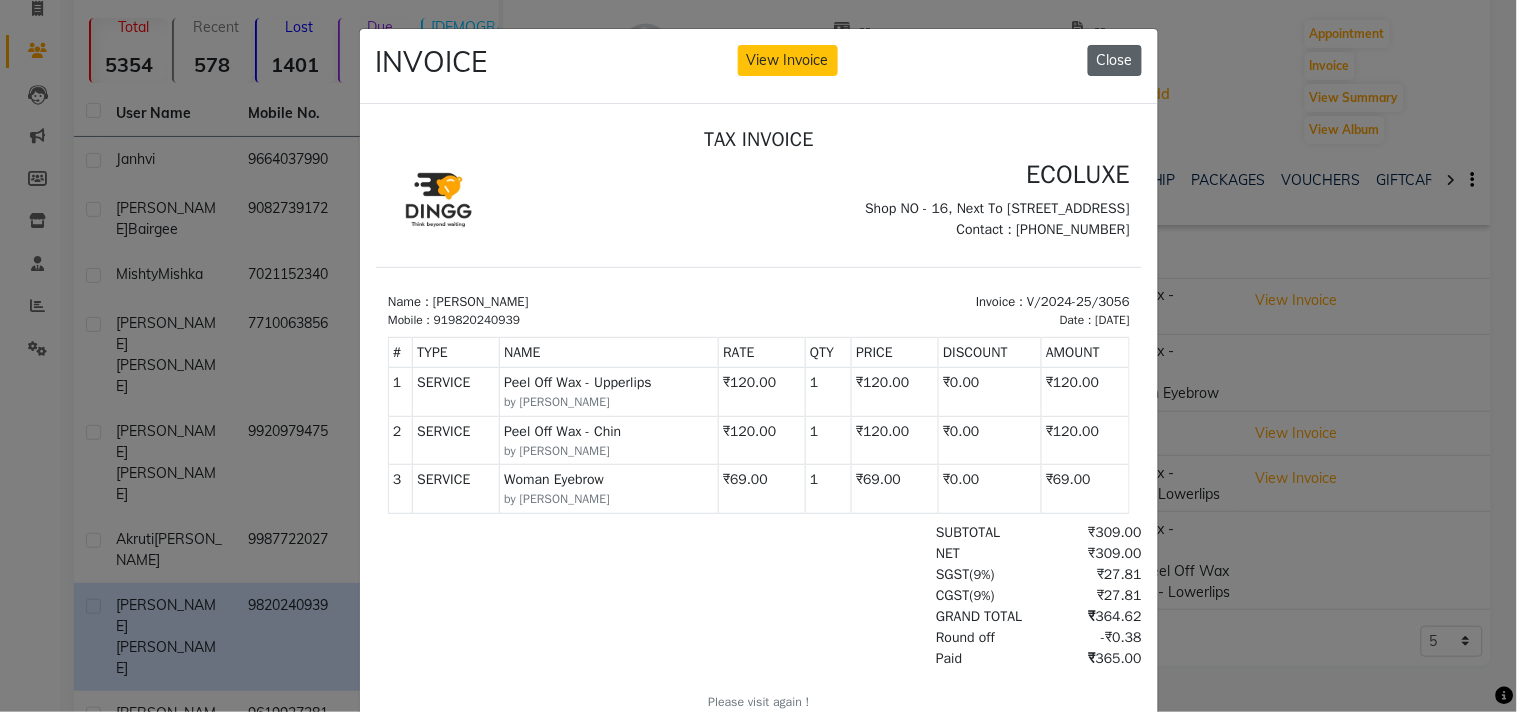 click on "Close" 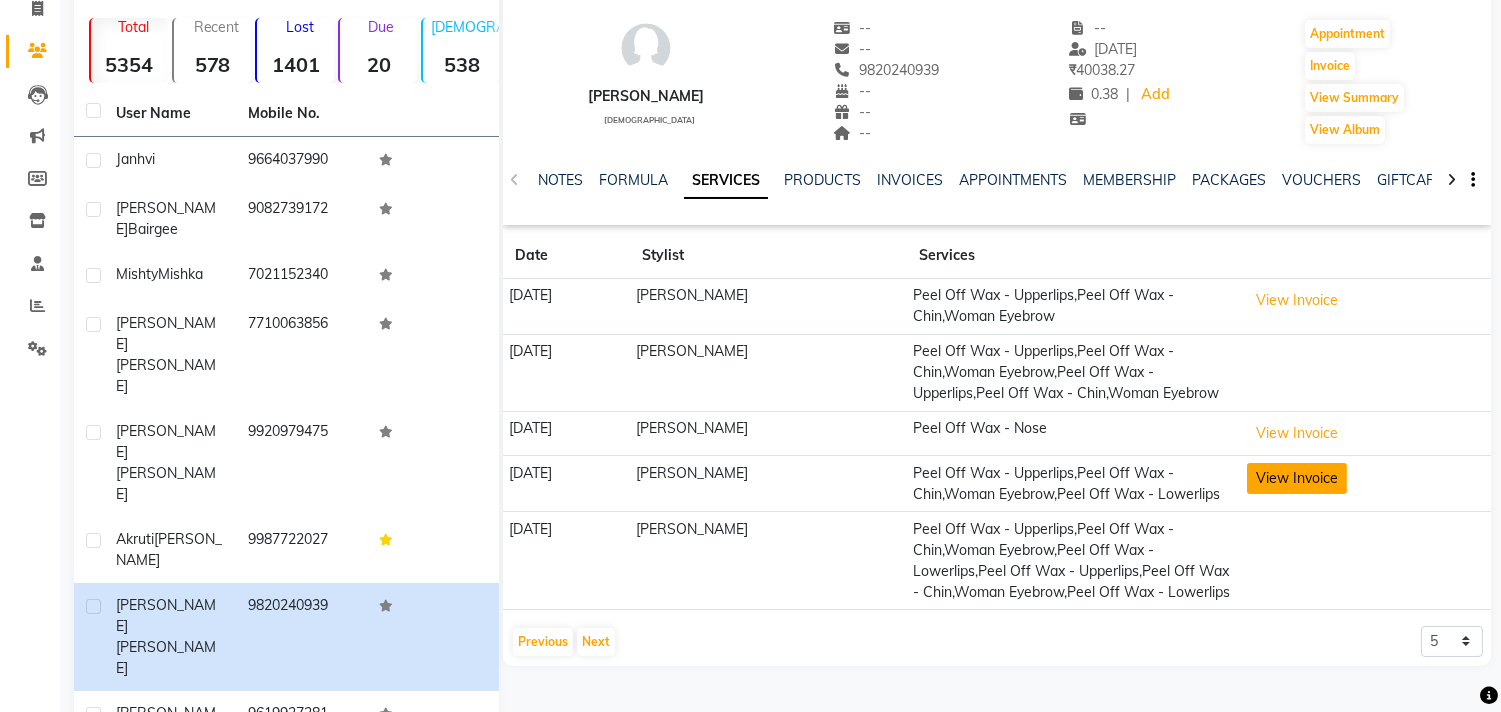 click on "View Invoice" 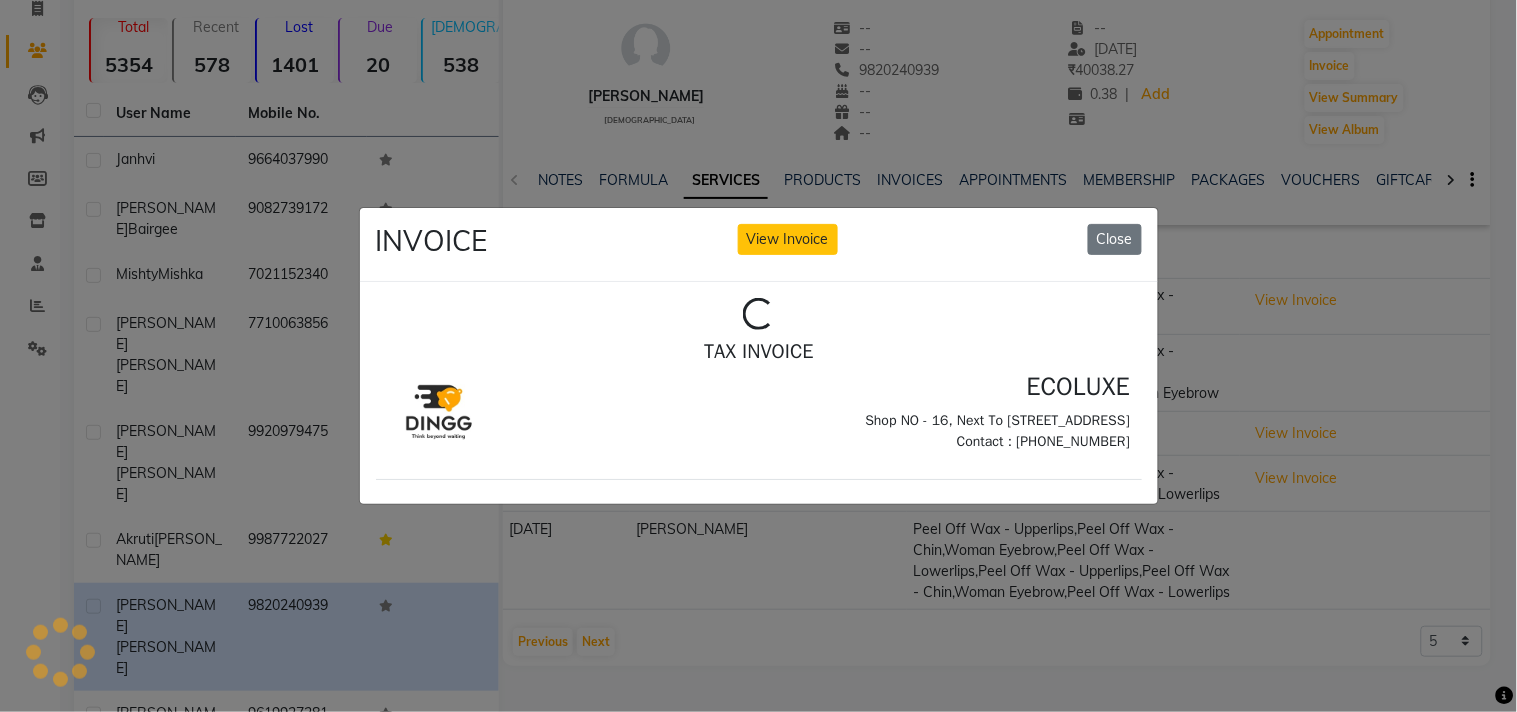 scroll, scrollTop: 0, scrollLeft: 0, axis: both 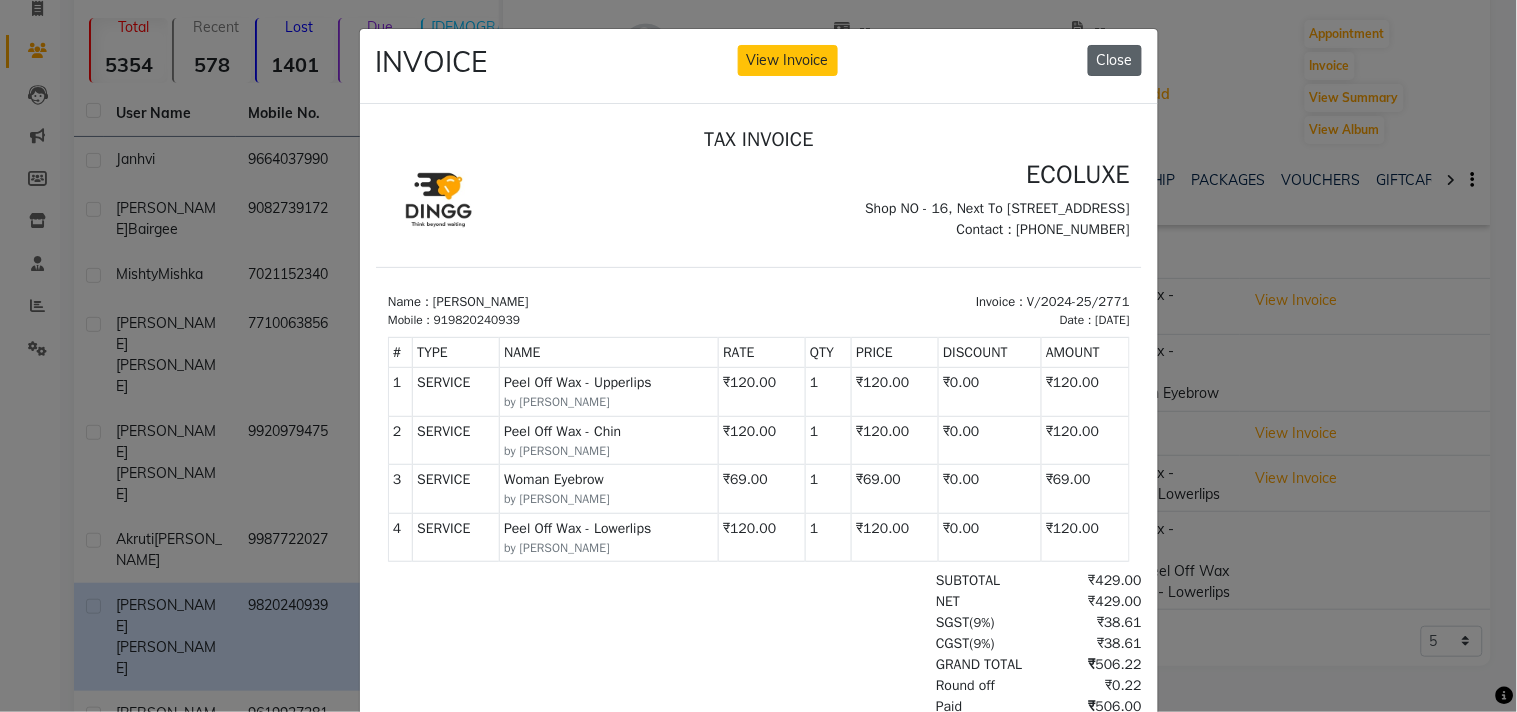 click on "Close" 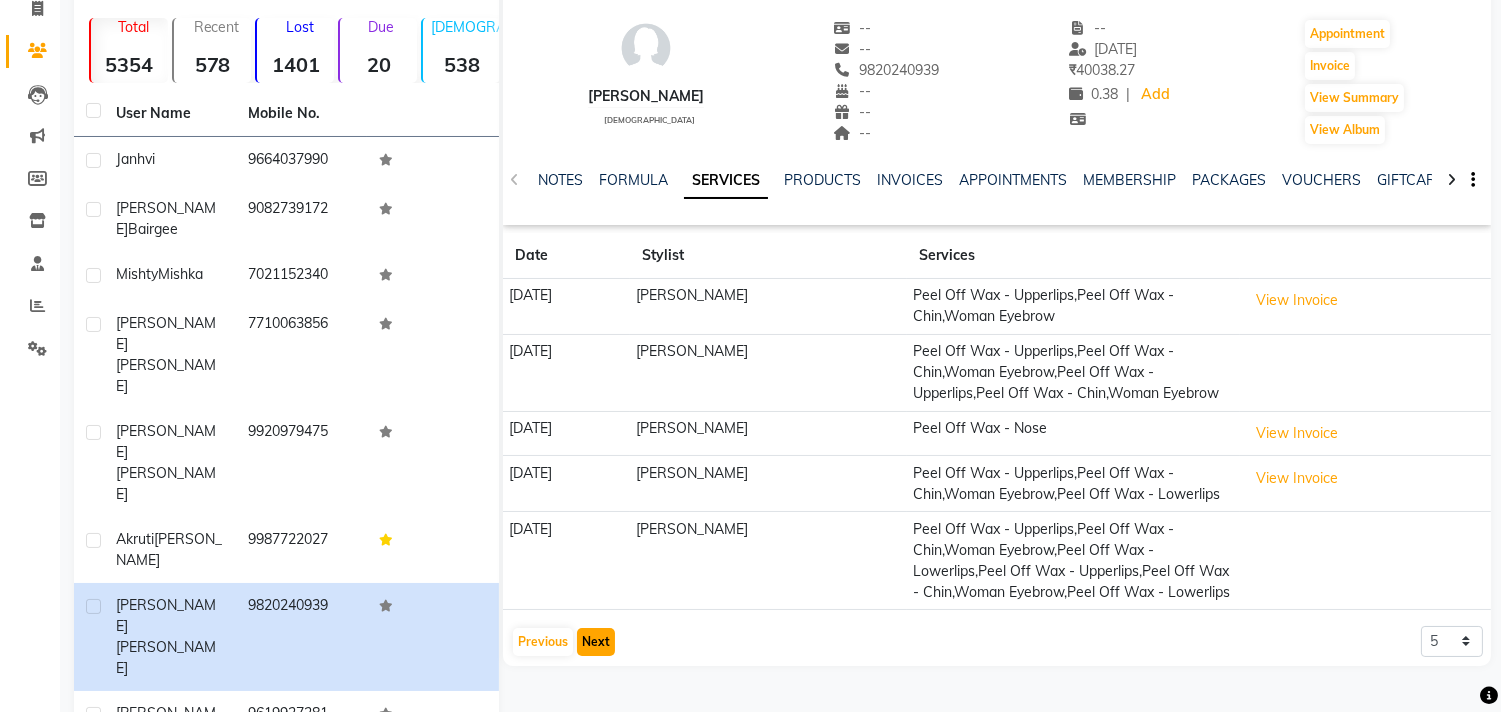 click on "Next" 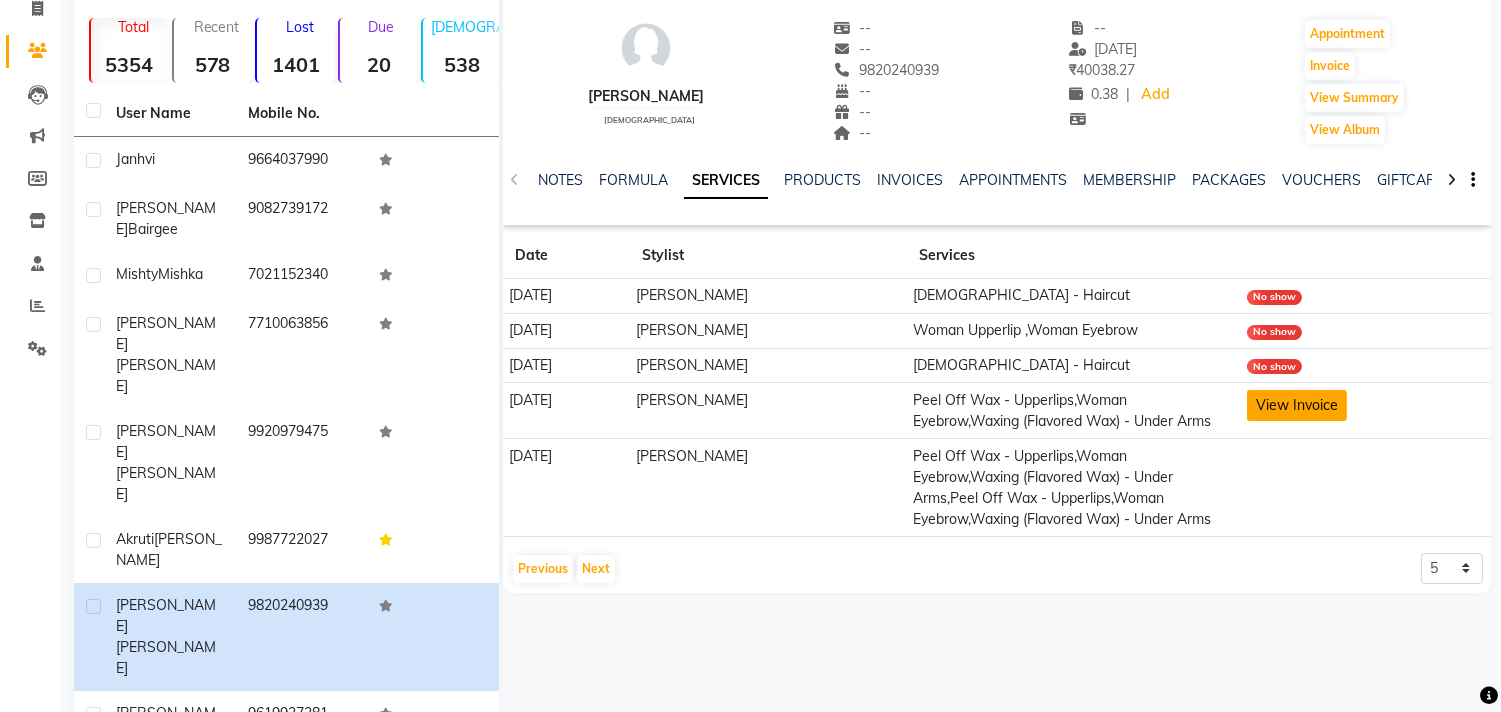 click on "View Invoice" 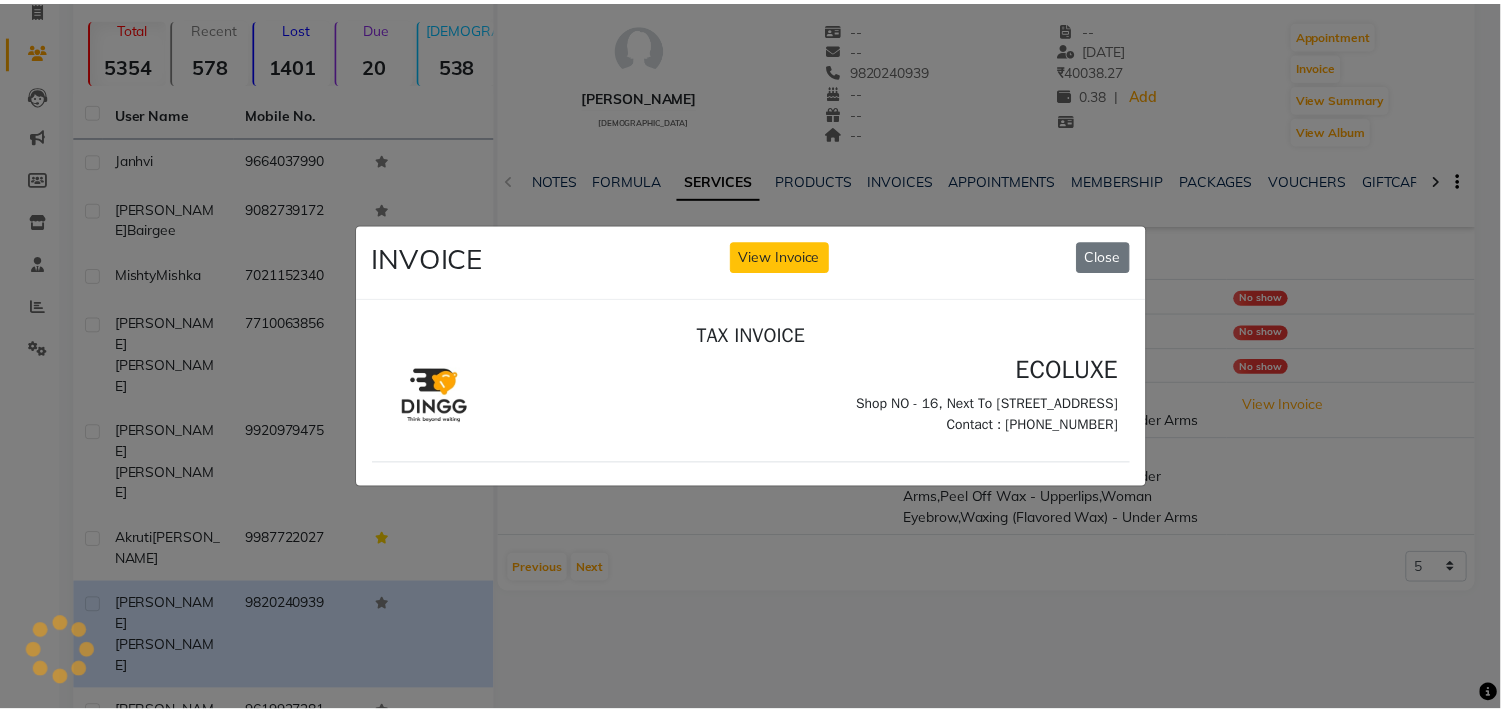 scroll, scrollTop: 0, scrollLeft: 0, axis: both 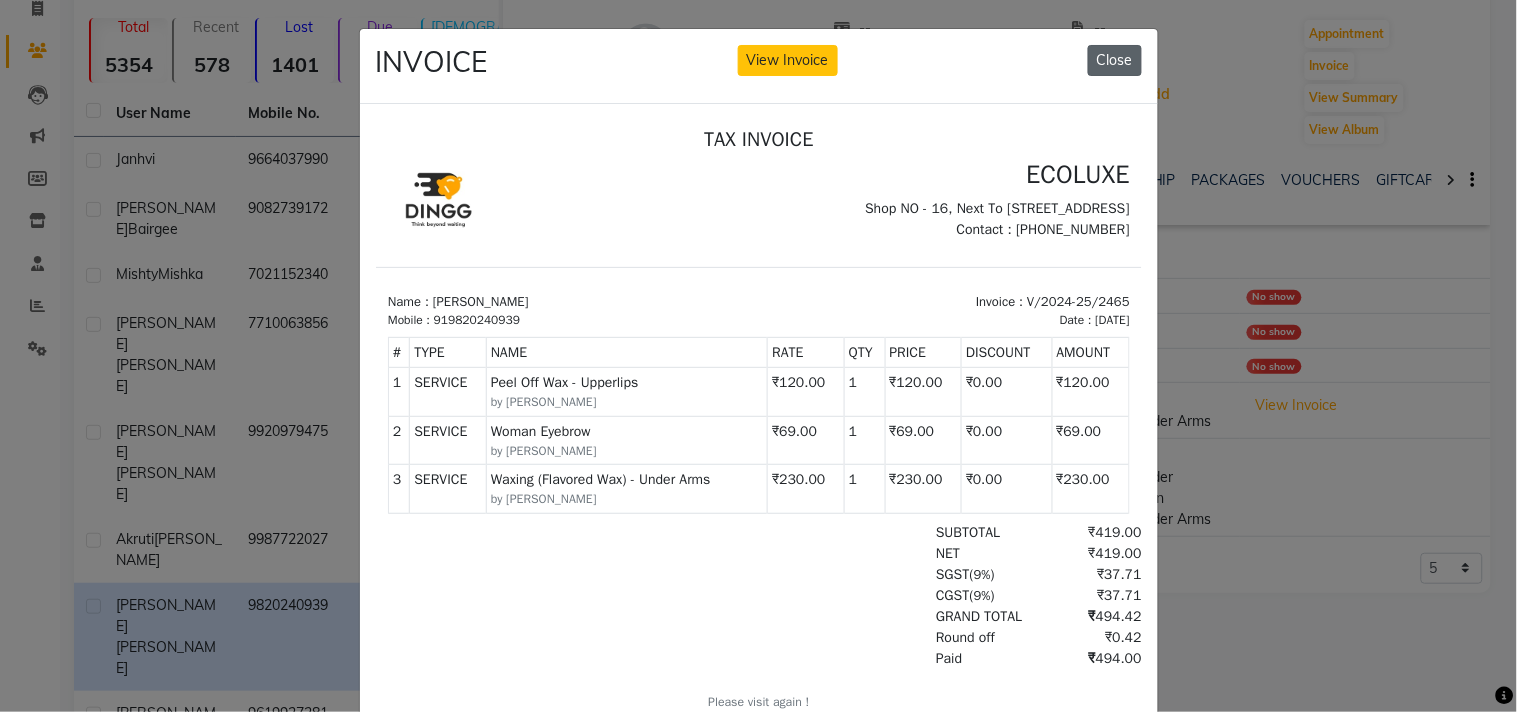 click on "Close" 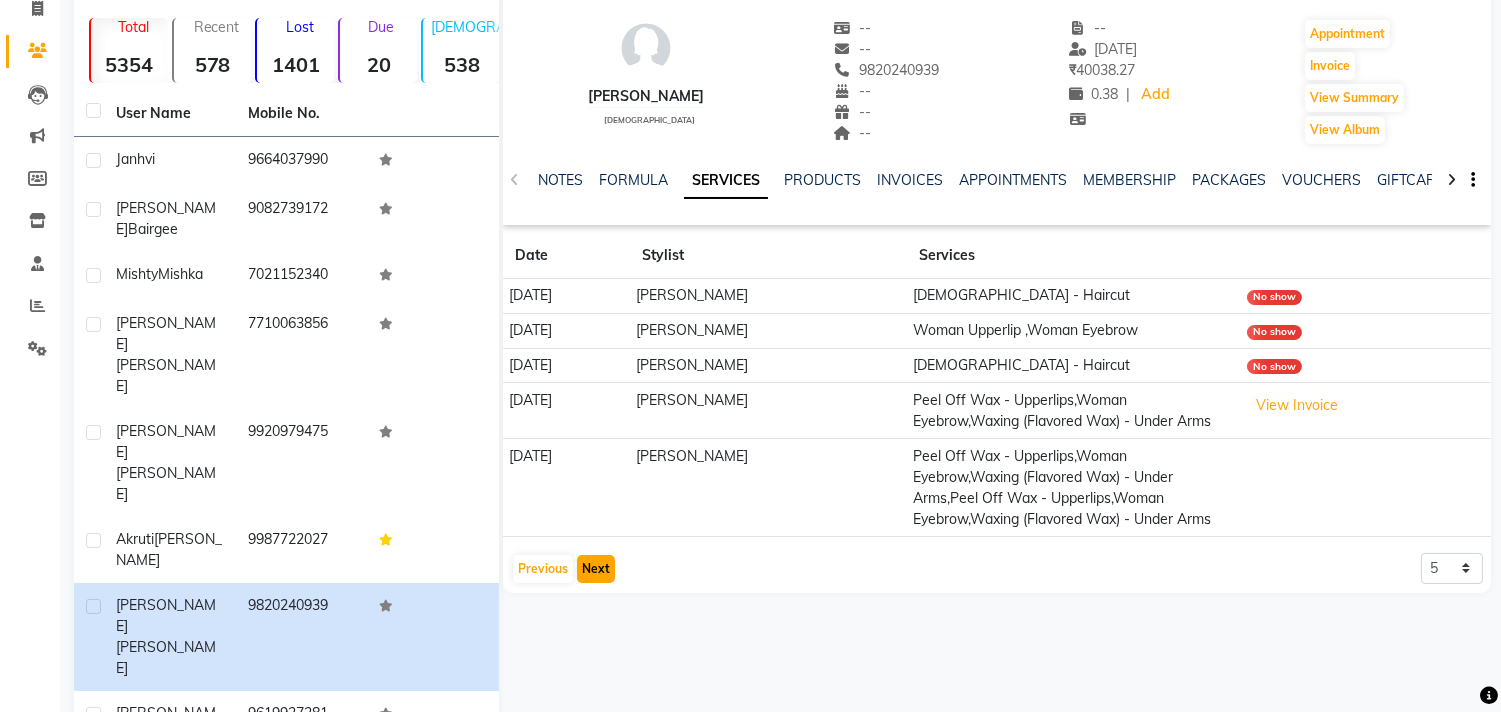 click on "Next" 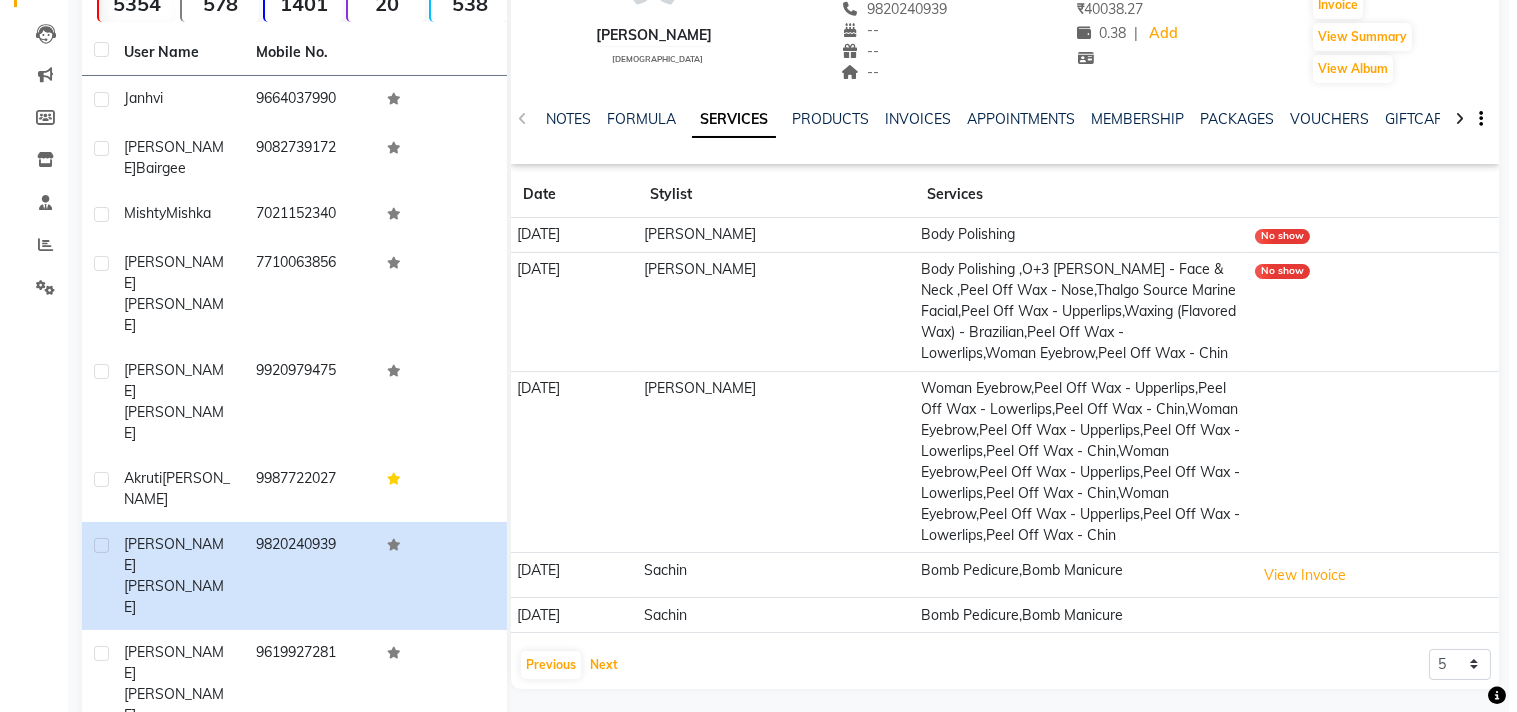 scroll, scrollTop: 226, scrollLeft: 0, axis: vertical 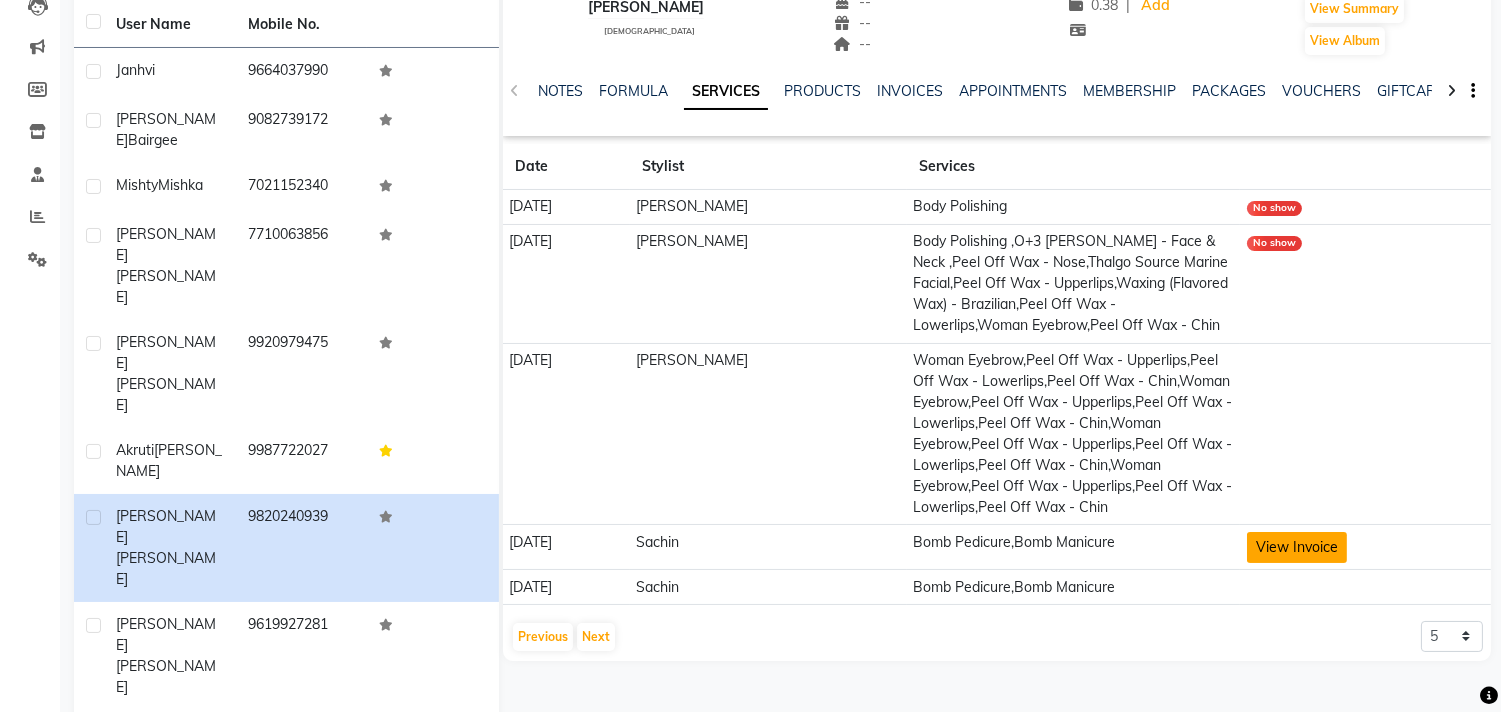 click on "View Invoice" 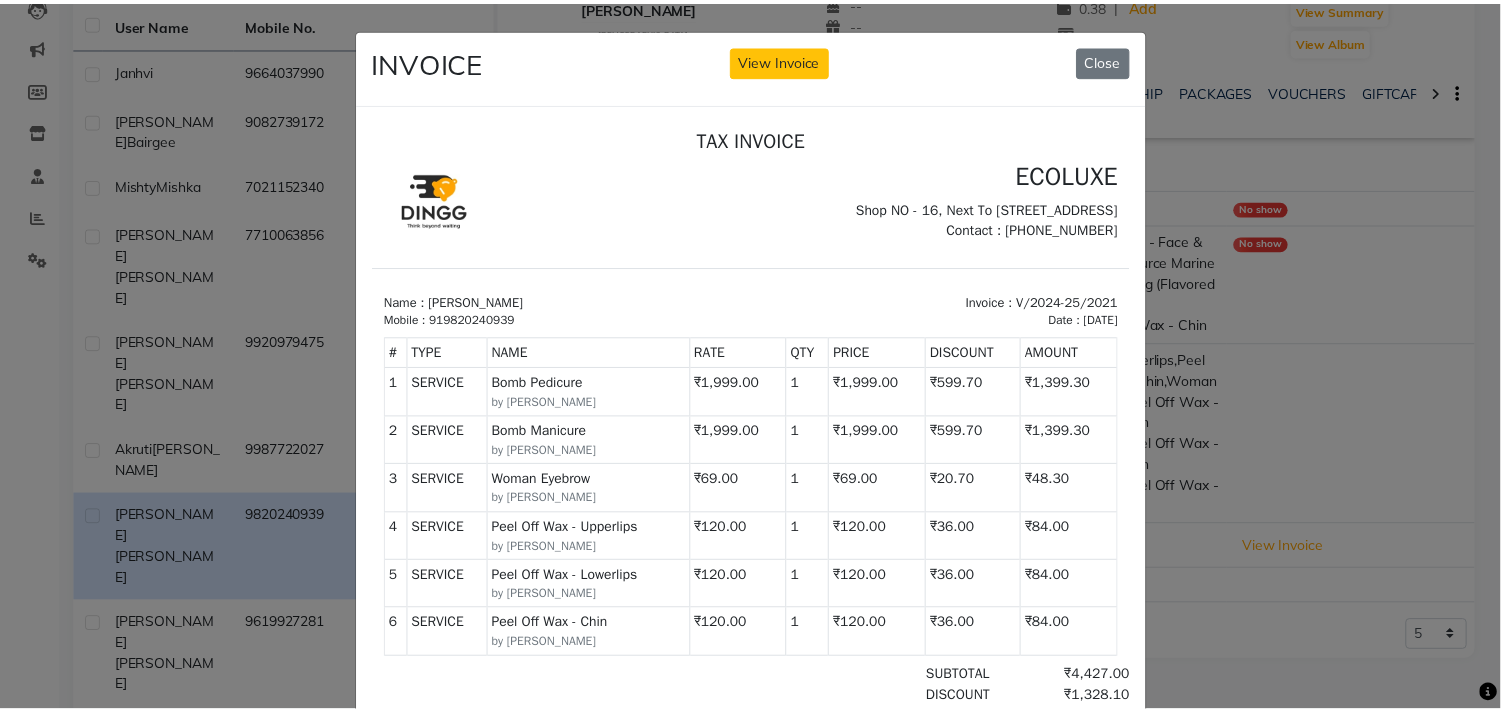 scroll, scrollTop: 15, scrollLeft: 0, axis: vertical 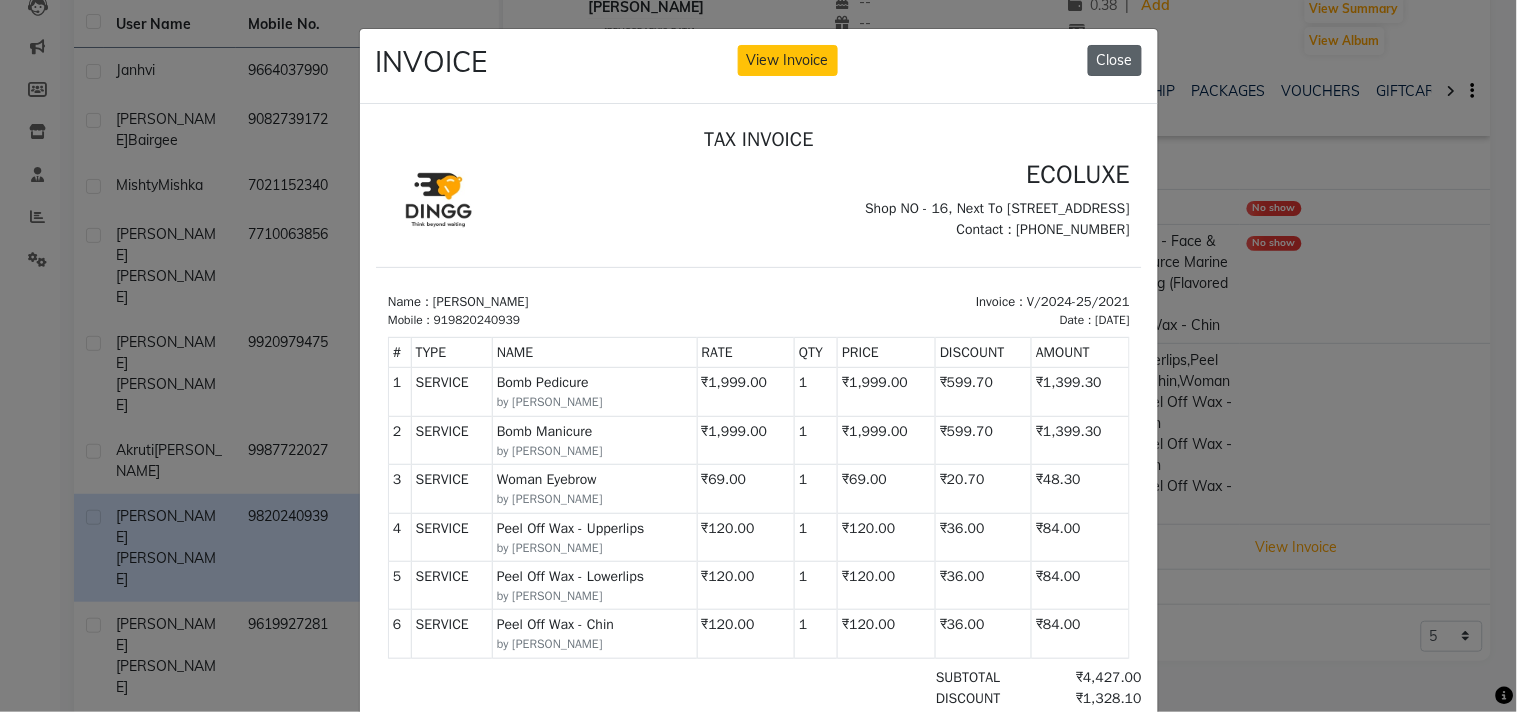 click on "Close" 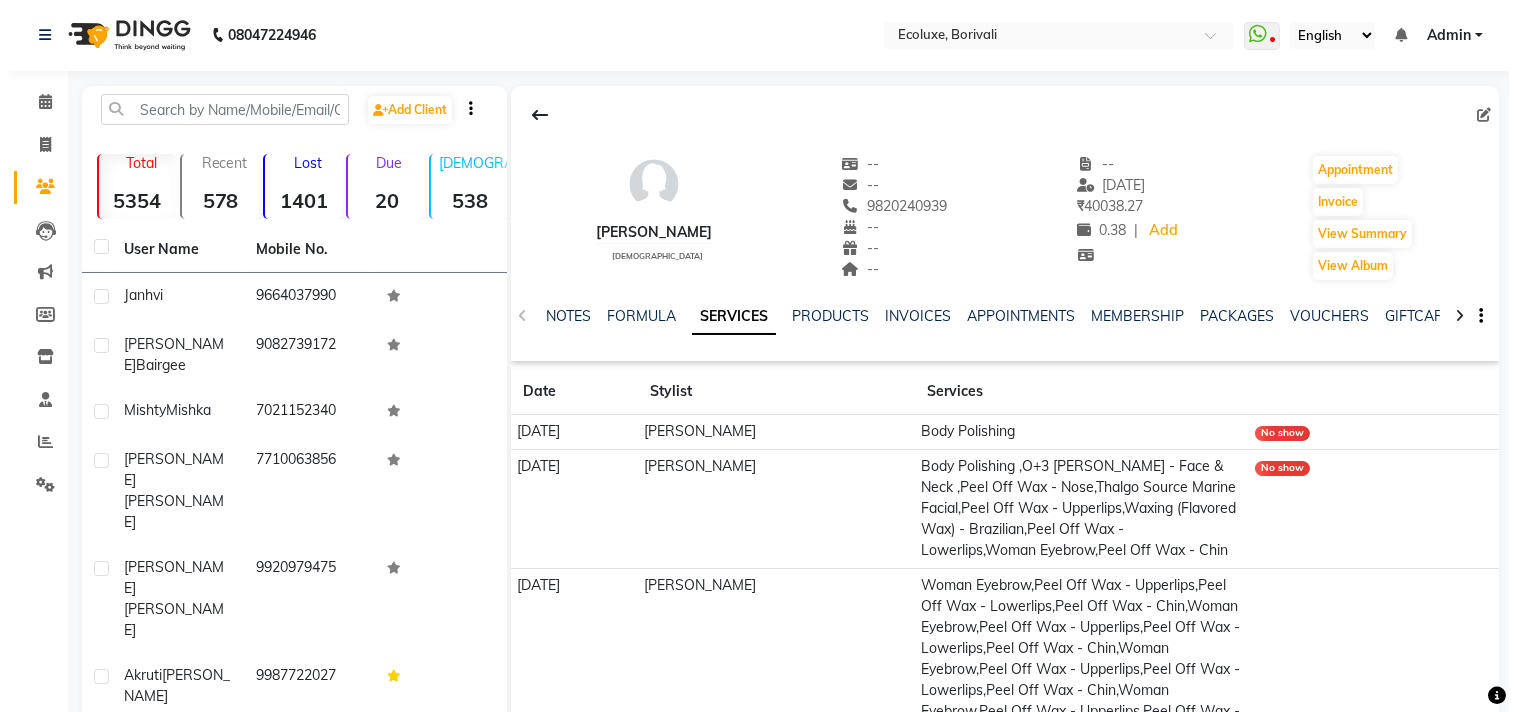 scroll, scrollTop: 0, scrollLeft: 0, axis: both 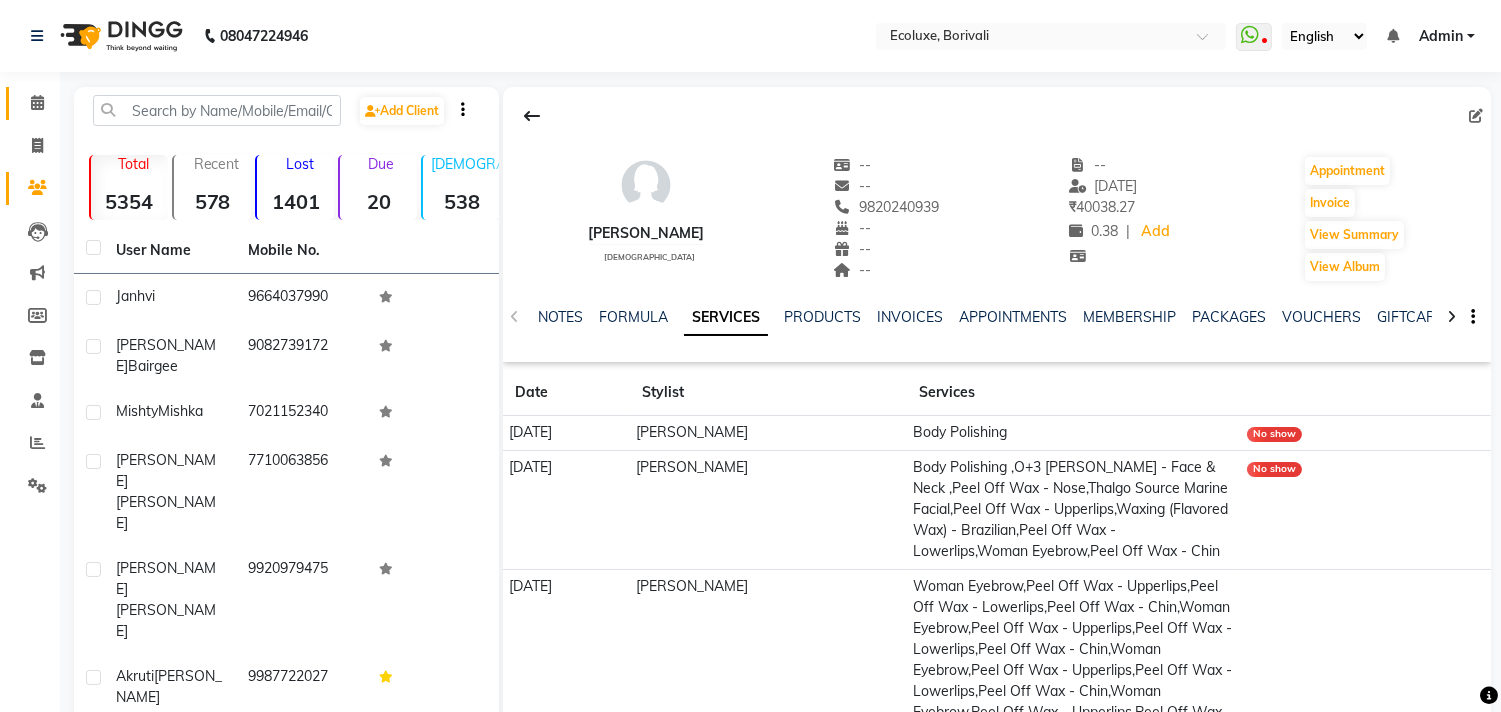 click on "Calendar" 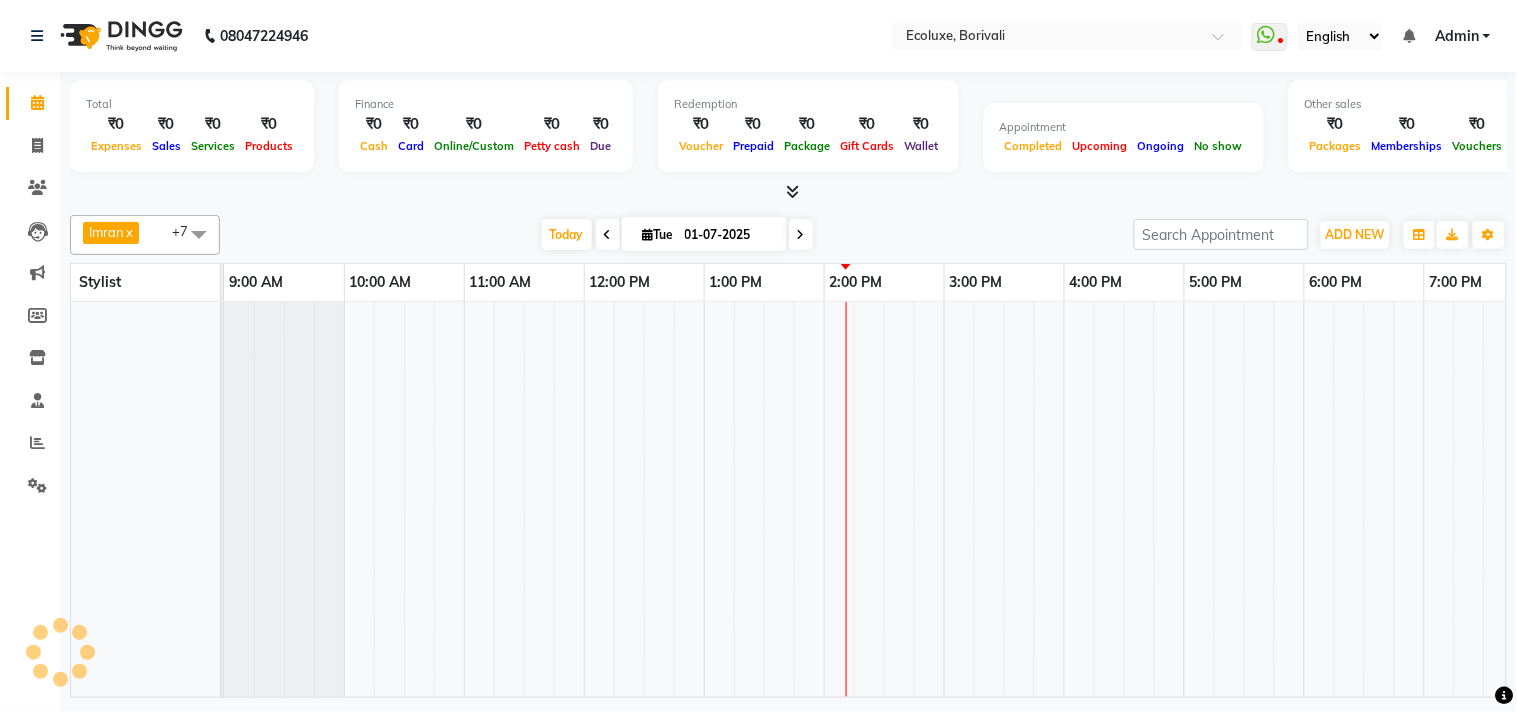 scroll, scrollTop: 0, scrollLeft: 397, axis: horizontal 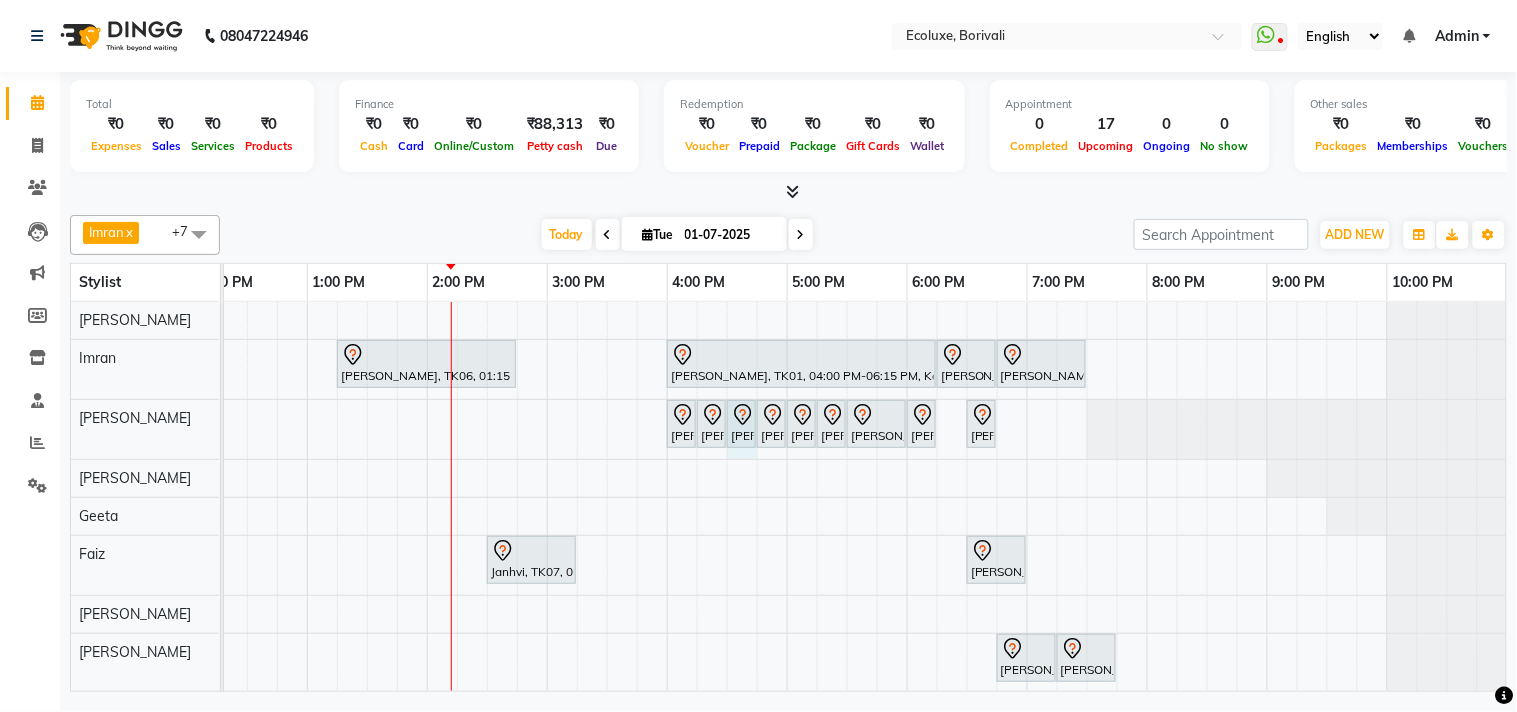 click on "[PERSON_NAME], TK06, 01:15 PM-02:45 PM, Touchup - Root Touch (Up To 2 Inch) [PERSON_NAME], TK01, 04:00 PM-06:15 PM, Keratin - Fringe             [PERSON_NAME], TK01, 06:15 PM-06:45 PM, Hair Retuals - Kerastase Fusio-Dose              [PERSON_NAME], TK01, 06:45 PM-07:30 PM, [DEMOGRAPHIC_DATA] - Haircut Senior Stylist             [PERSON_NAME], TK03, 04:00 PM-04:15 PM, Waxing (Rica Wax) - Full Body              [PERSON_NAME], TK03, 04:15 PM-04:30 PM, Peel Off Wax - Chin             [PERSON_NAME], TK03, 04:30 PM-04:45 PM, Waxing (Rica Wax) - Brazilian             [PERSON_NAME], TK03, 04:45 PM-05:00 PM, Peel Off Wax - Lowerlips             [PERSON_NAME], TK03, 05:00 PM-05:15 PM, Peel Off Wax - Upperlips             [PERSON_NAME], TK03, 05:15 PM-05:30 PM, Woman Eyebrow             [PERSON_NAME], TK04, 05:30 PM-06:00 PM, O+3 Sea weed Cleanup             [PERSON_NAME], TK04, 06:00 PM-06:15 PM, Men's Eyebrow             [PERSON_NAME], TK05, 06:30 PM-06:45 PM, Woman Eyebrow" at bounding box center (667, 497) 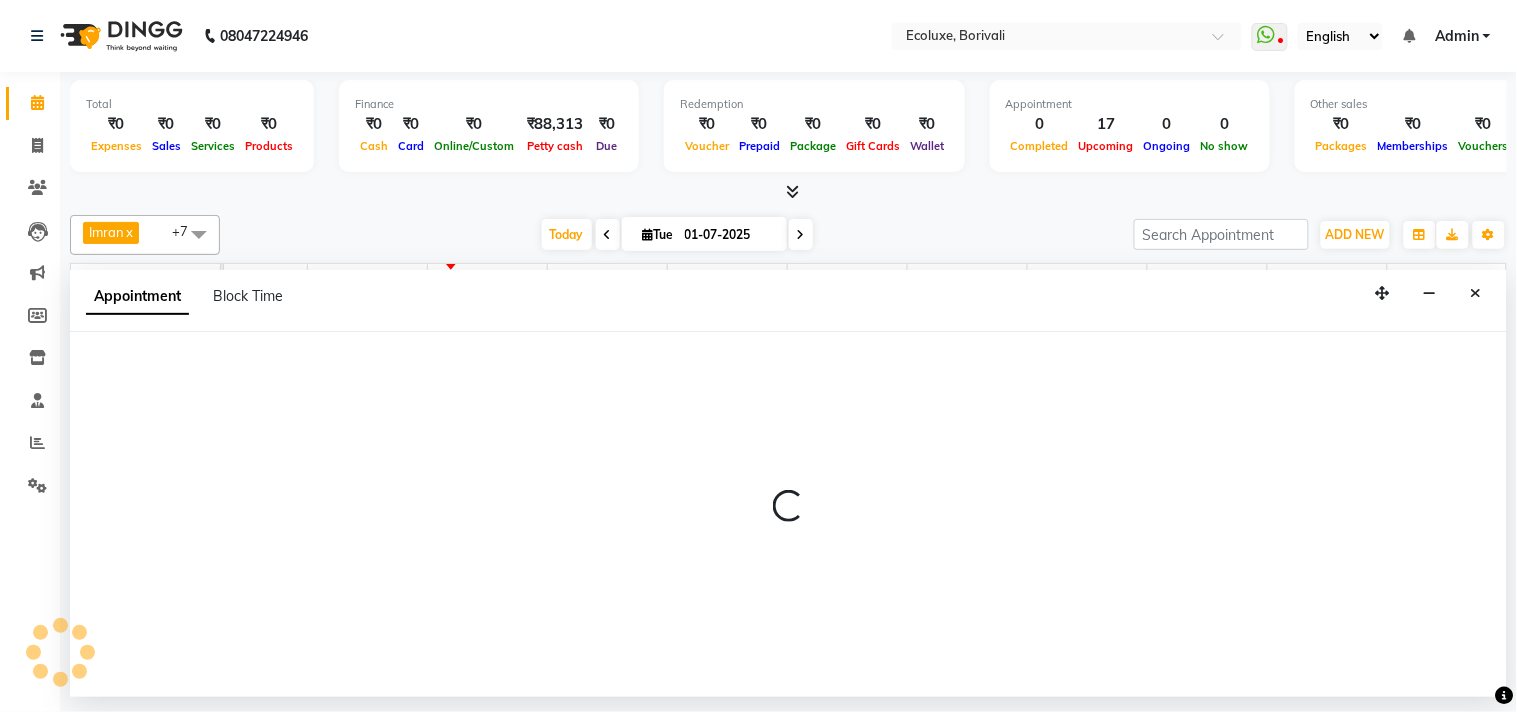 select on "36344" 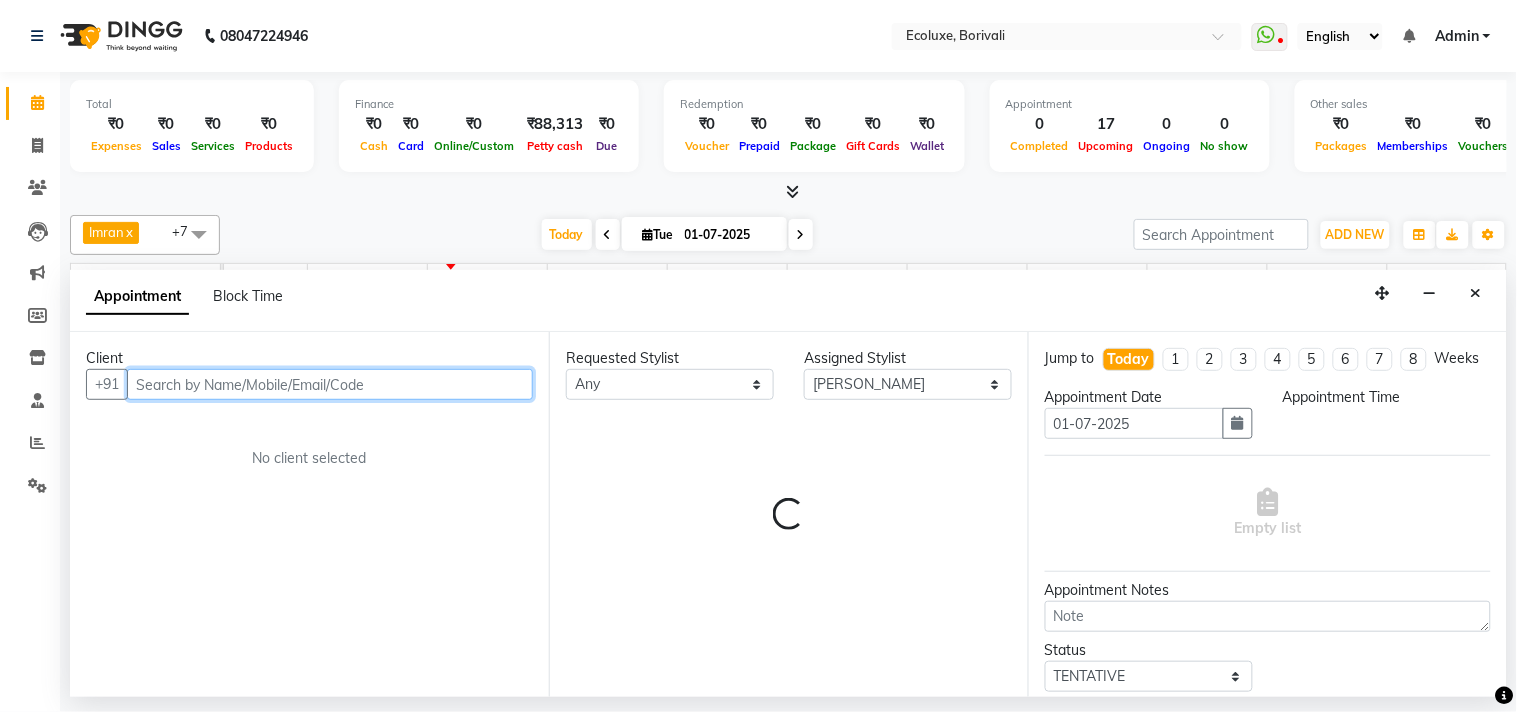 select on "990" 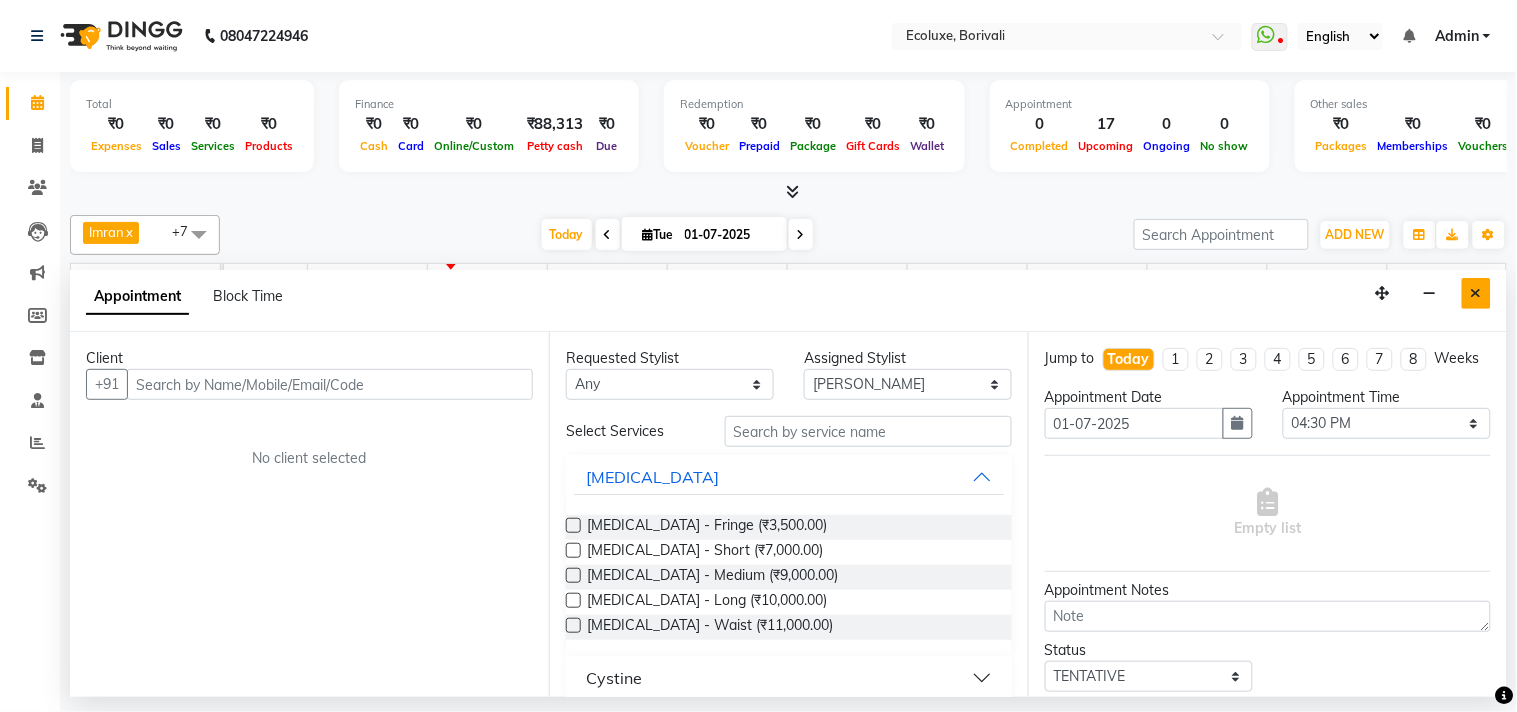 click at bounding box center (1476, 293) 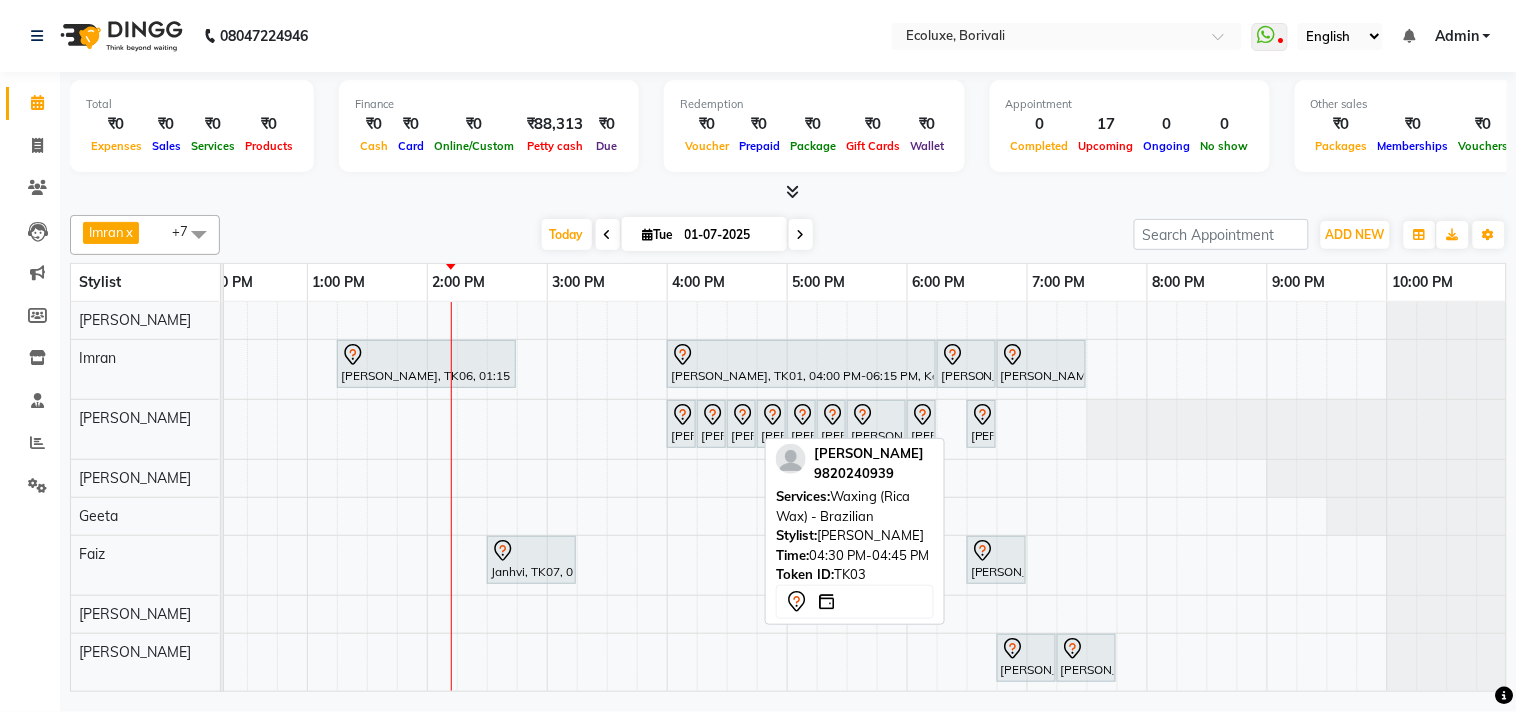 click 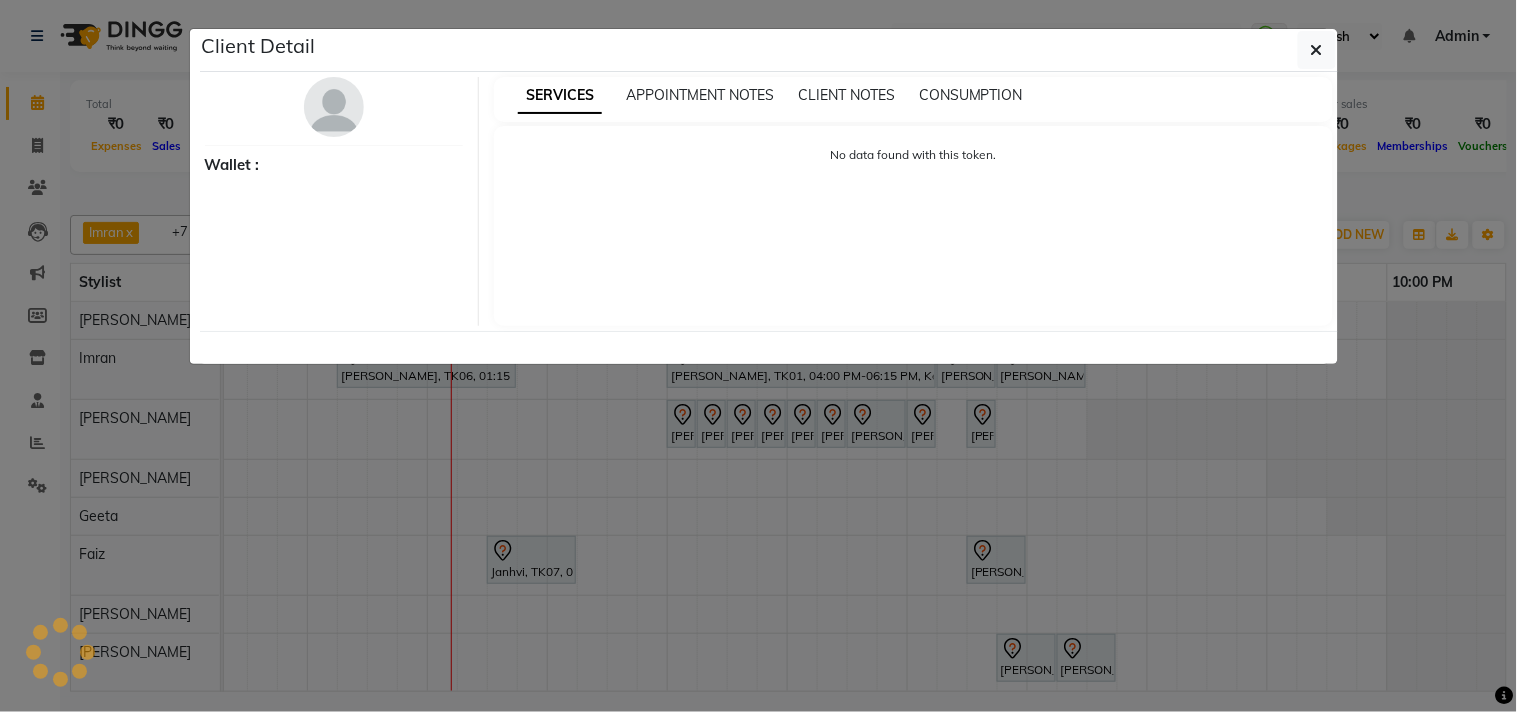 select on "7" 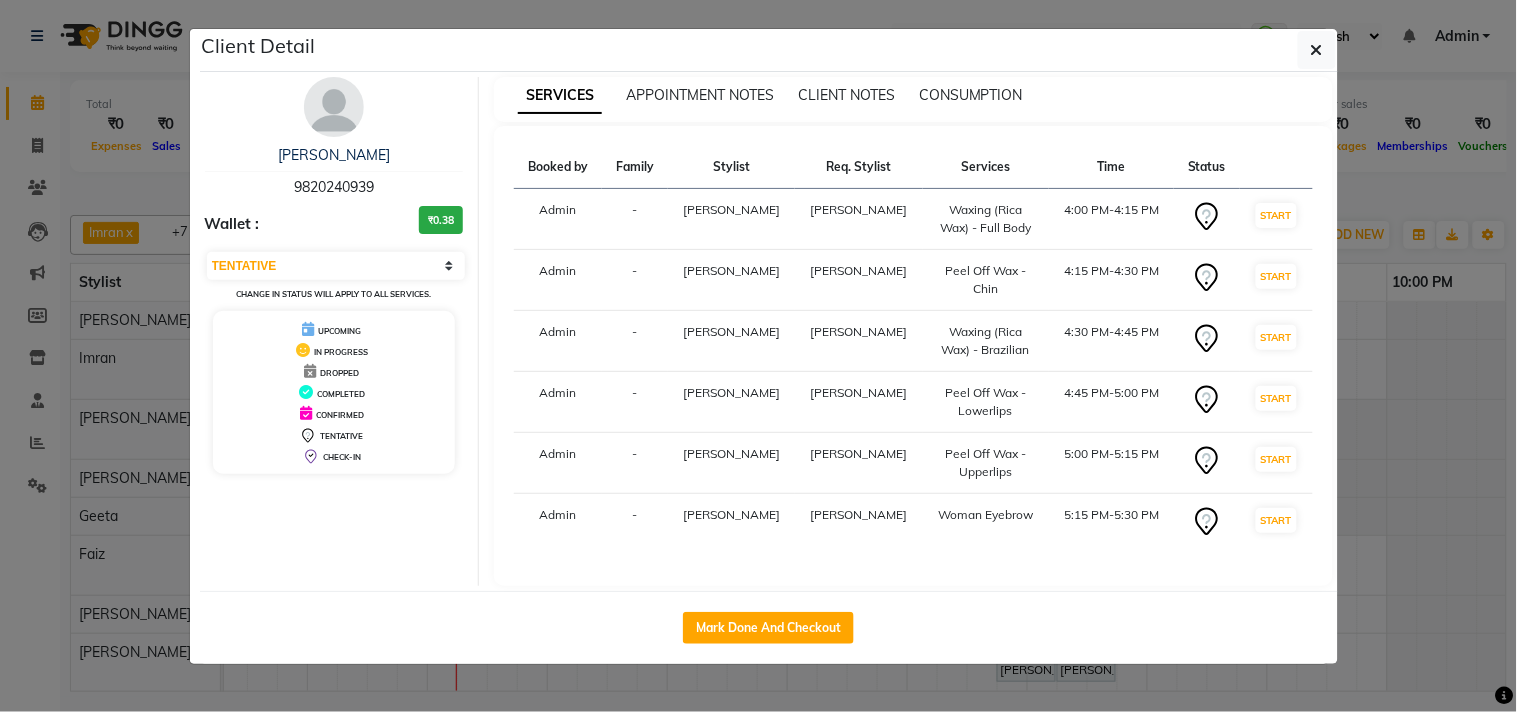 click on "Client Detail  [PERSON_NAME]   9820240939 Wallet : ₹0.38 Select IN SERVICE CONFIRMED TENTATIVE CHECK IN MARK DONE DROPPED UPCOMING Change in status will apply to all services. UPCOMING IN PROGRESS DROPPED COMPLETED CONFIRMED TENTATIVE CHECK-IN SERVICES APPOINTMENT NOTES CLIENT NOTES CONSUMPTION Booked by Family Stylist Req. Stylist Services Time Status  Admin  - [PERSON_NAME]  [PERSON_NAME]   Waxing (Rica Wax) - Full Body    4:00 PM-4:15 PM   START   Admin  - [PERSON_NAME]  [PERSON_NAME]   Peel Off Wax - [GEOGRAPHIC_DATA]   4:15 PM-4:30 PM   START   Admin  - [PERSON_NAME]  [PERSON_NAME]   Waxing (Rica Wax) - Brazilian   4:30 PM-4:45 PM   START   Admin  - [PERSON_NAME]  [PERSON_NAME]   Peel Off Wax - Lowerlips   4:45 PM-5:00 PM   START   Admin  - [PERSON_NAME]  [PERSON_NAME]   Peel Off Wax - Upperlips   5:00 PM-5:15 PM   START   Admin  - [PERSON_NAME]  [PERSON_NAME]   Woman Eyebrow   5:15 PM-5:30 PM   START   Mark Done And Checkout" 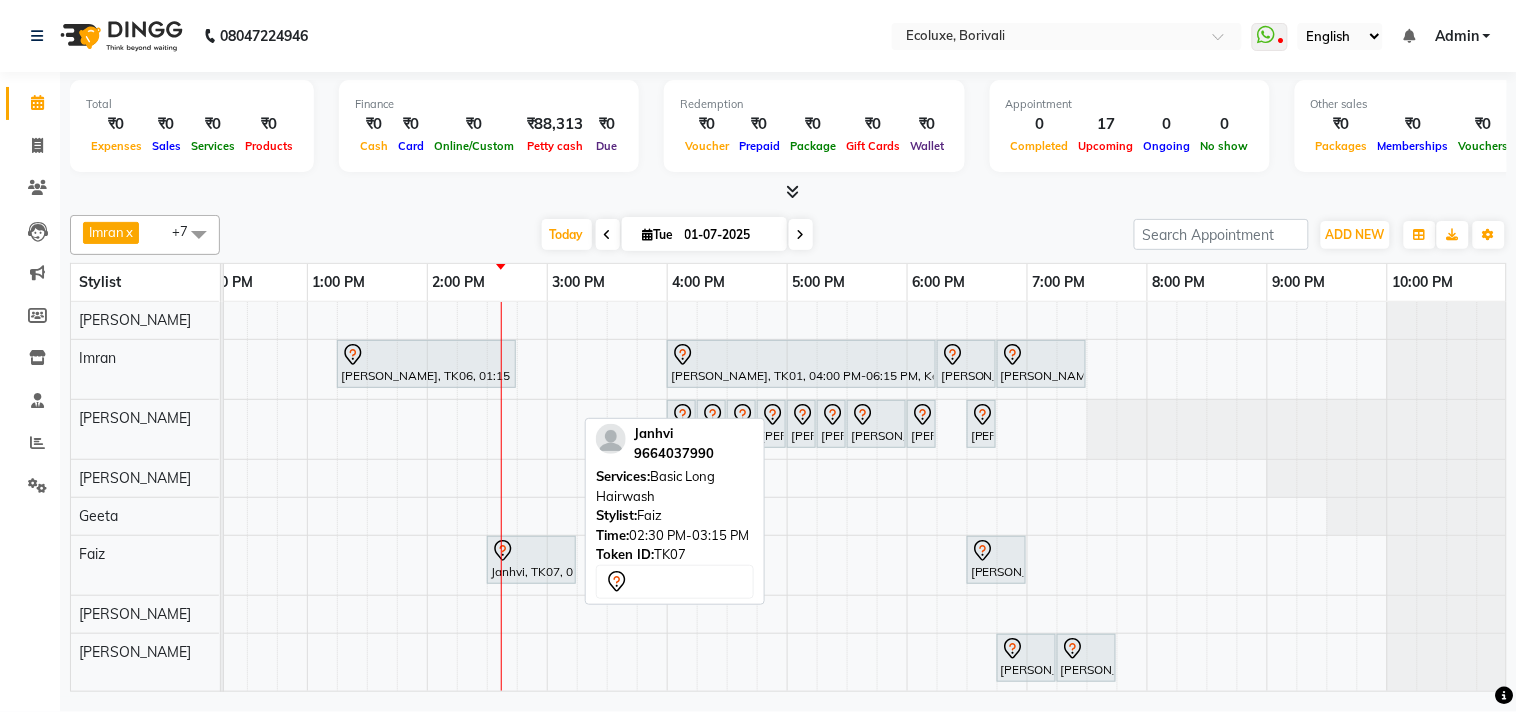 click at bounding box center [531, 551] 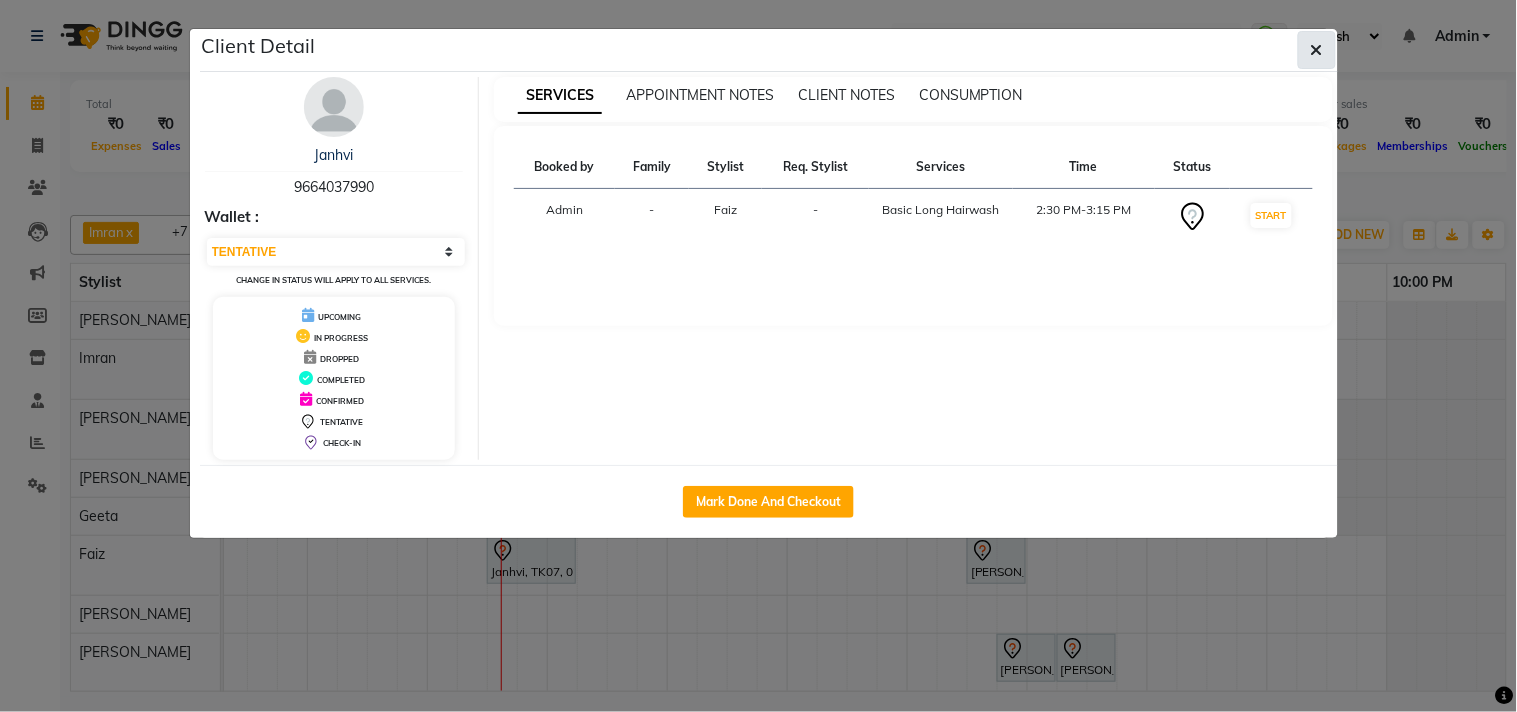 click 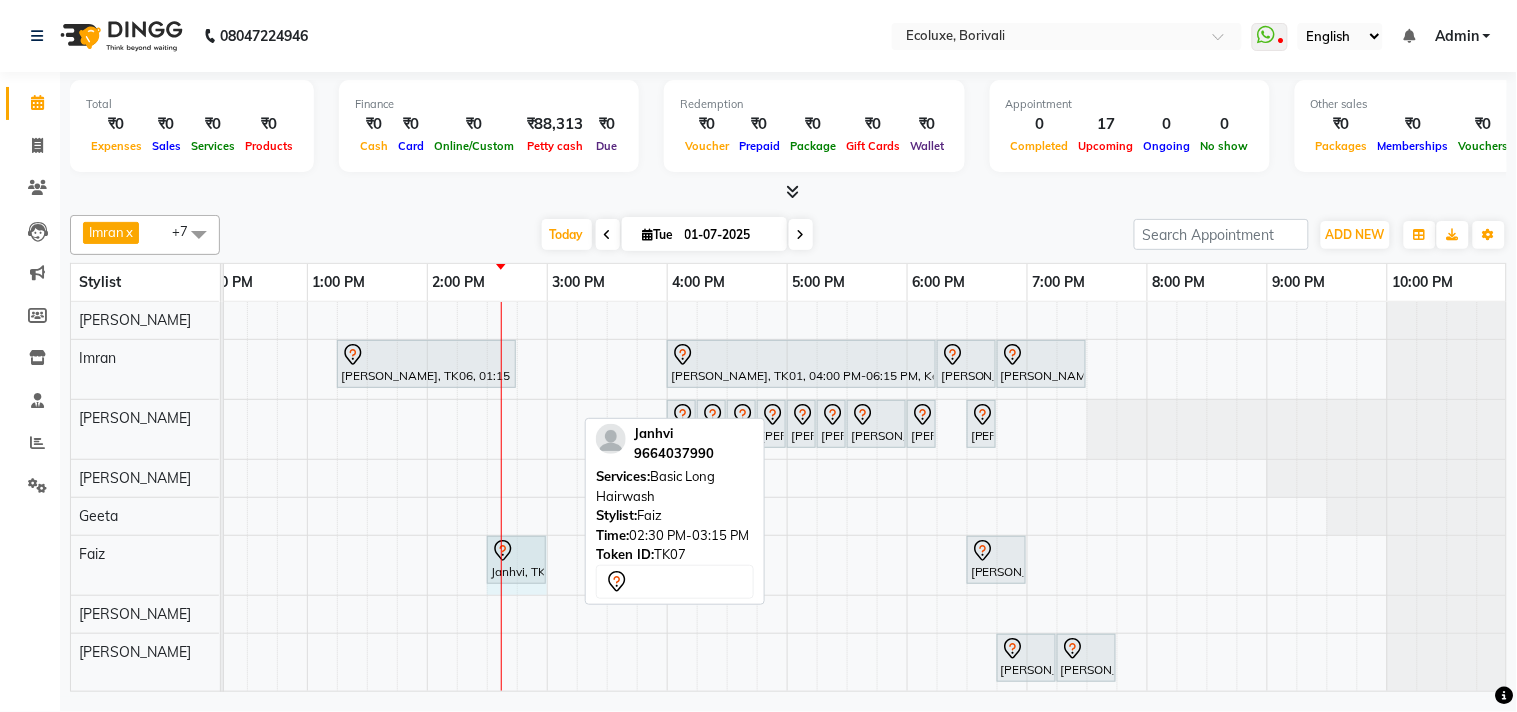drag, startPoint x: 572, startPoint y: 553, endPoint x: 517, endPoint y: 557, distance: 55.145264 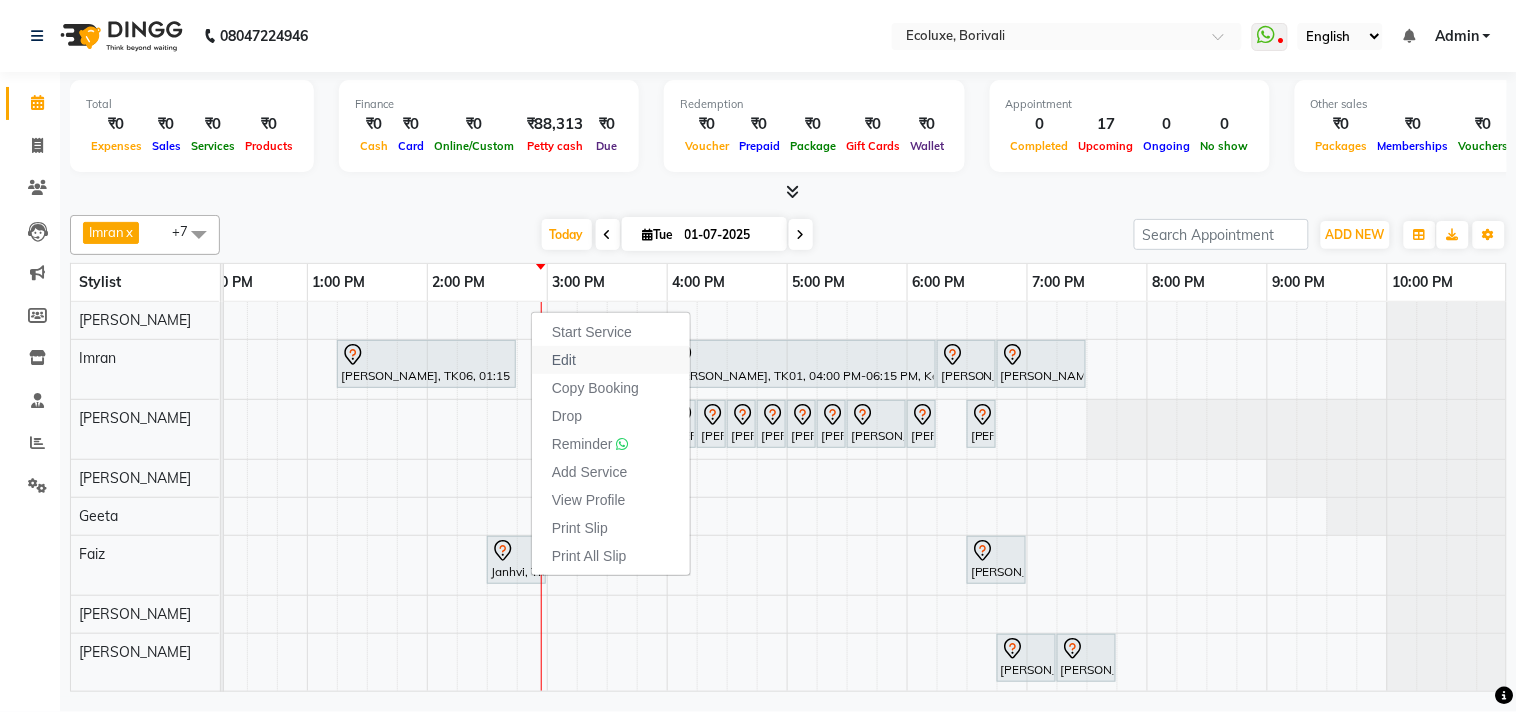 click on "Edit" at bounding box center [611, 360] 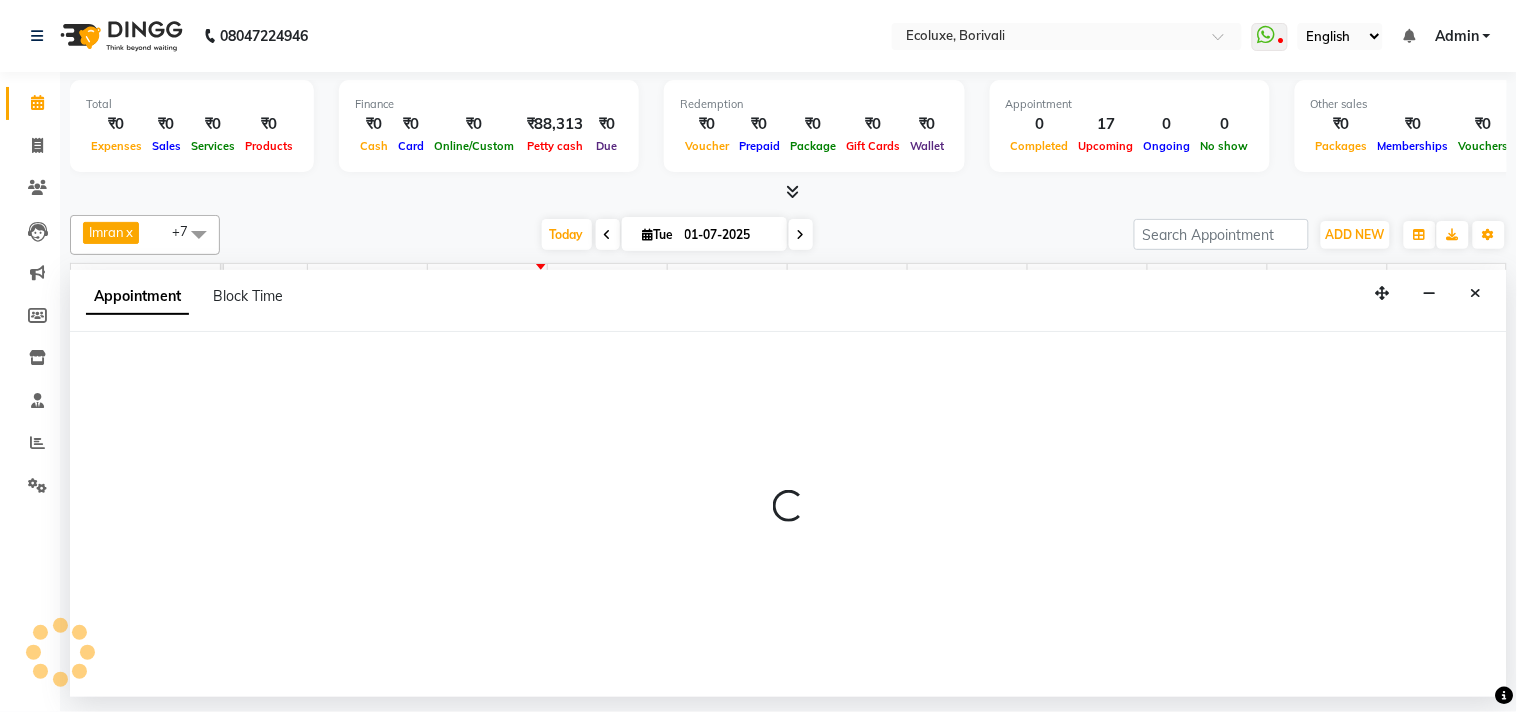select on "tentative" 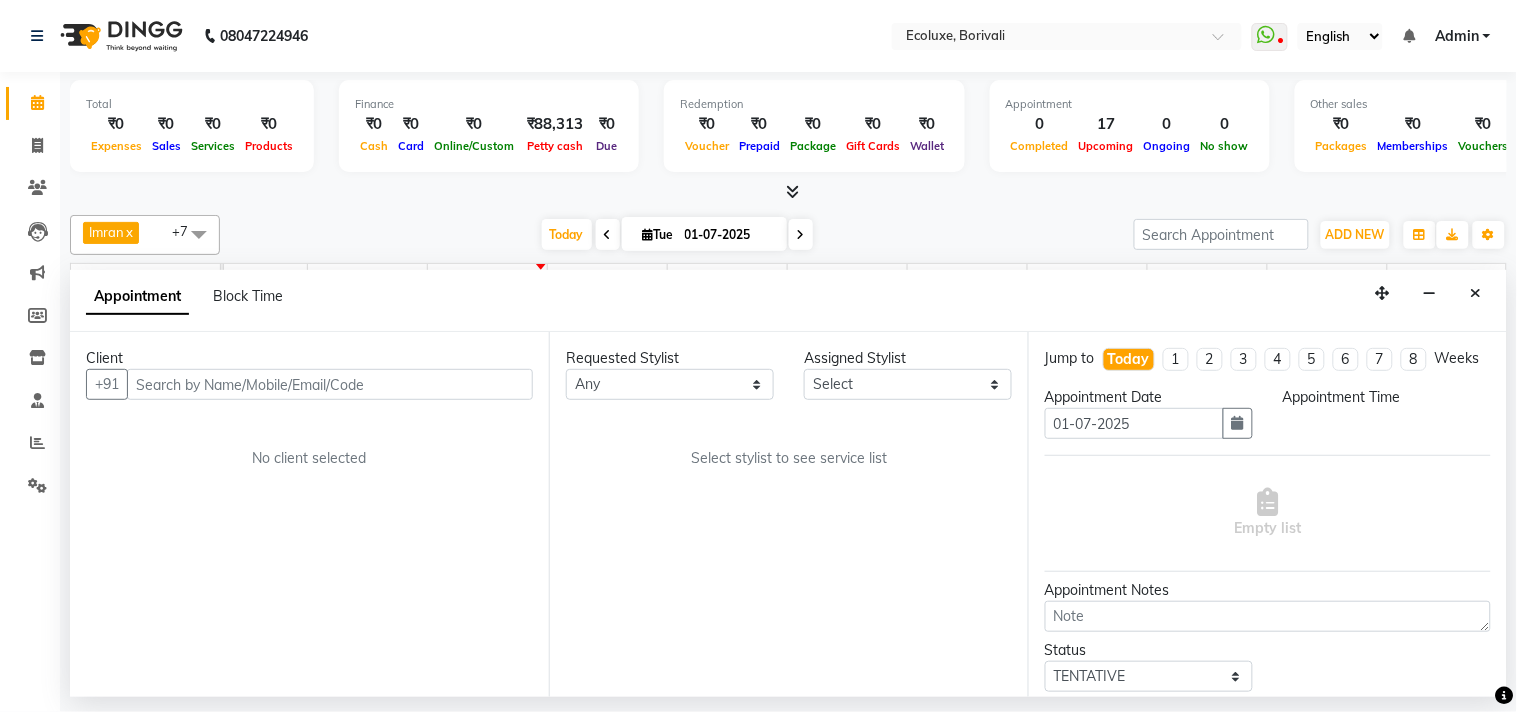 select on "67913" 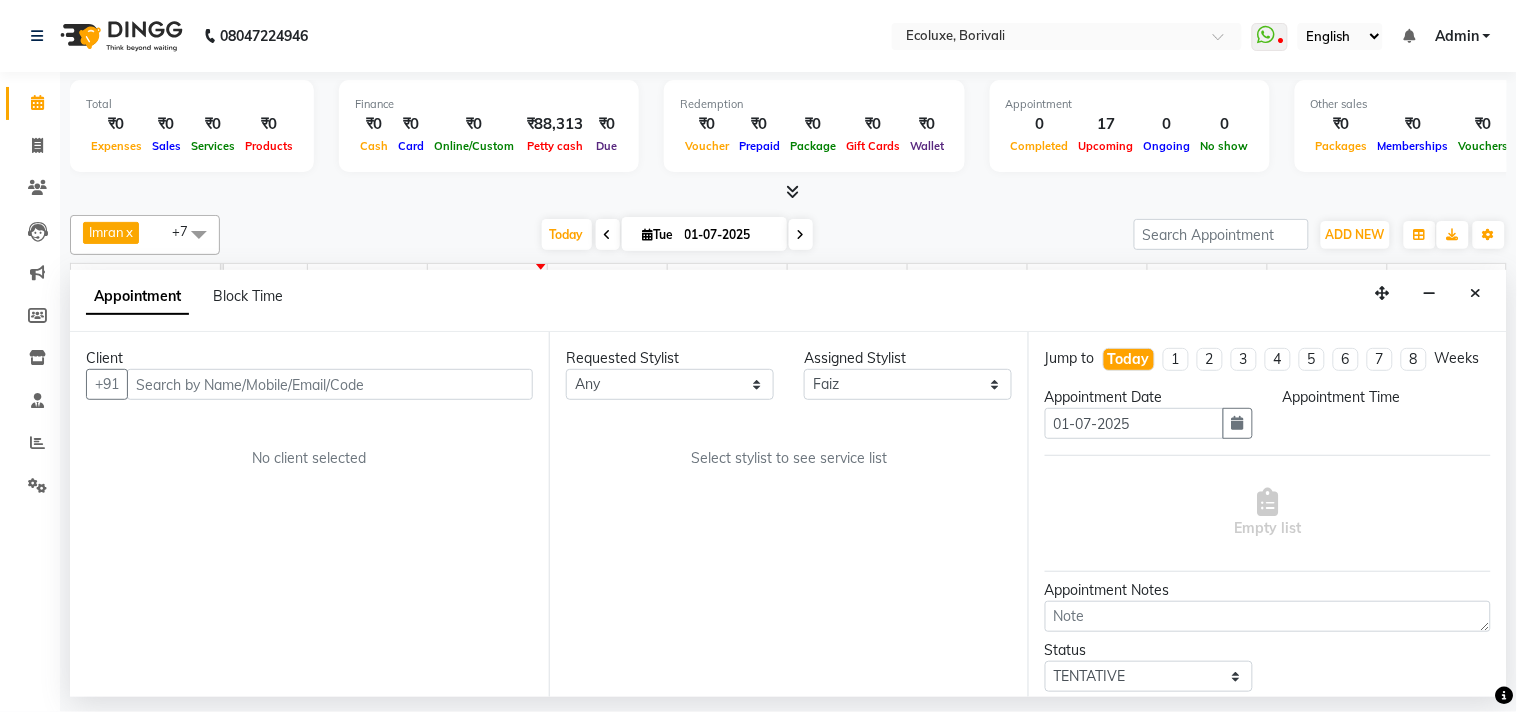 scroll, scrollTop: 0, scrollLeft: 0, axis: both 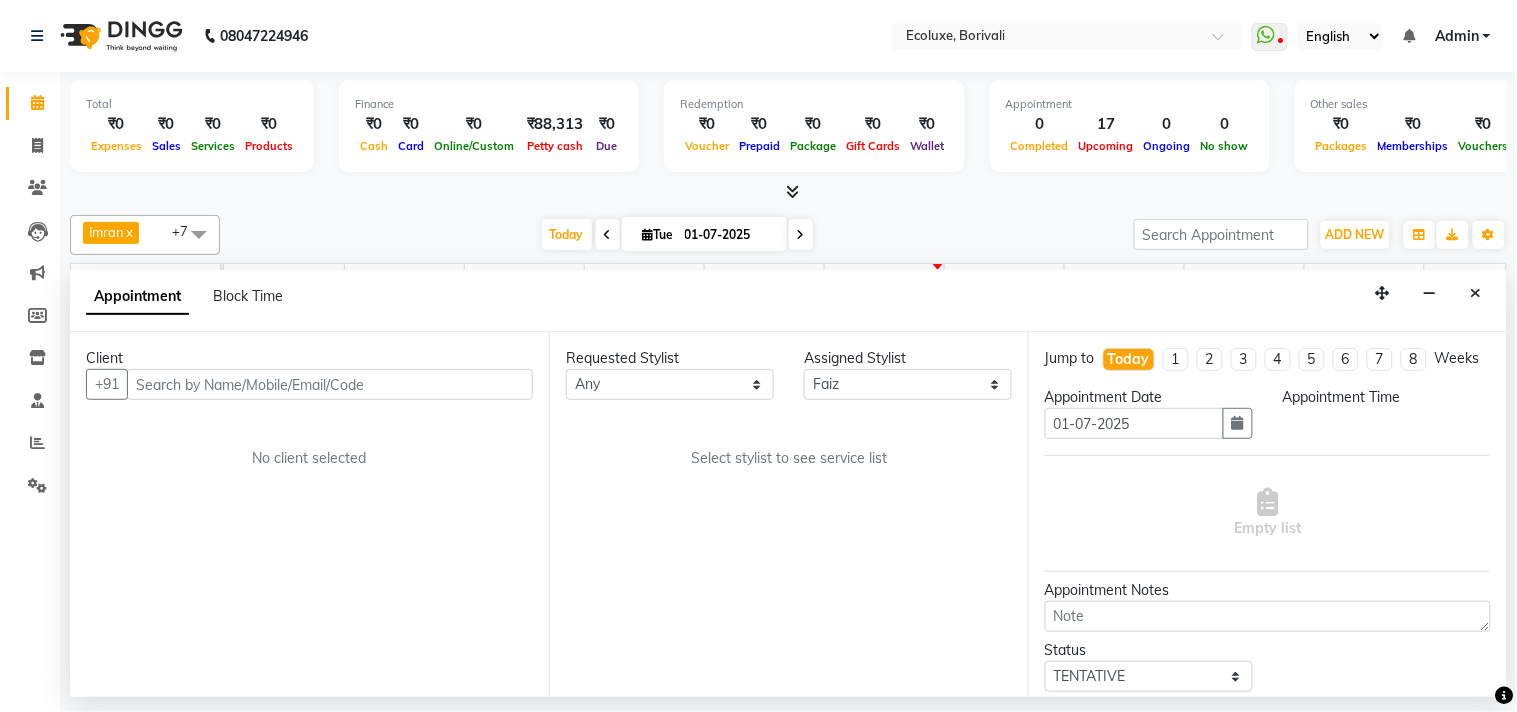 select on "870" 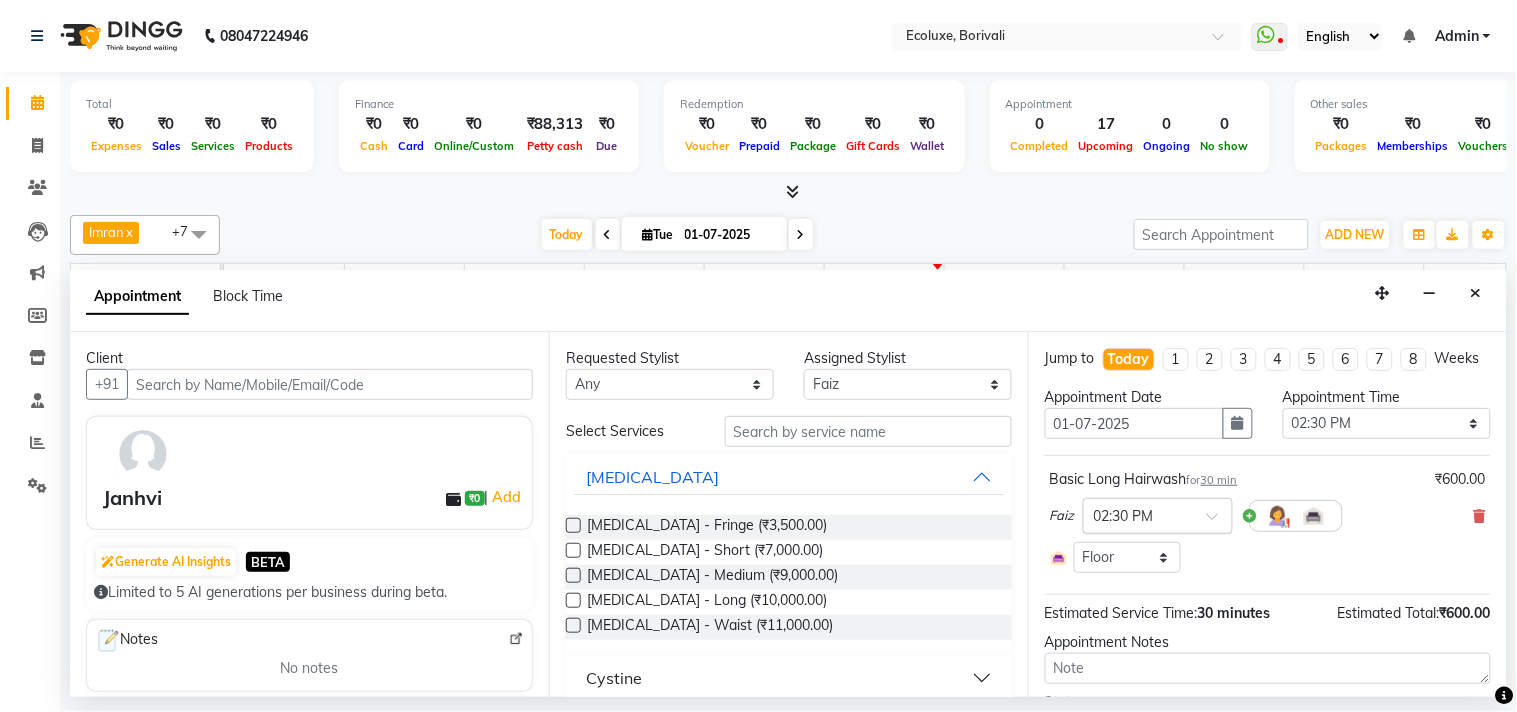 scroll, scrollTop: 0, scrollLeft: 397, axis: horizontal 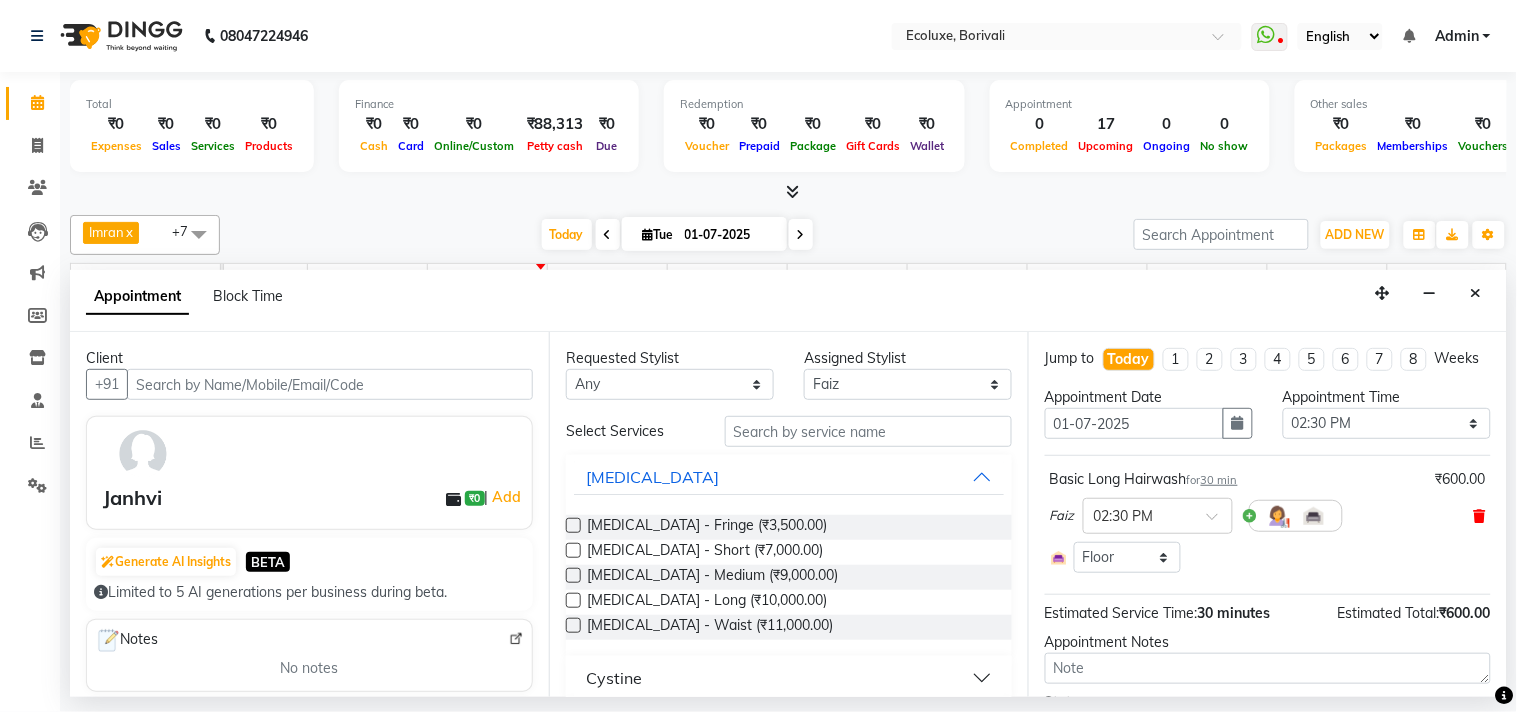 click at bounding box center [1480, 516] 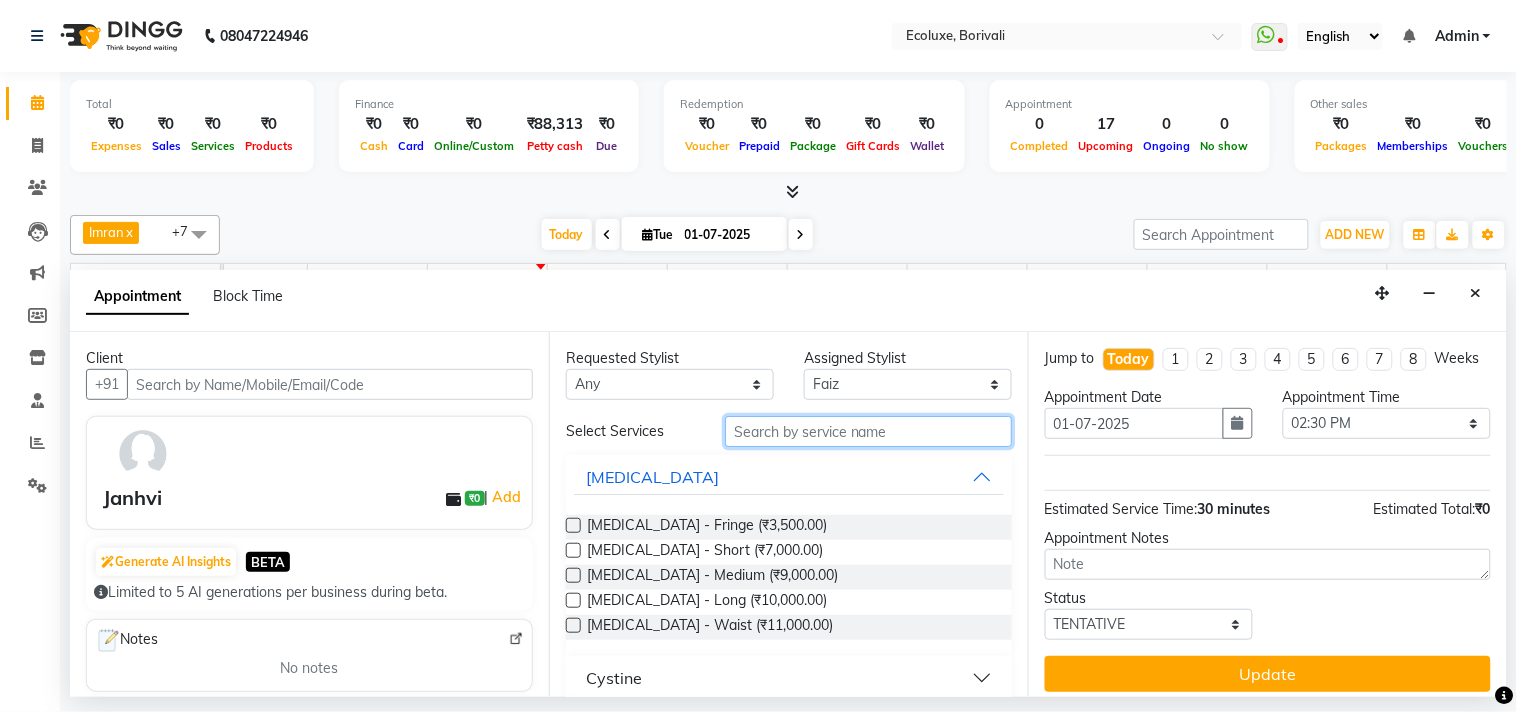 click at bounding box center (868, 431) 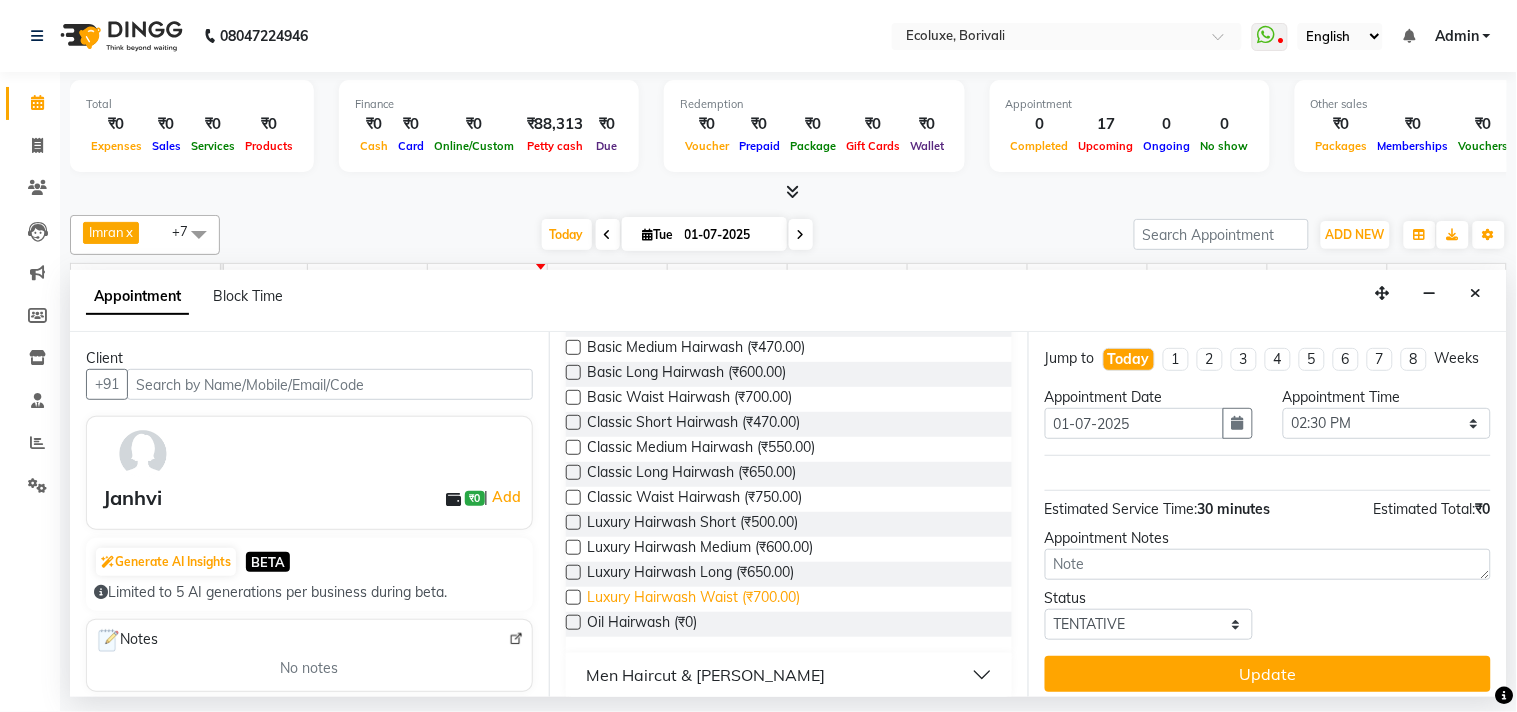 scroll, scrollTop: 217, scrollLeft: 0, axis: vertical 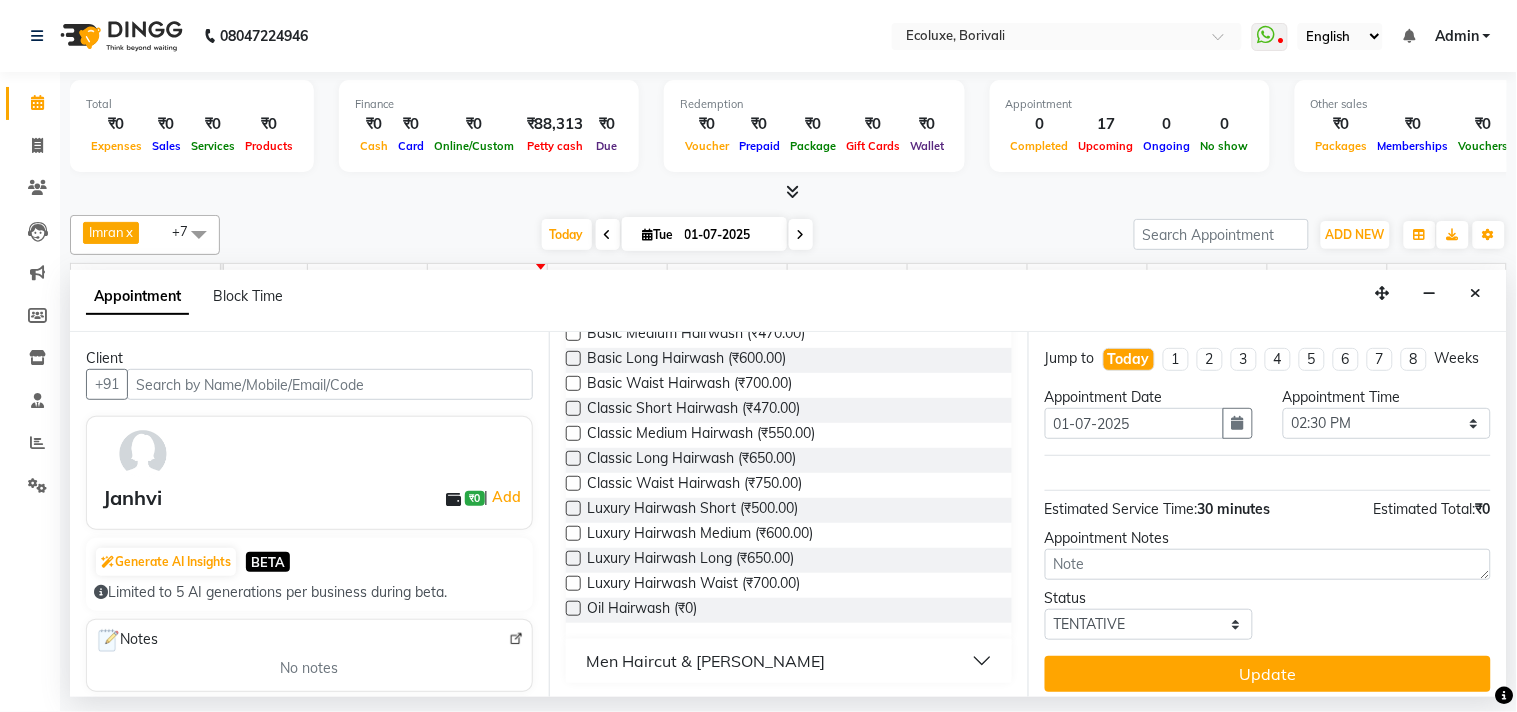 type on "wash" 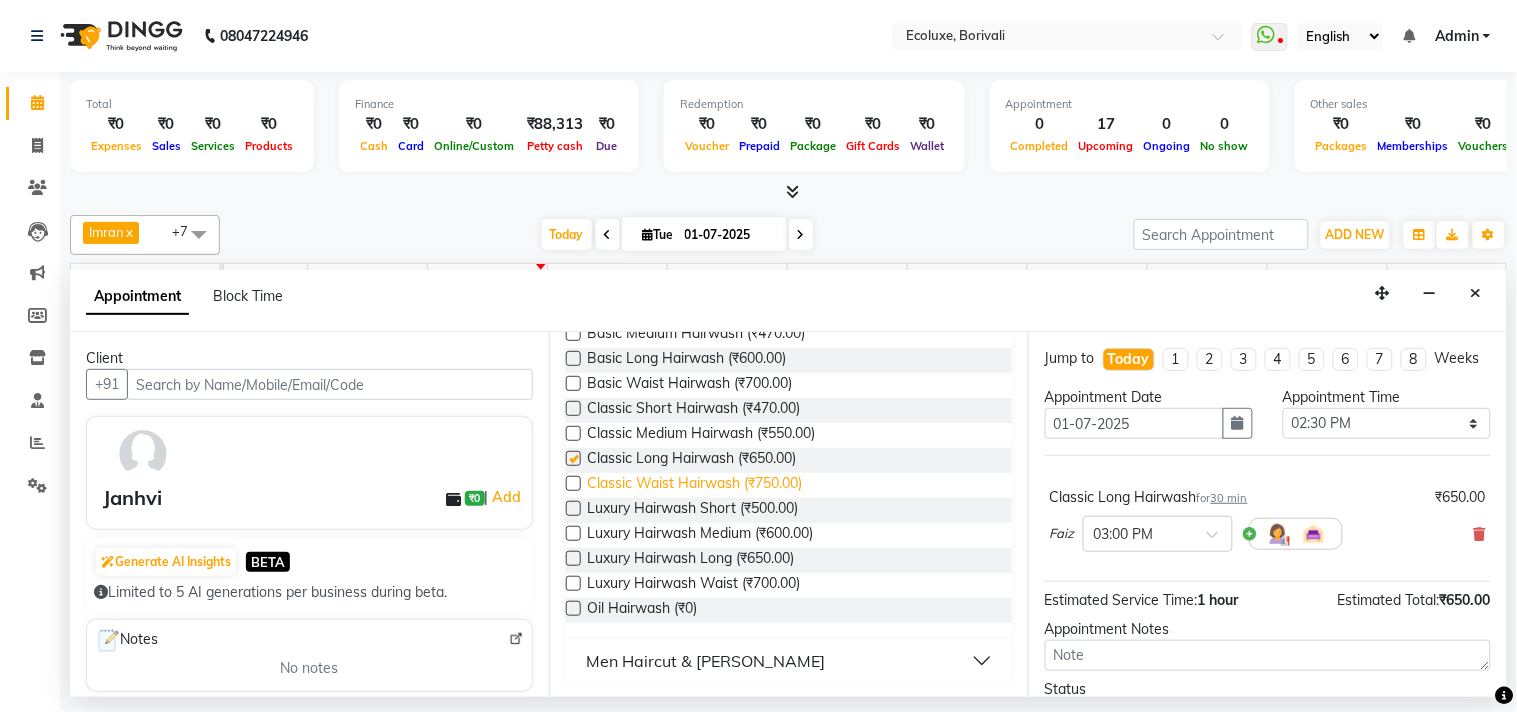 checkbox on "false" 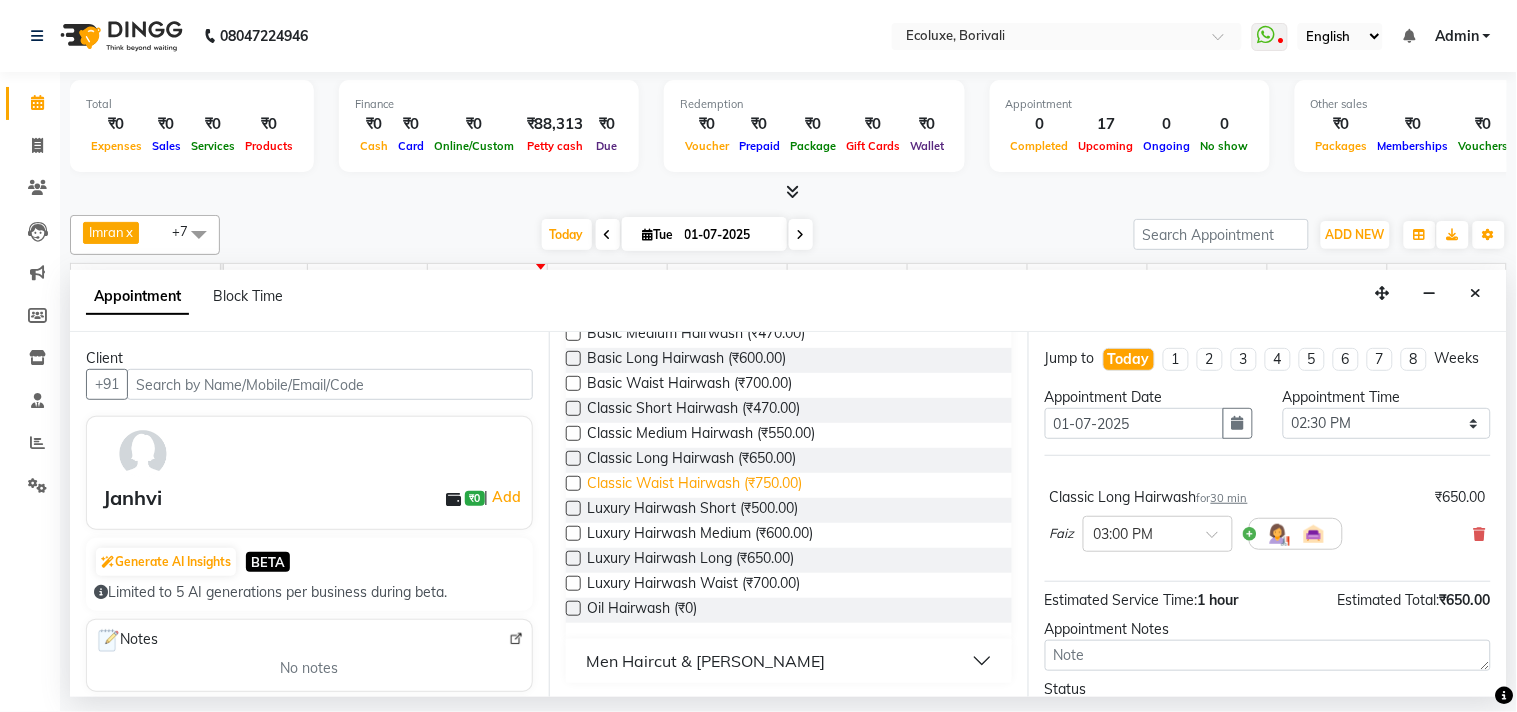 scroll, scrollTop: 0, scrollLeft: 0, axis: both 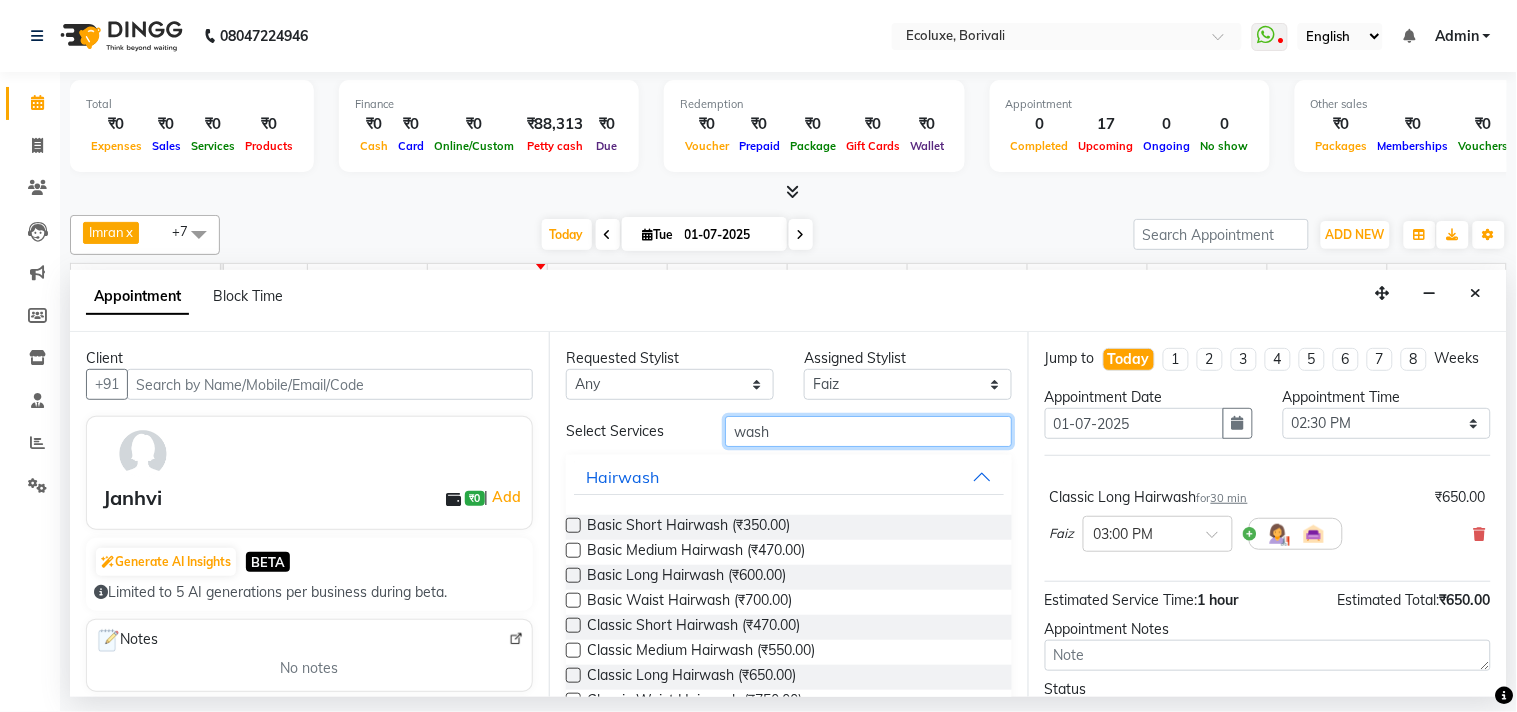 click on "wash" at bounding box center (868, 431) 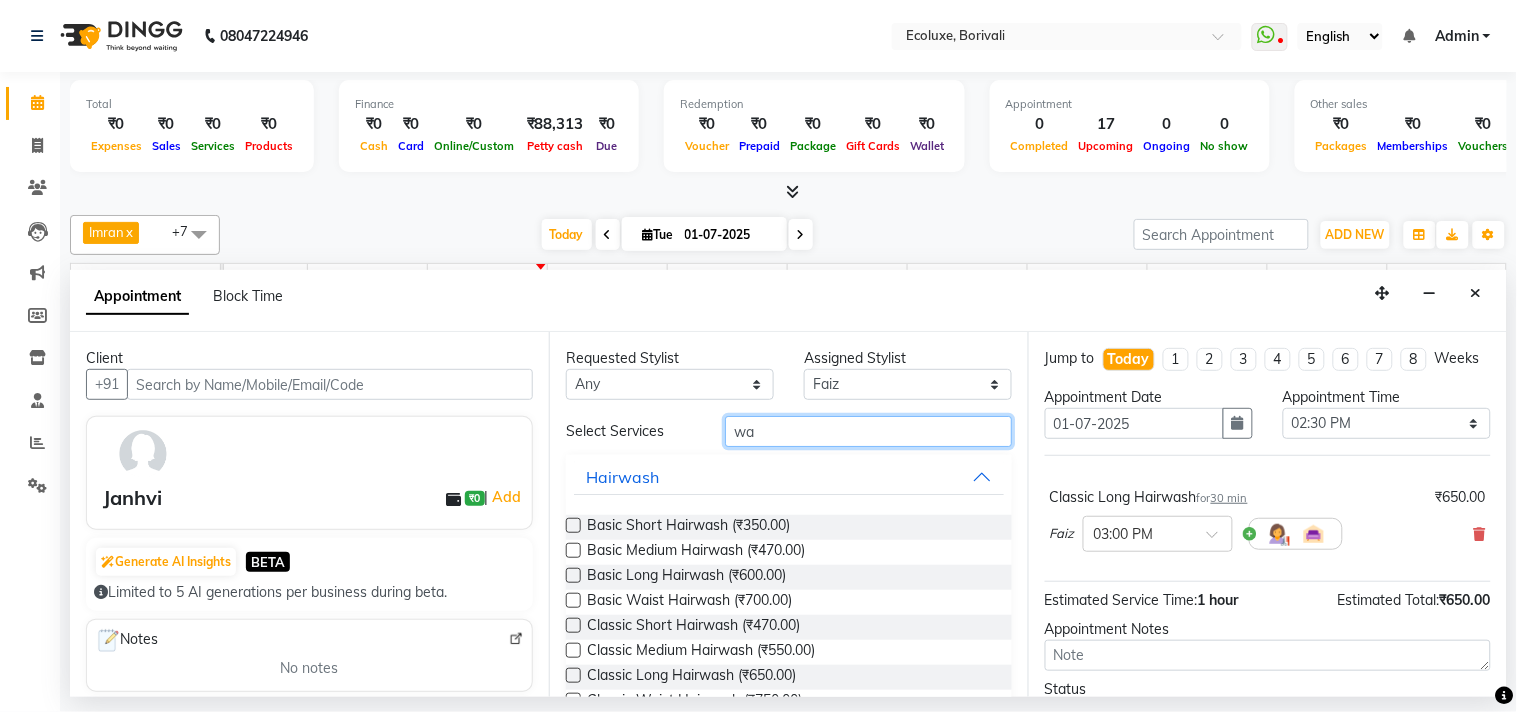 type on "w" 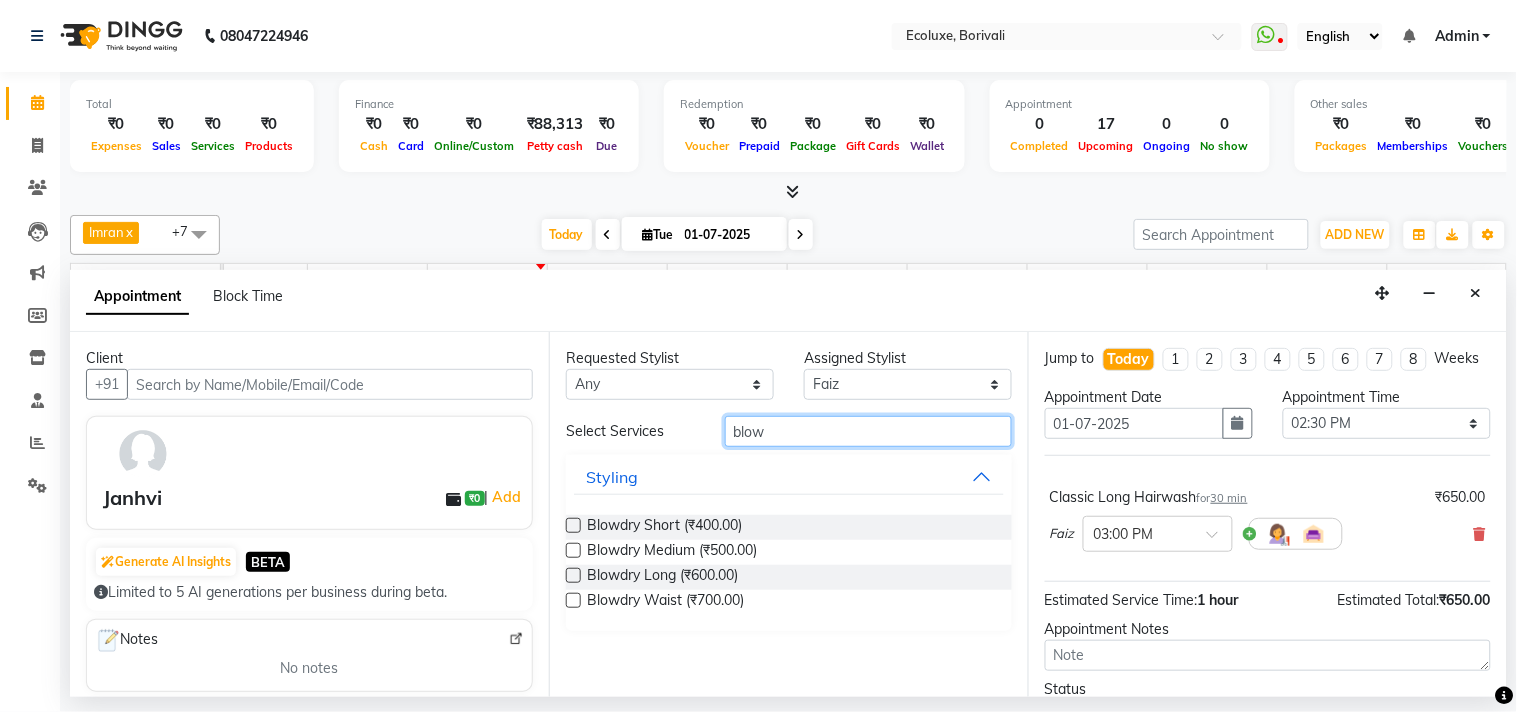 type on "blow" 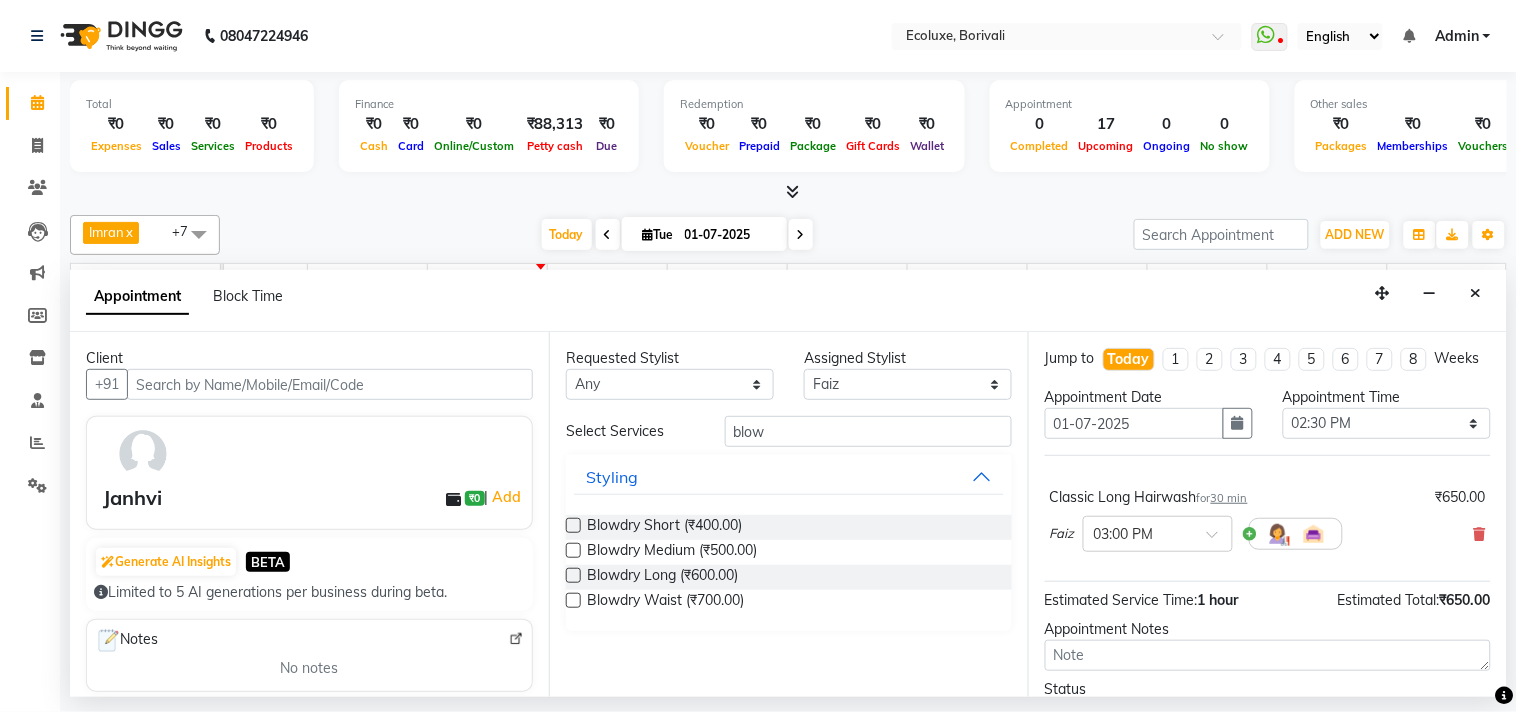 click at bounding box center [573, 575] 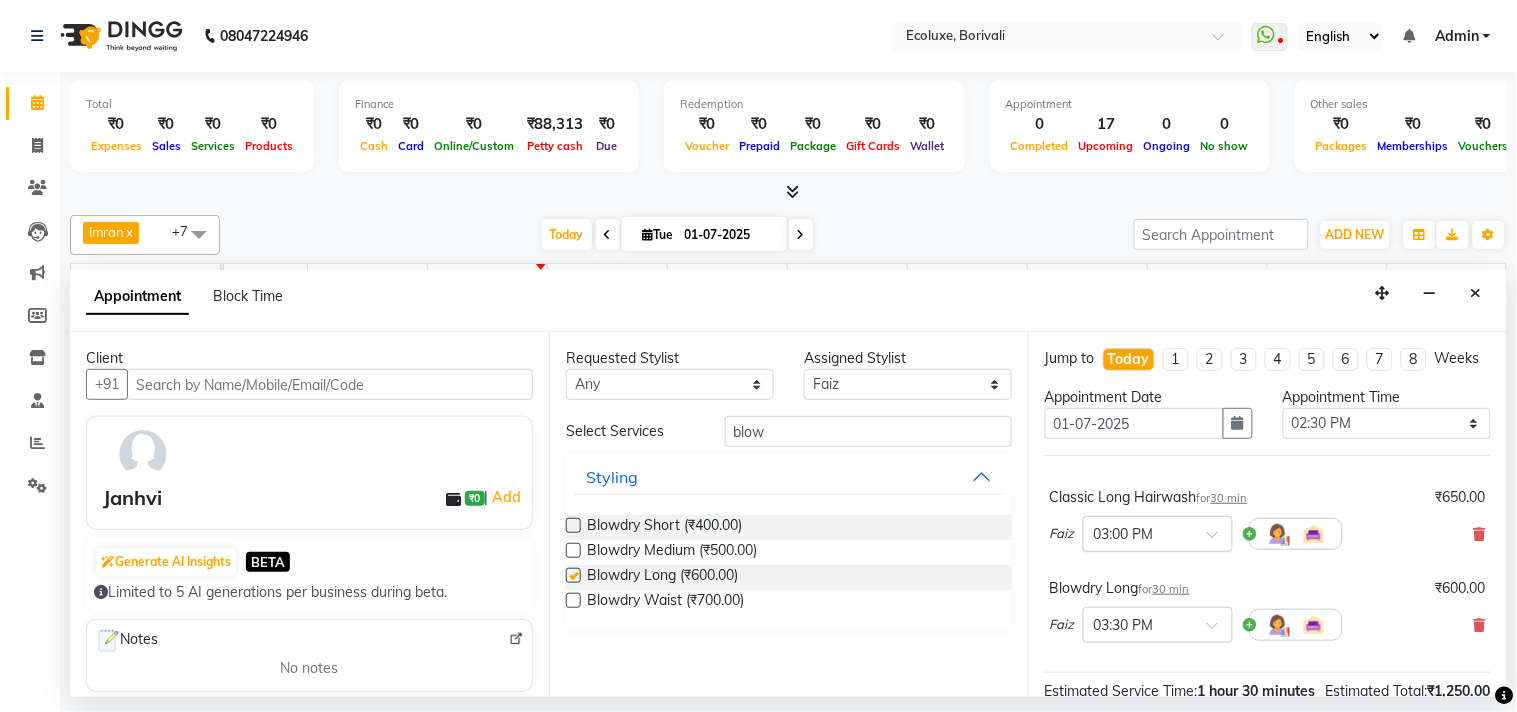checkbox on "false" 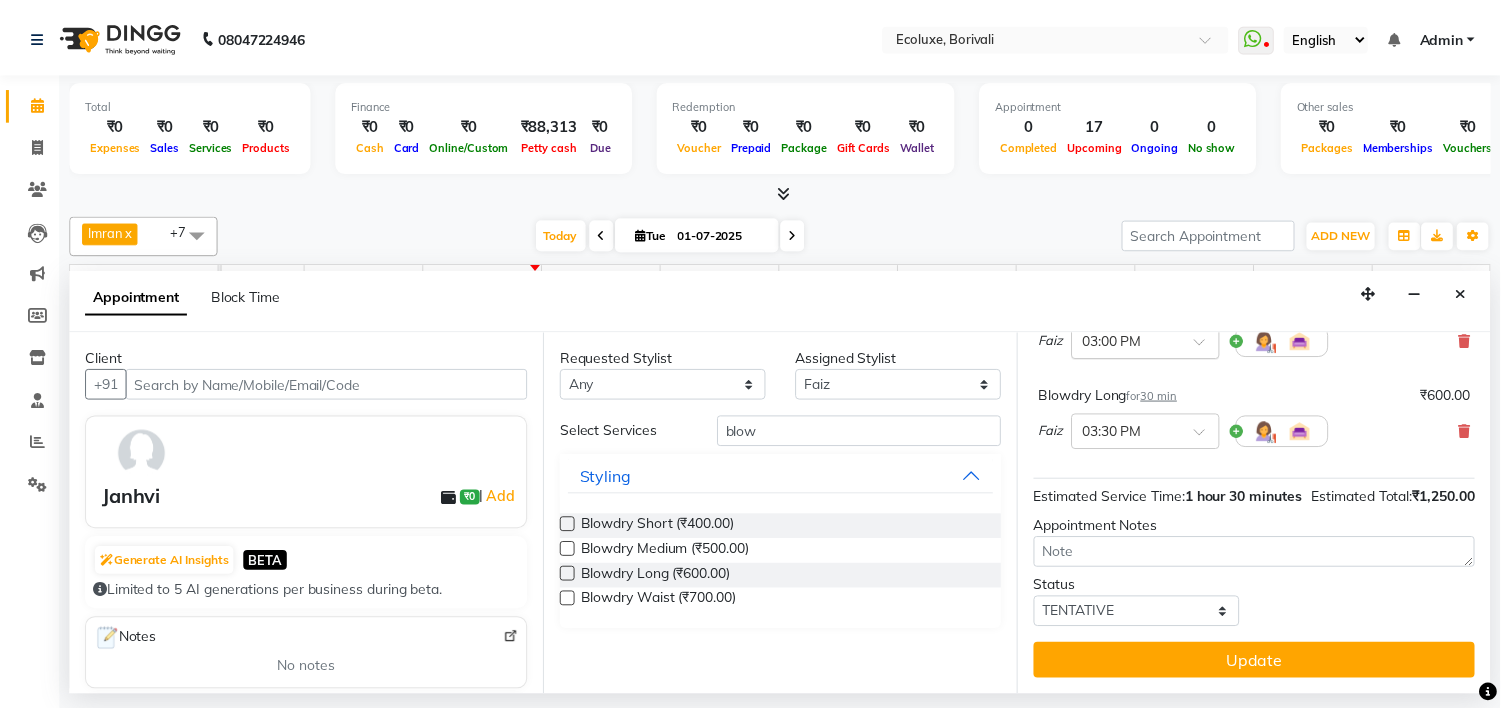 scroll, scrollTop: 232, scrollLeft: 0, axis: vertical 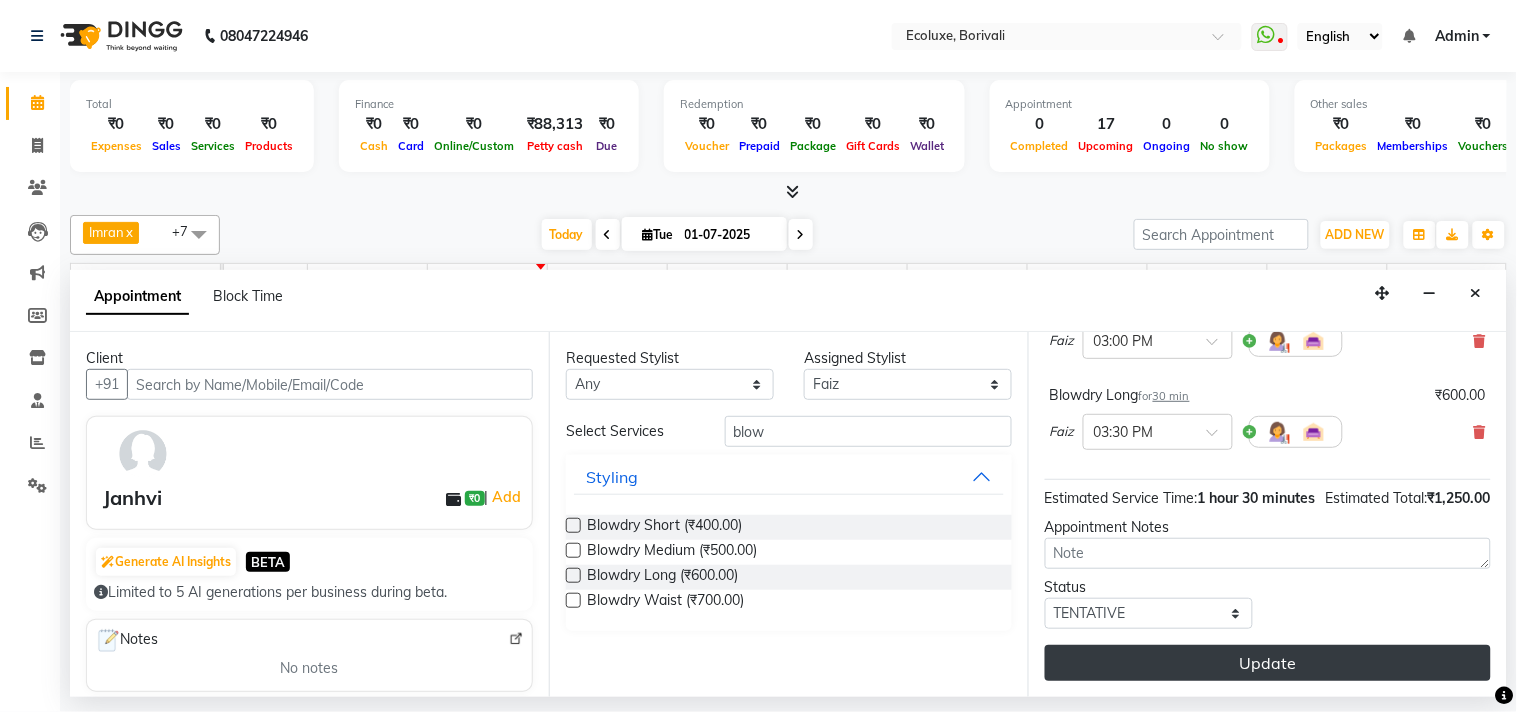 click on "Update" at bounding box center (1268, 663) 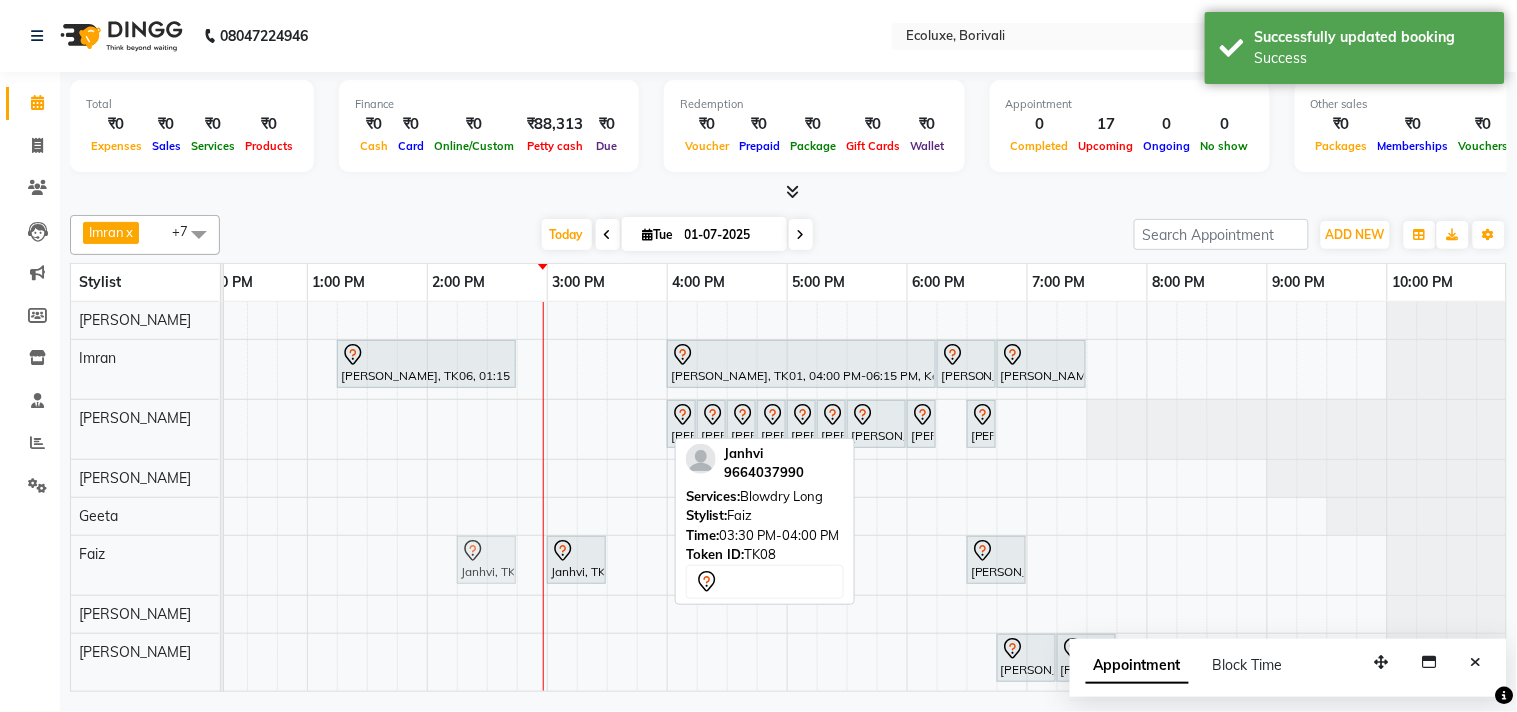 drag, startPoint x: 647, startPoint y: 564, endPoint x: 506, endPoint y: 572, distance: 141.22676 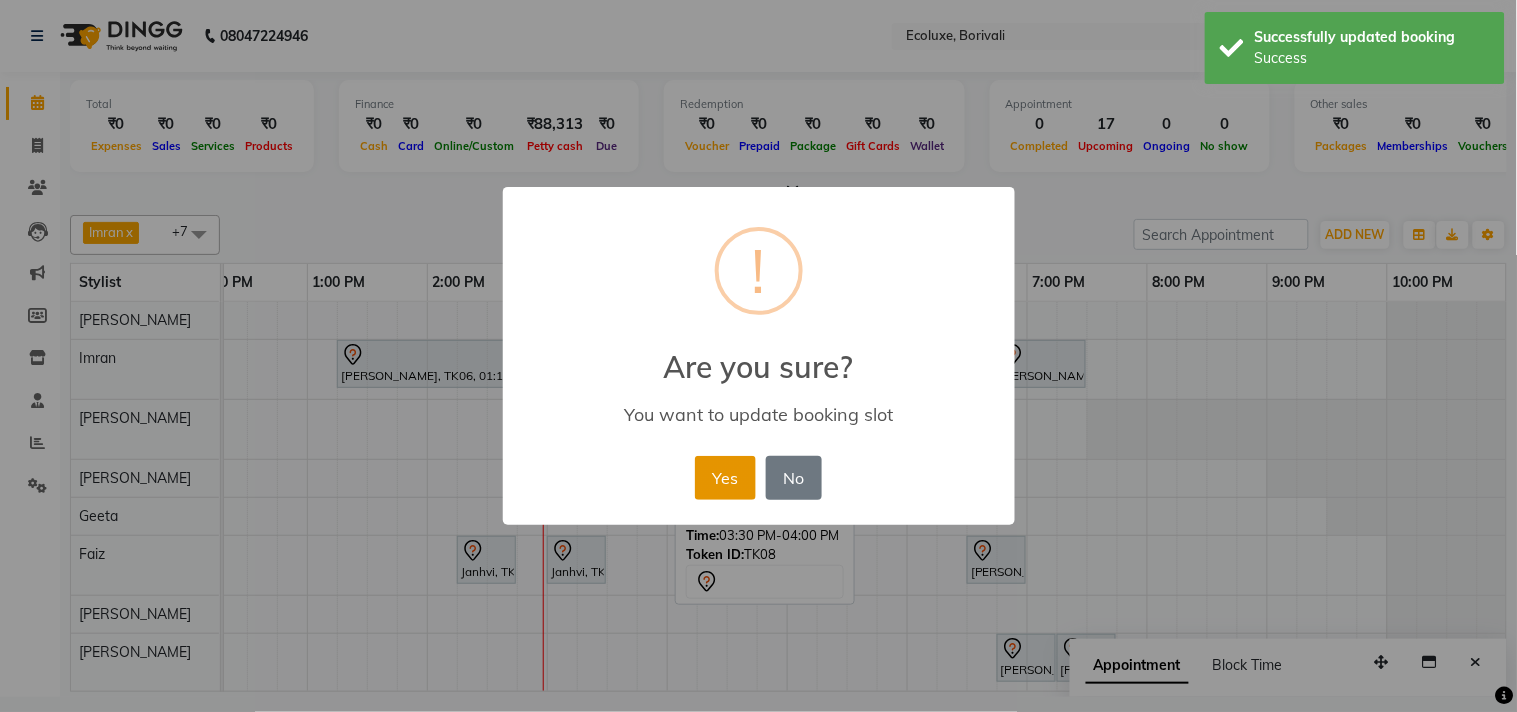 click on "Yes" at bounding box center (725, 478) 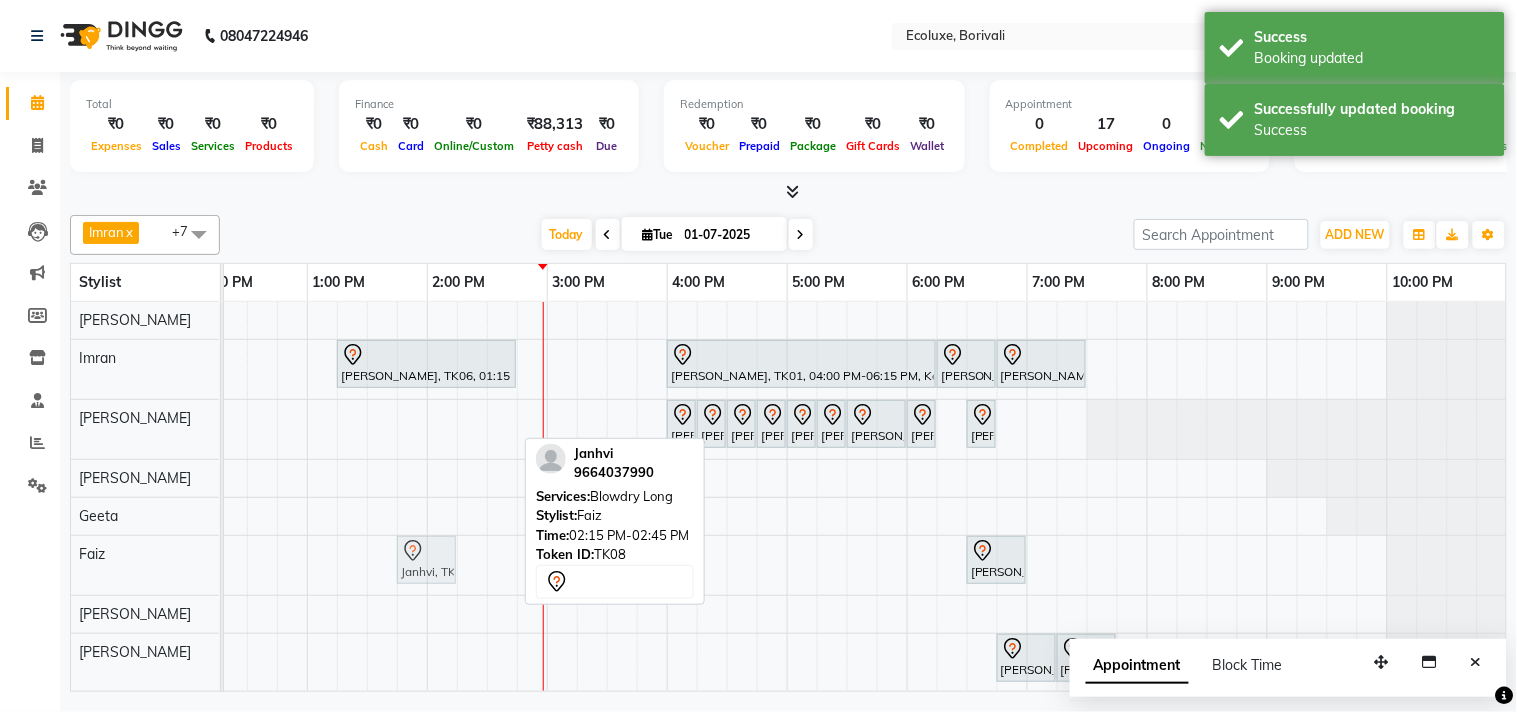 drag, startPoint x: 492, startPoint y: 561, endPoint x: 442, endPoint y: 561, distance: 50 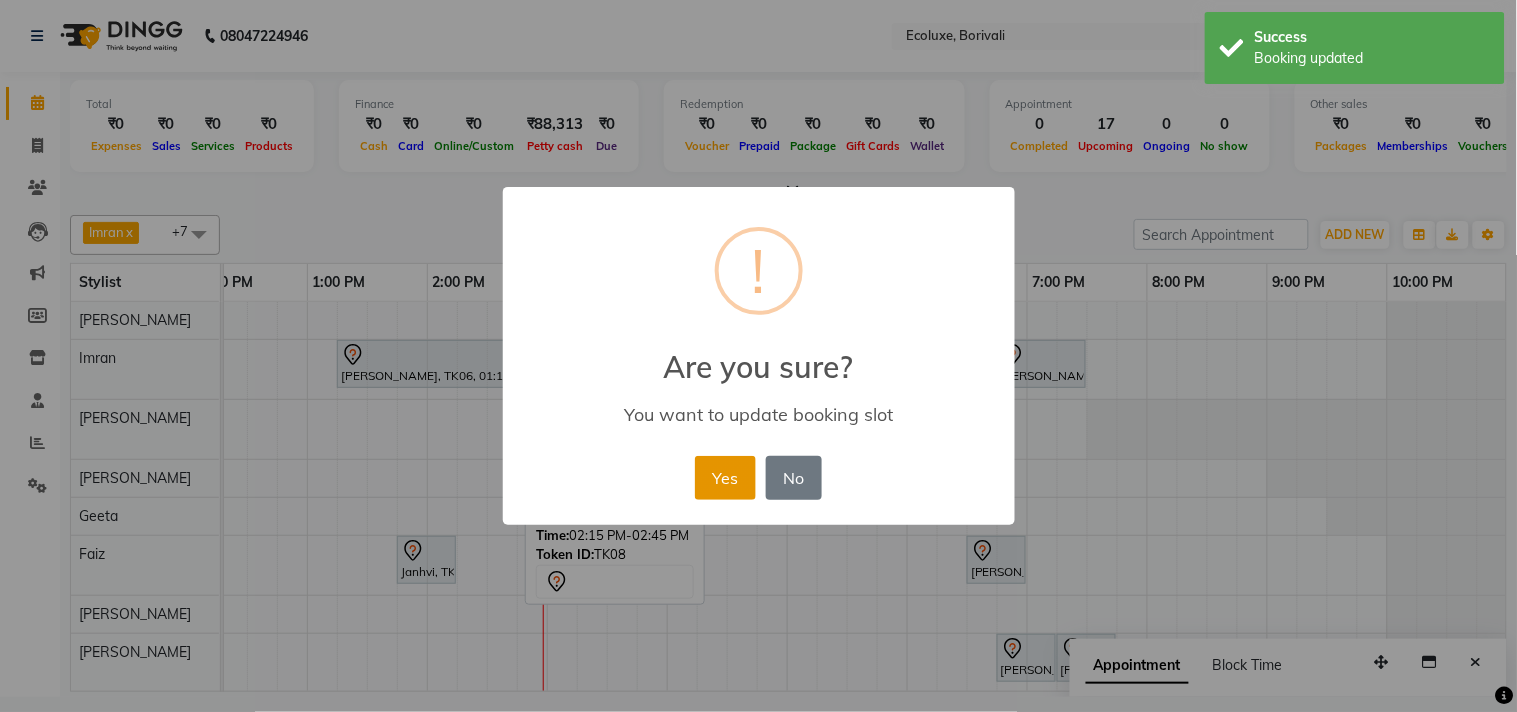 click on "Yes" at bounding box center [725, 478] 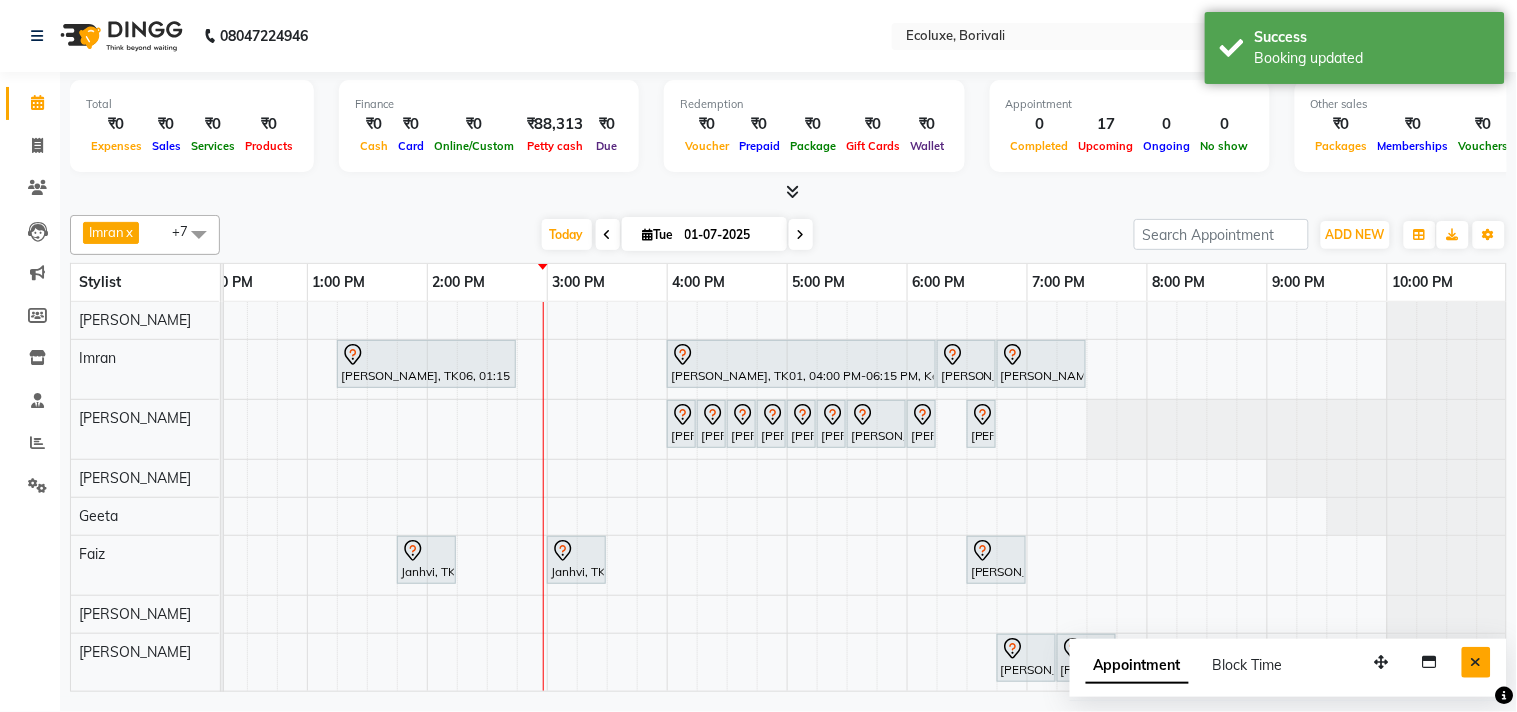 click at bounding box center (1476, 662) 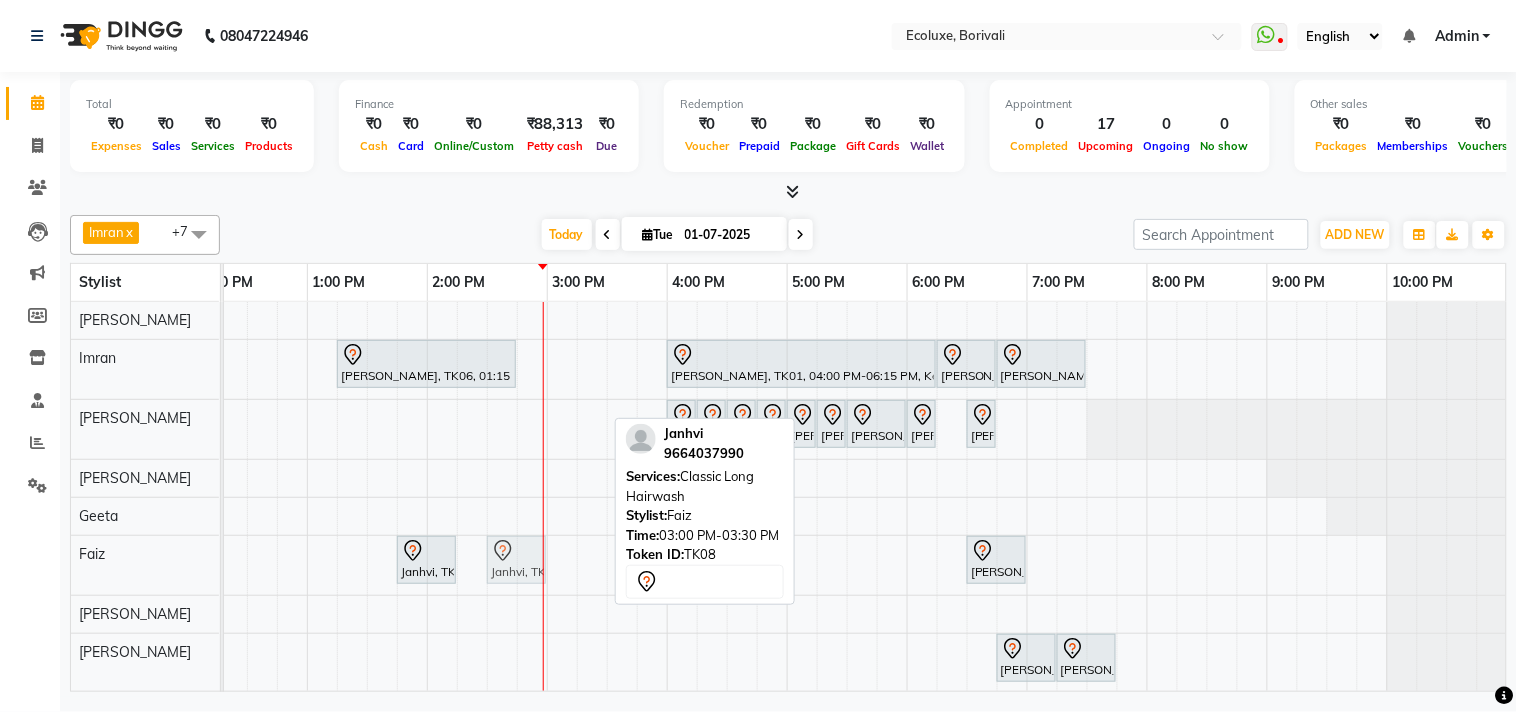 drag, startPoint x: 578, startPoint y: 568, endPoint x: 518, endPoint y: 568, distance: 60 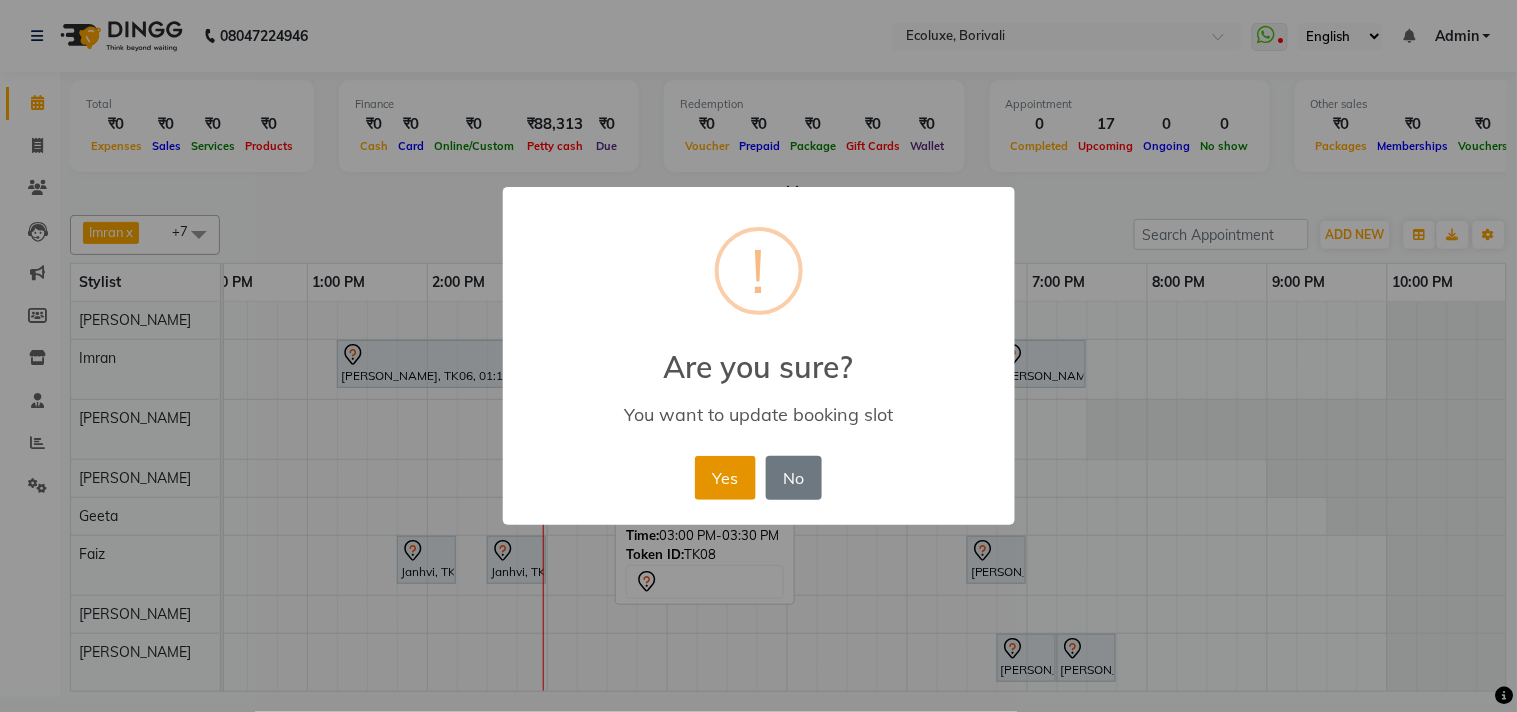 click on "Yes" at bounding box center [725, 478] 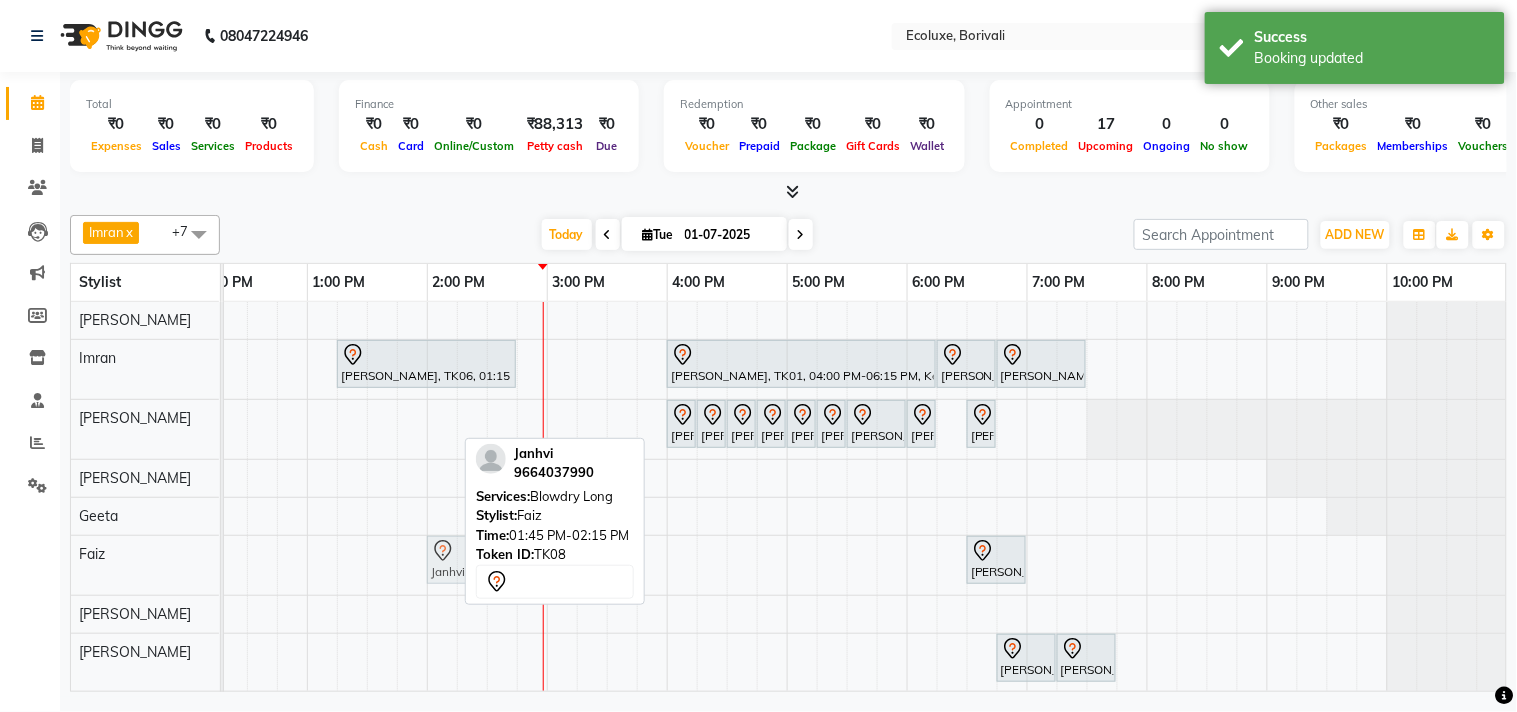 drag, startPoint x: 434, startPoint y: 550, endPoint x: 461, endPoint y: 550, distance: 27 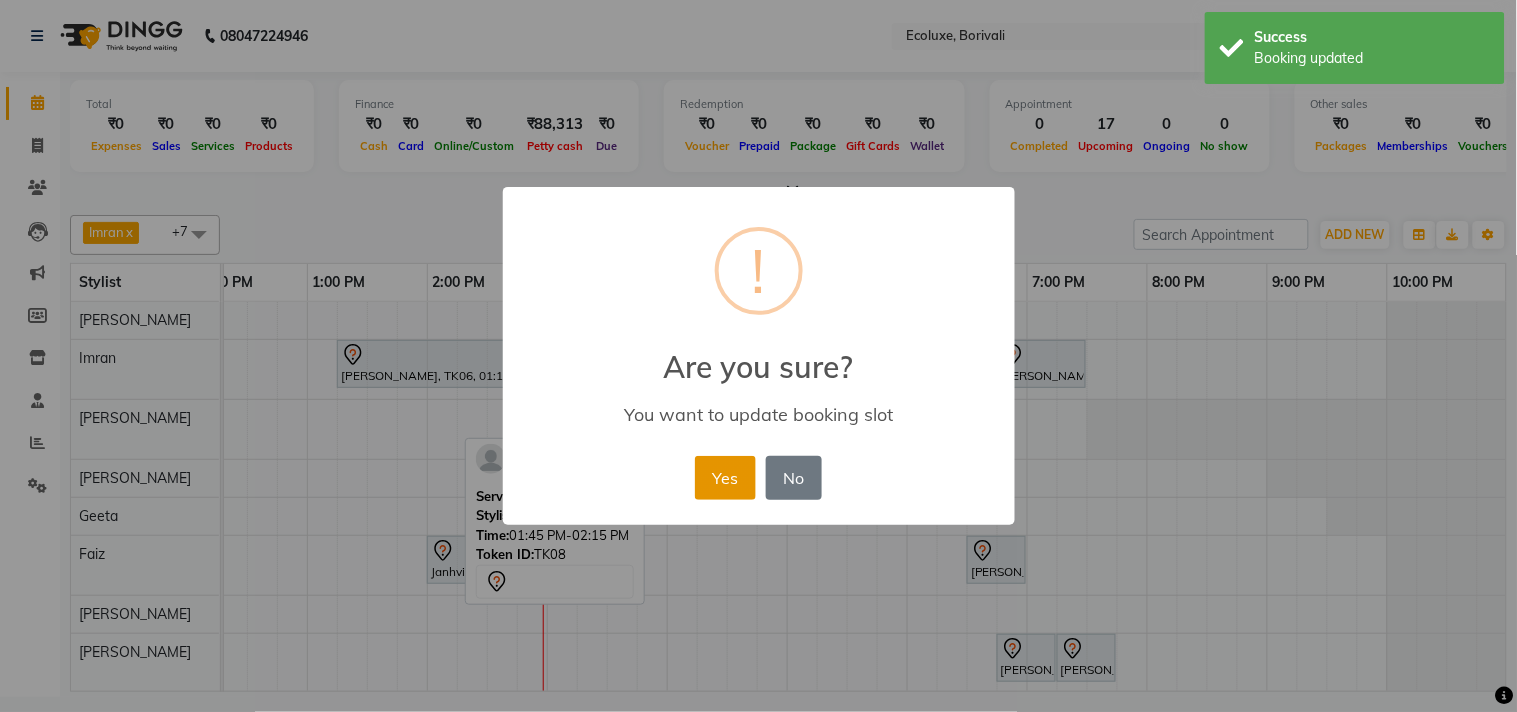 click on "Yes" at bounding box center [725, 478] 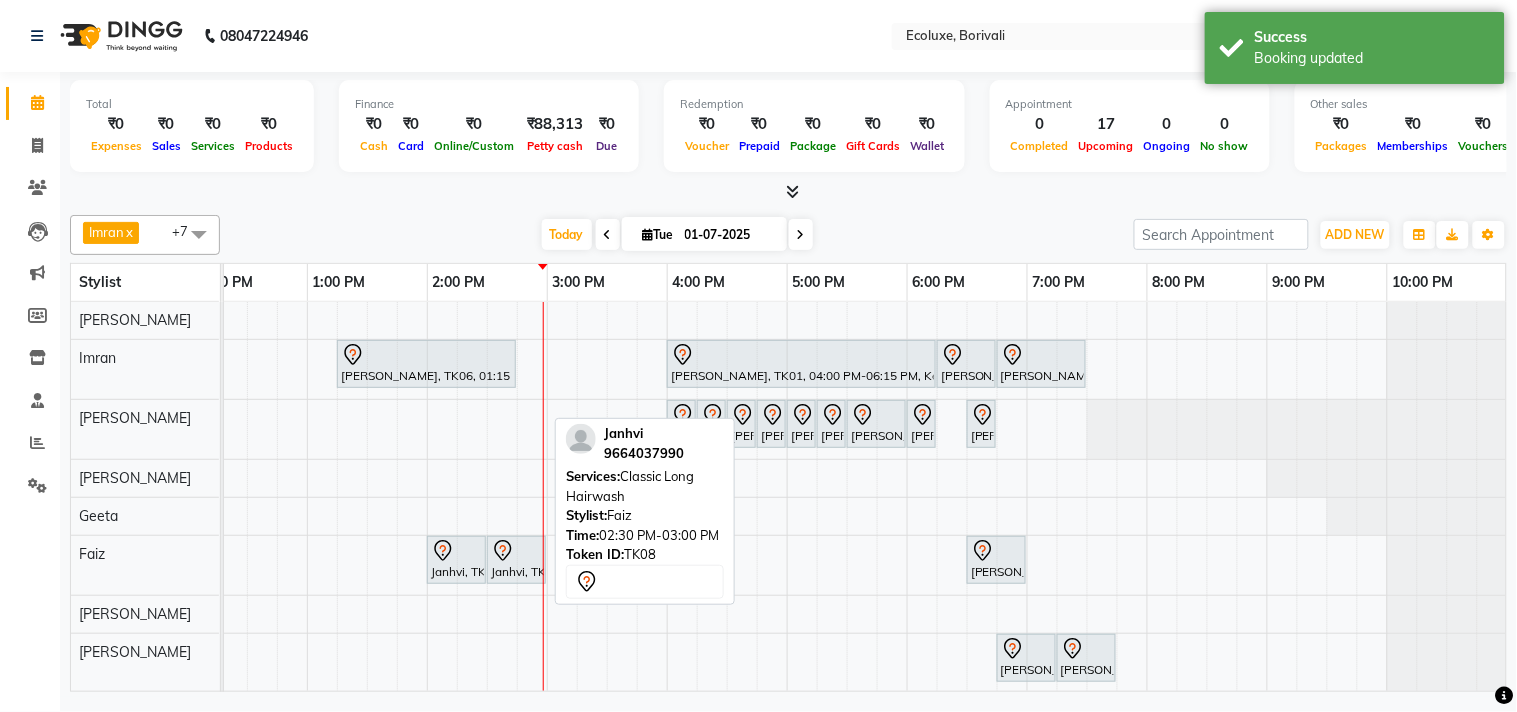 click 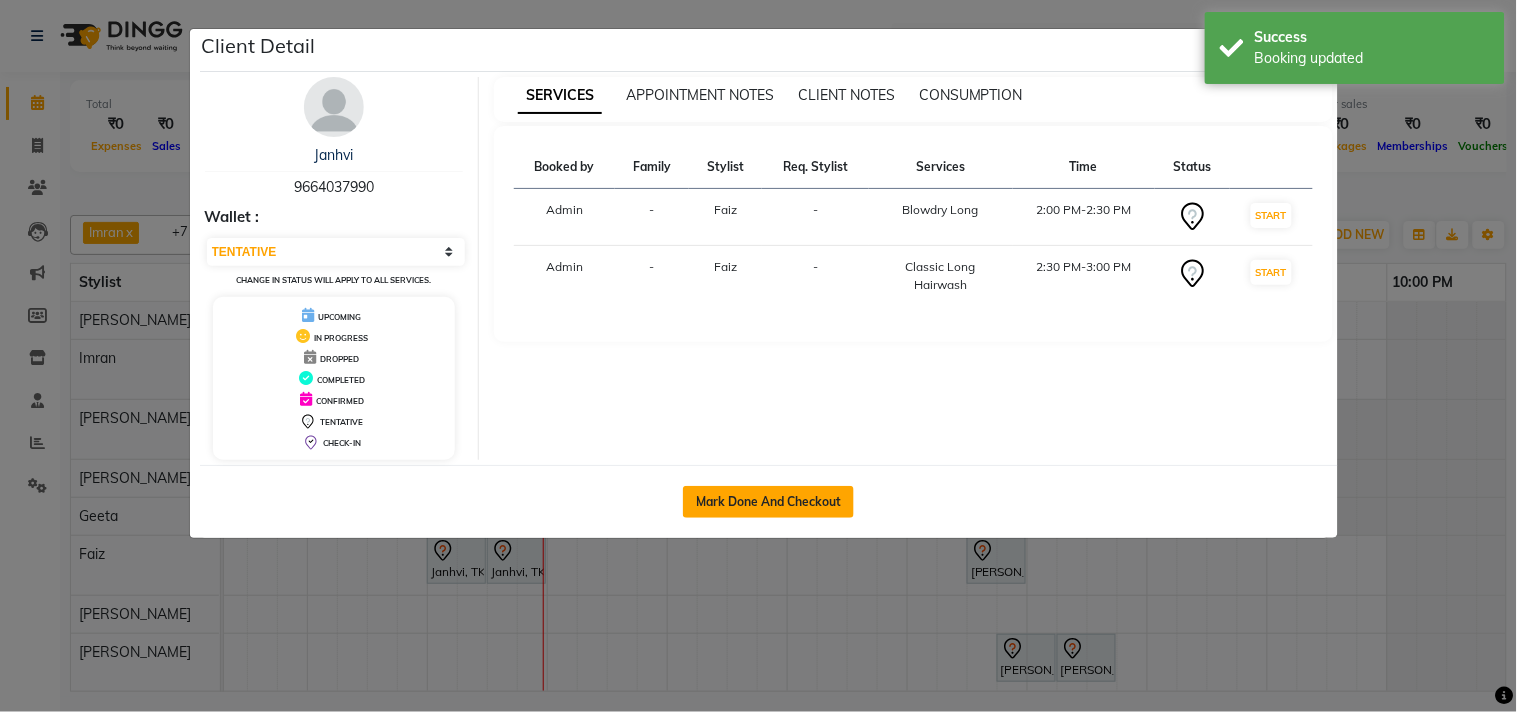 click on "Mark Done And Checkout" 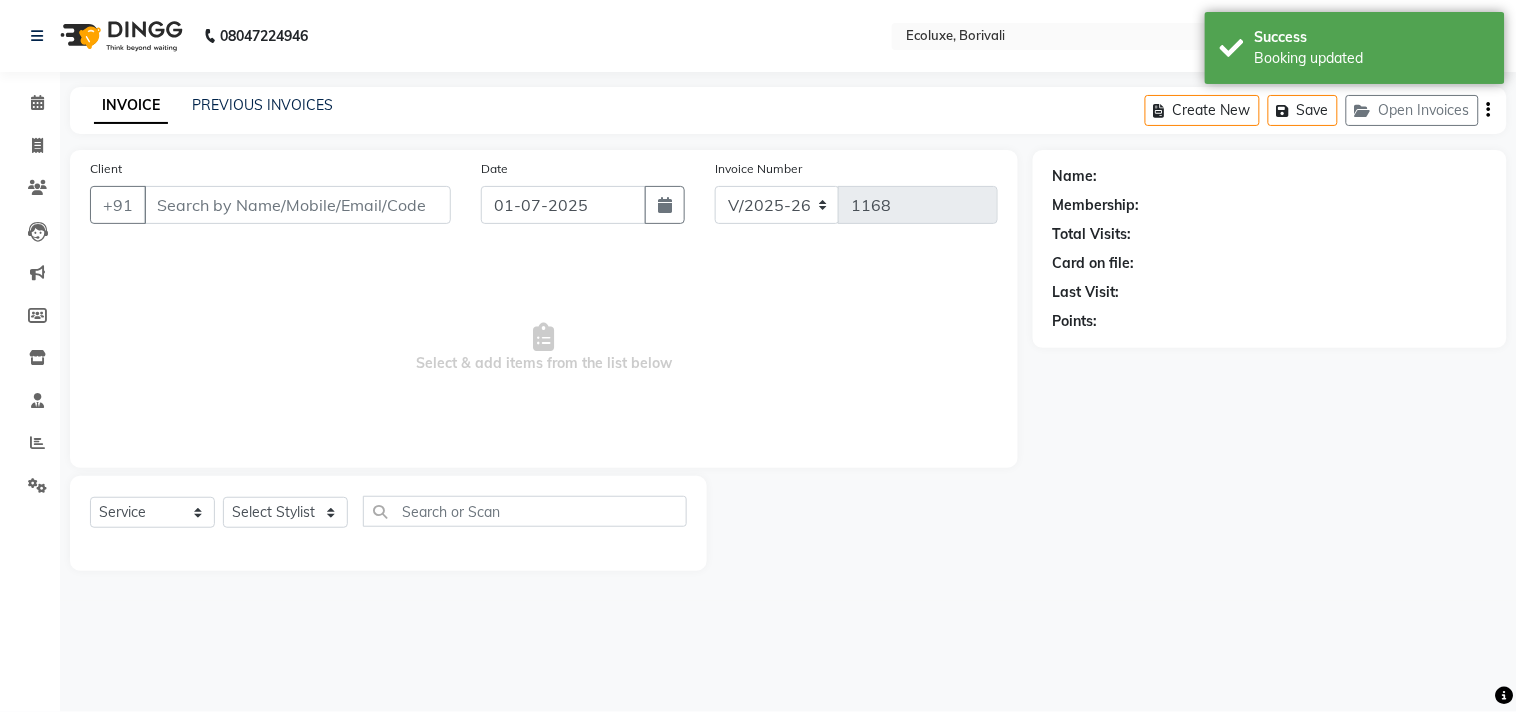 type on "9664037990" 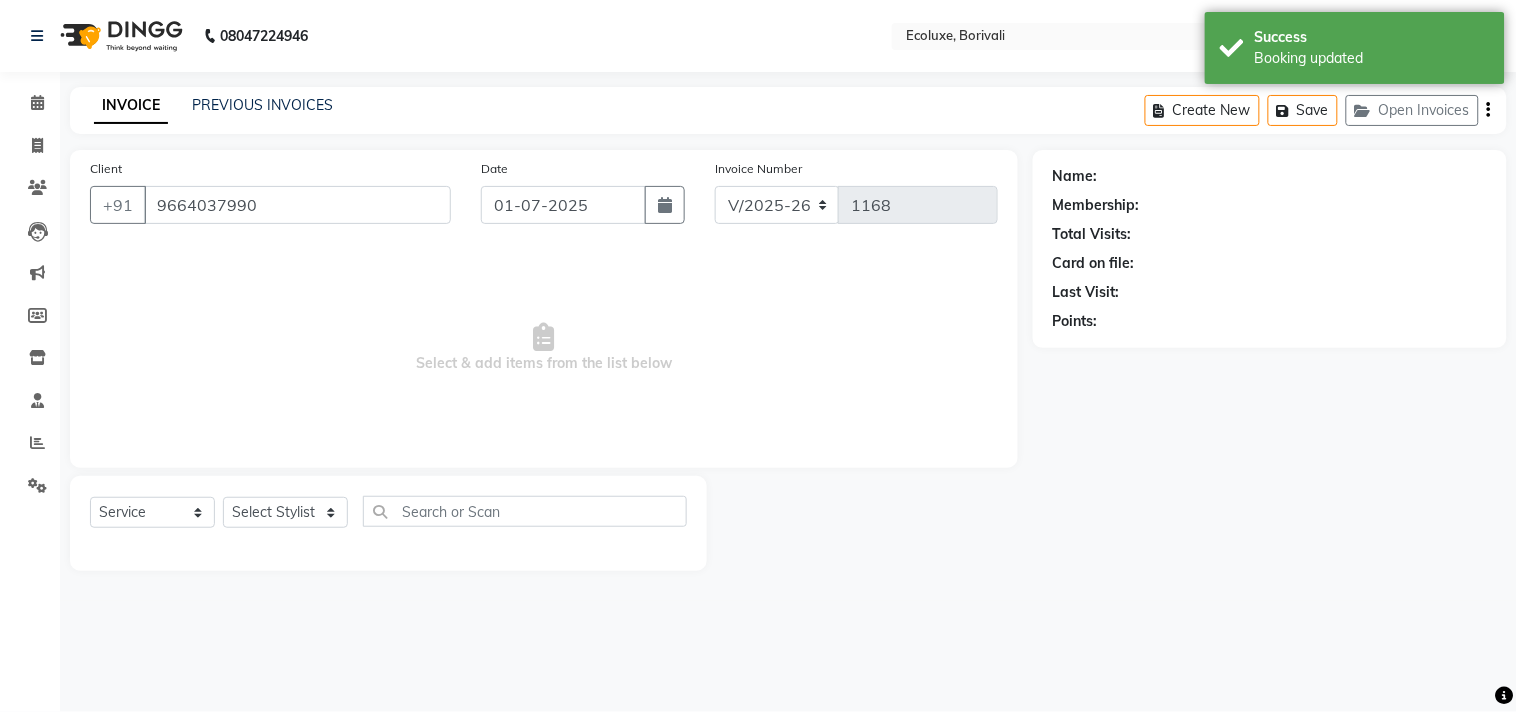 select on "67913" 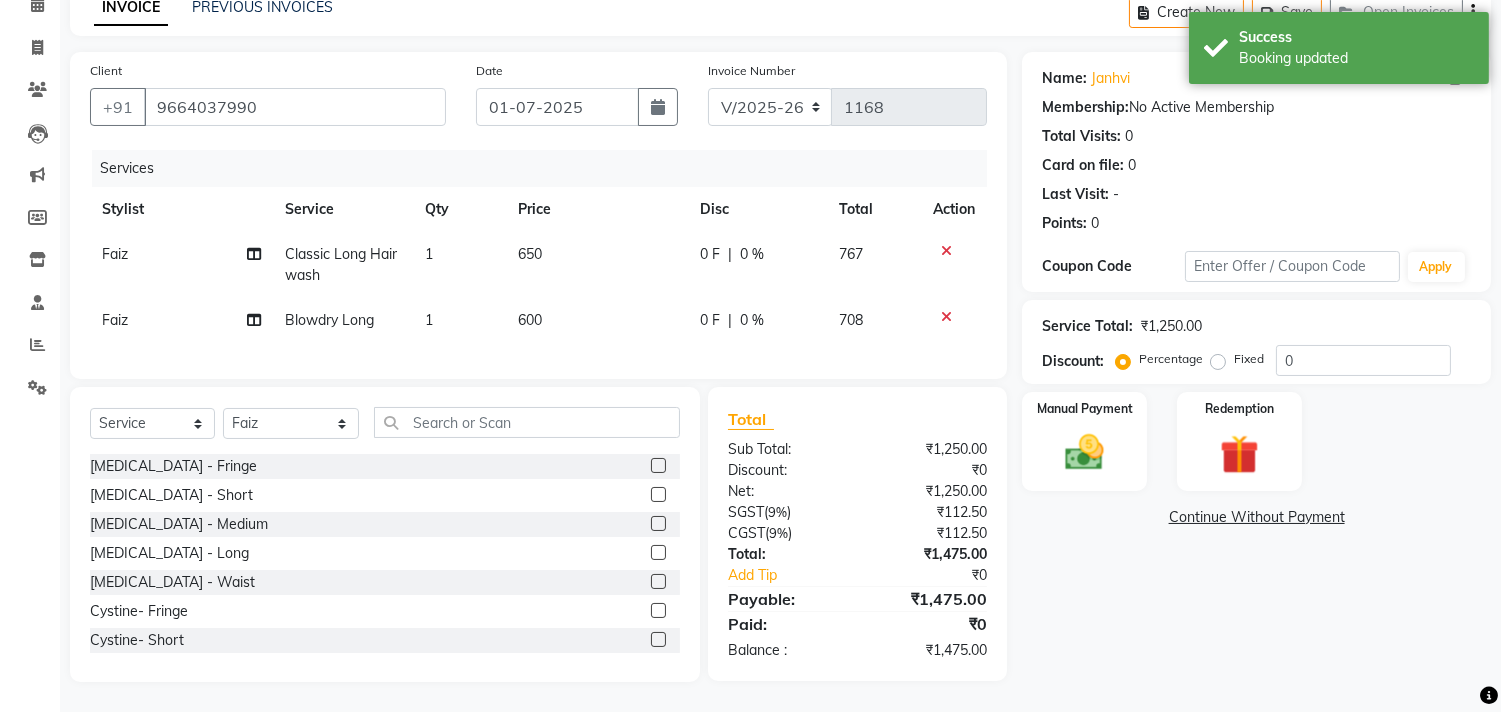 scroll, scrollTop: 114, scrollLeft: 0, axis: vertical 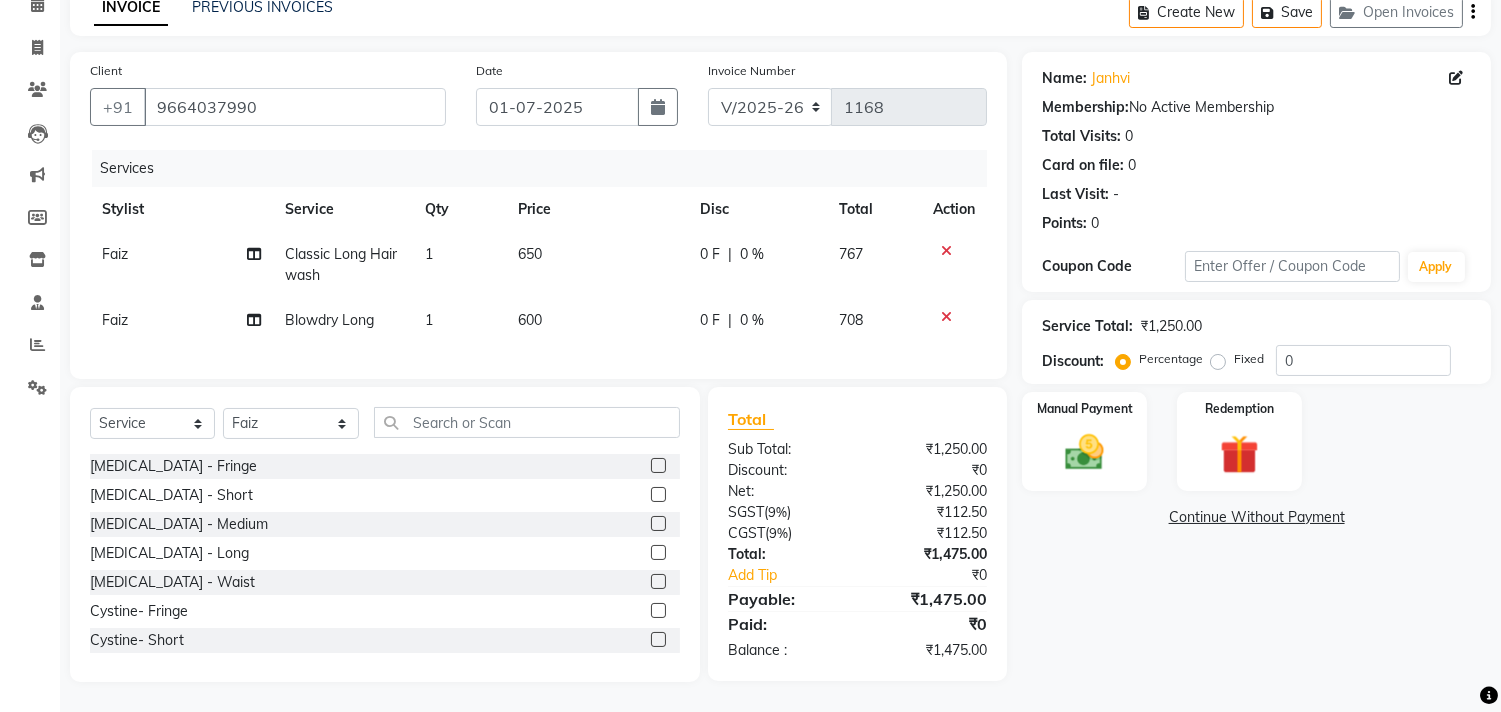 click on "650" 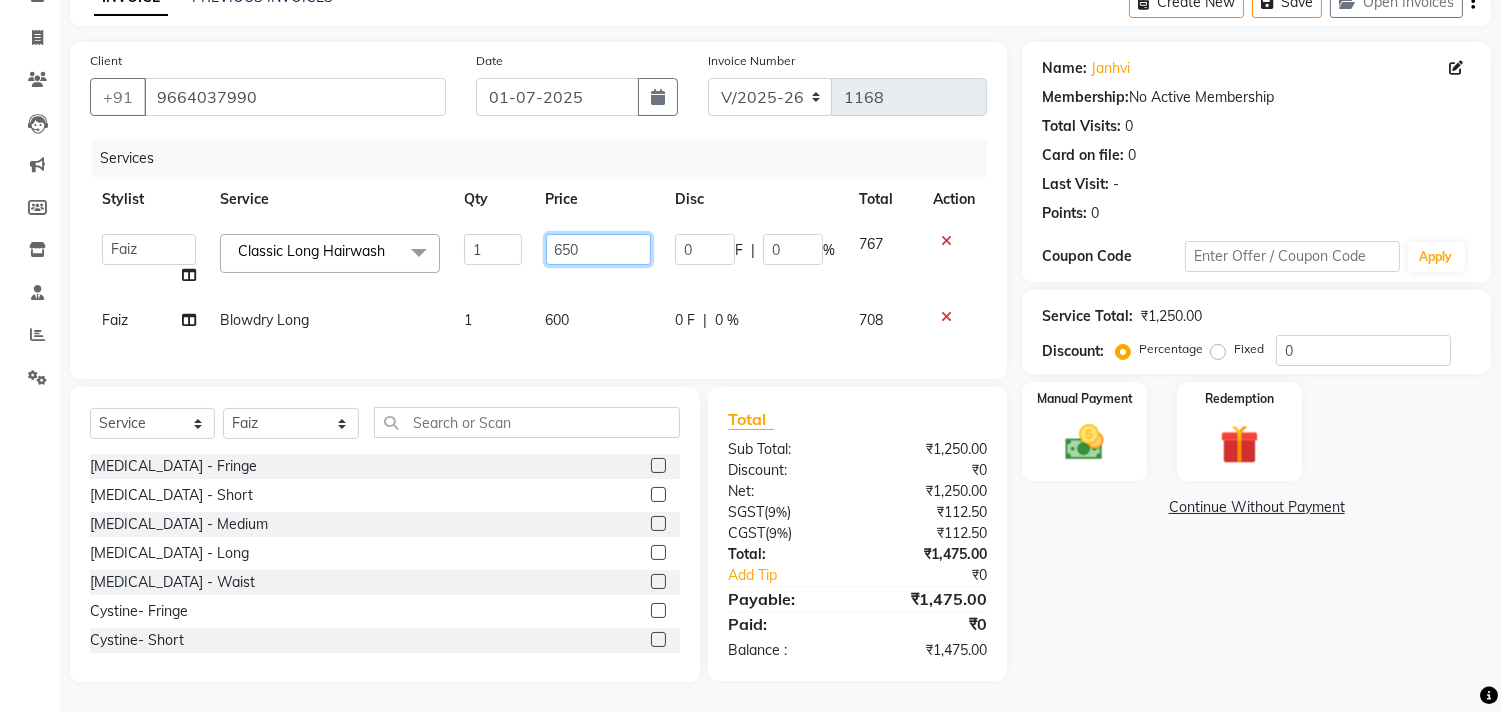 click on "650" 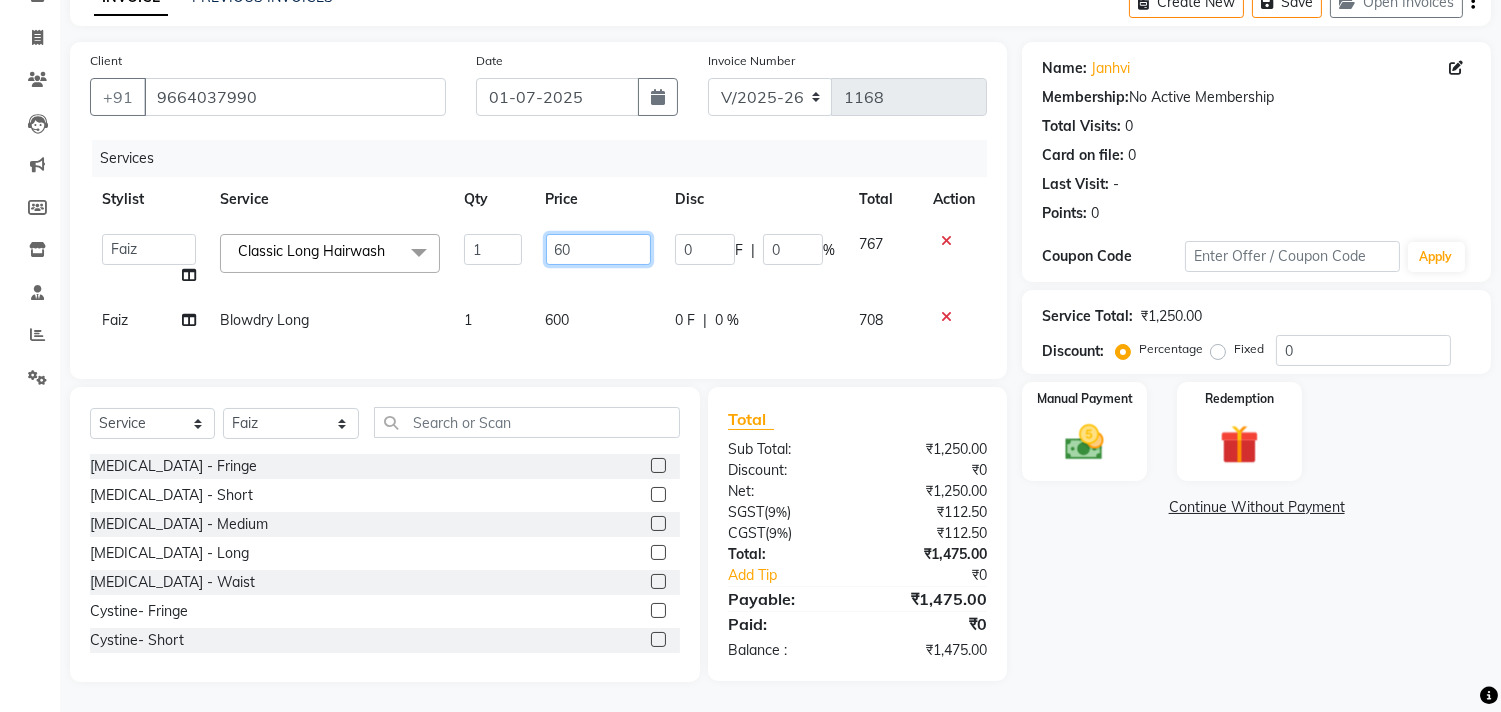 type on "600" 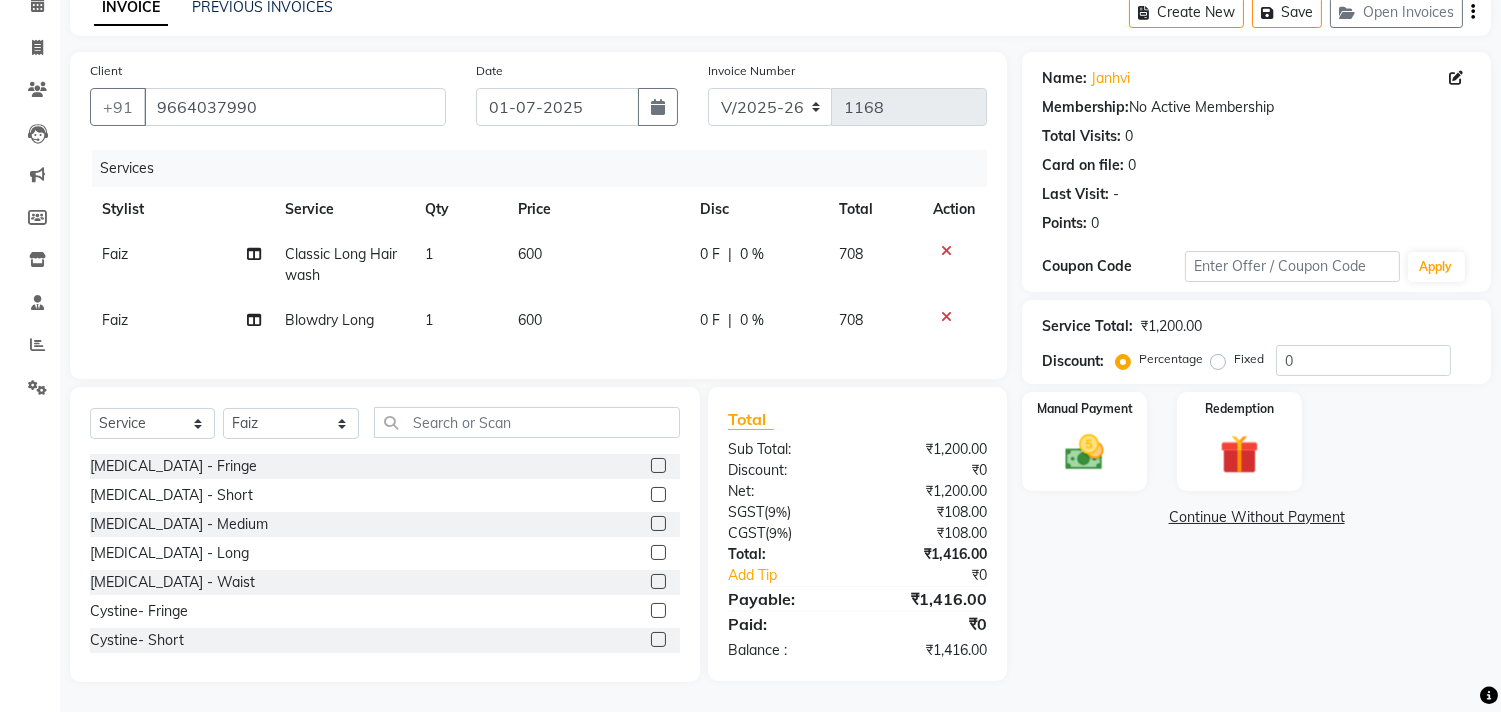 click on "Name: [PERSON_NAME]  Membership:  No Active Membership  Total Visits:  0 Card on file:  0 Last Visit:   - Points:   0  Coupon Code Apply Service Total:  ₹1,200.00  Discount:  Percentage   Fixed  0 Manual Payment Redemption  Continue Without Payment" 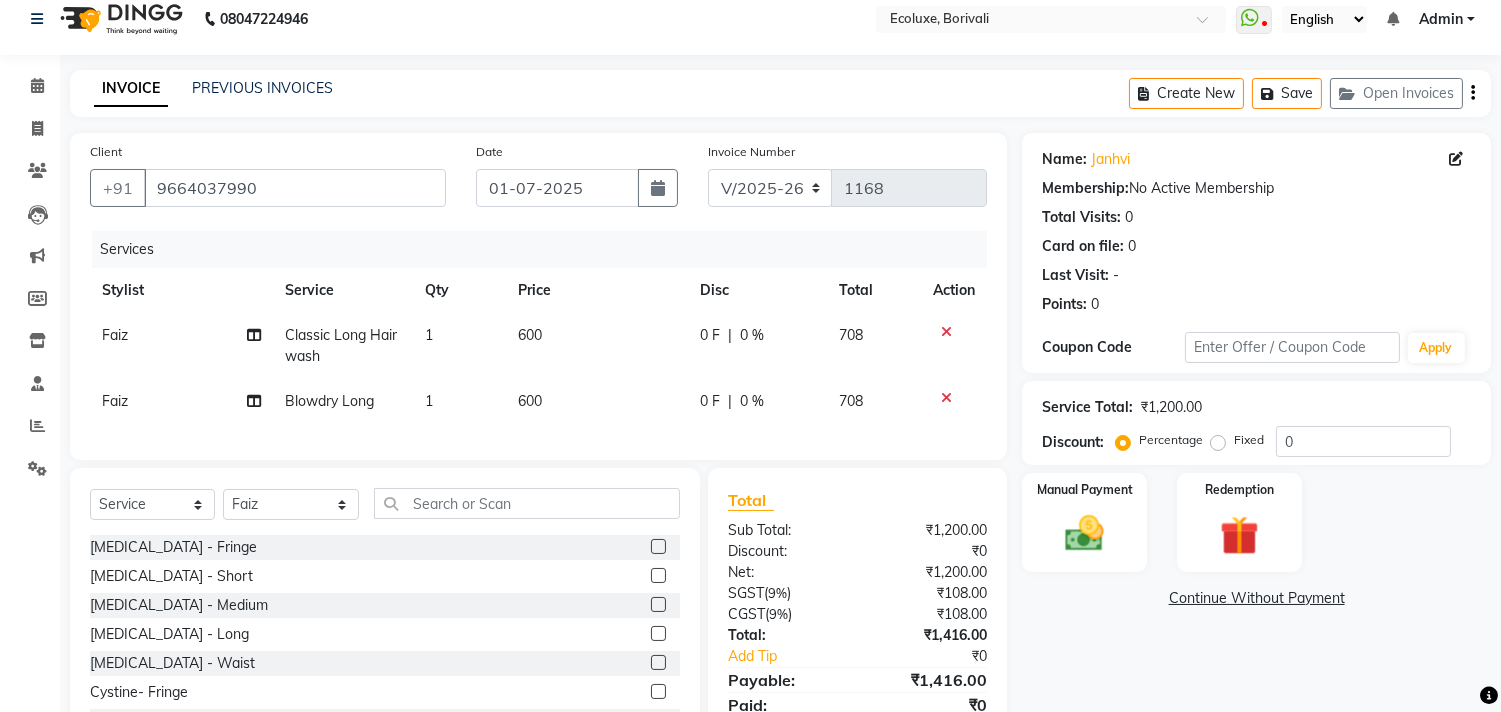 scroll, scrollTop: 0, scrollLeft: 0, axis: both 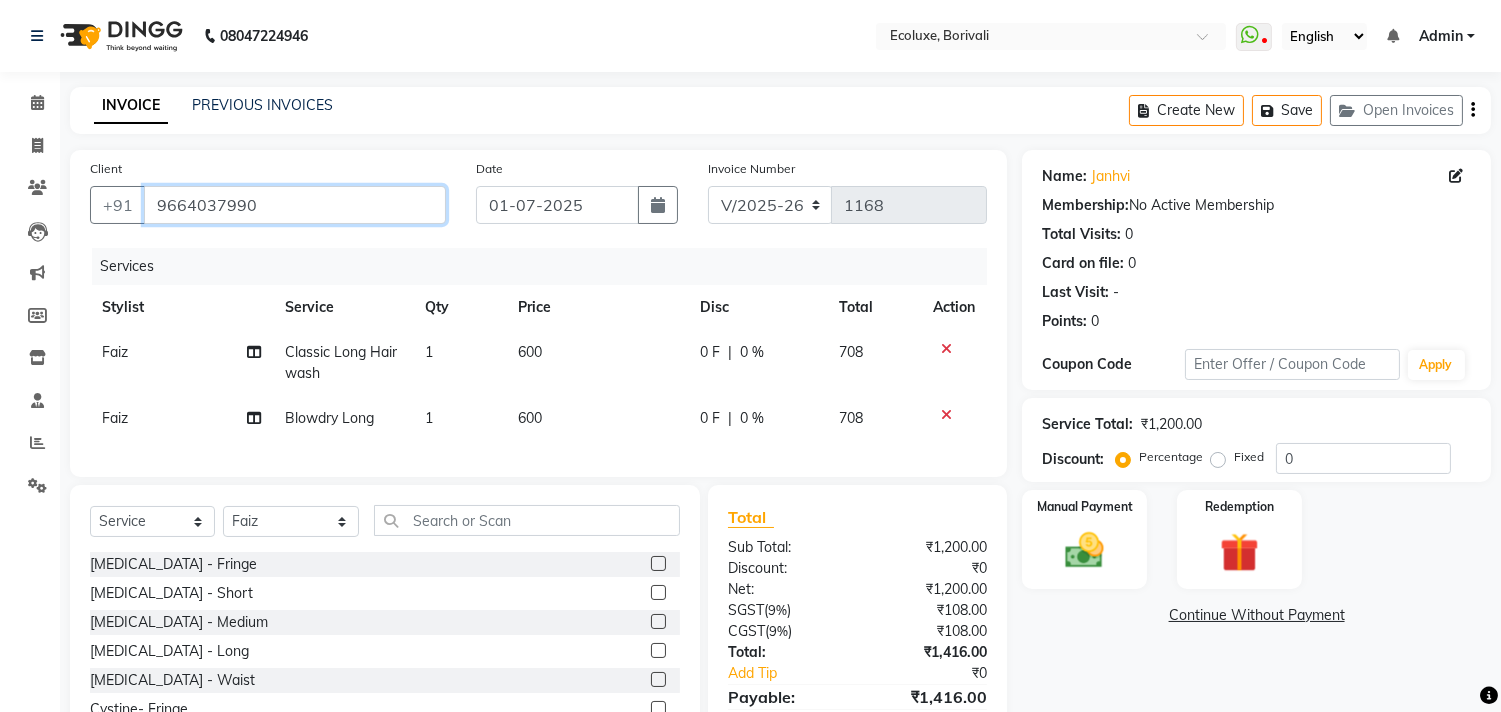 click on "9664037990" at bounding box center (295, 205) 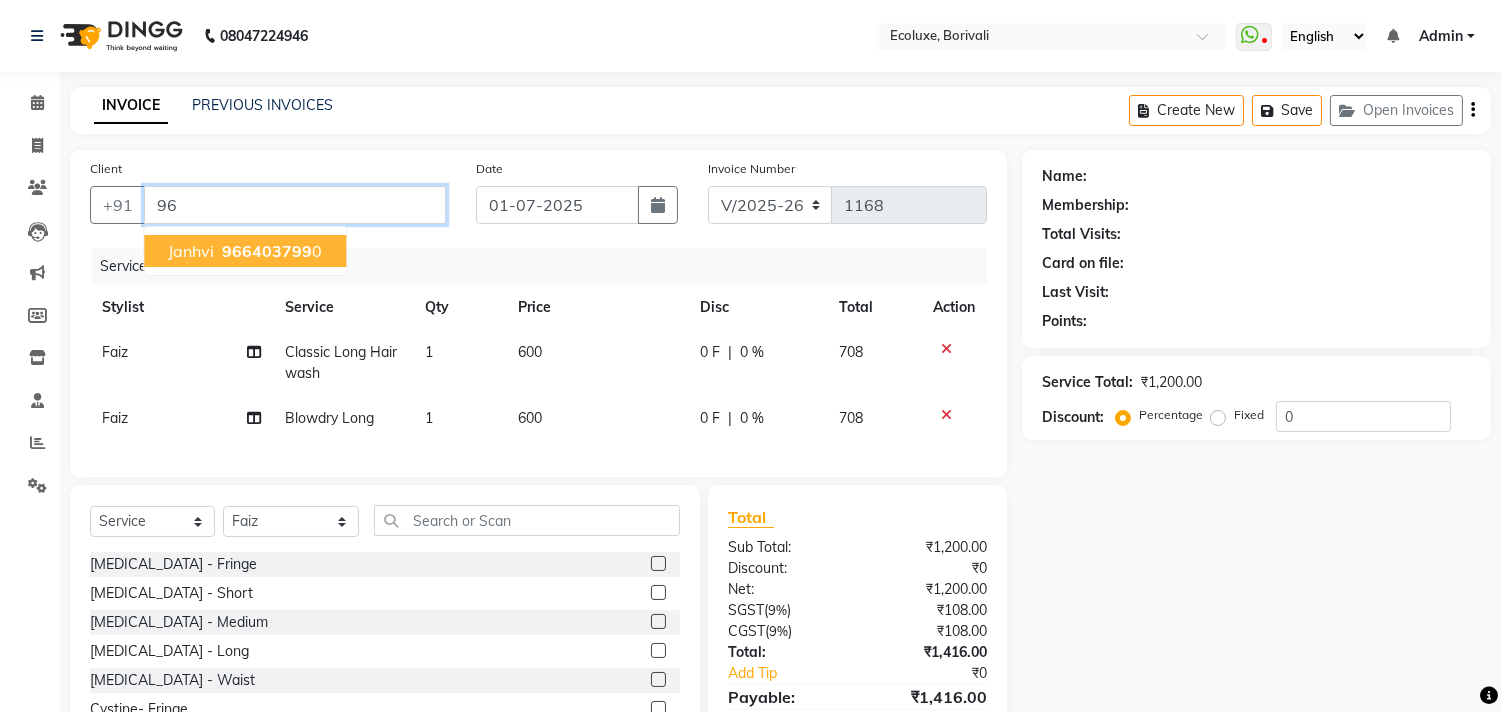 type on "9" 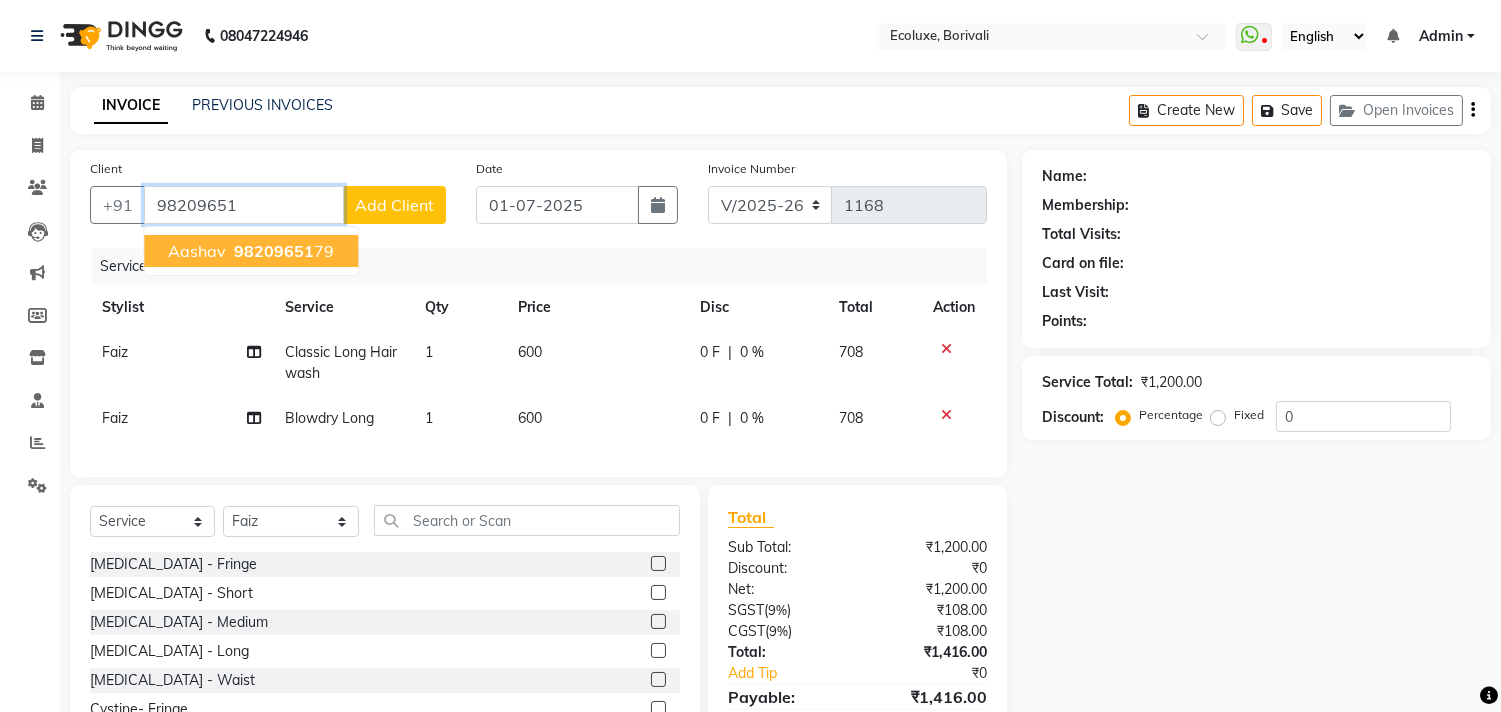 click on "98209651" at bounding box center (274, 251) 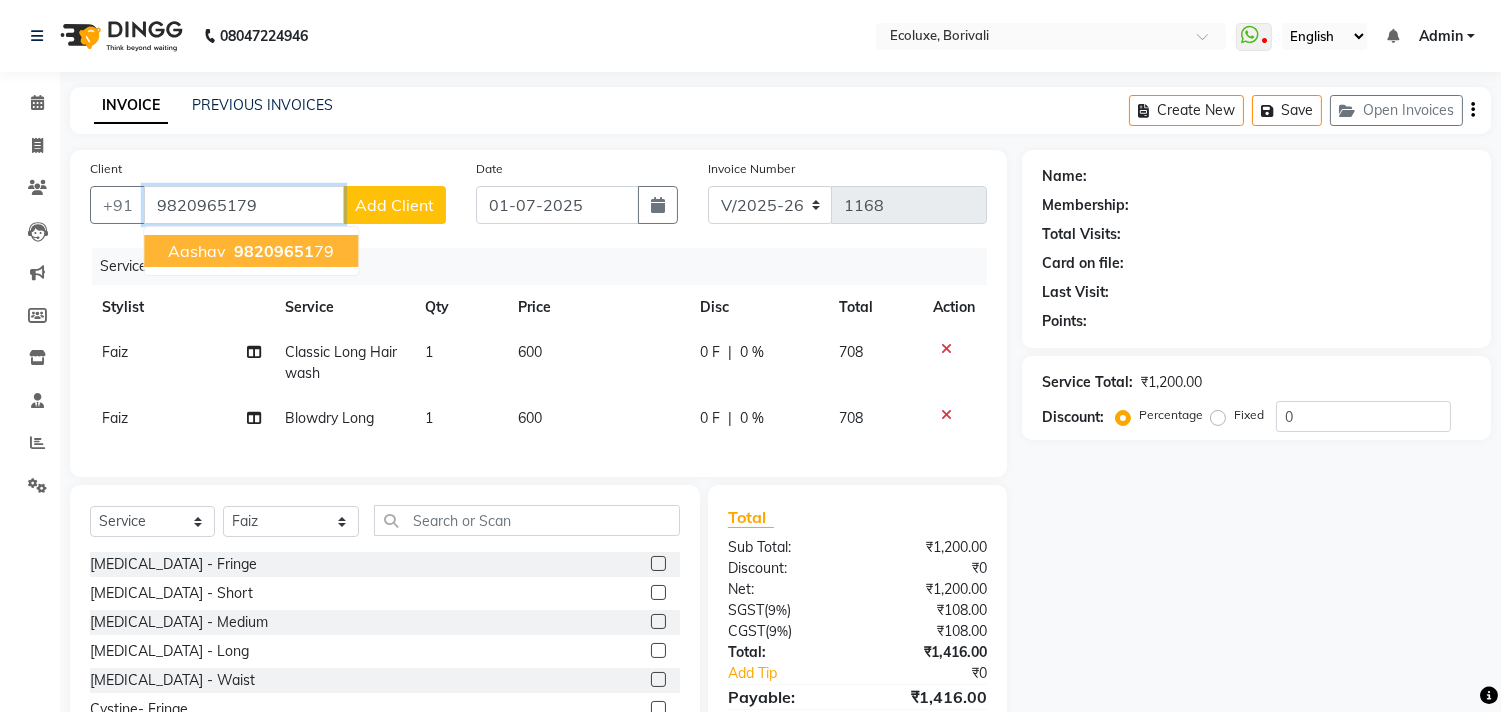 type on "9820965179" 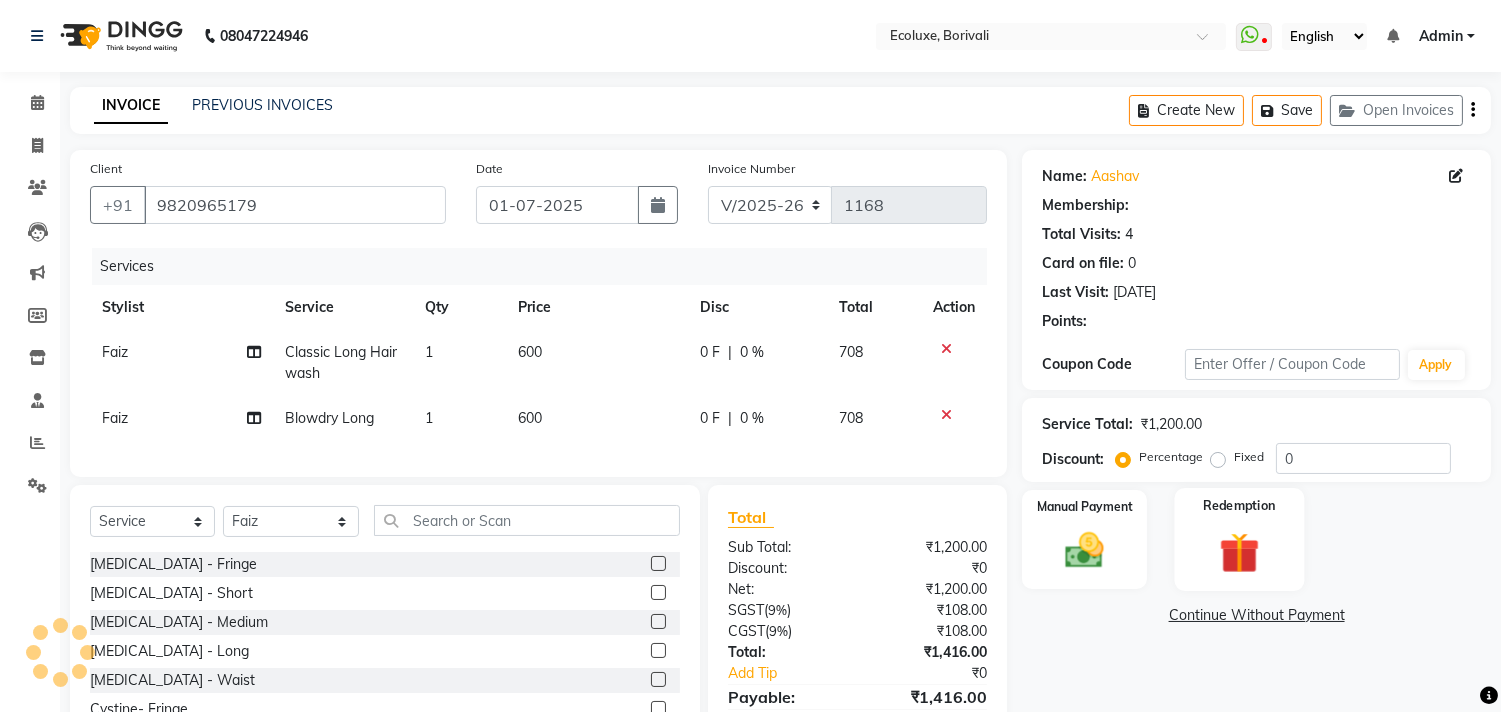 select on "1: Object" 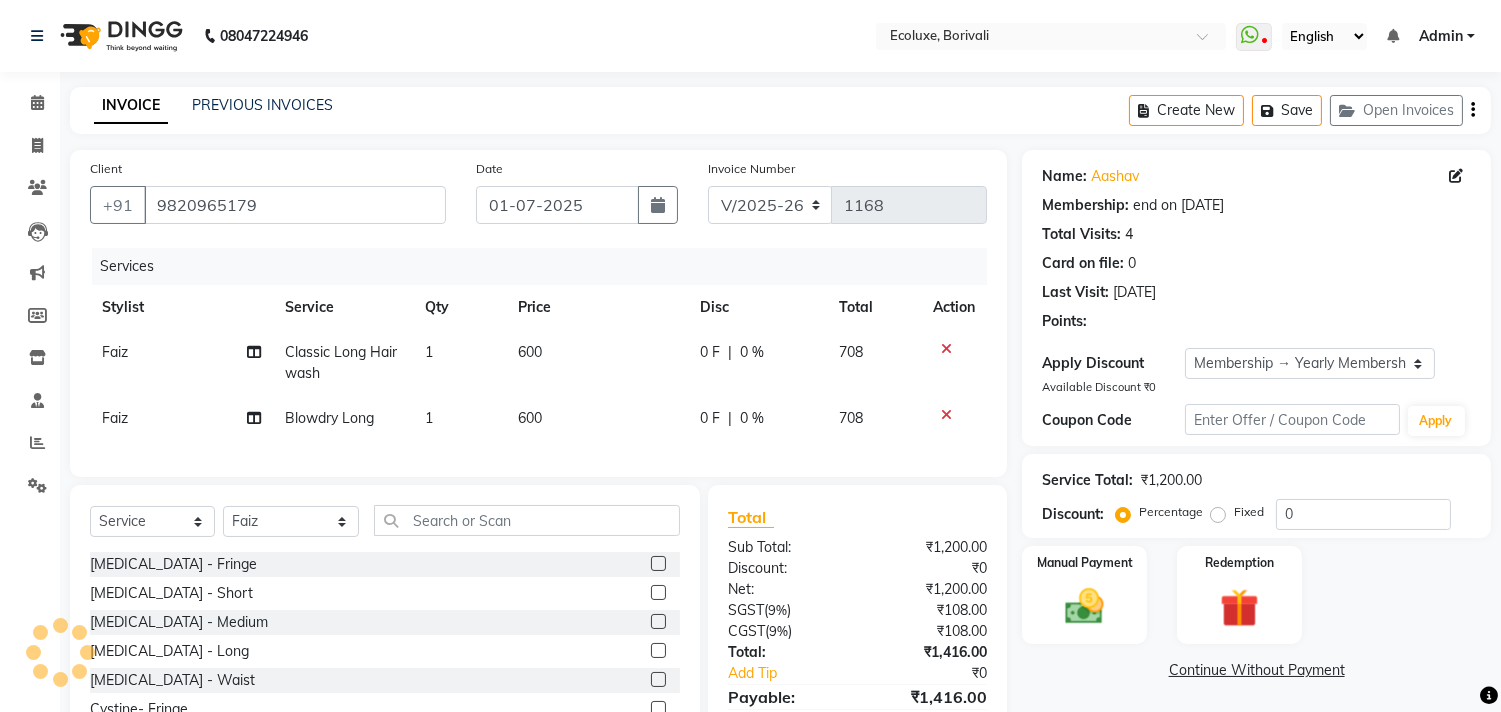 type on "20" 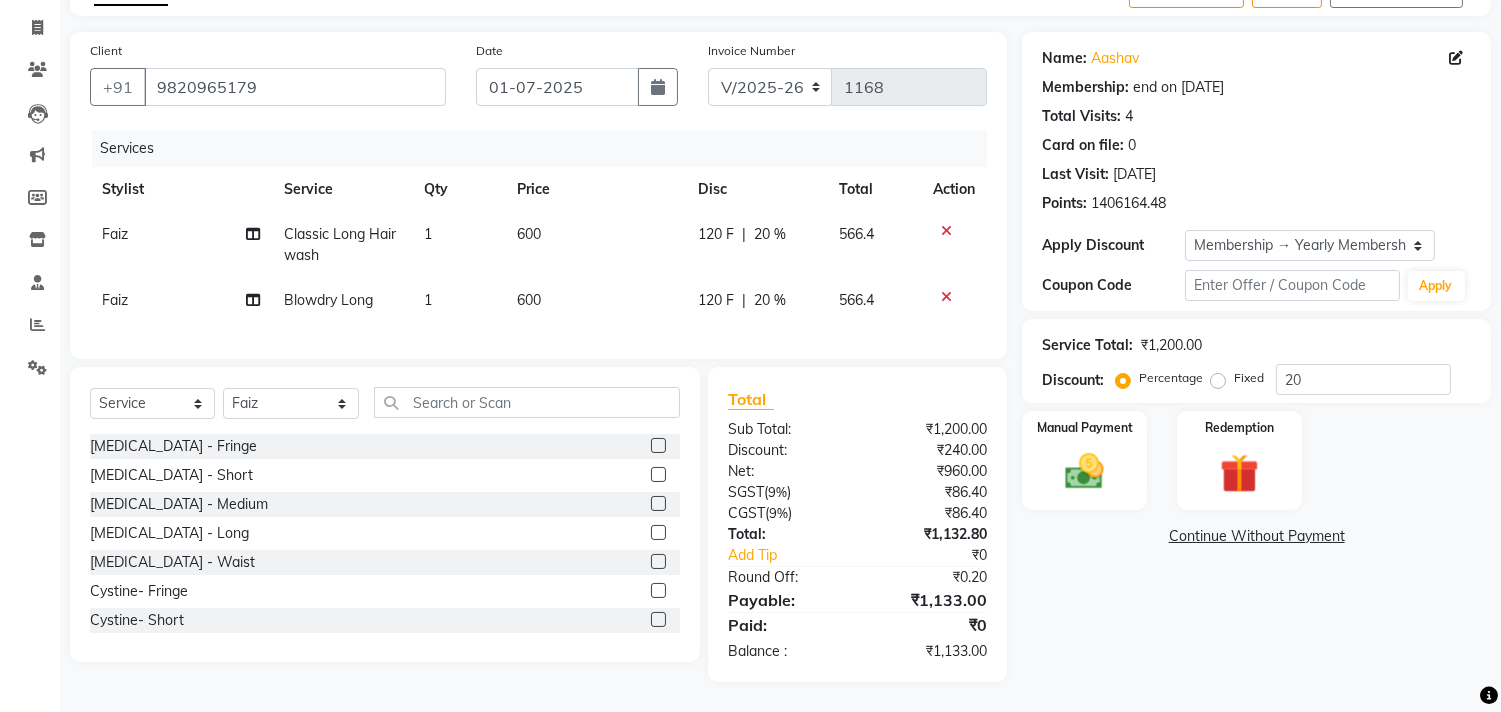 scroll, scrollTop: 134, scrollLeft: 0, axis: vertical 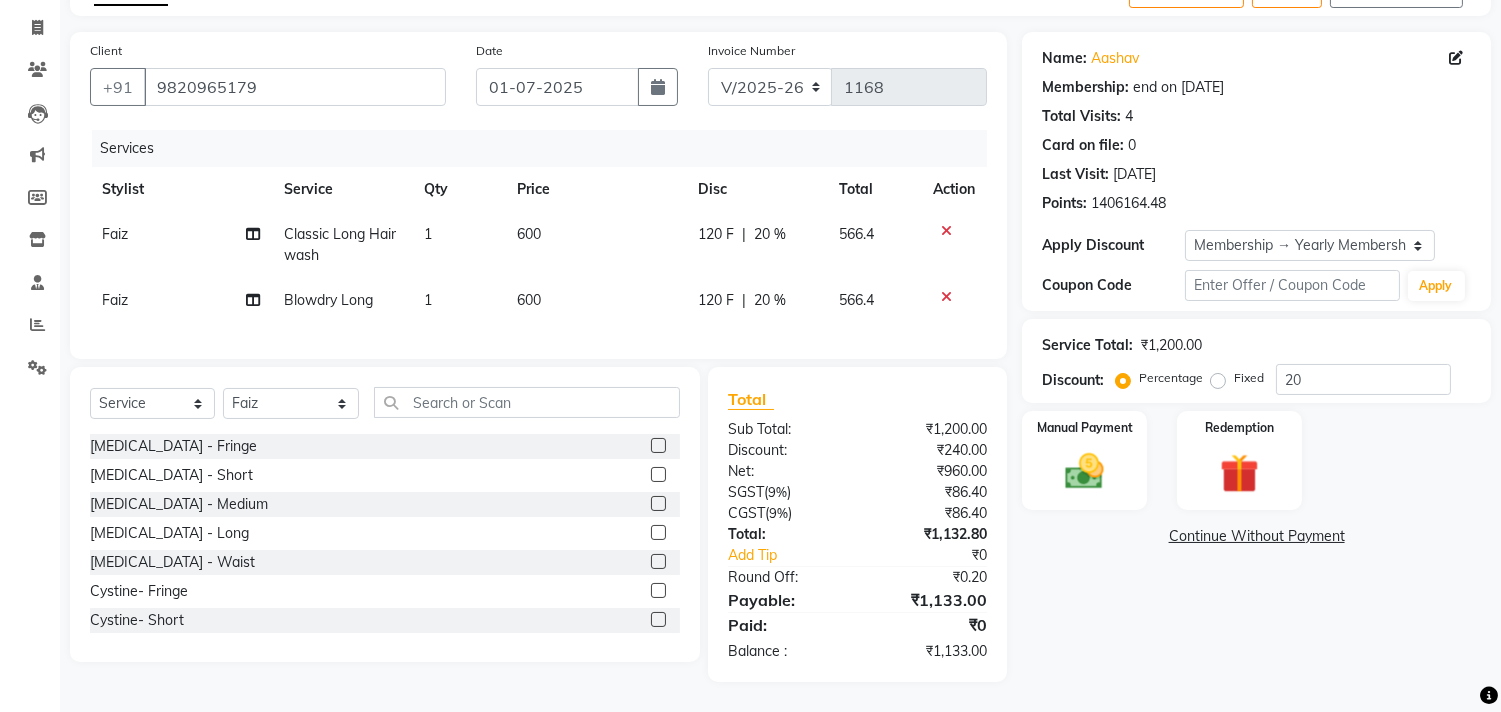 click 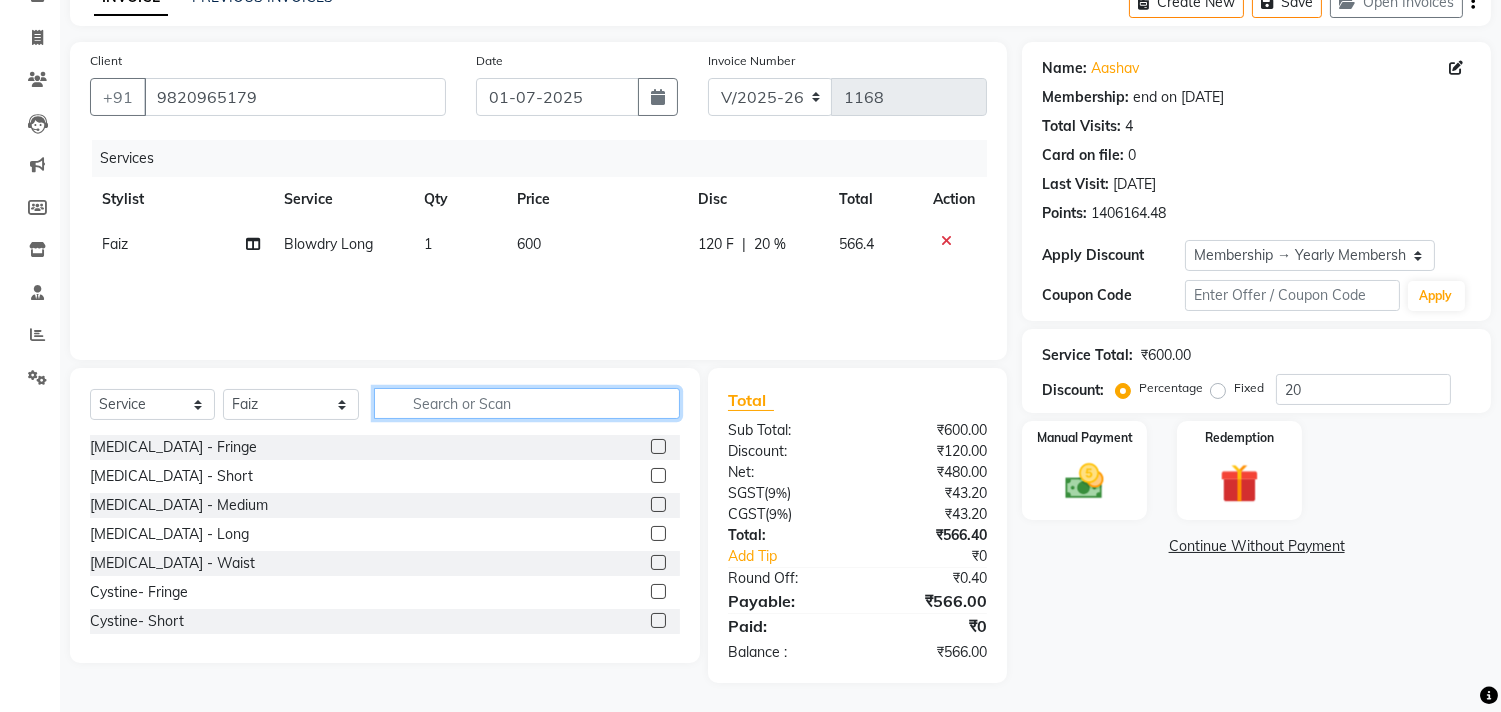 click 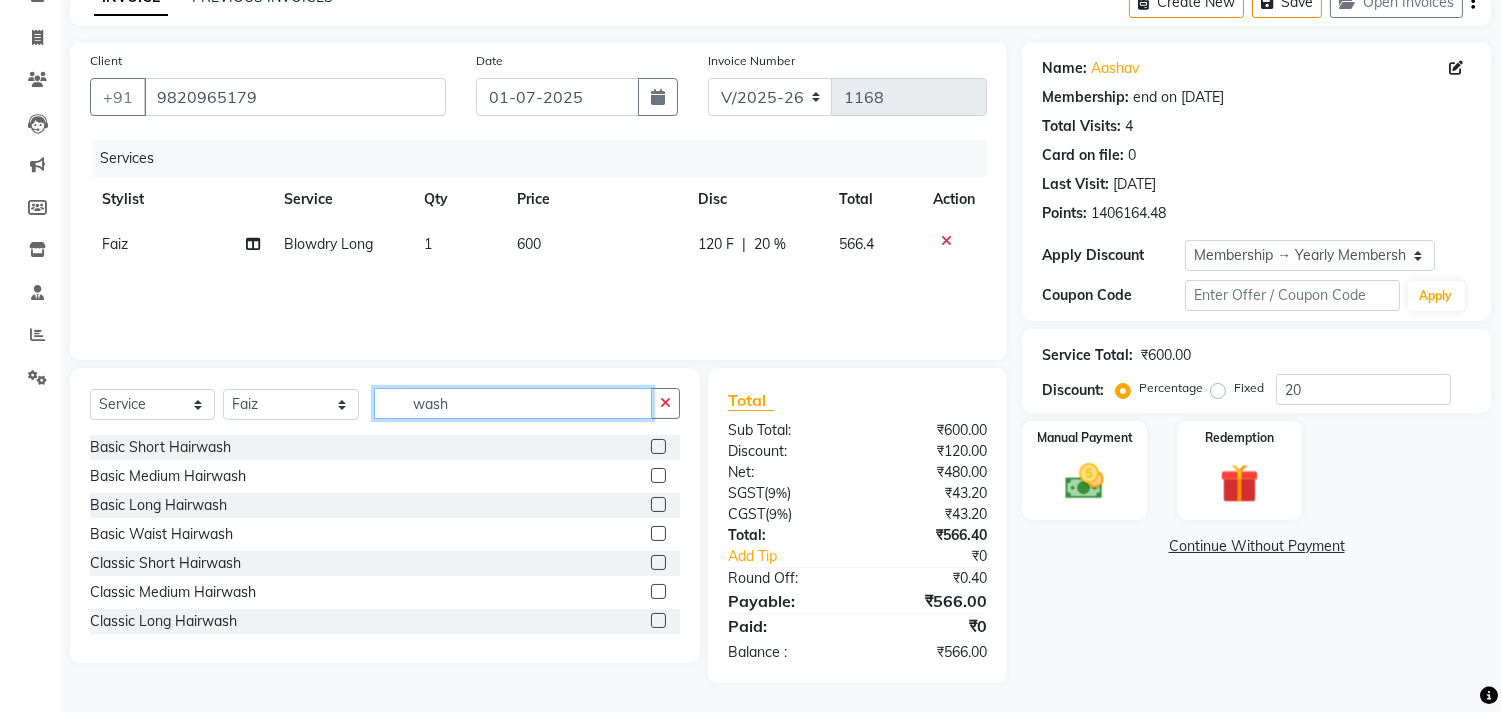 type on "wash" 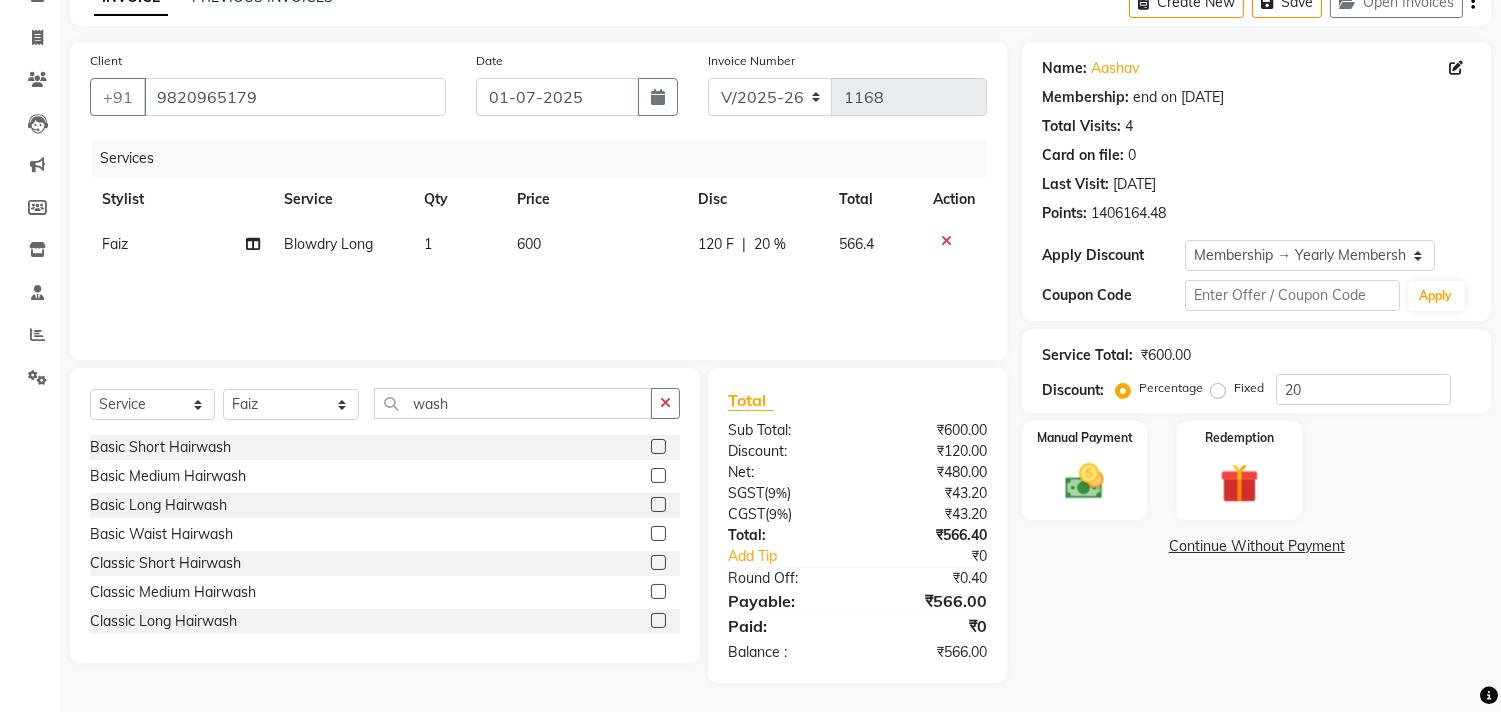click 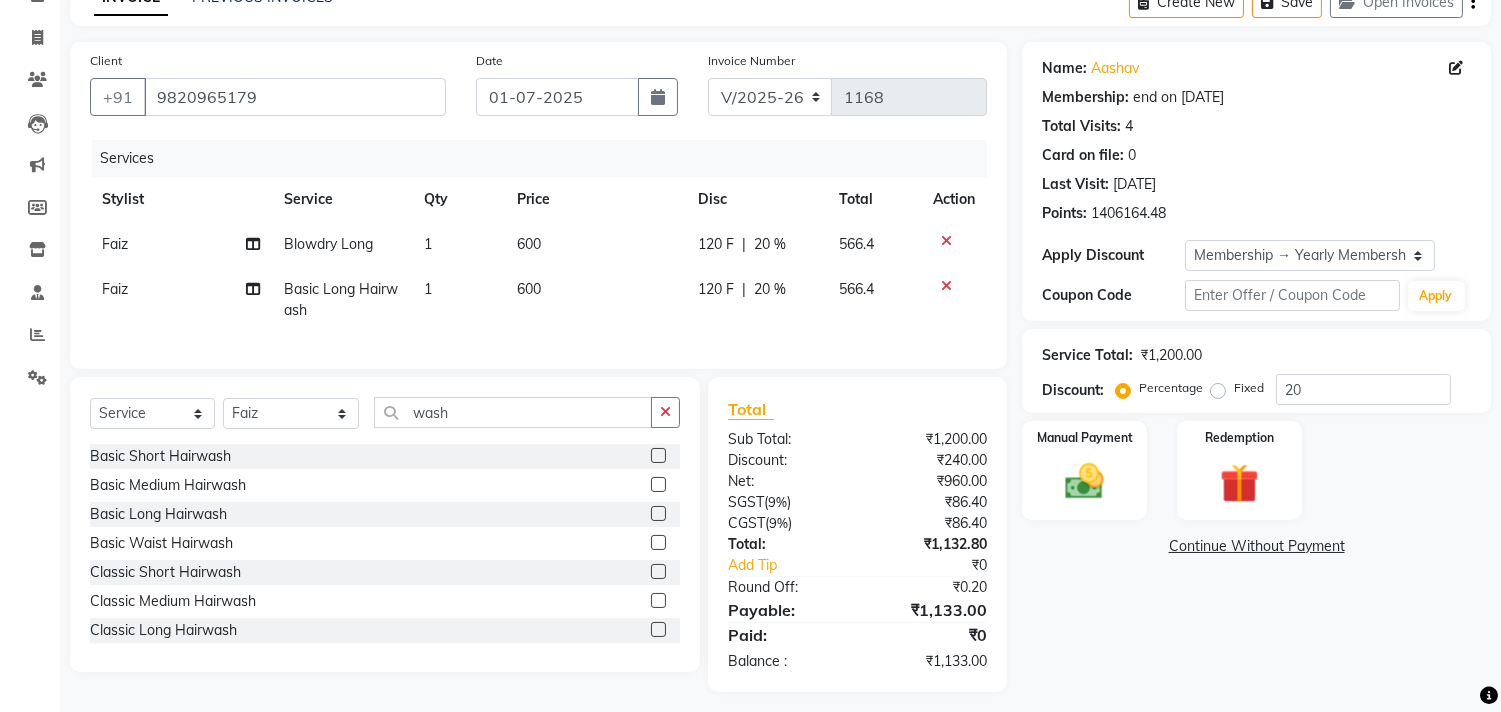 click on "Name: [PERSON_NAME]  Membership: end on [DATE] Total Visits:  4 Card on file:  0 Last Visit:   [DATE] Points:   1406164.48  Apply Discount Select Membership → Yearly Membership Coupon Code Apply Service Total:  ₹1,200.00  Discount:  Percentage   Fixed  20 Manual Payment Redemption  Continue Without Payment" 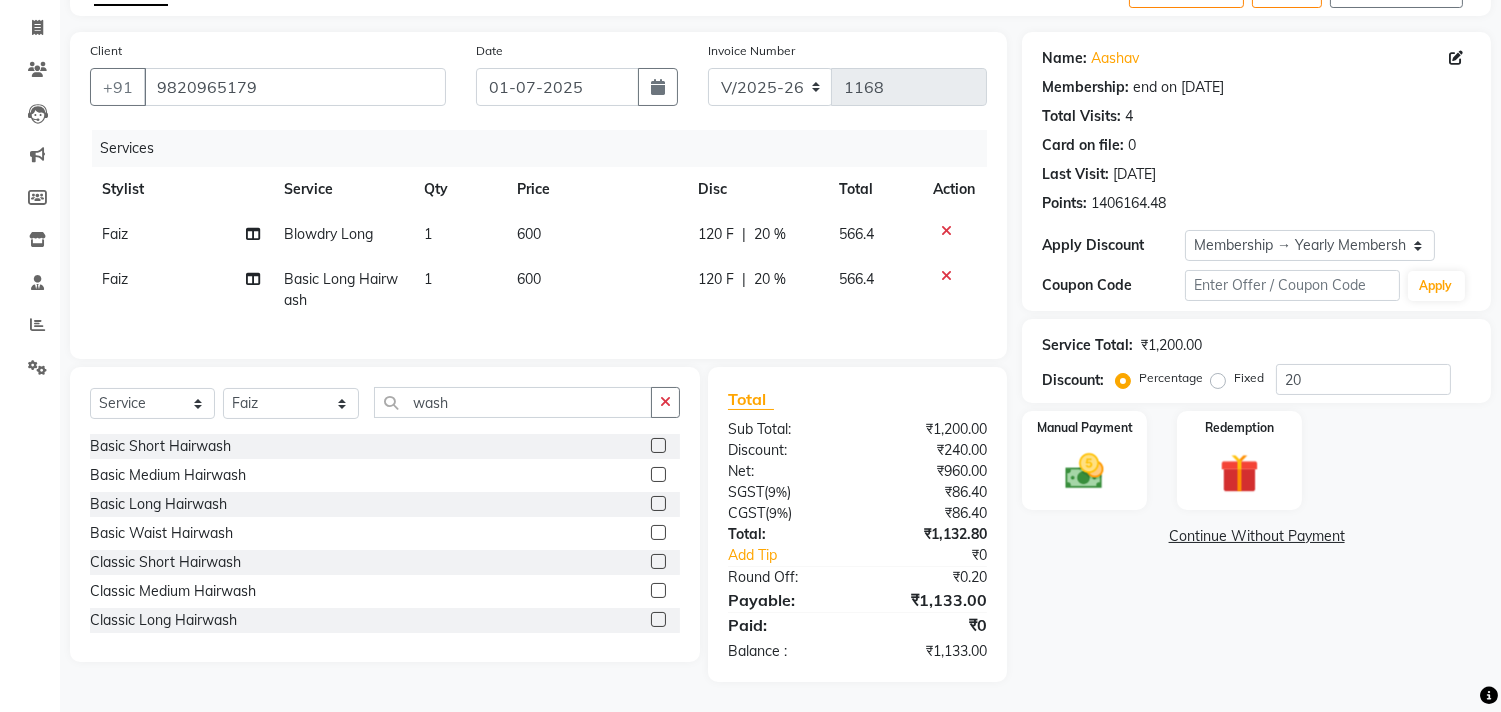 scroll, scrollTop: 134, scrollLeft: 0, axis: vertical 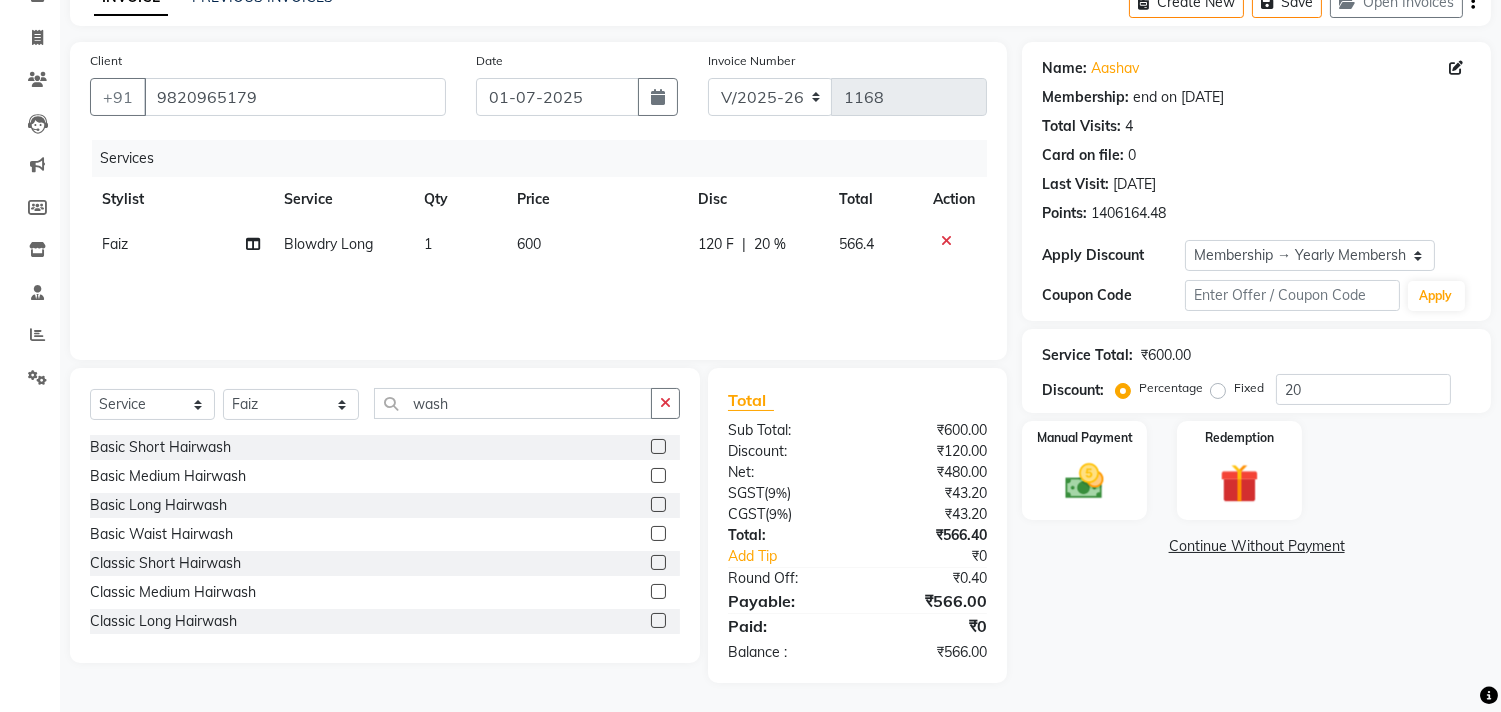click 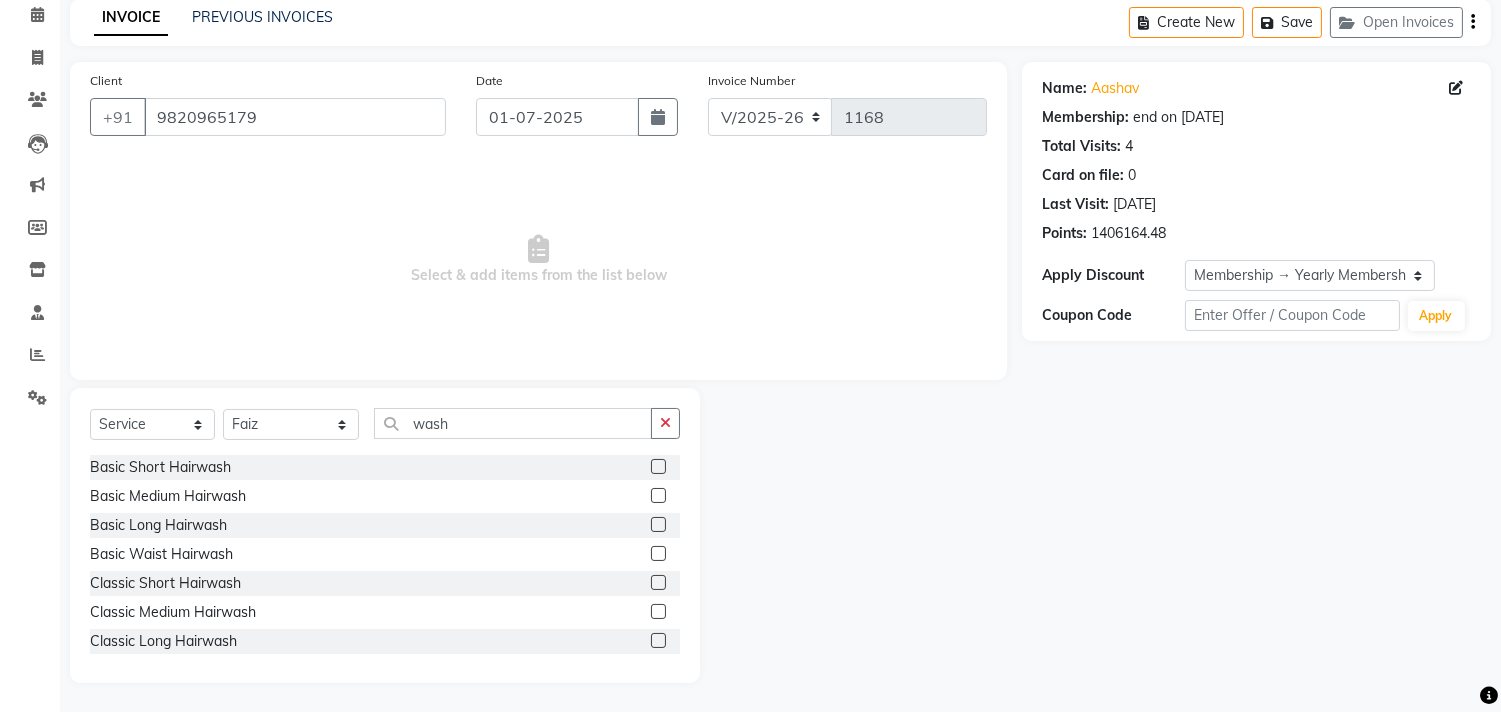 click 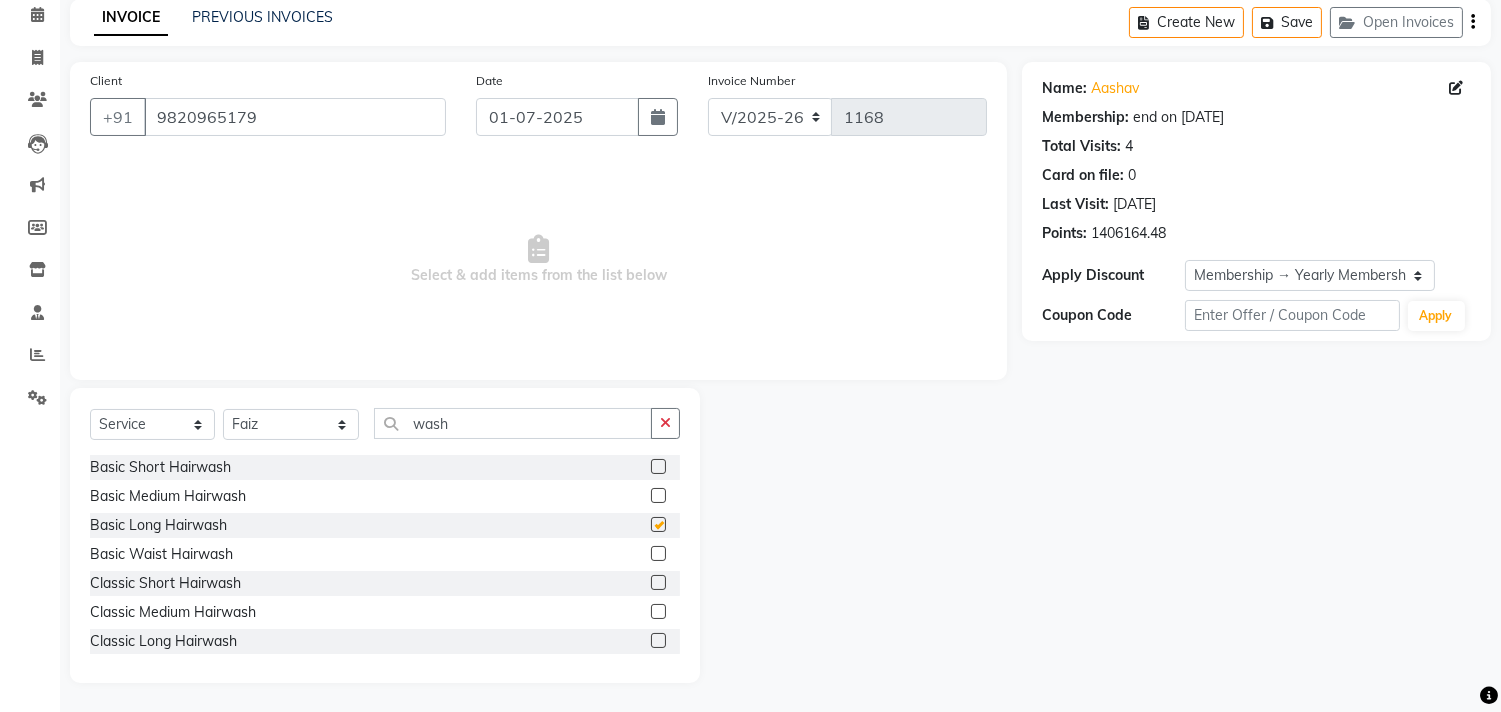 scroll, scrollTop: 108, scrollLeft: 0, axis: vertical 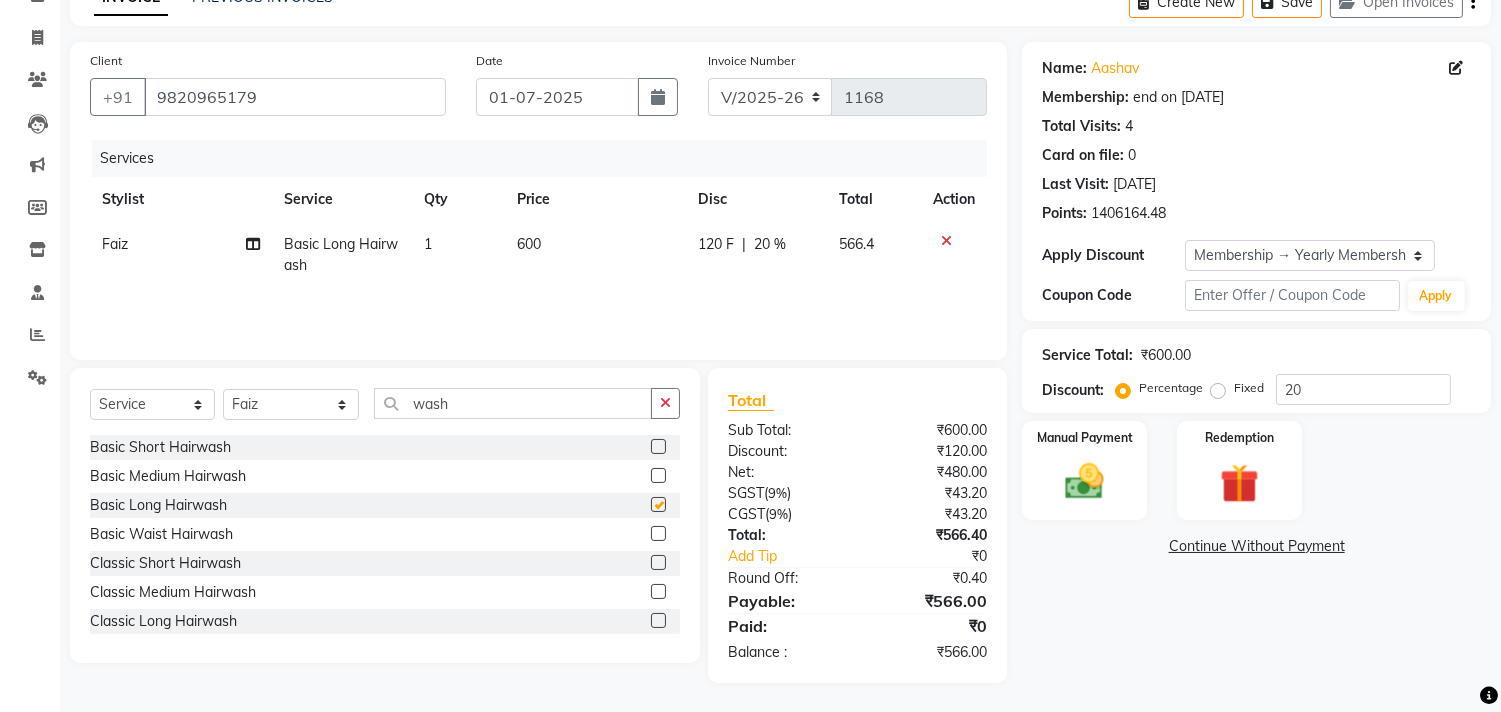 checkbox on "false" 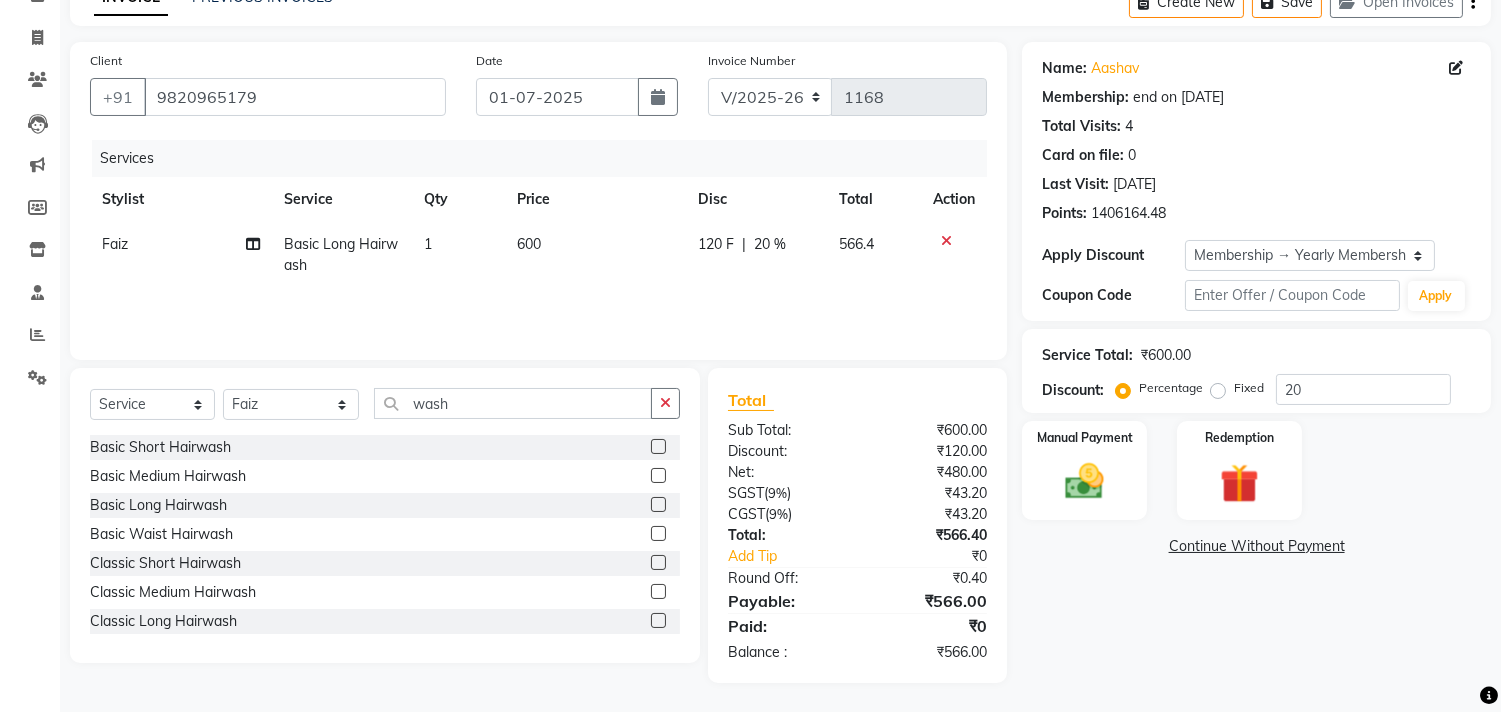 click on "Name: [PERSON_NAME]  Membership: end on [DATE] Total Visits:  4 Card on file:  0 Last Visit:   [DATE] Points:   1406164.48  Apply Discount Select Membership → Yearly Membership Coupon Code Apply Service Total:  ₹600.00  Discount:  Percentage   Fixed  20 Manual Payment Redemption  Continue Without Payment" 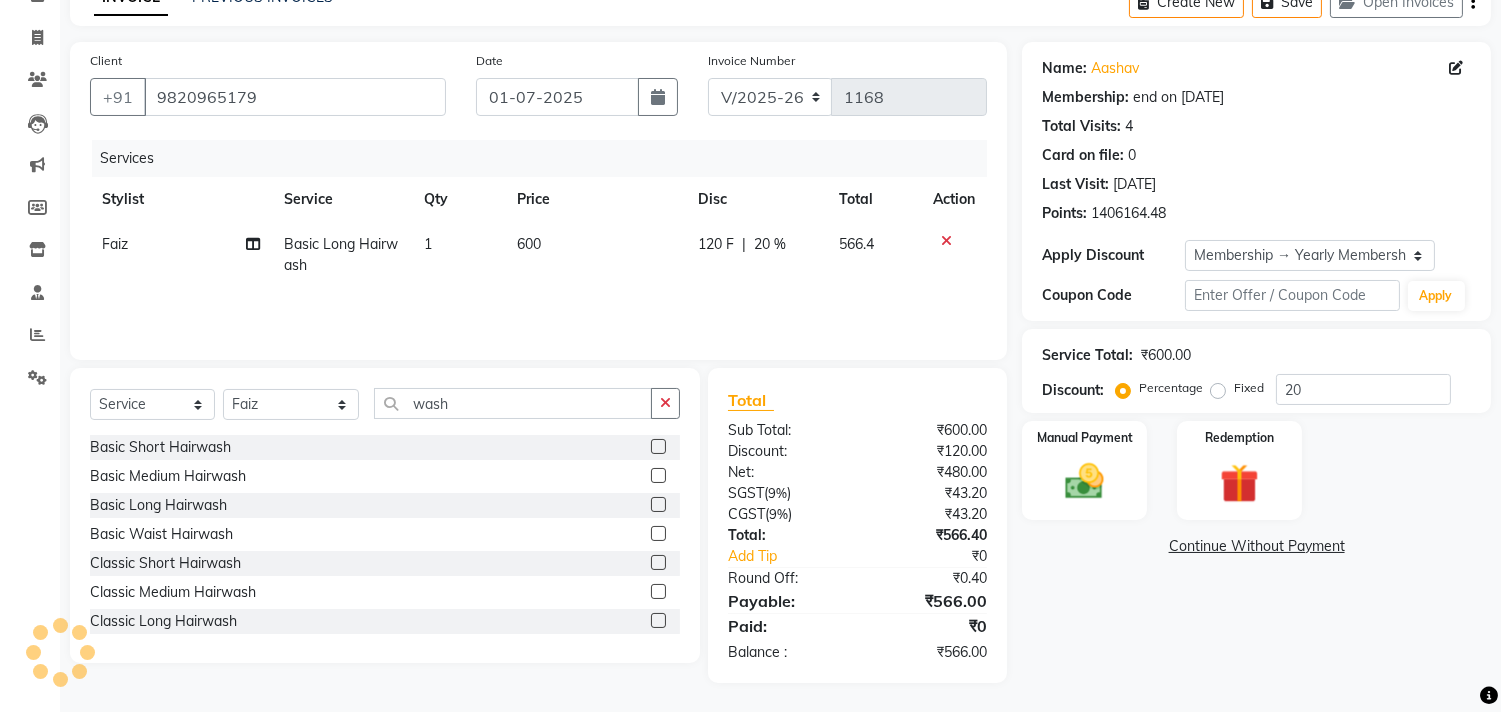 click on "Create New   Save   Open Invoices" 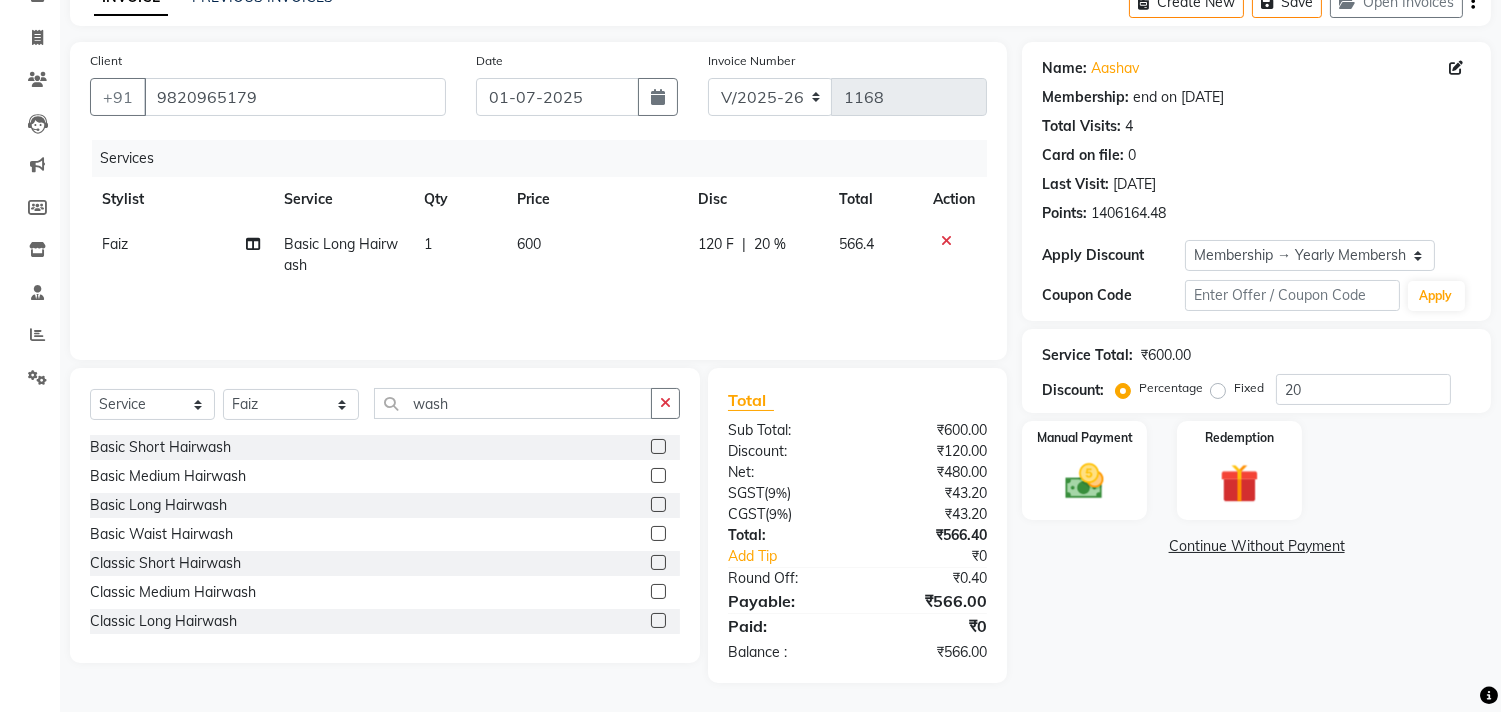 click 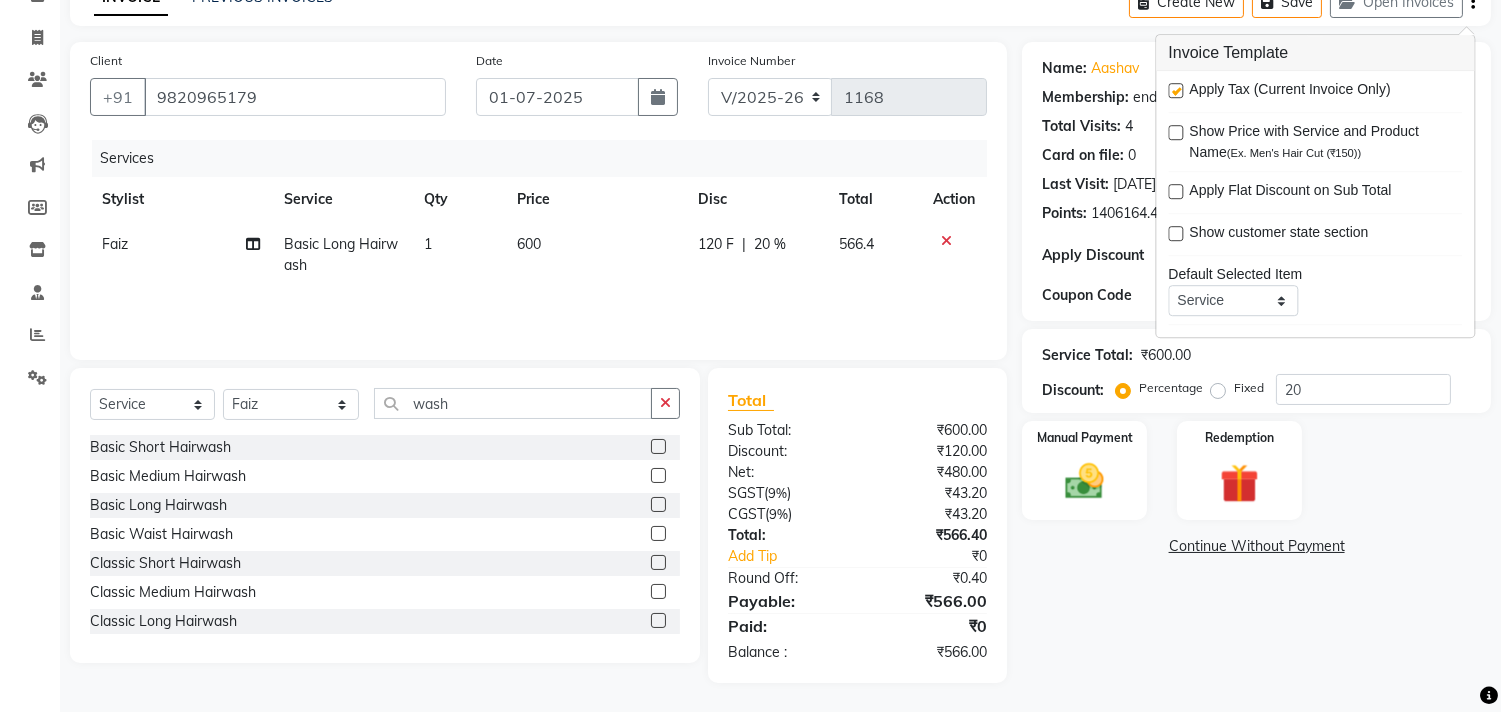 click at bounding box center [1175, 90] 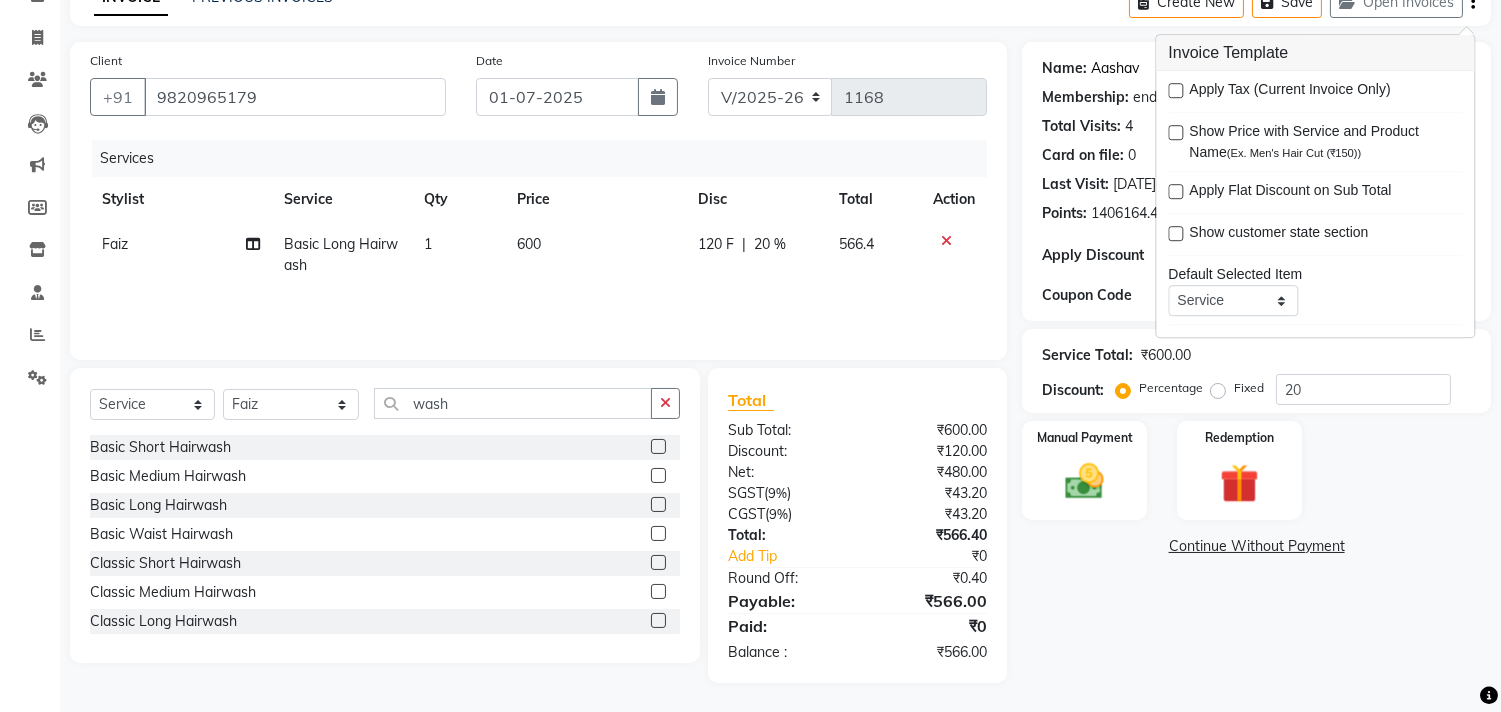 scroll, scrollTop: 88, scrollLeft: 0, axis: vertical 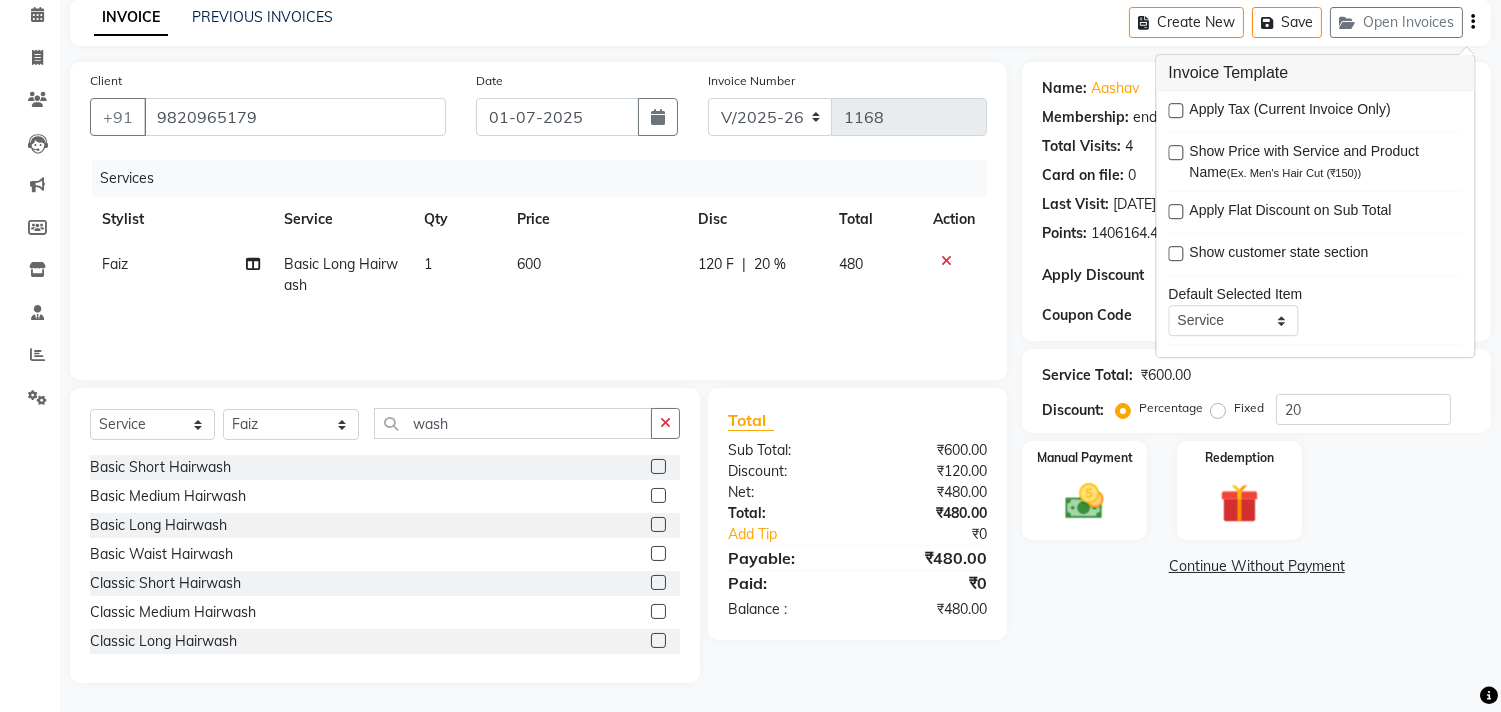click on "Name: [PERSON_NAME]  Membership: end on [DATE] Total Visits:  4 Card on file:  0 Last Visit:   [DATE] Points:   1406164.48  Apply Discount Select Membership → Yearly Membership Coupon Code Apply" 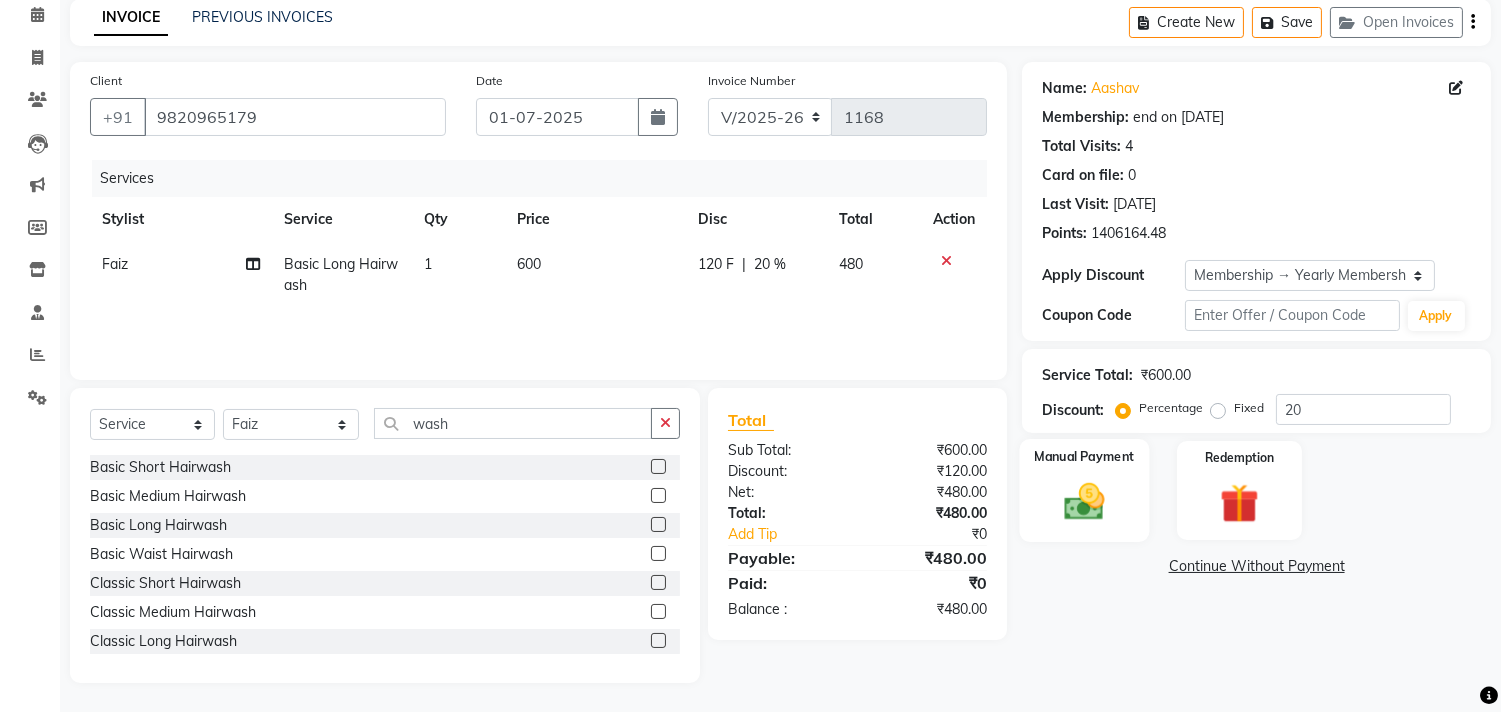 click on "Manual Payment" 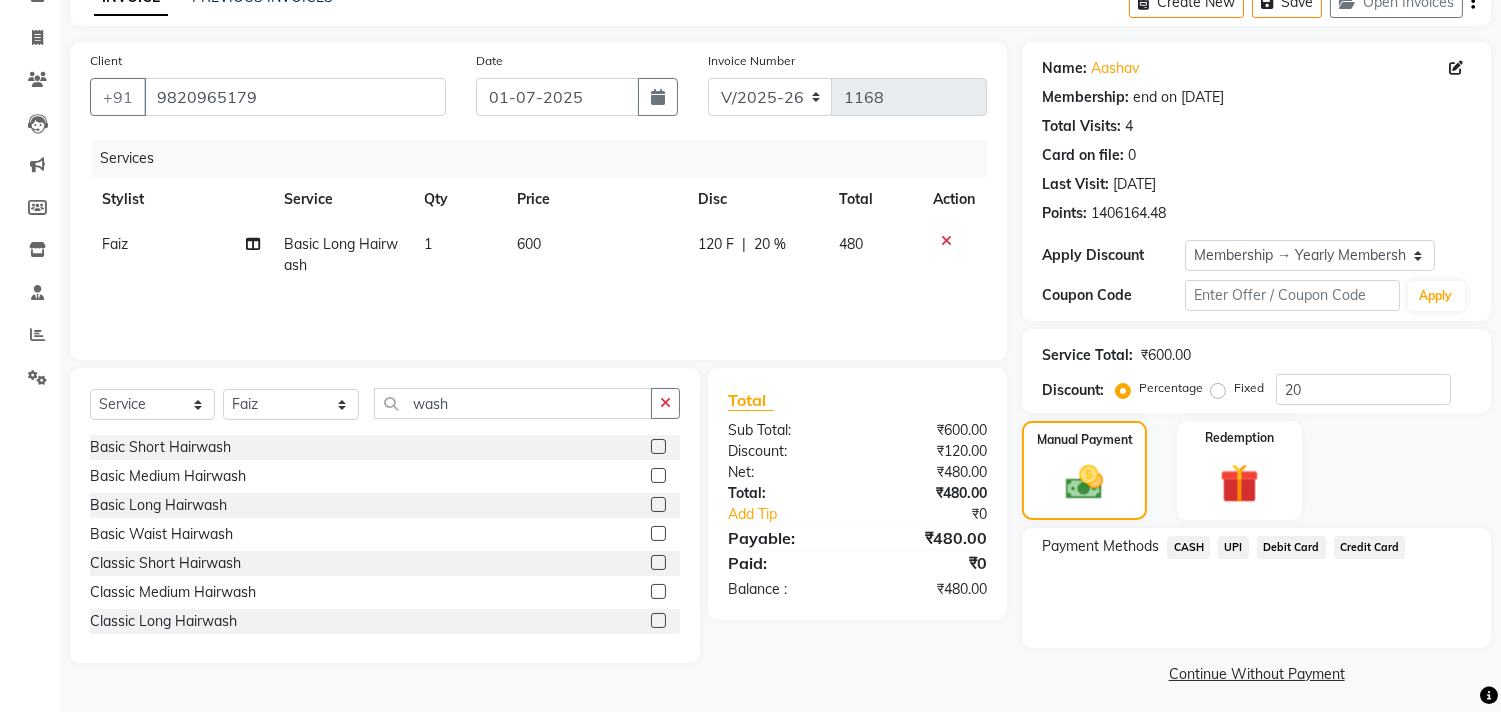 click on "CASH" 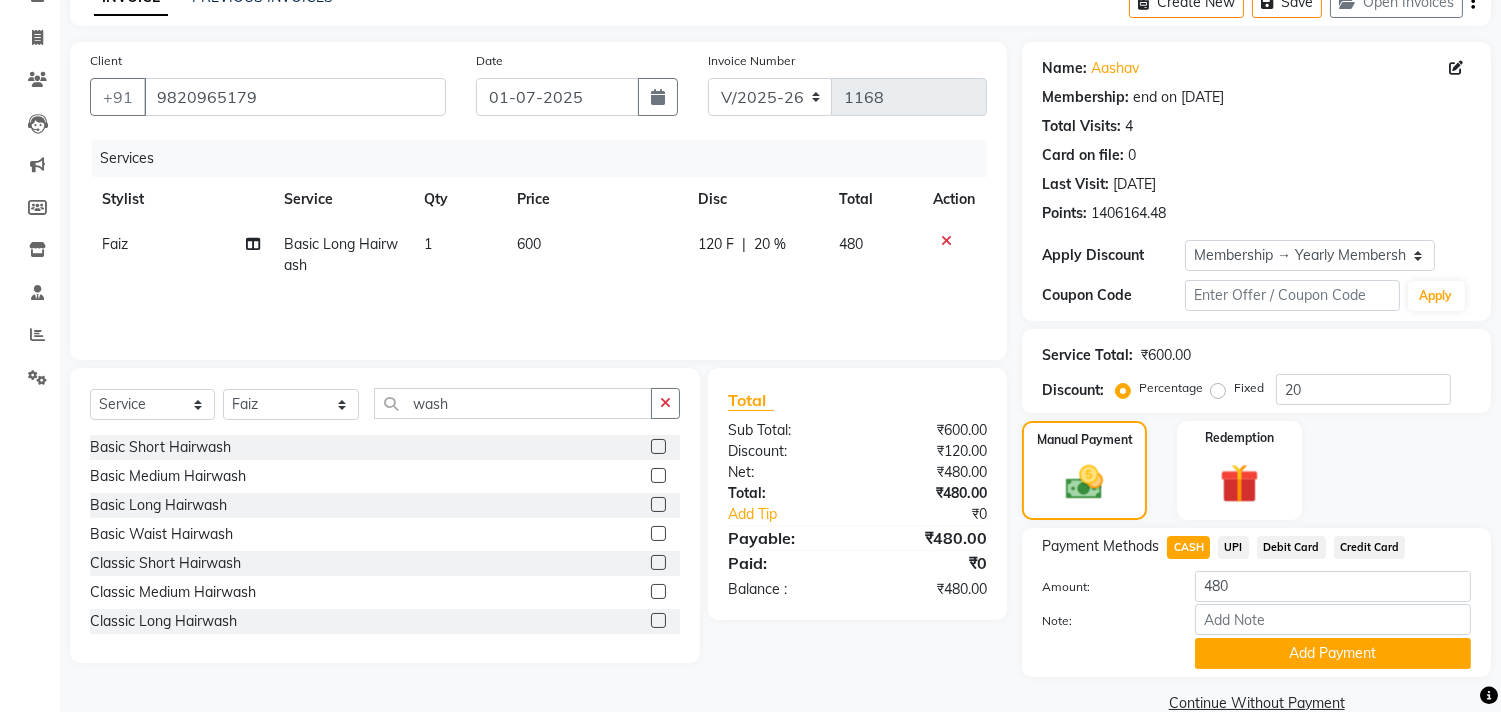 click on "Note:" 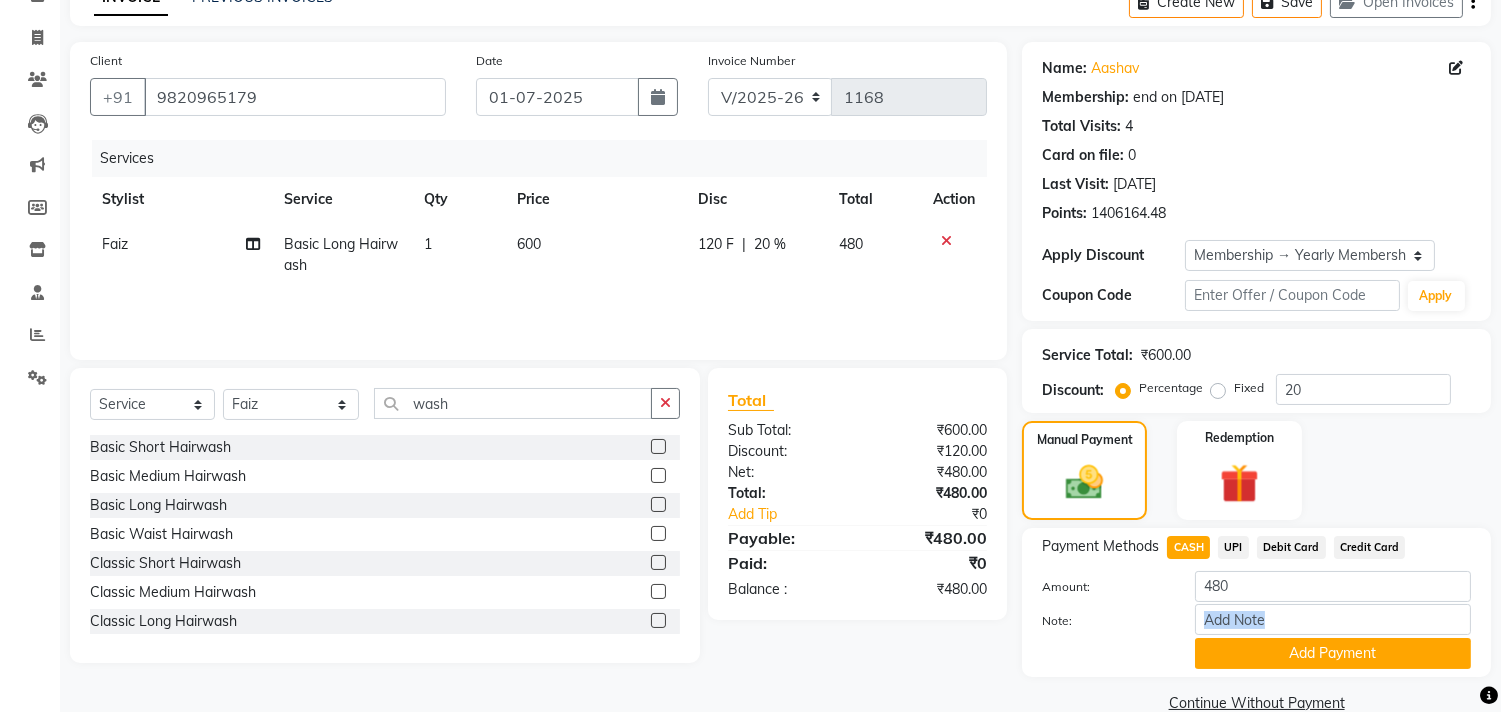 click on "Note:" 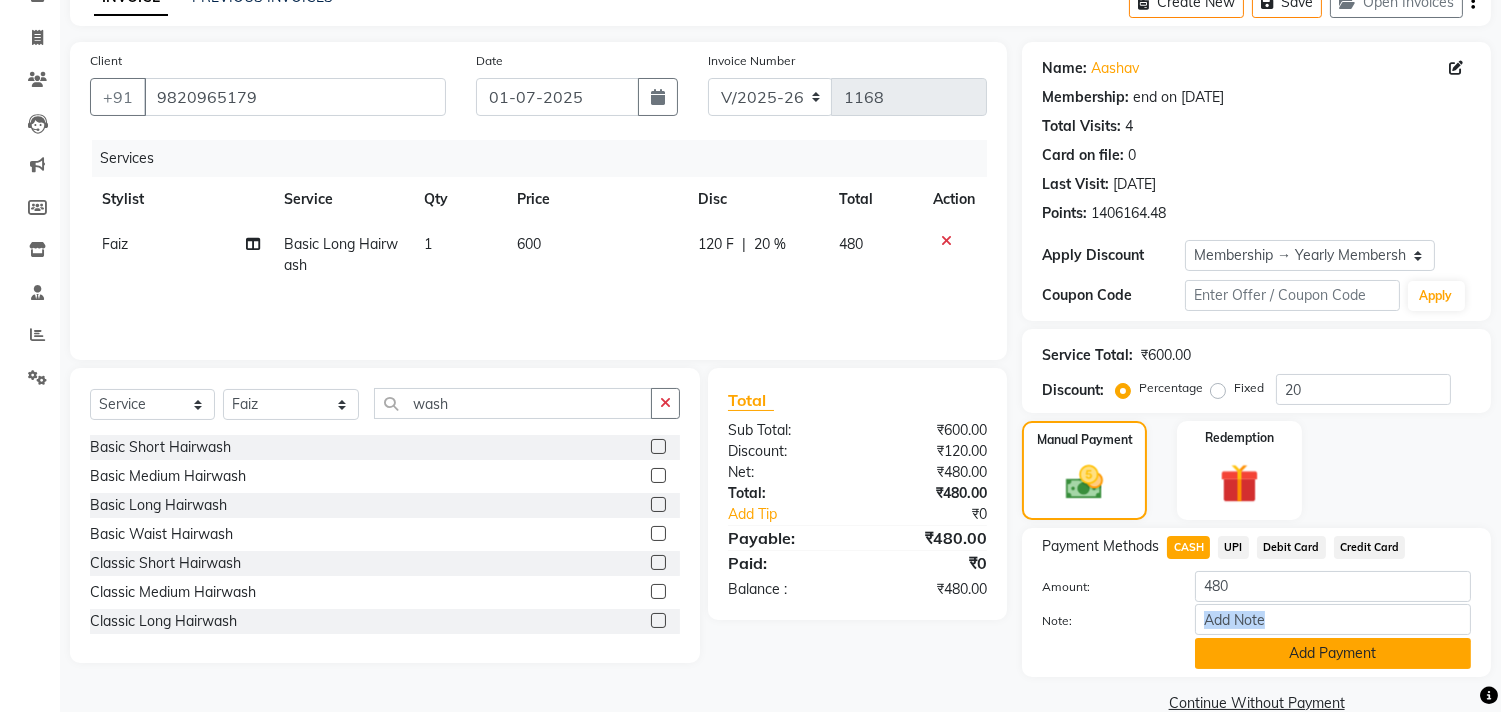 click on "Add Payment" 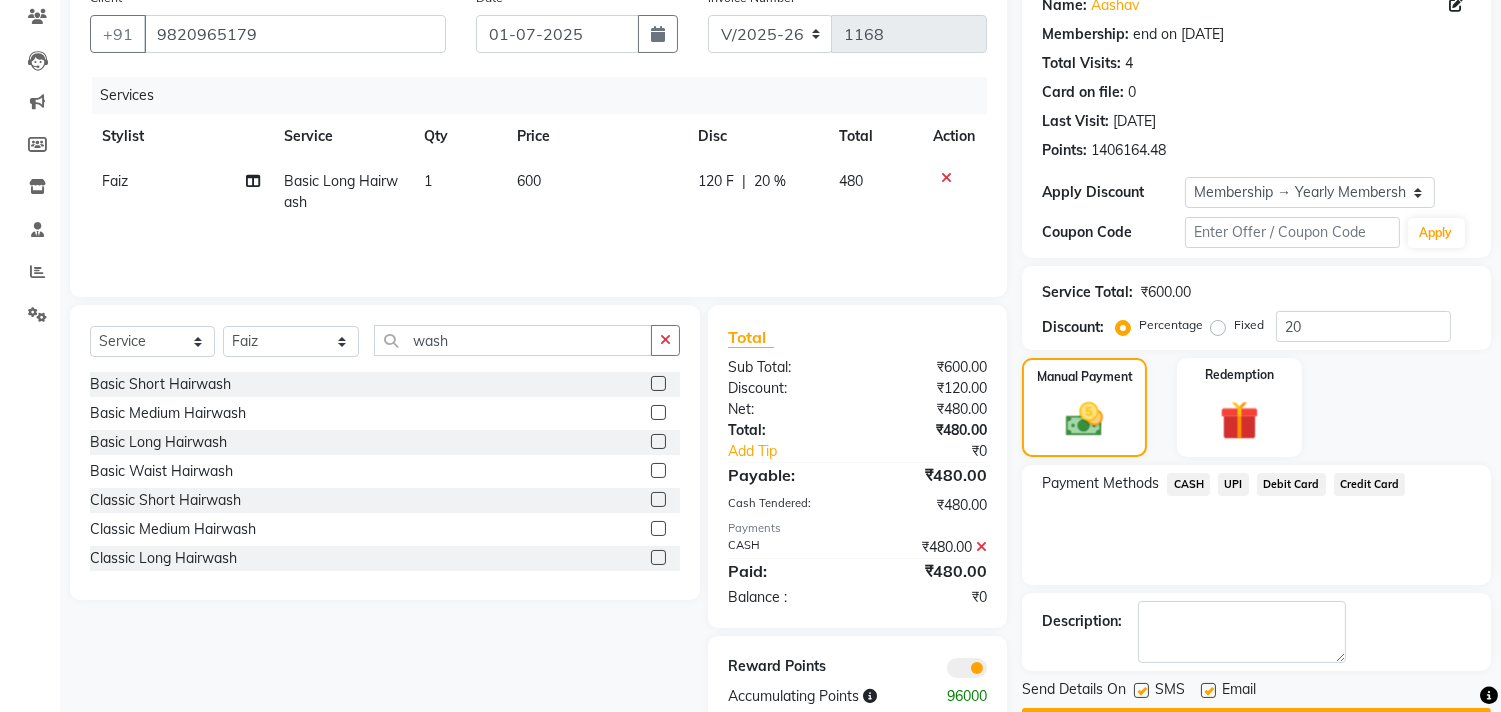 scroll, scrollTop: 227, scrollLeft: 0, axis: vertical 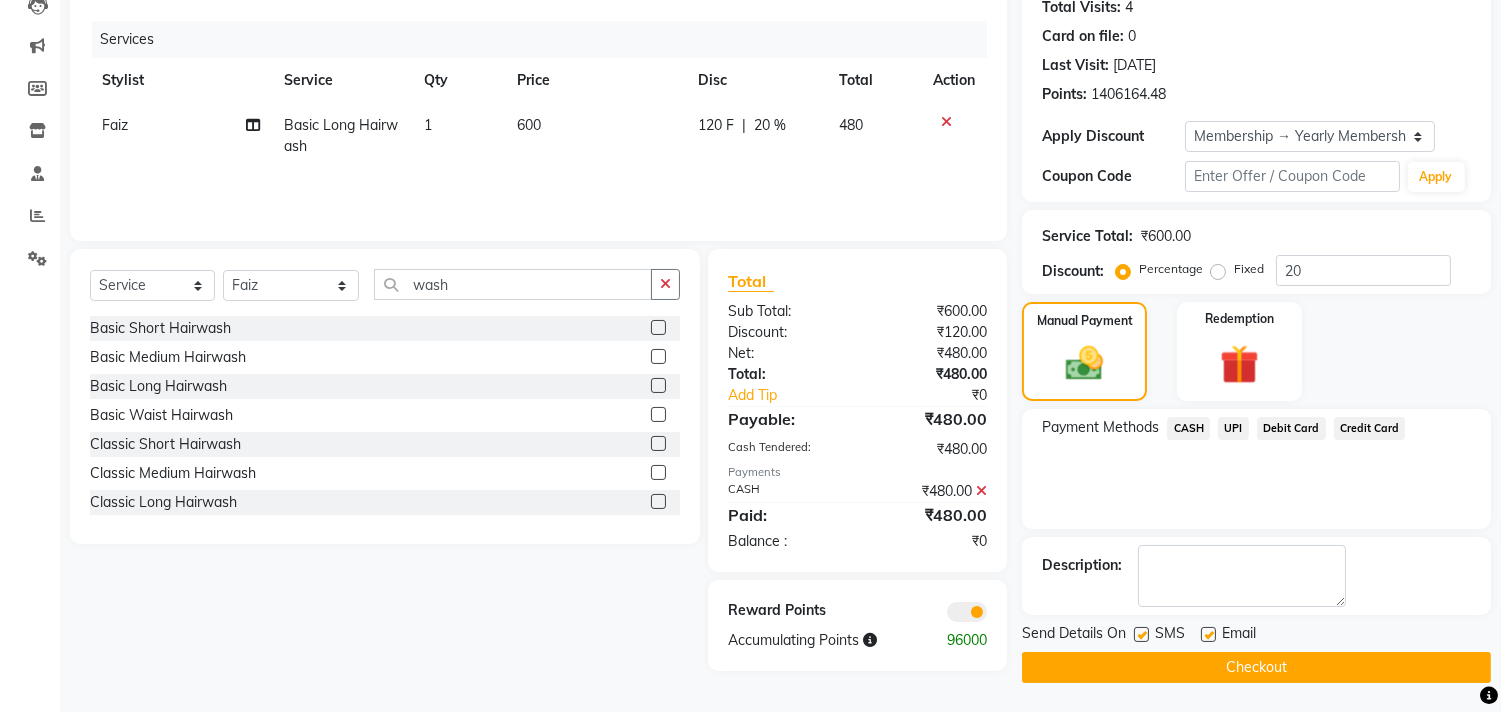 click on "Checkout" 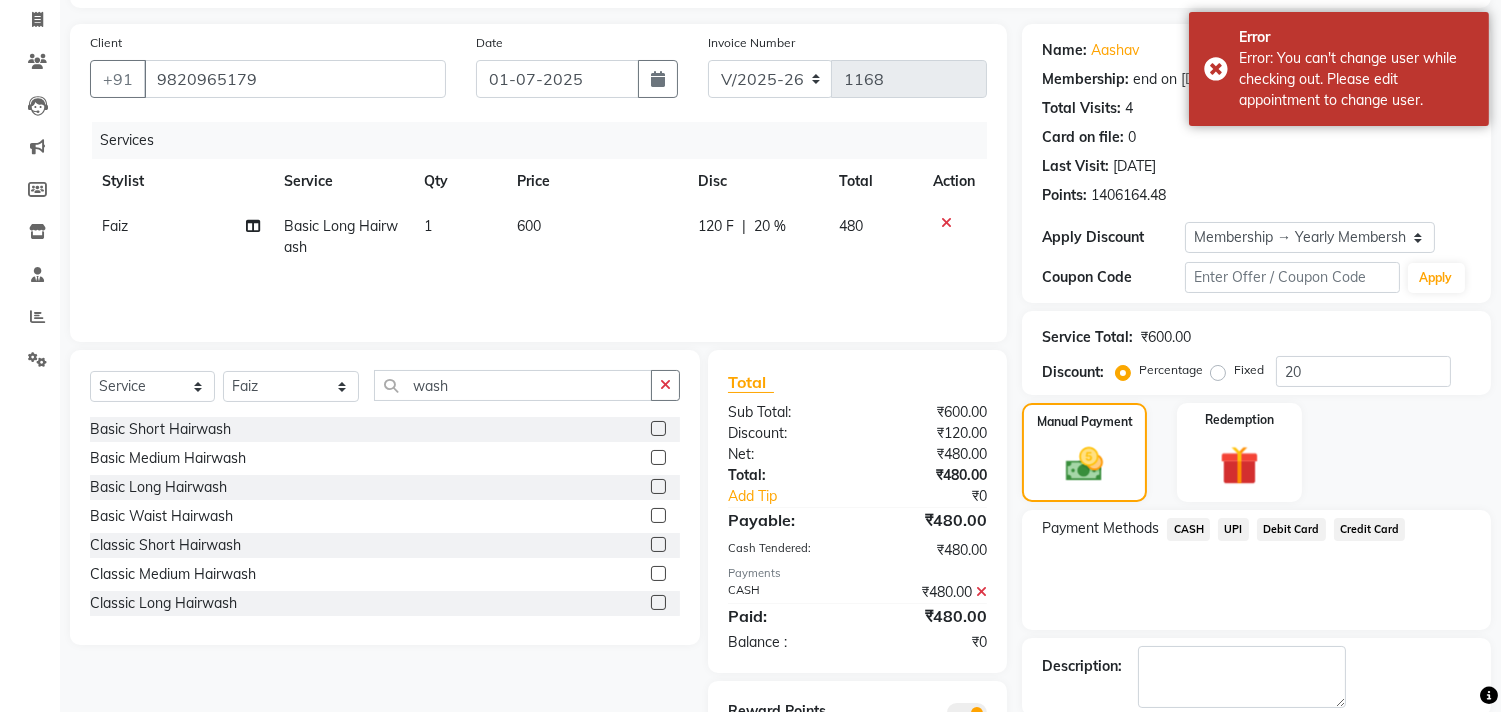 scroll, scrollTop: 227, scrollLeft: 0, axis: vertical 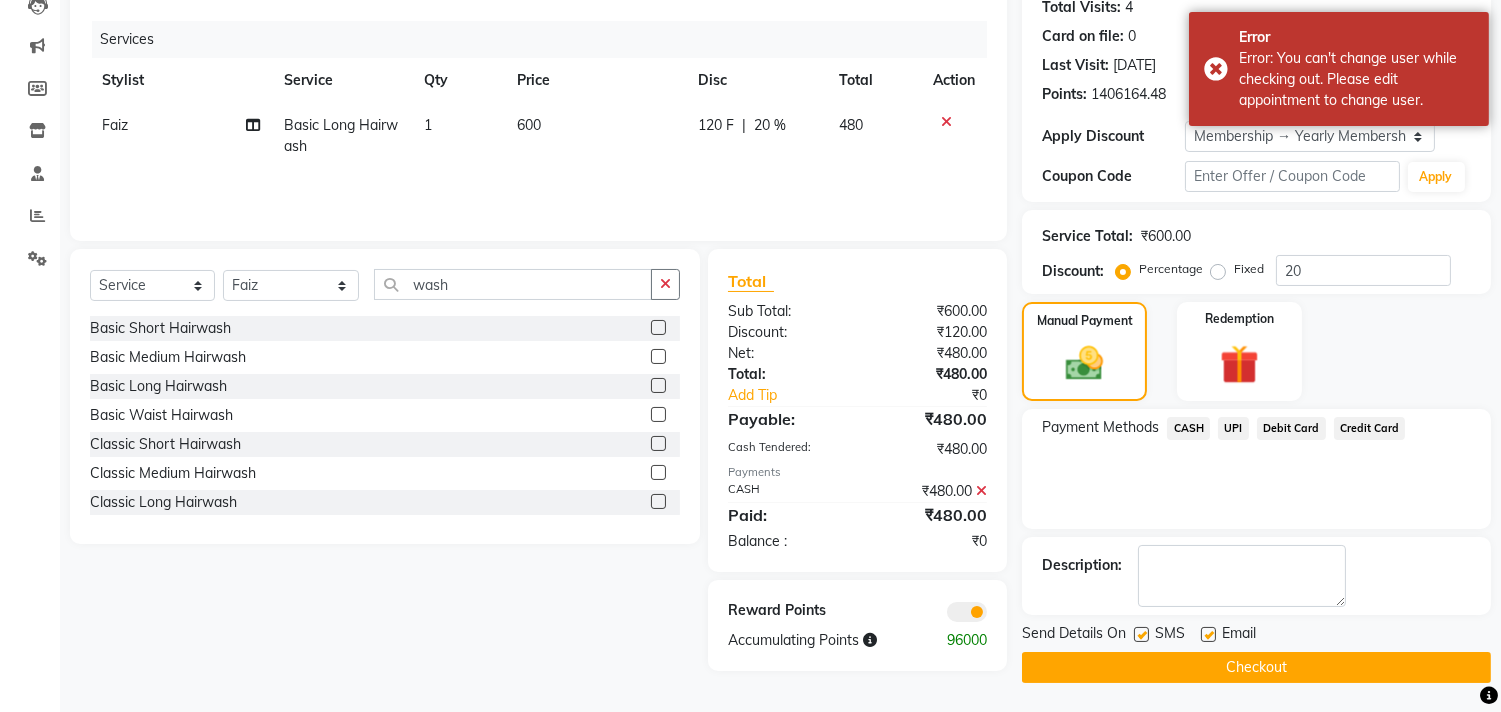click on "Checkout" 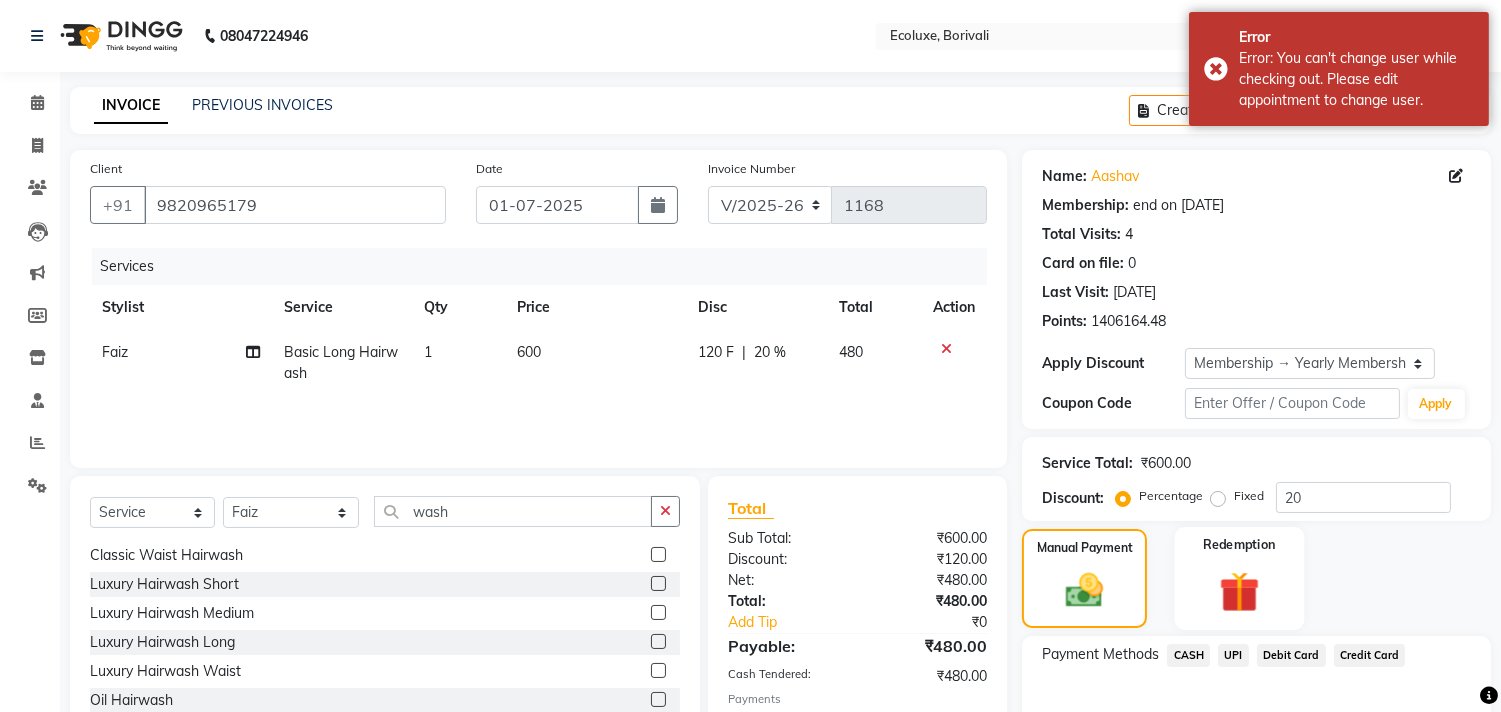 scroll, scrollTop: 205, scrollLeft: 0, axis: vertical 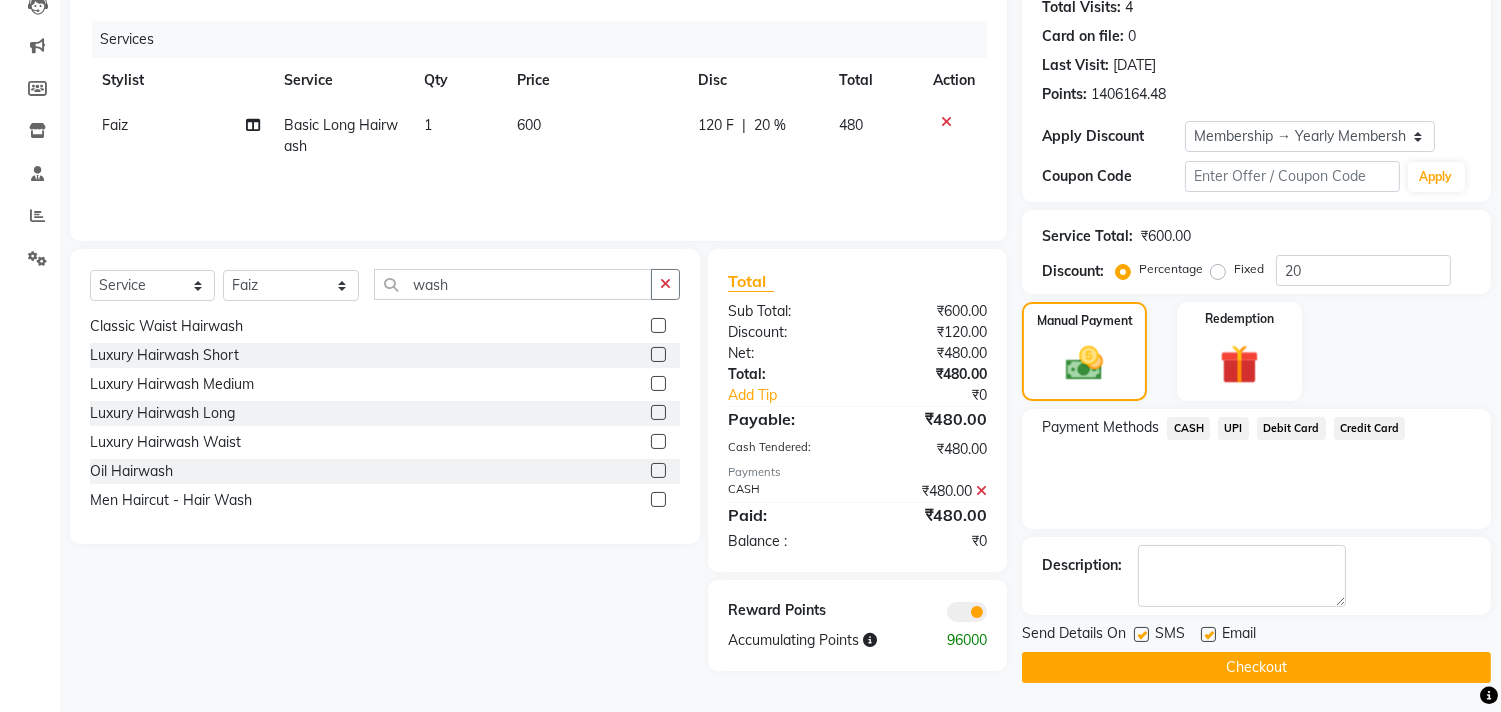 click 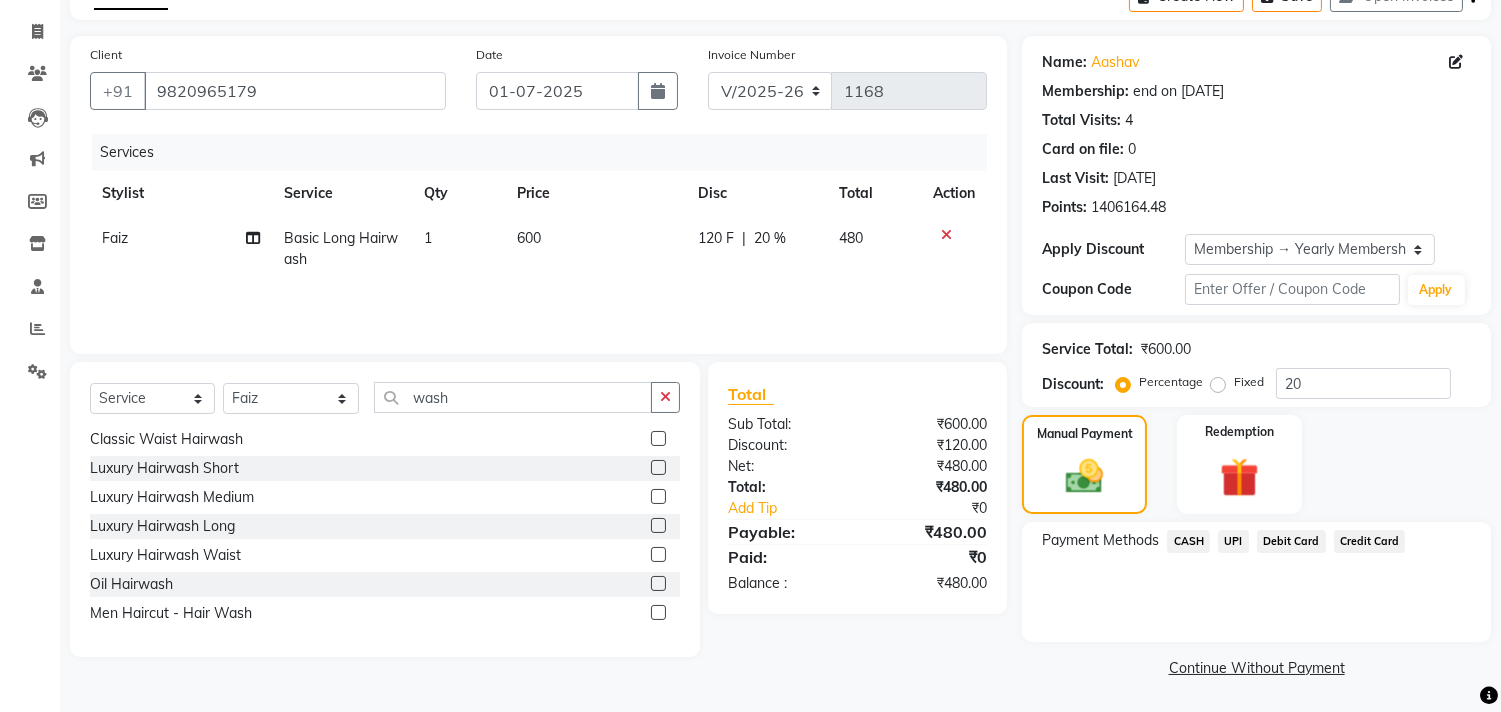 click on "CASH" 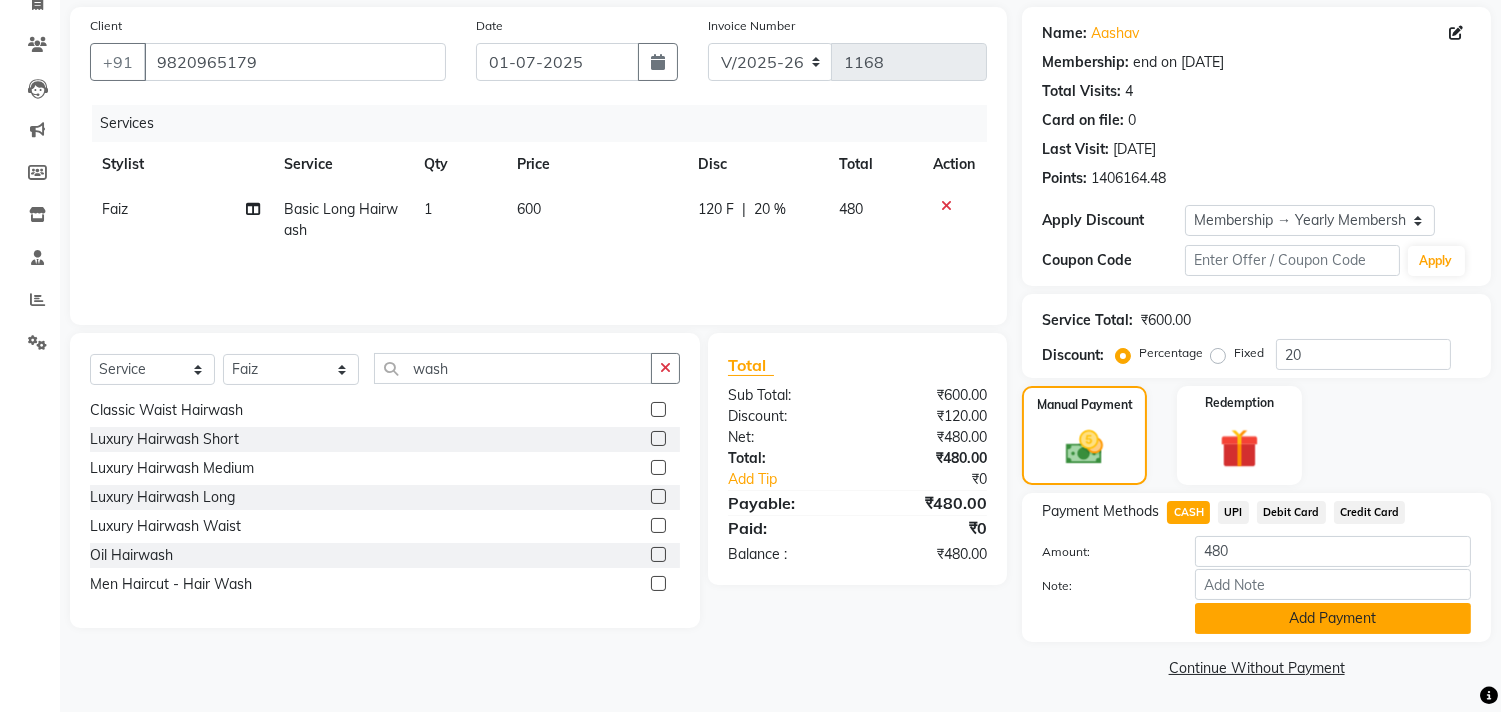 click on "Add Payment" 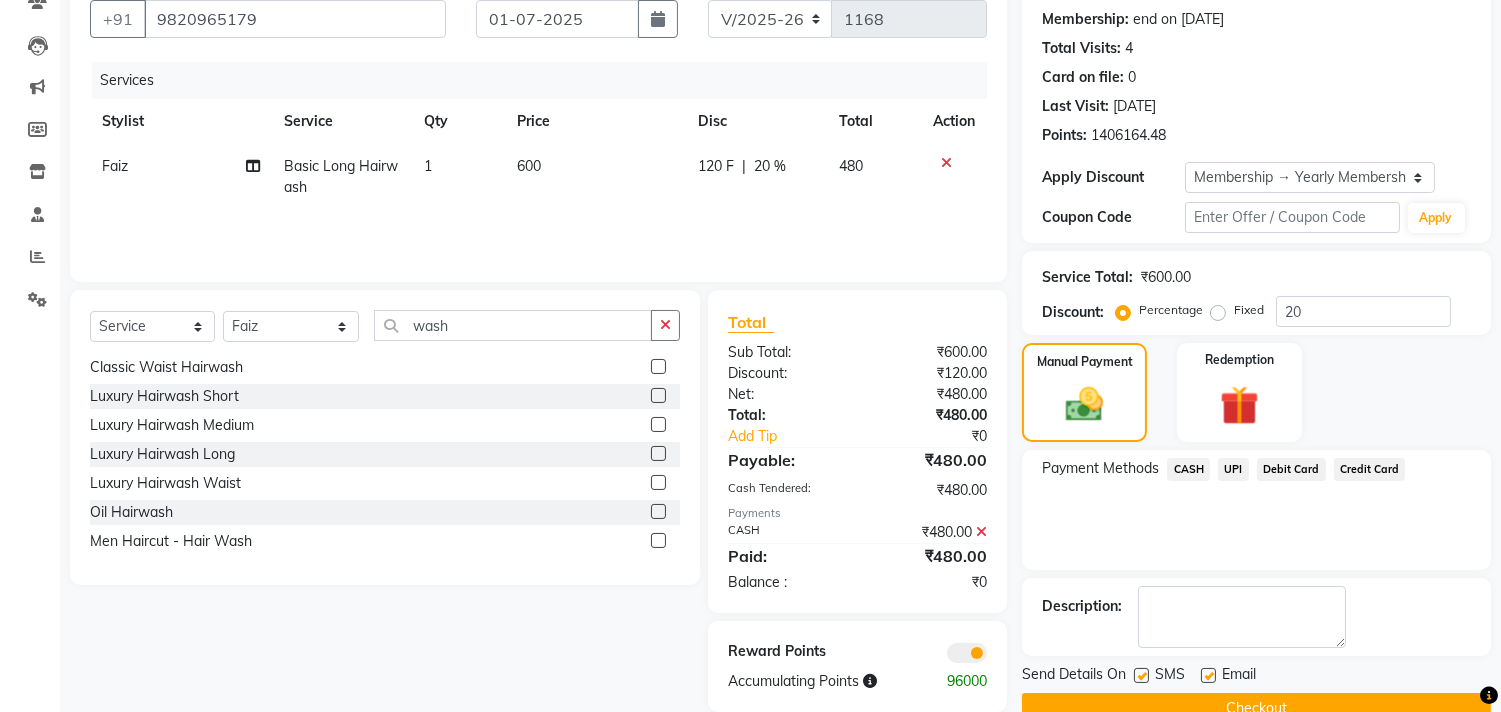 scroll, scrollTop: 227, scrollLeft: 0, axis: vertical 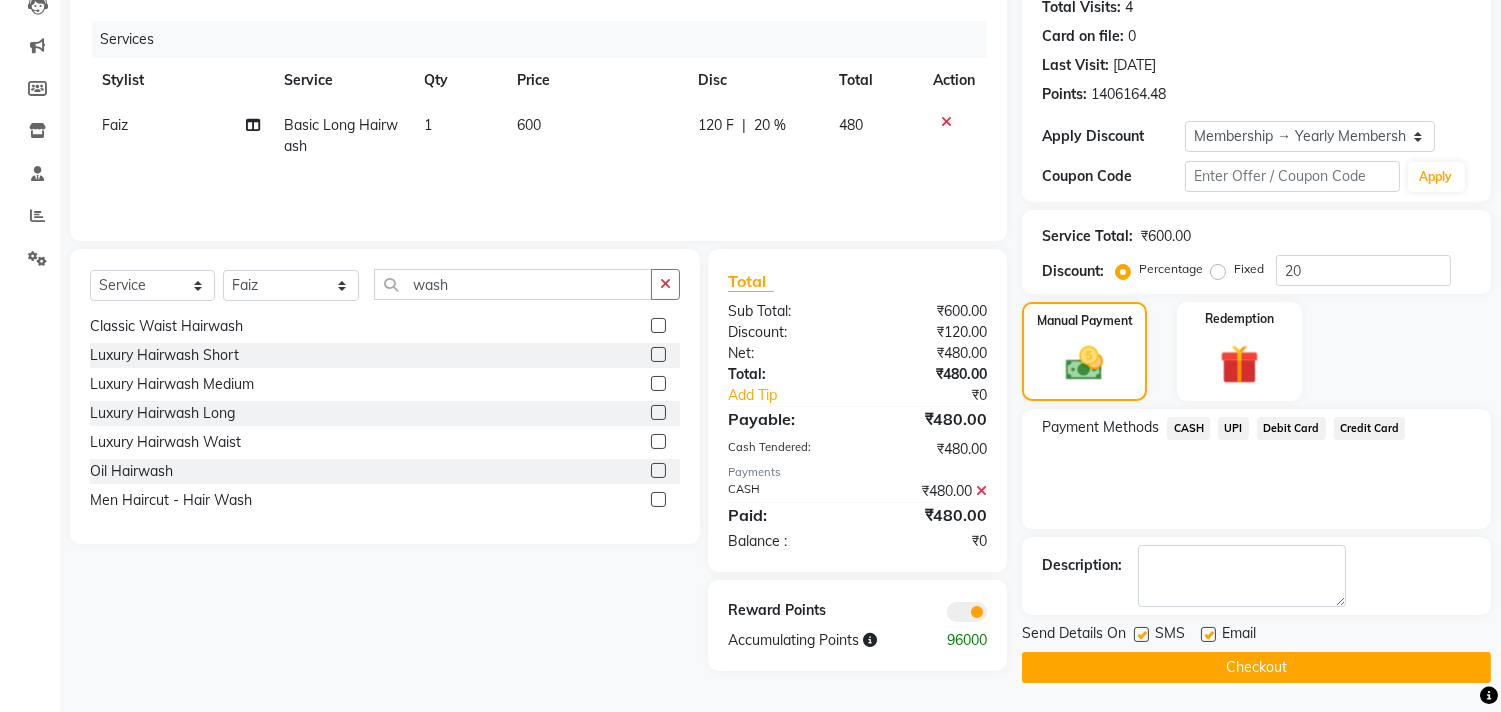 click on "Checkout" 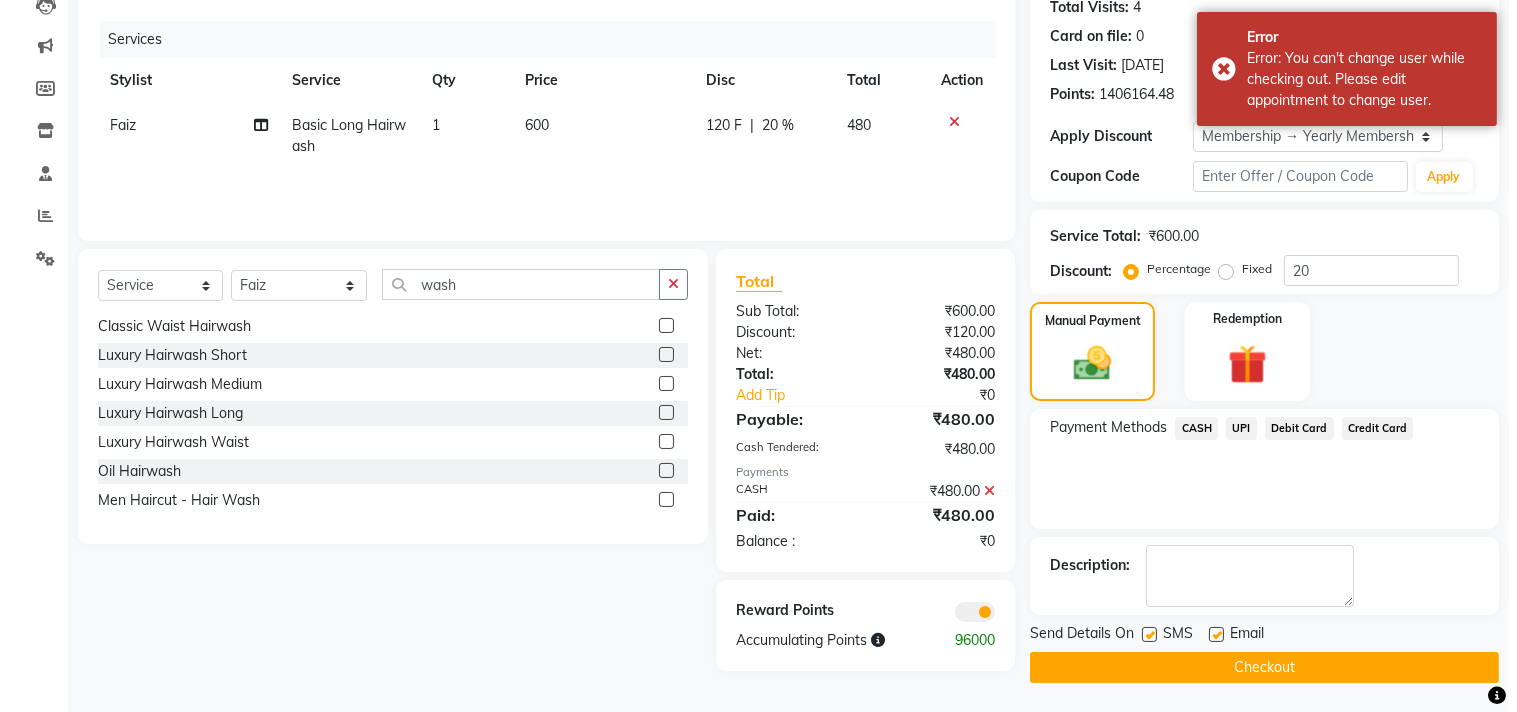 scroll, scrollTop: 0, scrollLeft: 0, axis: both 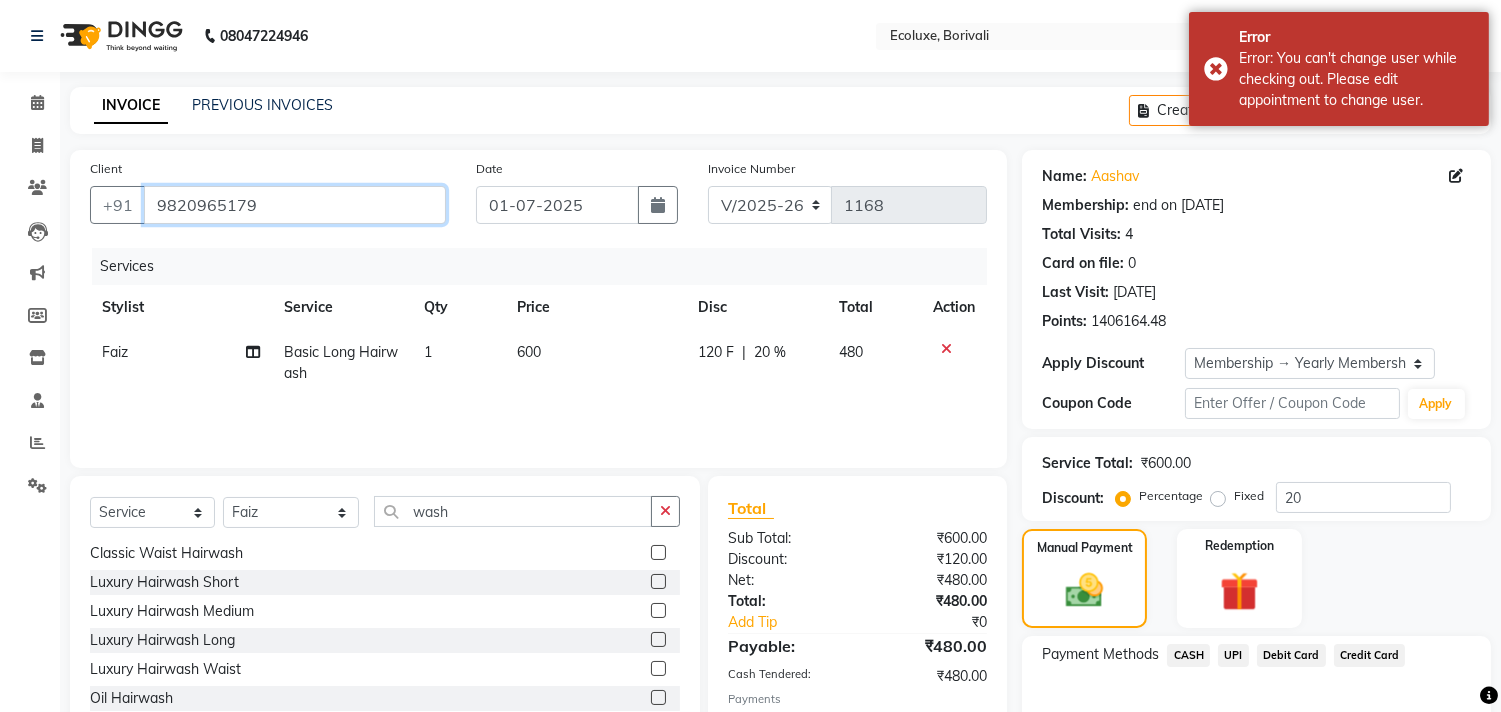 click on "9820965179" at bounding box center (295, 205) 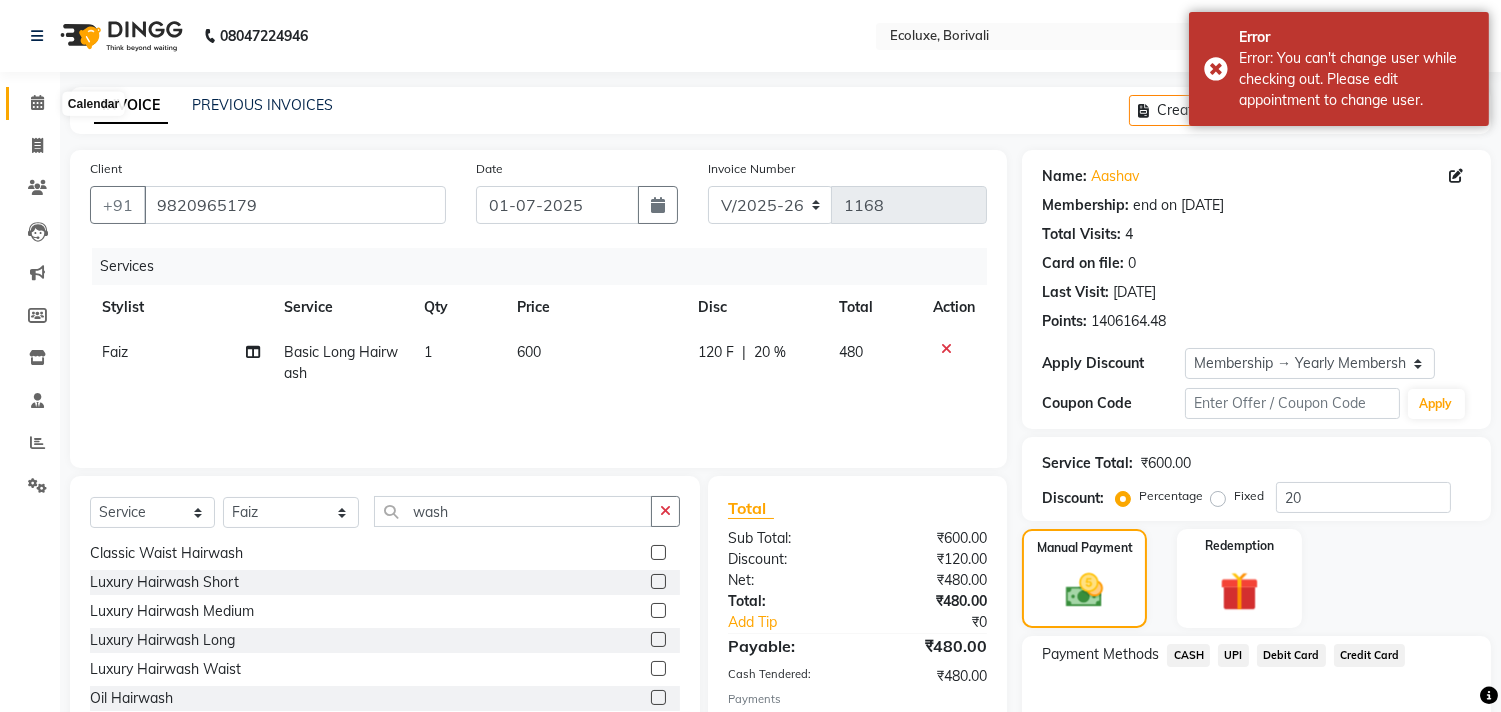 click 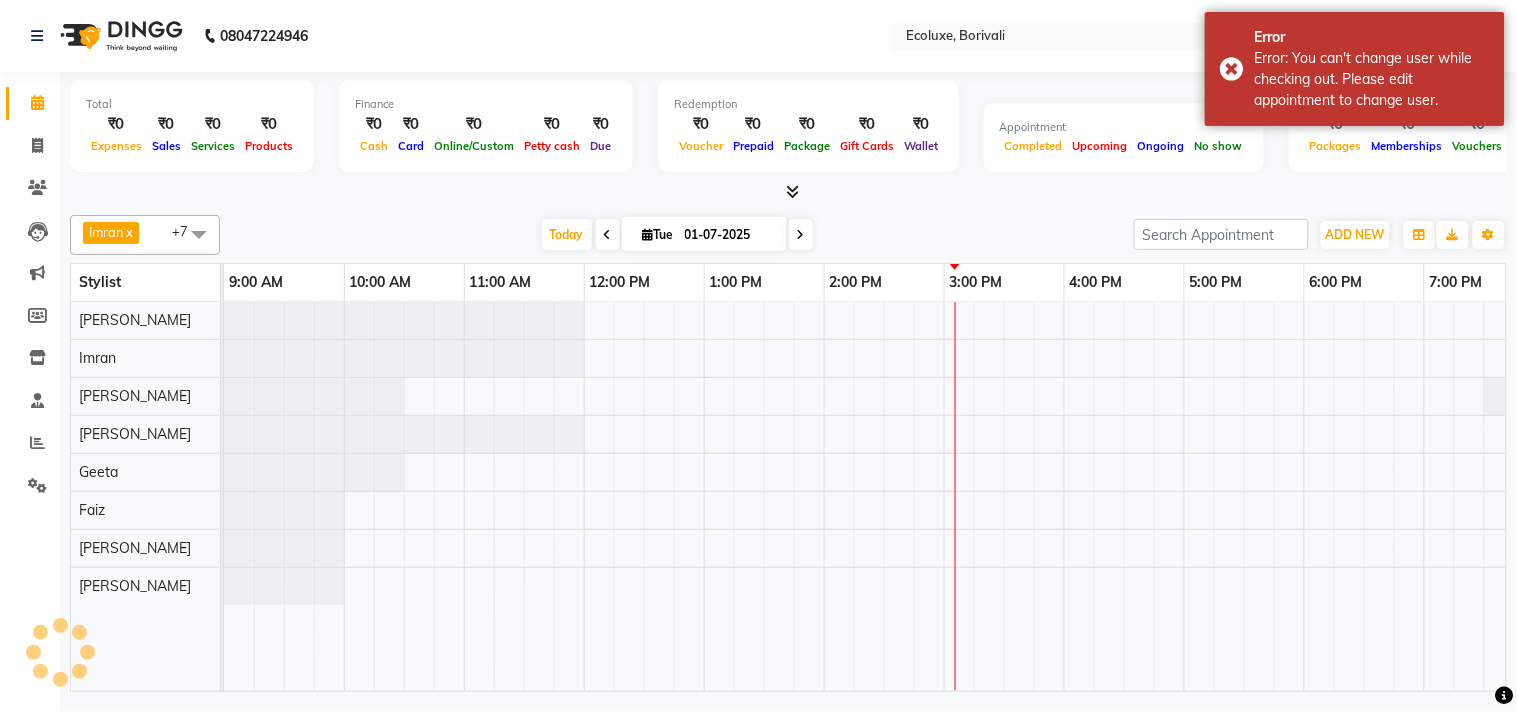 scroll, scrollTop: 0, scrollLeft: 0, axis: both 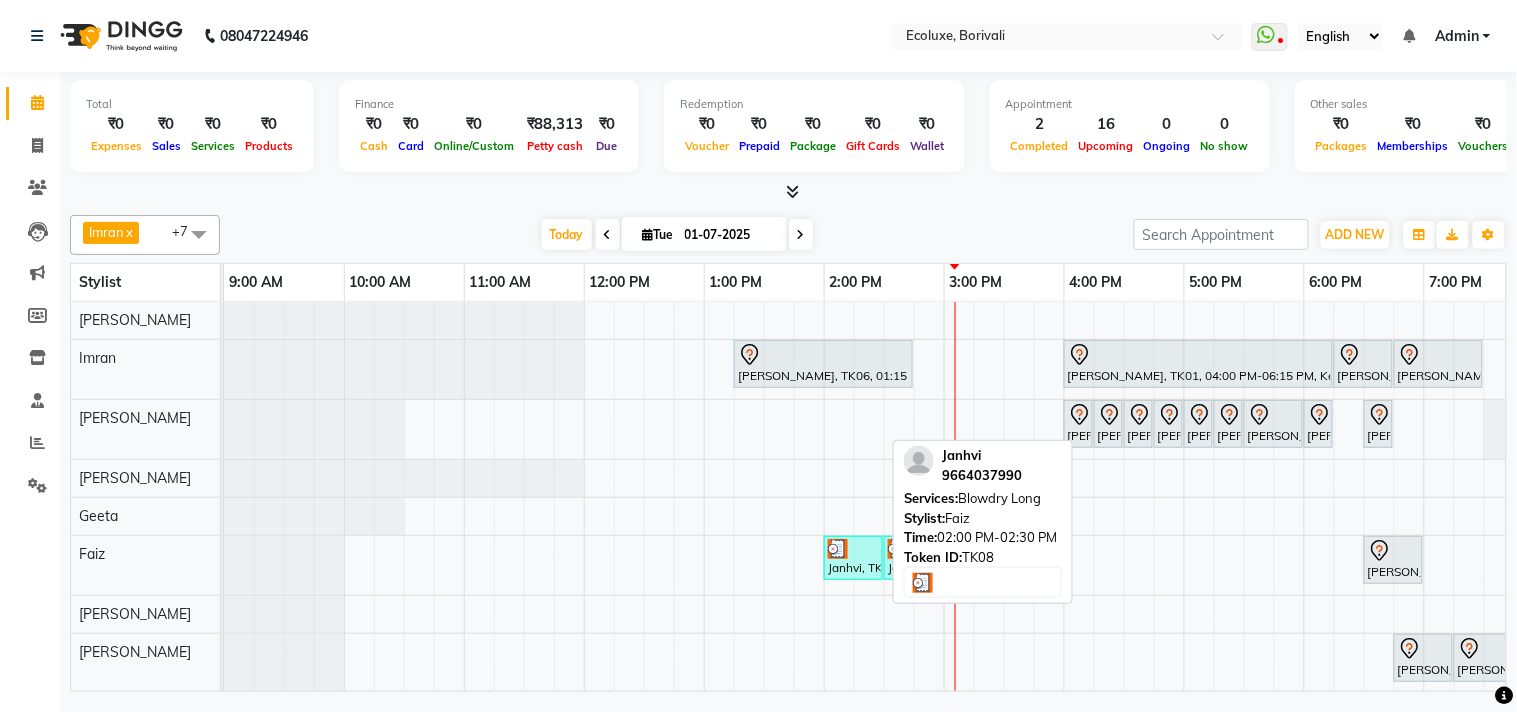 click at bounding box center [853, 549] 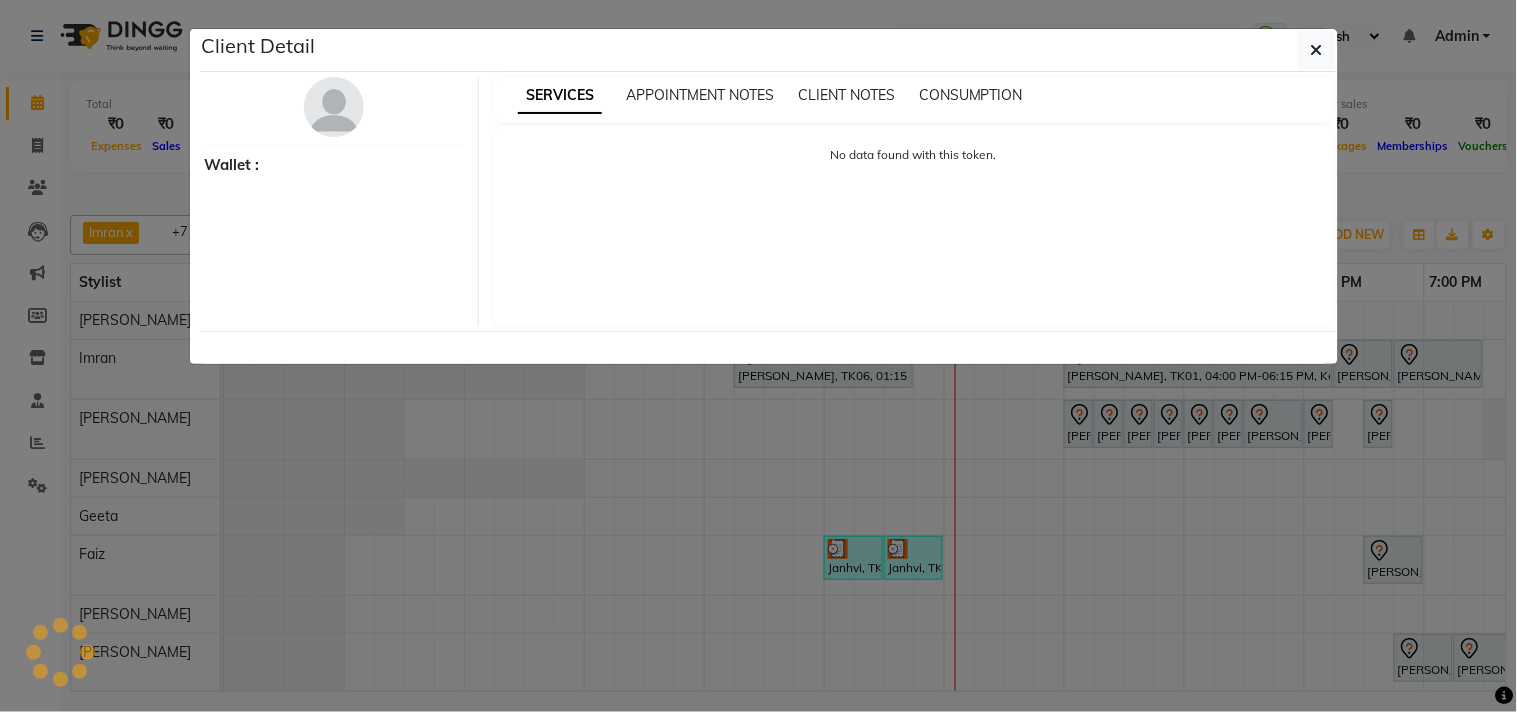 select on "3" 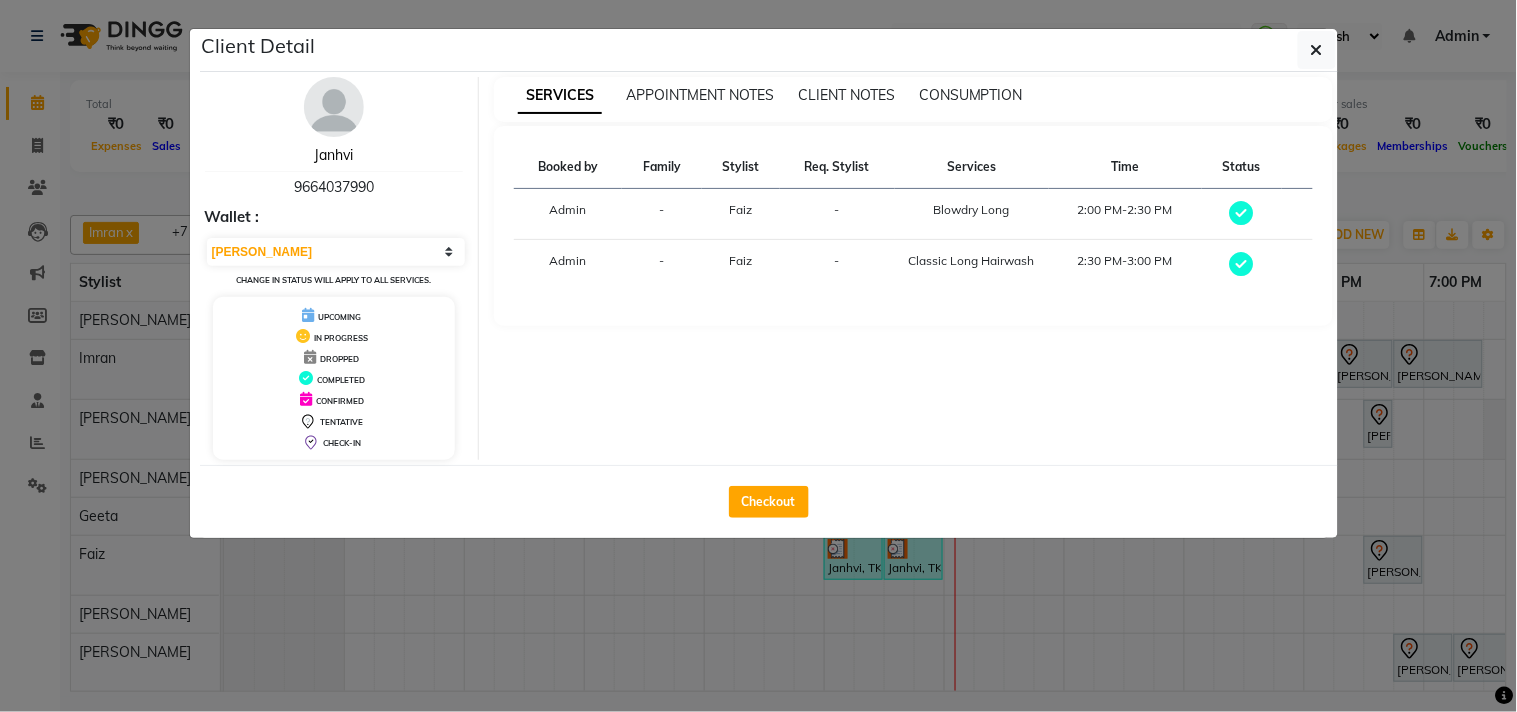 click on "Janhvi" at bounding box center [333, 155] 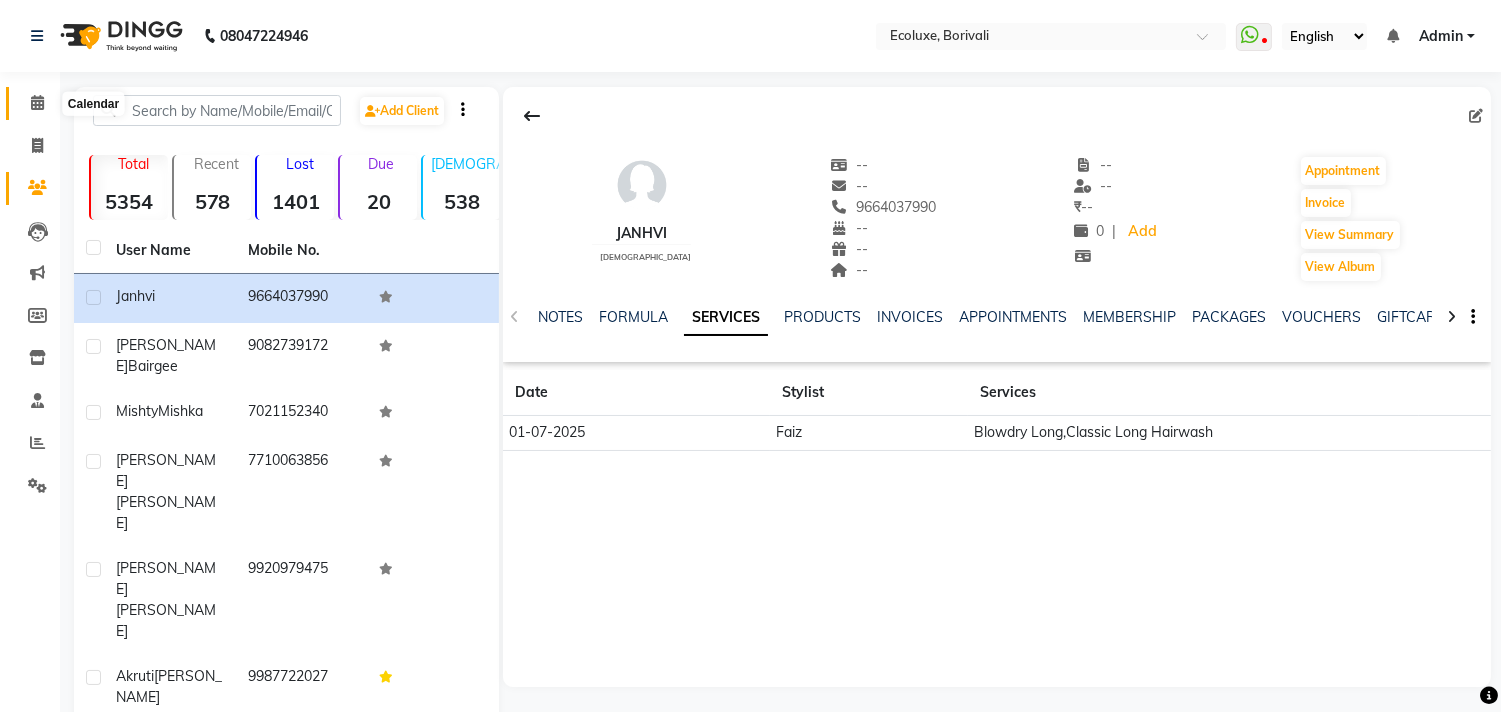 click 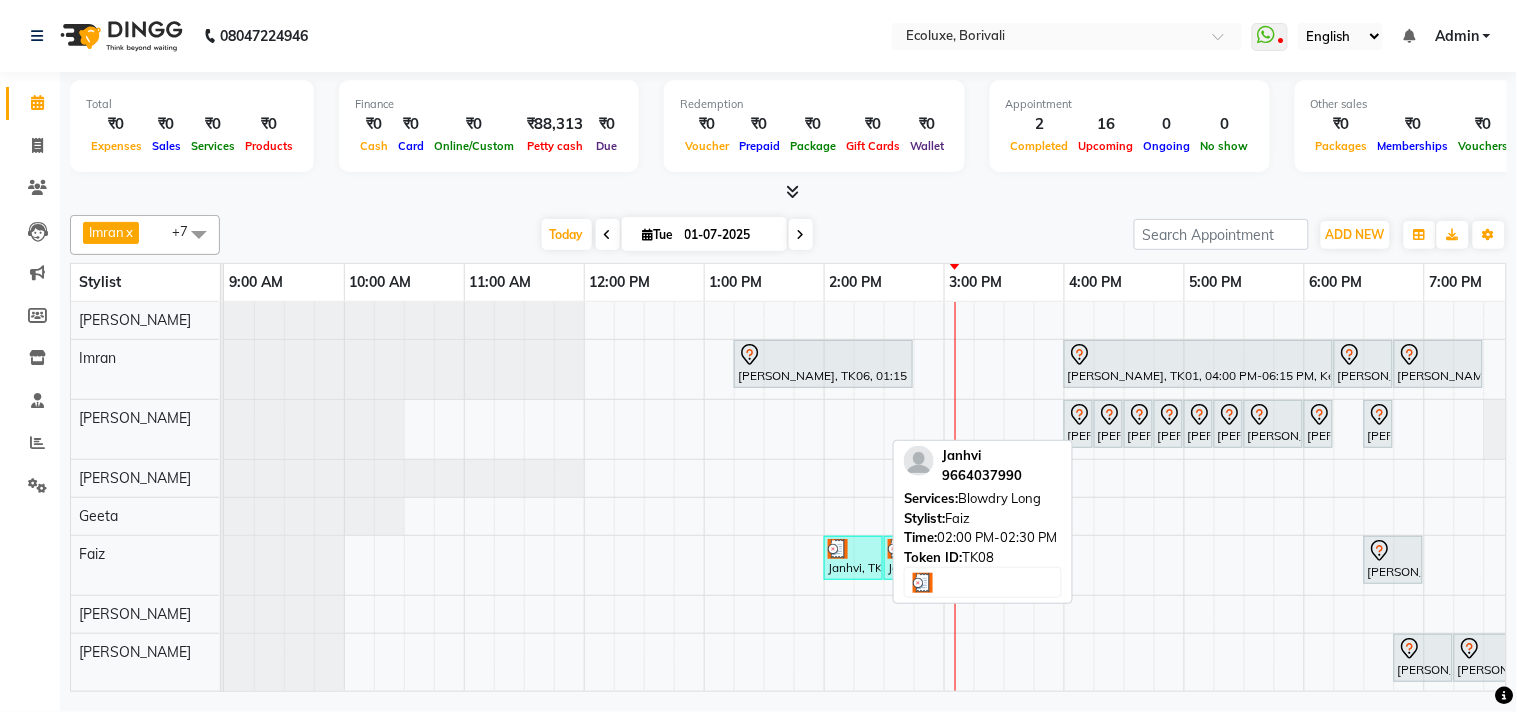 click at bounding box center [853, 549] 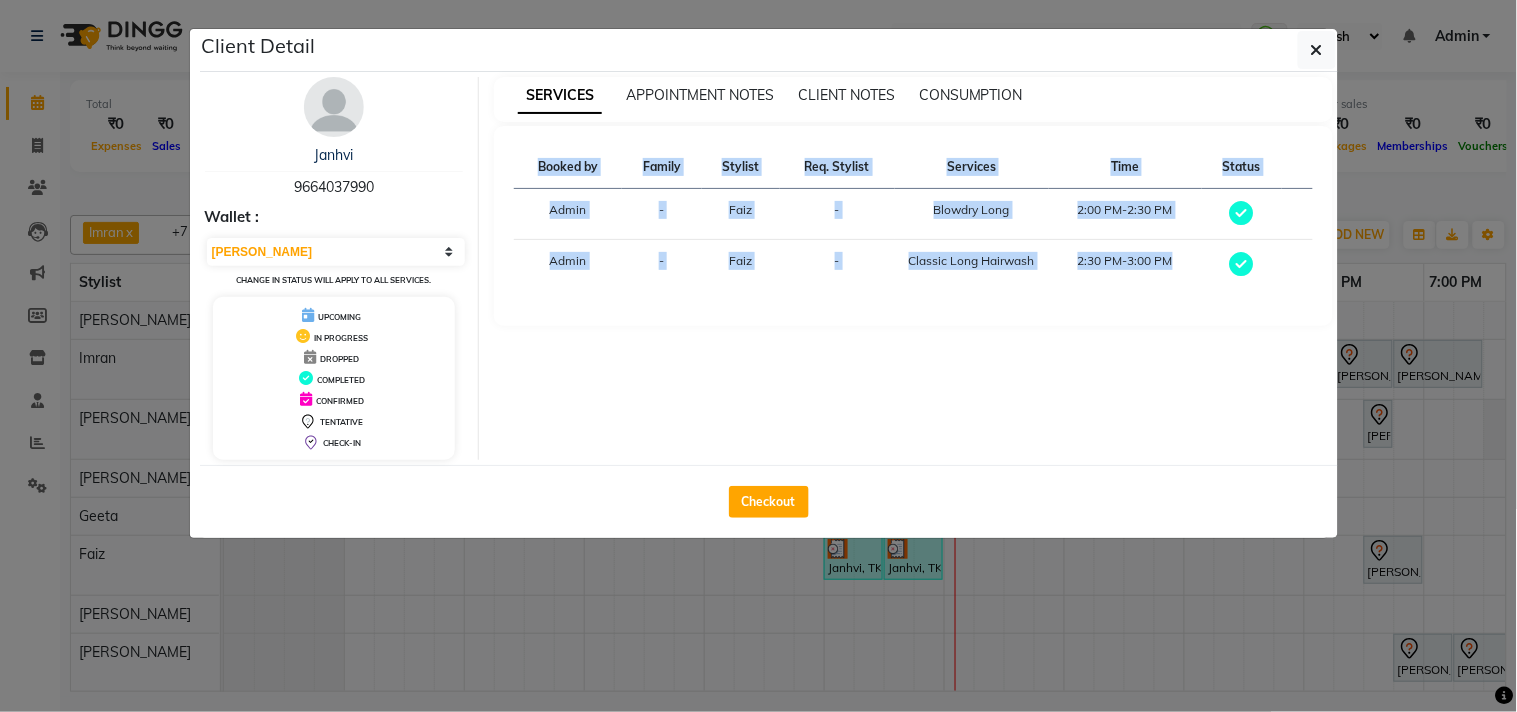 click on "Client Detail  Janhvi    9664037990 Wallet : Select MARK DONE UPCOMING Change in status will apply to all services. UPCOMING IN PROGRESS DROPPED COMPLETED CONFIRMED TENTATIVE CHECK-IN SERVICES APPOINTMENT NOTES CLIENT NOTES CONSUMPTION Booked by Family Stylist Req. Stylist Services Time Status  Admin  - Faiz -  Blowdry Long   2:00 PM-2:30 PM   Admin  - Faiz -  Classic Long Hairwash   2:30 PM-3:00 PM   Checkout" 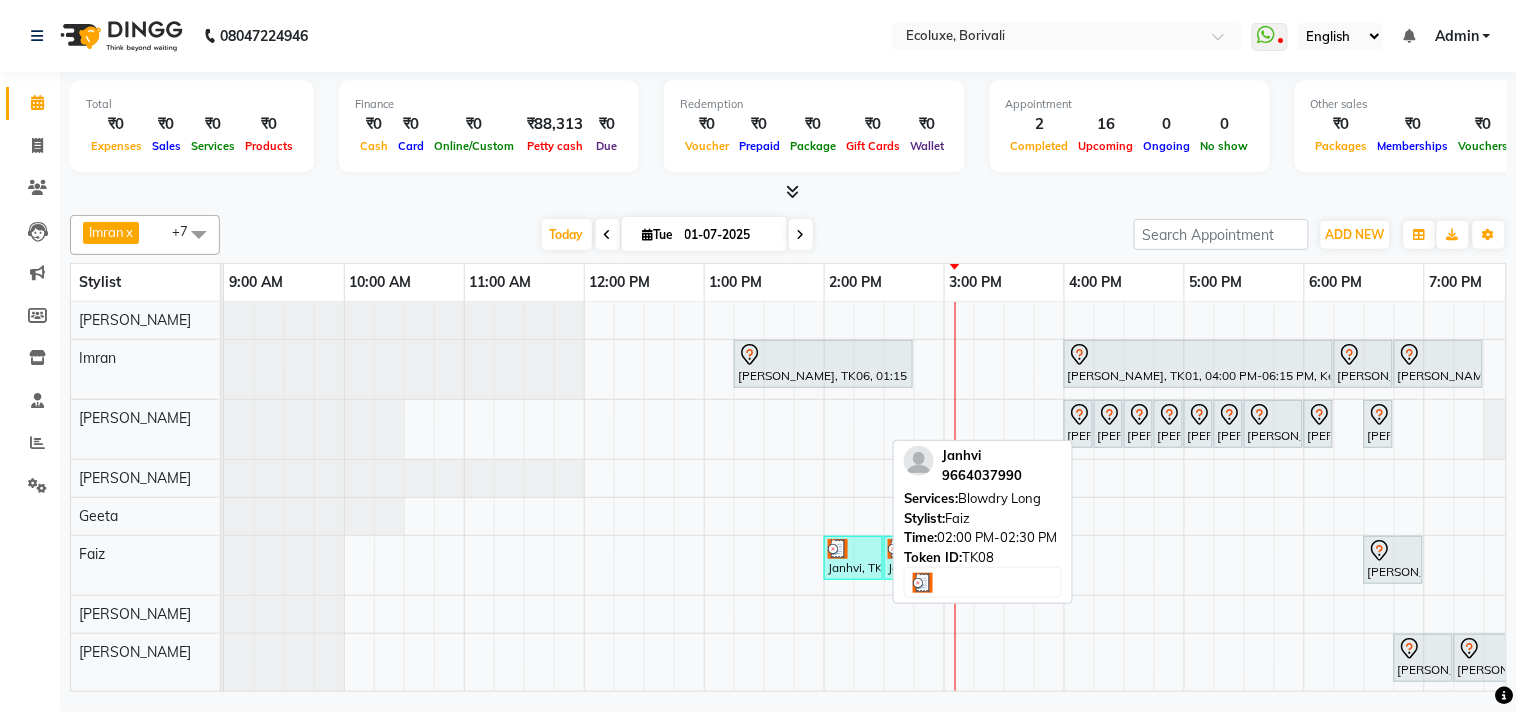 click at bounding box center (853, 549) 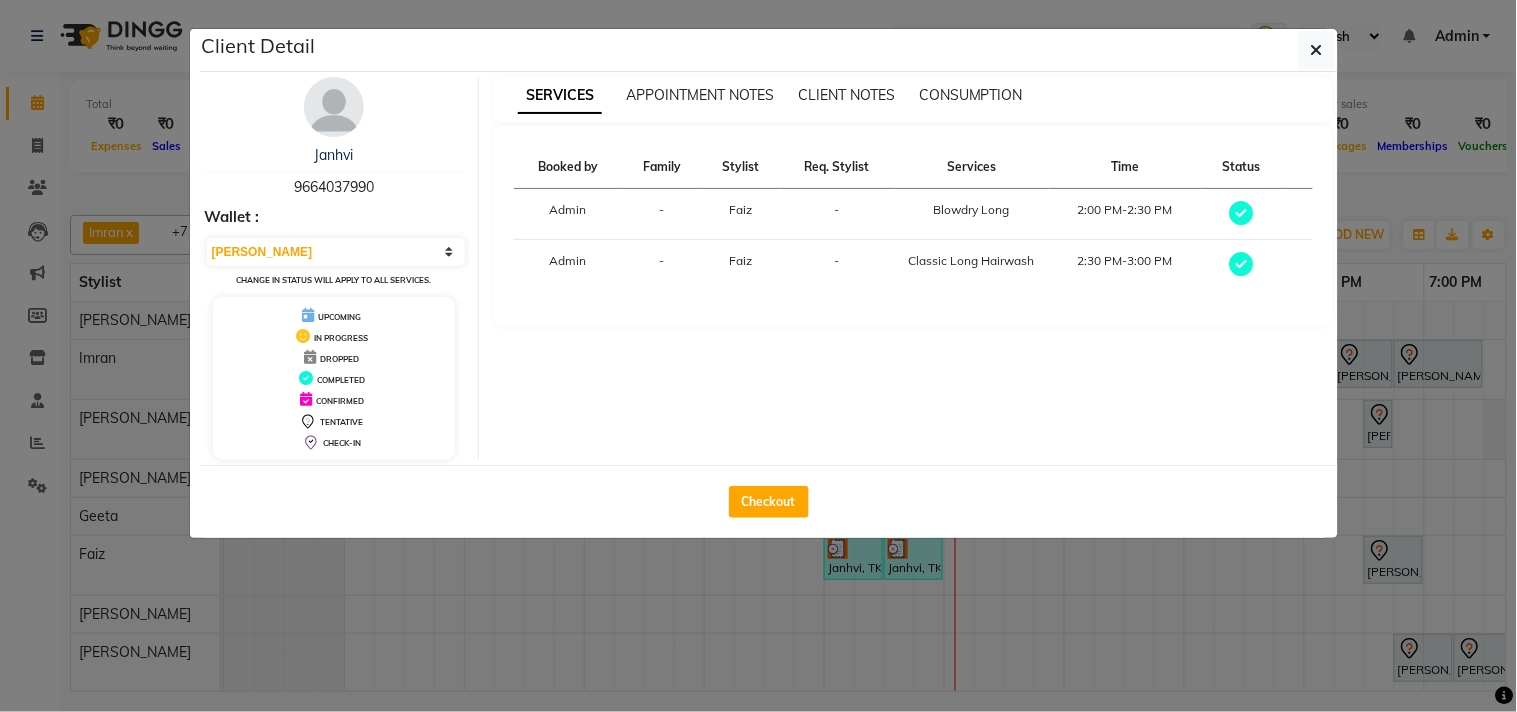 click on "Janhvi    9664037990 Wallet : Select MARK DONE UPCOMING Change in status will apply to all services. UPCOMING IN PROGRESS DROPPED COMPLETED CONFIRMED TENTATIVE CHECK-IN SERVICES APPOINTMENT NOTES CLIENT NOTES CONSUMPTION Booked by Family Stylist Req. Stylist Services Time Status  Admin  - Faiz -  Blowdry Long   2:00 PM-2:30 PM   Admin  - Faiz -  Classic Long Hairwash   2:30 PM-3:00 PM" at bounding box center (769, 268) 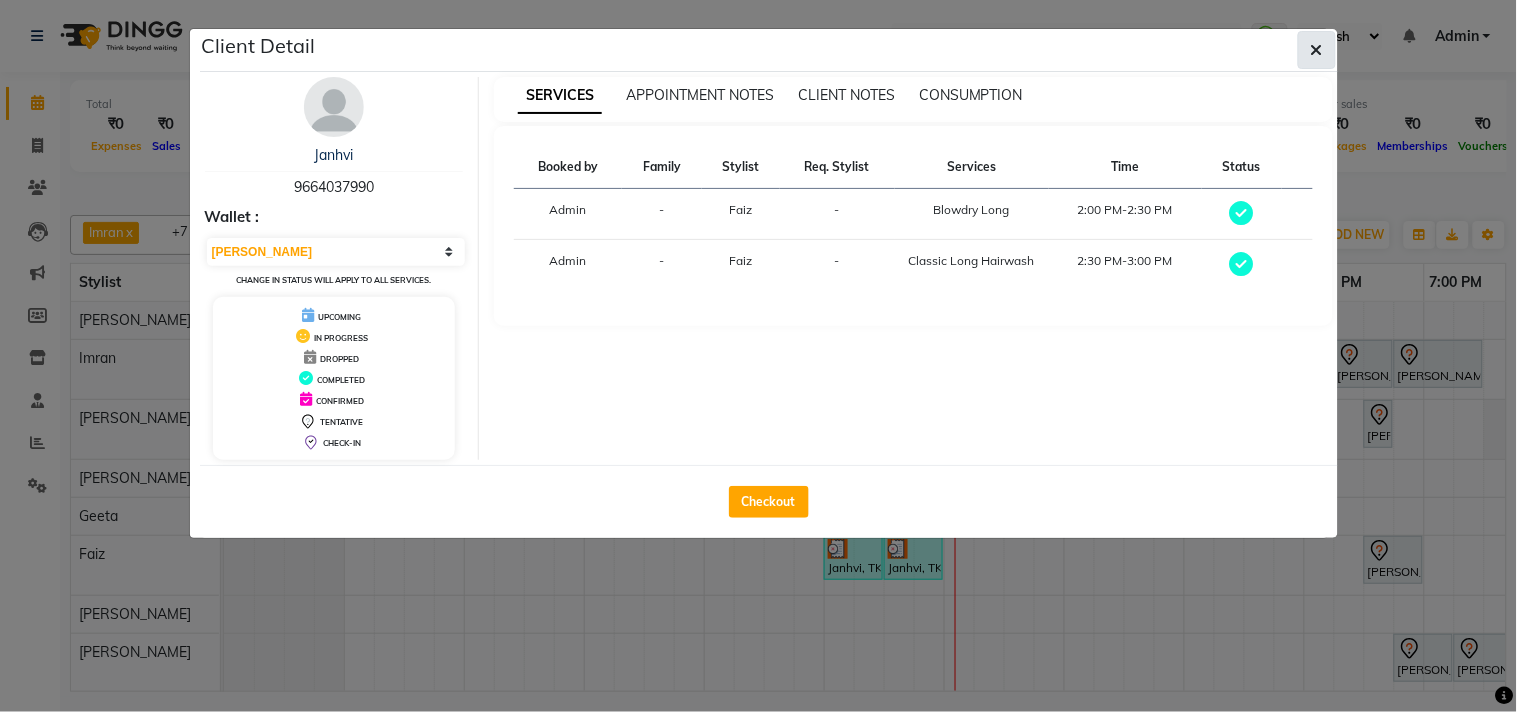 click 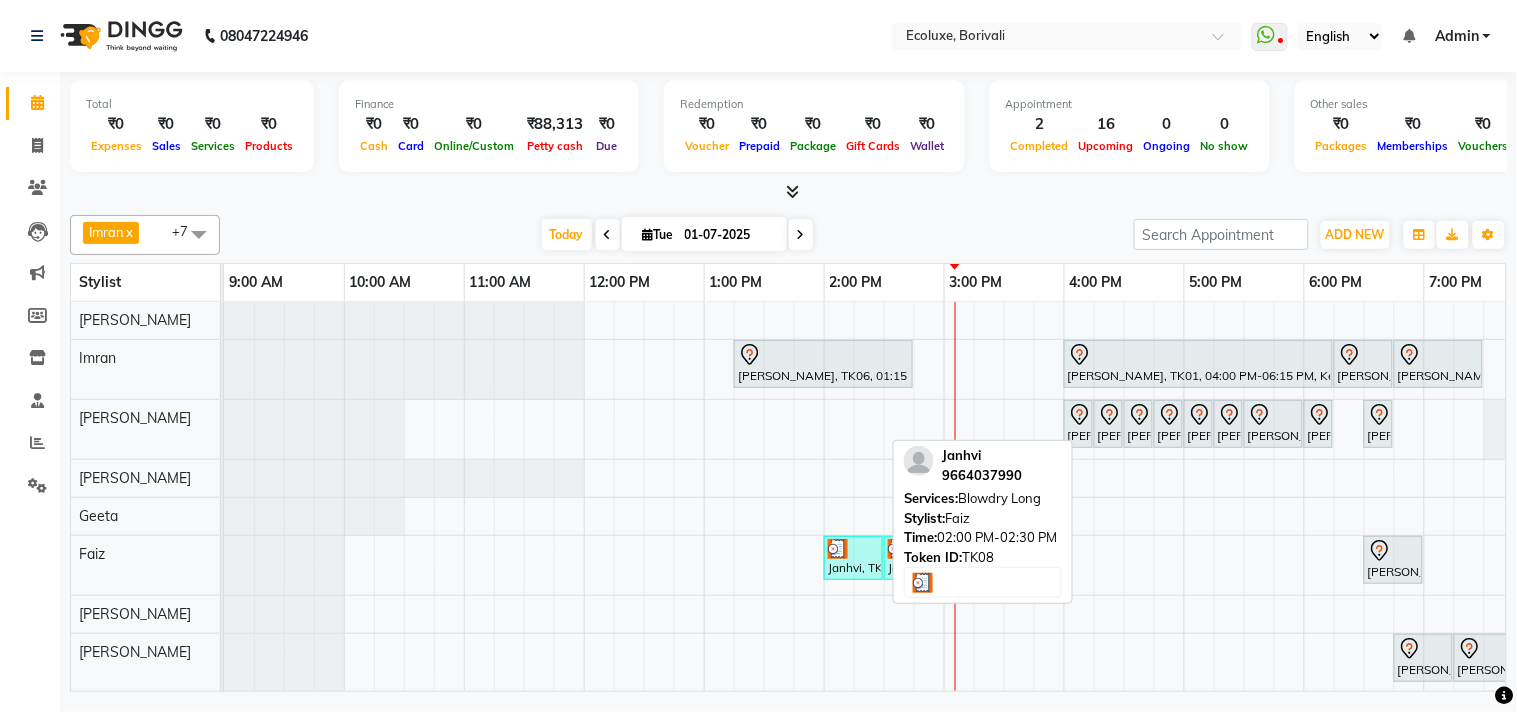 click at bounding box center [853, 549] 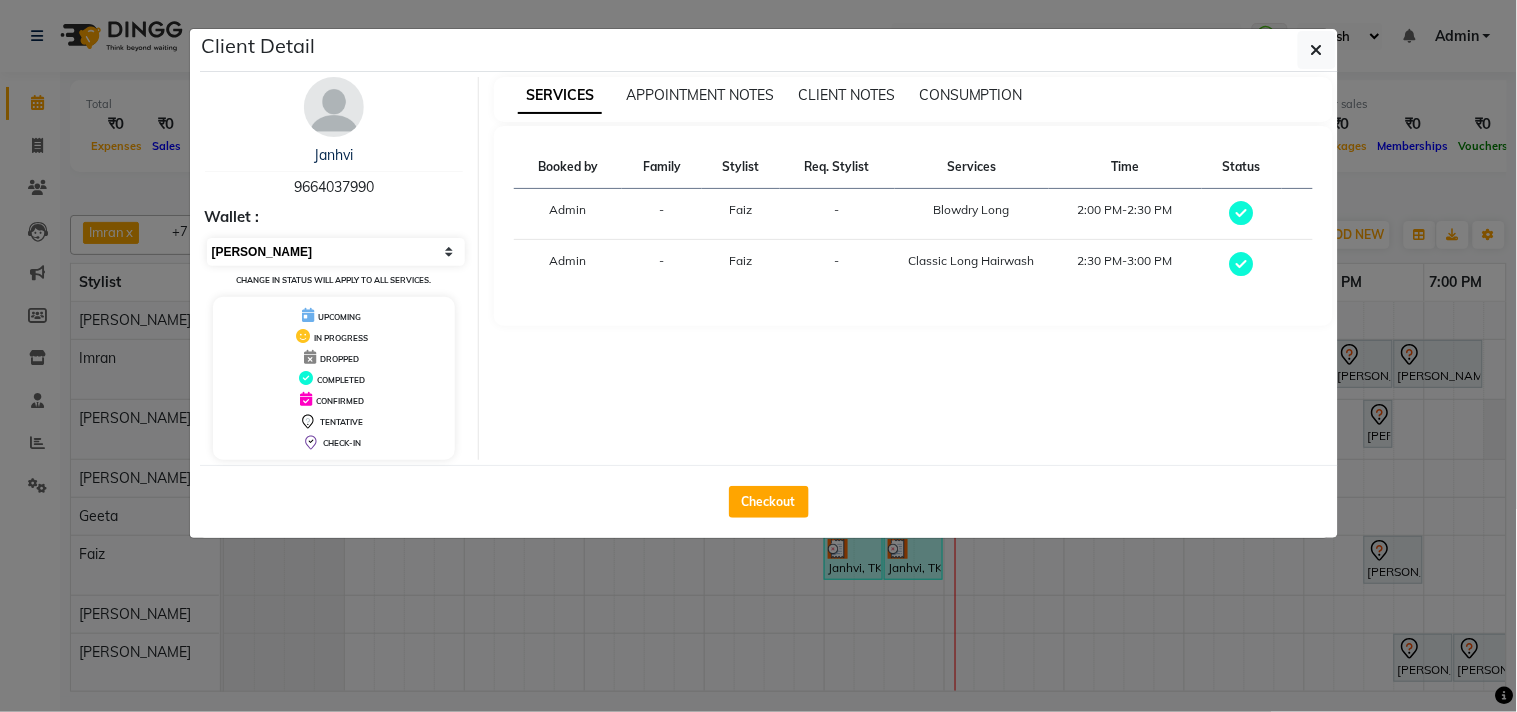 click on "Select MARK DONE UPCOMING" at bounding box center (336, 252) 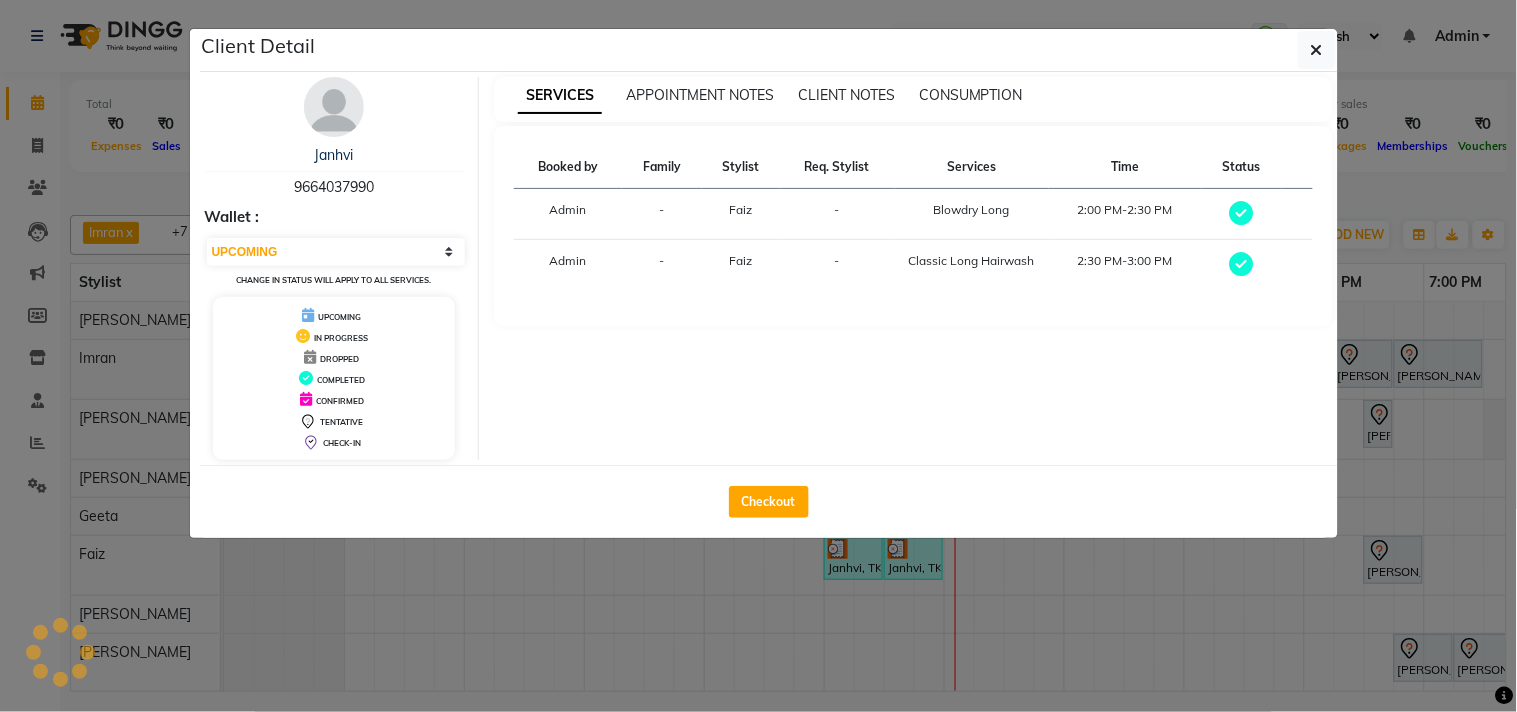 click on "Select MARK DONE UPCOMING" at bounding box center (336, 252) 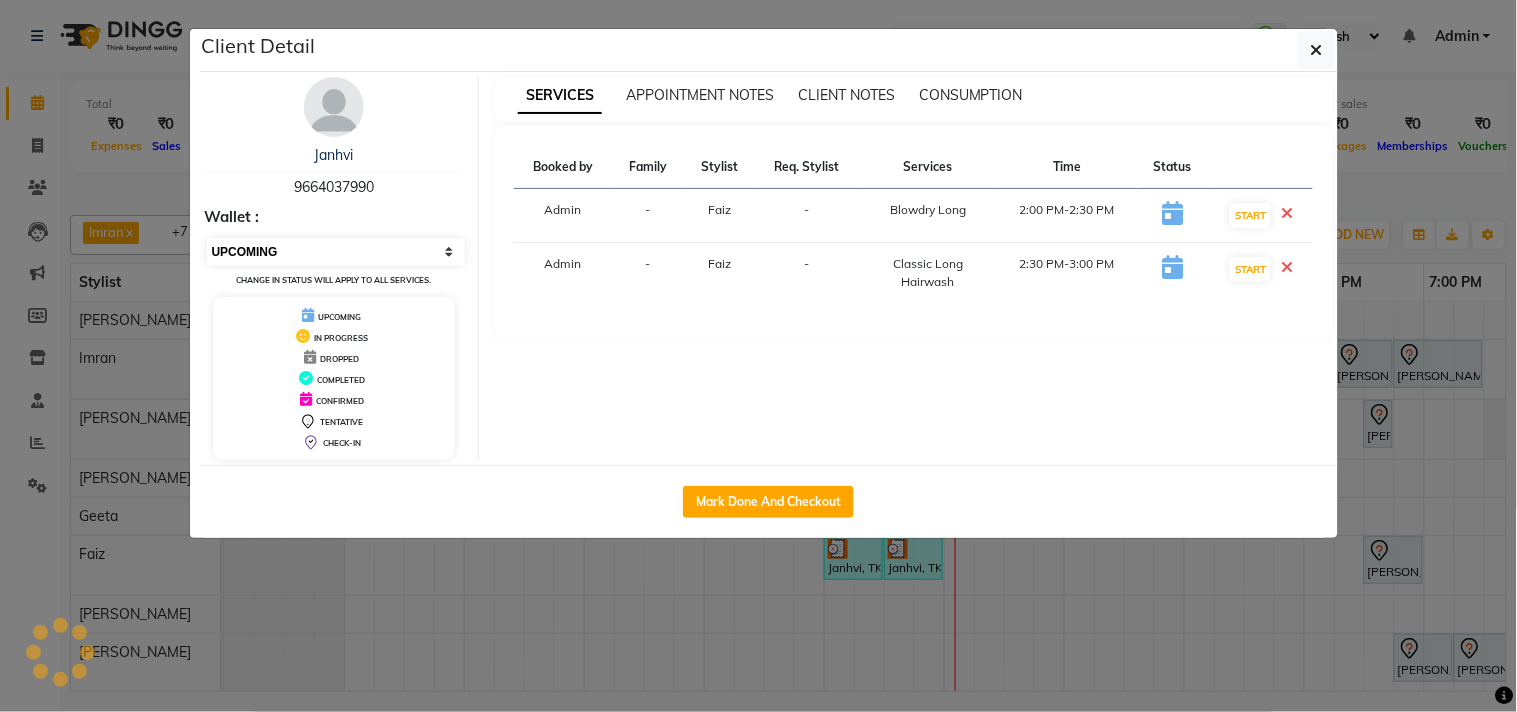 click on "Select IN SERVICE CONFIRMED TENTATIVE CHECK IN MARK DONE DROPPED UPCOMING" at bounding box center [336, 252] 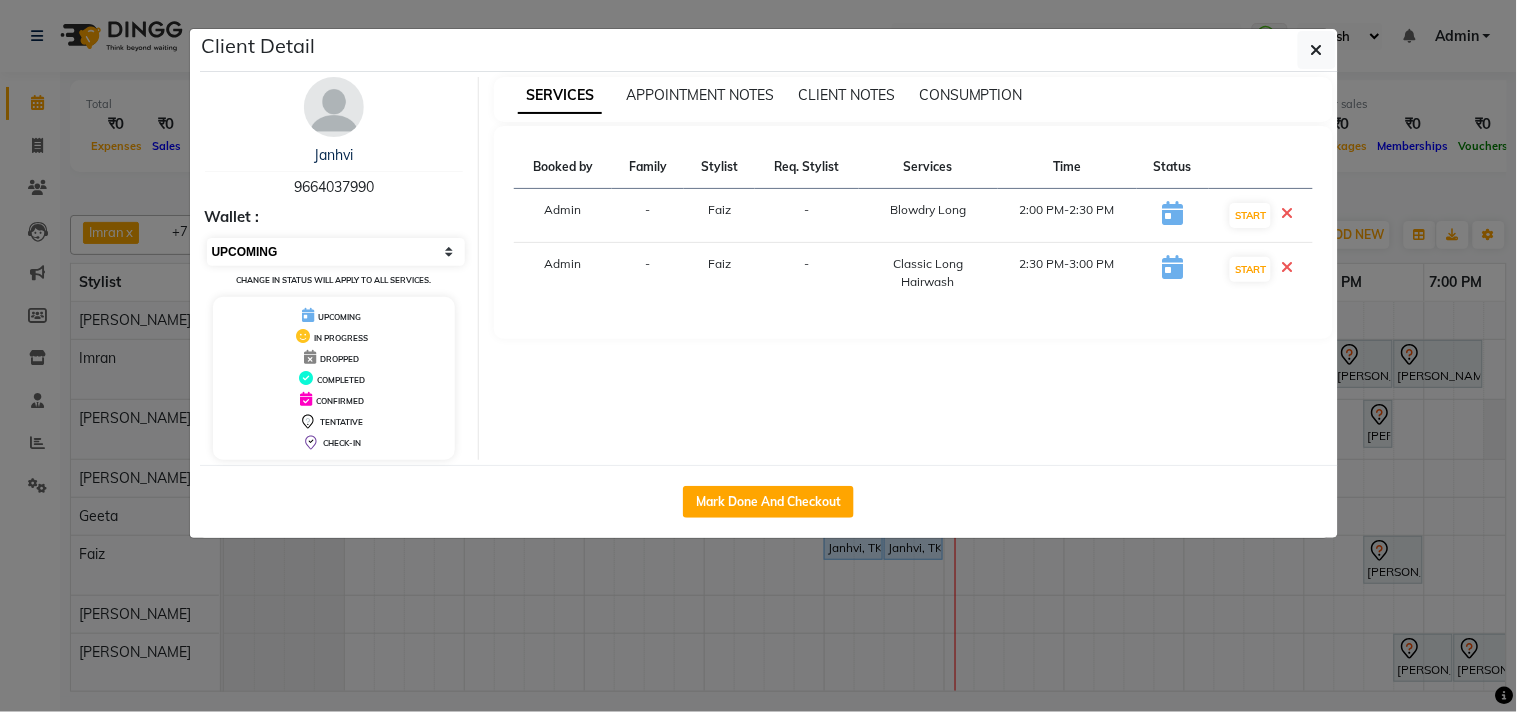select on "7" 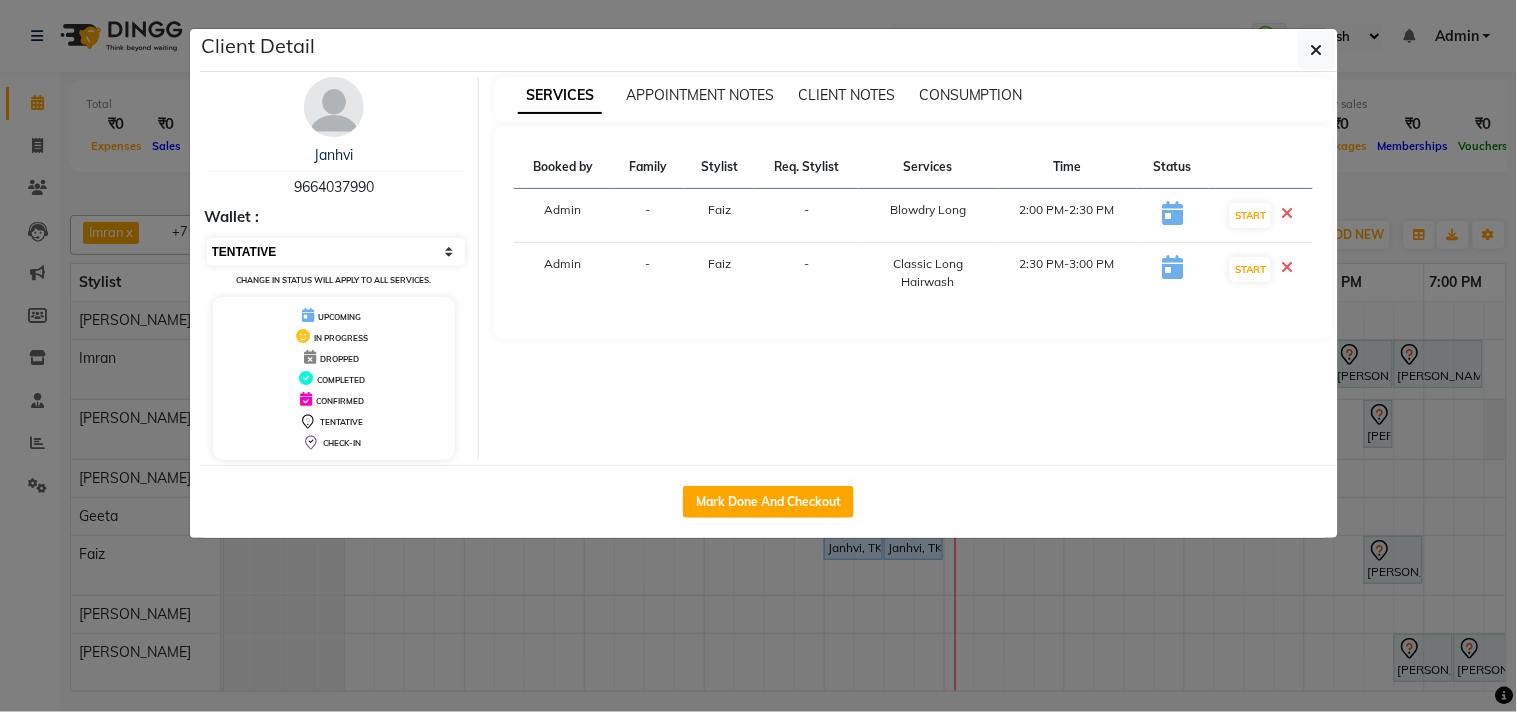 click on "Select IN SERVICE CONFIRMED TENTATIVE CHECK IN MARK DONE DROPPED UPCOMING" at bounding box center [336, 252] 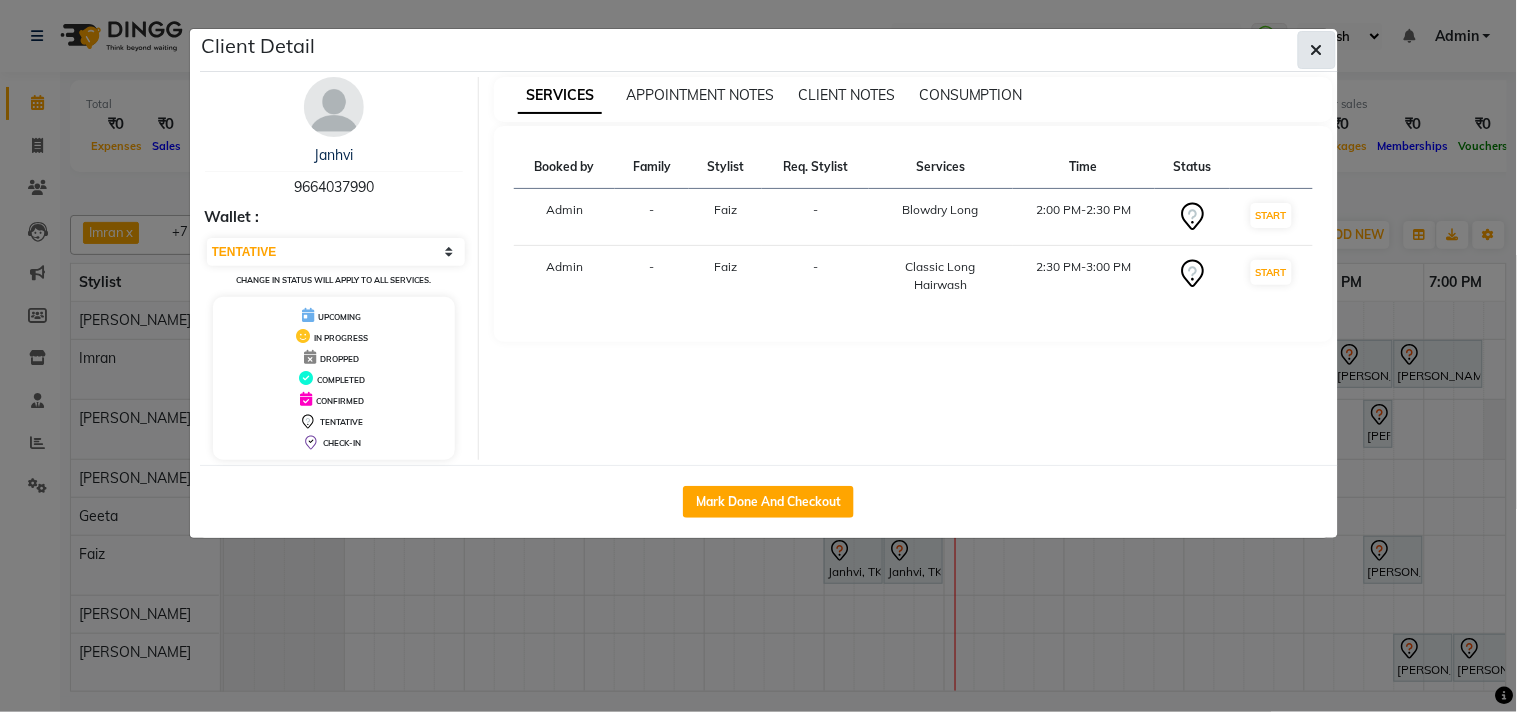 click 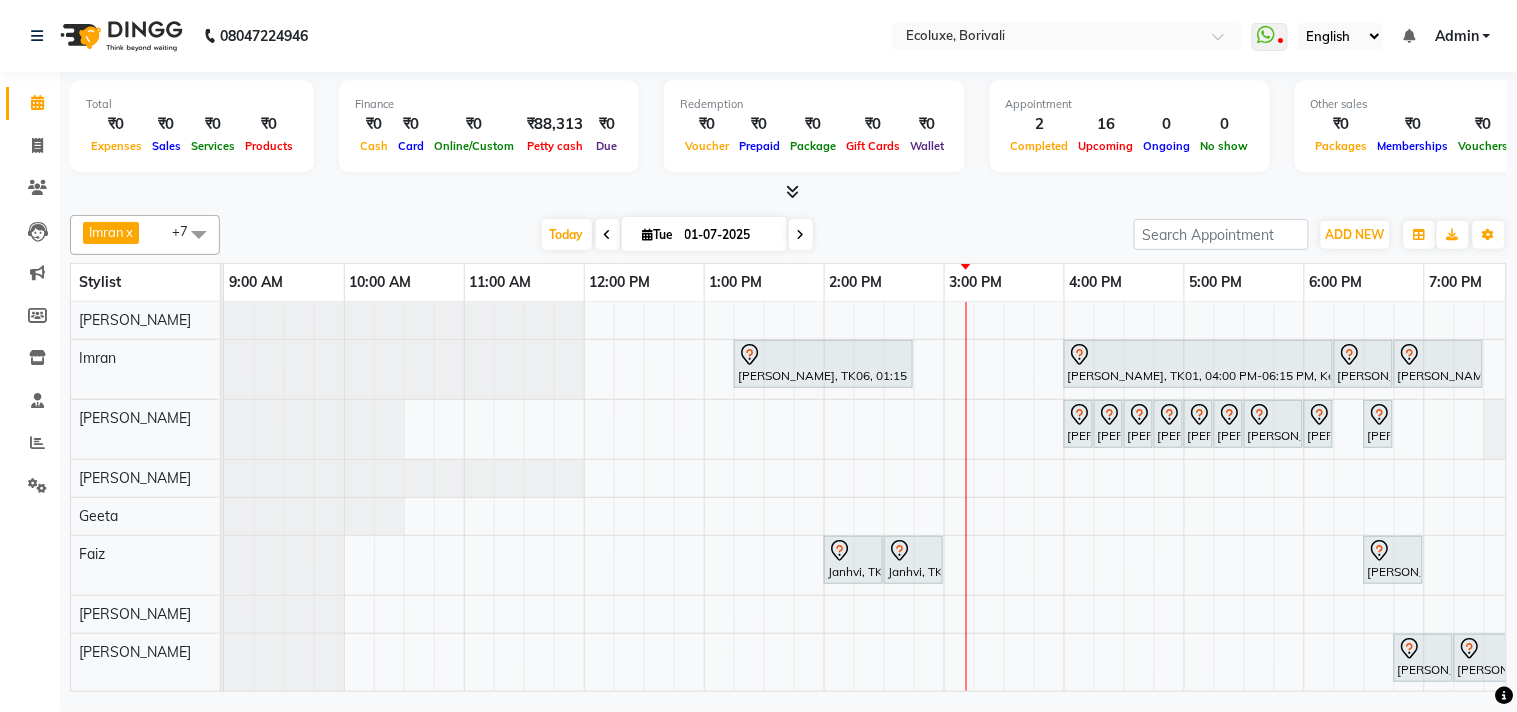 scroll, scrollTop: 0, scrollLeft: 414, axis: horizontal 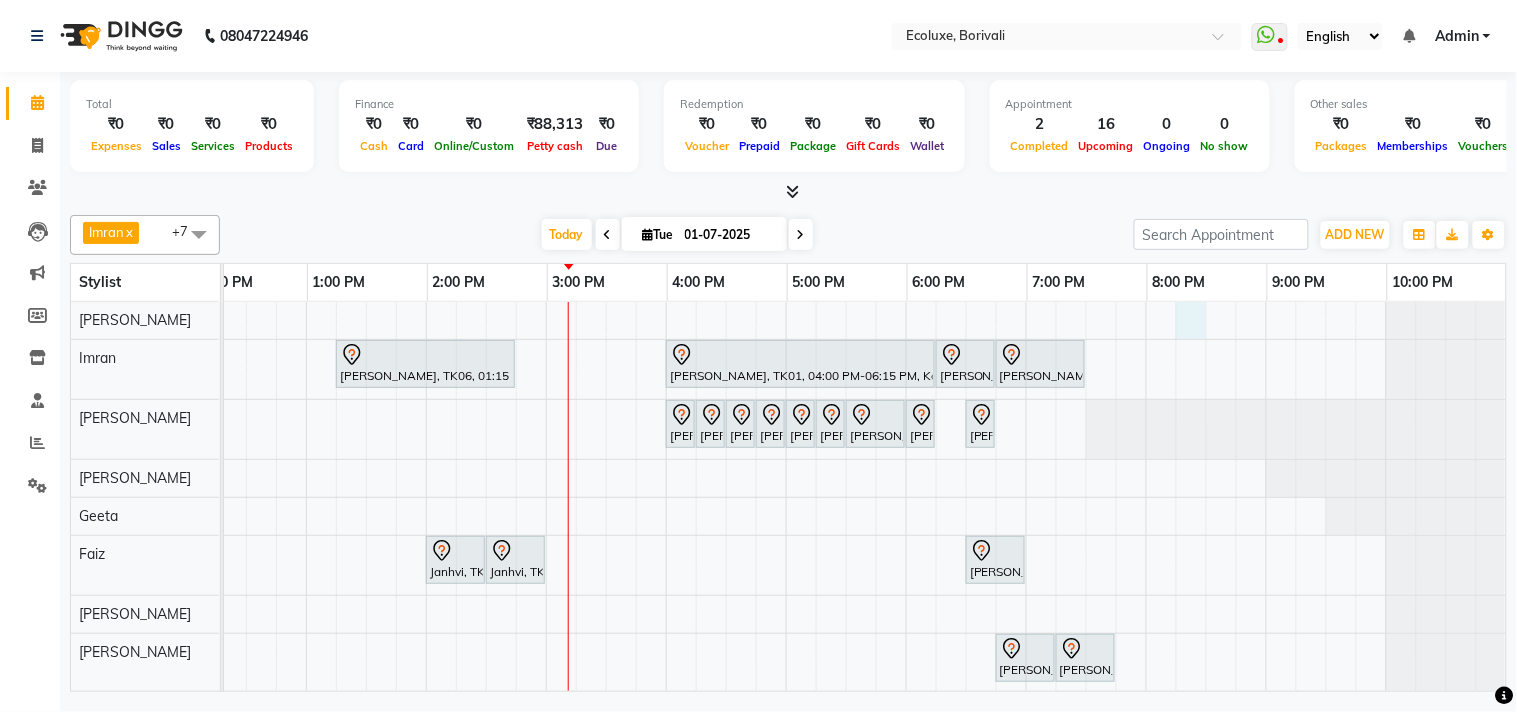 click on "[PERSON_NAME], TK06, 01:15 PM-02:45 PM, Touchup - Root Touch (Up To 2 Inch) [PERSON_NAME], TK01, 04:00 PM-06:15 PM, Keratin - Fringe             [PERSON_NAME], TK01, 06:15 PM-06:45 PM, Hair Retuals - Kerastase Fusio-Dose              [PERSON_NAME], TK01, 06:45 PM-07:30 PM, [DEMOGRAPHIC_DATA] - Haircut Senior Stylist             [PERSON_NAME], TK03, 04:00 PM-04:15 PM, Waxing (Rica Wax) - Full Body              [PERSON_NAME], TK03, 04:15 PM-04:30 PM, Peel Off Wax - Chin             [PERSON_NAME], TK03, 04:30 PM-04:45 PM, Waxing (Rica Wax) - Brazilian             [PERSON_NAME], TK03, 04:45 PM-05:00 PM, Peel Off Wax - Lowerlips             [PERSON_NAME], TK03, 05:00 PM-05:15 PM, Peel Off Wax - Upperlips             [PERSON_NAME], TK03, 05:15 PM-05:30 PM, Woman Eyebrow             [PERSON_NAME], TK04, 05:30 PM-06:00 PM, O+3 Sea weed Cleanup             [PERSON_NAME], TK04, 06:00 PM-06:15 PM, Men's Eyebrow             [PERSON_NAME], TK05, 06:30 PM-06:45 PM, Woman Eyebrow" at bounding box center [666, 497] 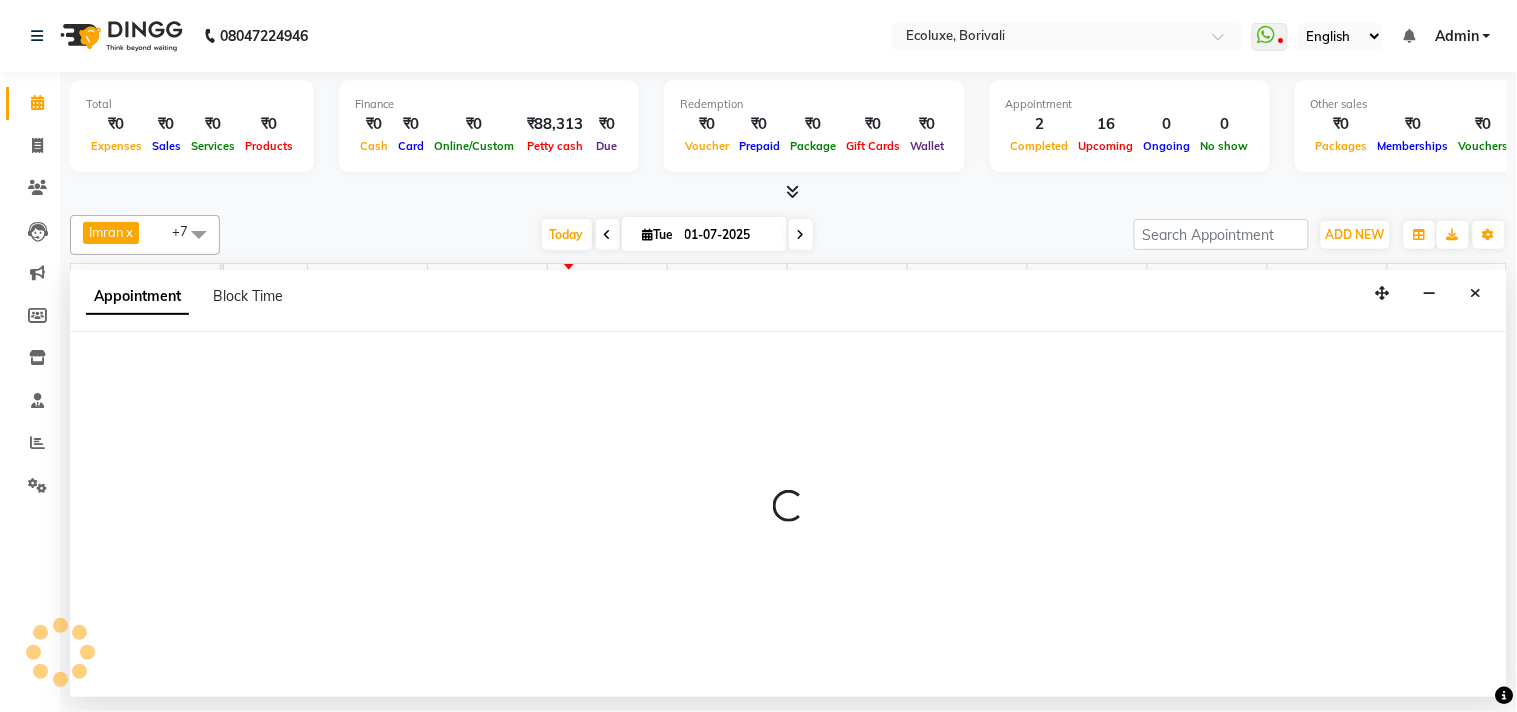 select on "35738" 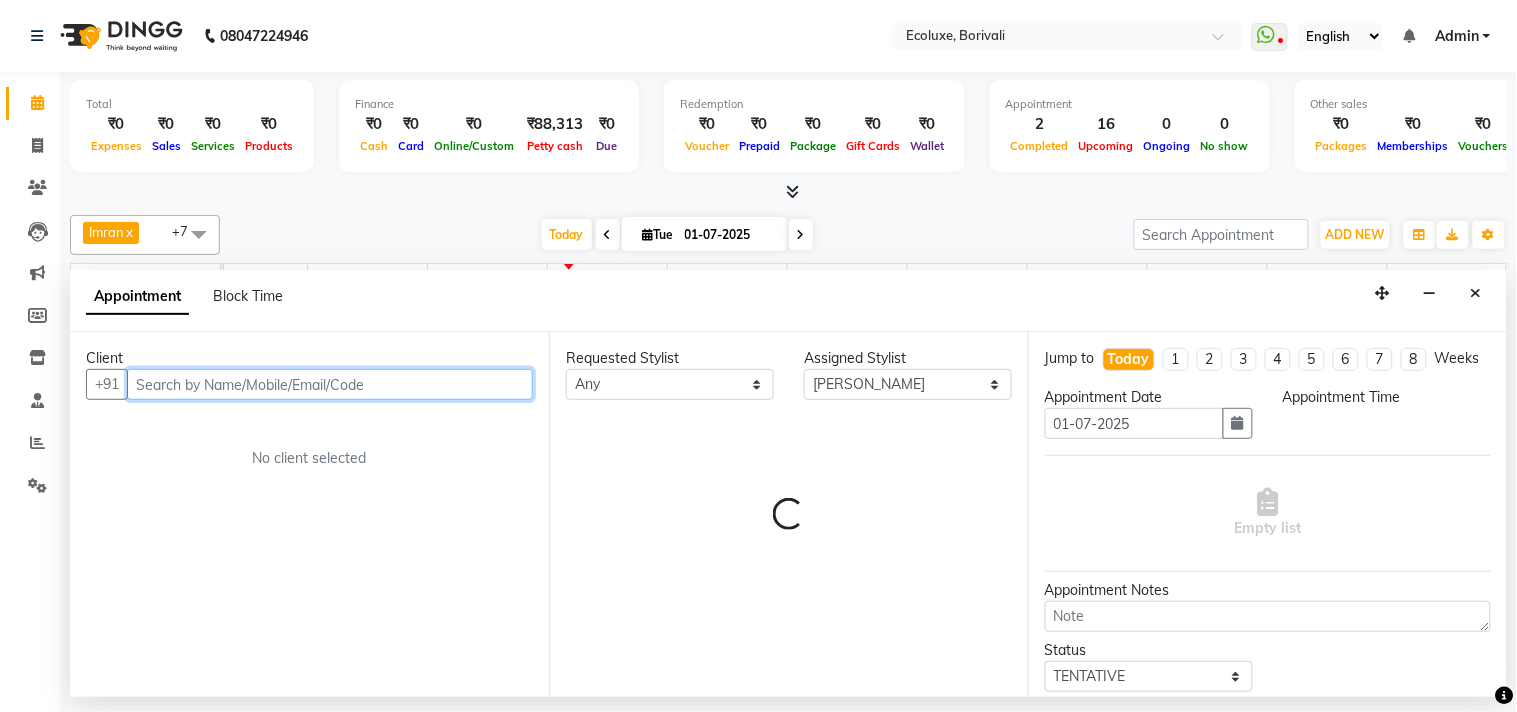select on "1215" 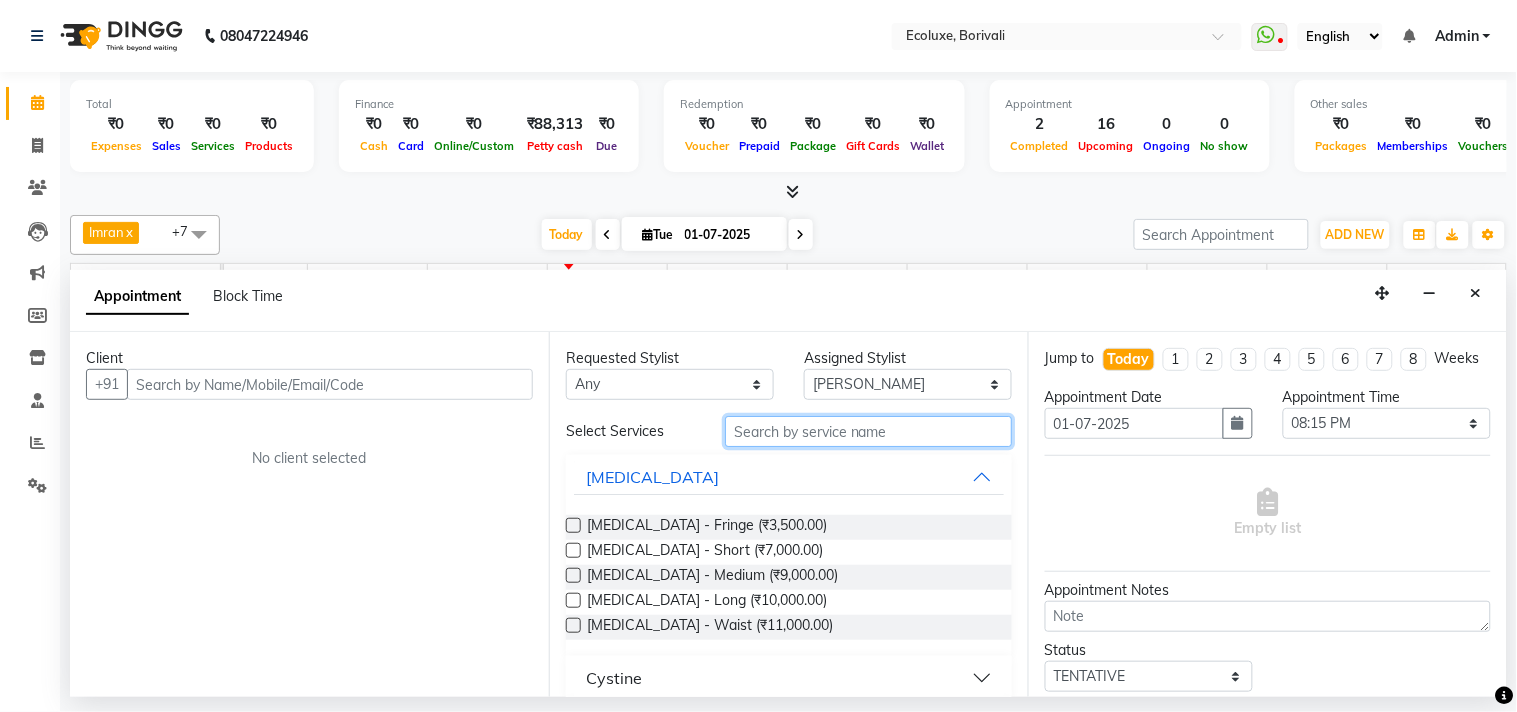 click at bounding box center (868, 431) 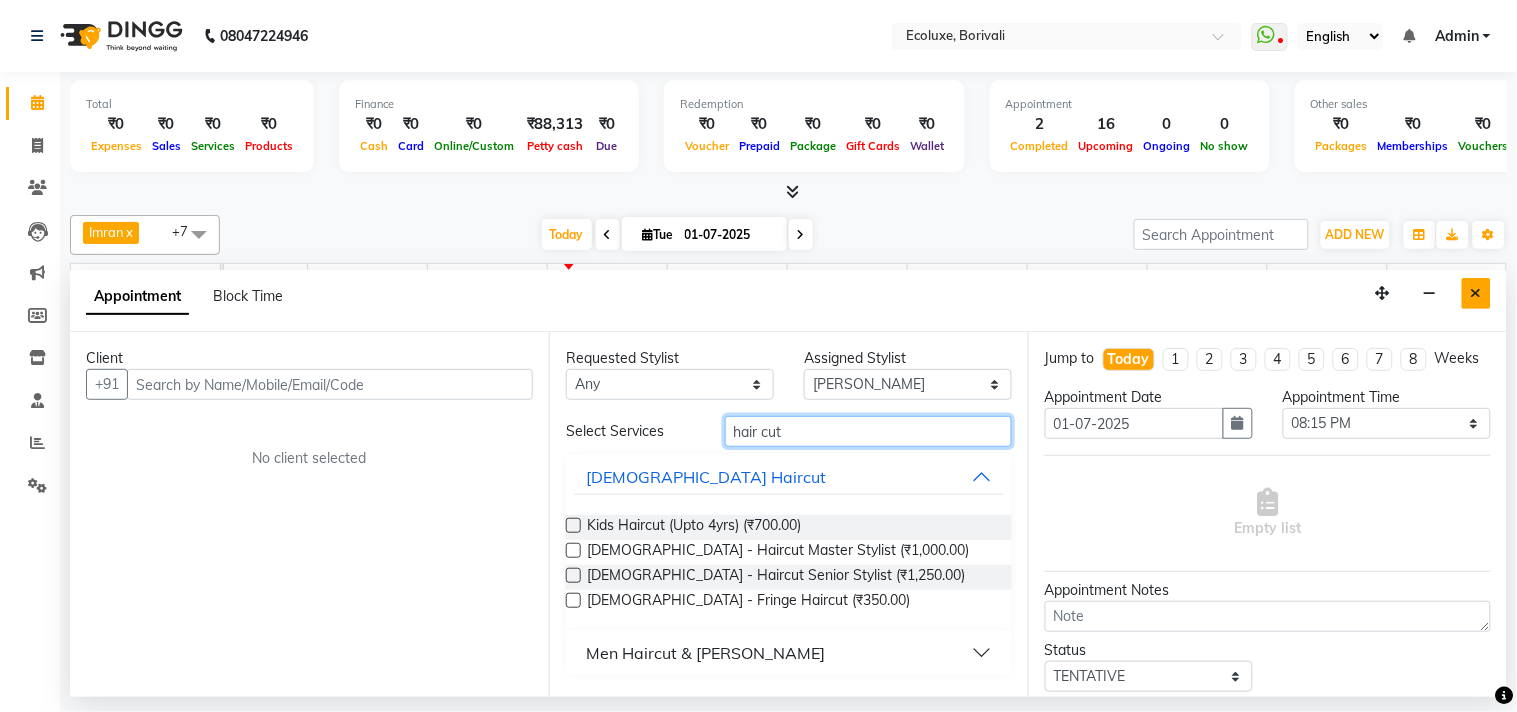 type on "hair cut" 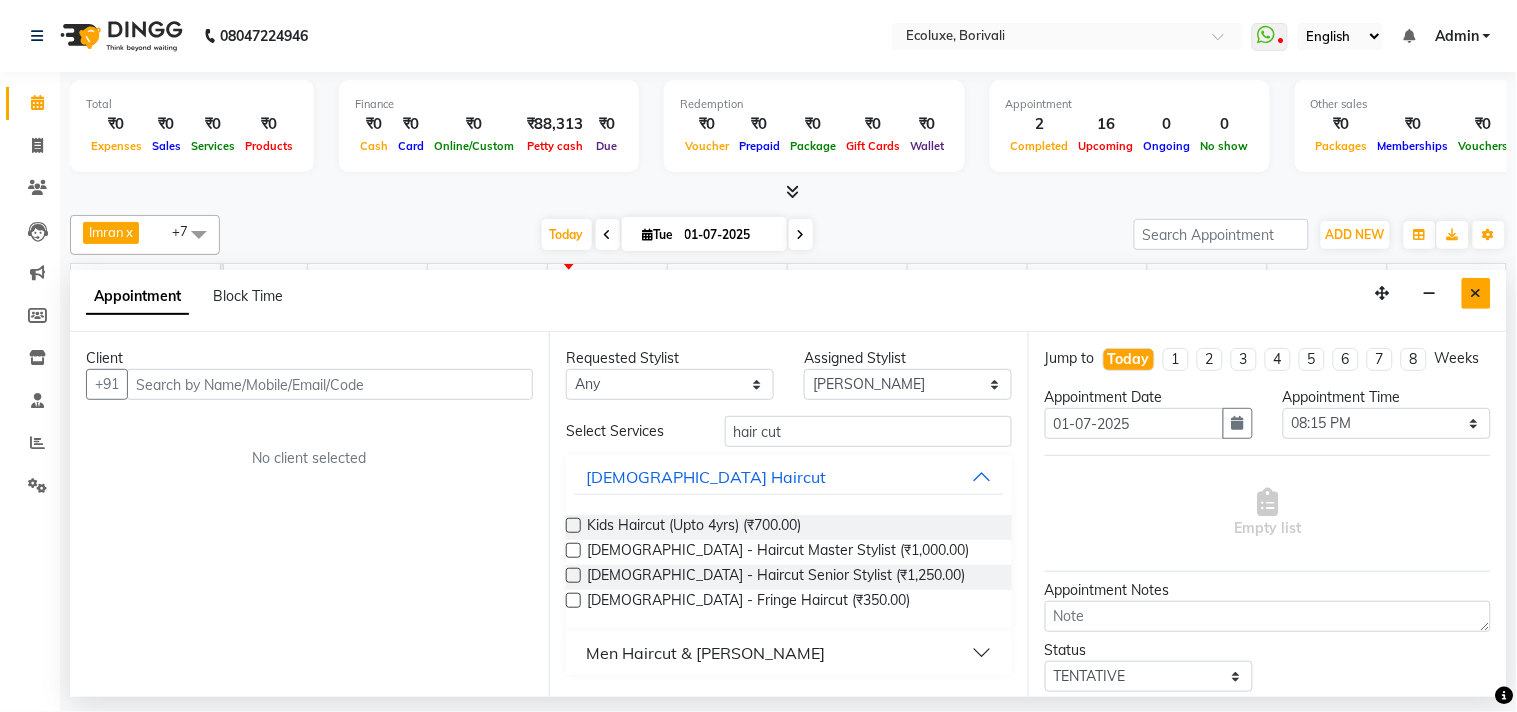 click at bounding box center [1476, 293] 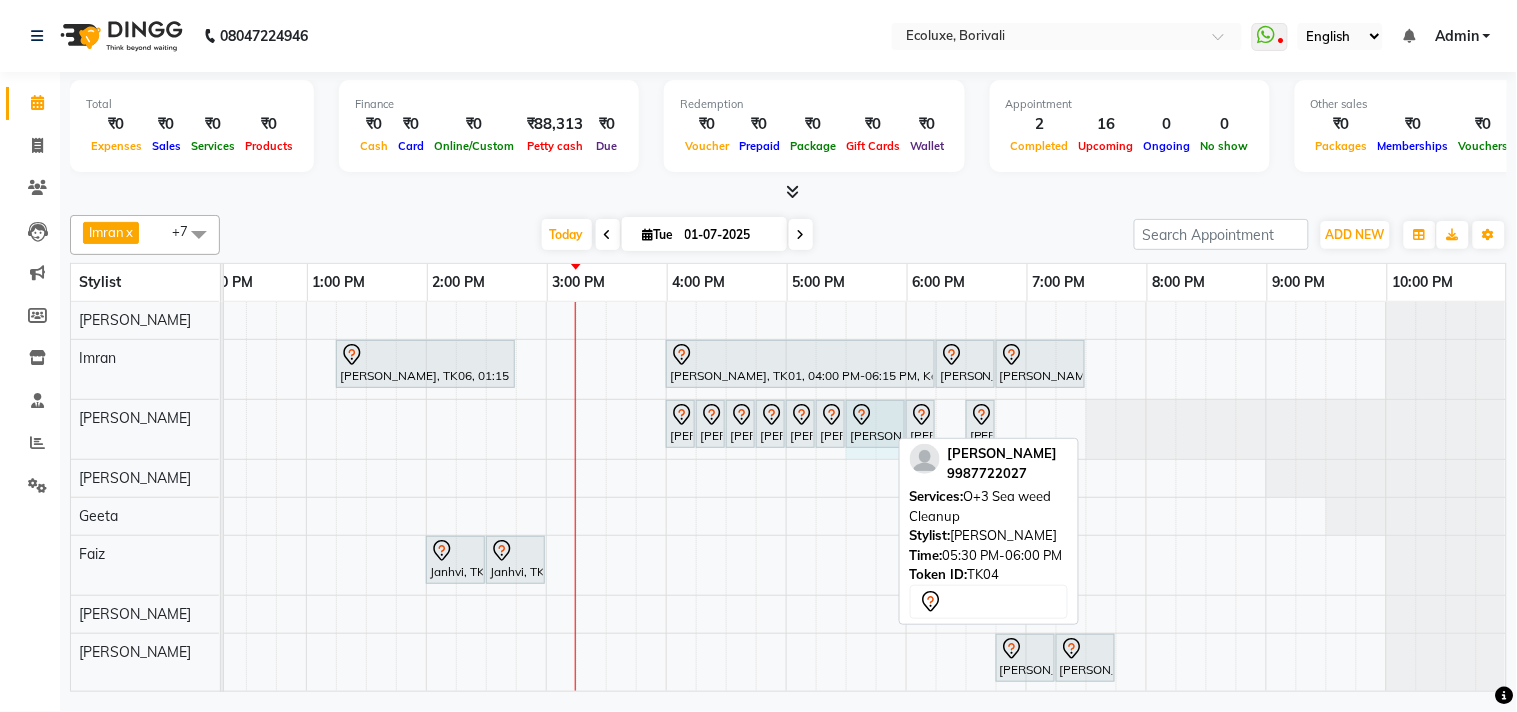 click on "[PERSON_NAME], TK03, 04:00 PM-04:15 PM, Waxing (Rica Wax) - Full Body              [PERSON_NAME], TK03, 04:15 PM-04:30 PM, Peel Off Wax - Chin             [PERSON_NAME], TK03, 04:30 PM-04:45 PM, Waxing (Rica Wax) - Brazilian             [PERSON_NAME], TK03, 04:45 PM-05:00 PM, Peel Off Wax - Lowerlips             [PERSON_NAME], TK03, 05:00 PM-05:15 PM, Peel Off Wax - Upperlips             [PERSON_NAME], TK03, 05:15 PM-05:30 PM, Woman Eyebrow             [PERSON_NAME], TK04, 05:30 PM-06:00 PM, O+3 Sea weed Cleanup             [PERSON_NAME], TK04, 06:00 PM-06:15 PM, Men's Eyebrow             [PERSON_NAME], TK05, 06:30 PM-06:45 PM, Woman Eyebrow             [PERSON_NAME], TK04, 05:30 PM-06:00 PM, O+3 Sea weed Cleanup" at bounding box center [-174, 429] 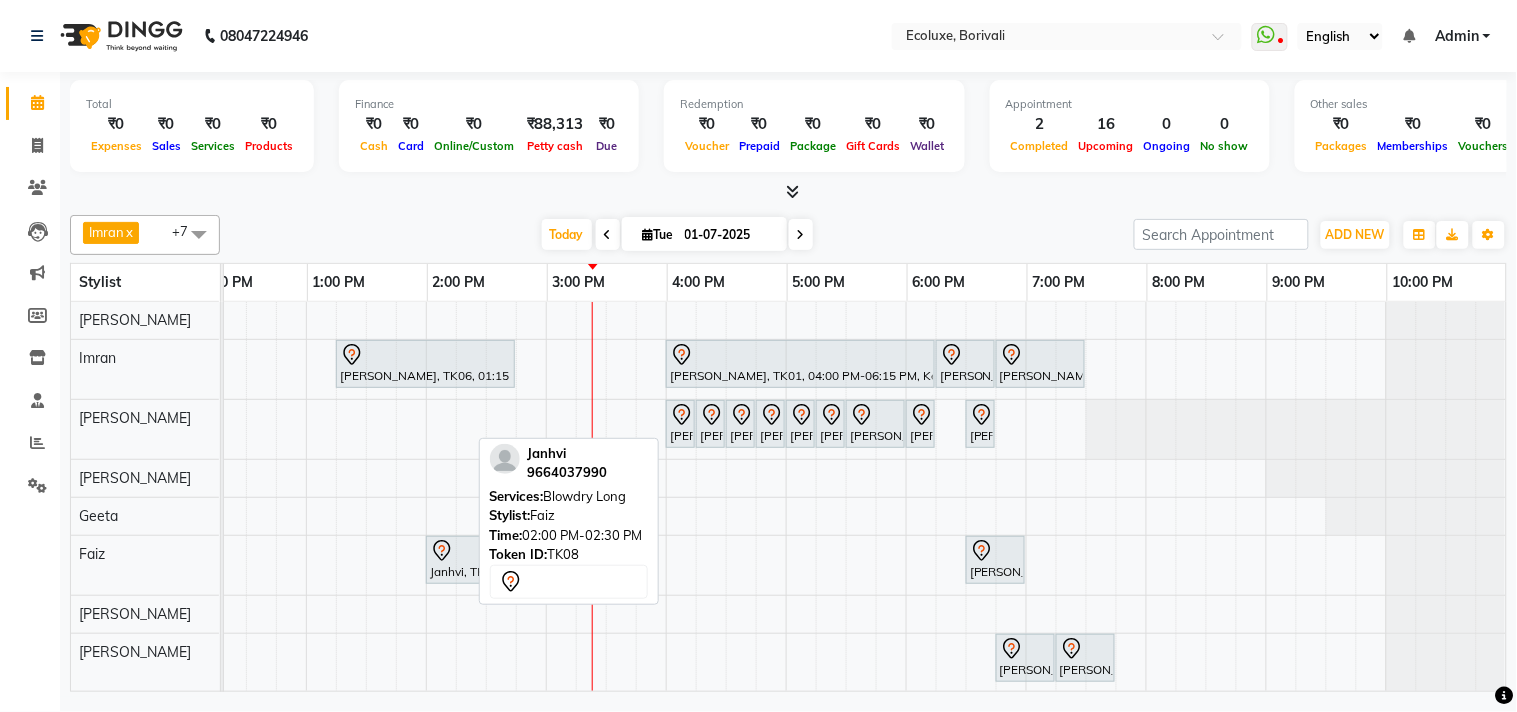 click on "Janhvi, TK08, 02:00 PM-02:30 PM, Blowdry Long" at bounding box center [455, 560] 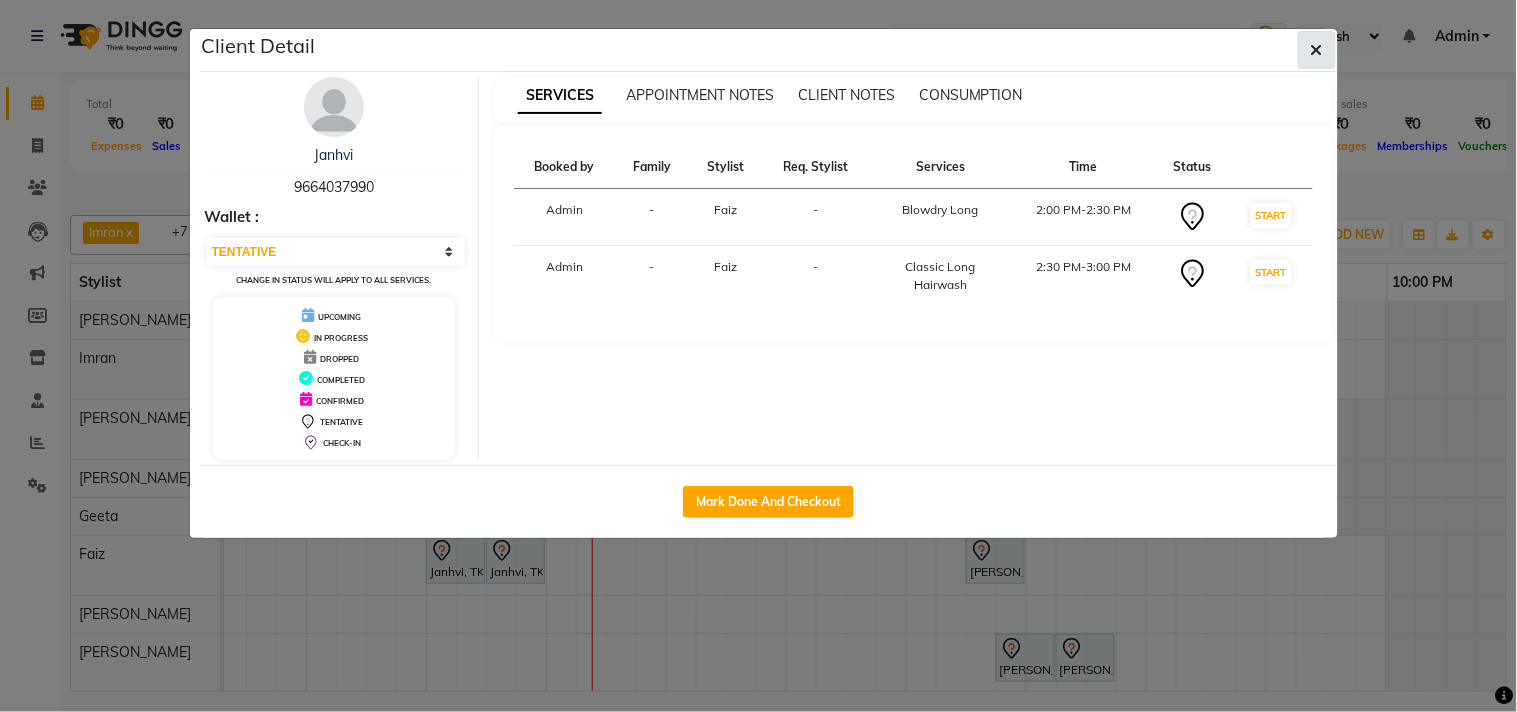 click 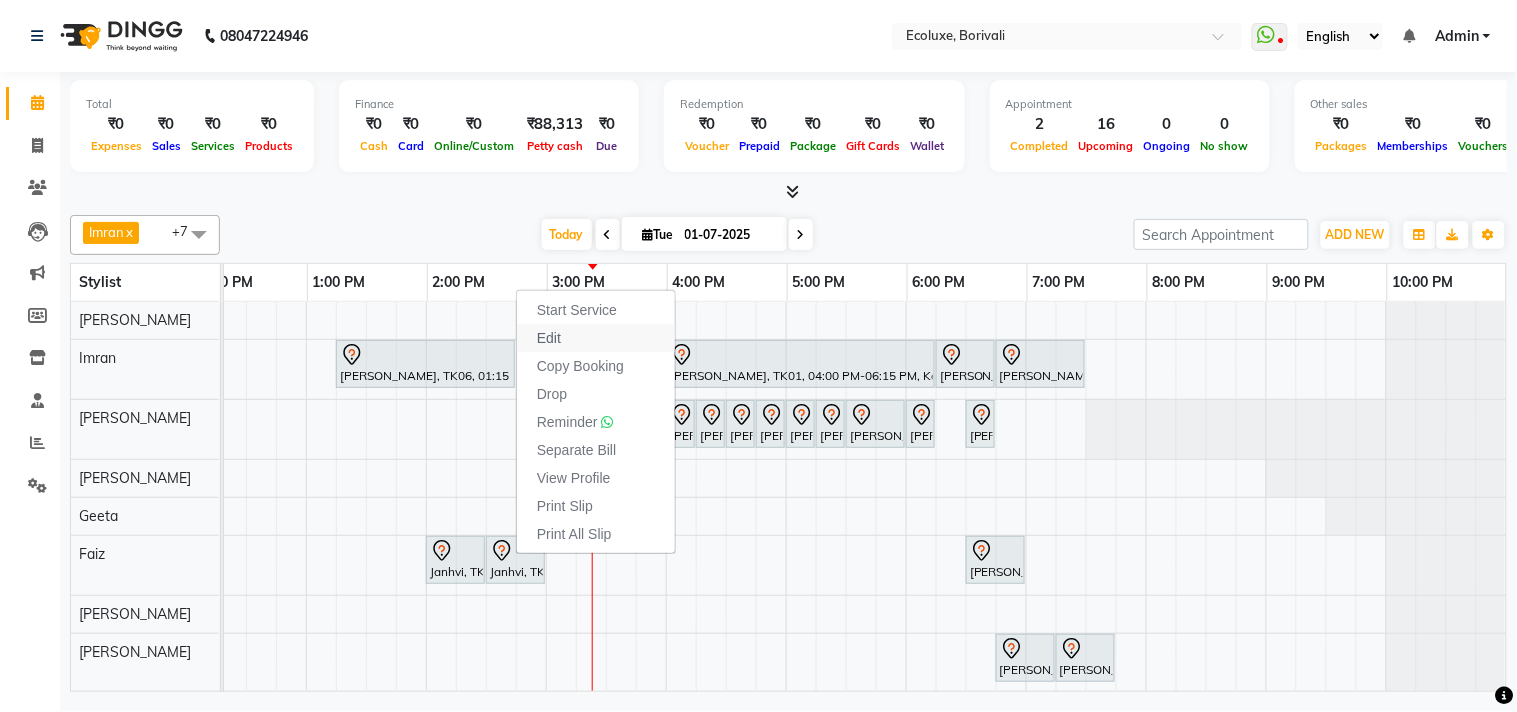 click on "Edit" at bounding box center (549, 338) 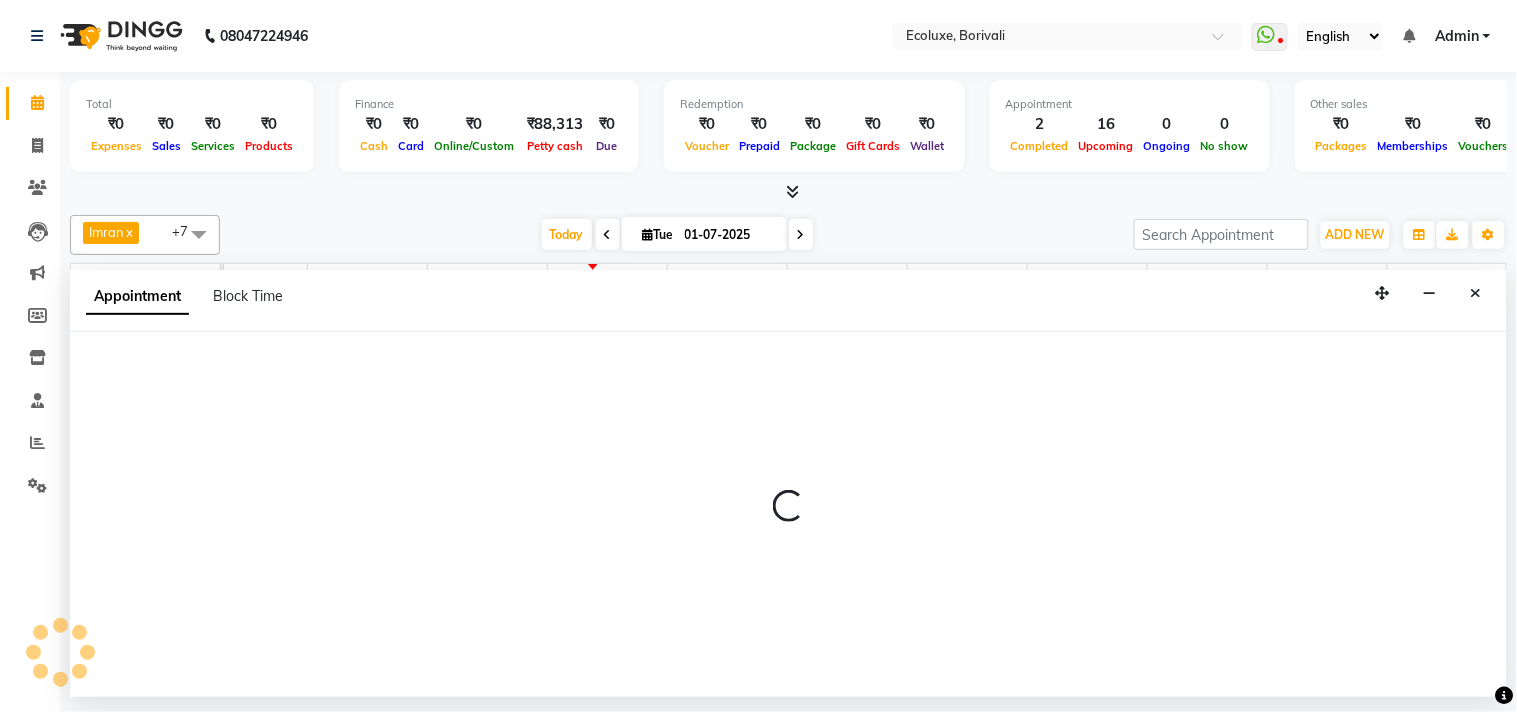 select on "tentative" 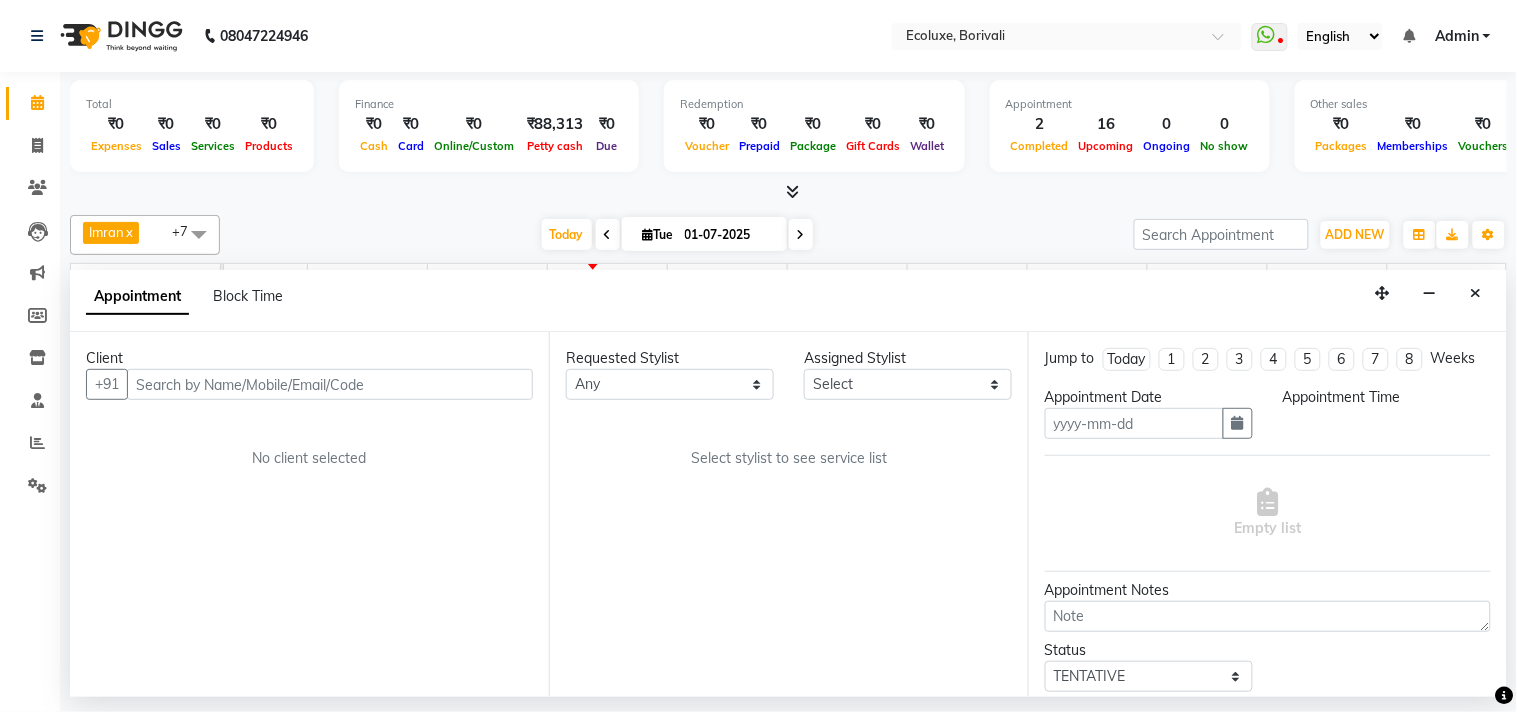 type on "01-07-2025" 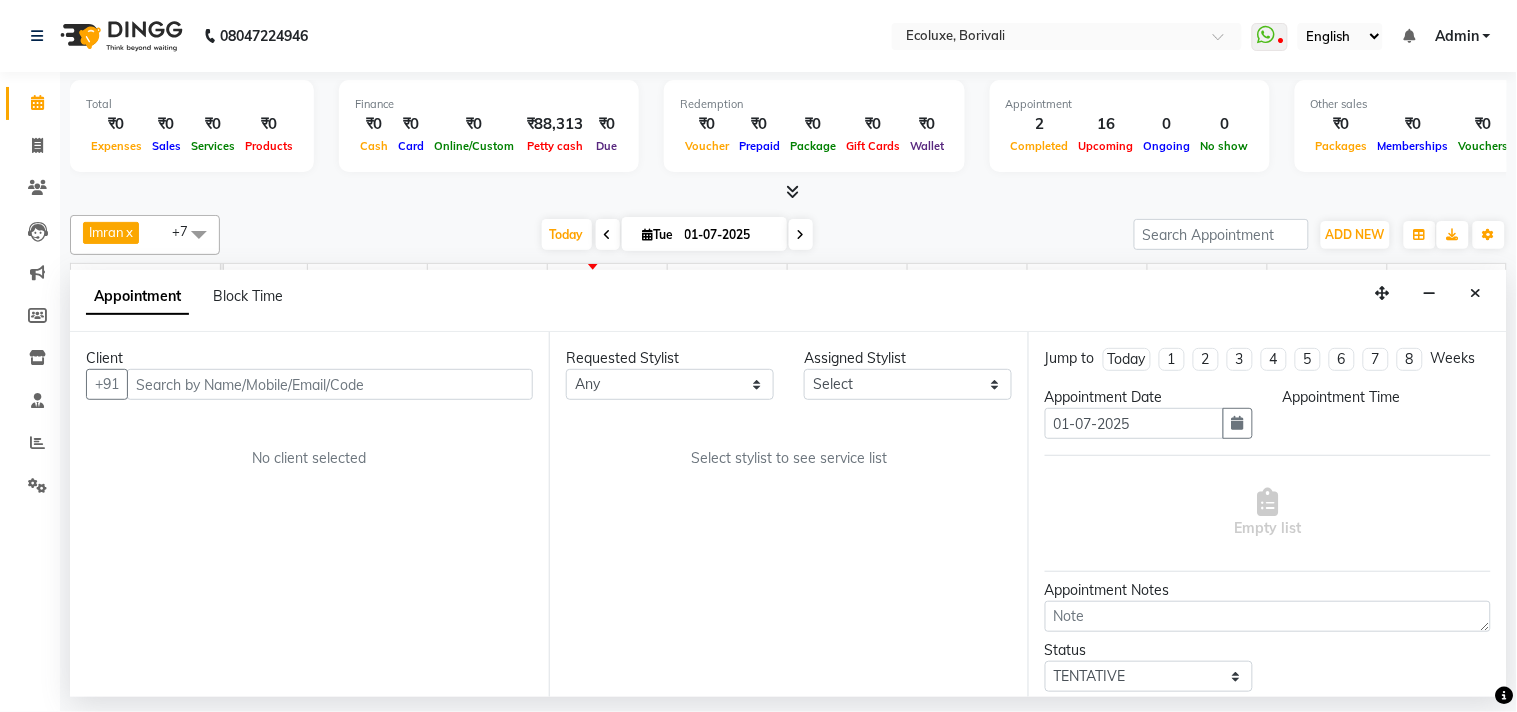 select on "67913" 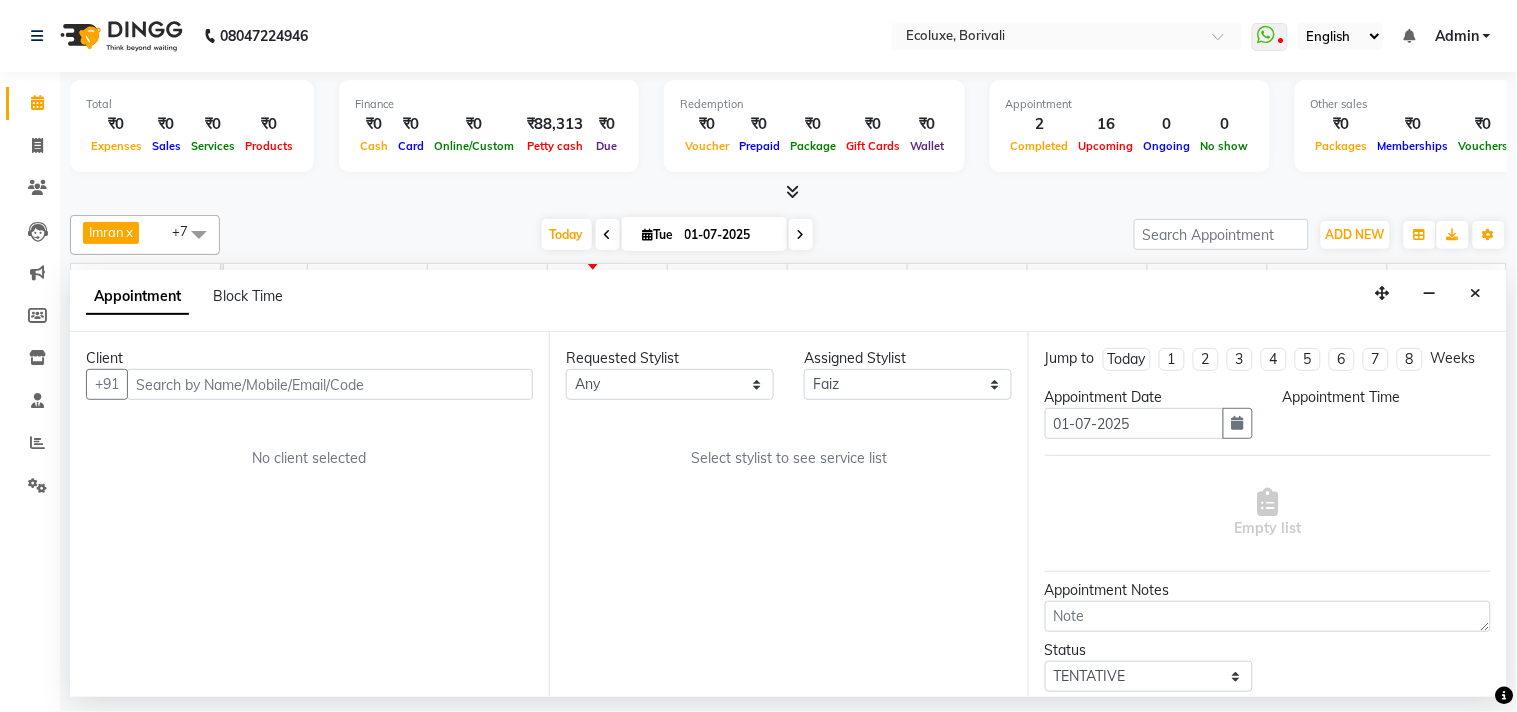 select on "2487" 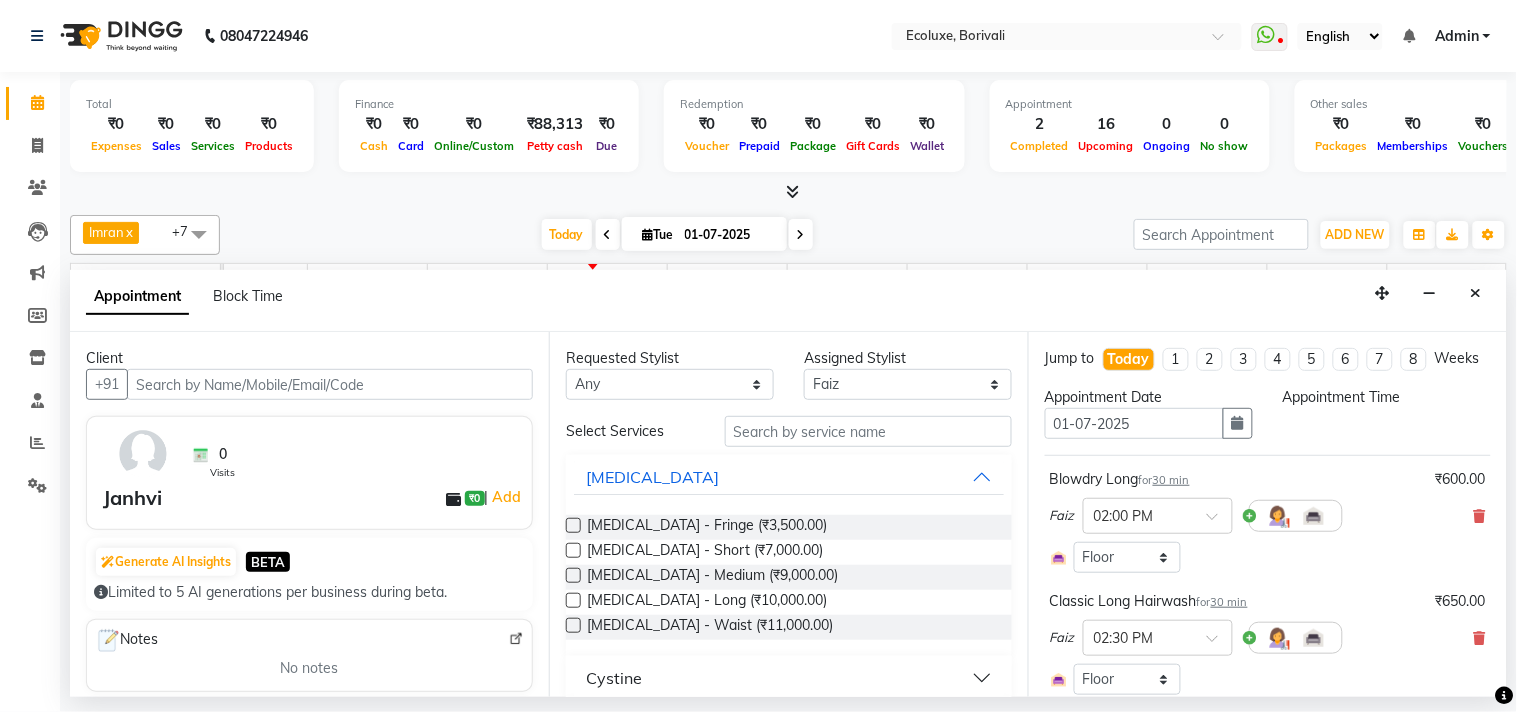 select on "840" 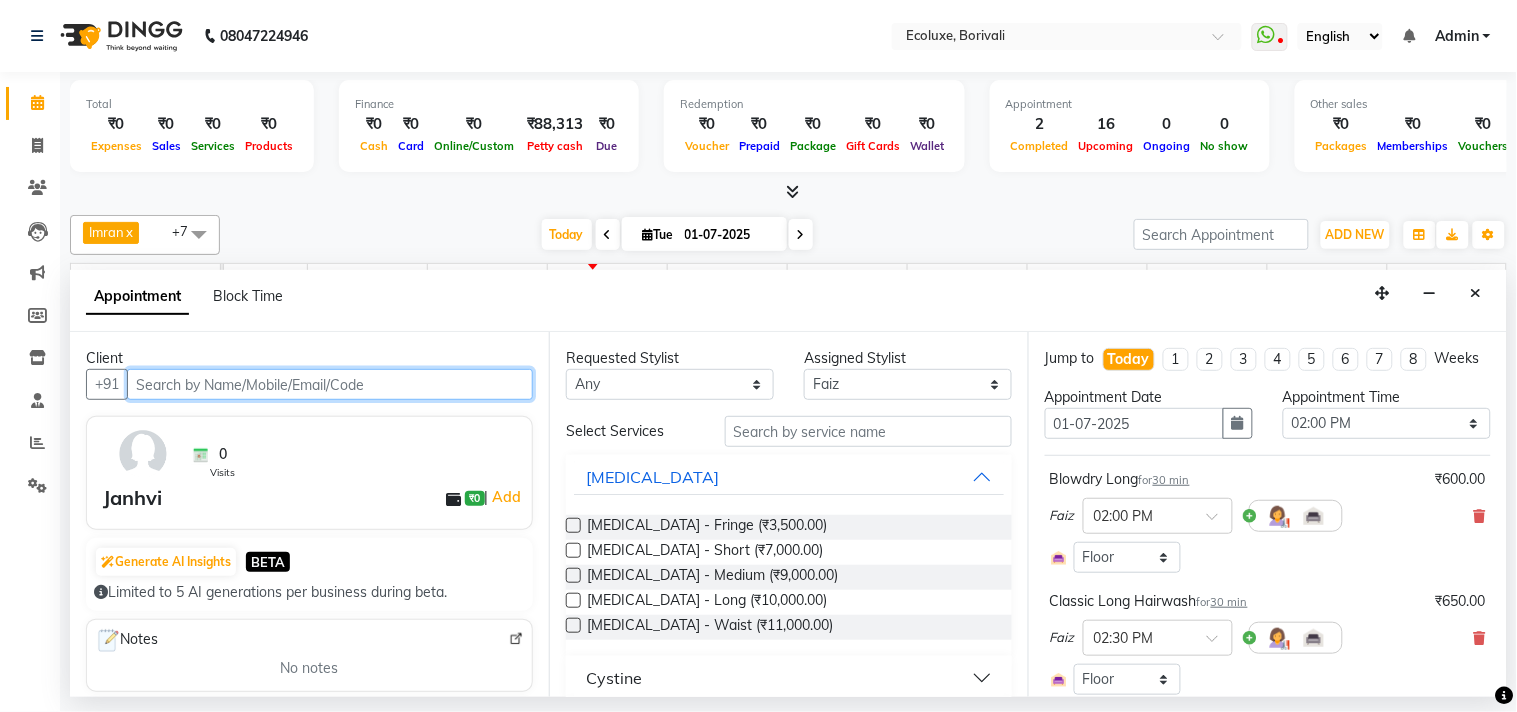 scroll, scrollTop: 0, scrollLeft: 397, axis: horizontal 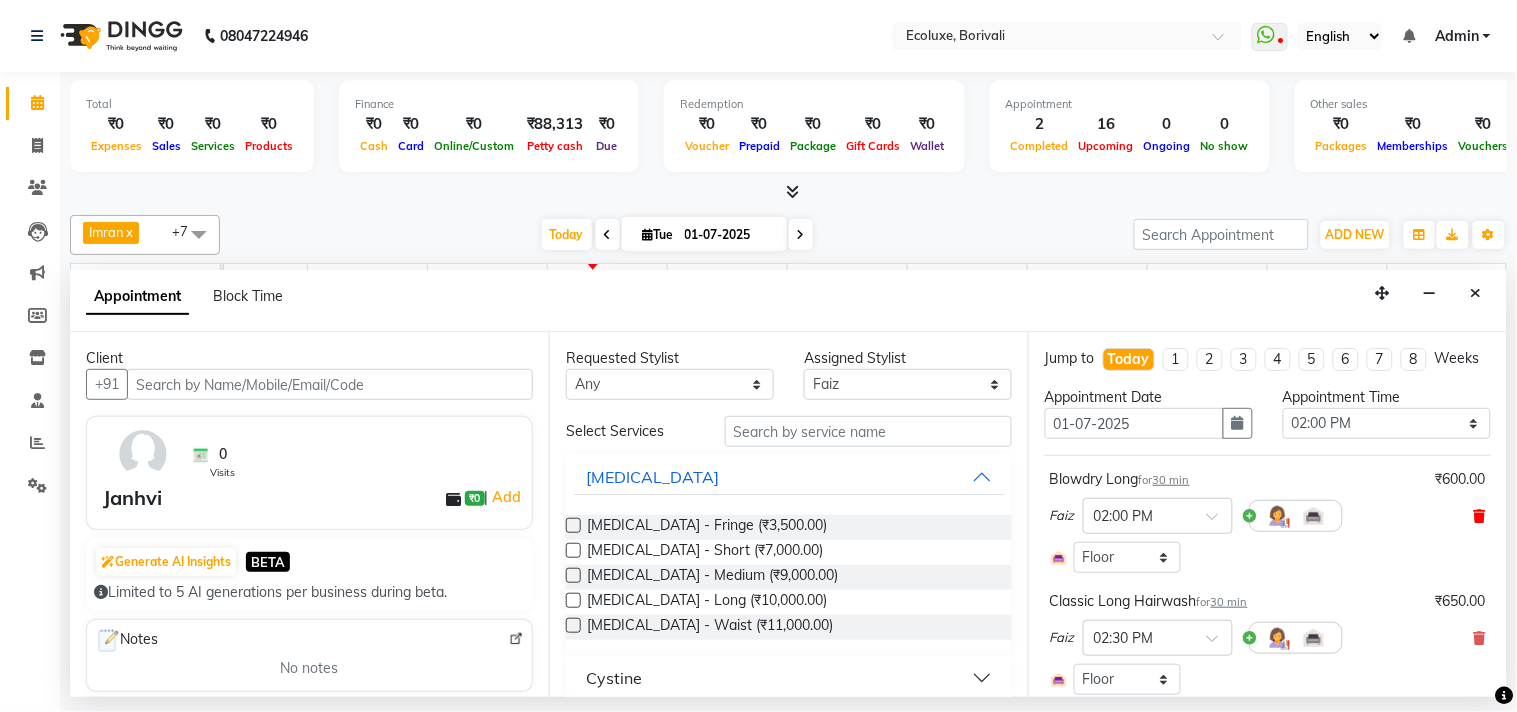 click at bounding box center (1480, 516) 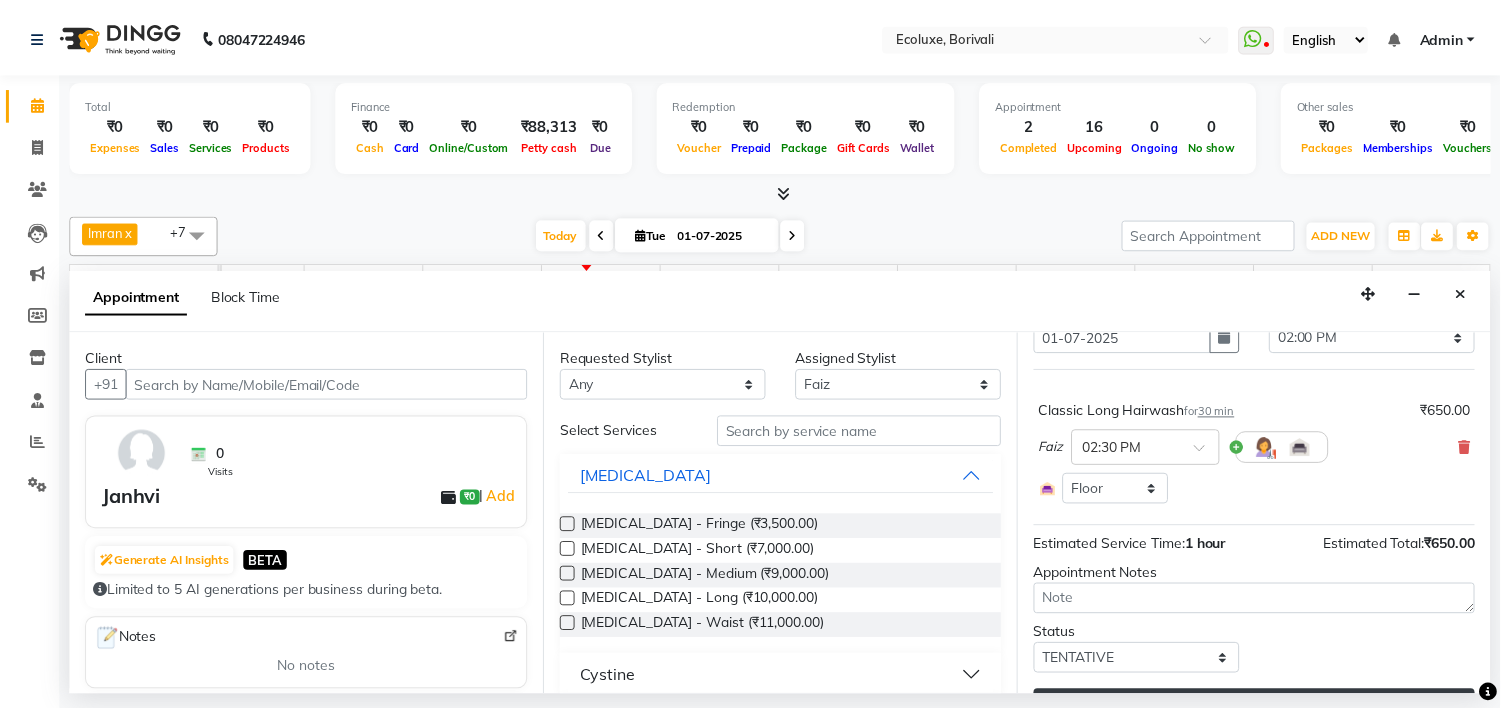 scroll, scrollTop: 152, scrollLeft: 0, axis: vertical 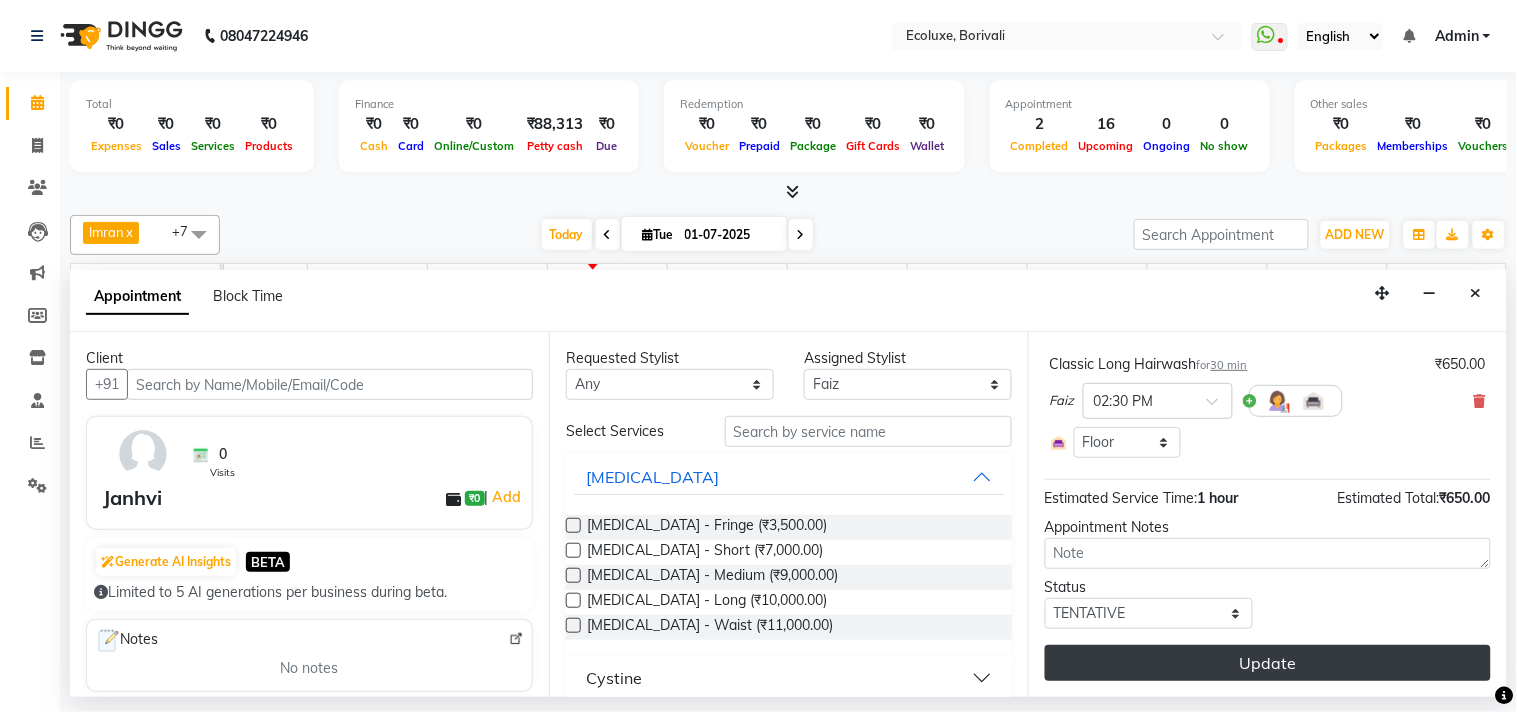 click on "Update" at bounding box center [1268, 663] 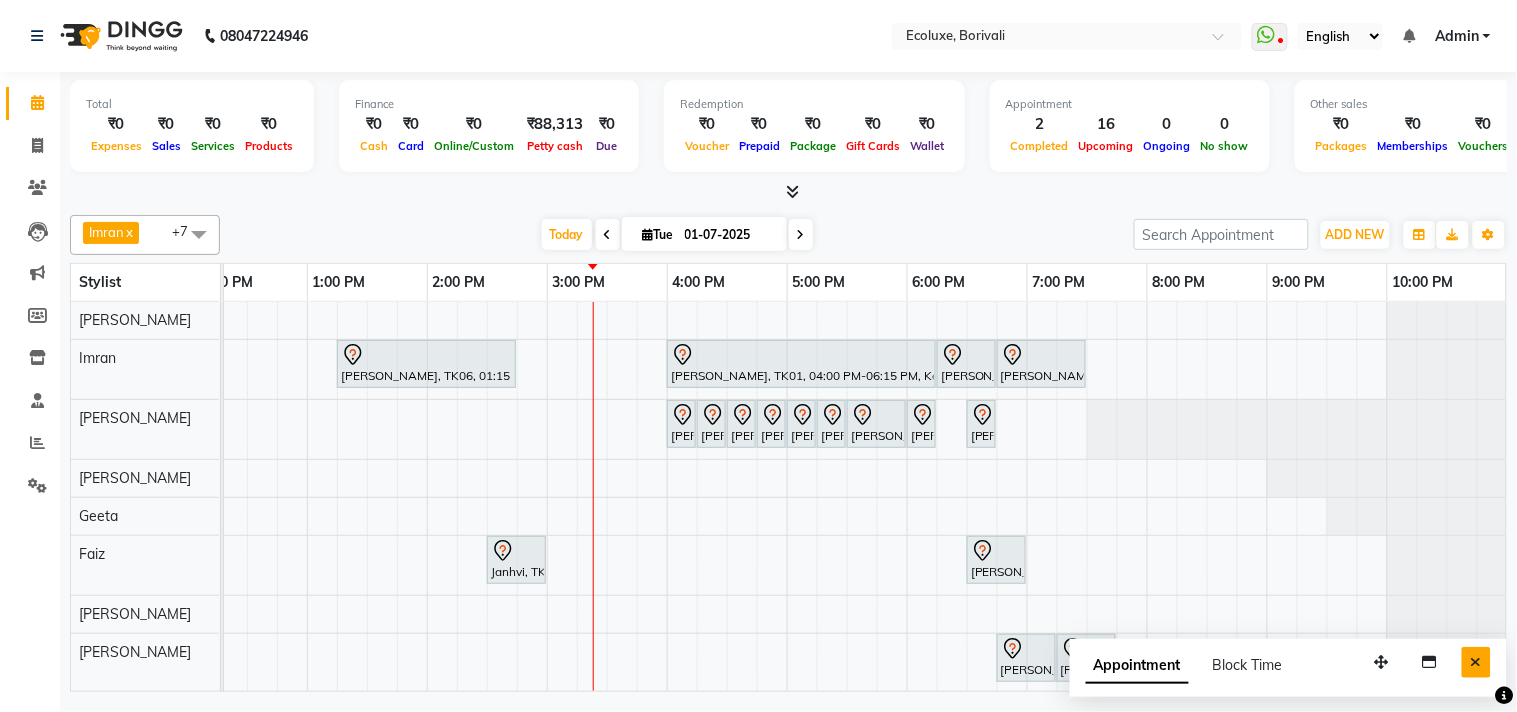click at bounding box center [1476, 662] 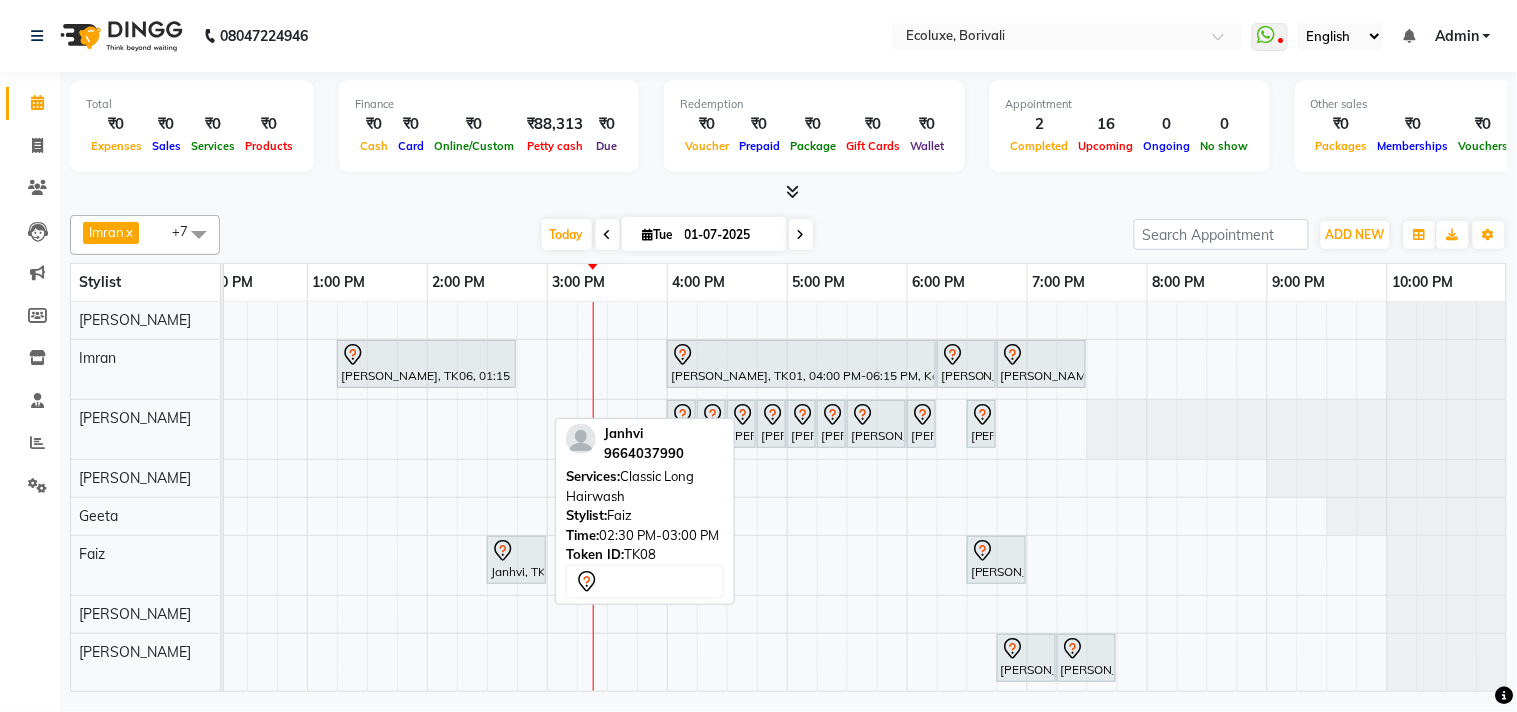 click on "Janhvi, TK08, 02:30 PM-03:00 PM, Classic Long Hairwash" at bounding box center (516, 560) 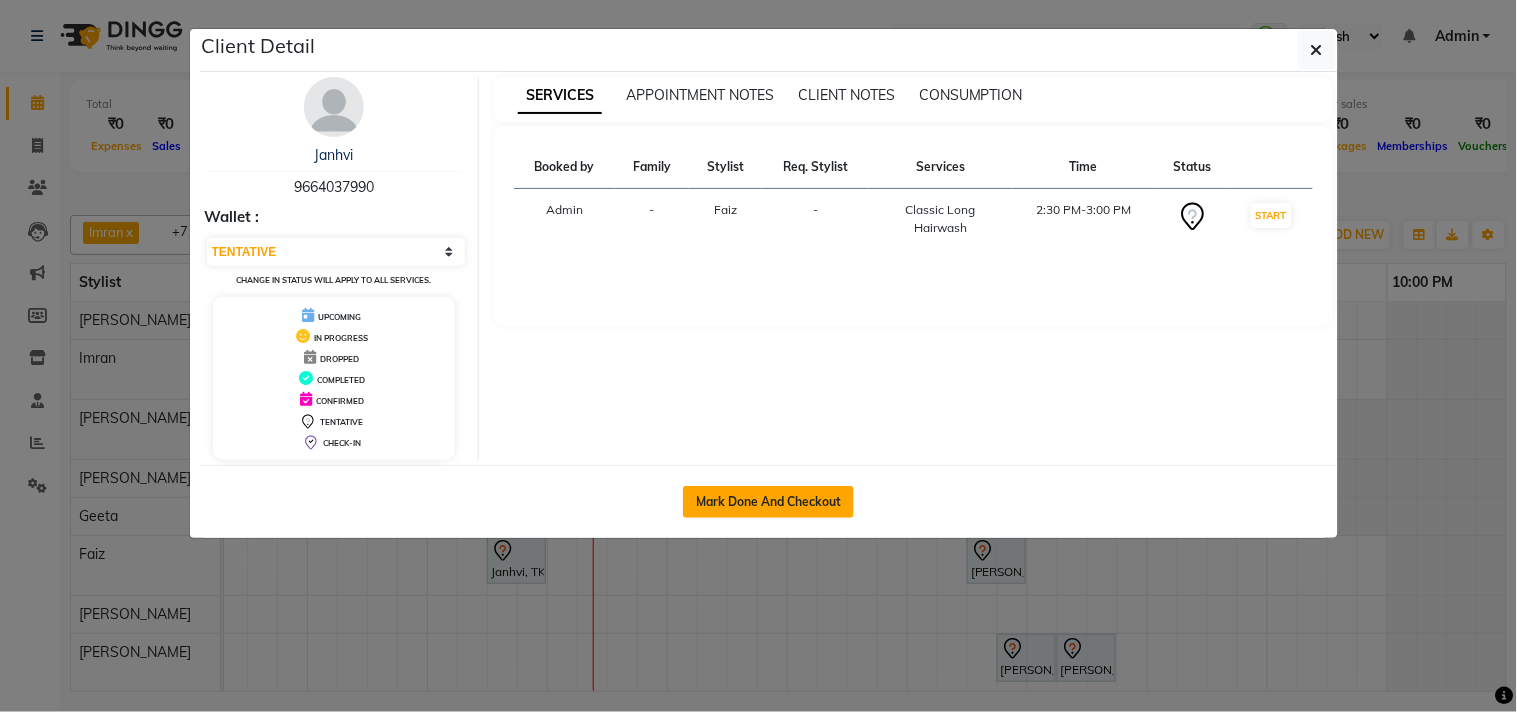 click on "Mark Done And Checkout" 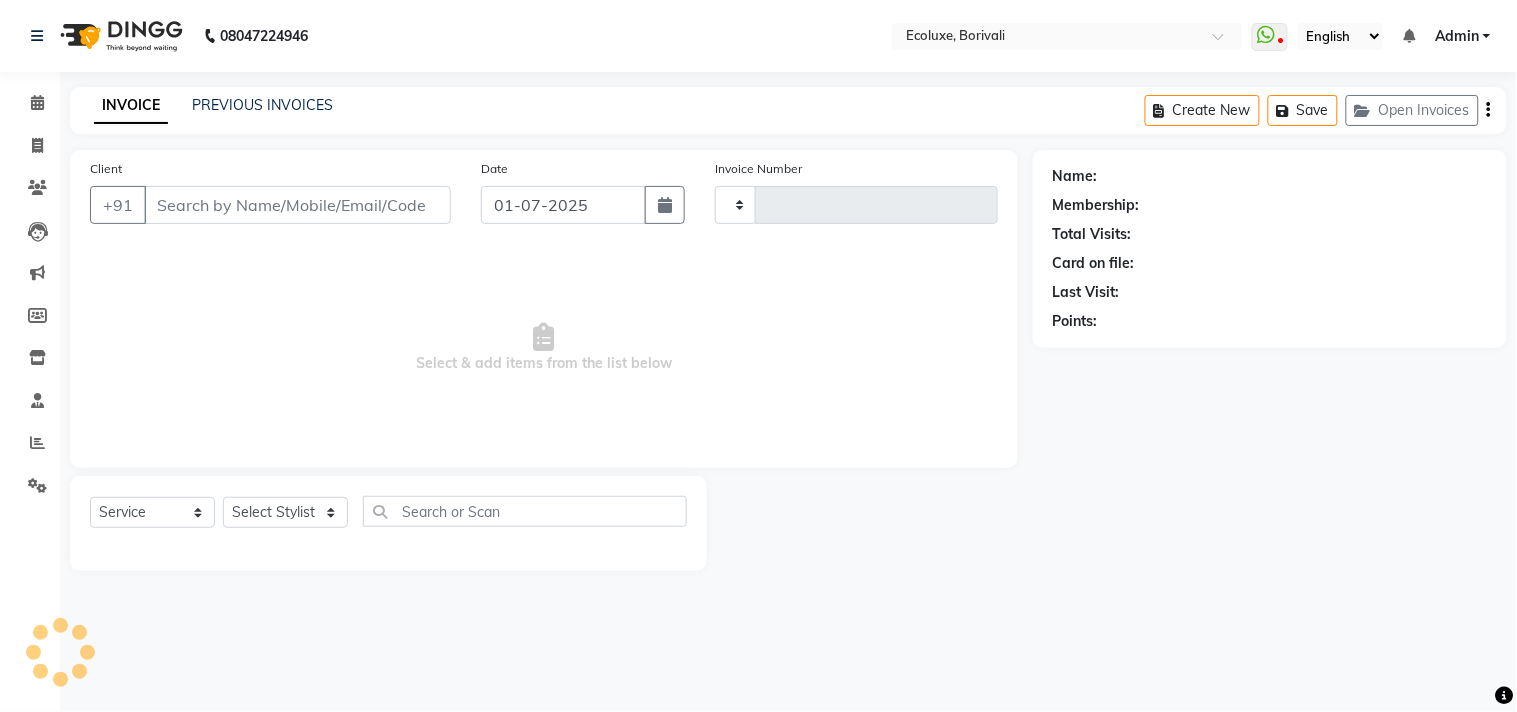 type on "1168" 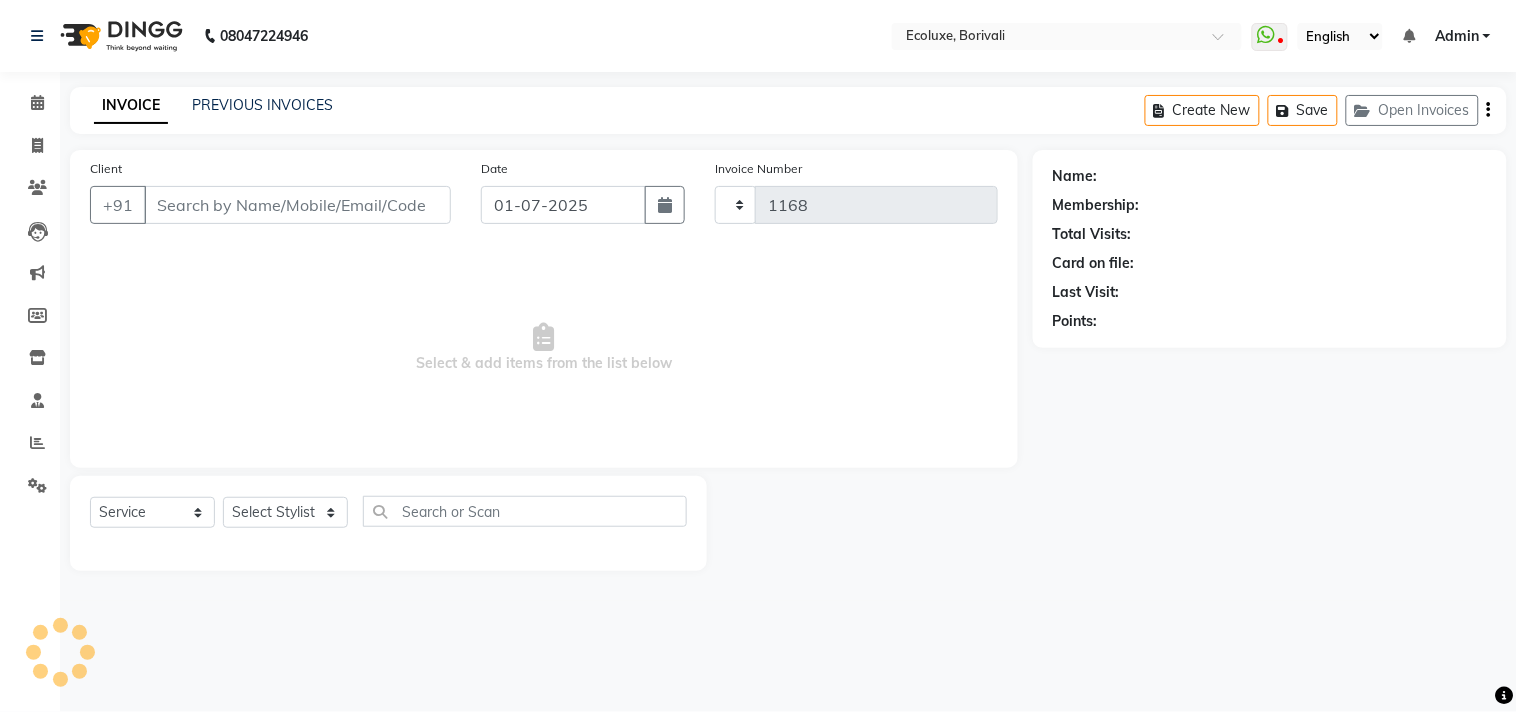 type 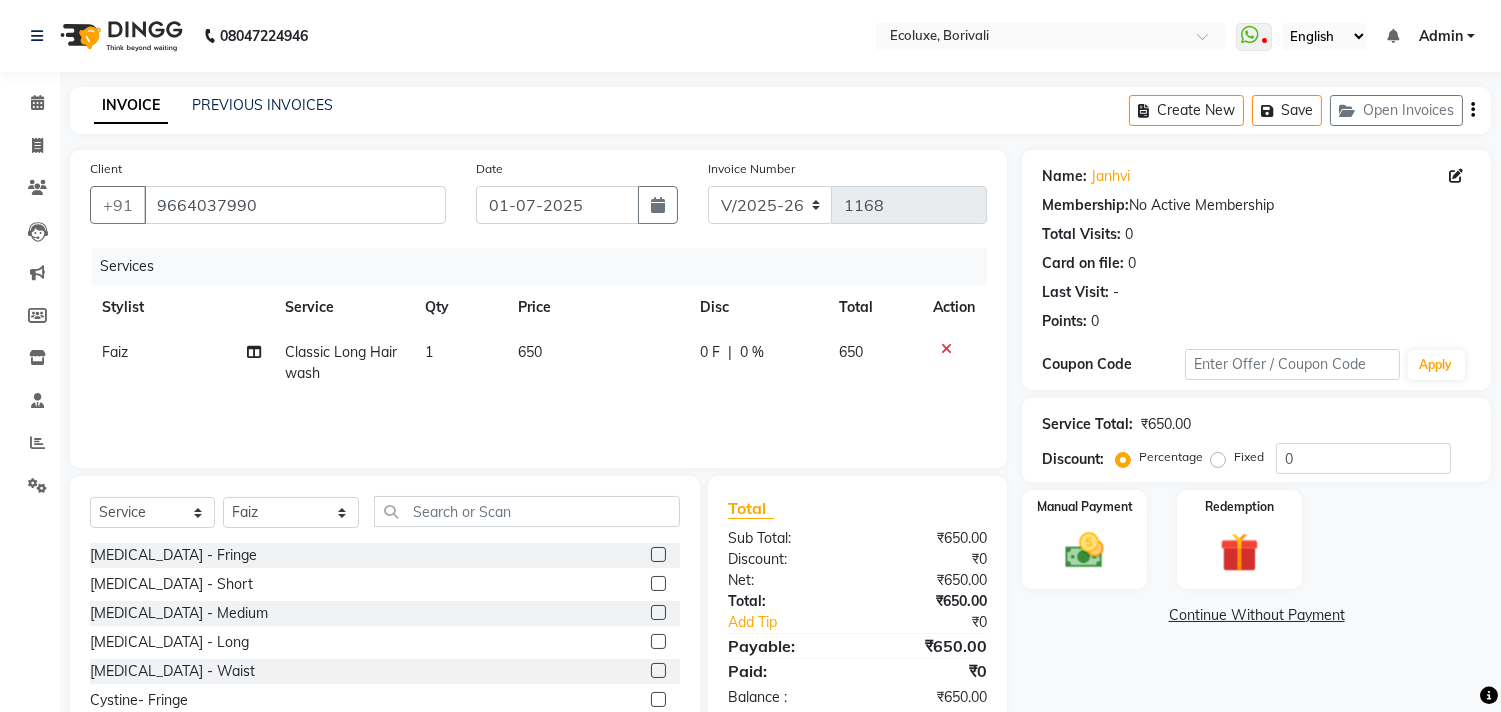 click 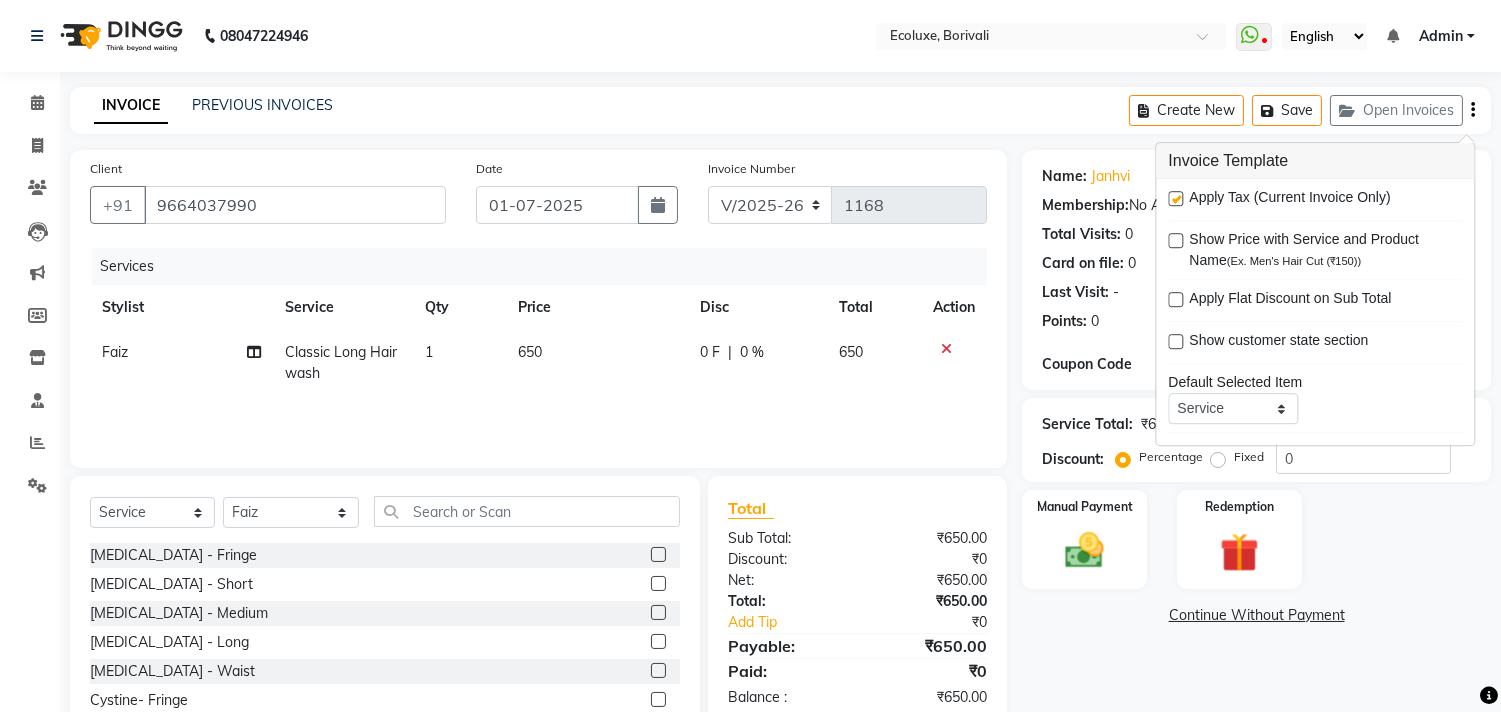 click at bounding box center (1175, 198) 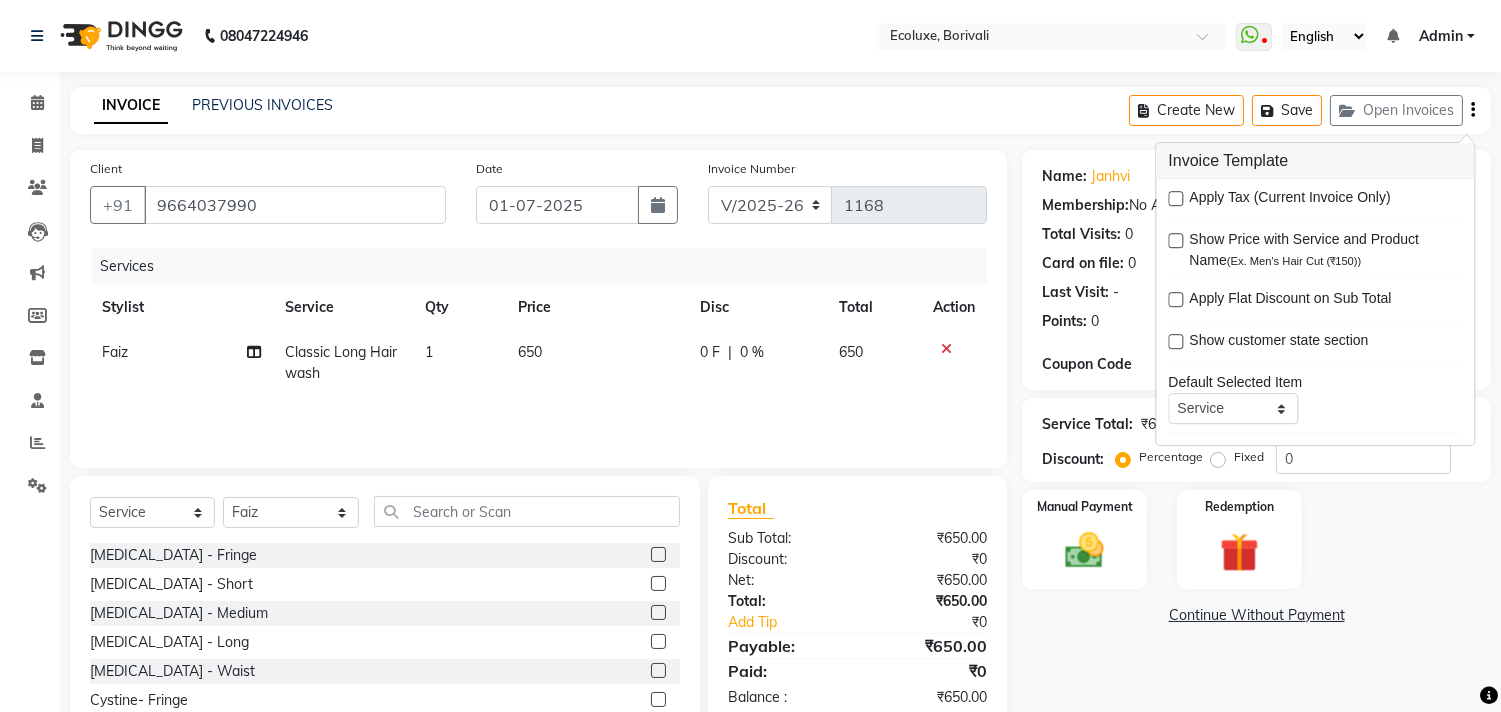 click on "INVOICE PREVIOUS INVOICES Create New   Save   Open Invoices" 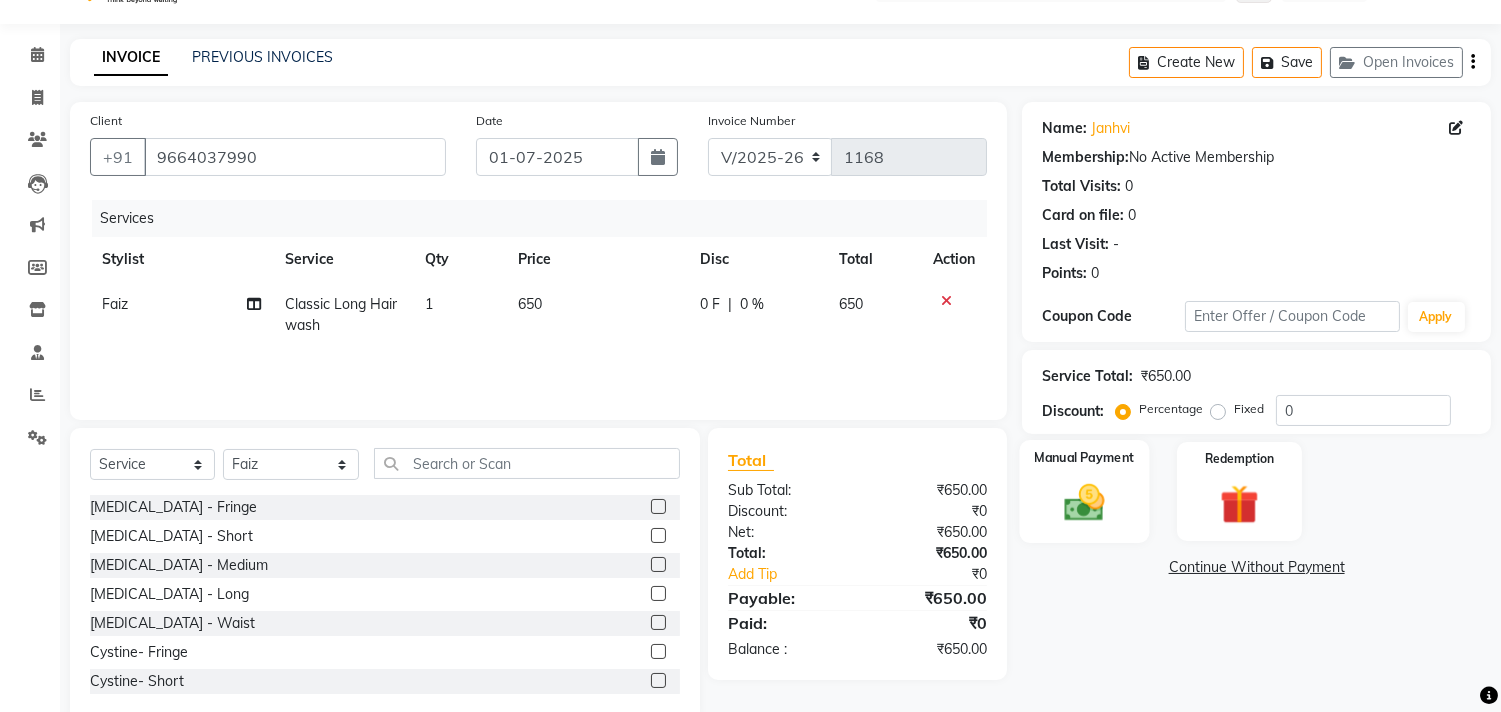 scroll, scrollTop: 88, scrollLeft: 0, axis: vertical 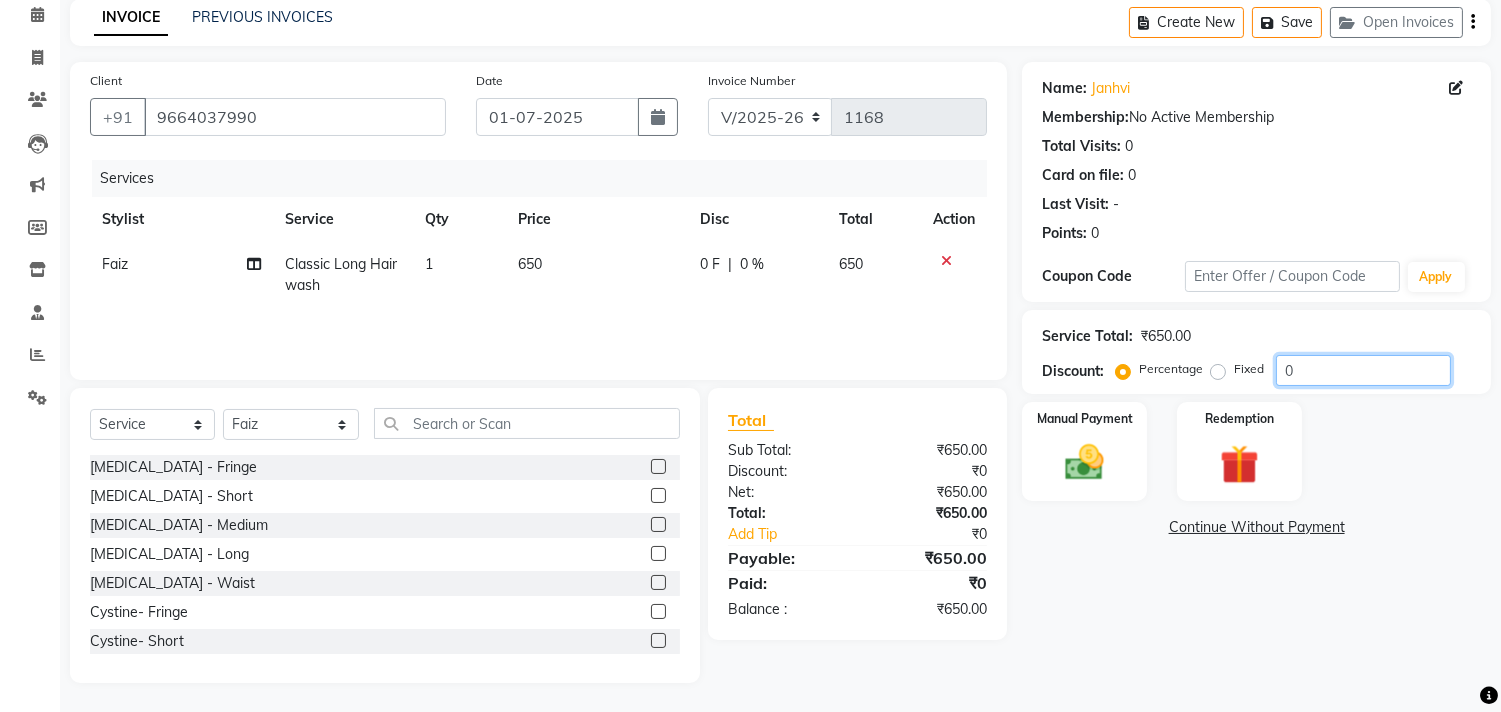 click on "0" 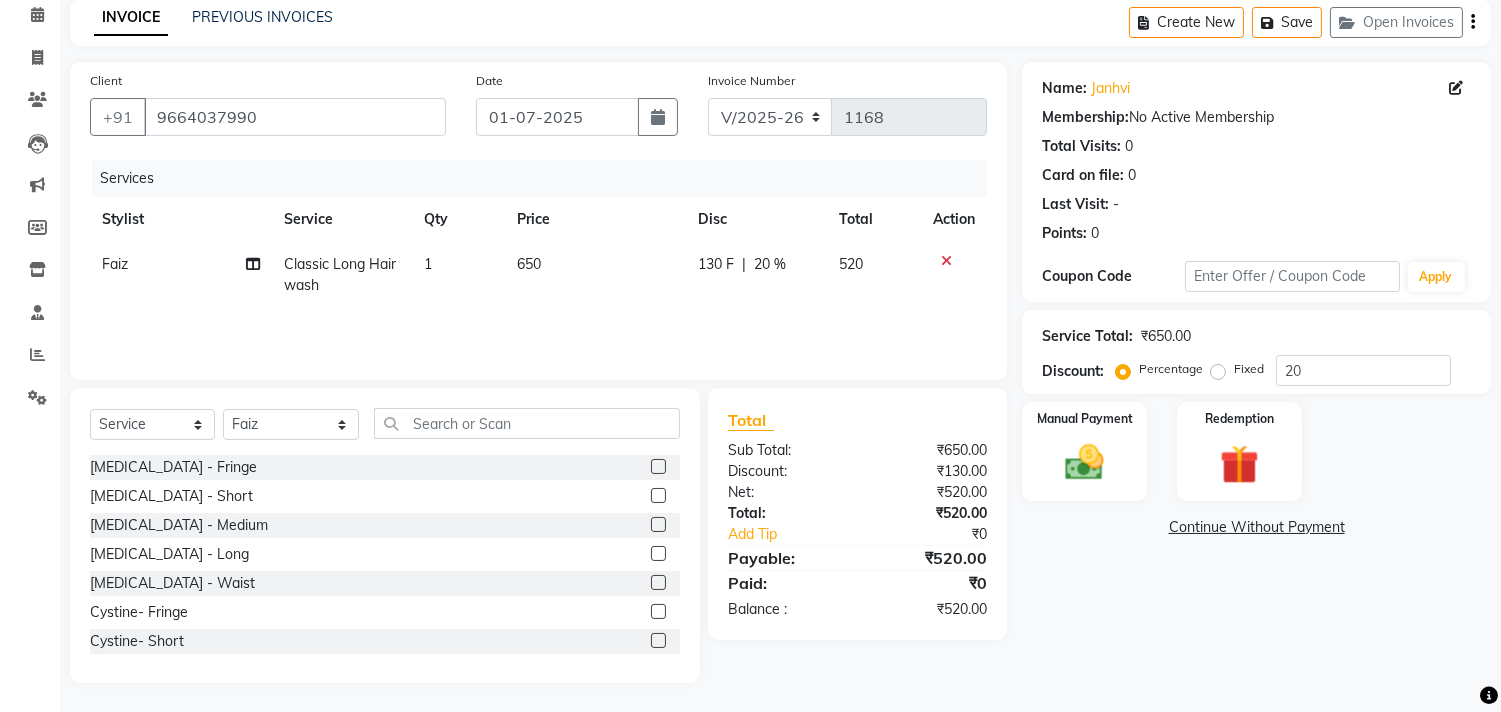 click on "Last Visit:   -" 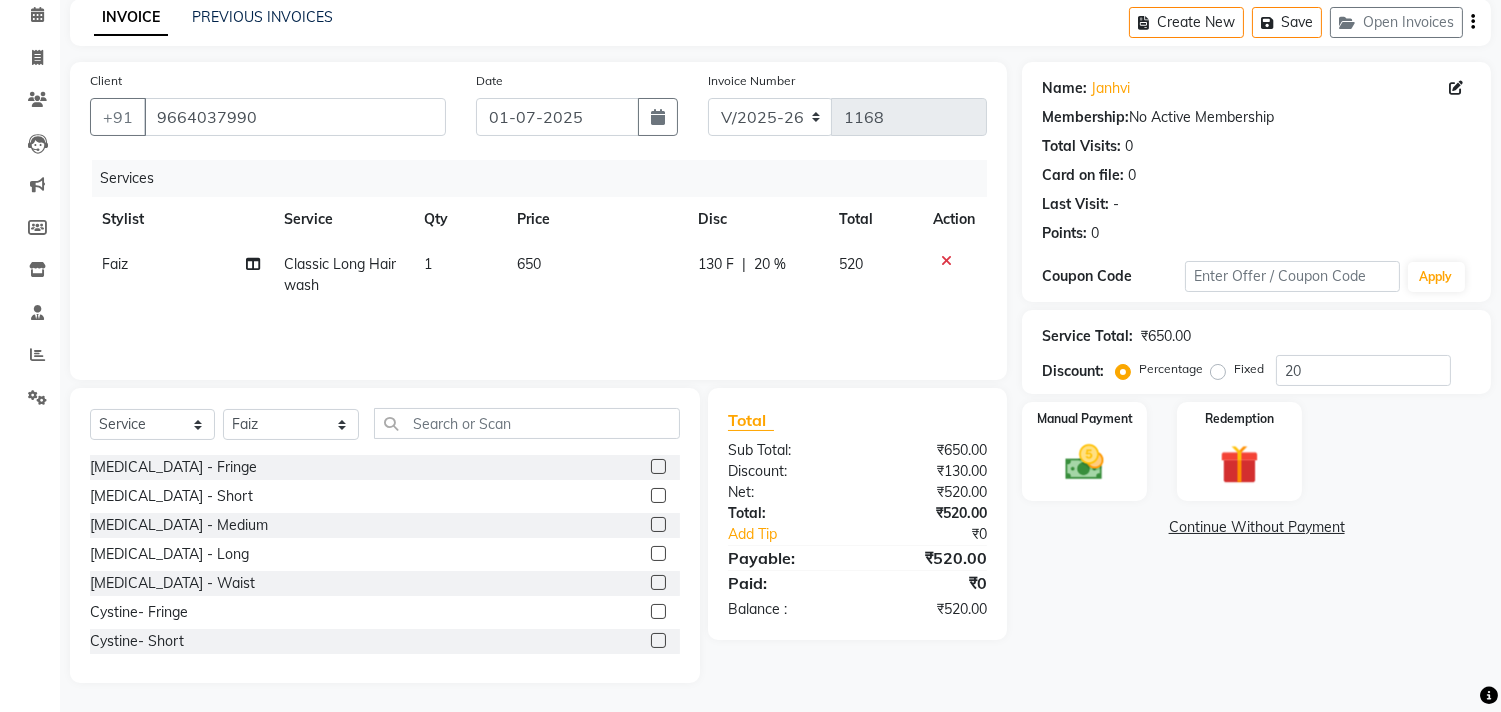 click on "Classic Long Hairwash" 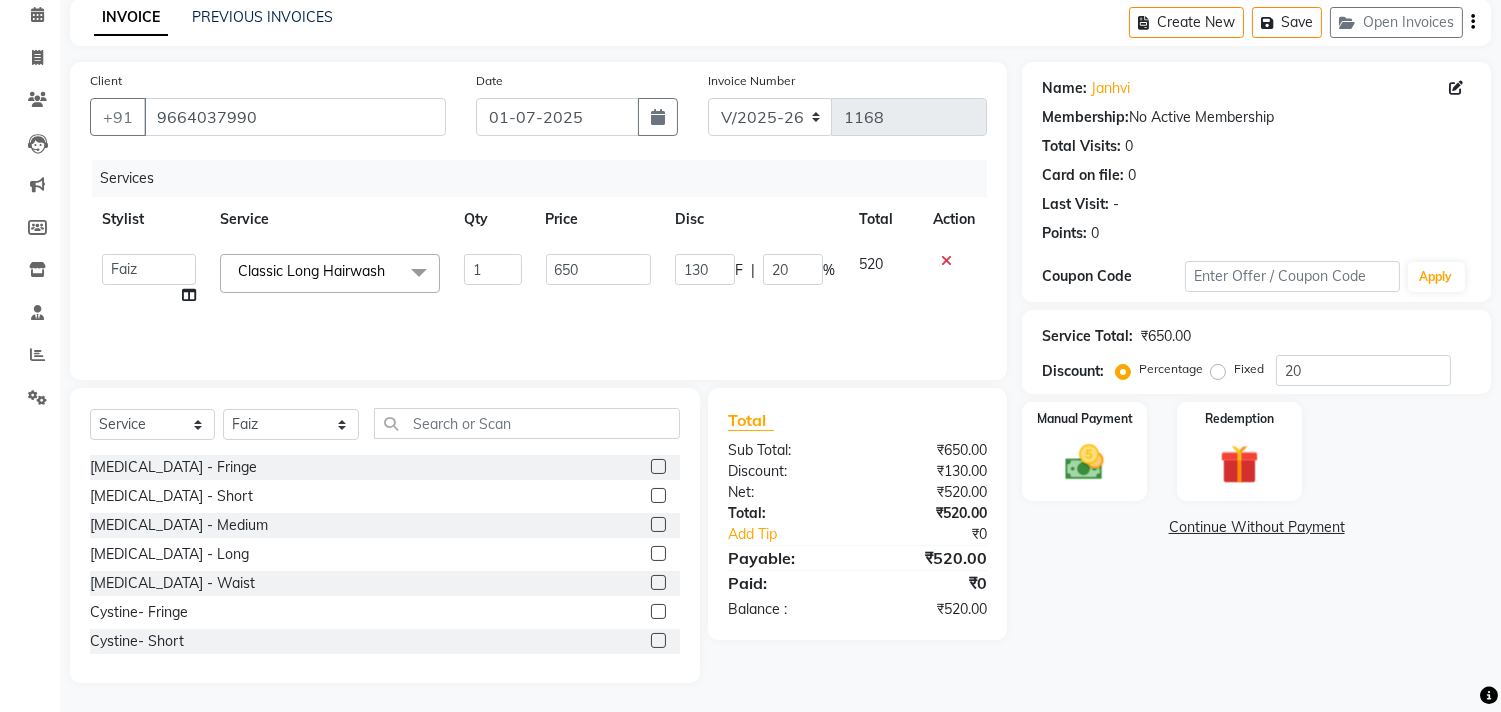 click on "Classic Long Hairwash" 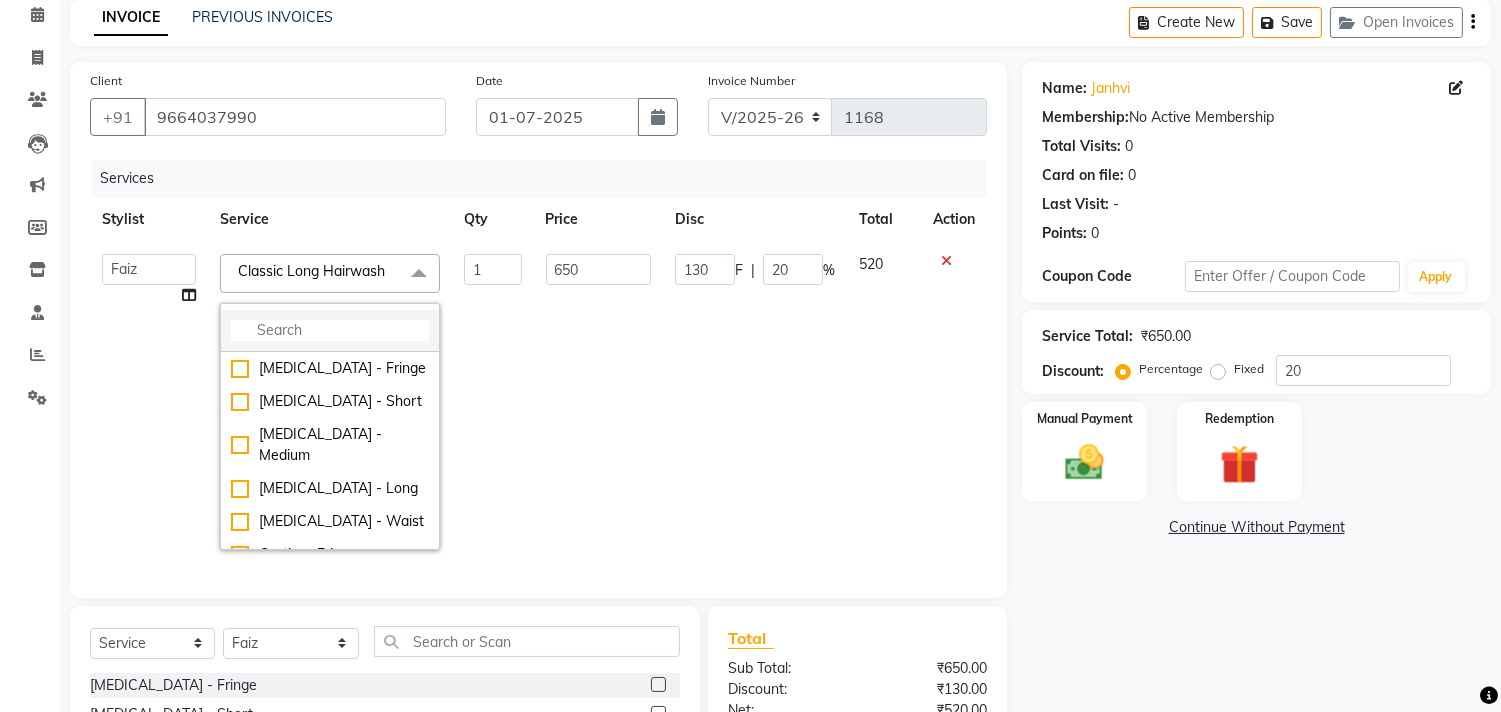 click 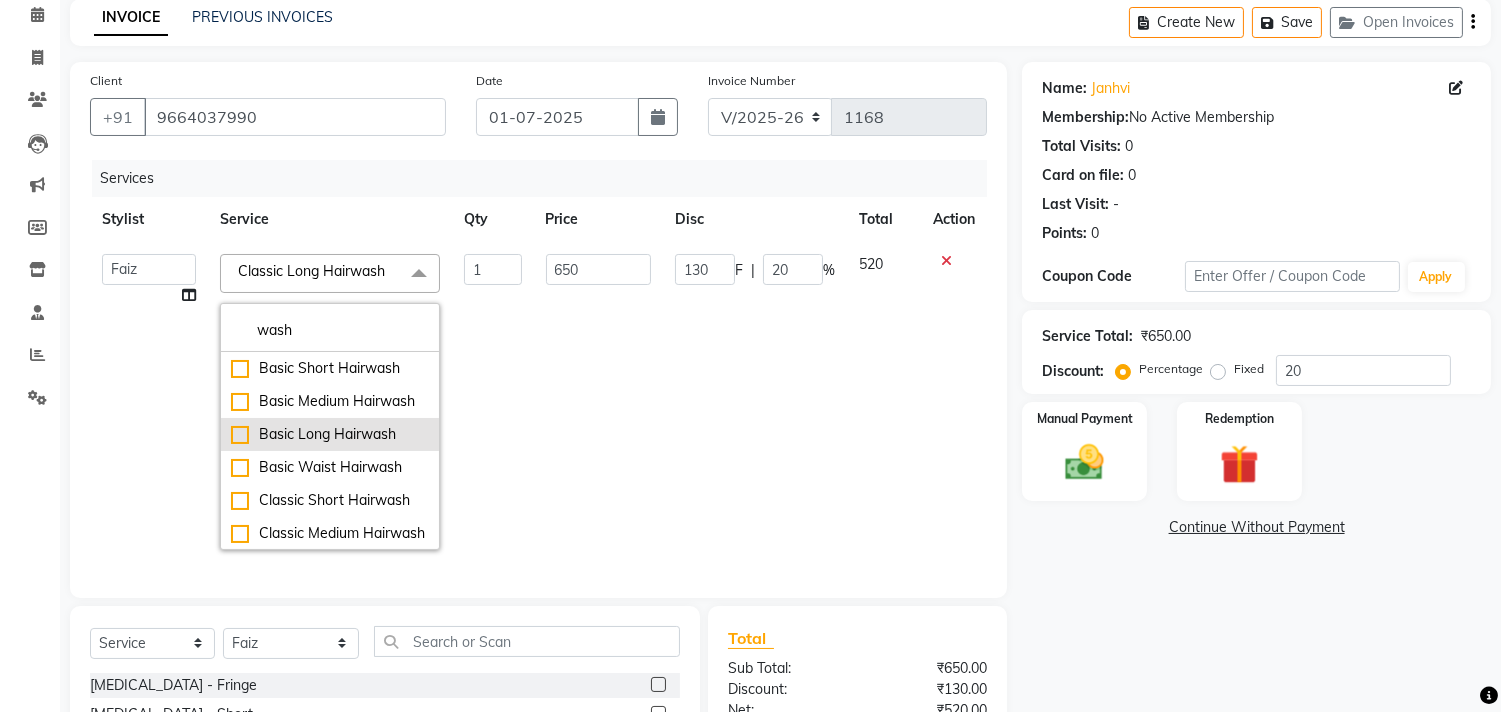 click on "Basic Long Hairwash" 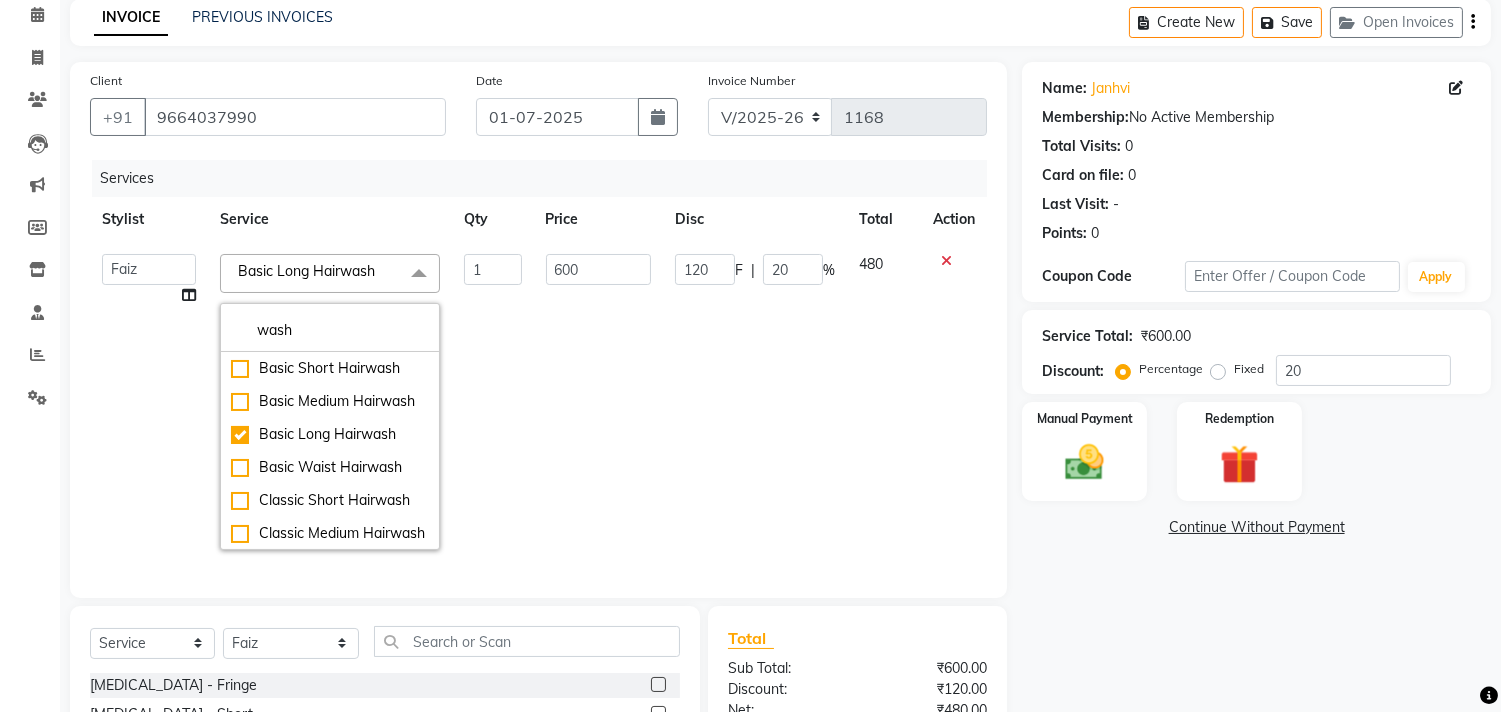 click on "Calendar  Invoice  Clients  Leads   Marketing  Members  Inventory  Staff  Reports  Settings Completed InProgress Upcoming Dropped Tentative Check-In Confirm Bookings Generate Report Segments Page Builder" 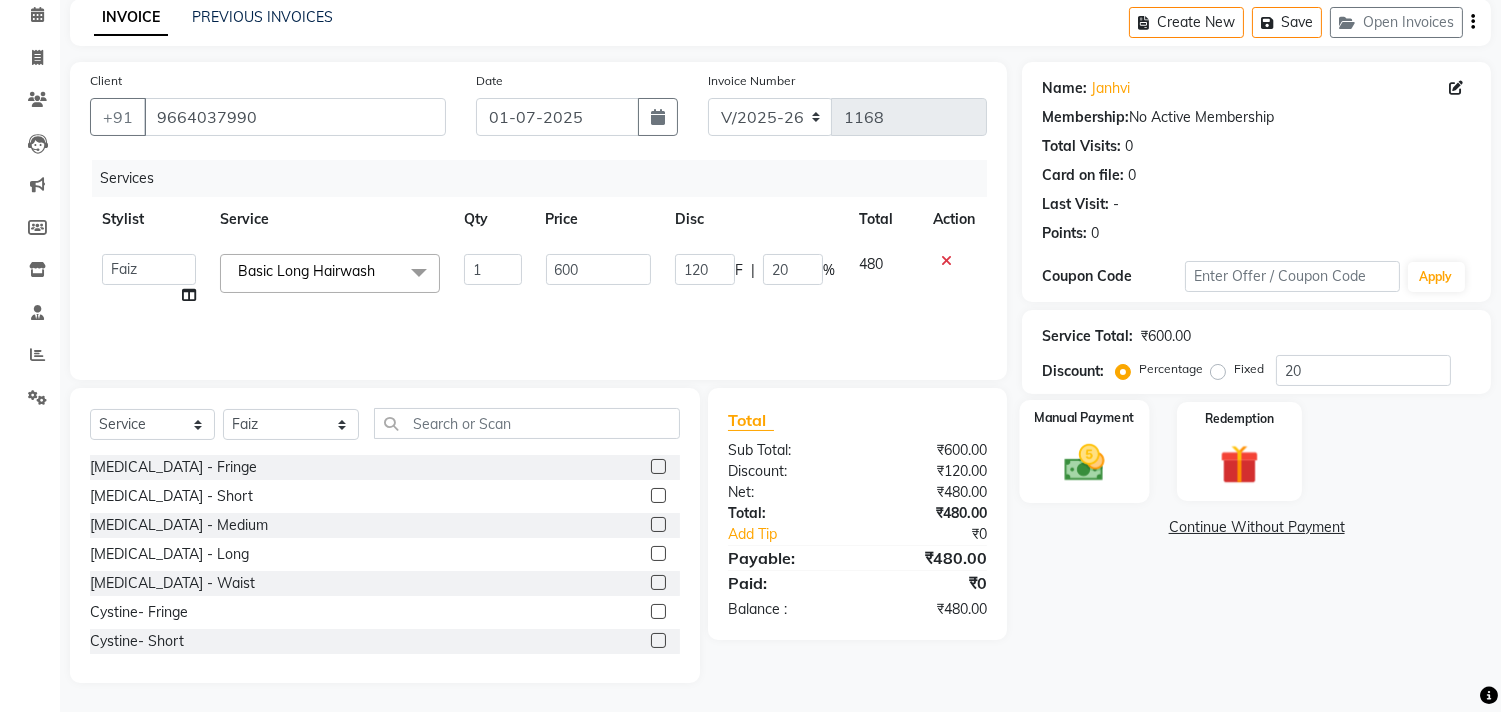 click 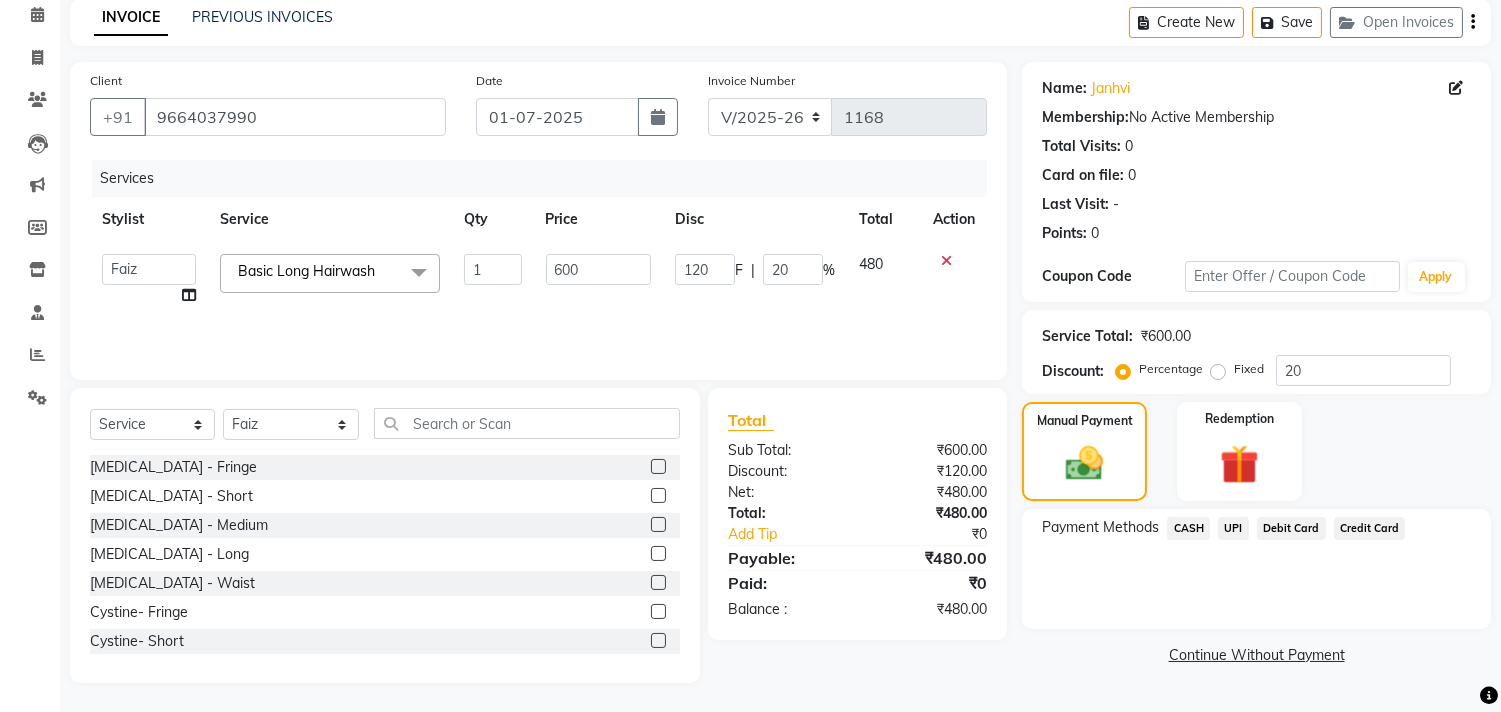 click on "CASH" 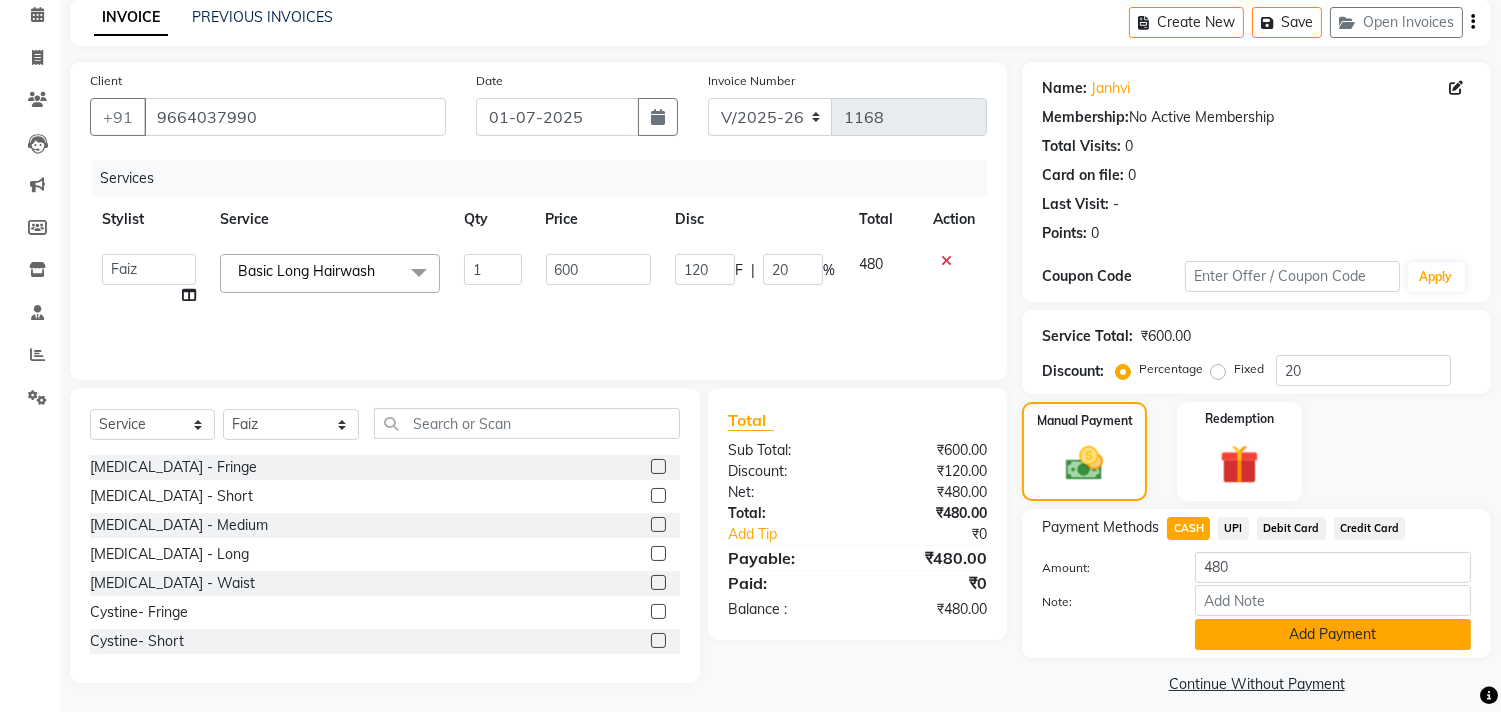 click on "Add Payment" 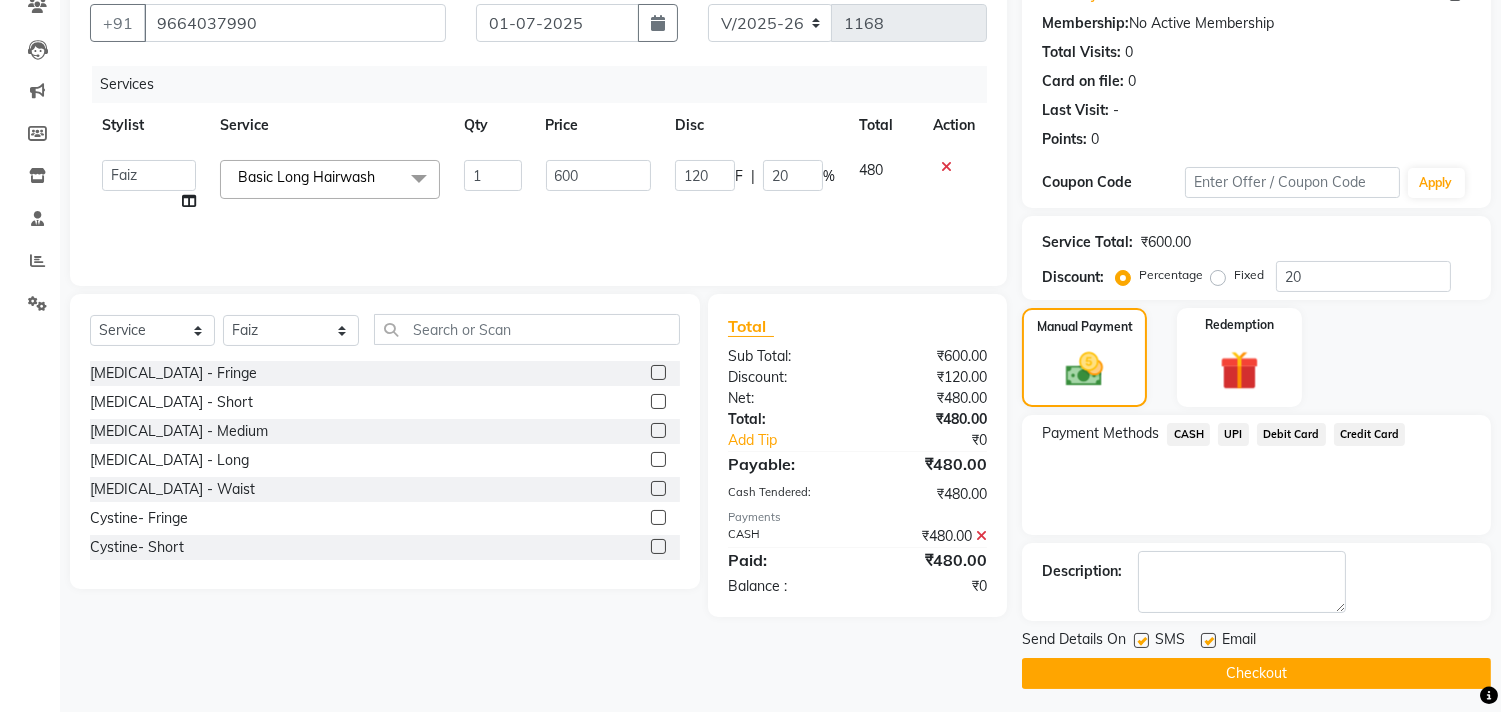 scroll, scrollTop: 187, scrollLeft: 0, axis: vertical 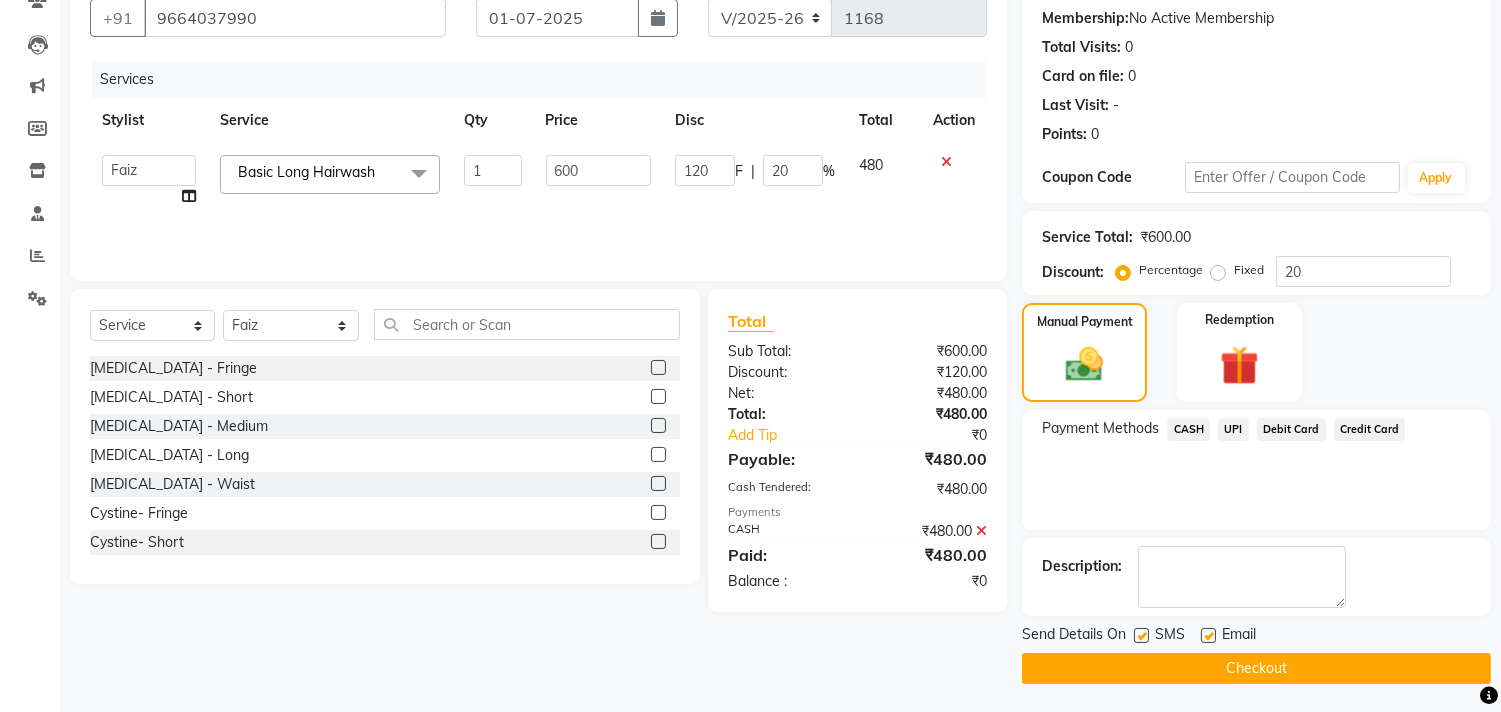 click 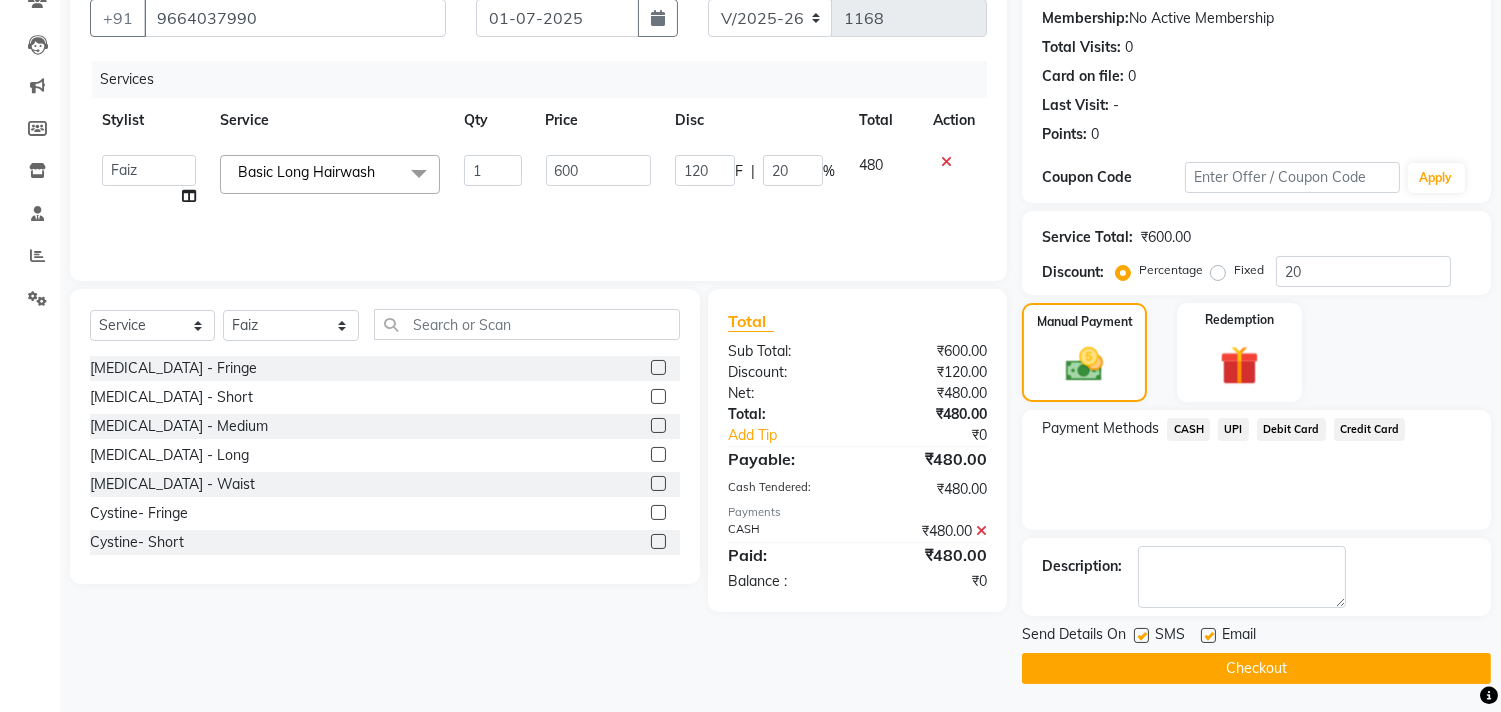 click at bounding box center [1140, 636] 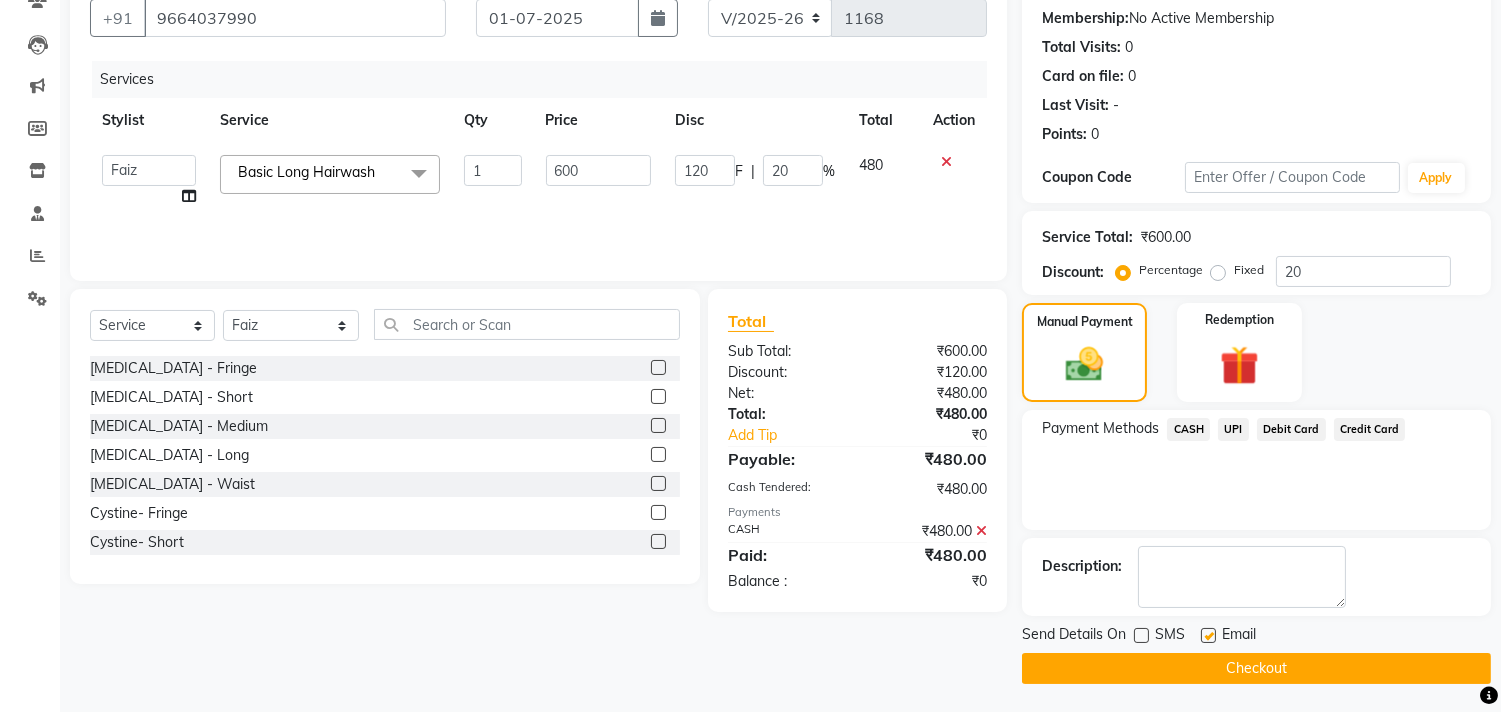click 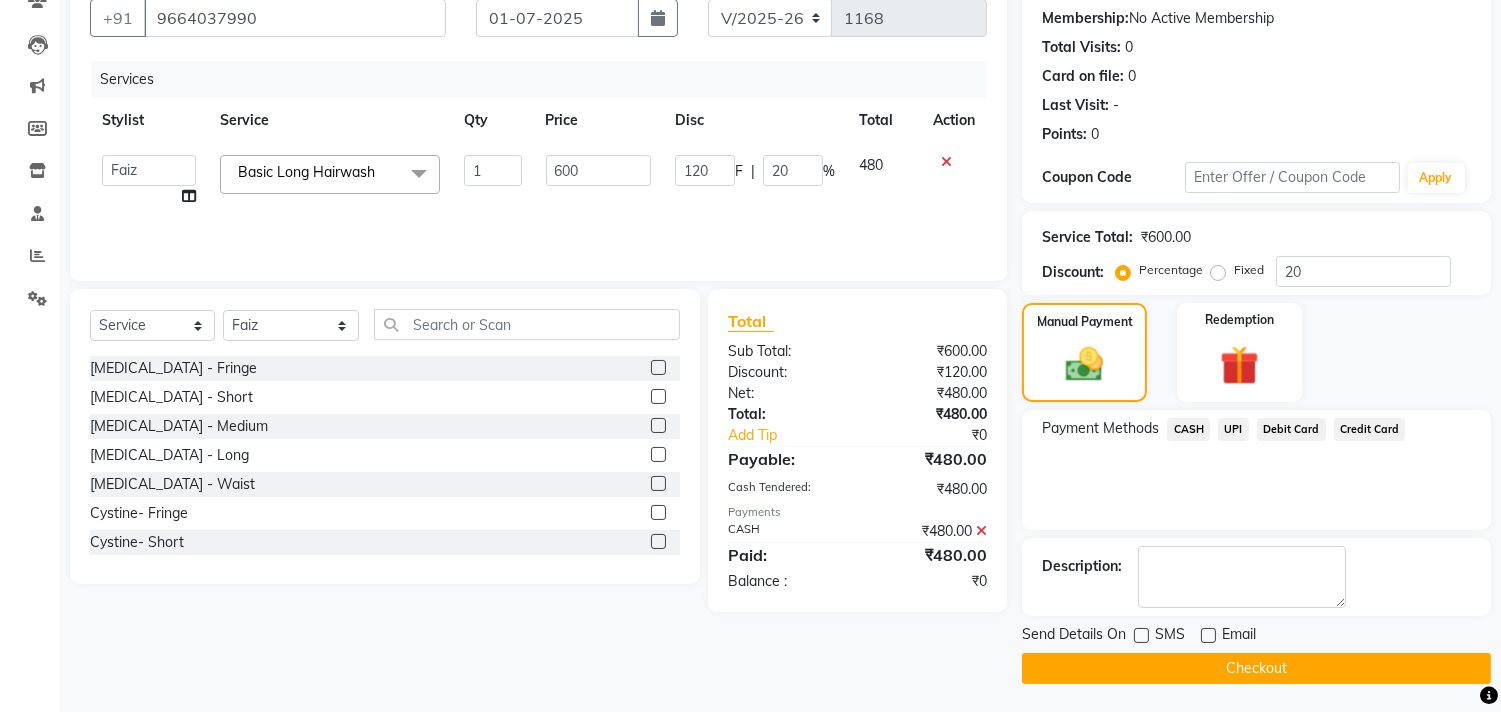 click on "Checkout" 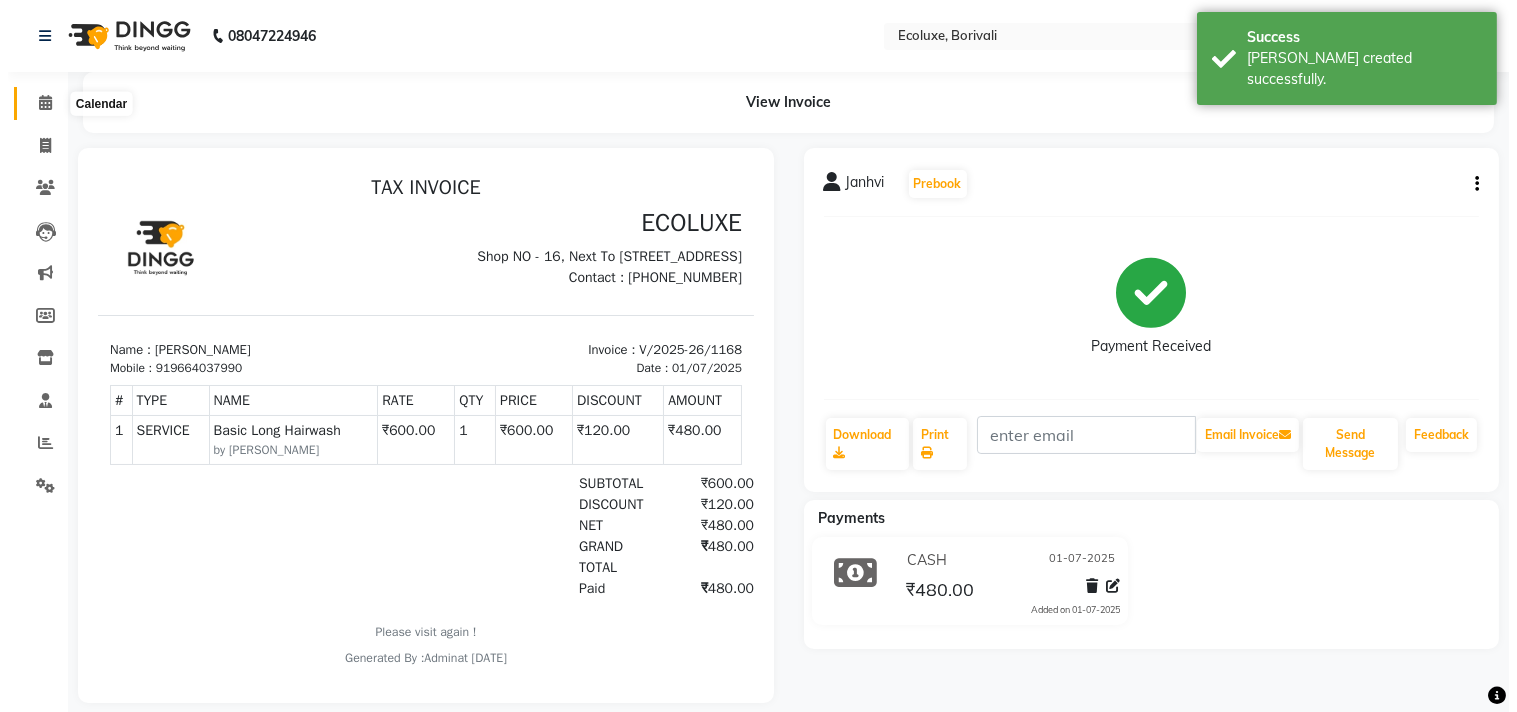 scroll, scrollTop: 0, scrollLeft: 0, axis: both 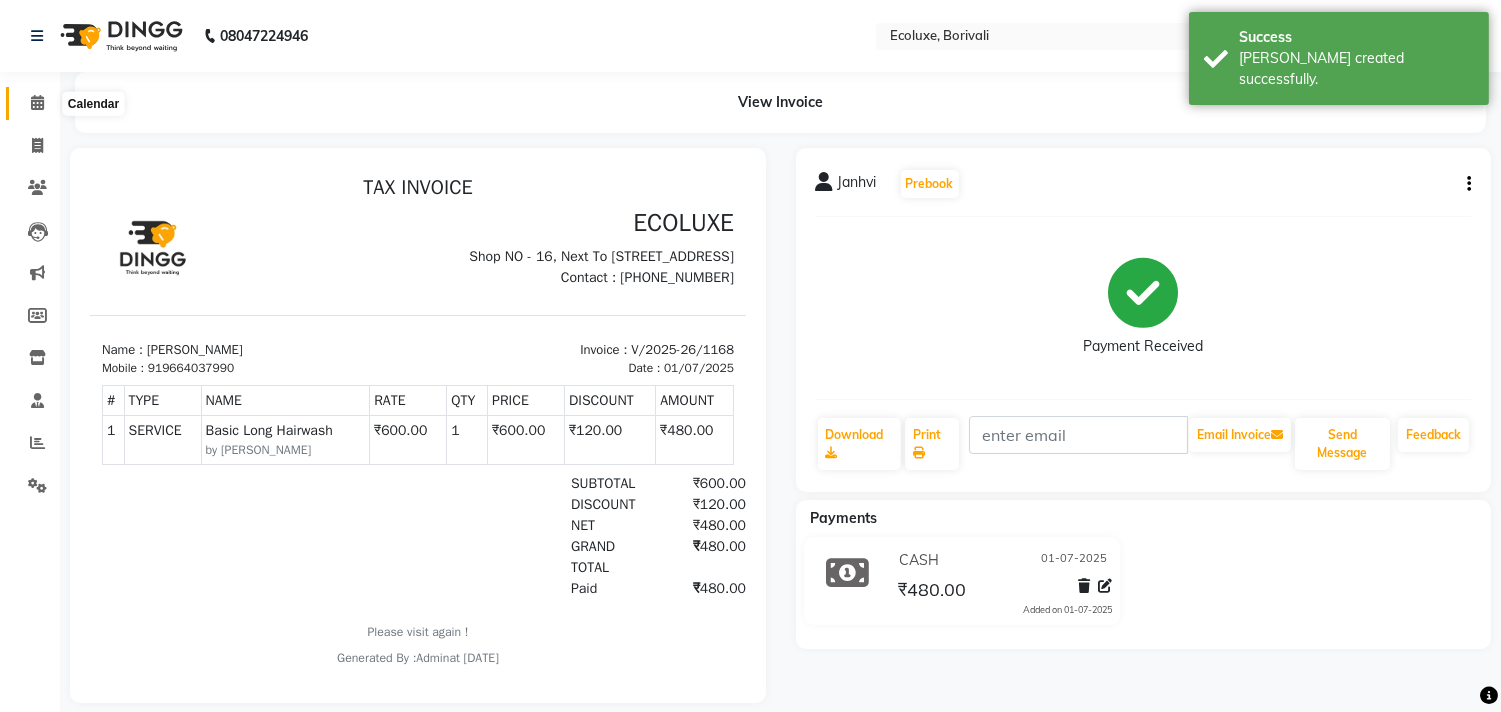 click 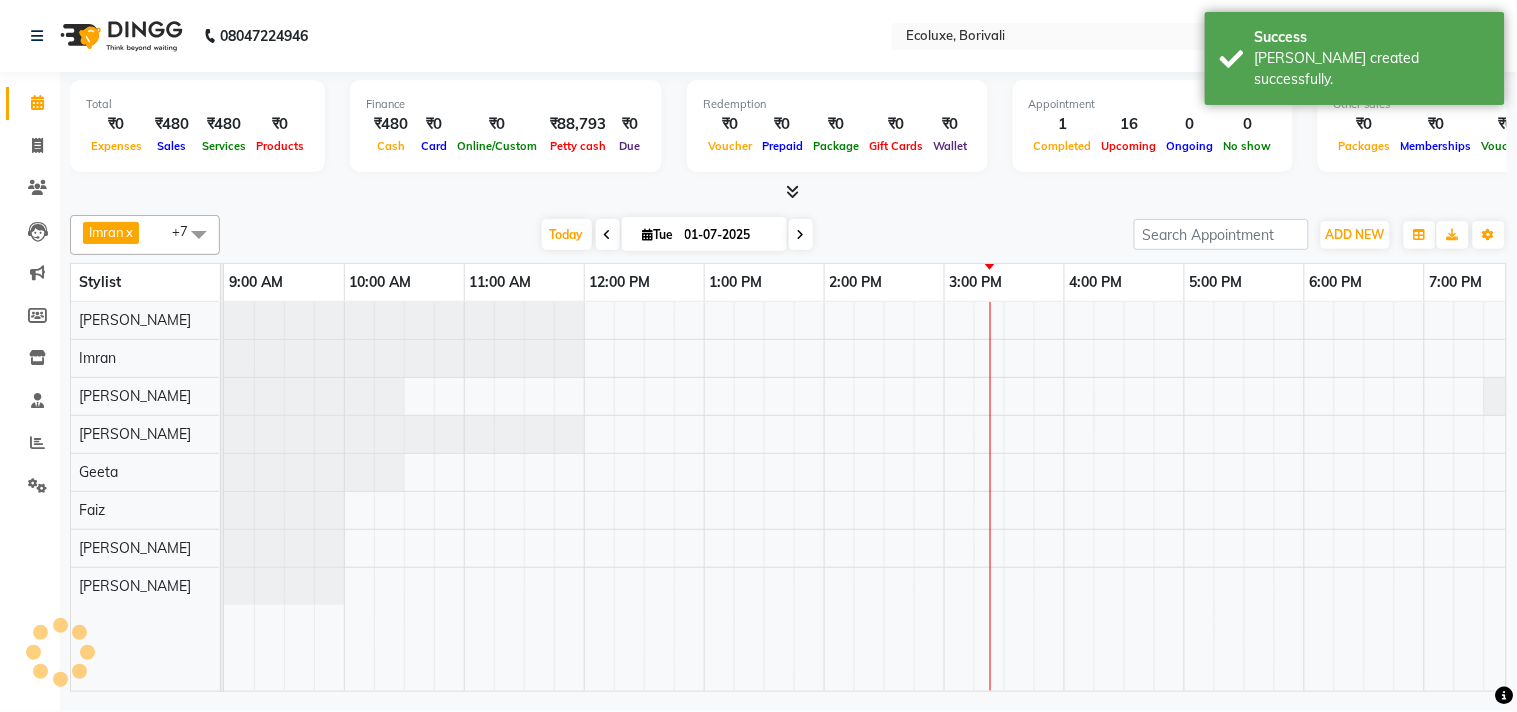 scroll, scrollTop: 0, scrollLeft: 0, axis: both 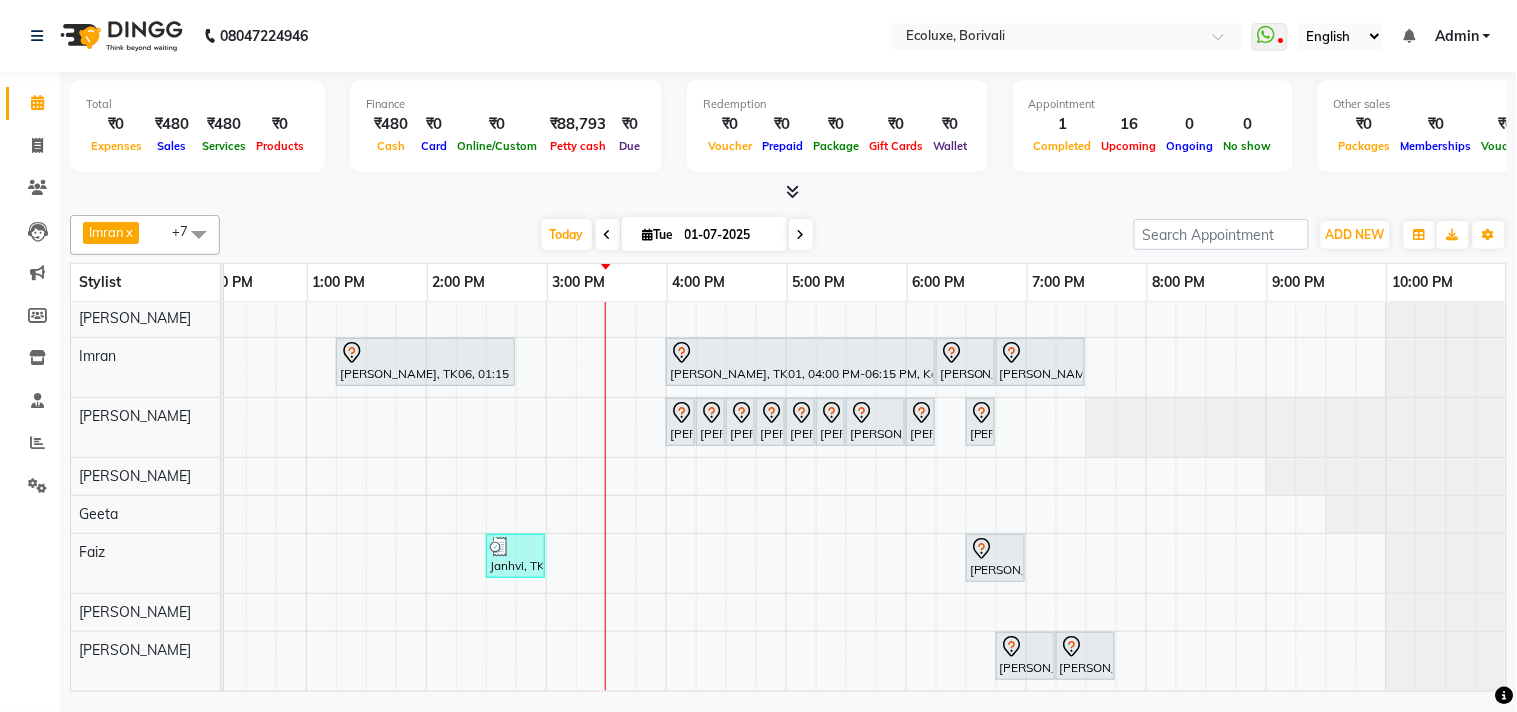 click on "[PERSON_NAME], TK06, 01:15 PM-02:45 PM, Touchup - Root Touch (Up To 2 Inch) [PERSON_NAME], TK01, 04:00 PM-06:15 PM, Keratin - Fringe             [PERSON_NAME], TK01, 06:15 PM-06:45 PM, Hair Retuals - Kerastase Fusio-Dose              [PERSON_NAME], TK01, 06:45 PM-07:30 PM, [DEMOGRAPHIC_DATA] - Haircut Senior Stylist             [PERSON_NAME], TK03, 04:00 PM-04:15 PM, Waxing (Rica Wax) - Full Body              [PERSON_NAME], TK03, 04:15 PM-04:30 PM, Peel Off Wax - Chin             [PERSON_NAME], TK03, 04:30 PM-04:45 PM, Waxing (Rica Wax) - Brazilian             [PERSON_NAME], TK03, 04:45 PM-05:00 PM, Peel Off Wax - Lowerlips             [PERSON_NAME], TK03, 05:00 PM-05:15 PM, Peel Off Wax - Upperlips             [PERSON_NAME], TK03, 05:15 PM-05:30 PM, Woman Eyebrow             [PERSON_NAME], TK04, 05:30 PM-06:00 PM, O+3 Sea weed Cleanup             [PERSON_NAME], TK04, 06:00 PM-06:15 PM, Men's Eyebrow             [PERSON_NAME], TK05, 06:30 PM-06:45 PM, Woman Eyebrow" at bounding box center (666, 495) 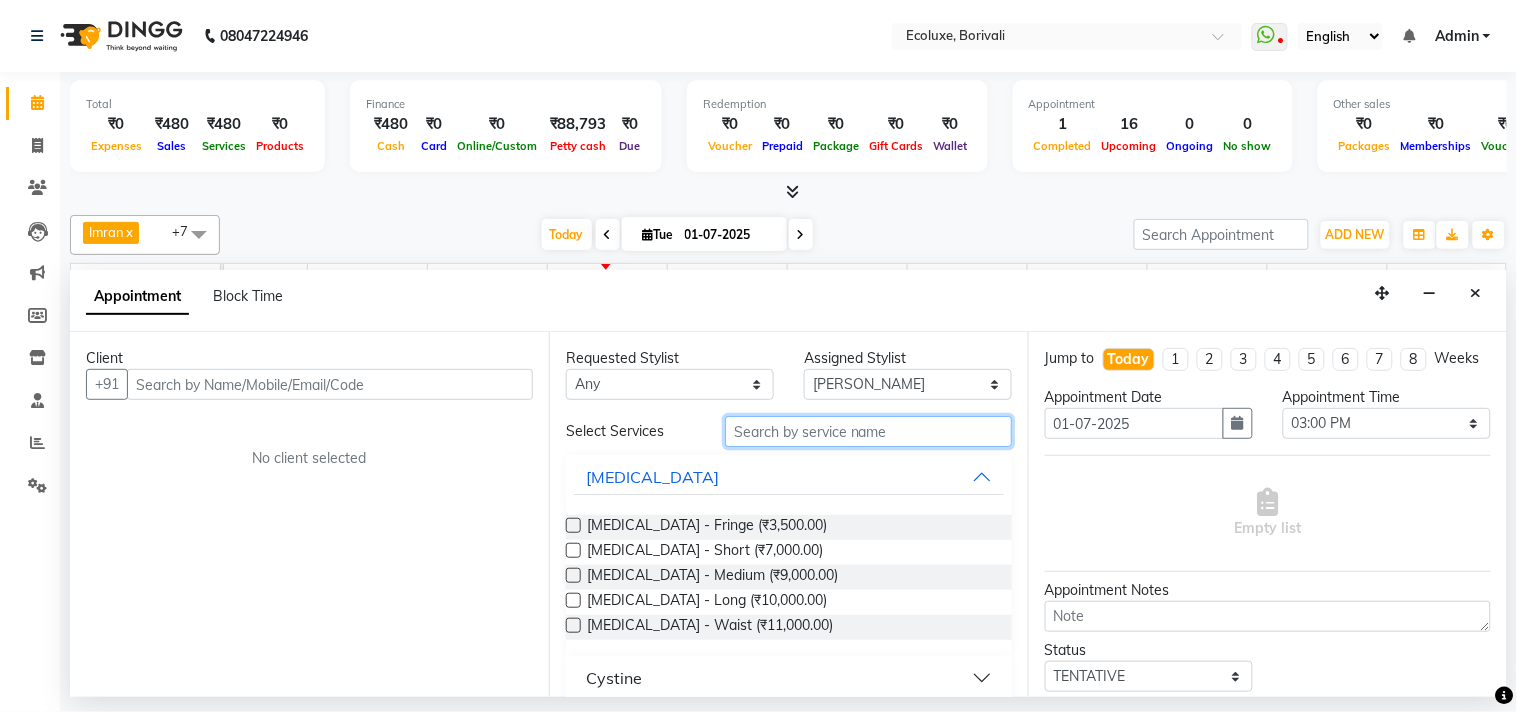click at bounding box center [868, 431] 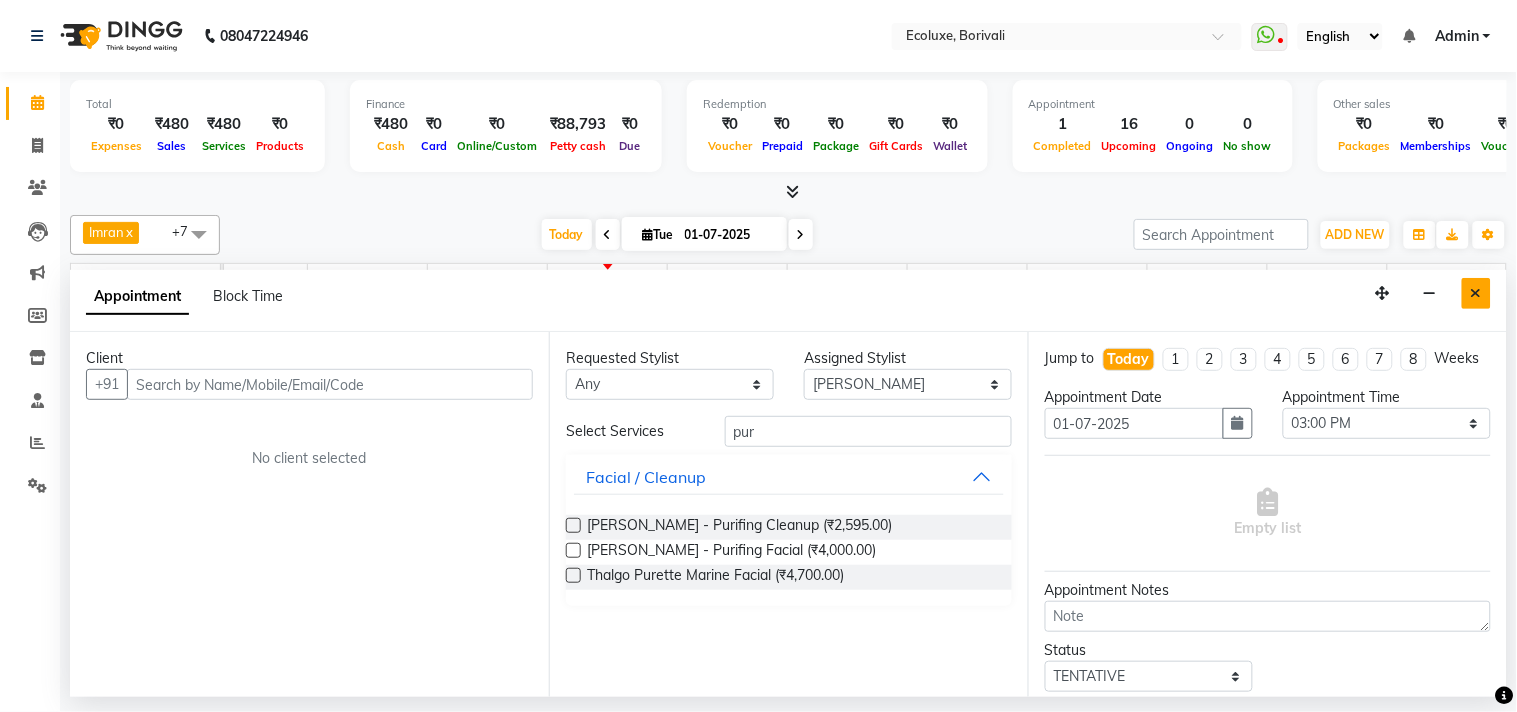 click at bounding box center (1476, 293) 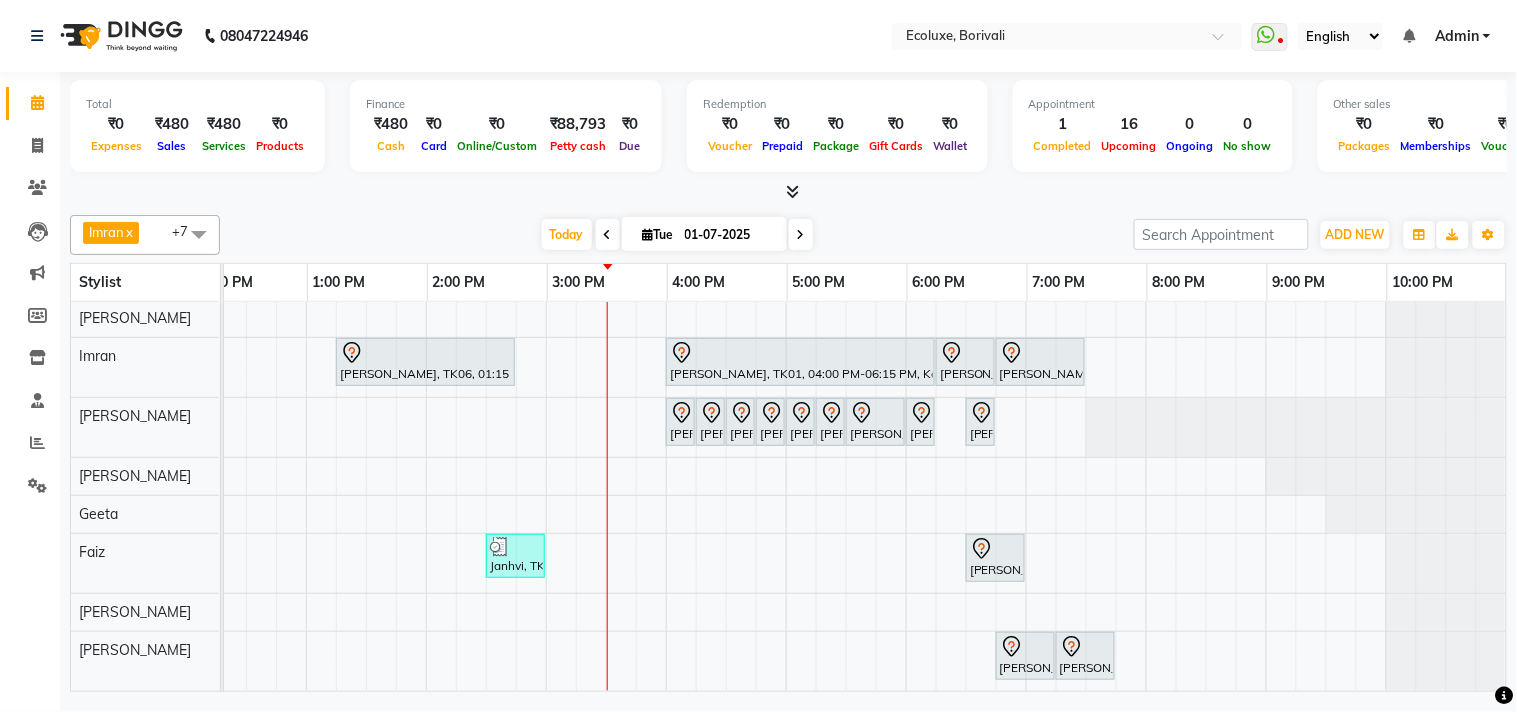 click on "[PERSON_NAME], TK06, 01:15 PM-02:45 PM, Touchup - Root Touch (Up To 2 Inch) [PERSON_NAME], TK01, 04:00 PM-06:15 PM, Keratin - Fringe             [PERSON_NAME], TK01, 06:15 PM-06:45 PM, Hair Retuals - Kerastase Fusio-Dose              [PERSON_NAME], TK01, 06:45 PM-07:30 PM, [DEMOGRAPHIC_DATA] - Haircut Senior Stylist             [PERSON_NAME], TK03, 04:00 PM-04:15 PM, Waxing (Rica Wax) - Full Body              [PERSON_NAME], TK03, 04:15 PM-04:30 PM, Peel Off Wax - Chin             [PERSON_NAME], TK03, 04:30 PM-04:45 PM, Waxing (Rica Wax) - Brazilian             [PERSON_NAME], TK03, 04:45 PM-05:00 PM, Peel Off Wax - Lowerlips             [PERSON_NAME], TK03, 05:00 PM-05:15 PM, Peel Off Wax - Upperlips             [PERSON_NAME], TK03, 05:15 PM-05:30 PM, Woman Eyebrow             [PERSON_NAME], TK04, 05:30 PM-06:00 PM, O+3 Sea weed Cleanup             [PERSON_NAME], TK04, 06:00 PM-06:15 PM, Men's Eyebrow             [PERSON_NAME], TK05, 06:30 PM-06:45 PM, Woman Eyebrow" at bounding box center [666, 495] 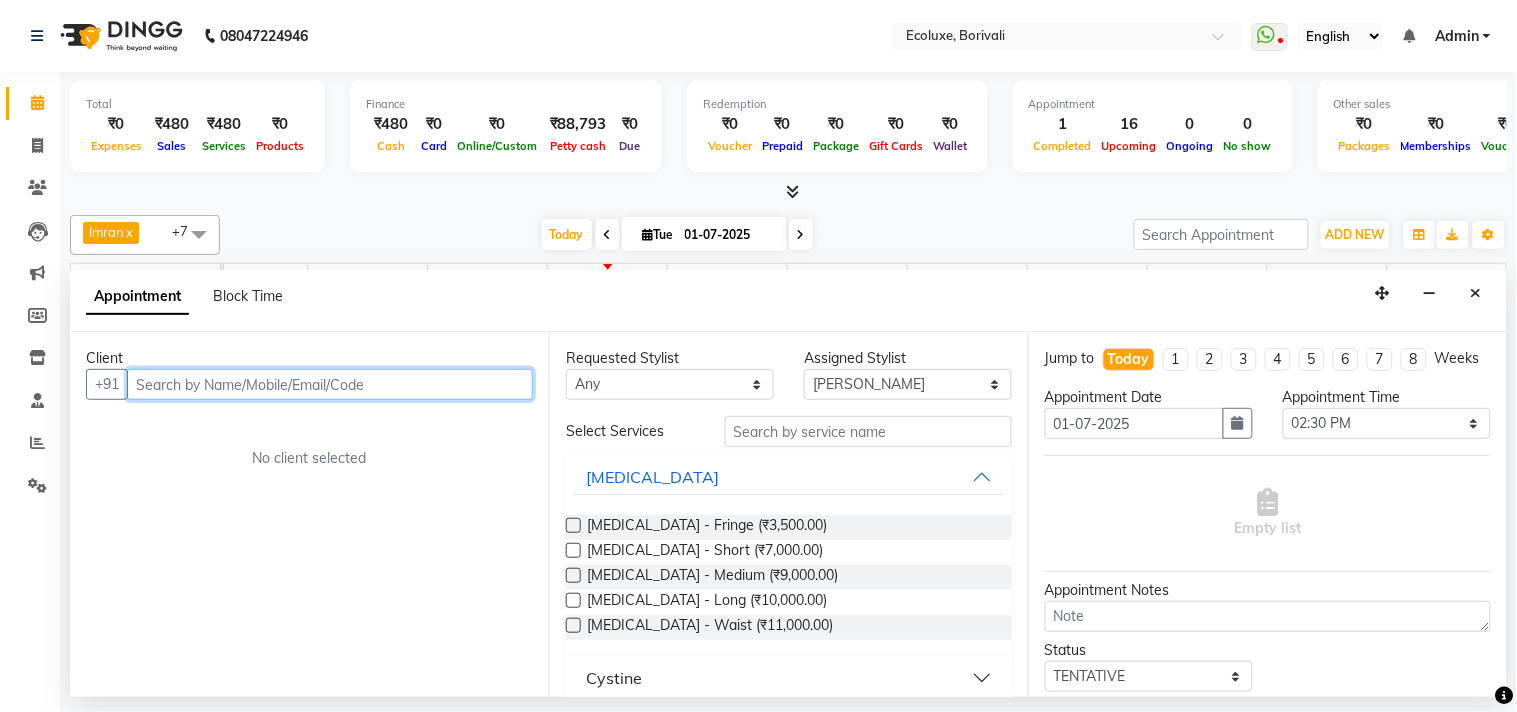 click at bounding box center (330, 384) 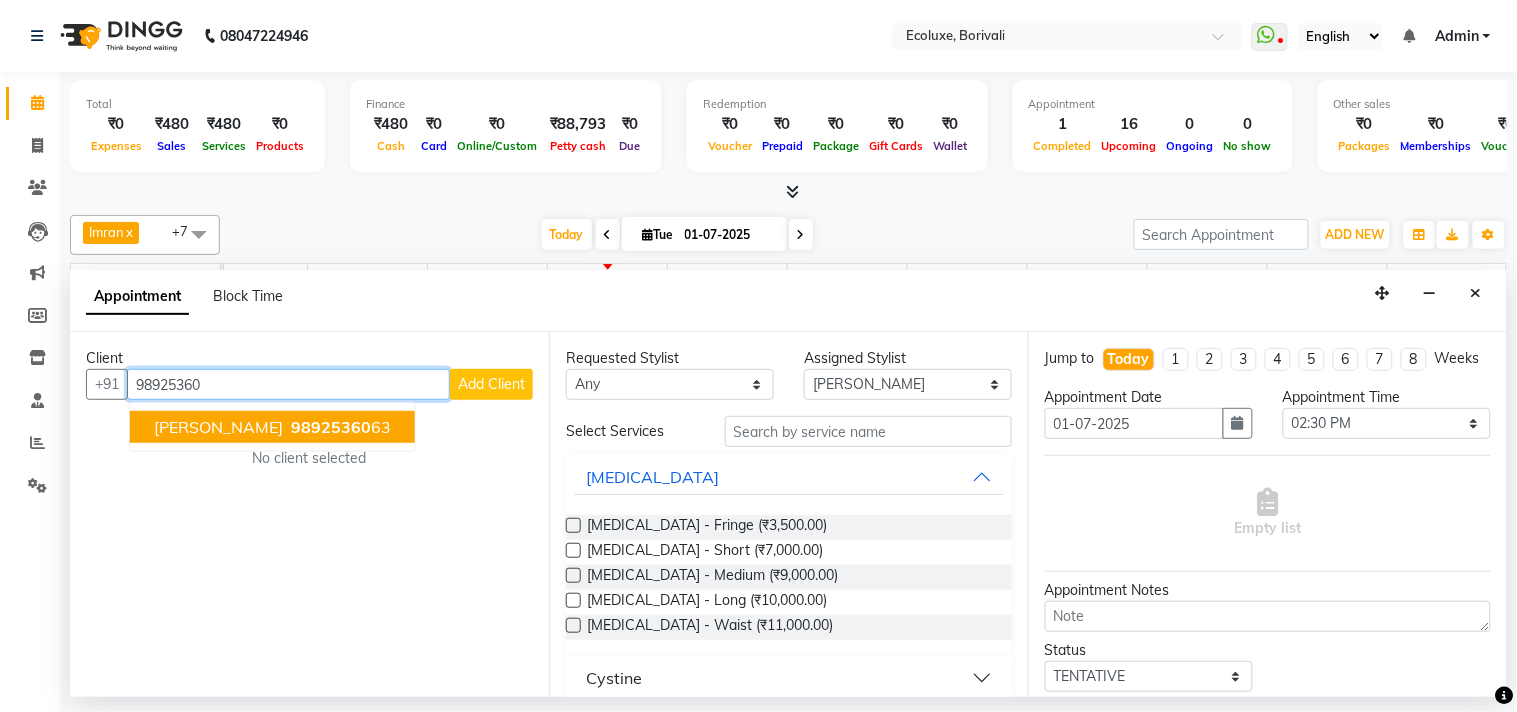 click on "98925360" at bounding box center [331, 427] 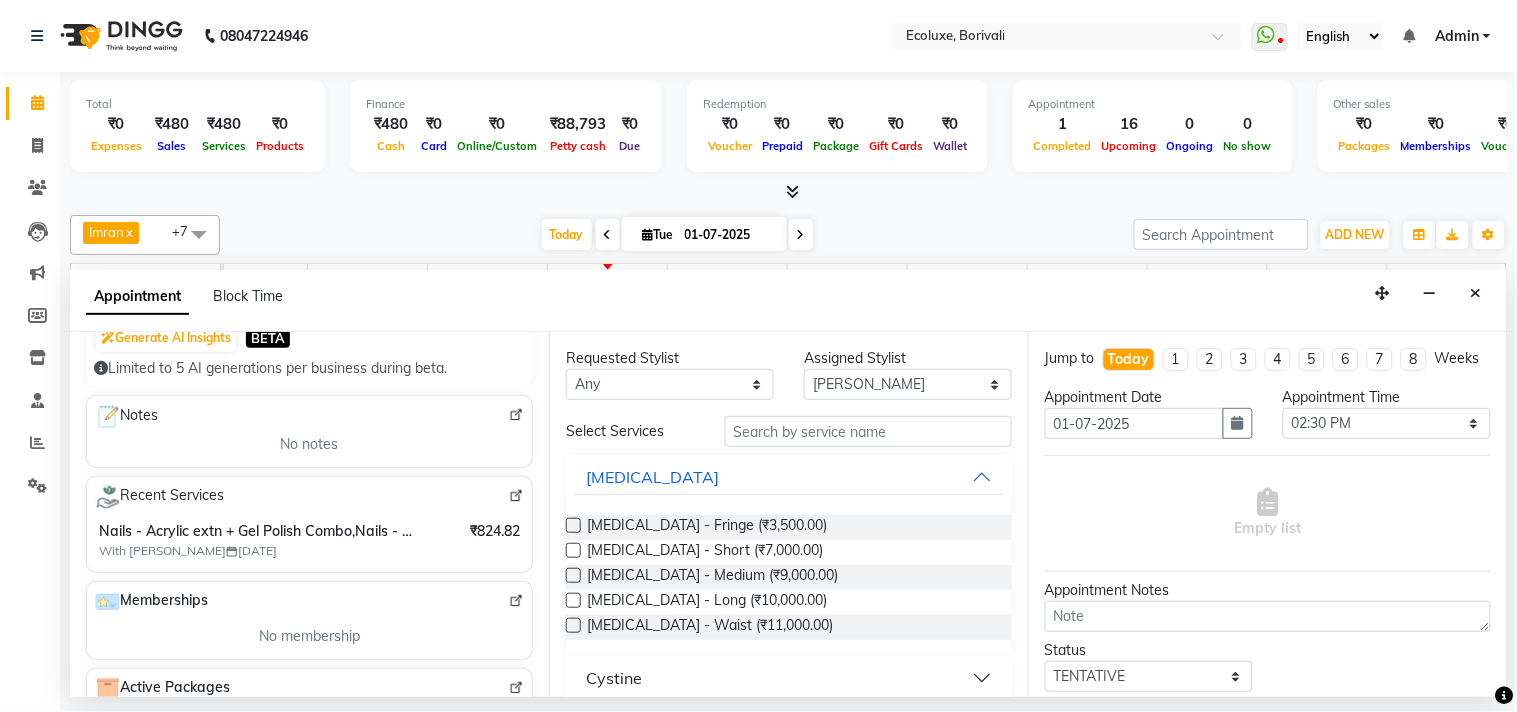 scroll, scrollTop: 333, scrollLeft: 0, axis: vertical 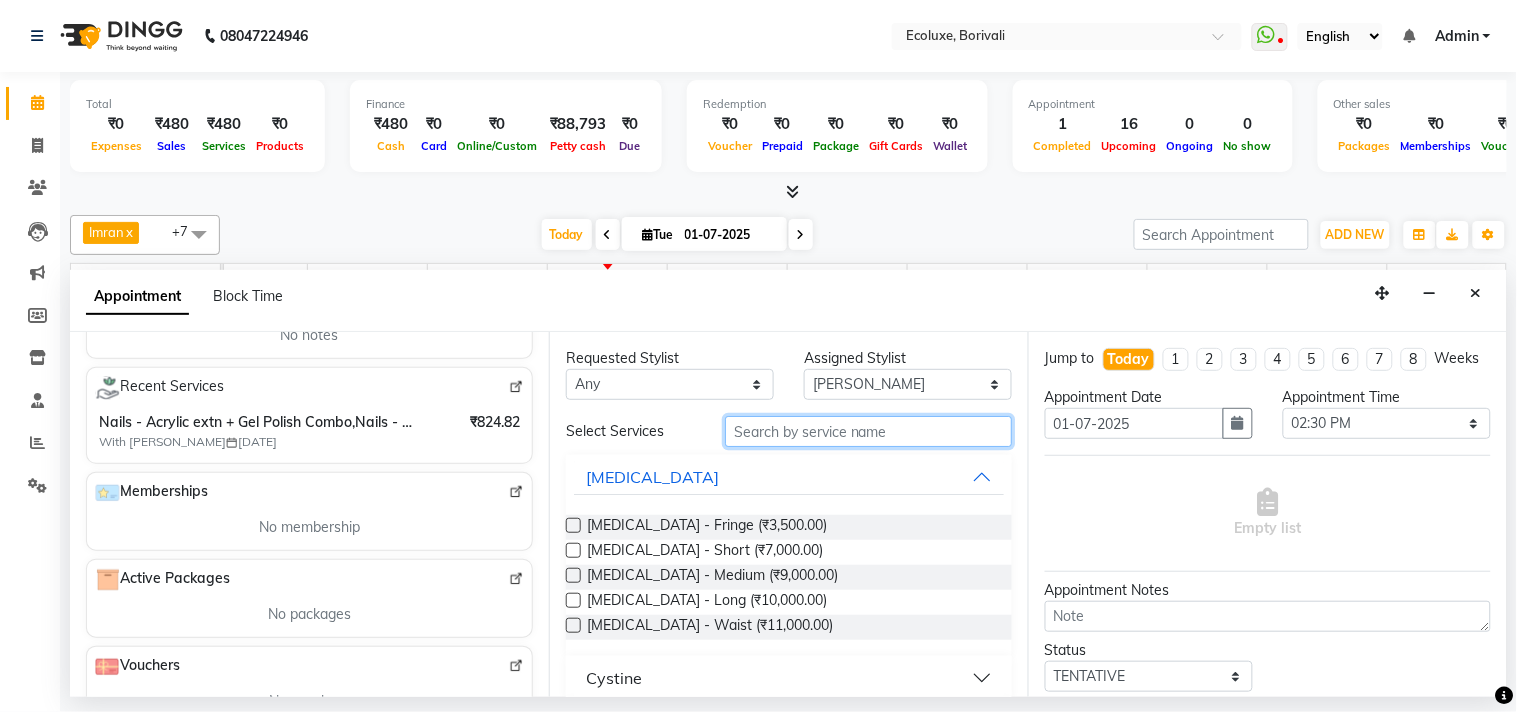 click at bounding box center (868, 431) 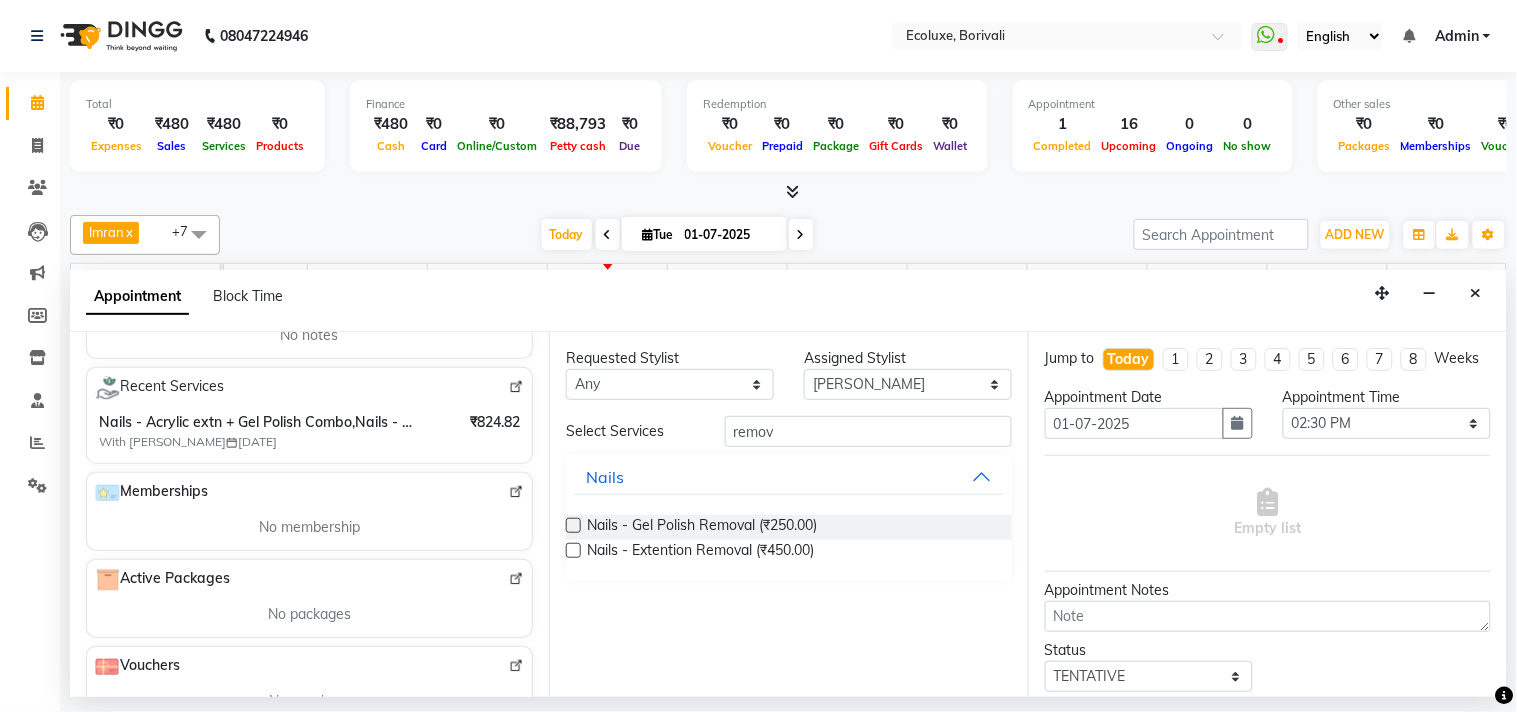 click at bounding box center (573, 550) 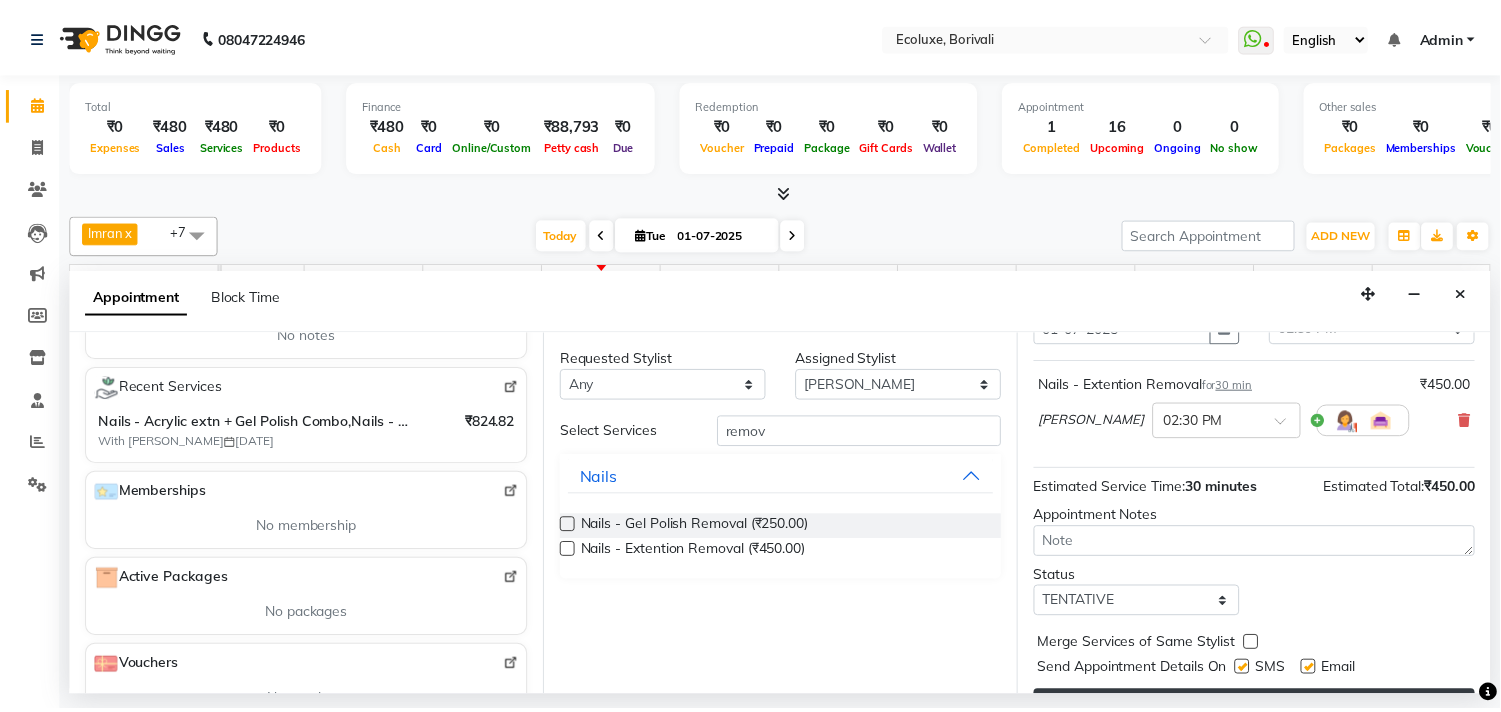 scroll, scrollTop: 161, scrollLeft: 0, axis: vertical 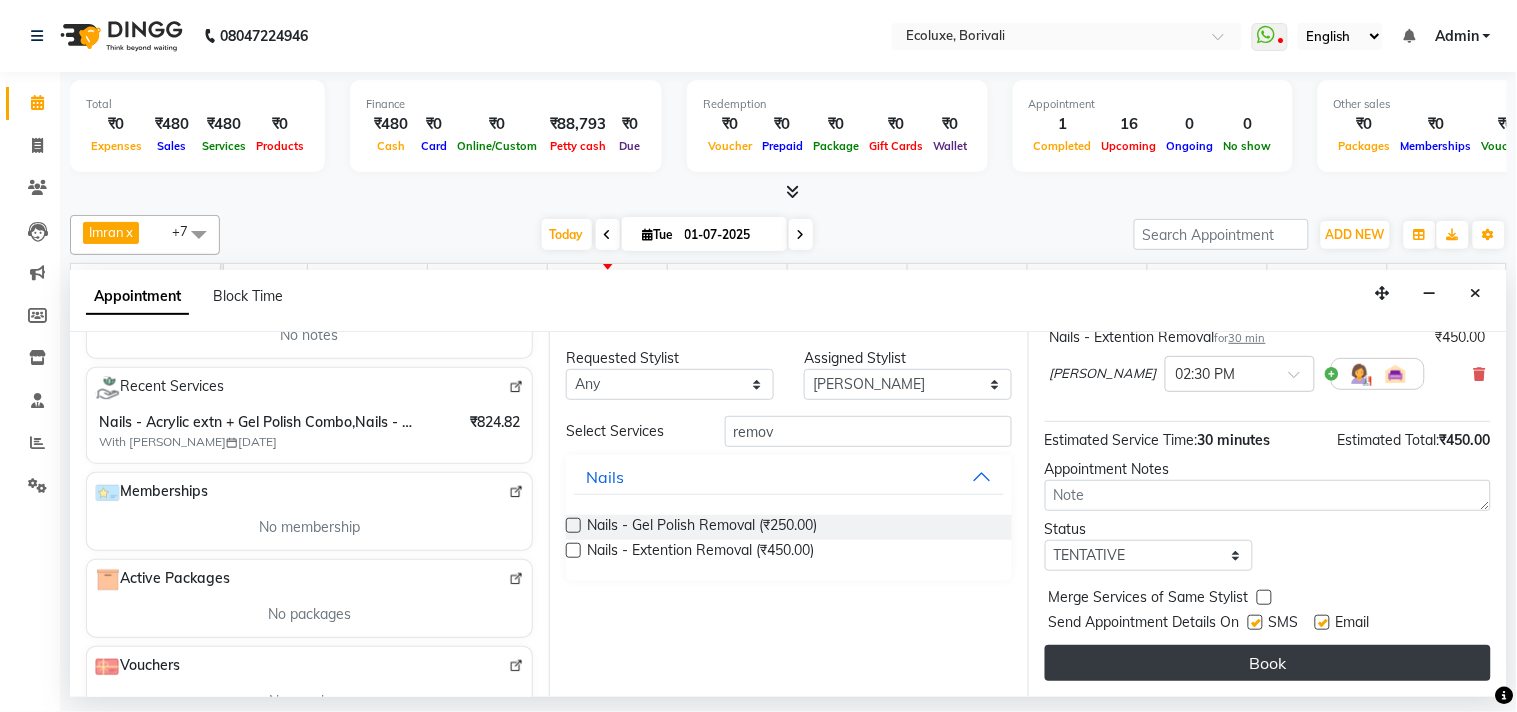 click on "Book" at bounding box center (1268, 663) 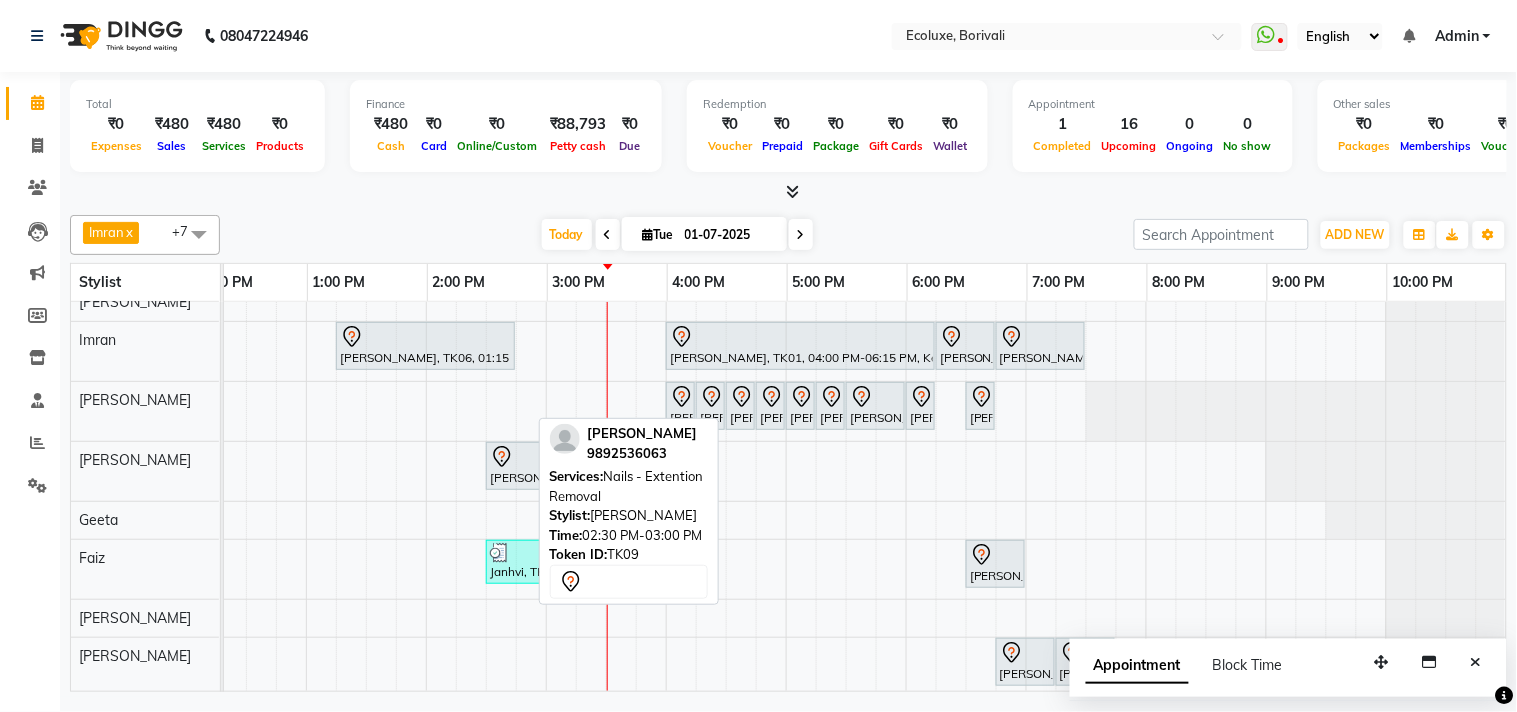 click at bounding box center (515, 457) 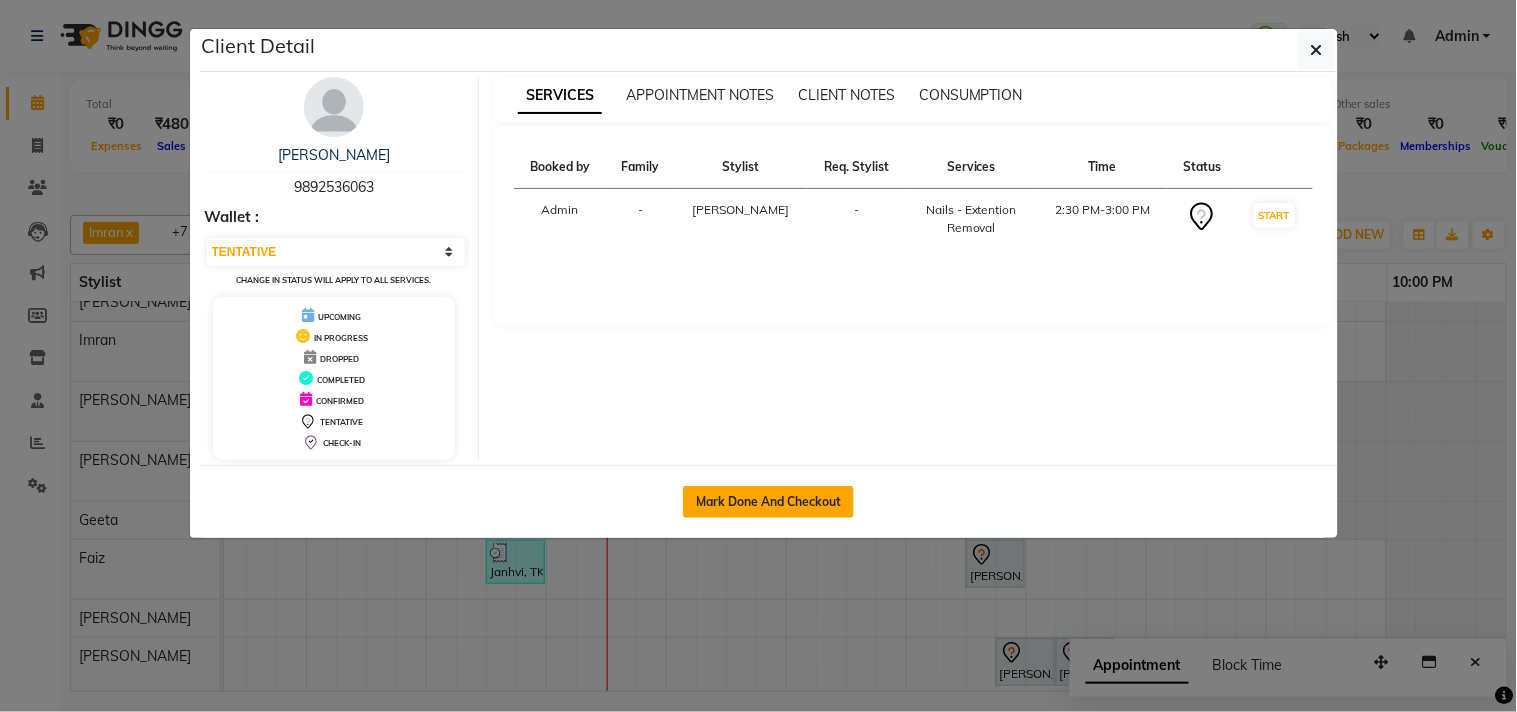 click on "Mark Done And Checkout" 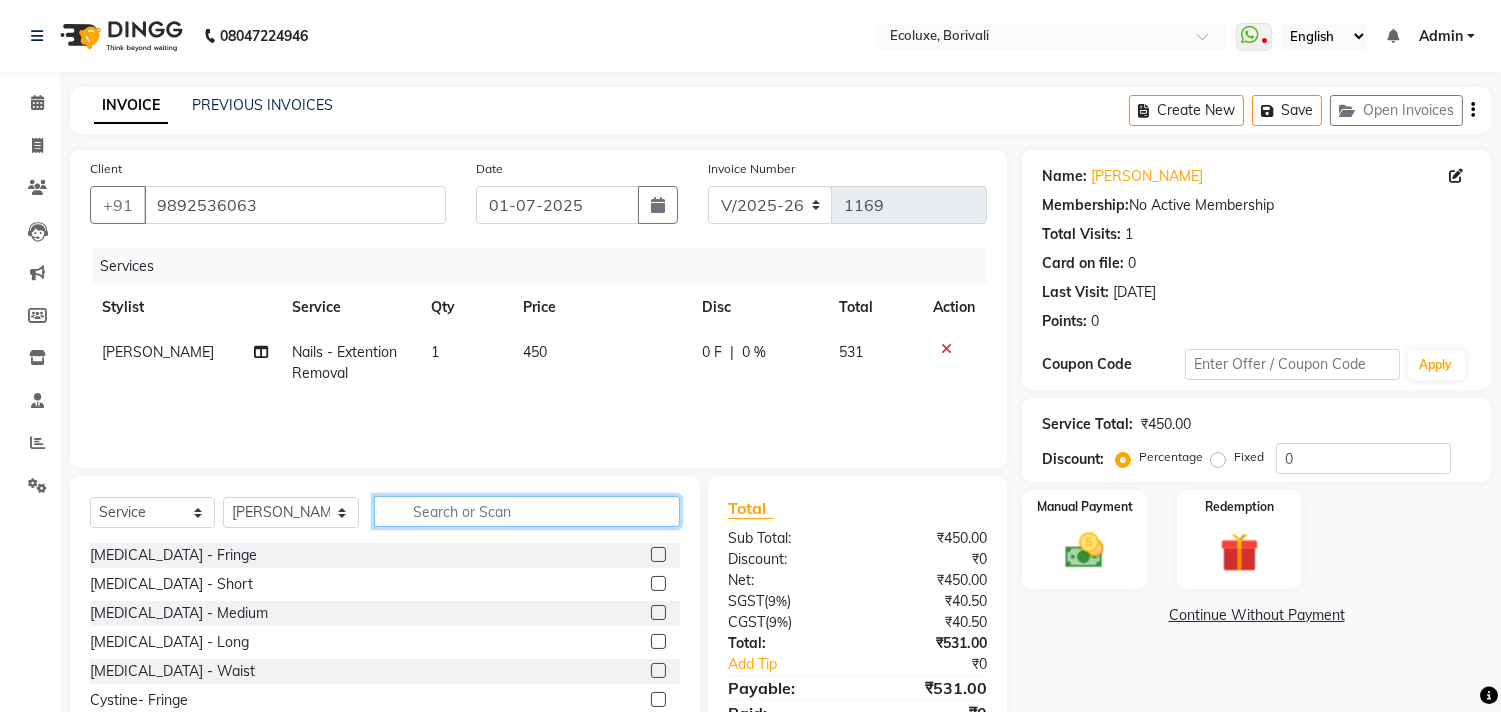 click 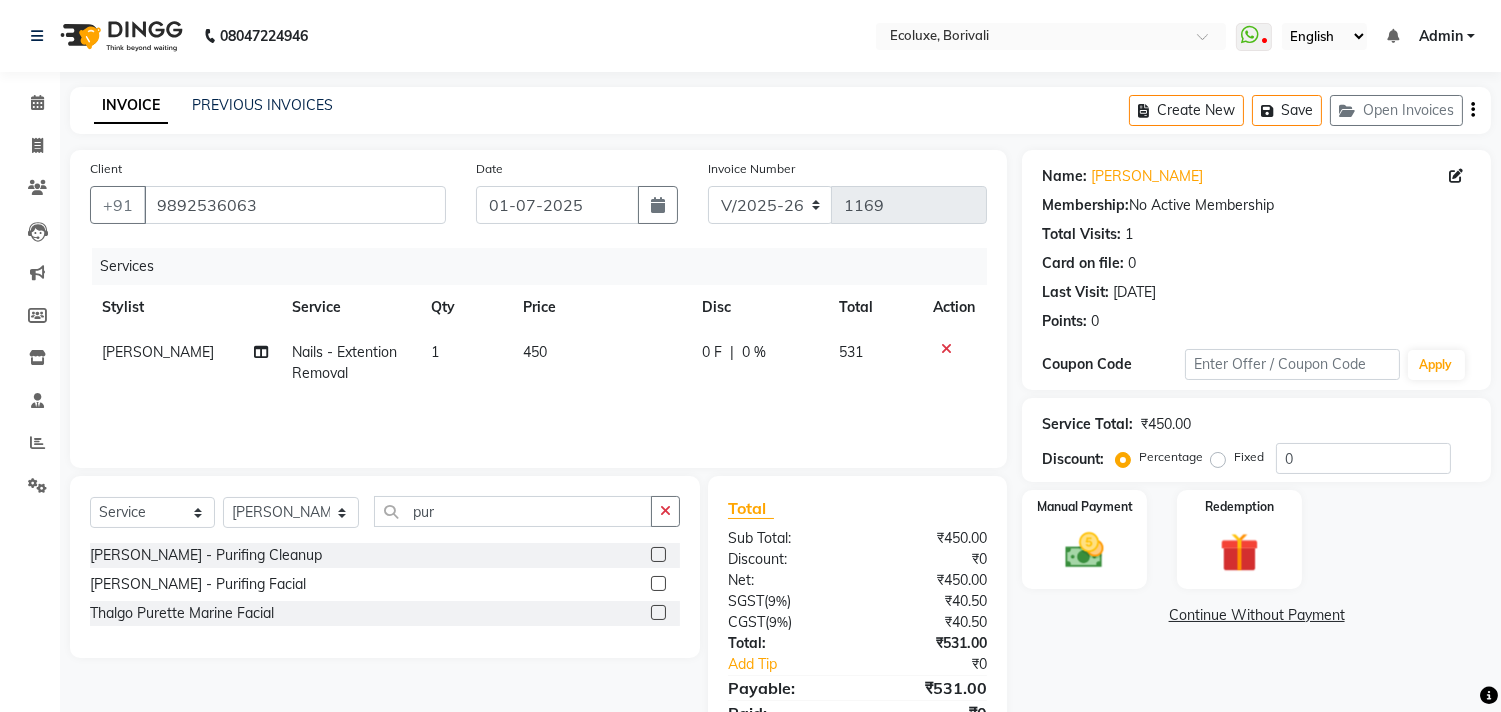 click 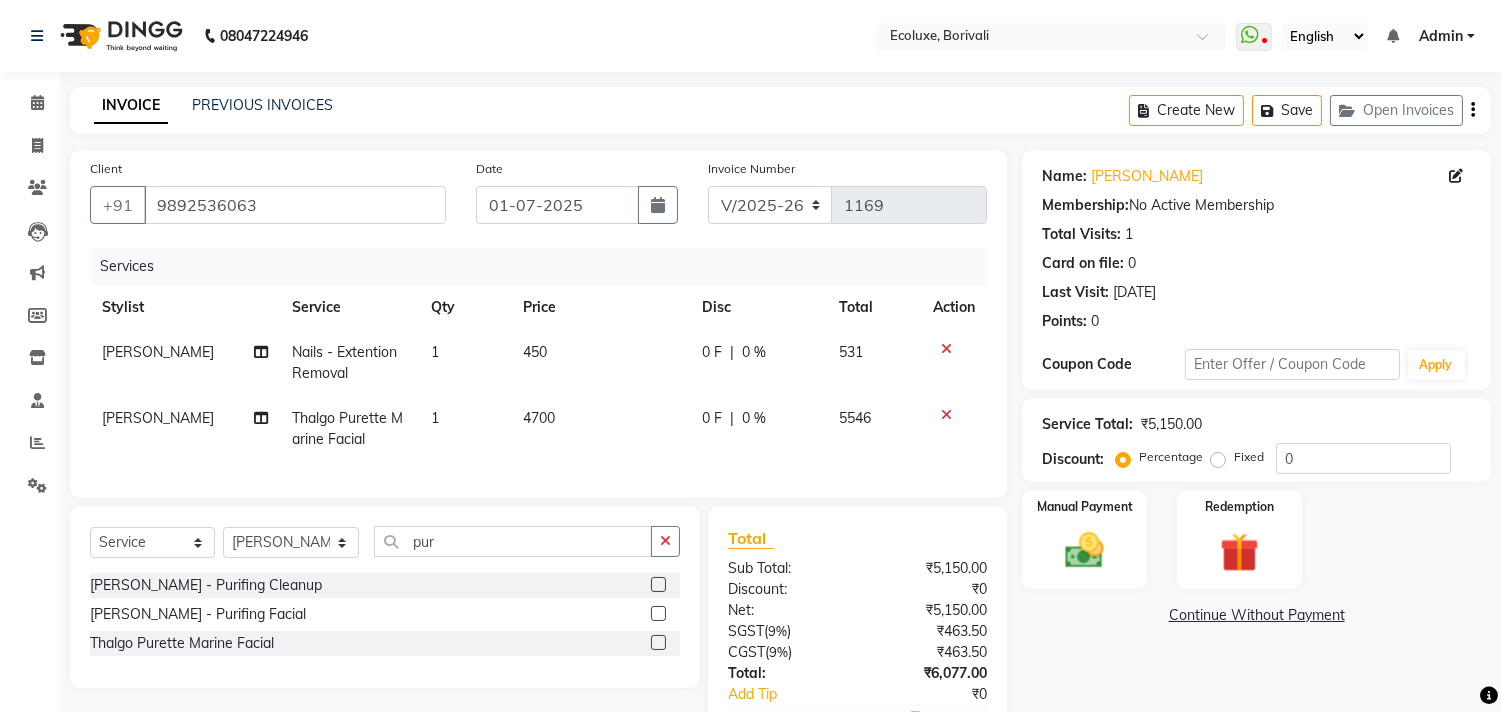click 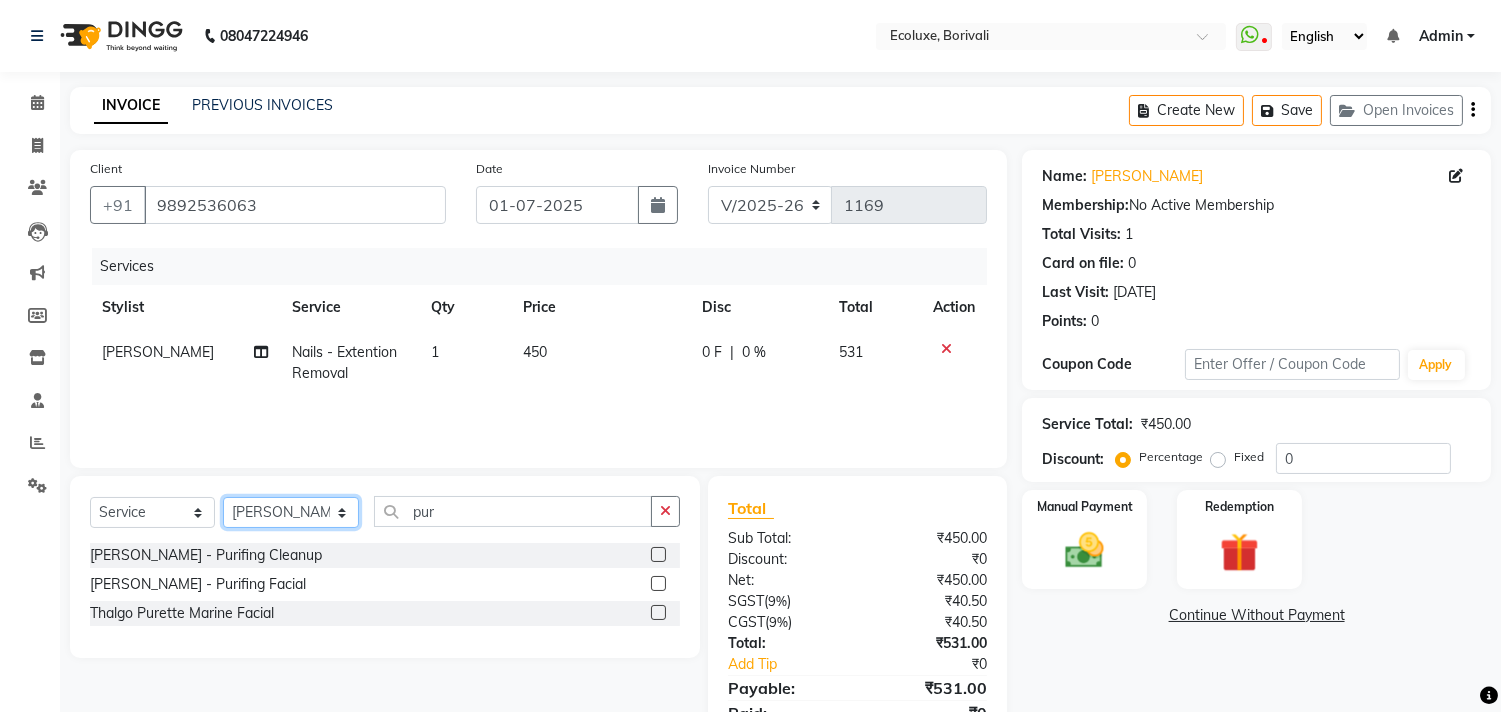 click on "Select Stylist [PERSON_NAME] [PERSON_NAME] [PERSON_NAME]   [PERSON_NAME] [PERSON_NAME]  [PERSON_NAME] [MEDICAL_DATA][PERSON_NAME] Roshan [PERSON_NAME] [PERSON_NAME]  [PERSON_NAME] Wezah" 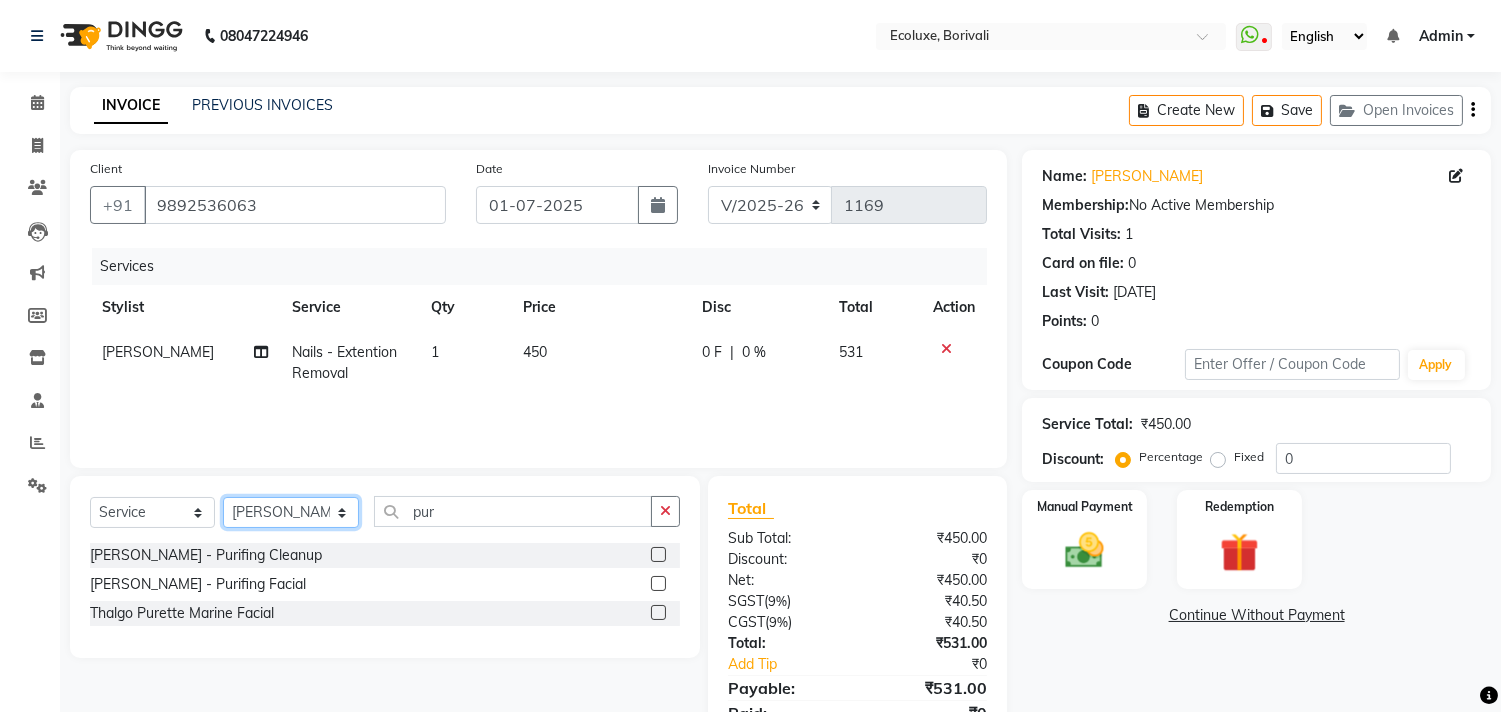 click on "Select Stylist [PERSON_NAME] [PERSON_NAME] [PERSON_NAME]   [PERSON_NAME] [PERSON_NAME]  [PERSON_NAME] [MEDICAL_DATA][PERSON_NAME] Roshan [PERSON_NAME] [PERSON_NAME]  [PERSON_NAME] Wezah" 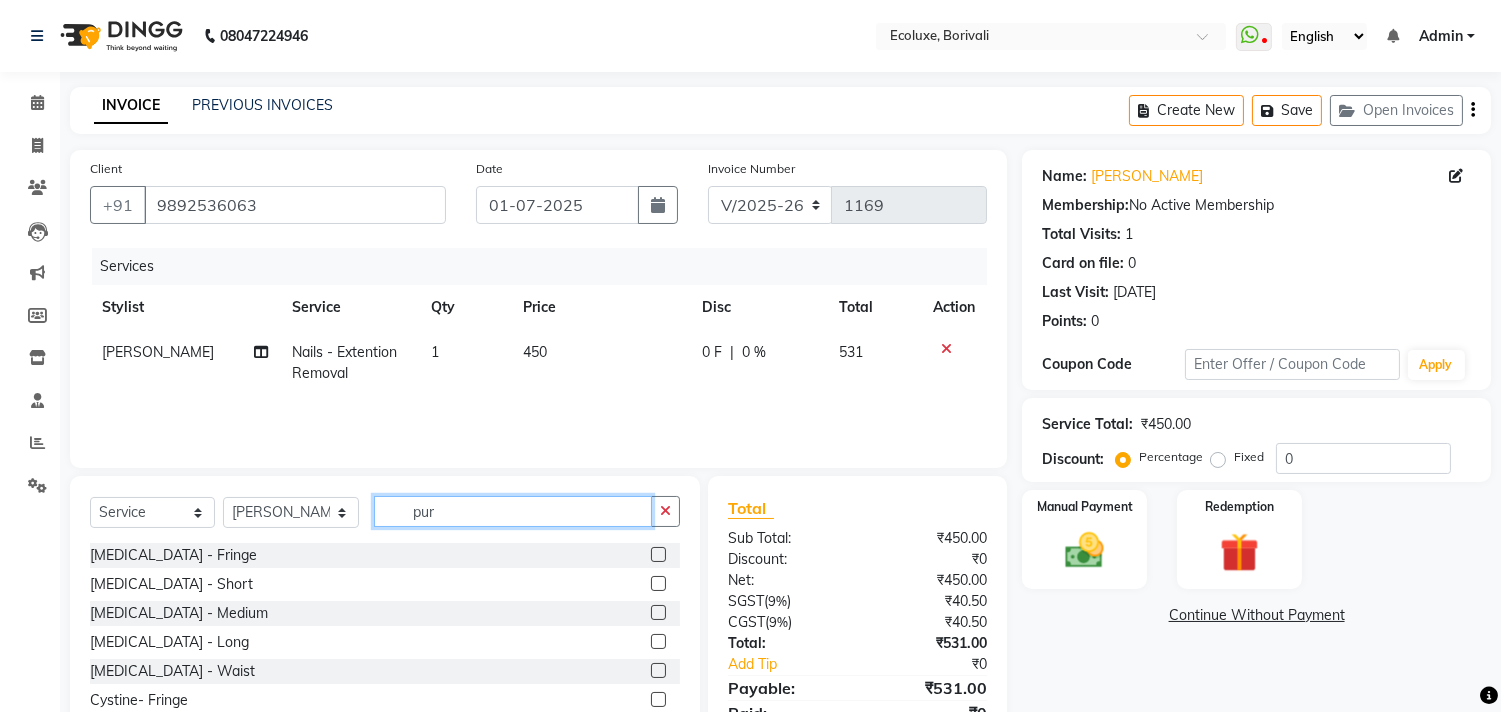 drag, startPoint x: 483, startPoint y: 522, endPoint x: 281, endPoint y: 520, distance: 202.0099 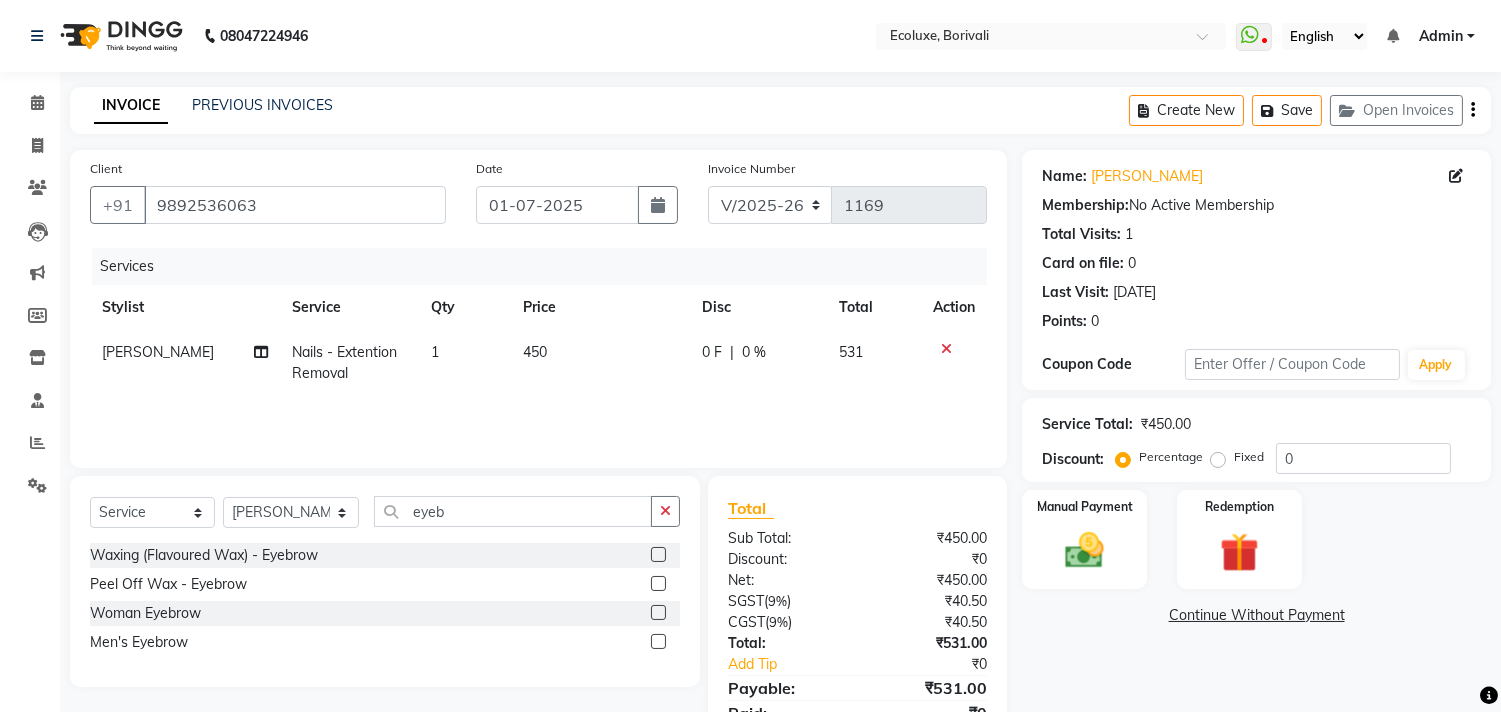 click 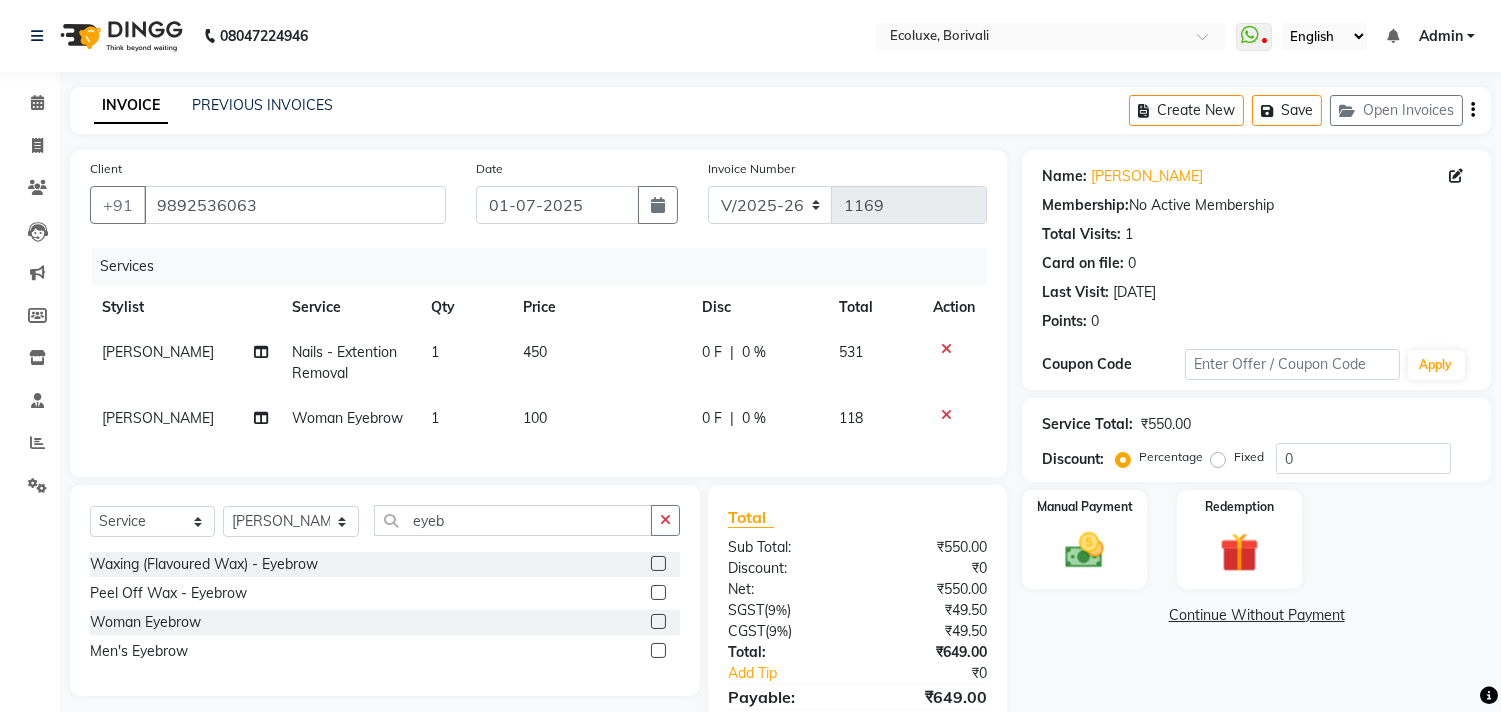 click 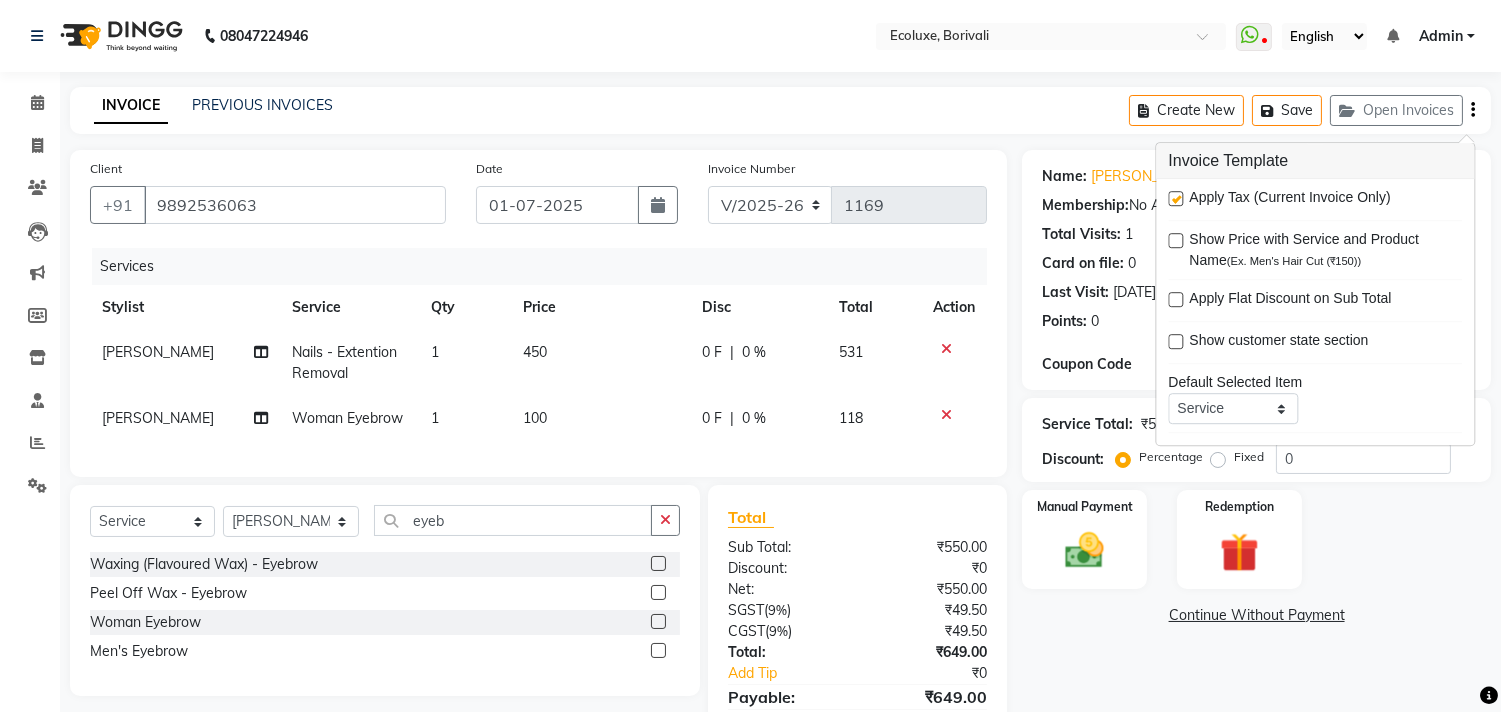 click at bounding box center [1175, 198] 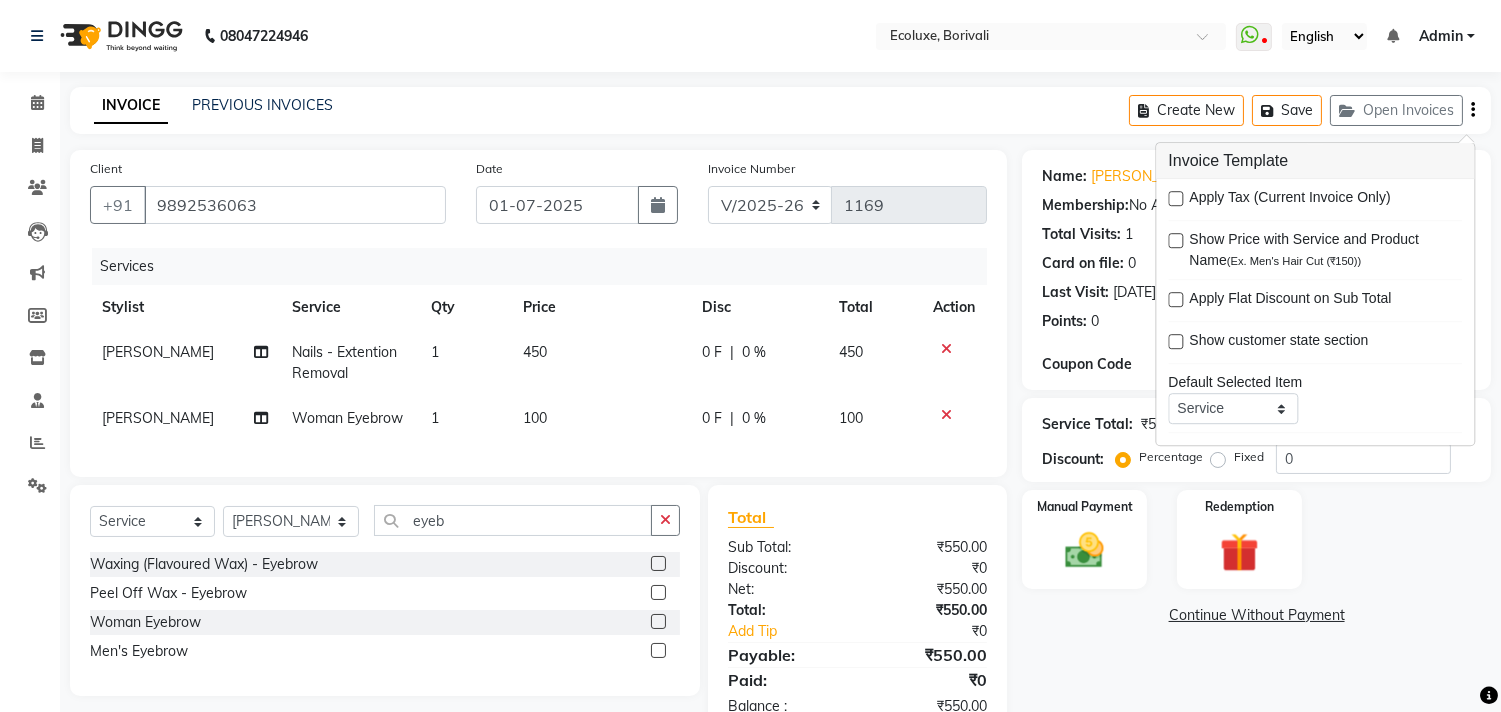 click on "INVOICE PREVIOUS INVOICES Create New   Save   Open Invoices" 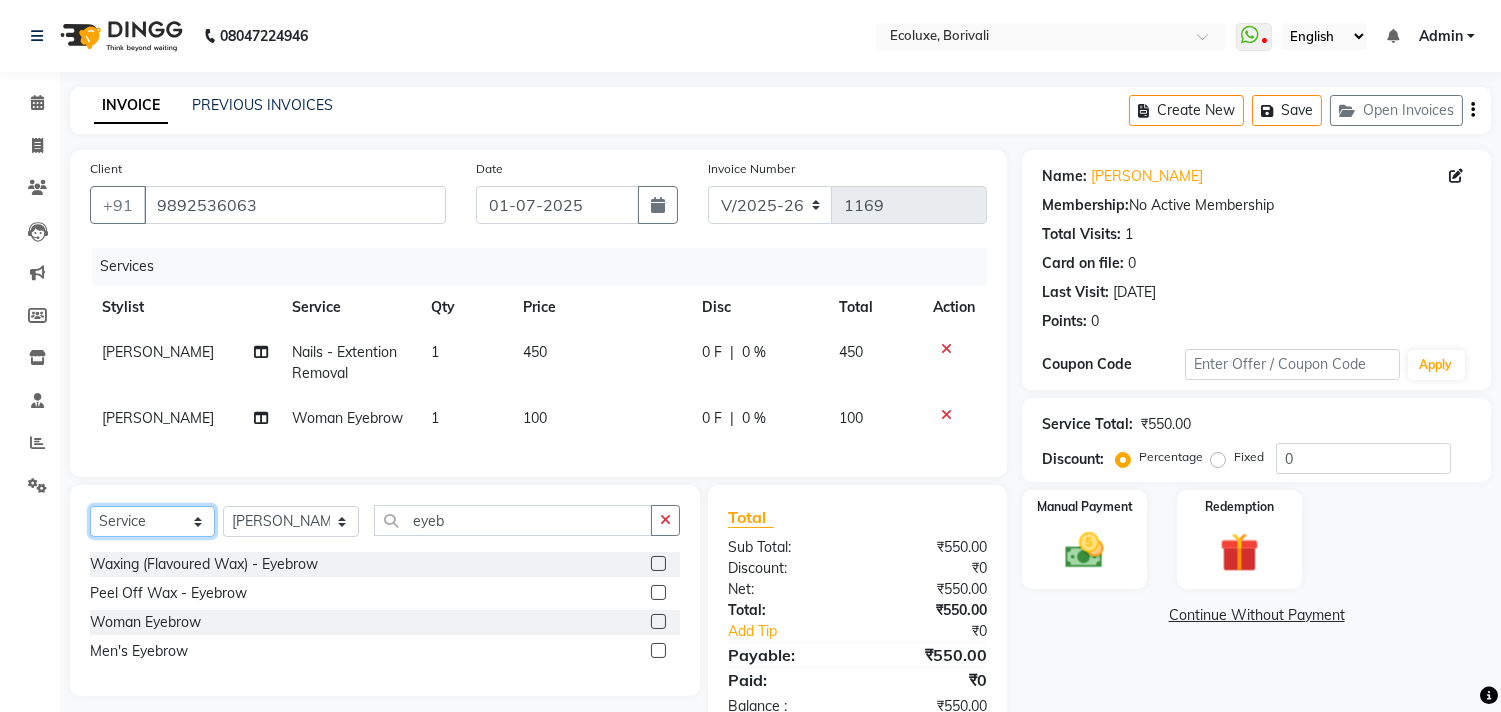 click on "Select  Service  Product  Membership  Package Voucher Prepaid Gift Card" 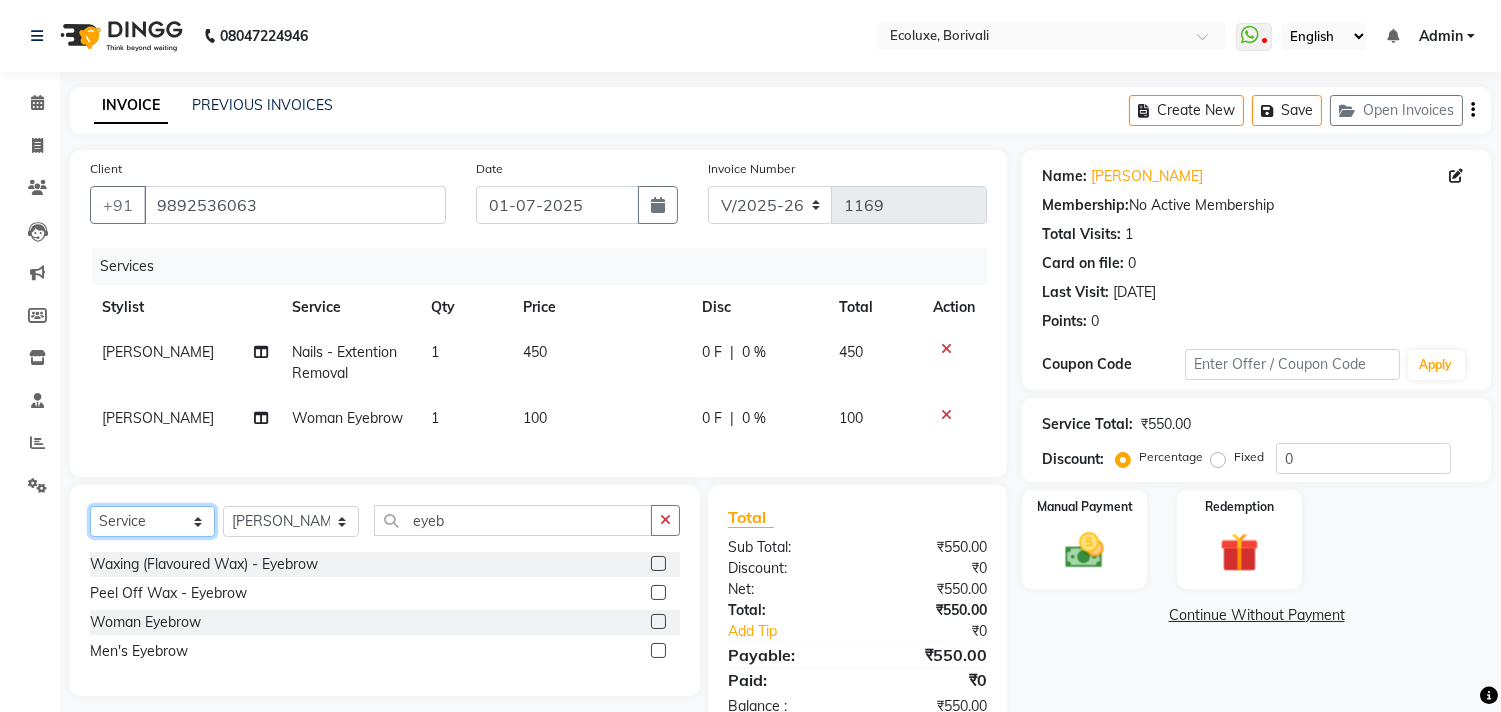 click on "Select  Service  Product  Membership  Package Voucher Prepaid Gift Card" 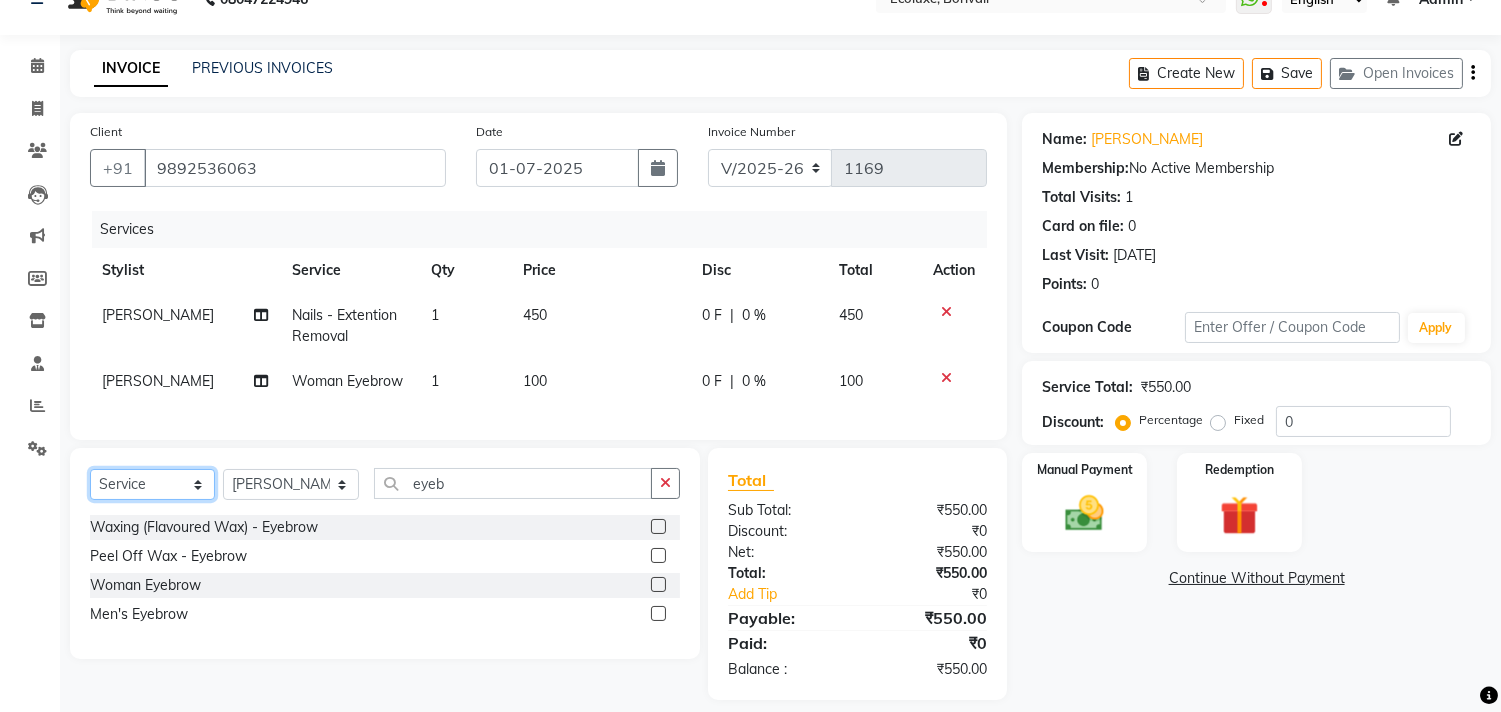 scroll, scrollTop: 72, scrollLeft: 0, axis: vertical 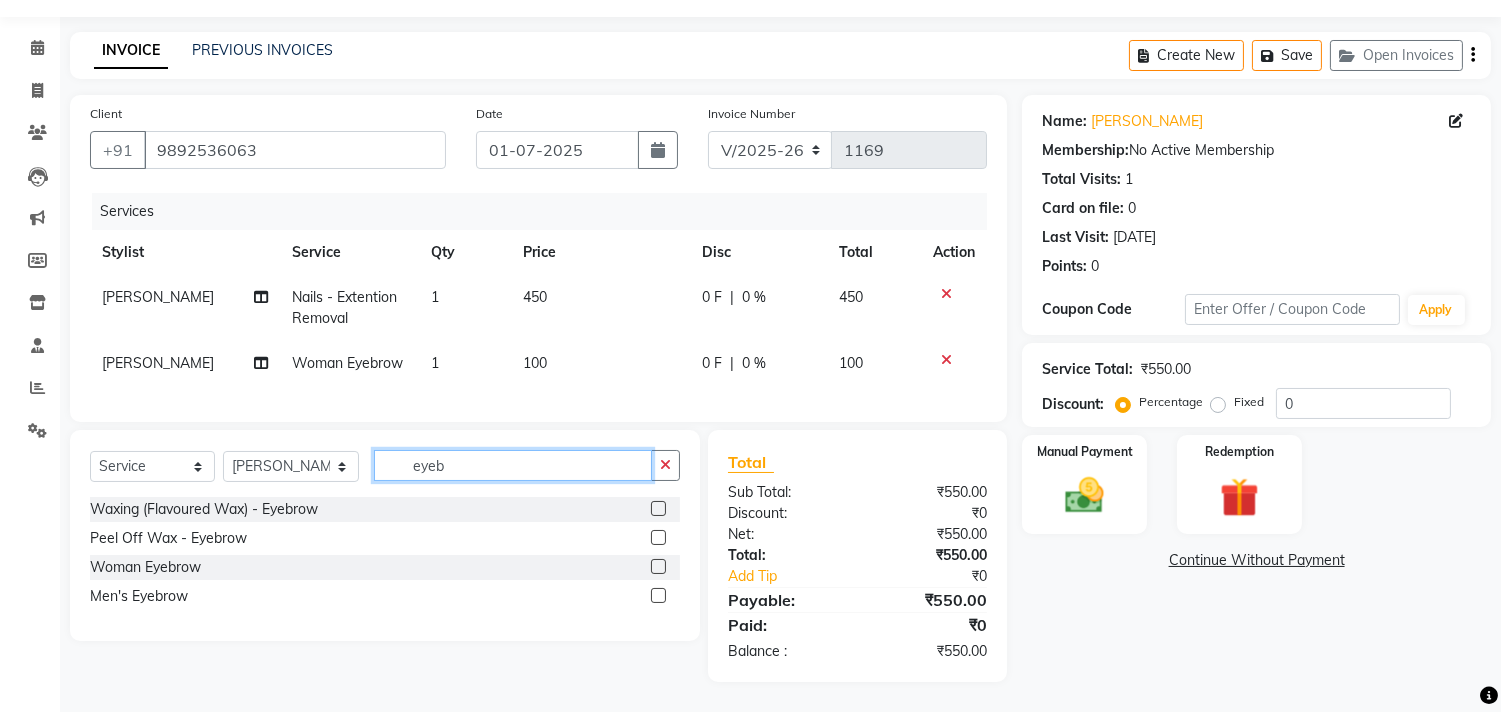 click on "eyeb" 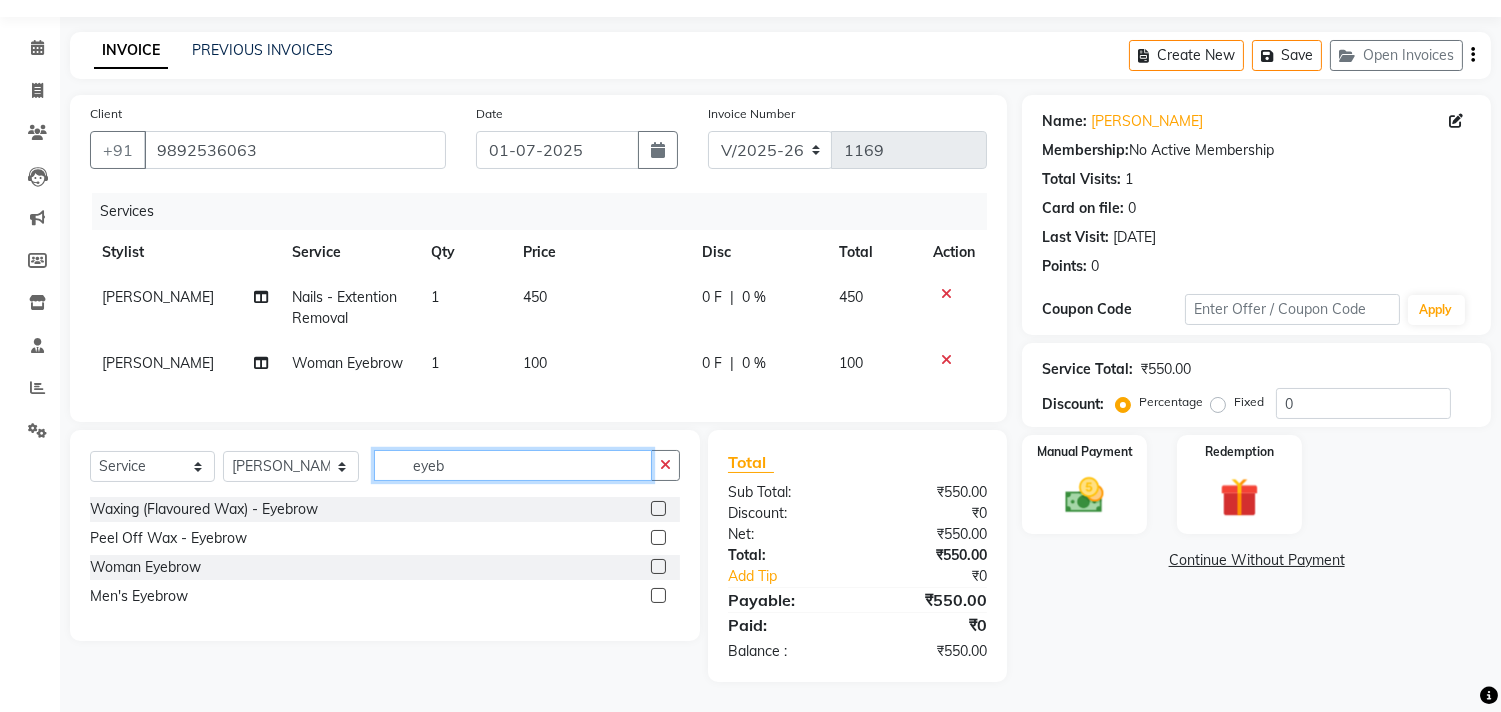 click on "eyeb" 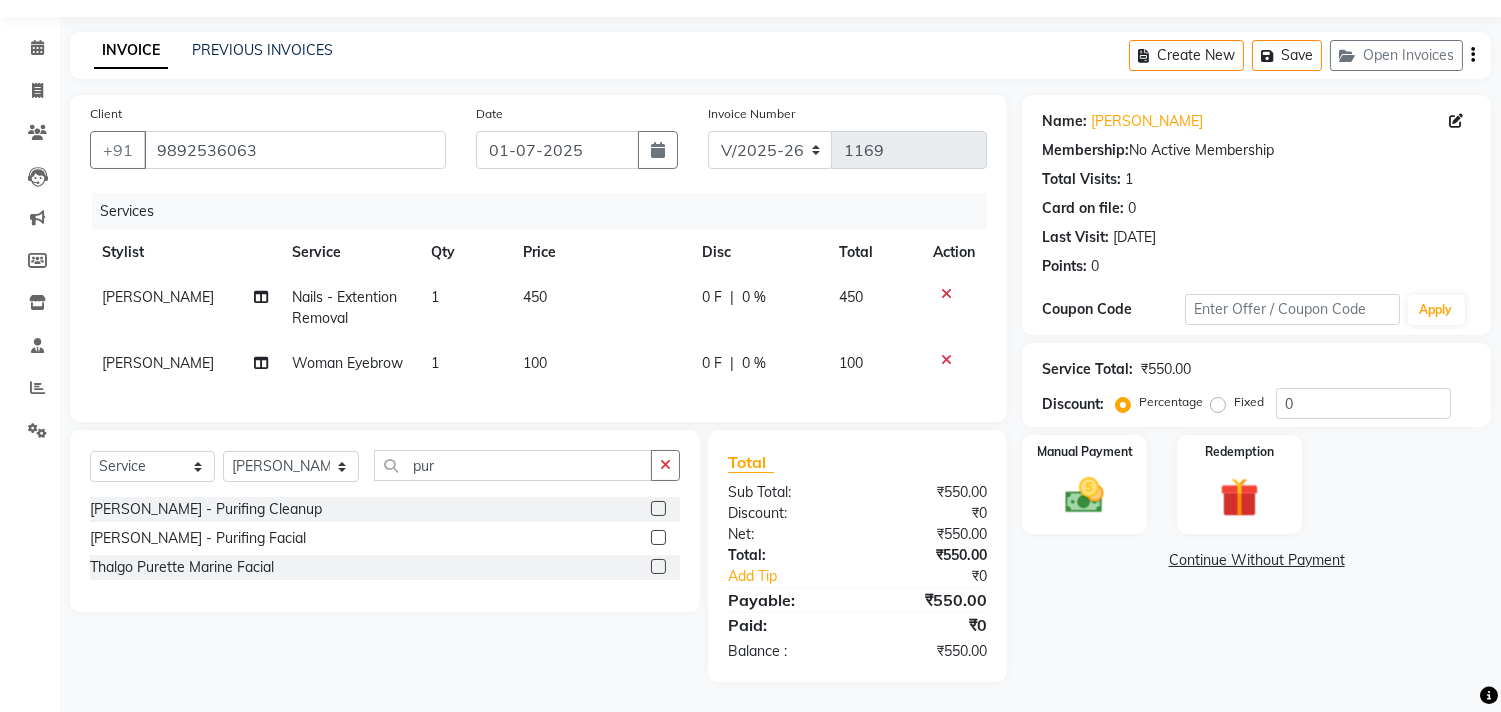 click 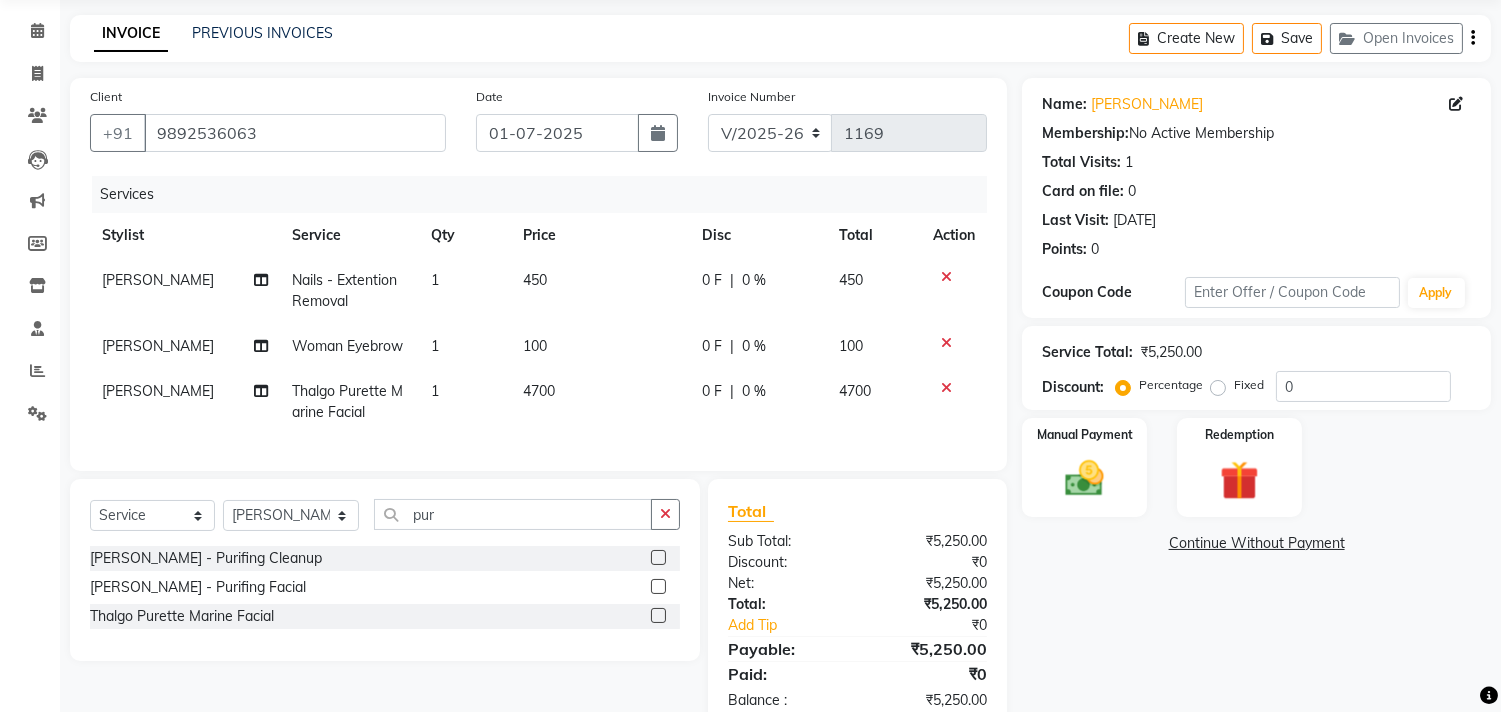 click 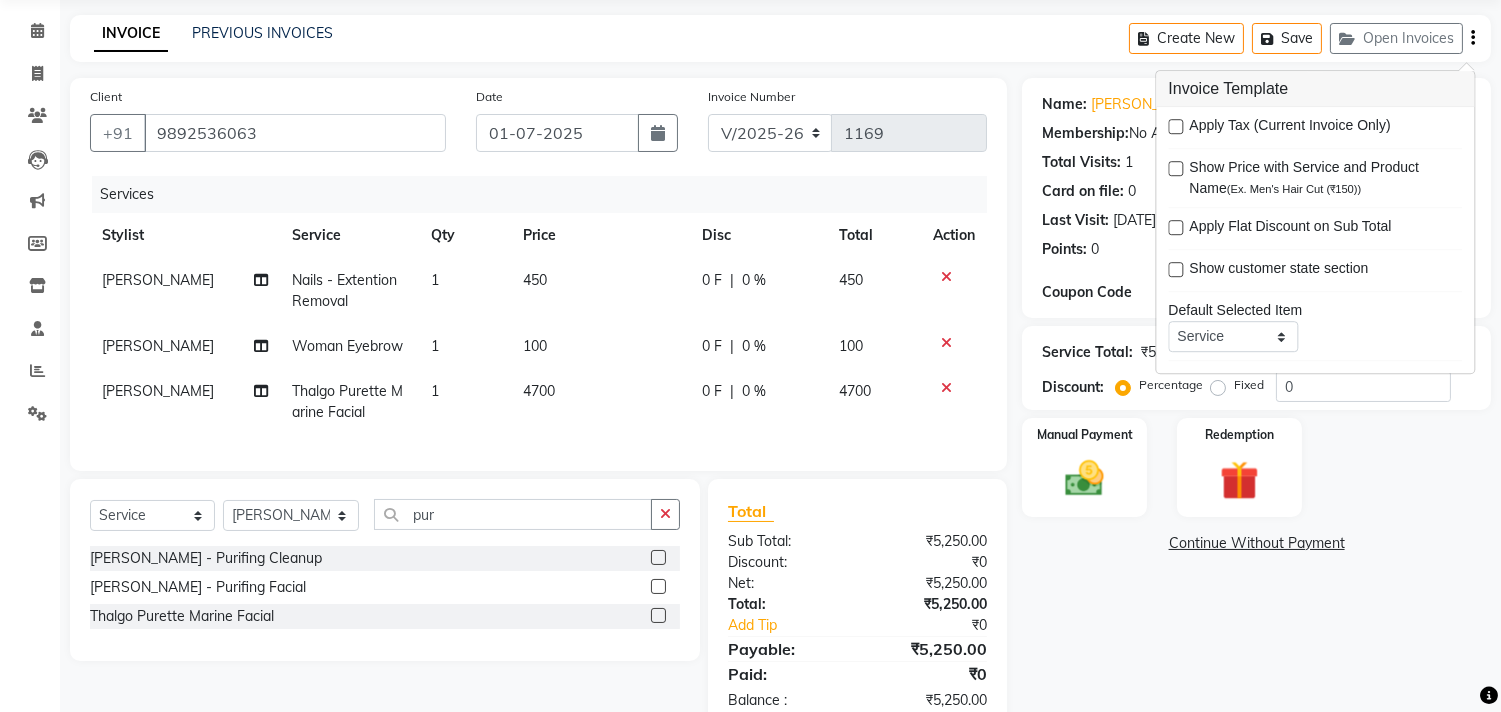 click at bounding box center [1175, 126] 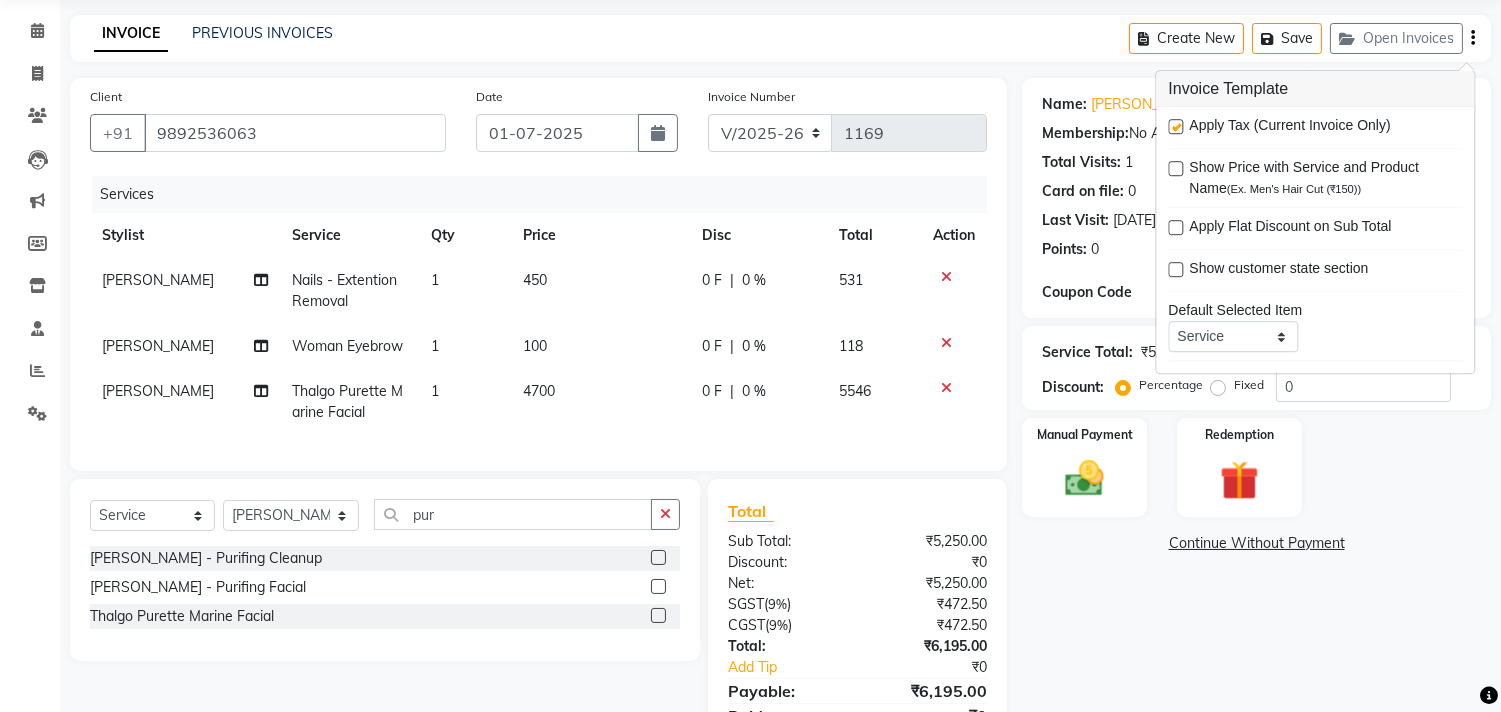 click on "INVOICE PREVIOUS INVOICES Create New   Save   Open Invoices" 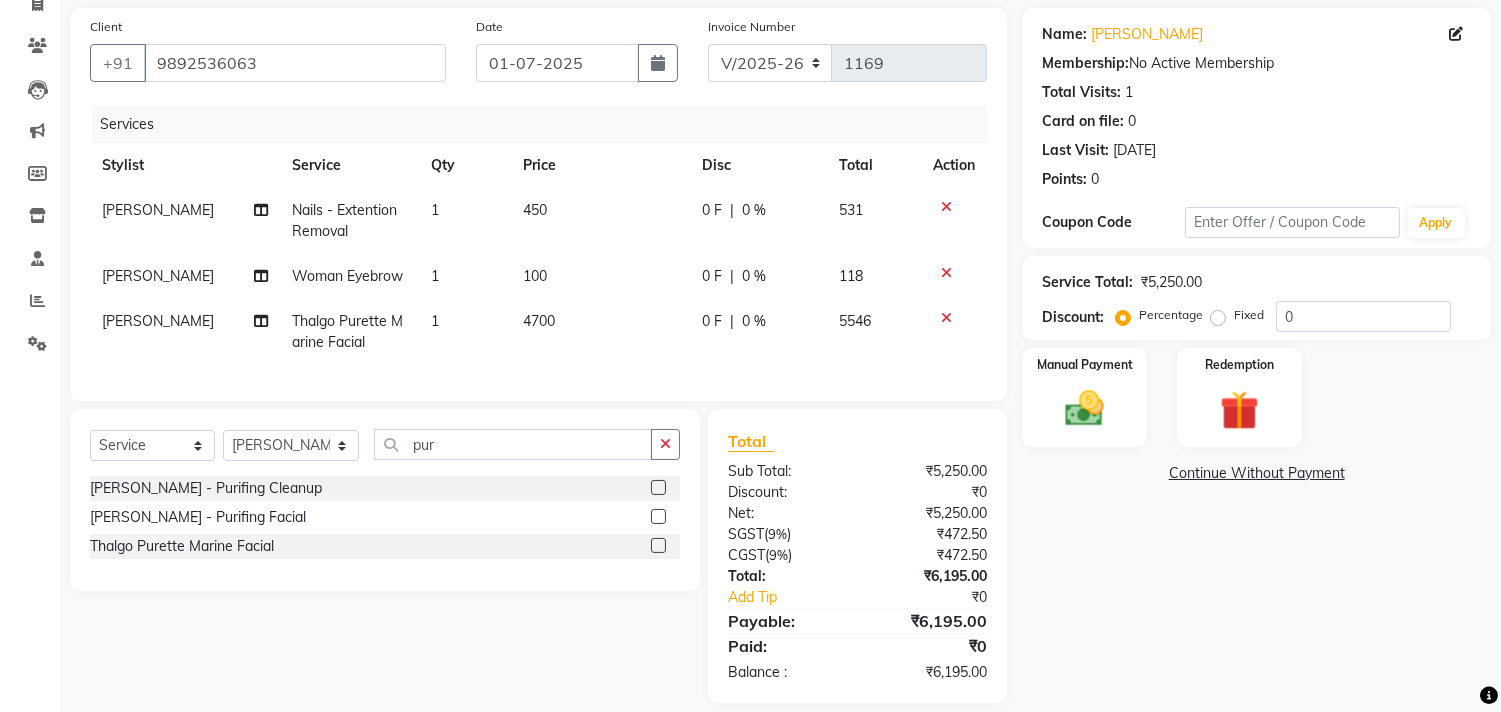 scroll, scrollTop: 180, scrollLeft: 0, axis: vertical 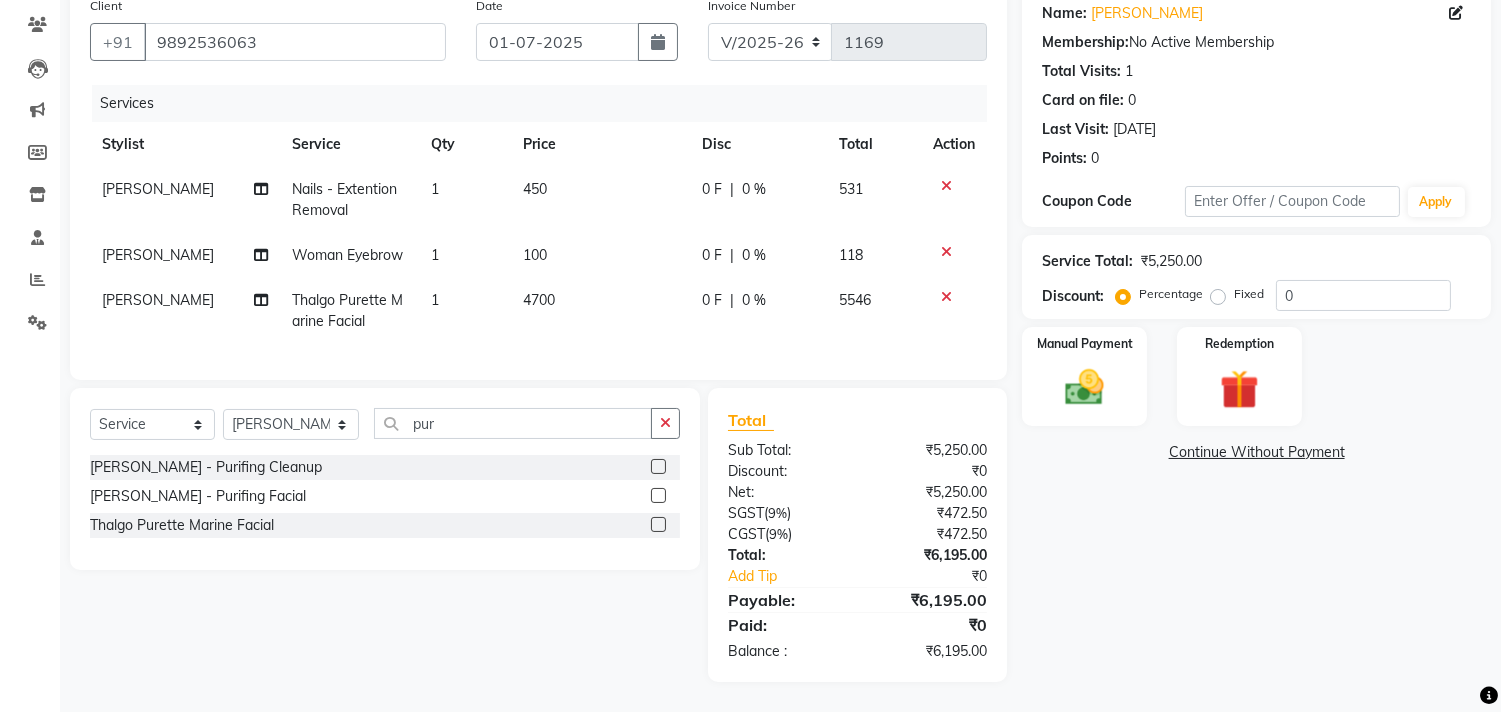 click 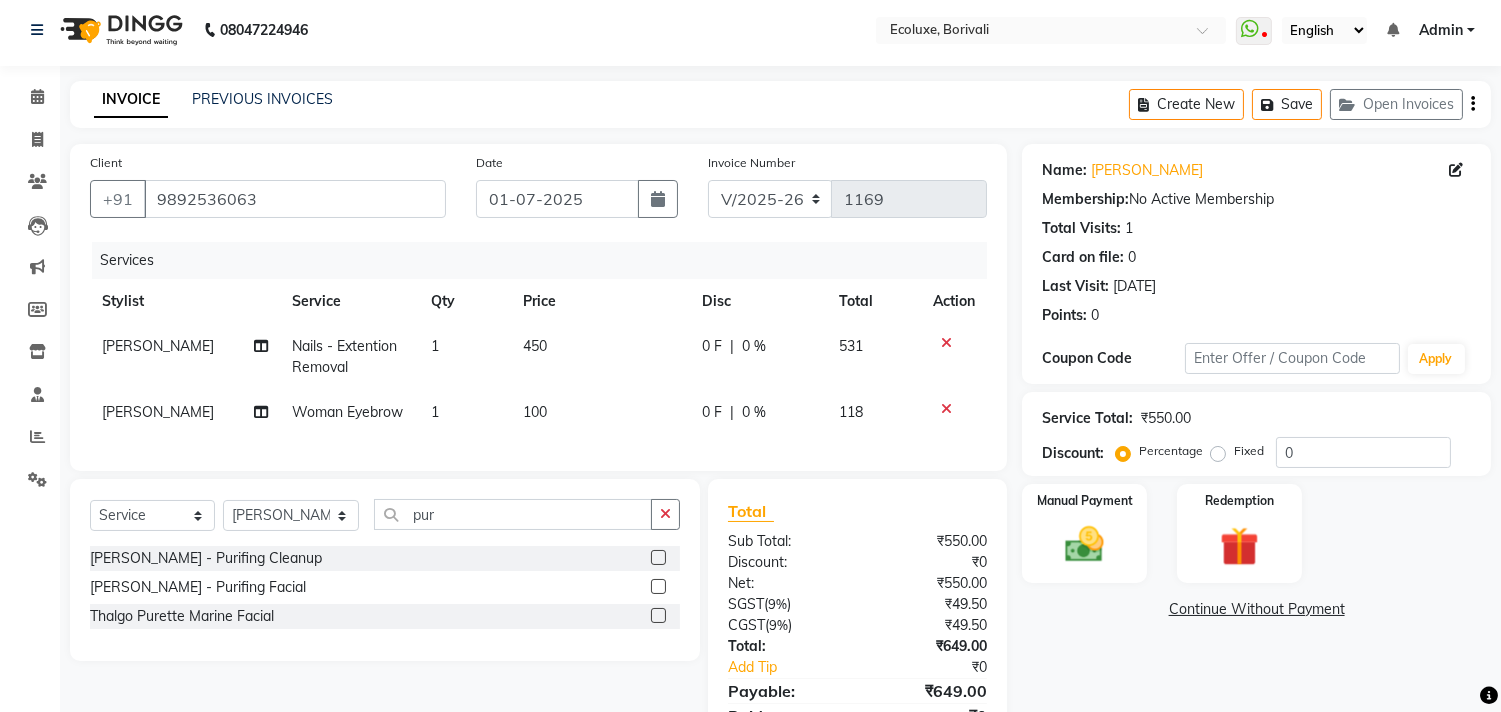 scroll, scrollTop: 0, scrollLeft: 0, axis: both 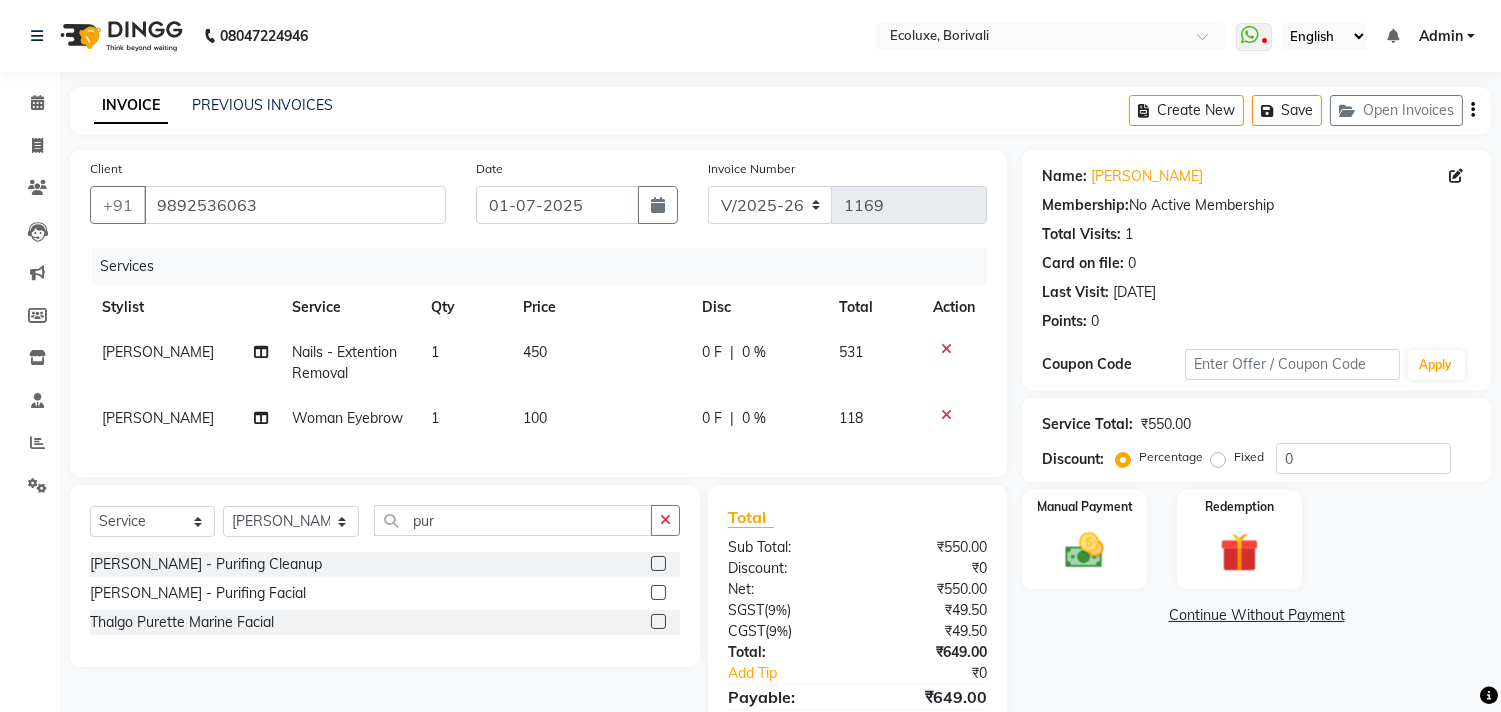 click 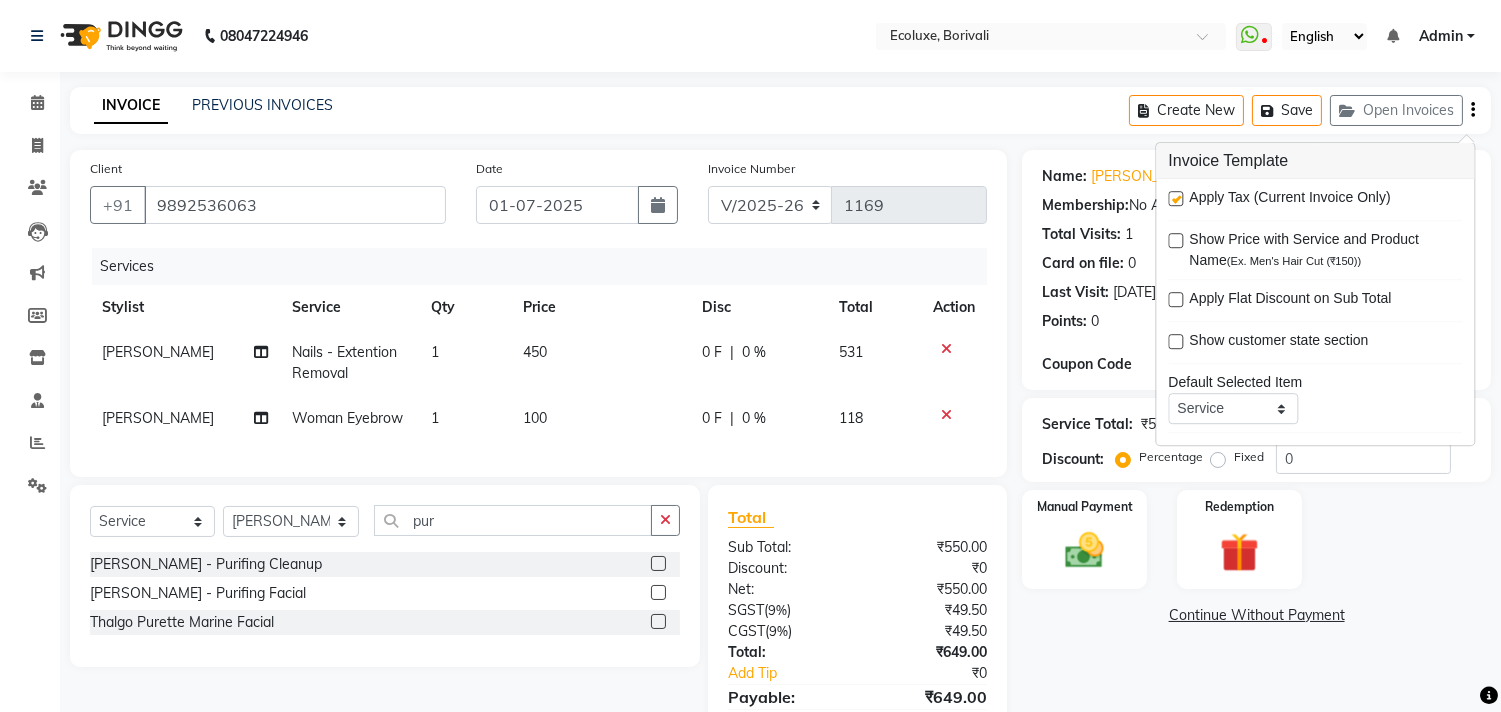 click at bounding box center [1175, 198] 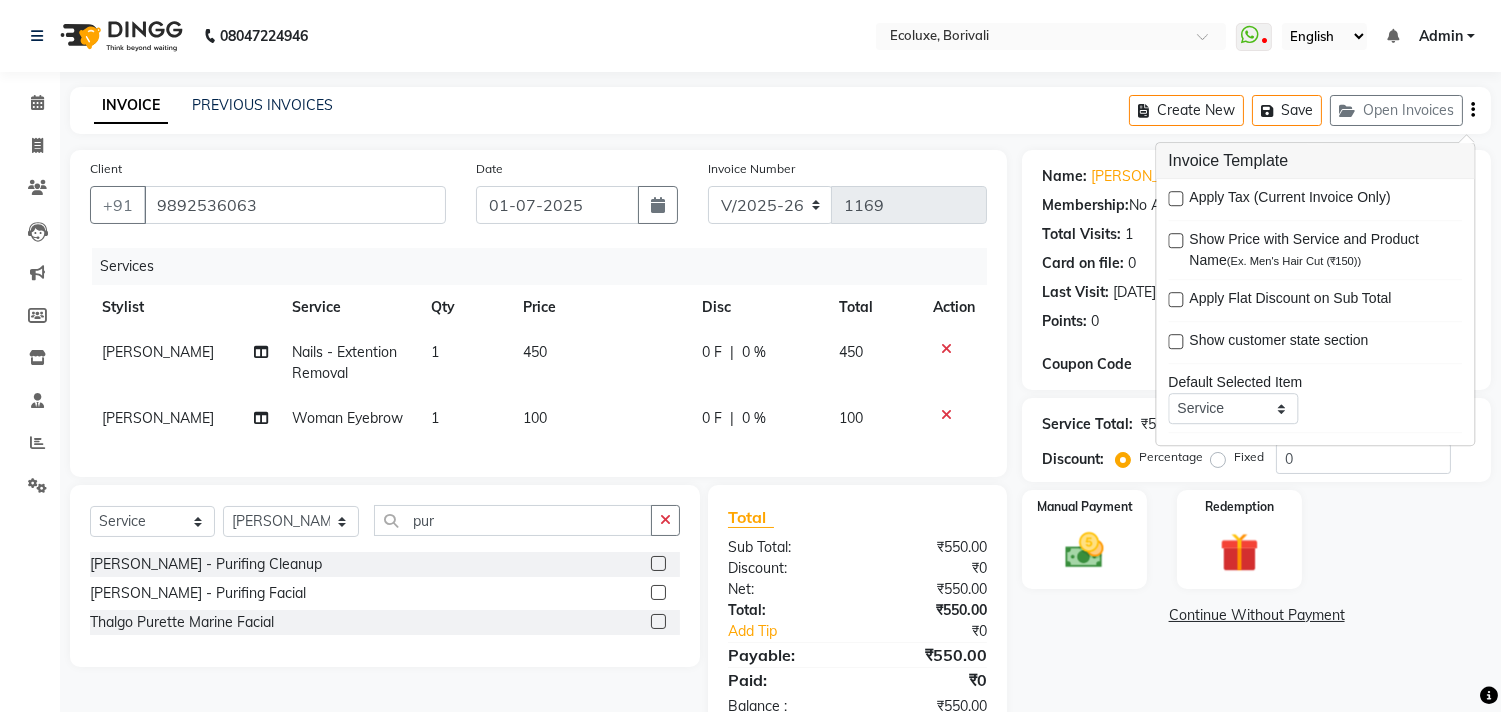 click on "INVOICE PREVIOUS INVOICES Create New   Save   Open Invoices  Client [PHONE_NUMBER] Date [DATE] Invoice Number V/2025 V/[PHONE_NUMBER] Services Stylist Service Qty Price Disc Total Action [PERSON_NAME] Nails - Extention Removal 1 450 0 F | 0 % 450 [PERSON_NAME]  Woman Eyebrow 1 100 0 F | 0 % 100 Select  Service  Product  Membership  Package Voucher Prepaid Gift Card  Select Stylist [PERSON_NAME] [PERSON_NAME] Faiz Geeta [PERSON_NAME]   [PERSON_NAME] Khende [PERSON_NAME]  [PERSON_NAME] [MEDICAL_DATA][PERSON_NAME] Roshan [PERSON_NAME] [PERSON_NAME]  [PERSON_NAME] pur [PERSON_NAME] - Purifing Cleanup  [PERSON_NAME] - Purifing Facial  Thalgo Purette Marine Facial   Total Sub Total: ₹550.00 Discount: ₹0 Net: ₹550.00 Total: ₹550.00 Add Tip ₹0 Payable: ₹550.00 Paid: ₹0 Balance   : ₹550.00 Name: [PERSON_NAME] Membership:  No Active Membership  Total Visits:  1 Card on file:  0 Last Visit:   [DATE] Points:   0  Coupon Code Apply Service Total:  ₹550.00  Discount:  Percentage   Fixed  0 Manual Payment Redemption" 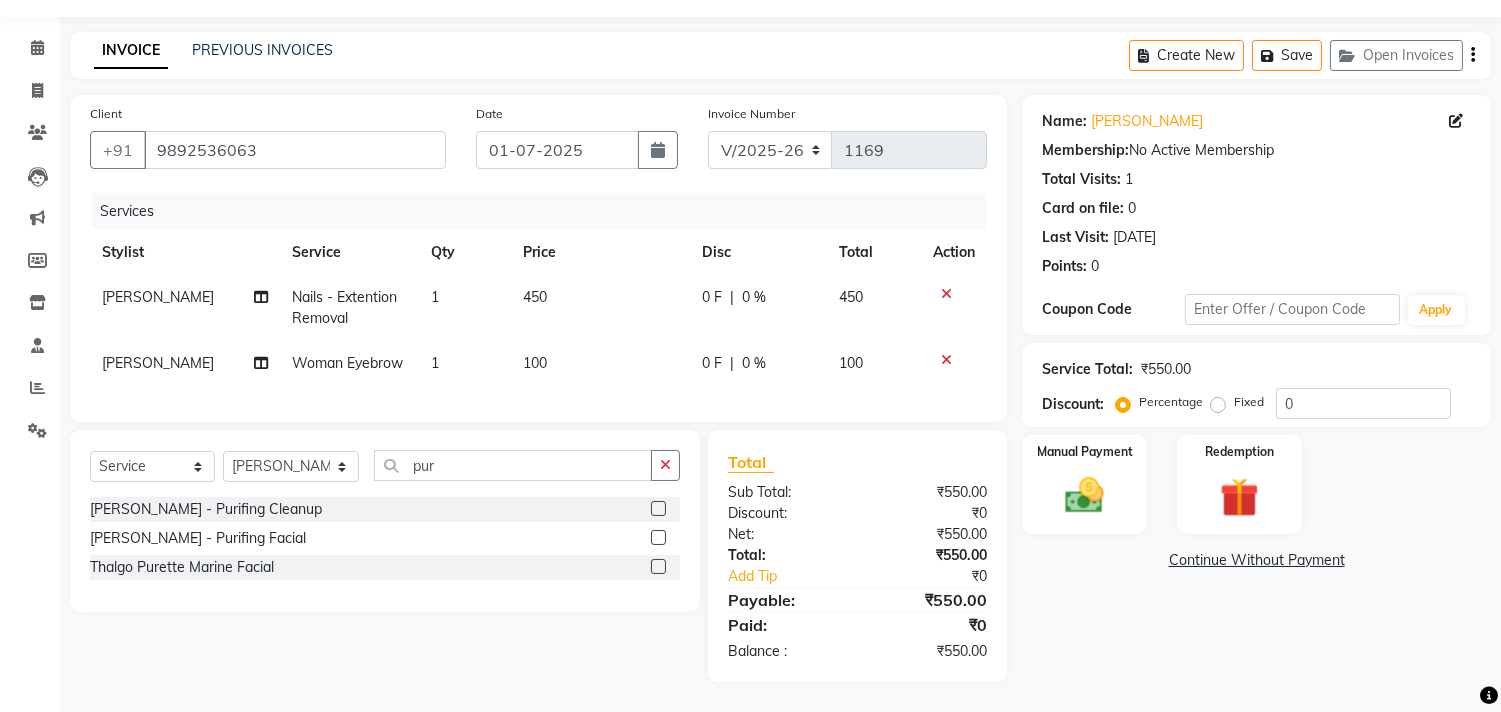 scroll, scrollTop: 72, scrollLeft: 0, axis: vertical 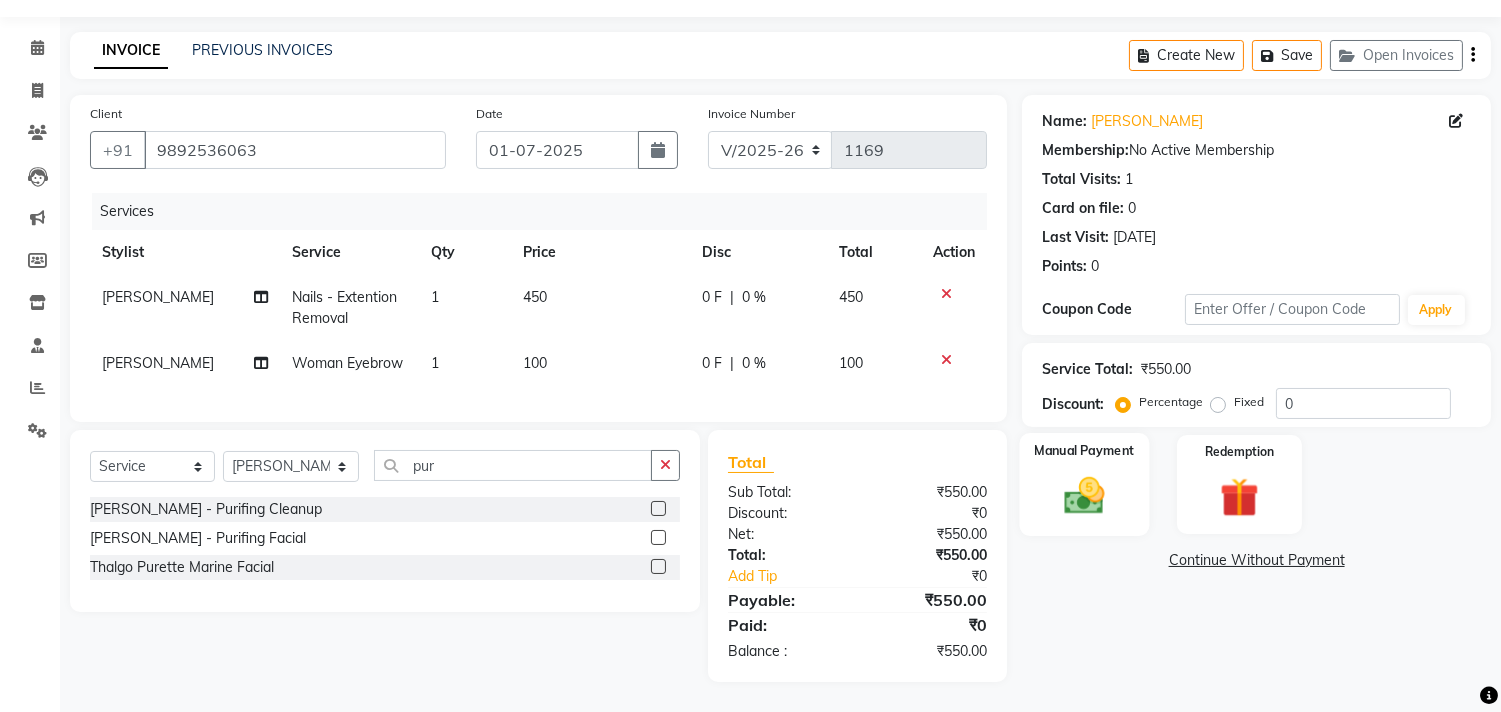 click on "Manual Payment" 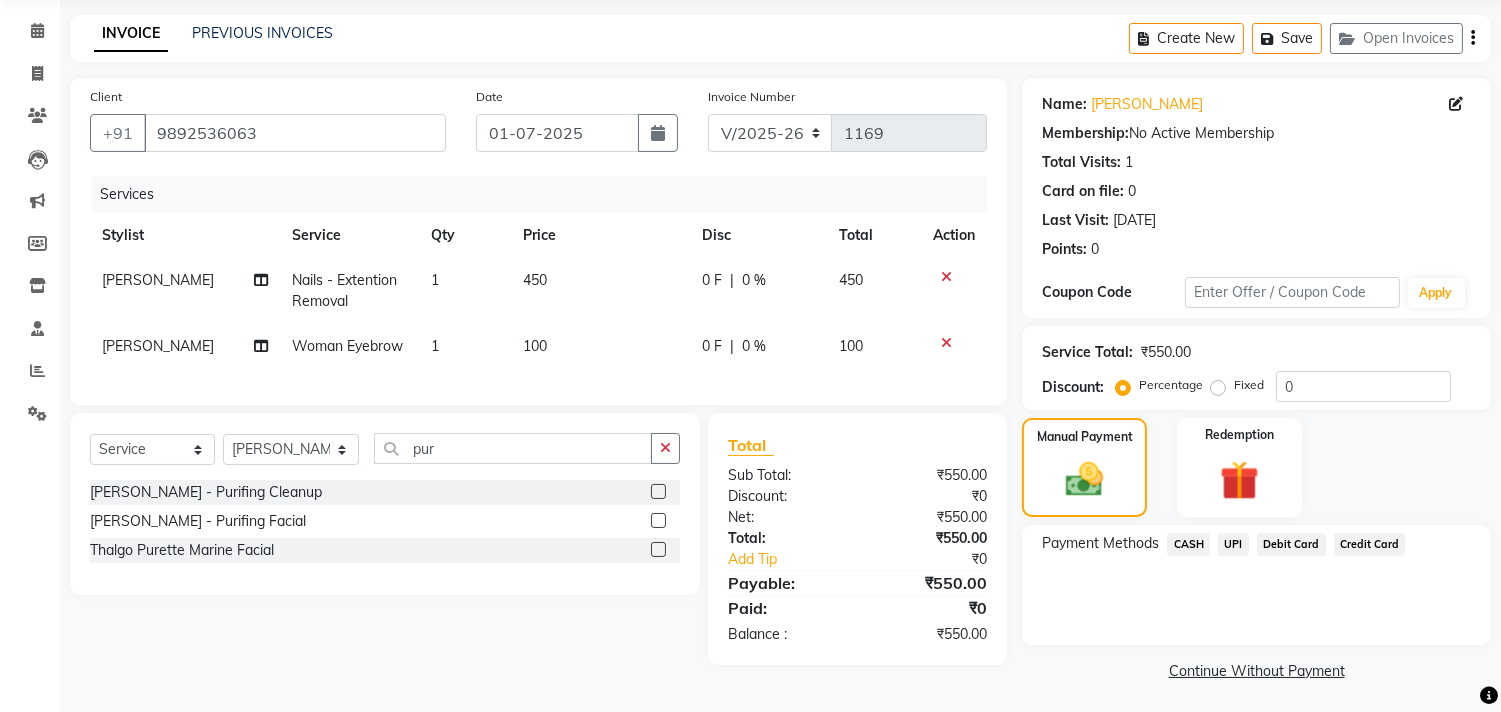click on "UPI" 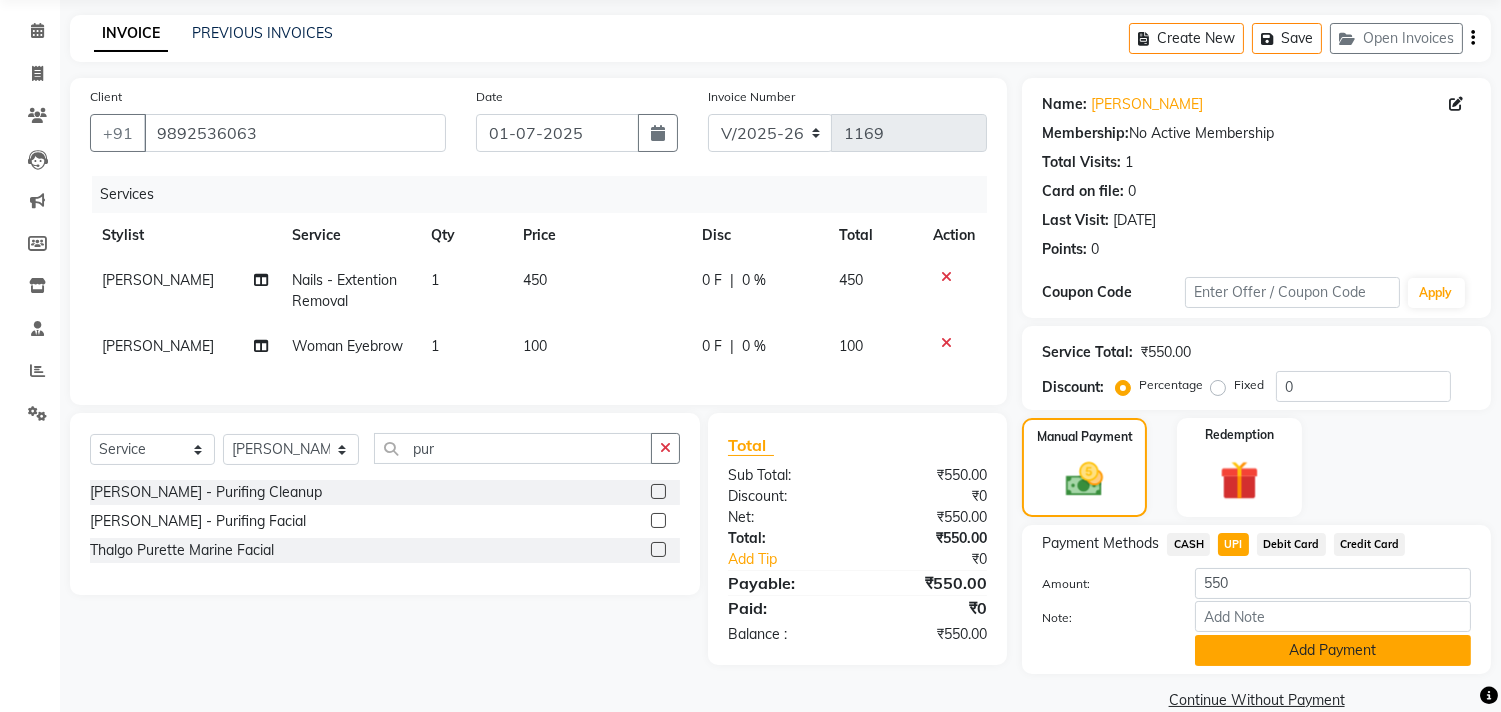 click on "Add Payment" 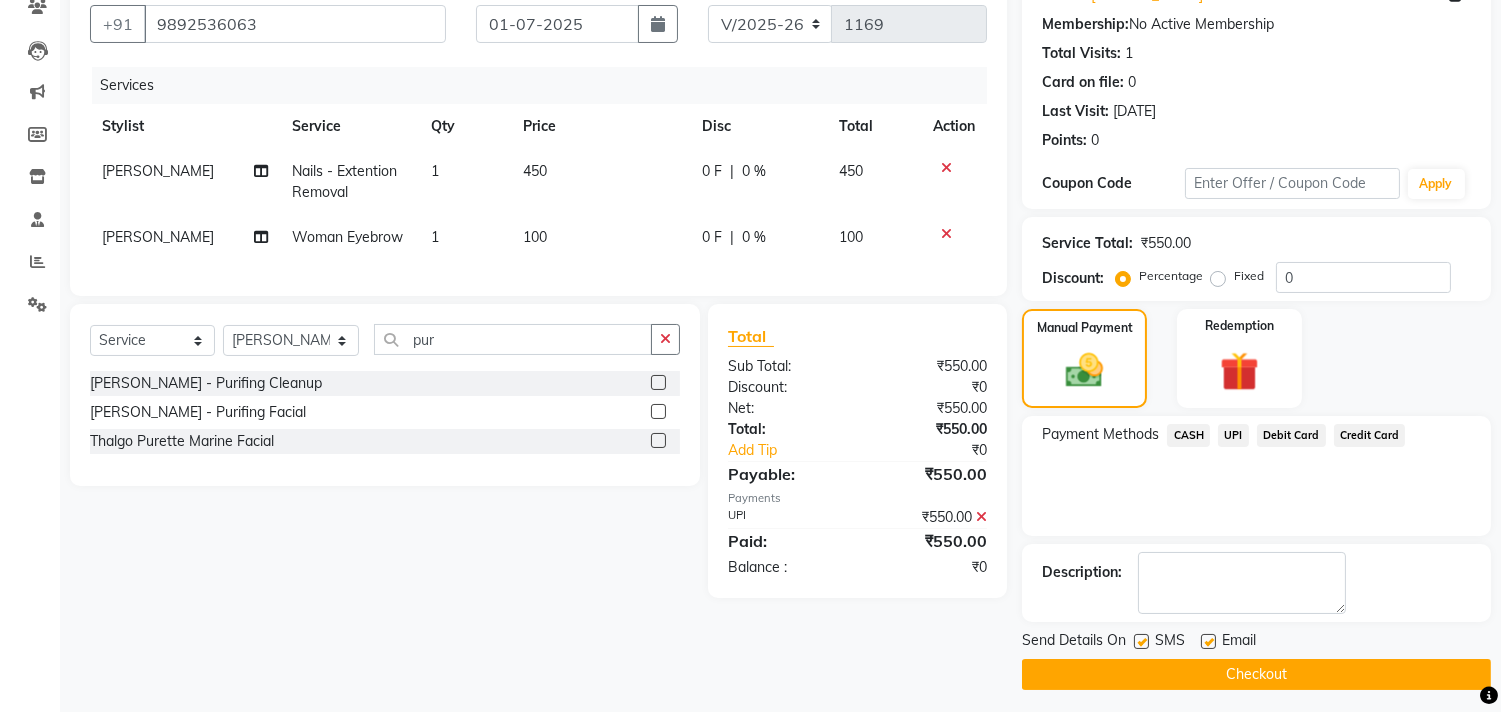 scroll, scrollTop: 187, scrollLeft: 0, axis: vertical 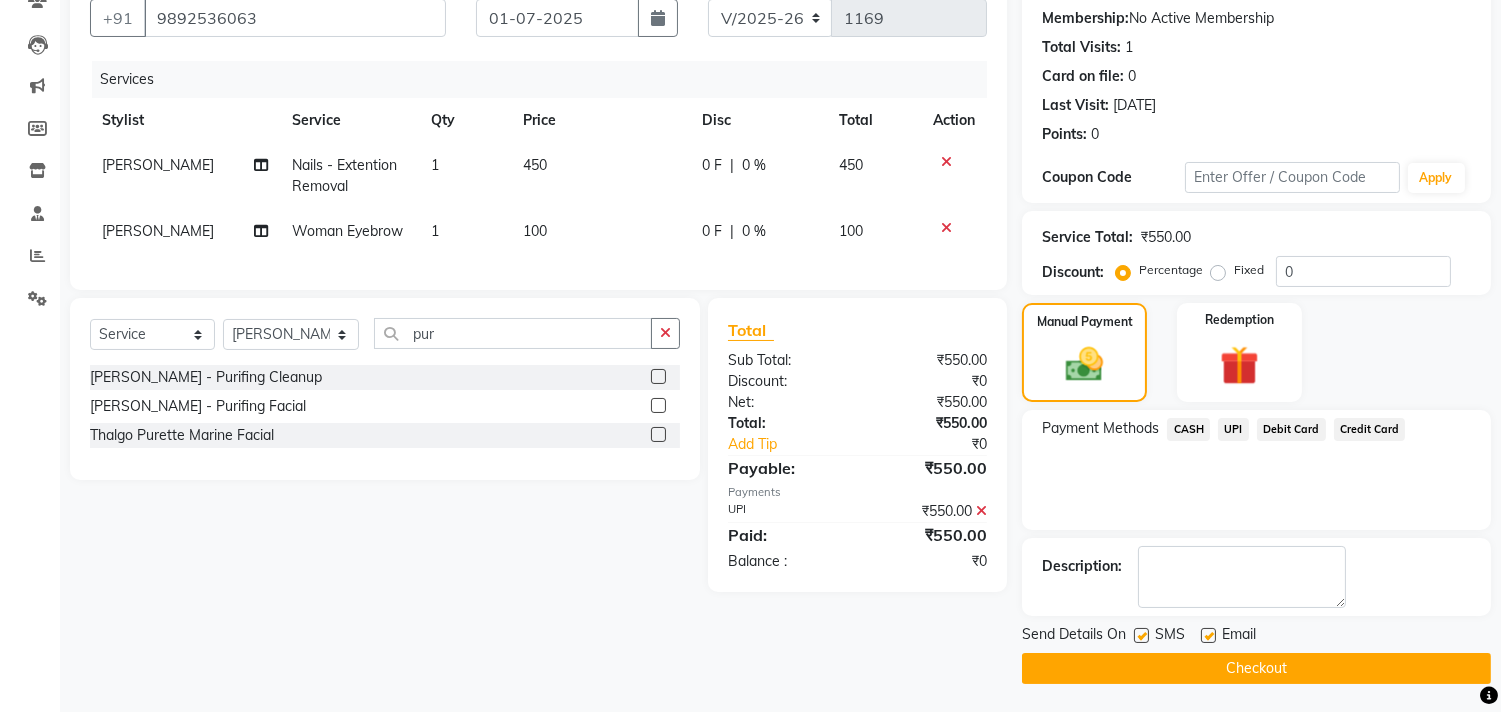 click 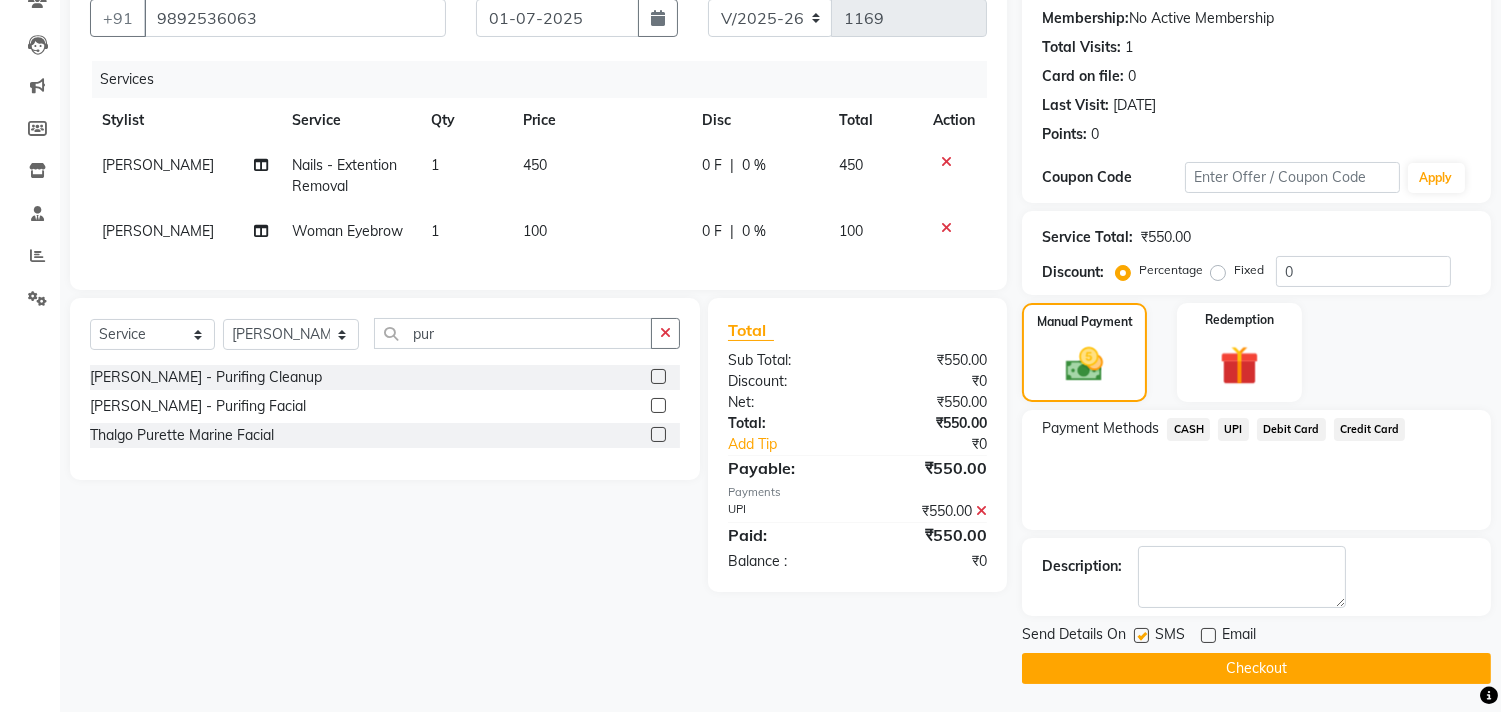 click 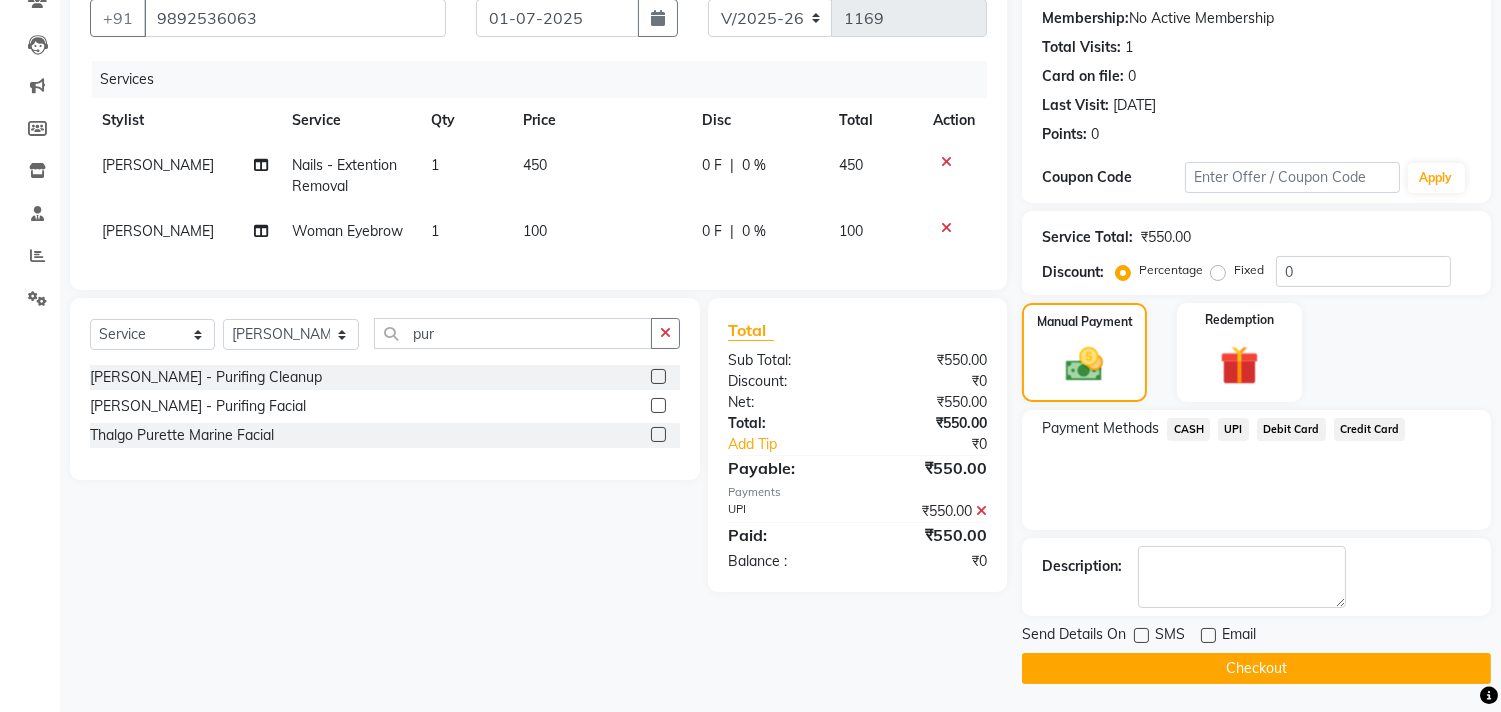 click on "Checkout" 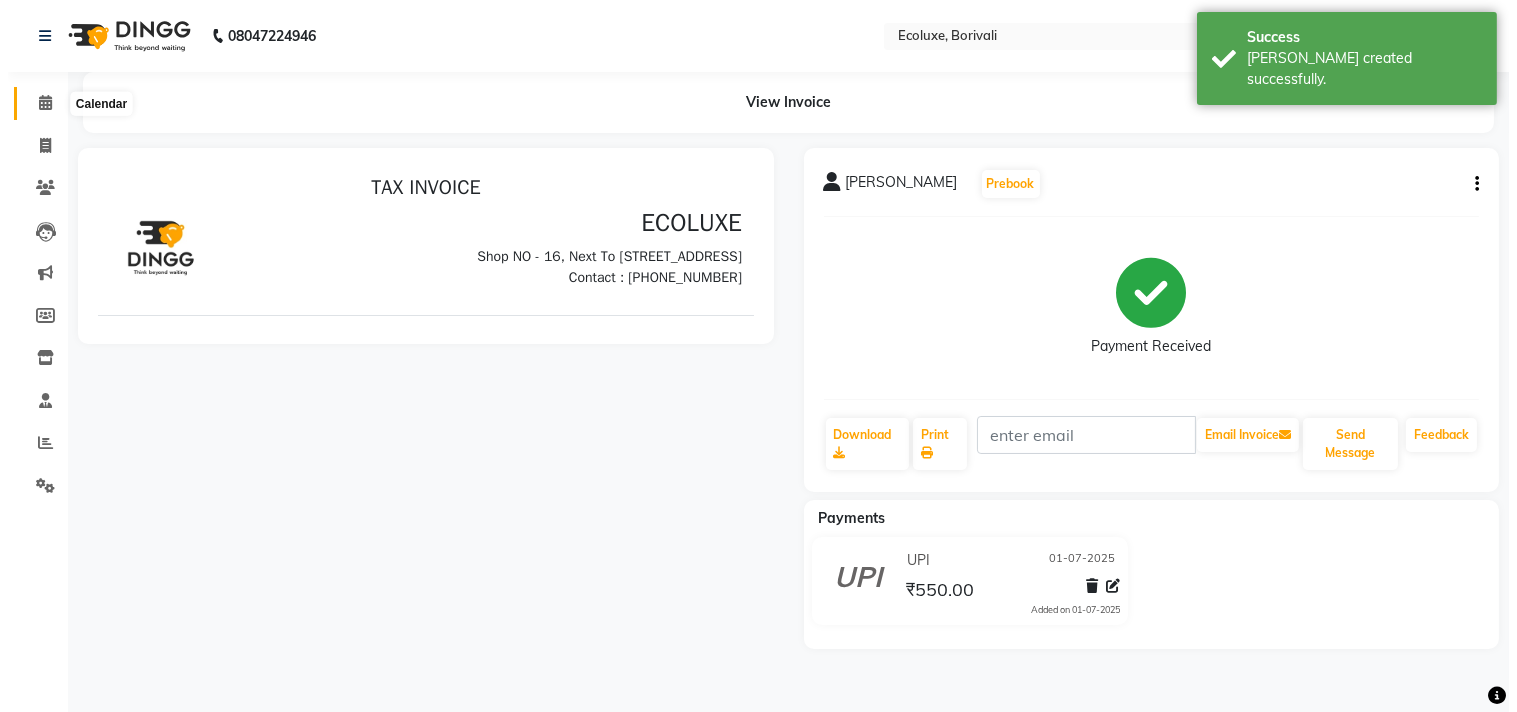 scroll, scrollTop: 0, scrollLeft: 0, axis: both 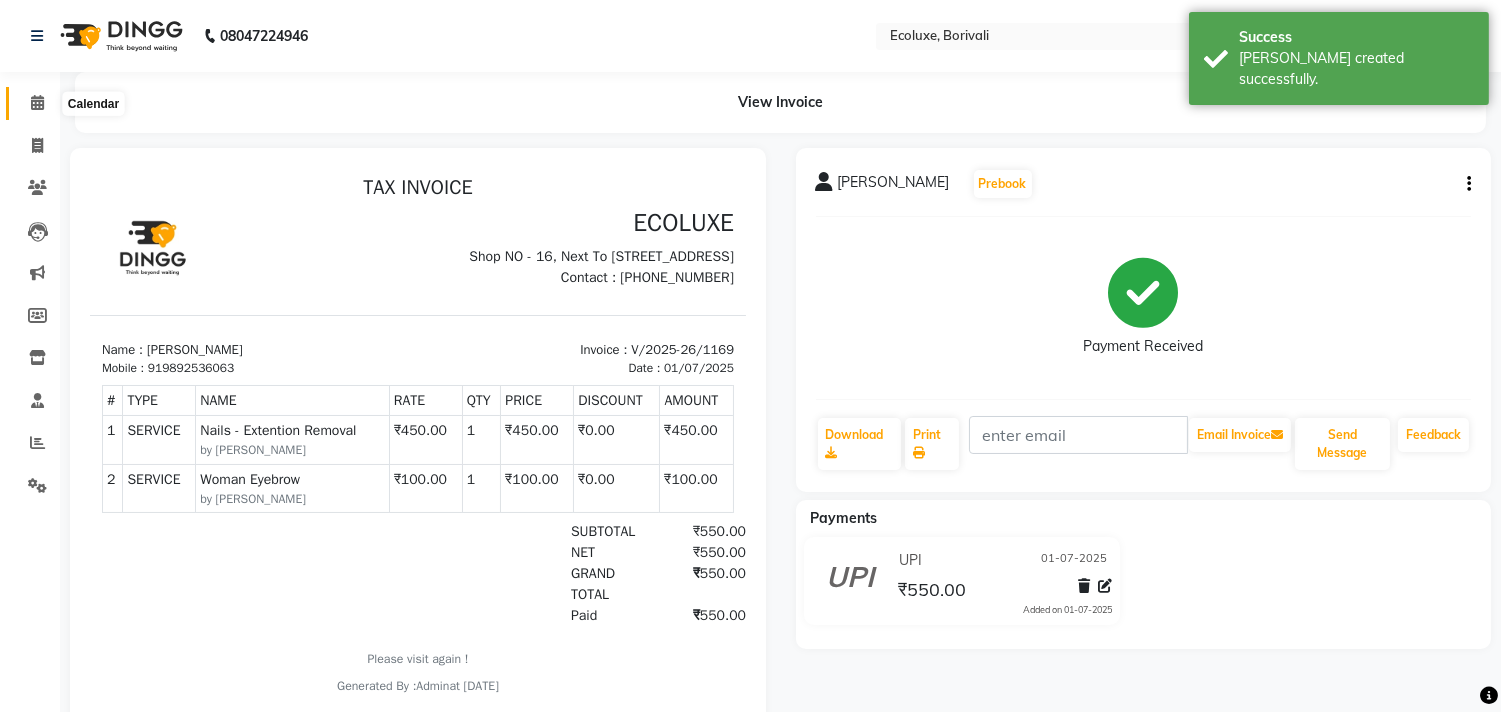 click 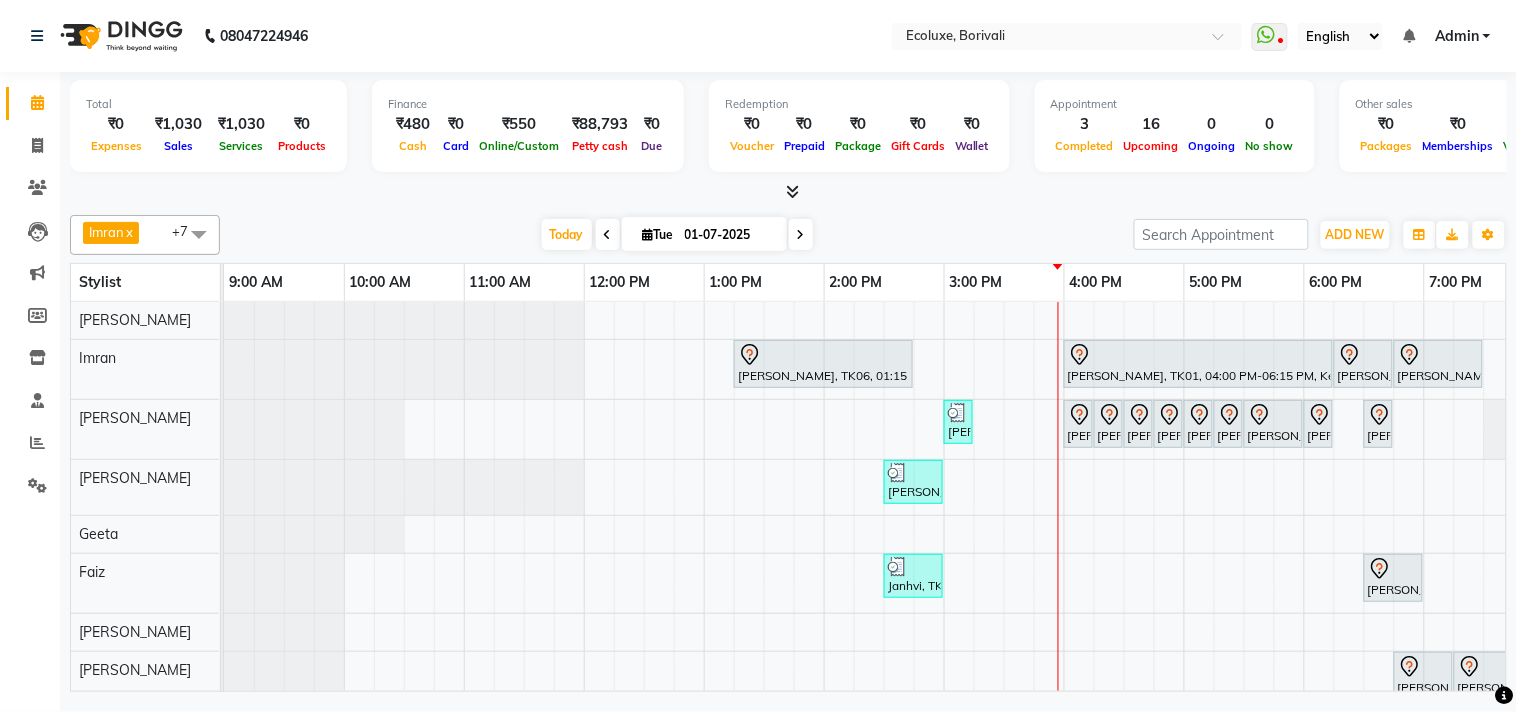 scroll, scrollTop: 0, scrollLeft: 58, axis: horizontal 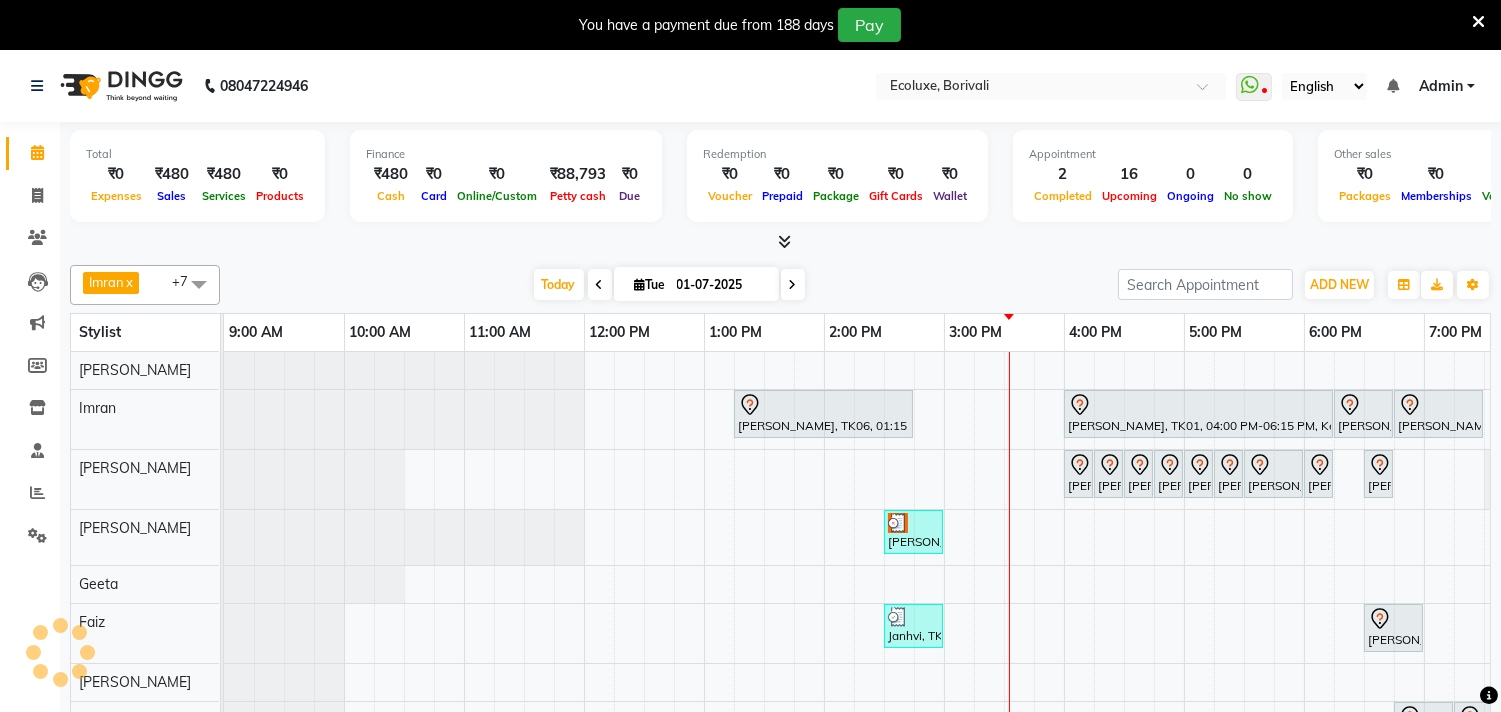 click at bounding box center (1478, 22) 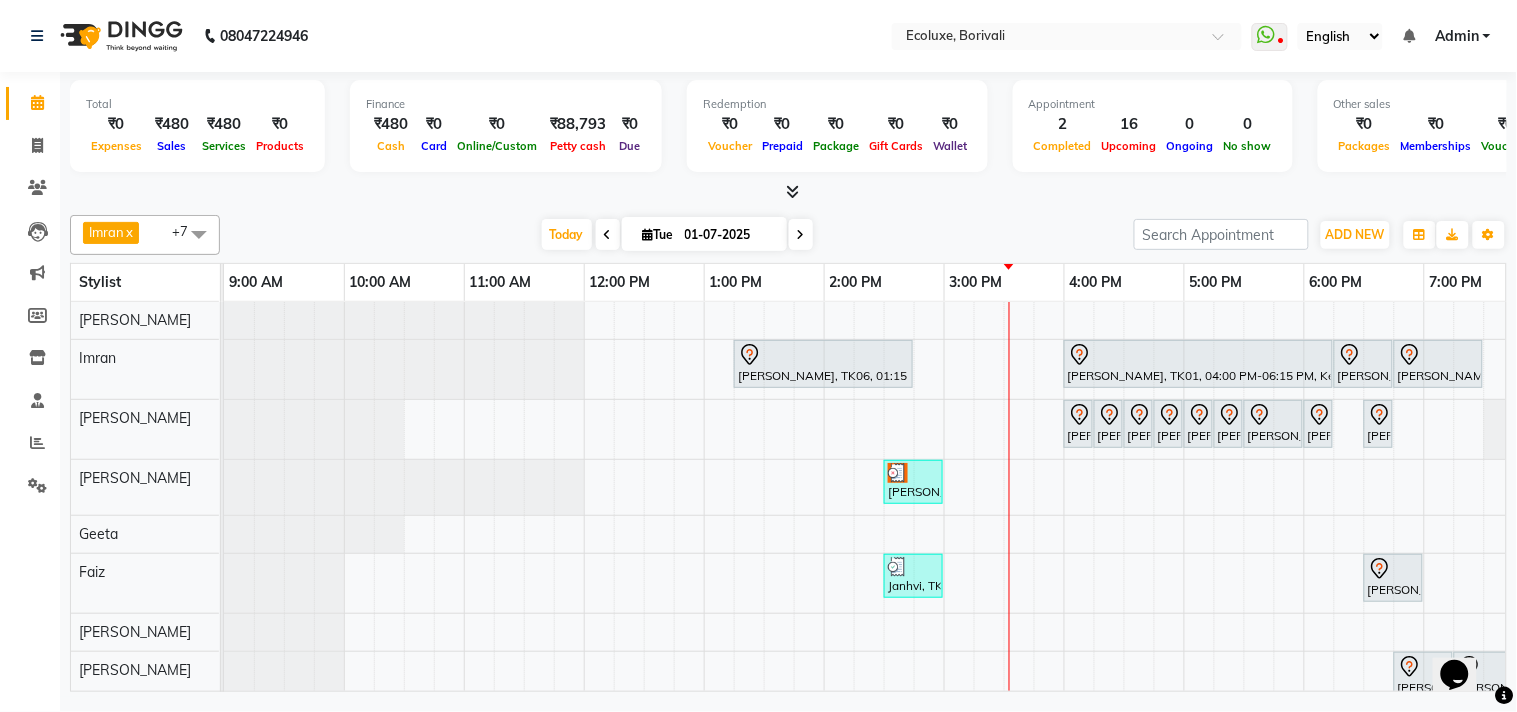 scroll, scrollTop: 0, scrollLeft: 0, axis: both 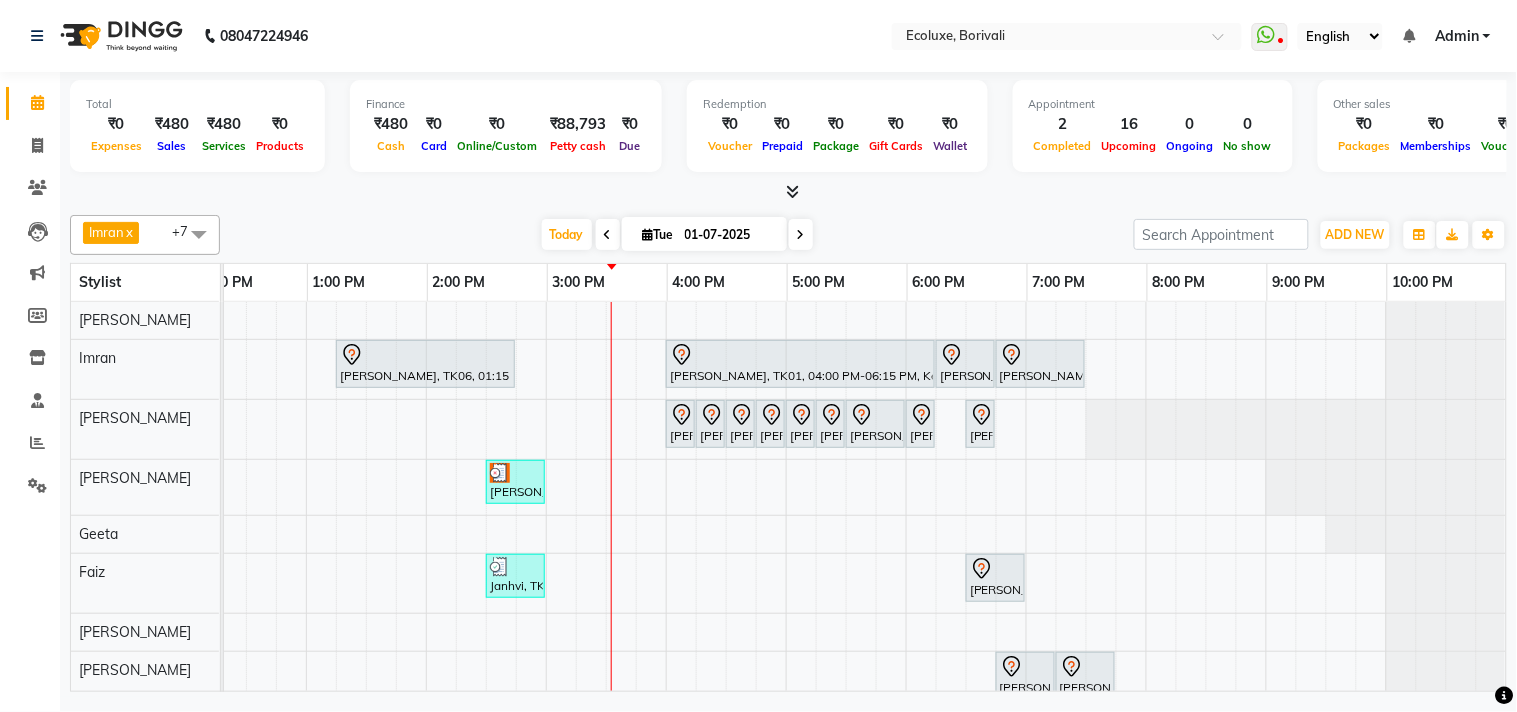click at bounding box center (801, 235) 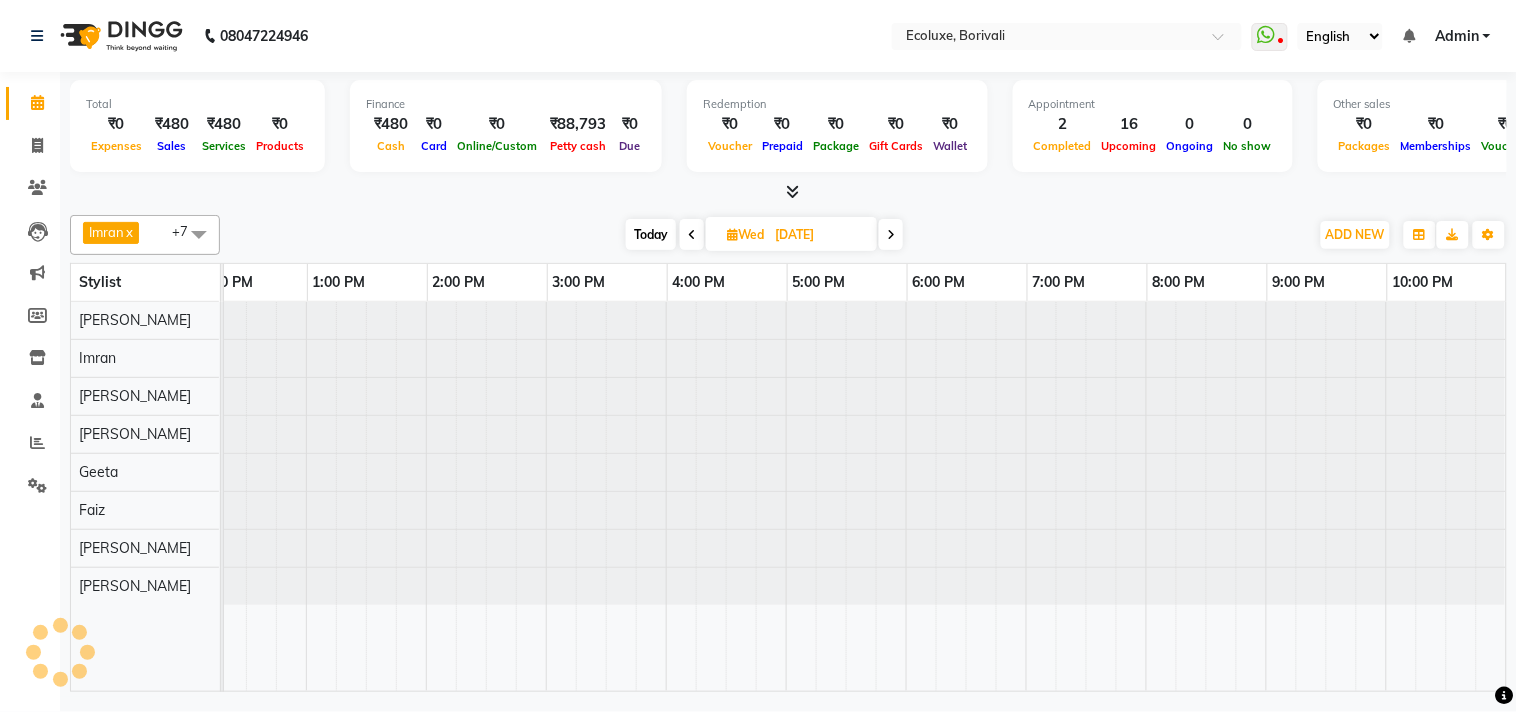 scroll, scrollTop: 0, scrollLeft: 397, axis: horizontal 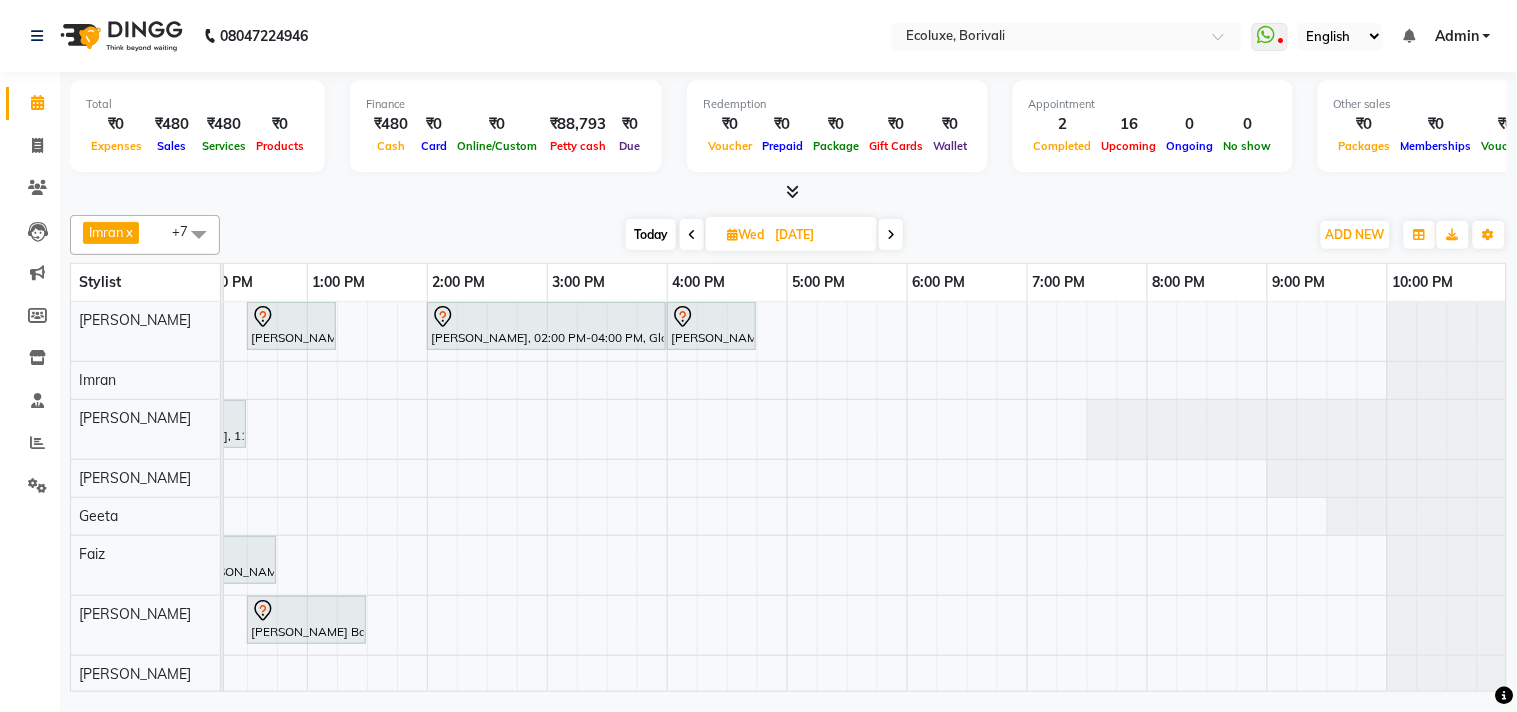 click at bounding box center (692, 234) 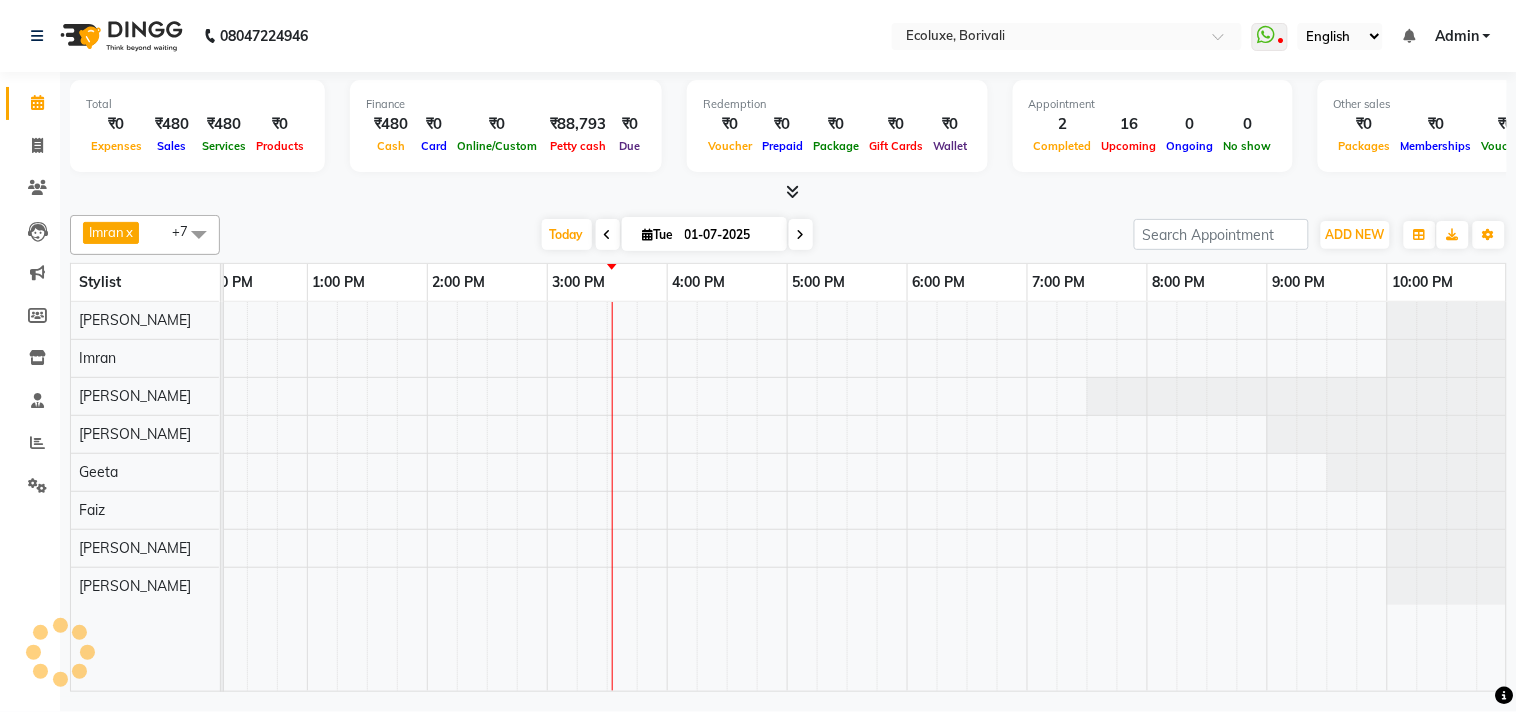 scroll, scrollTop: 0, scrollLeft: 397, axis: horizontal 